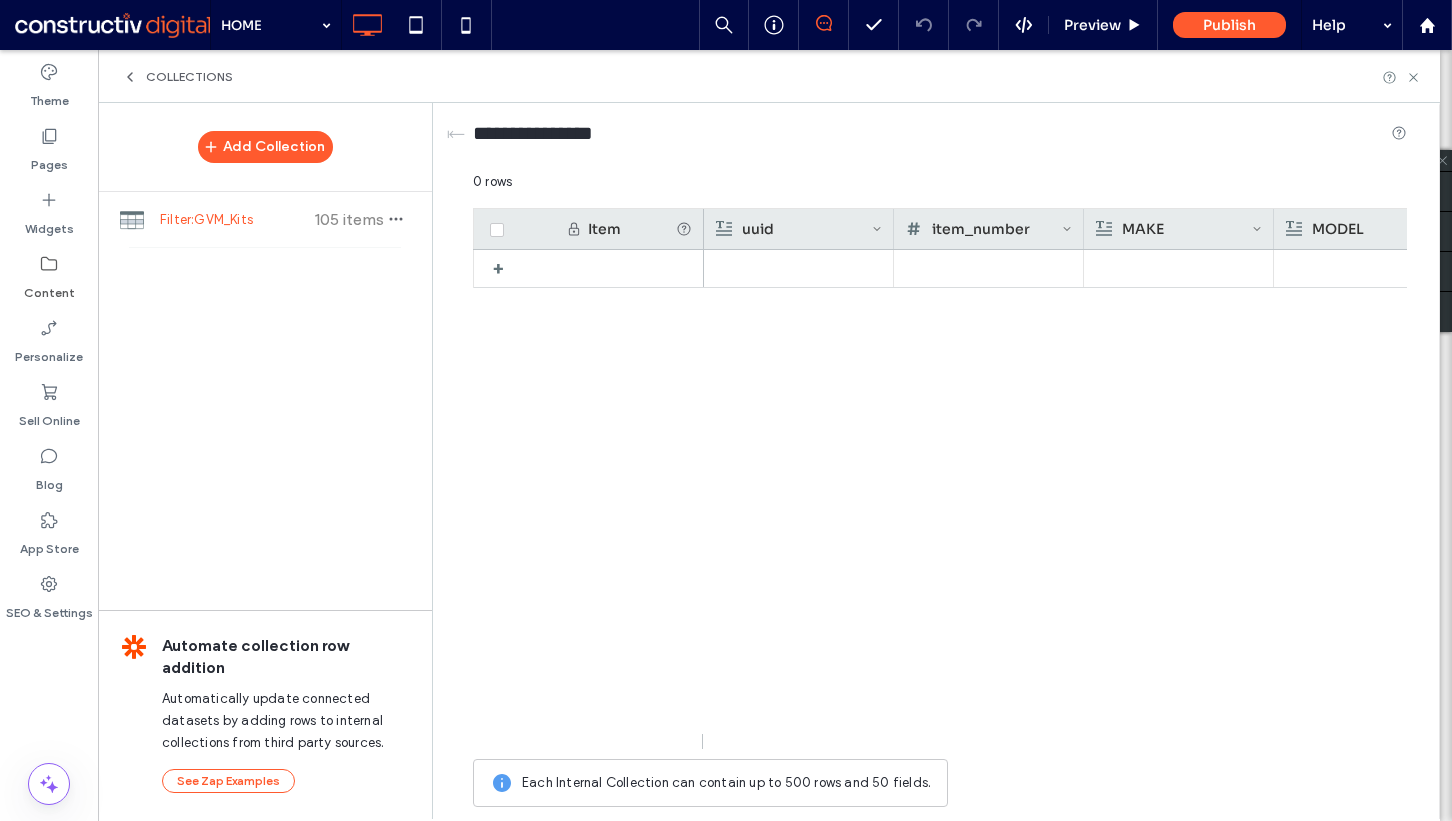 scroll, scrollTop: 0, scrollLeft: 0, axis: both 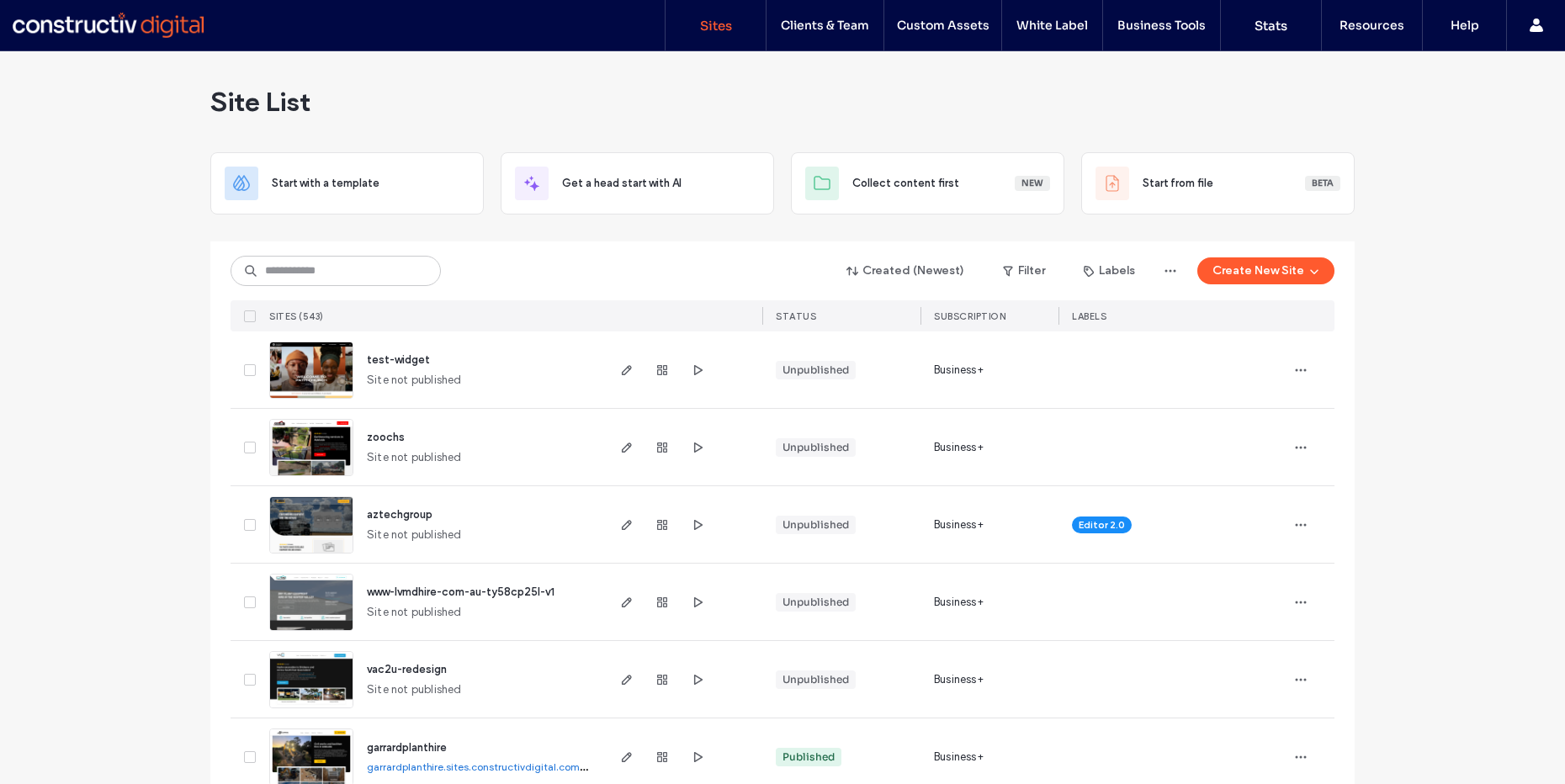 click on "Site List Start with a template Get a head start with AI Collect content first New Start from file Beta Created (Newest) Filter Labels Create New Site SITES (543) STATUS SUBSCRIPTION LABELS test-widget Site not published Unpublished Business+ zoochs Site not published Unpublished Business+ aztechgroup Site not published Unpublished Business+ Editor 2.0 www-lvmdhire-com-au-ty58cp25l-v1 Site not published Unpublished Business+ vac2u-redesign Site not published Unpublished Business+ garrardplanthire garrardplanthire.sites.constructivdigital.com.au Published Business+ jprplanthire jprplanthire.sites.constructivdigital.com.au Published Business+ cgrgroup cgrgroup.sites.constructivdigital.com.au Published Business+ makoequipmentfinance makoequipmentfinance.sites.constructivdigital.com.au Published Business+ Landing Page www.hoggbrothers.com.au www.hoggbrothers.com.au Published Business+ ceg-rentals Site not published Unpublished Business+ empirecranehire empirecranehire.sites.constructivdigital.com.au Published 1 2" at bounding box center [782, 3123] 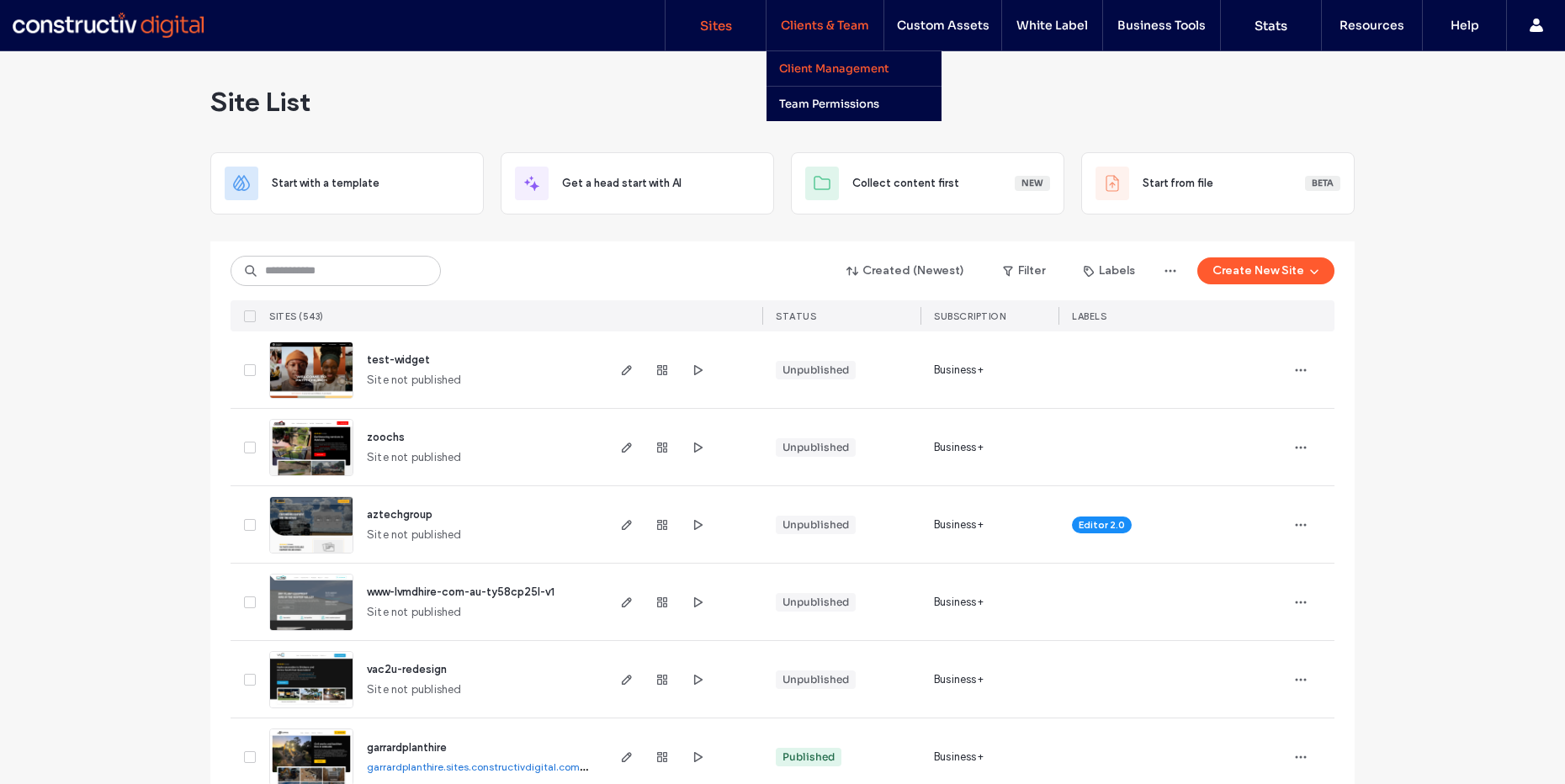 click on "Client Management" at bounding box center [834, 68] 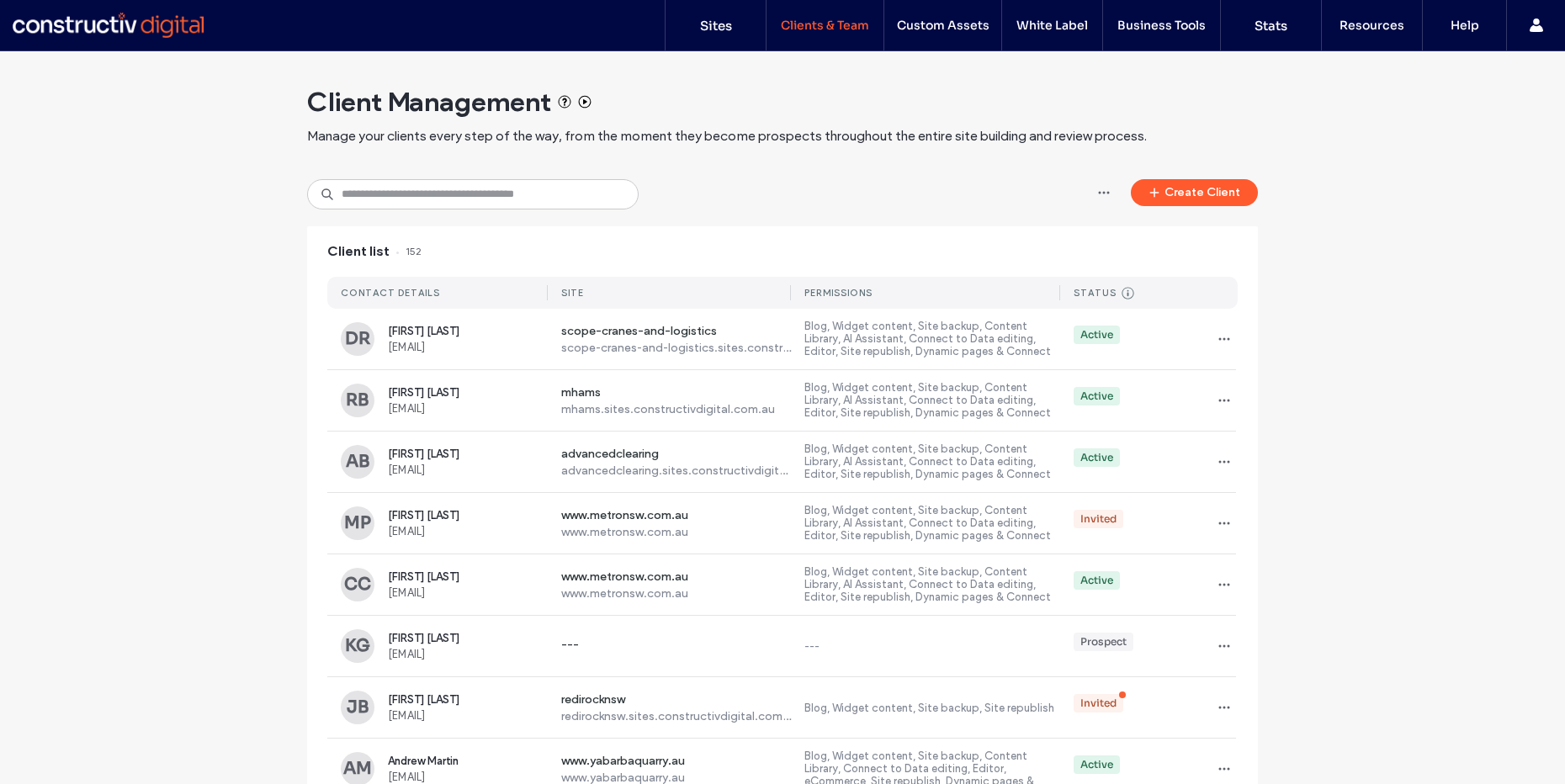 drag, startPoint x: 210, startPoint y: 290, endPoint x: 416, endPoint y: 267, distance: 207.28 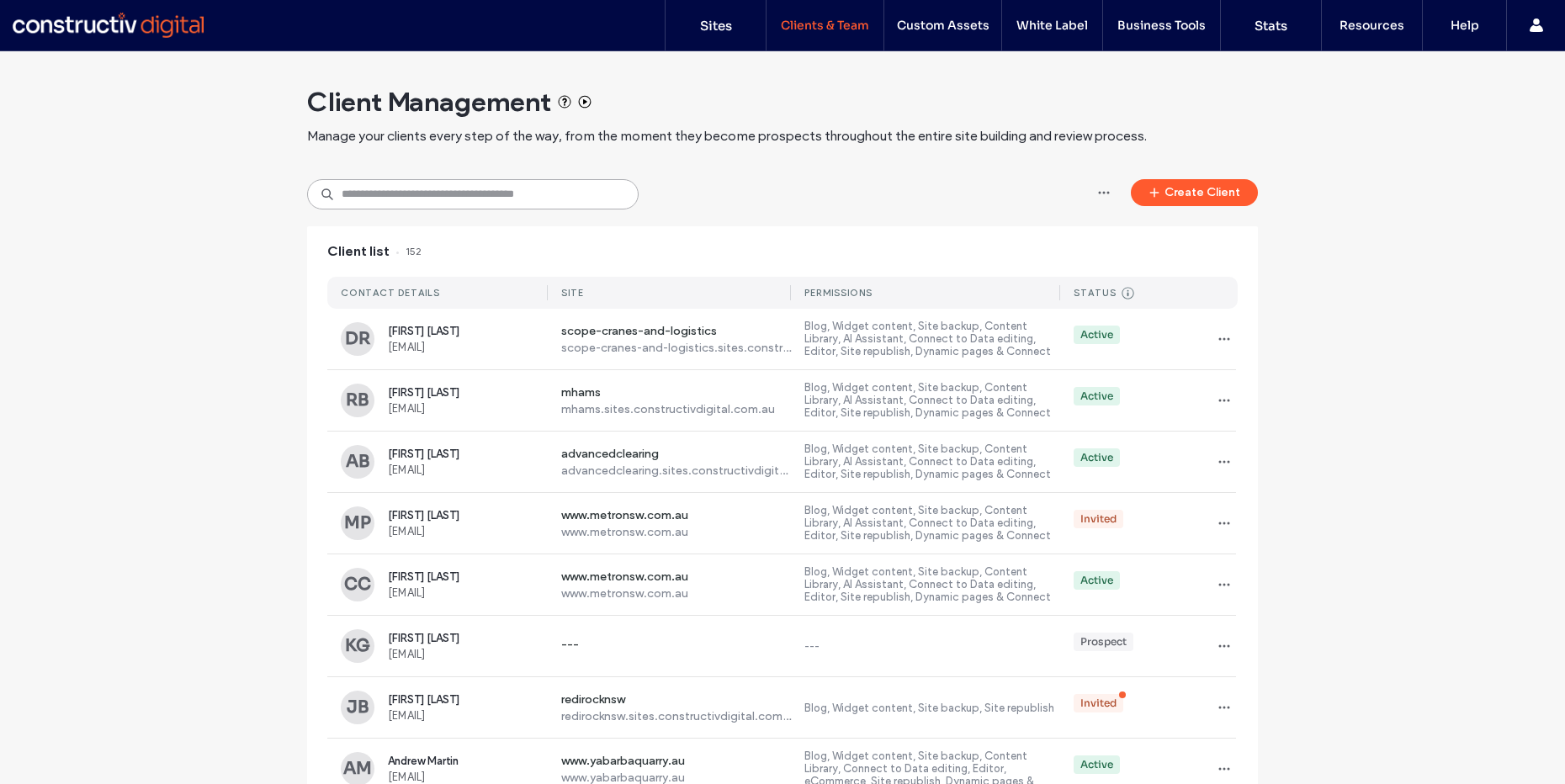 click at bounding box center [473, 194] 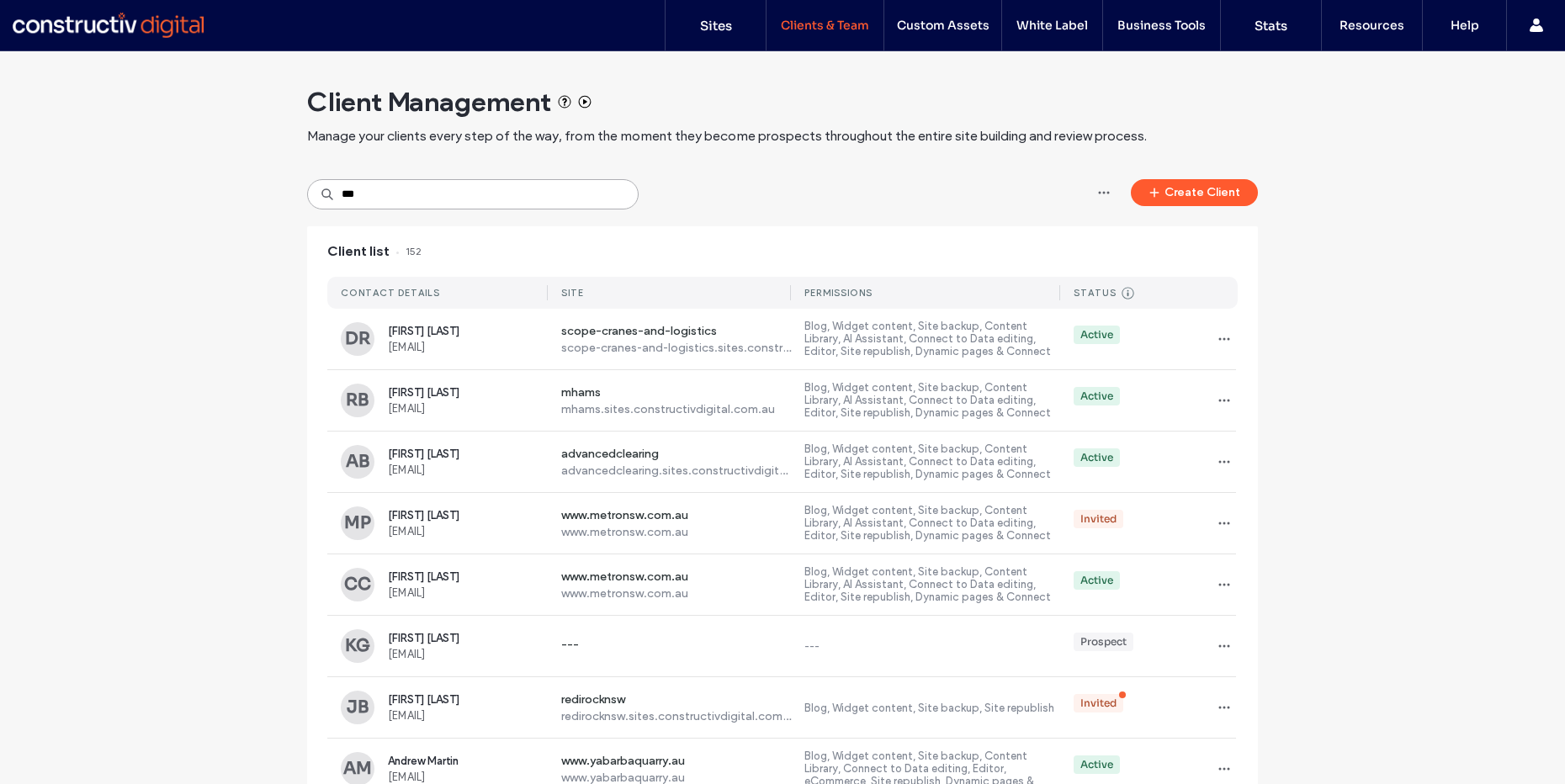 type on "***" 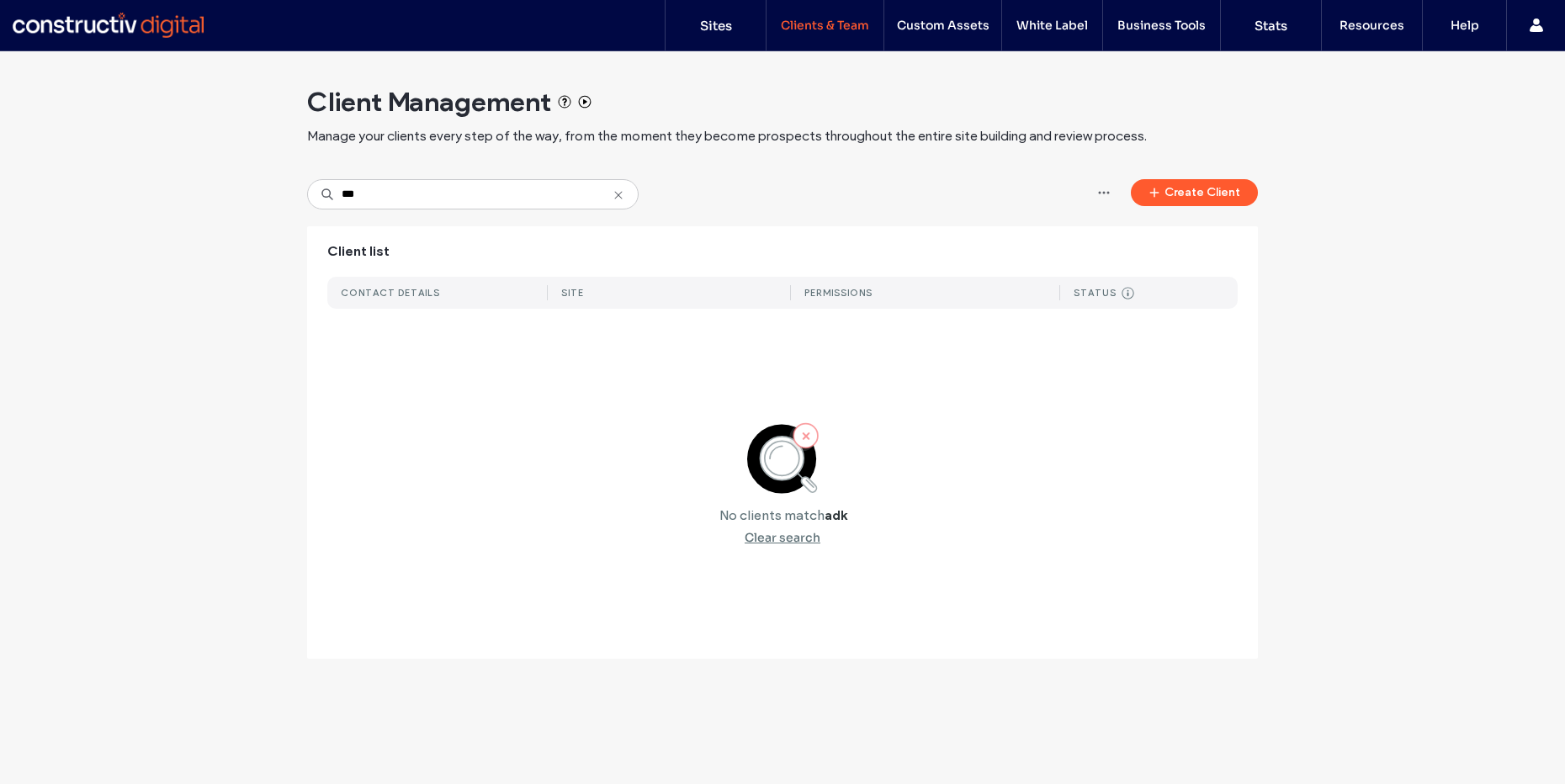 click 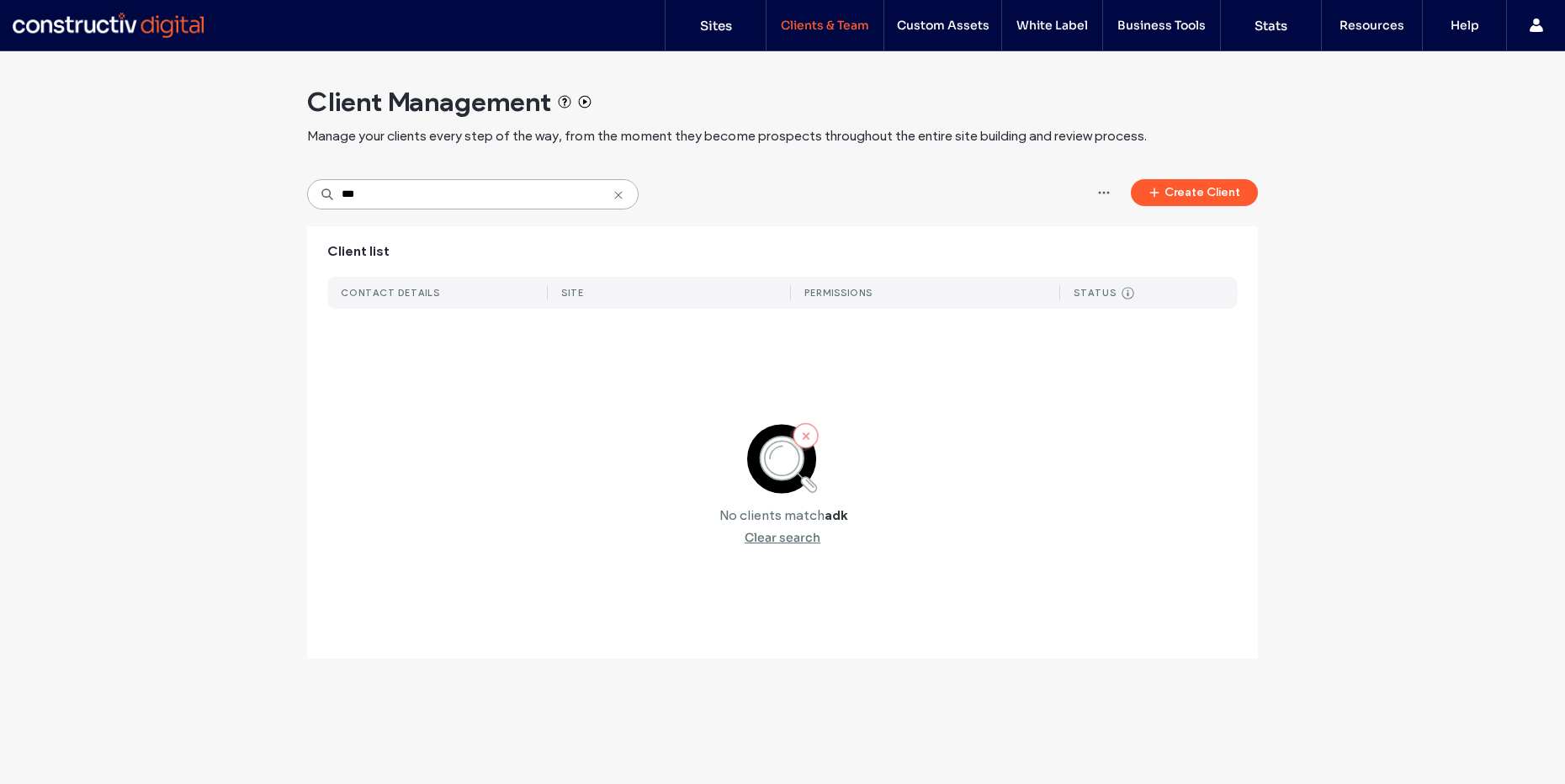 type 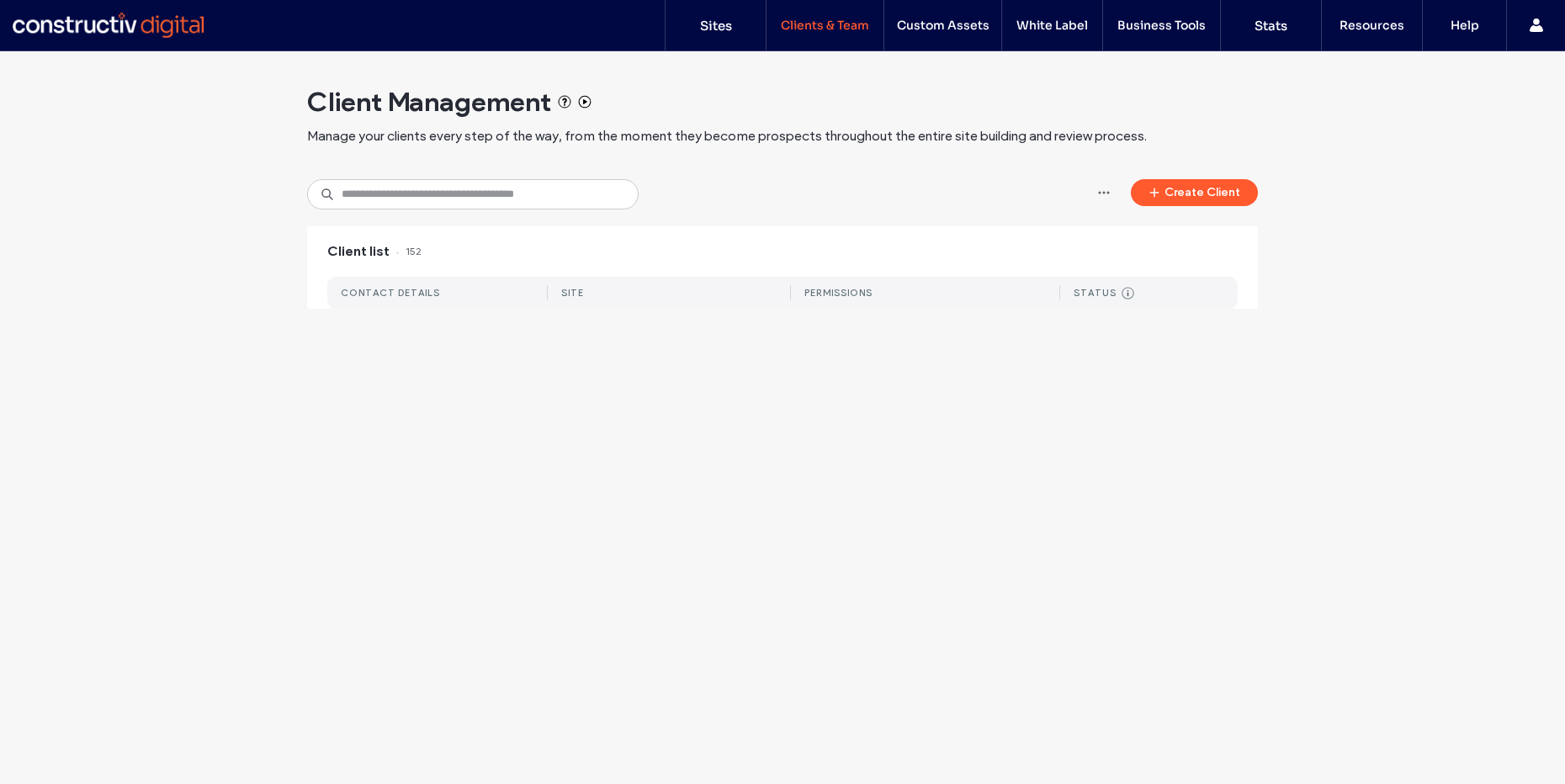 click on "Create Client" at bounding box center (782, 194) 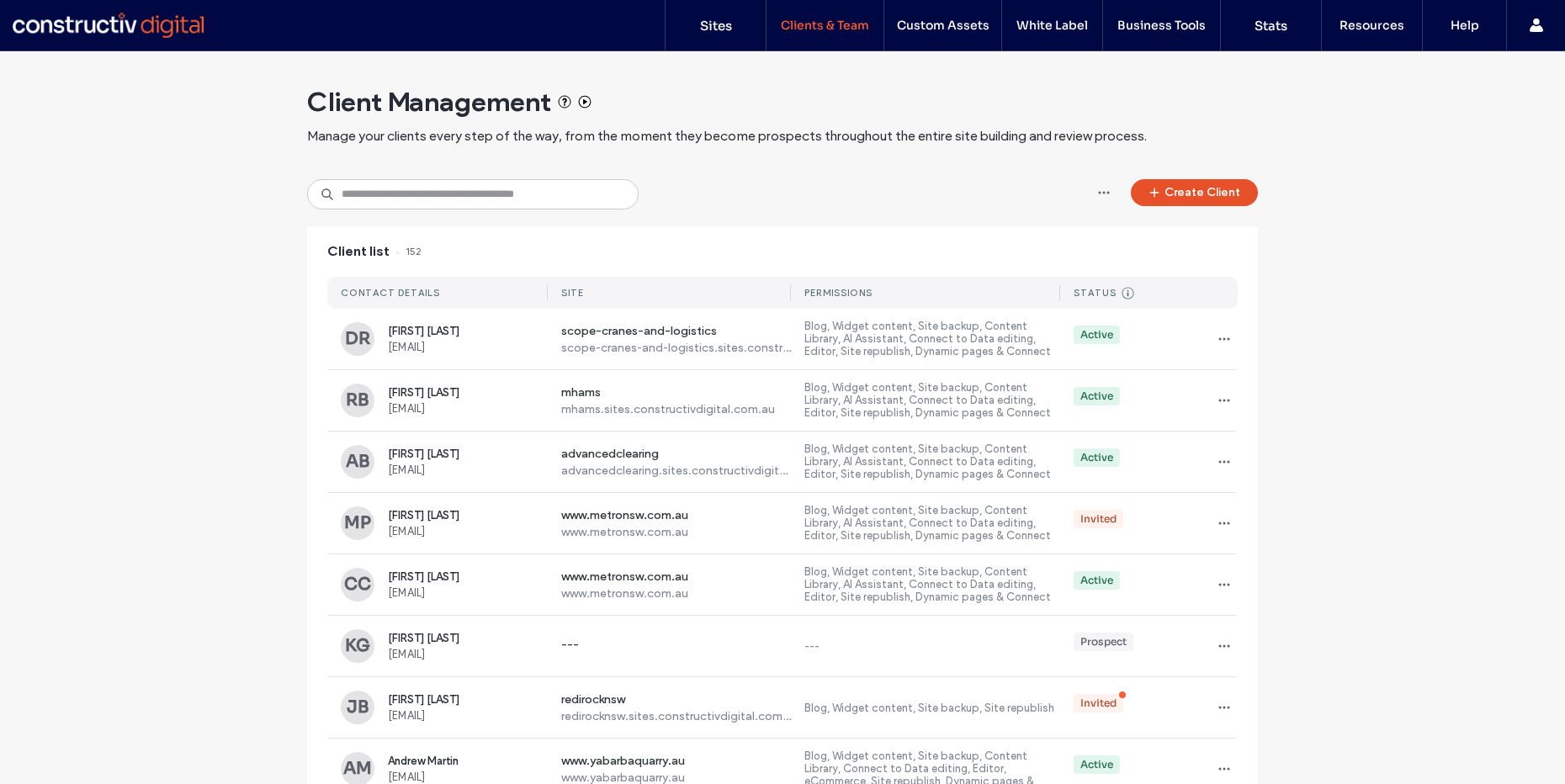 click on "Create Client" at bounding box center (1194, 193) 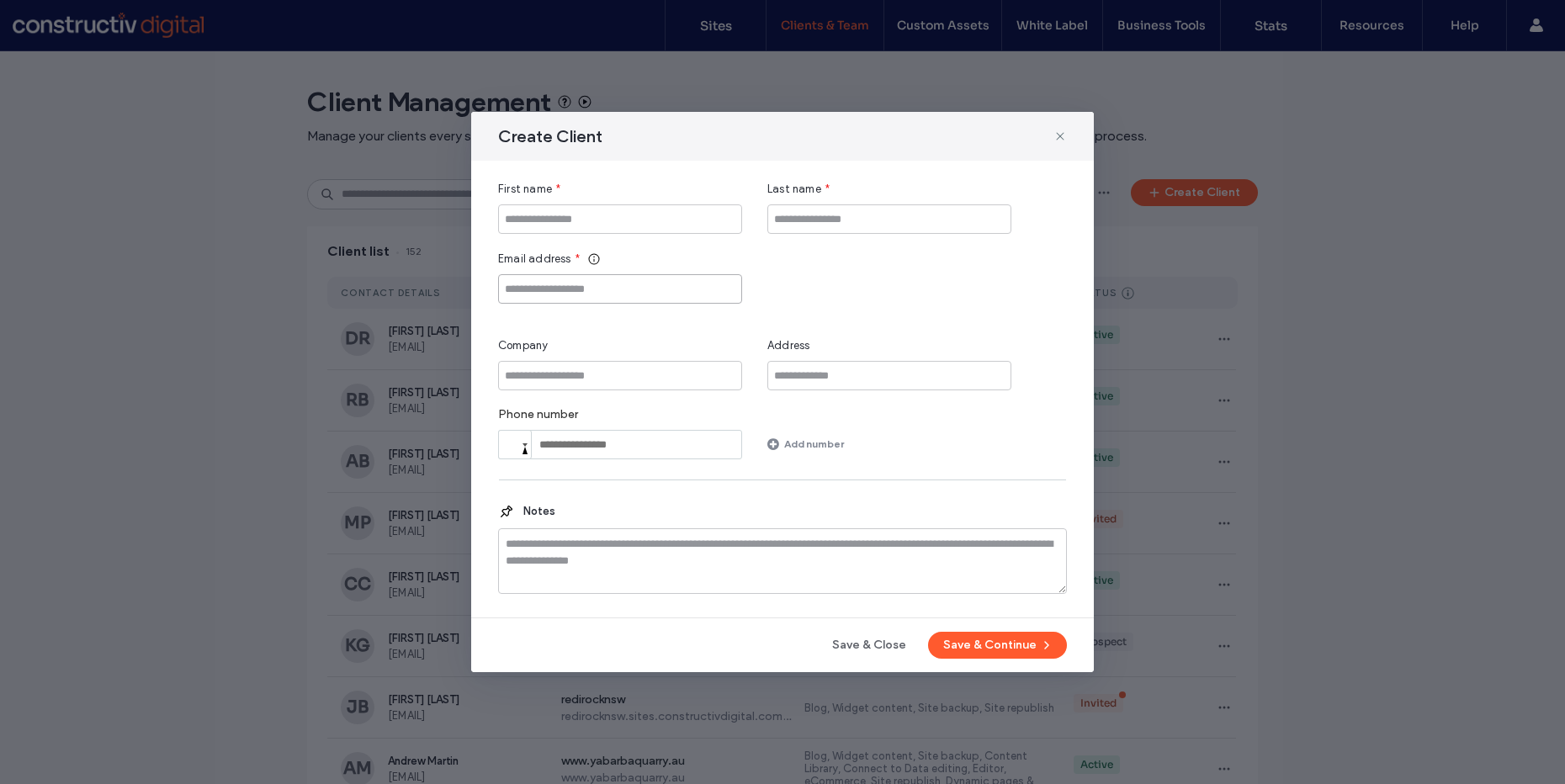 click at bounding box center (620, 289) 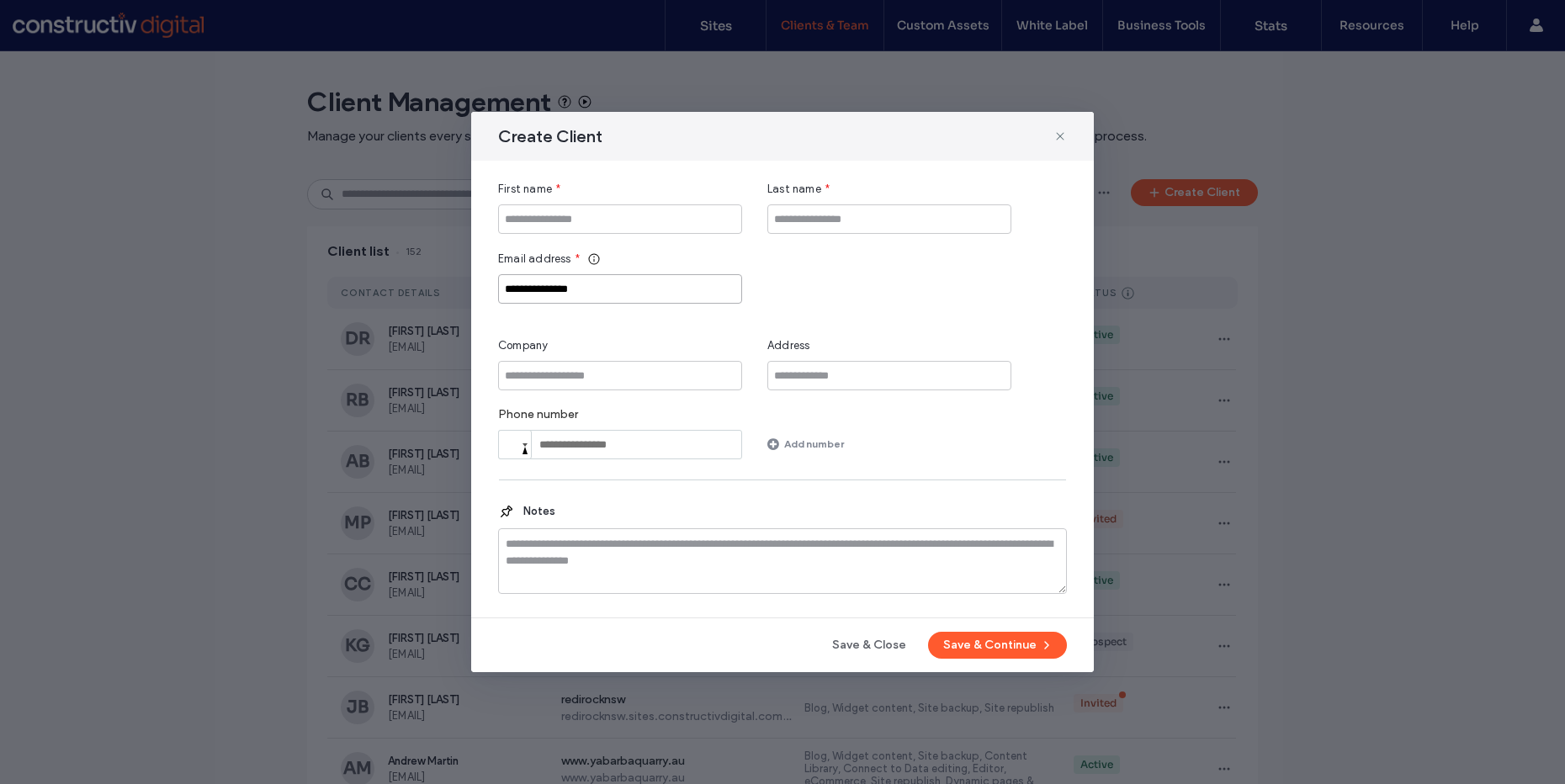 type on "**********" 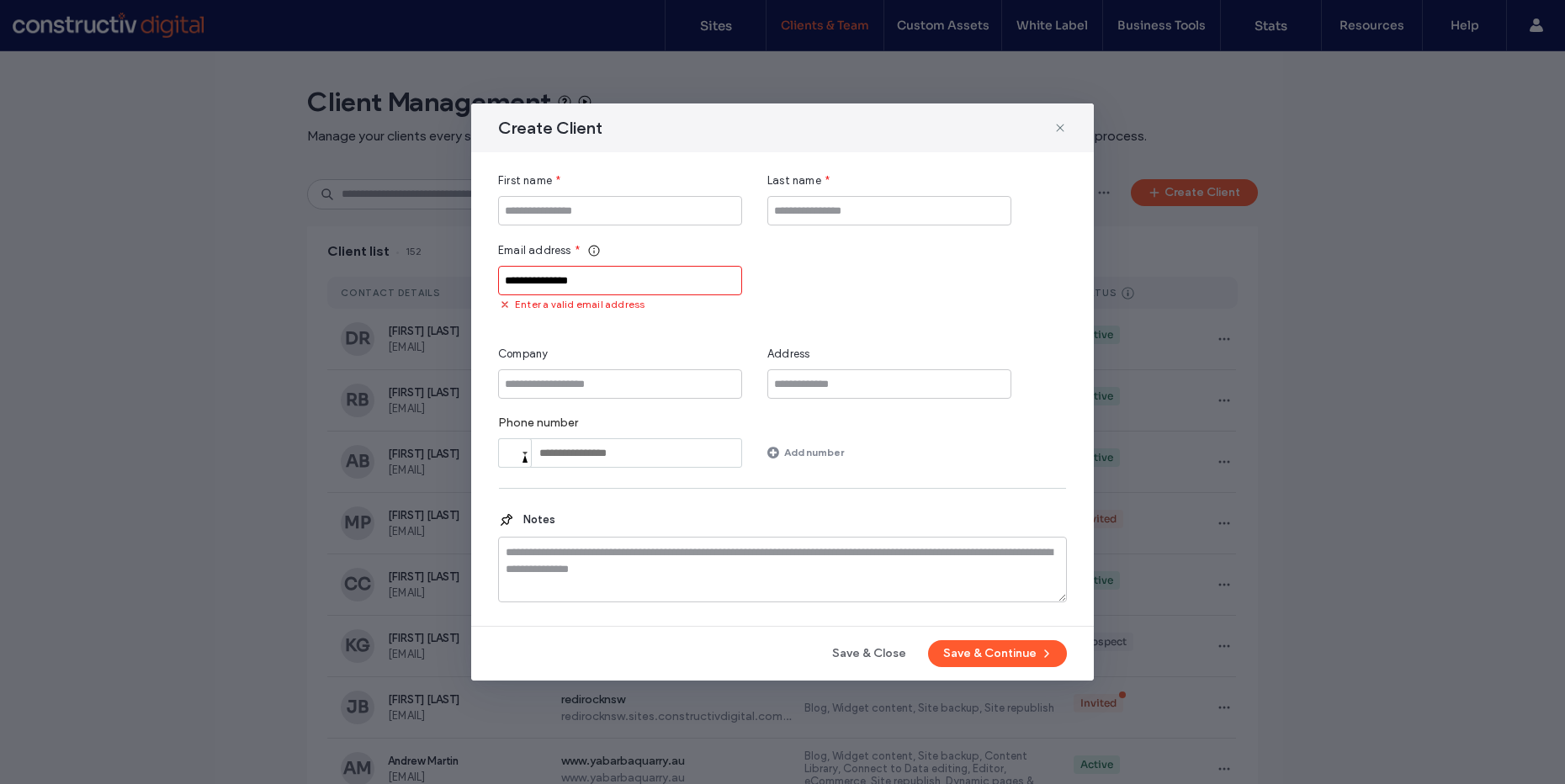 click on "**********" at bounding box center (620, 280) 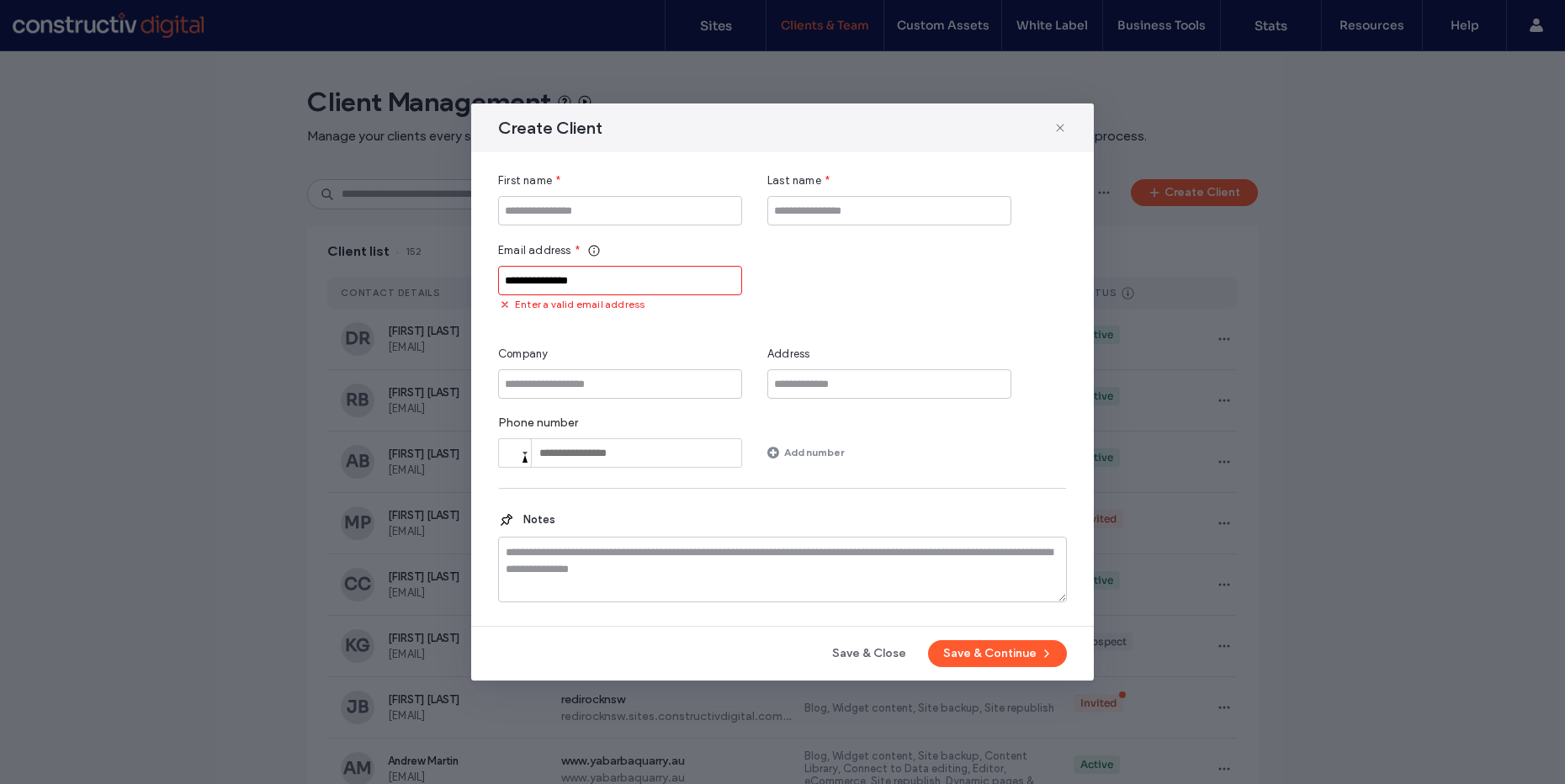 click on "**********" at bounding box center [620, 280] 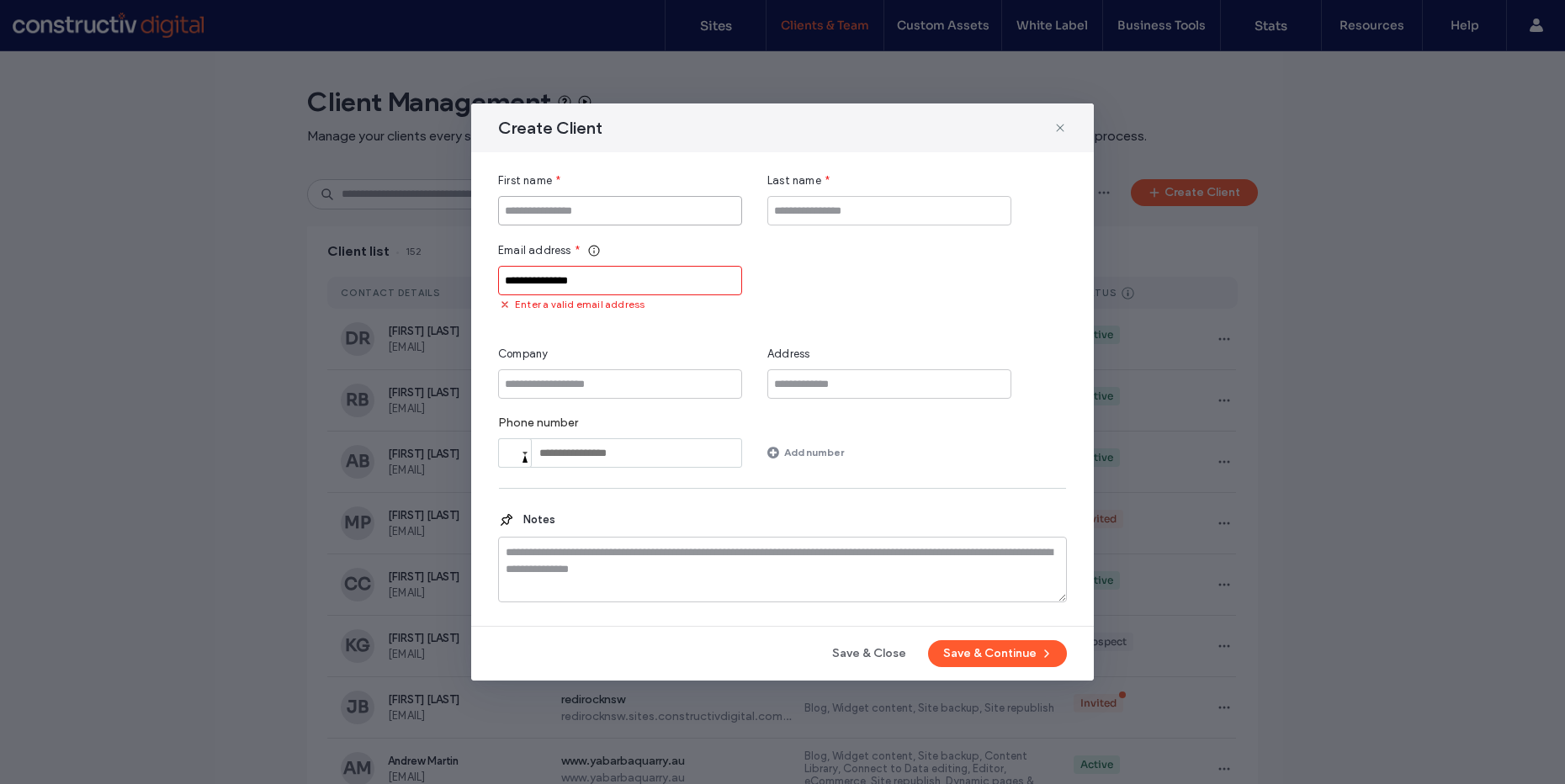 click at bounding box center [620, 210] 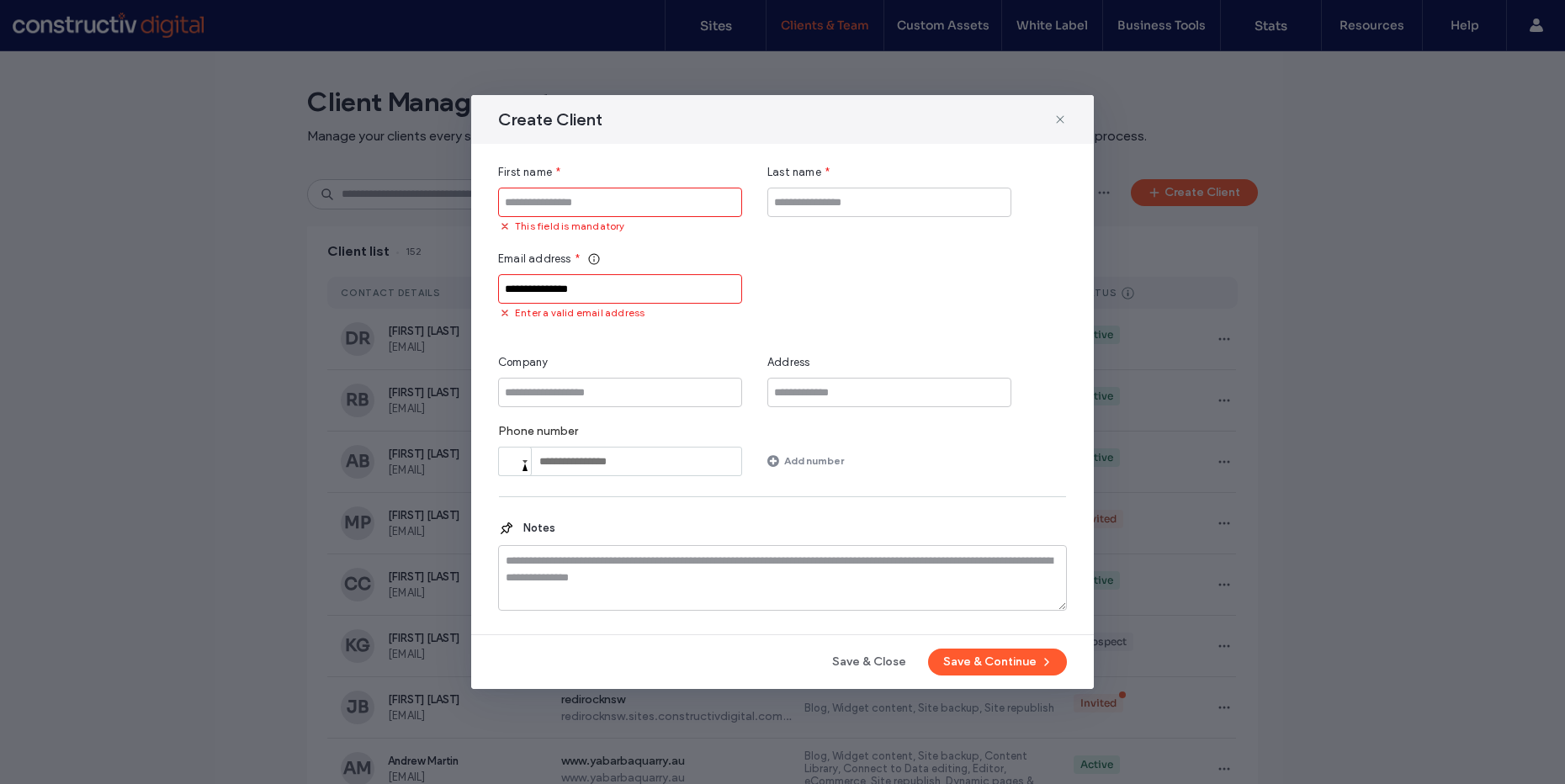 click on "**********" at bounding box center (620, 289) 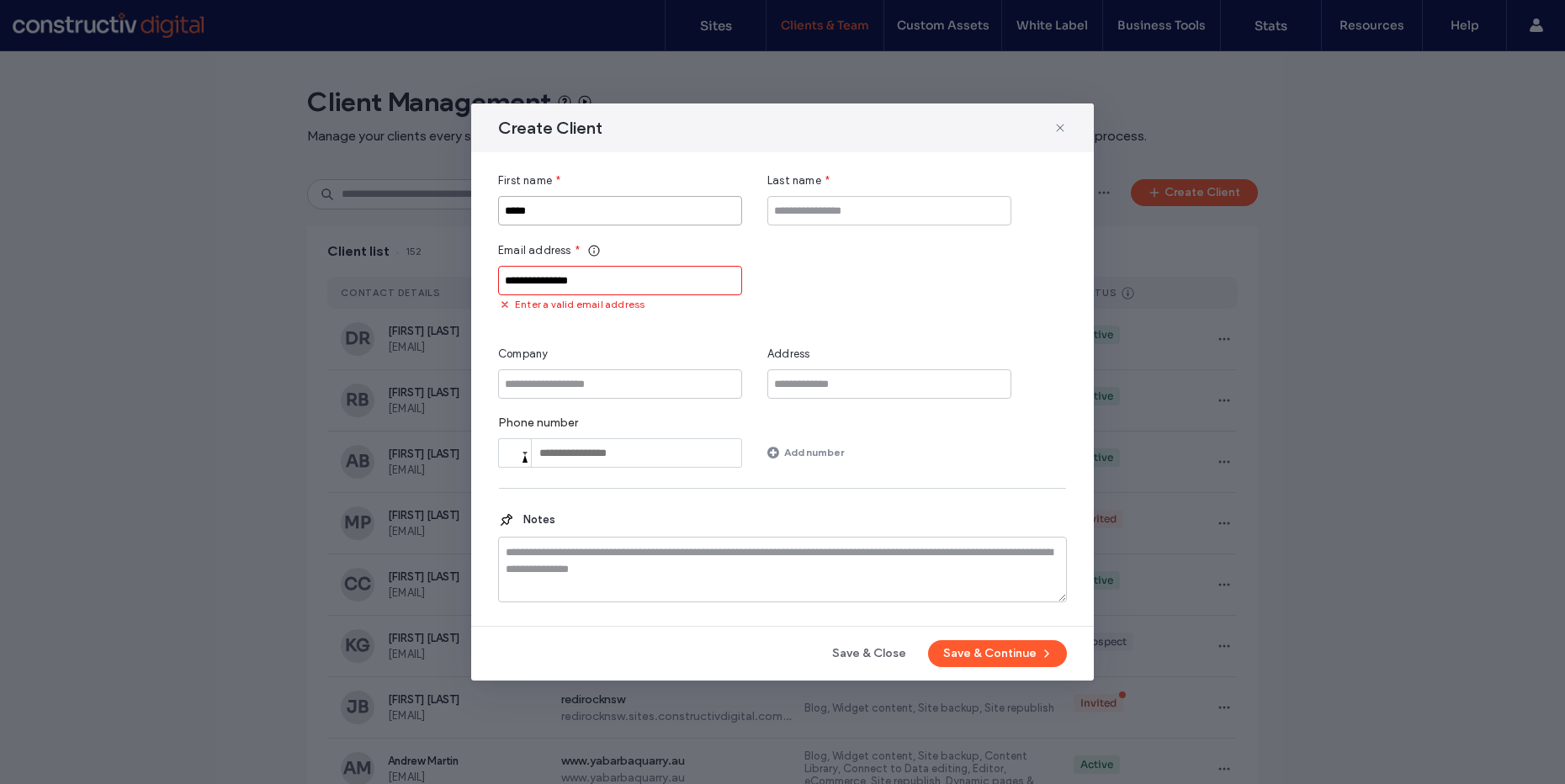 type on "*****" 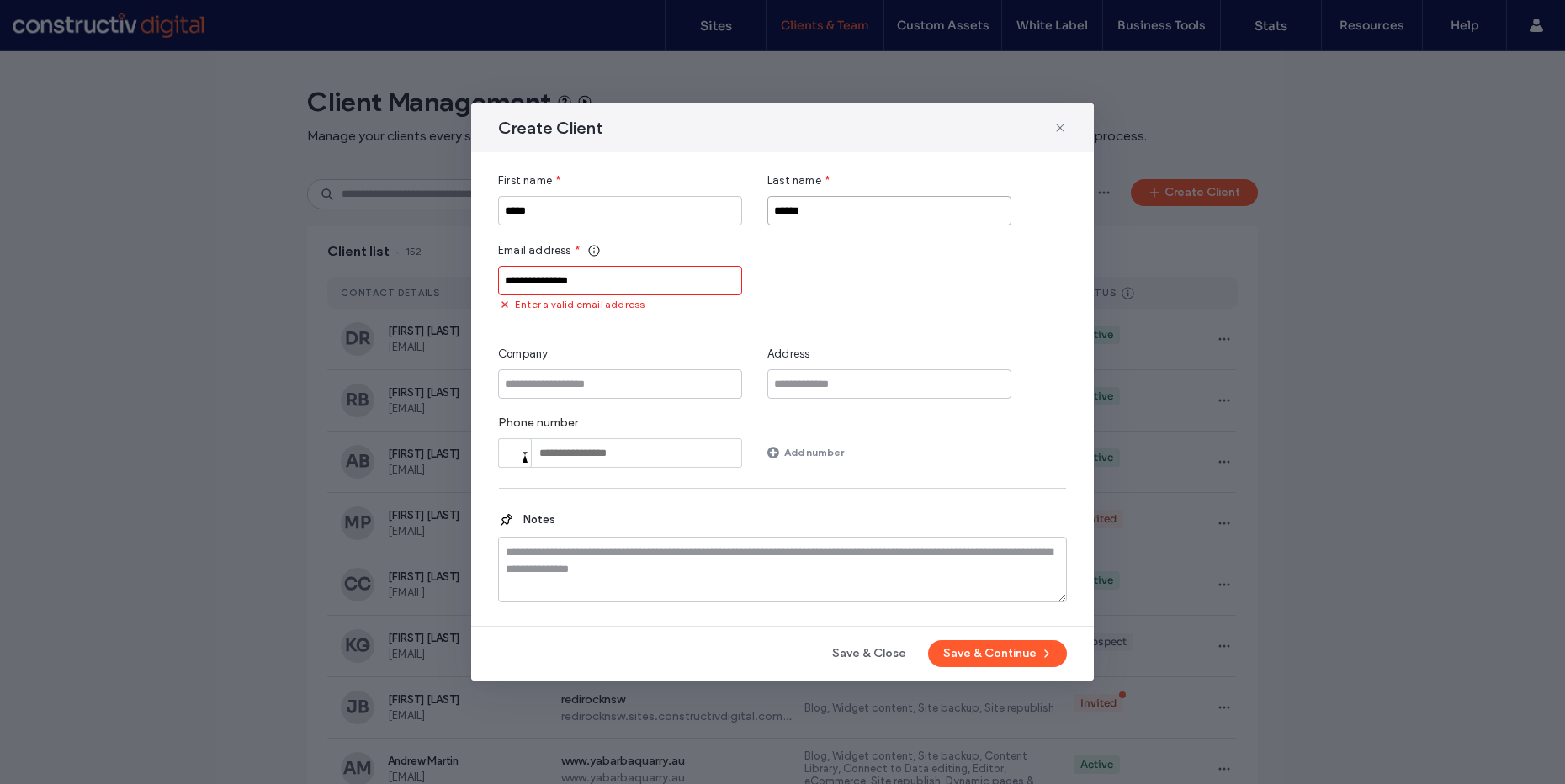 type on "******" 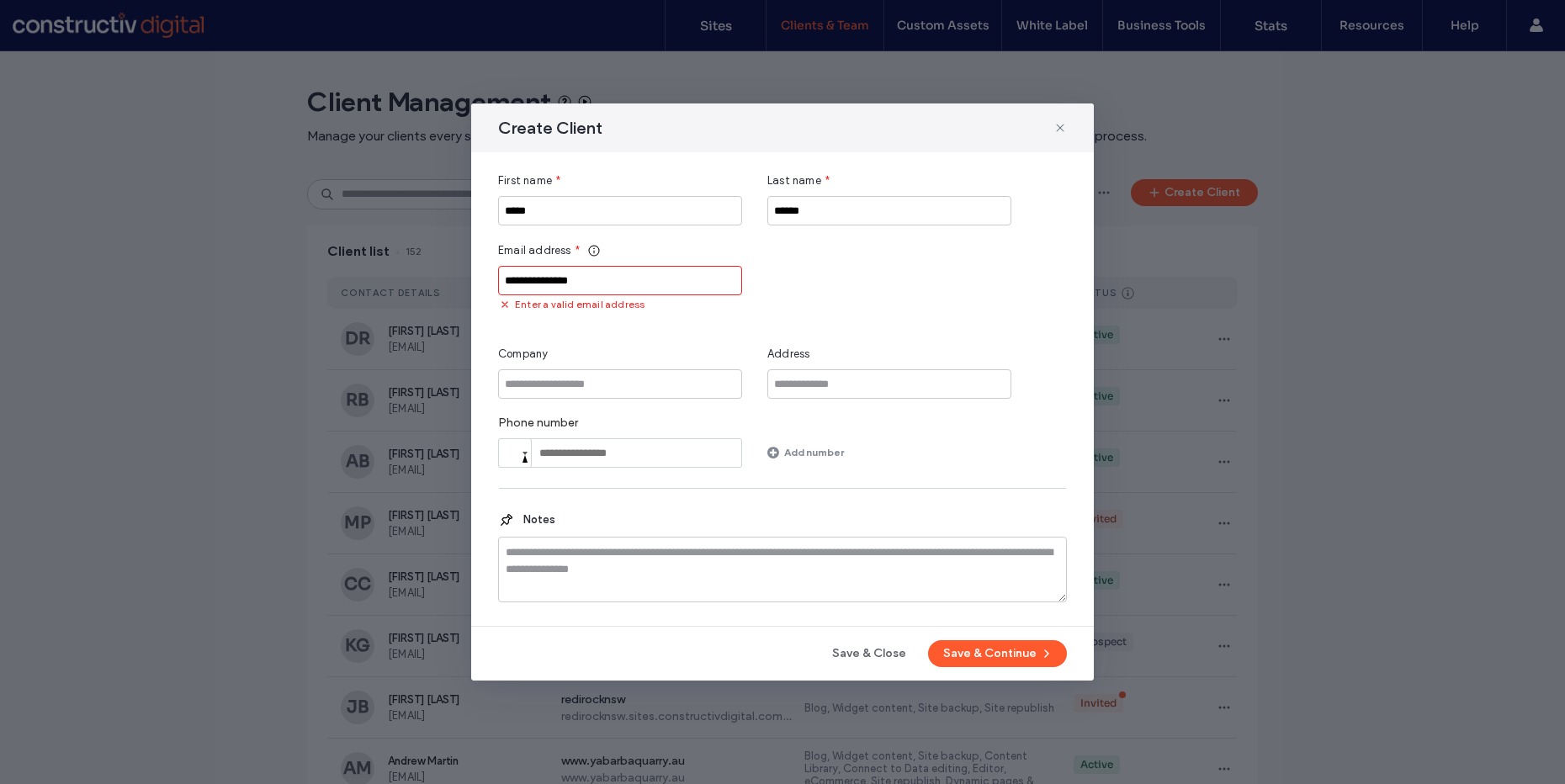 click on "**********" at bounding box center (620, 280) 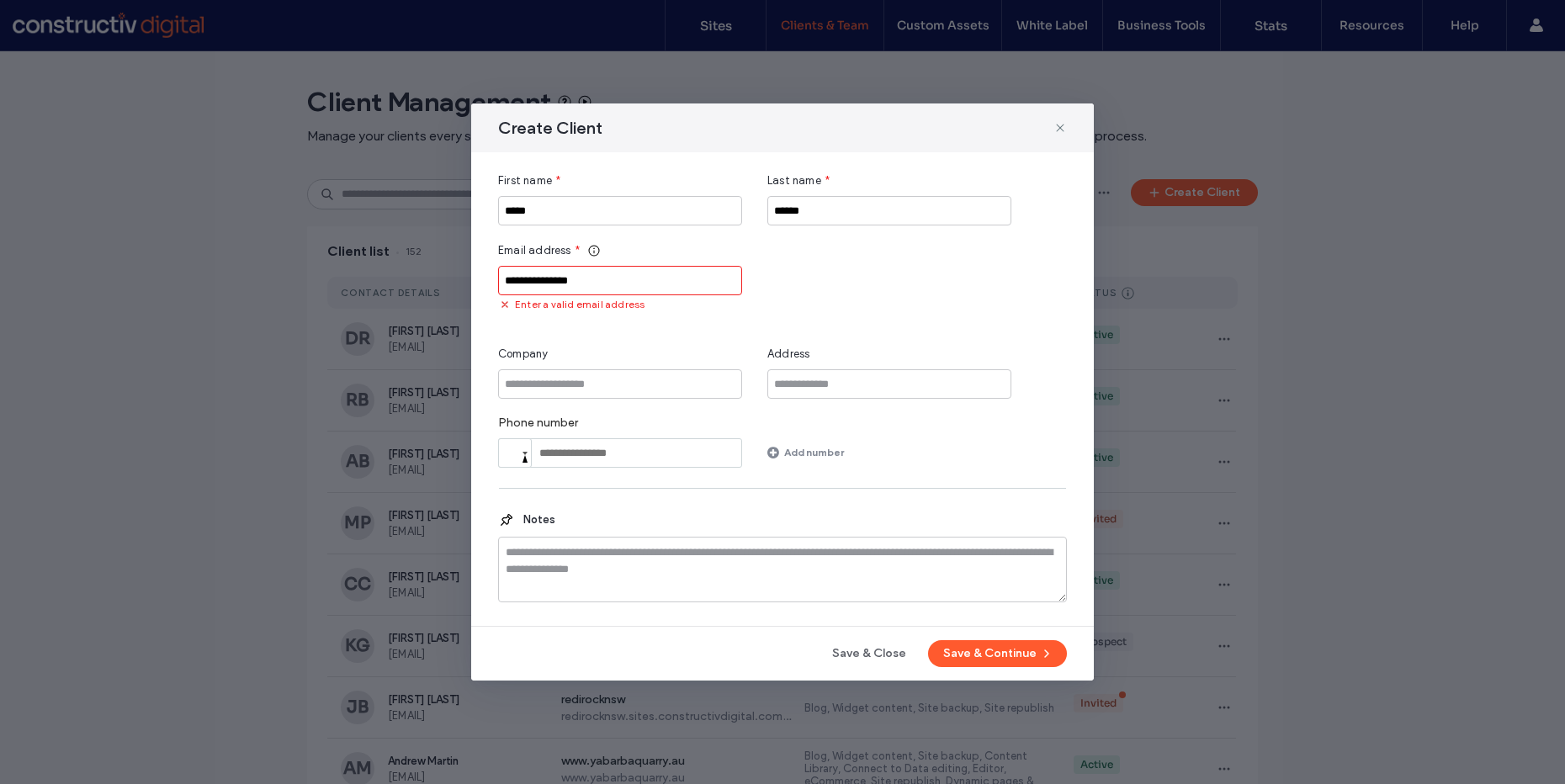 click on "**********" at bounding box center (620, 280) 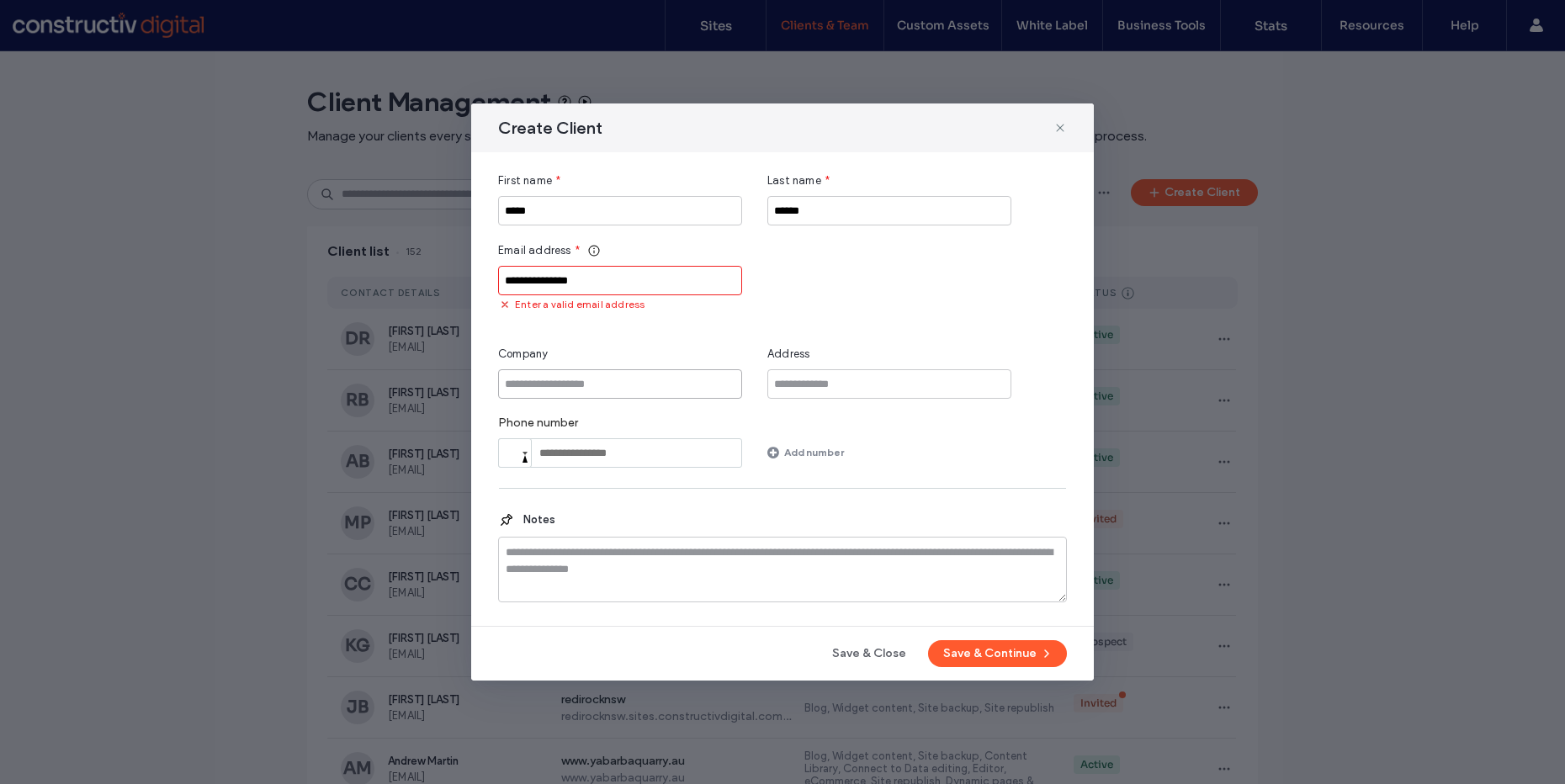 click at bounding box center [620, 384] 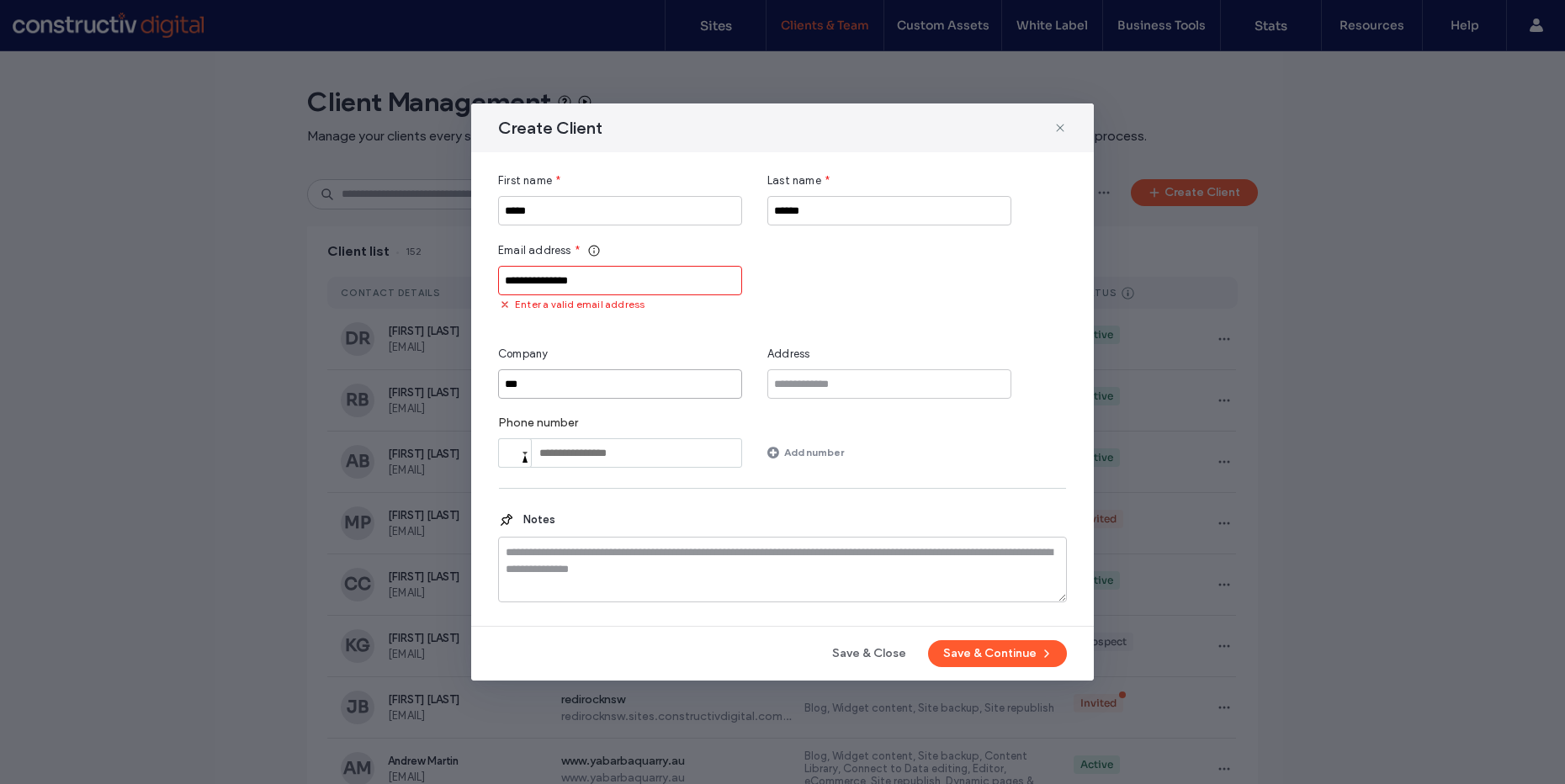 type on "***" 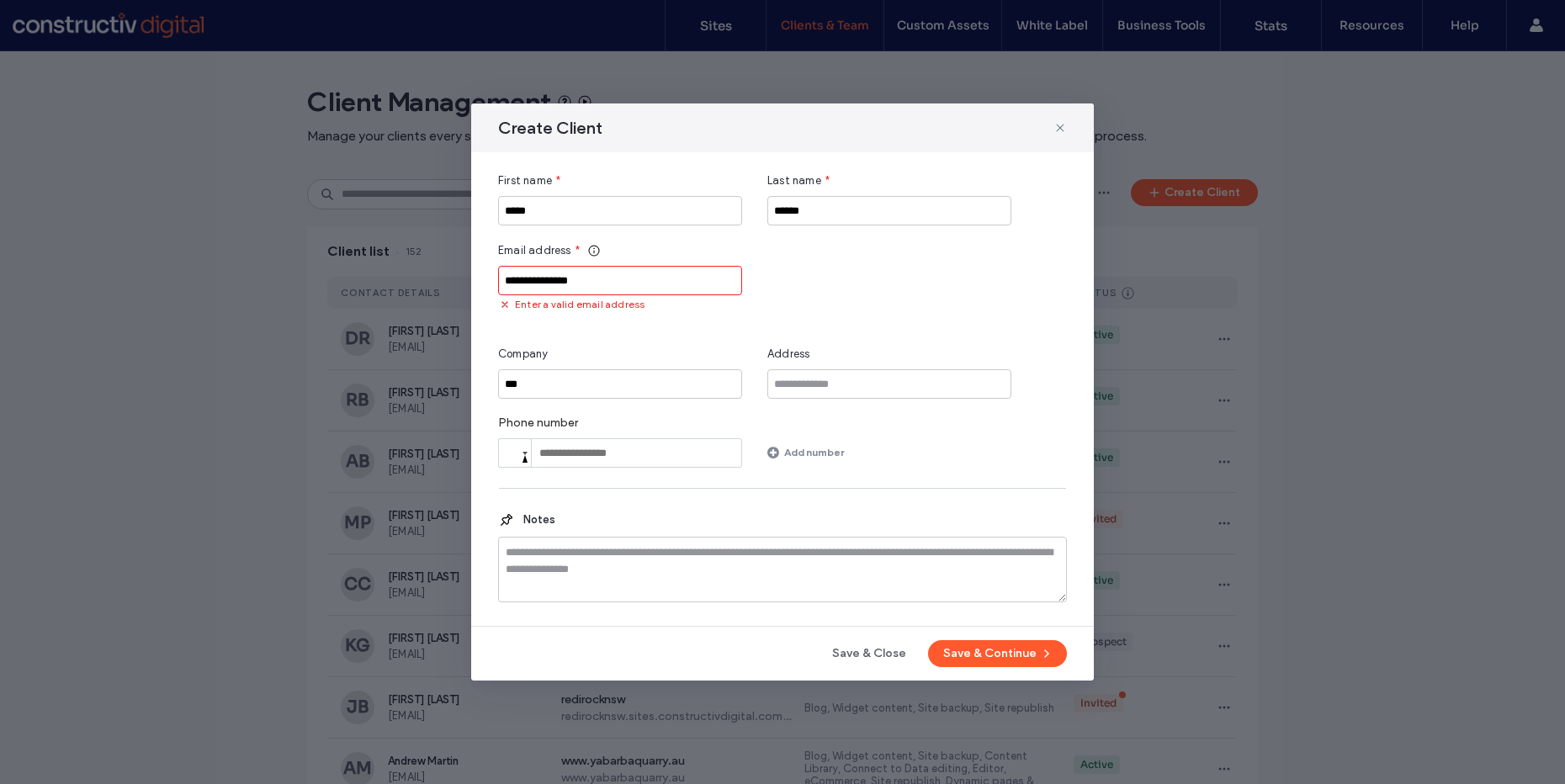 click on "**********" at bounding box center [782, 392] 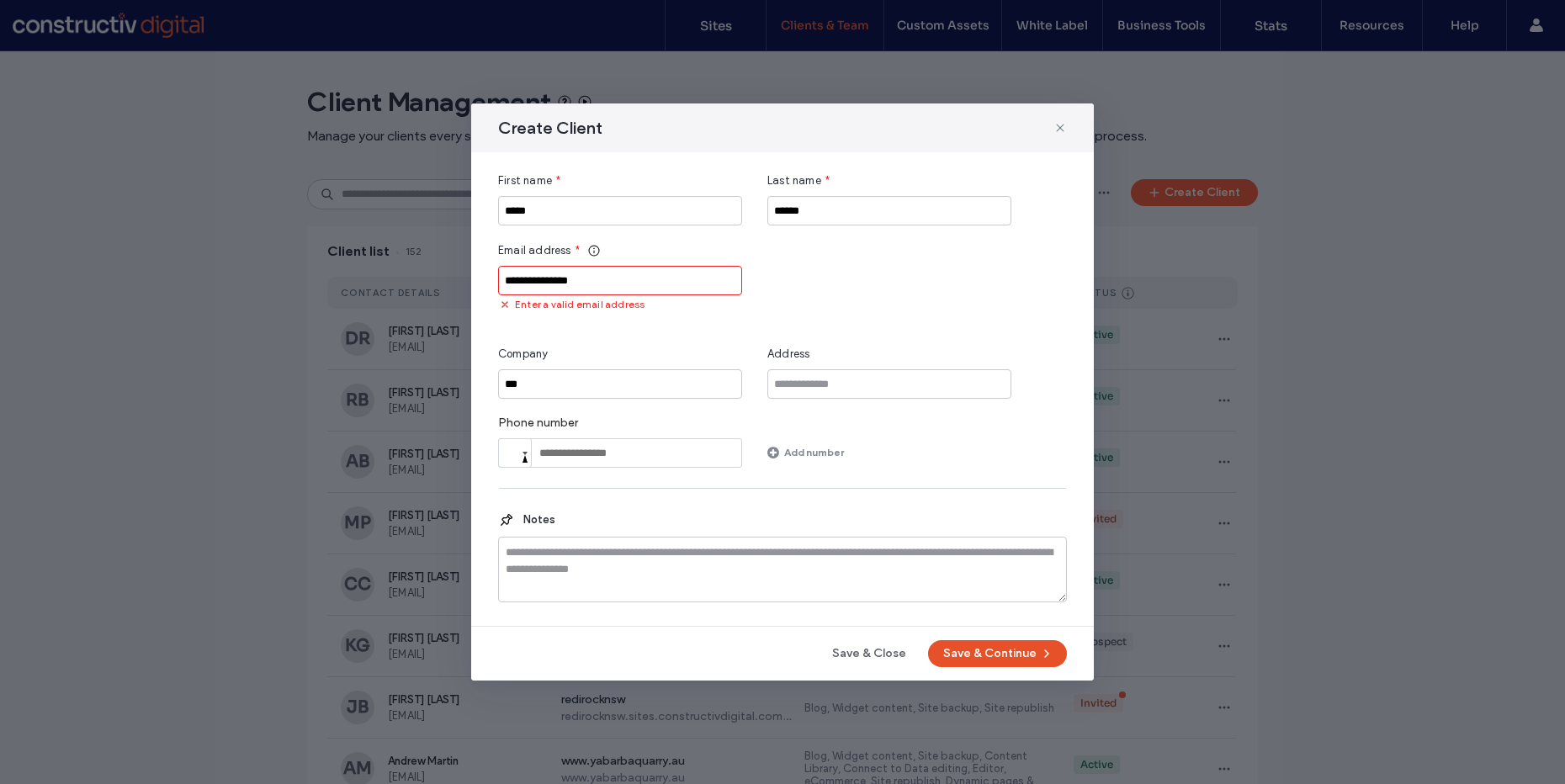 click on "Save & Continue" at bounding box center (997, 654) 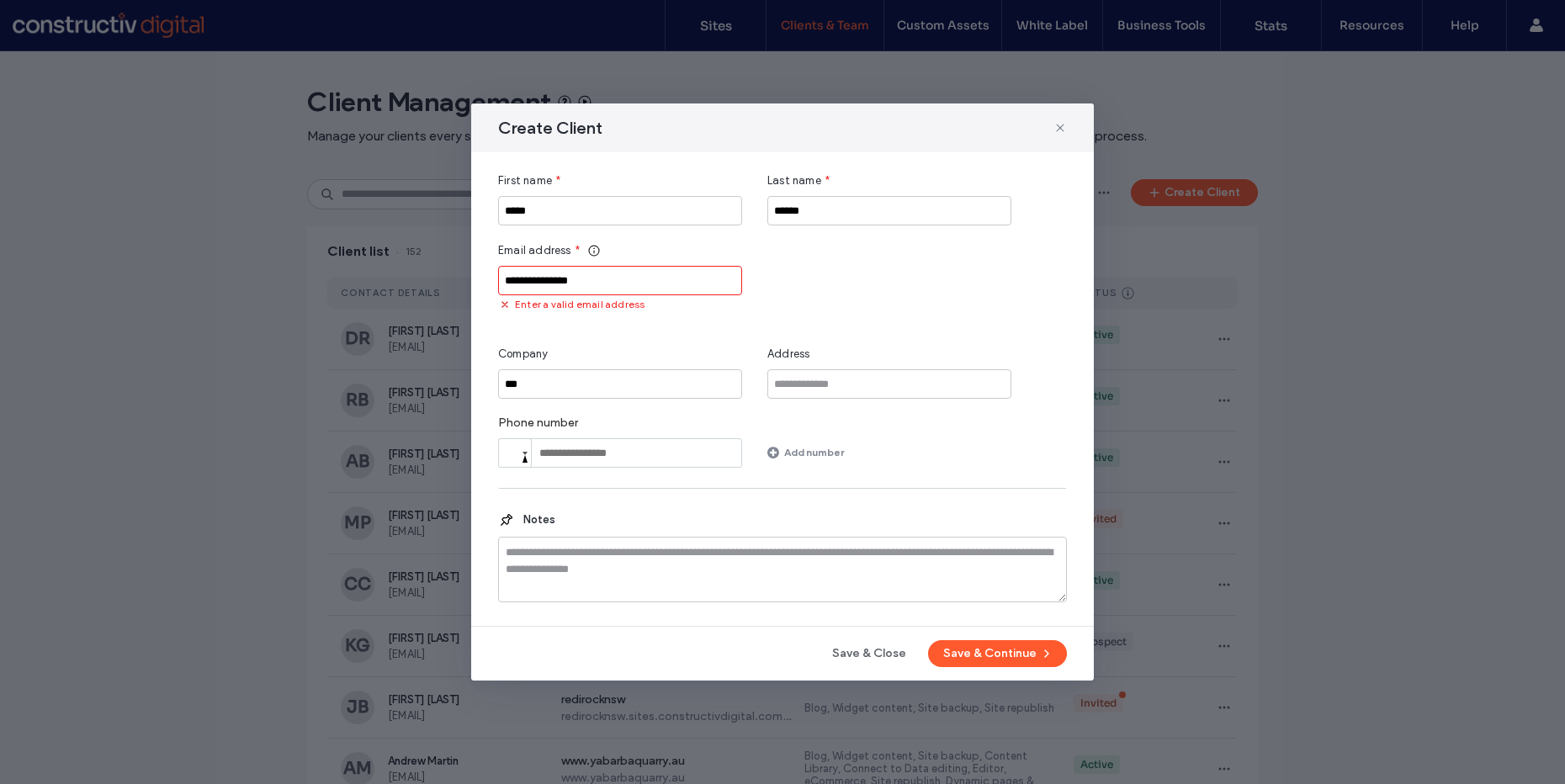 click on "**********" at bounding box center [620, 280] 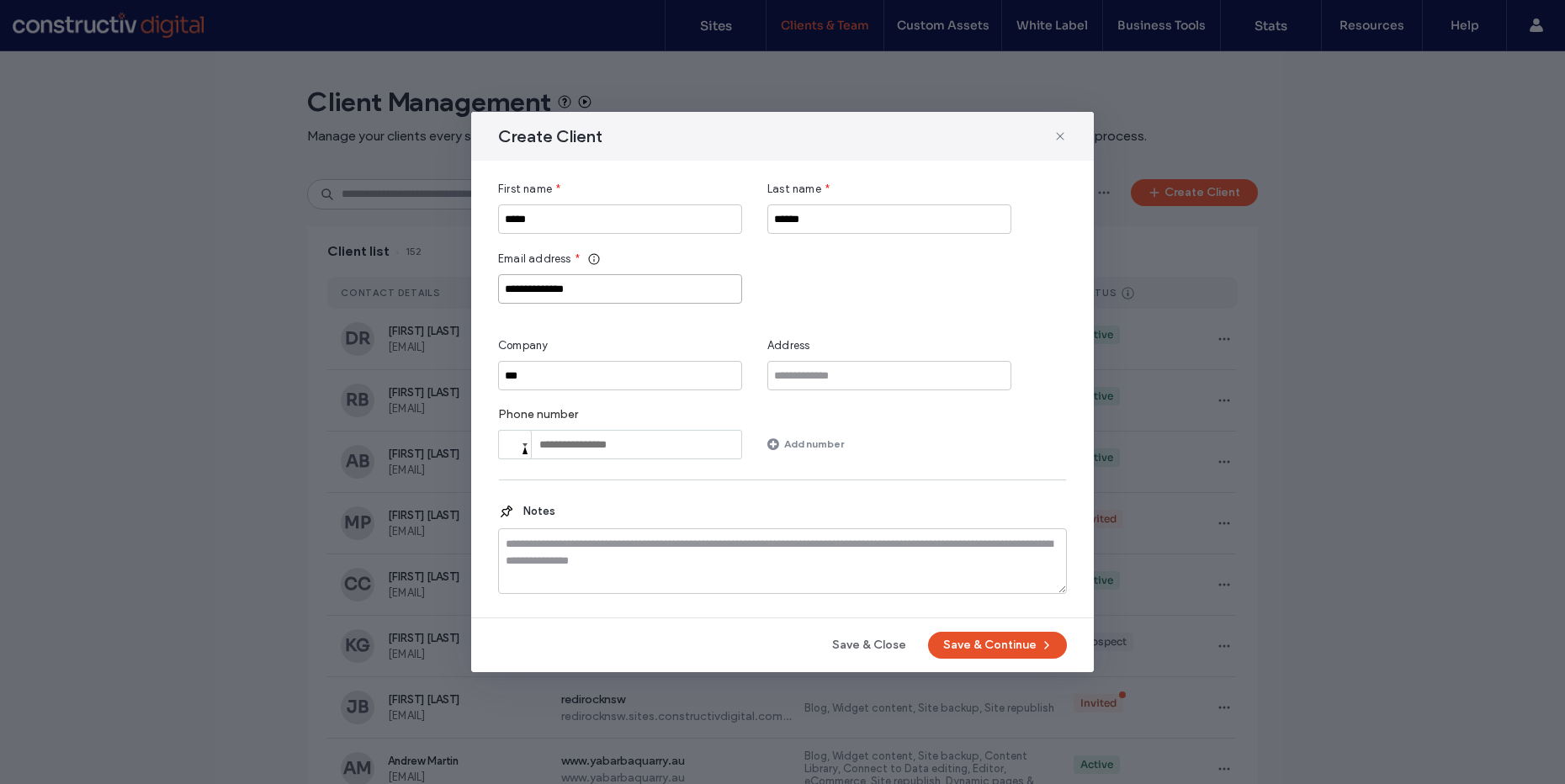 type on "**********" 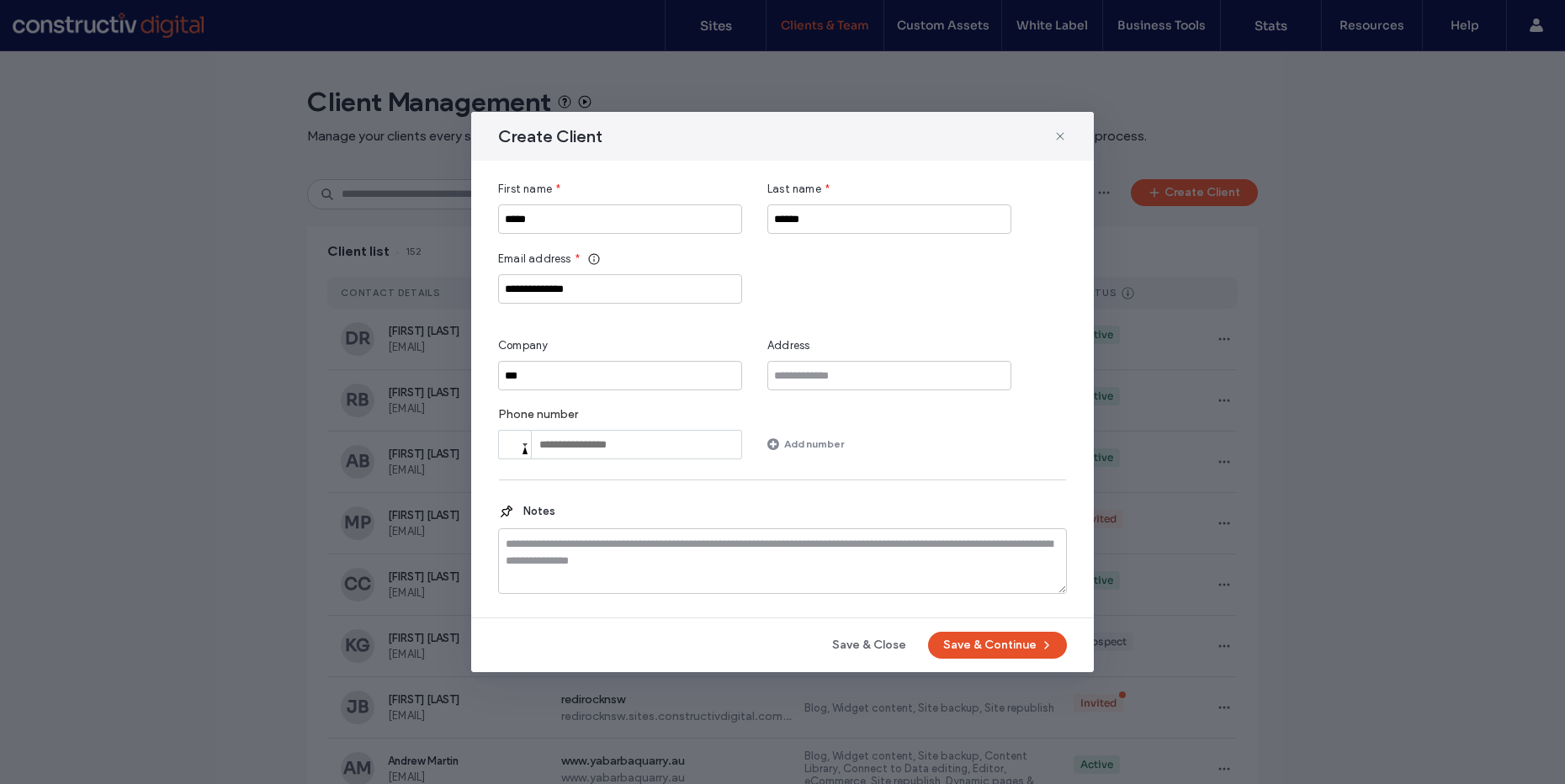 click on "Save & Continue" at bounding box center (997, 645) 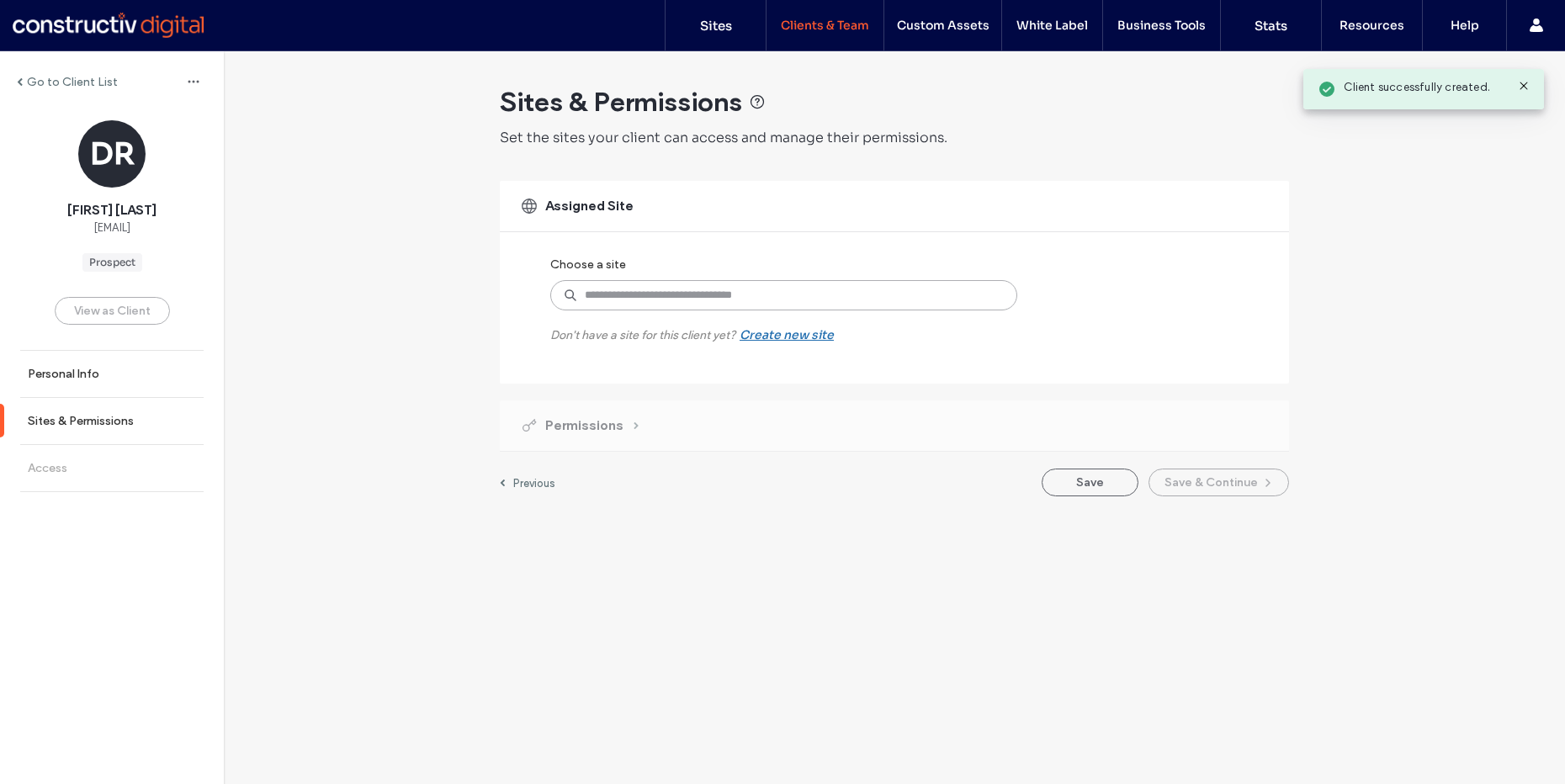 click at bounding box center [783, 295] 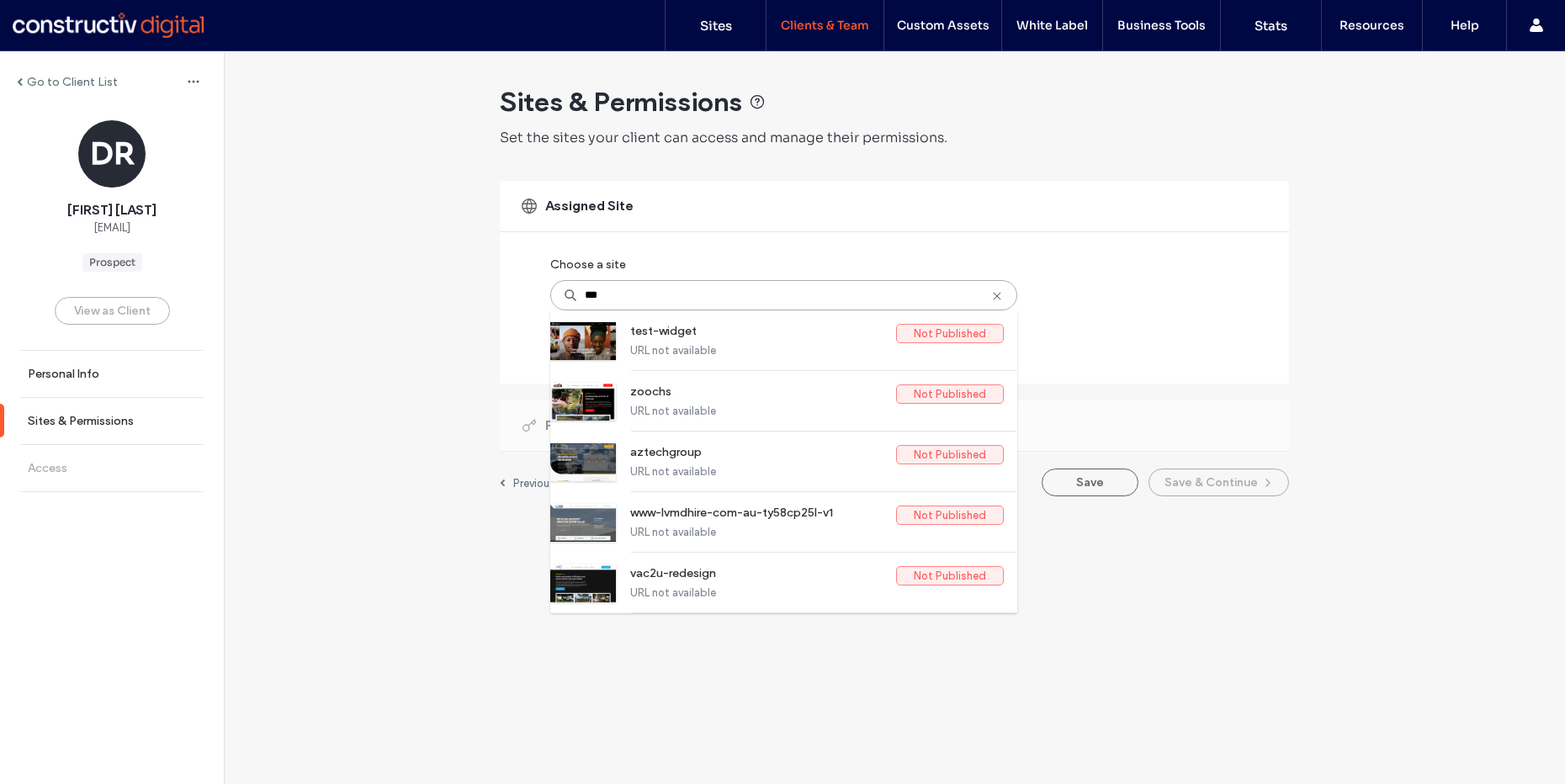 click on "***" at bounding box center (783, 295) 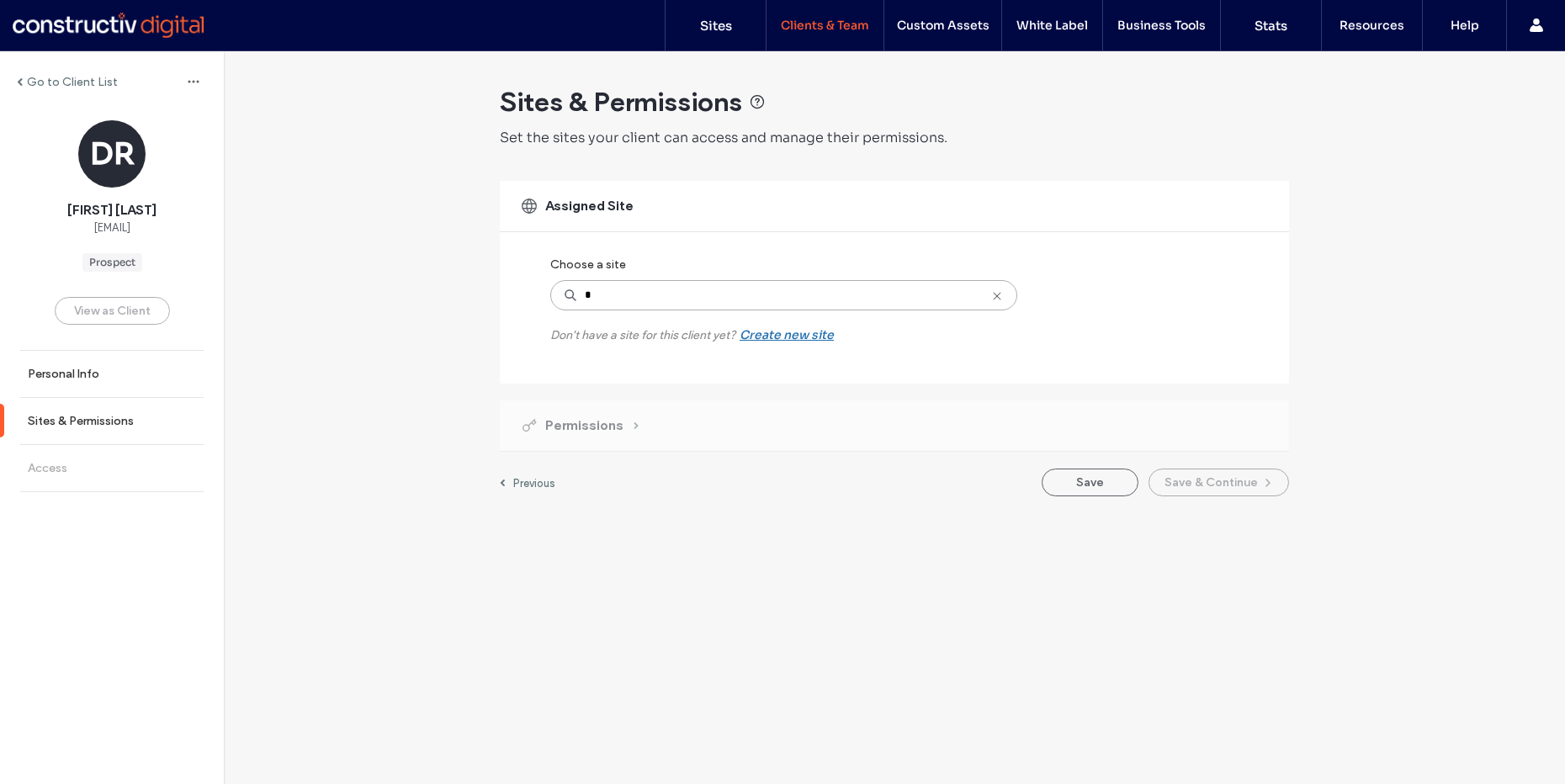 type on "*" 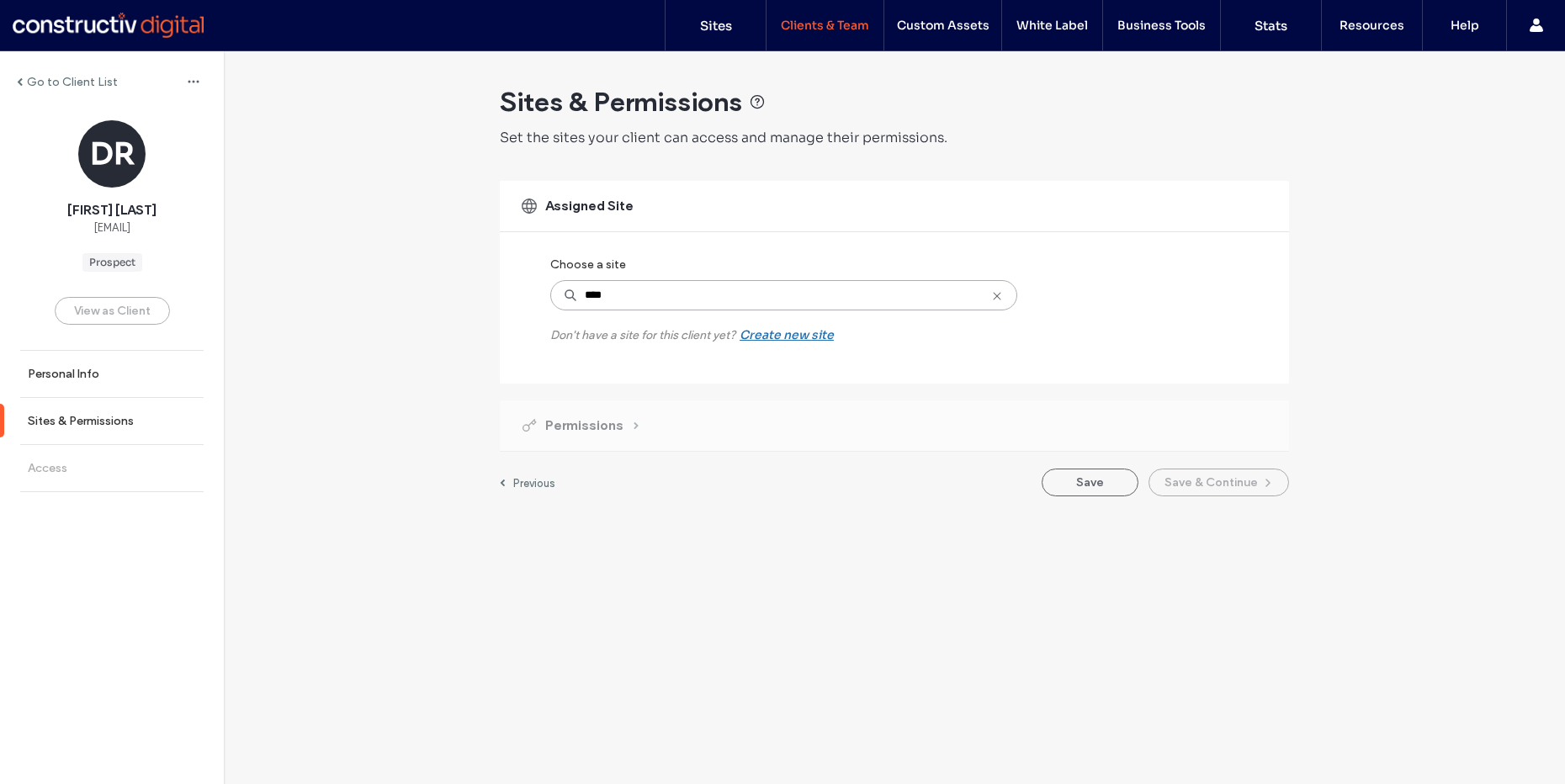 type on "*****" 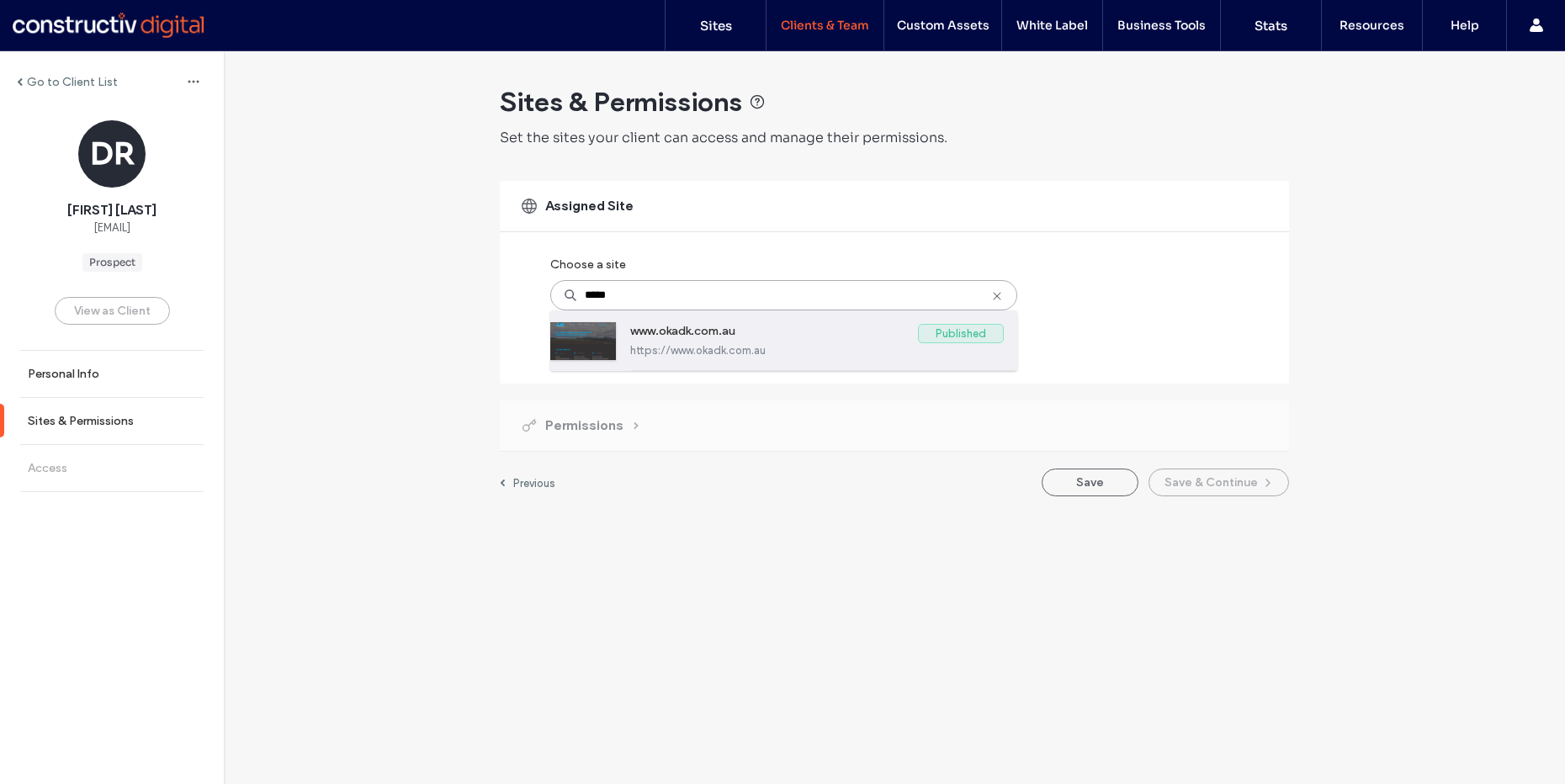 click on "www.okadk.com.au" at bounding box center [774, 334] 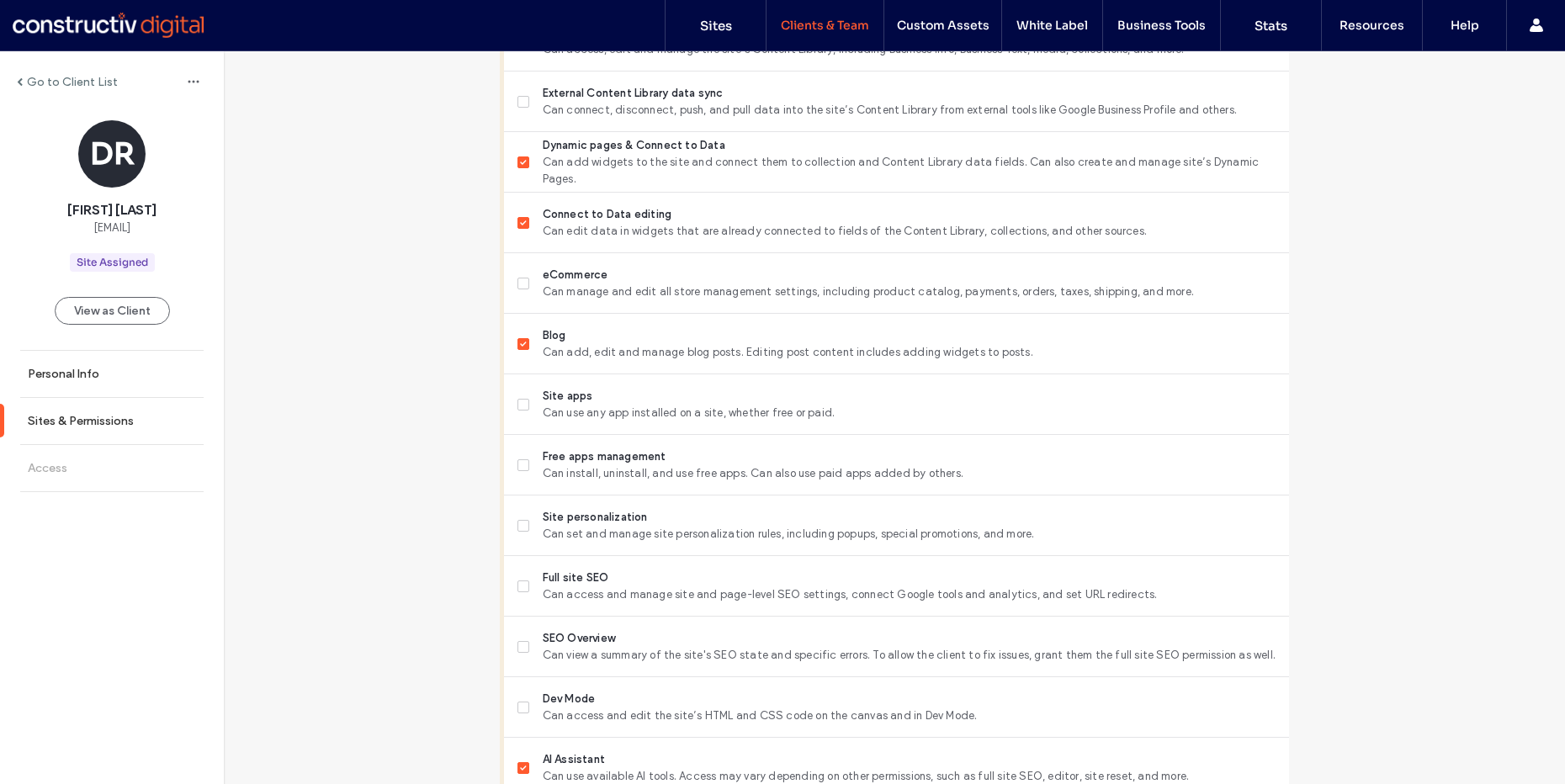 scroll, scrollTop: 1273, scrollLeft: 0, axis: vertical 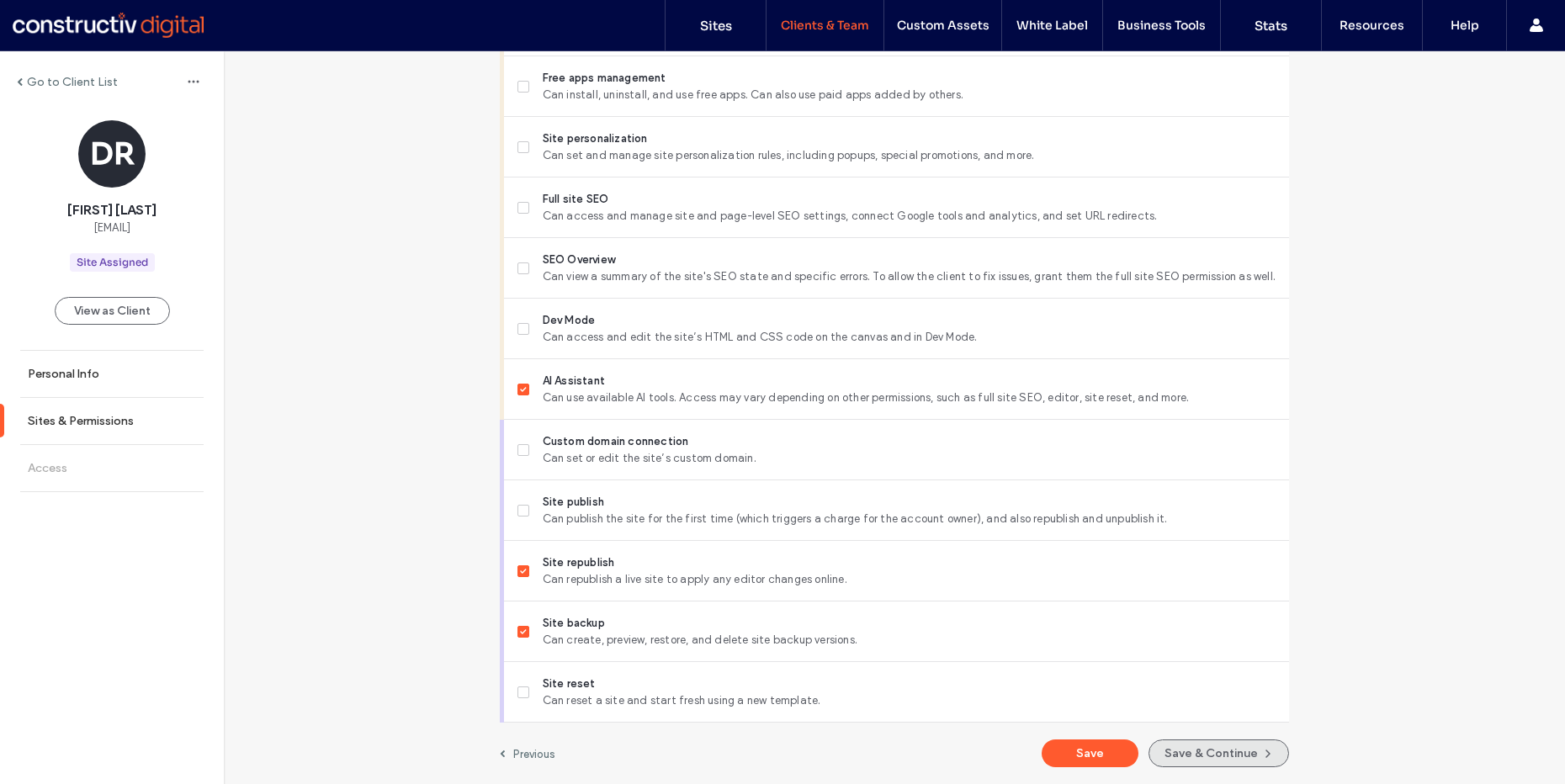 click on "Save & Continue" at bounding box center [1218, 753] 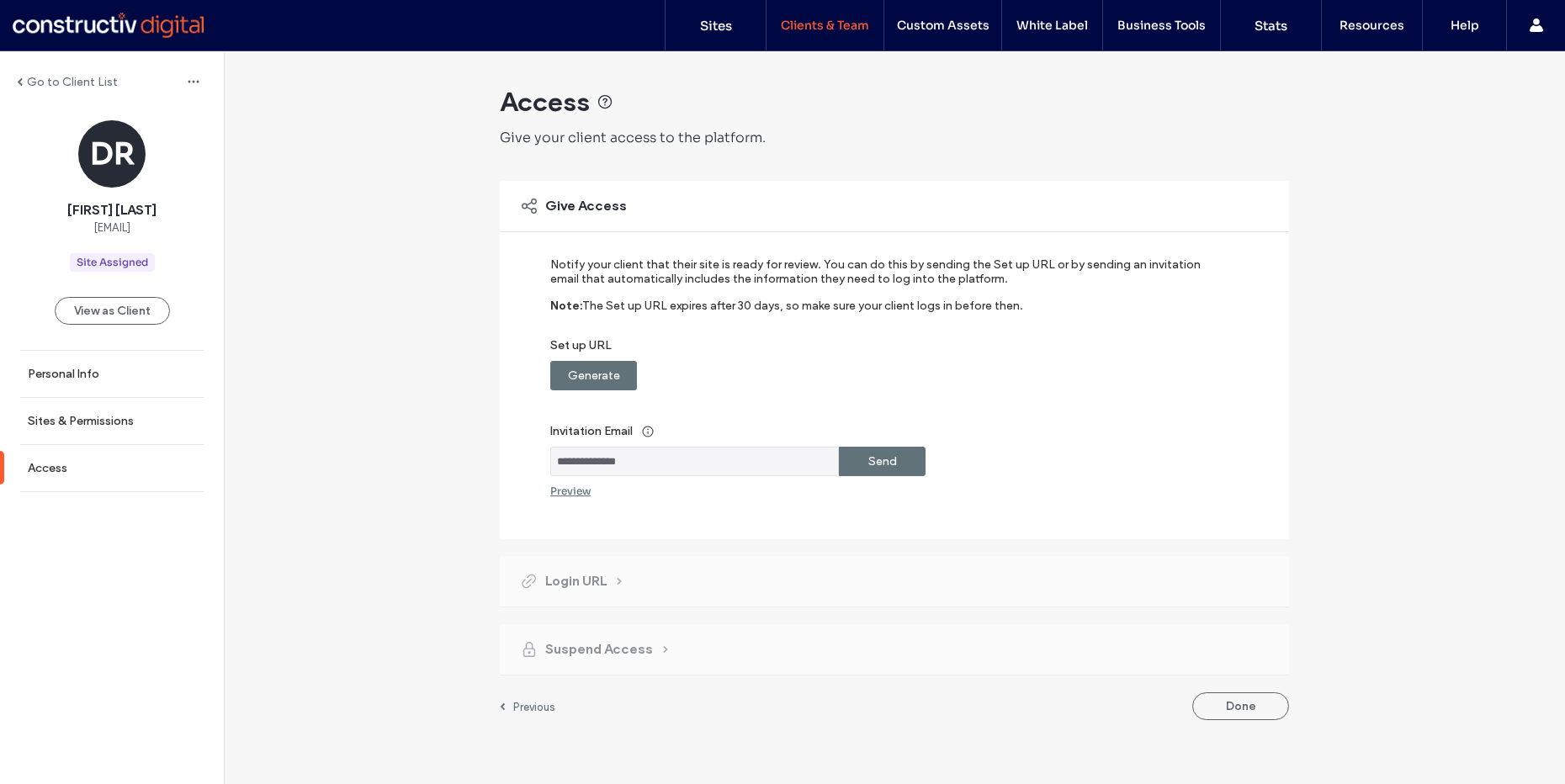 click on "Send" at bounding box center (883, 461) 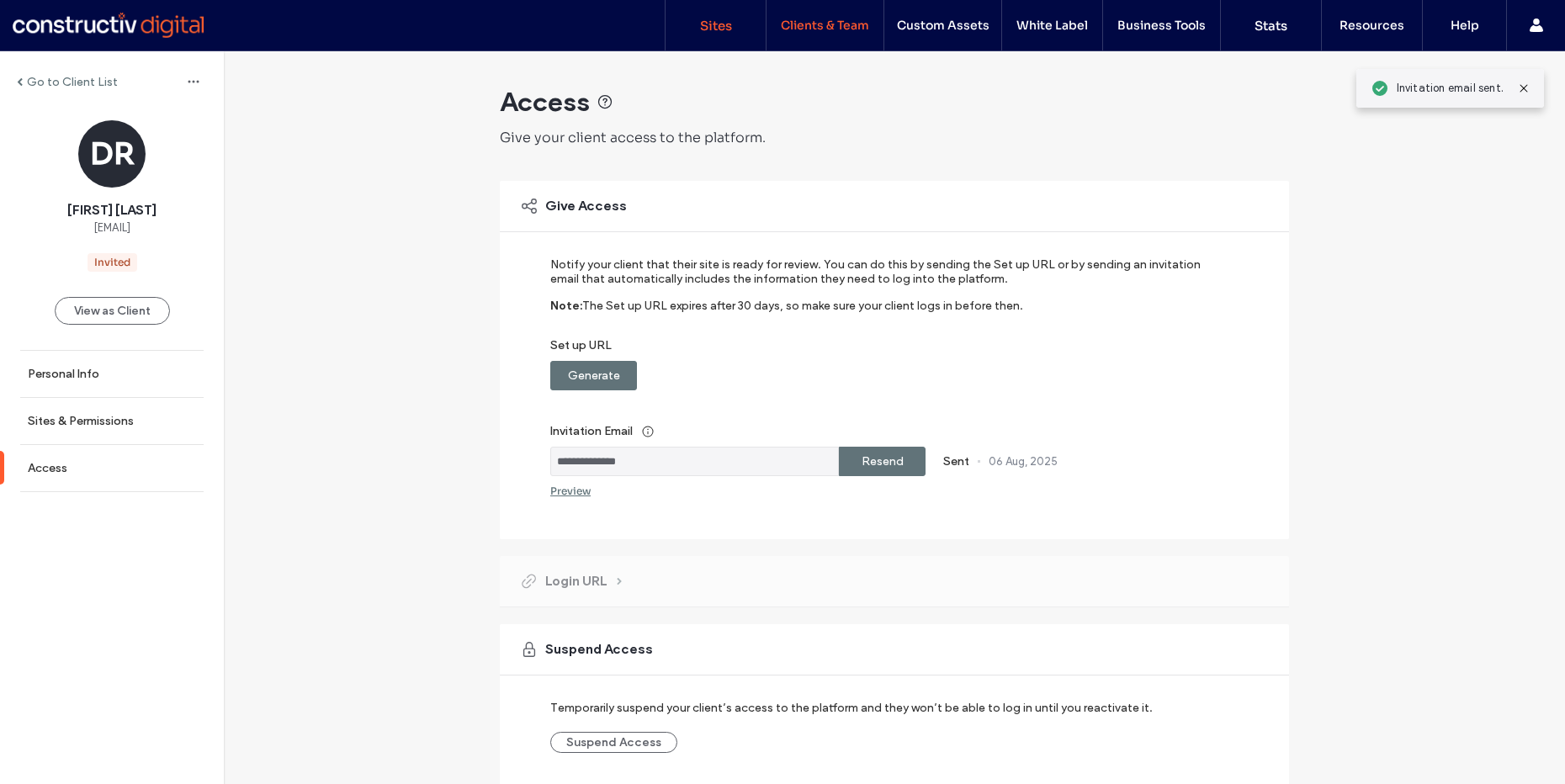 click on "Sites" at bounding box center (716, 25) 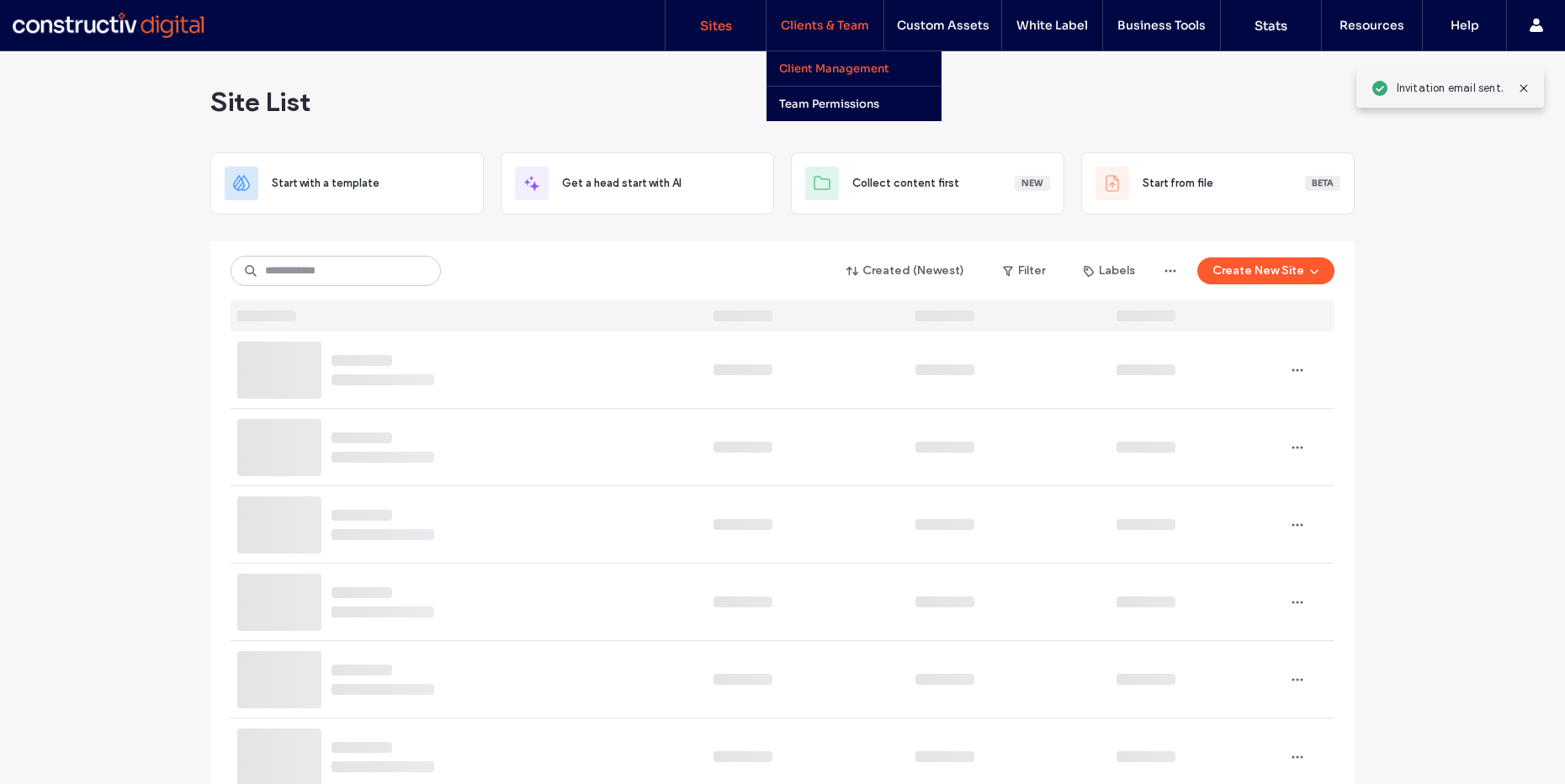 click on "Client Management" at bounding box center (860, 68) 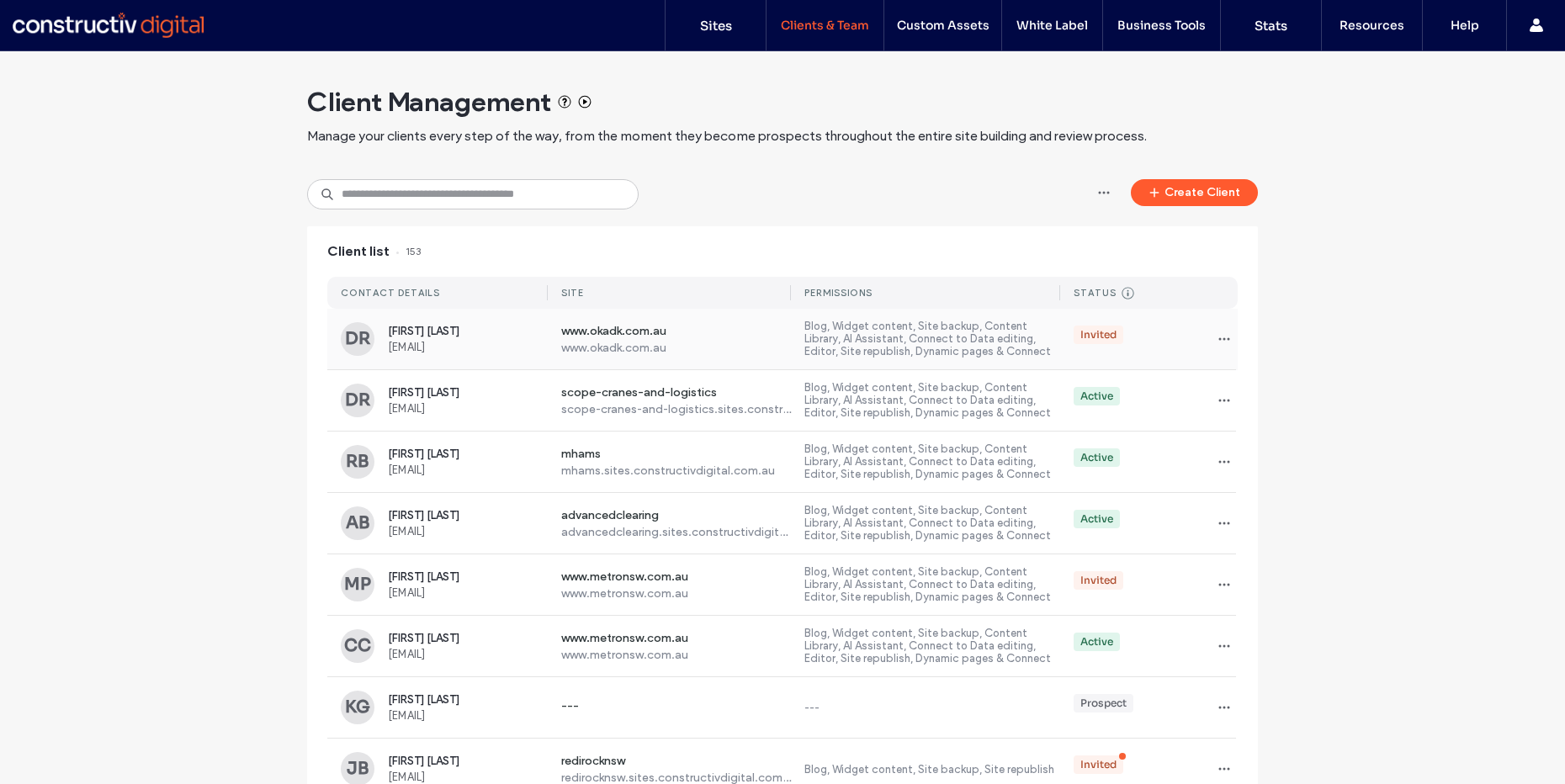 click on "www.okadk.com.au" at bounding box center (676, 347) 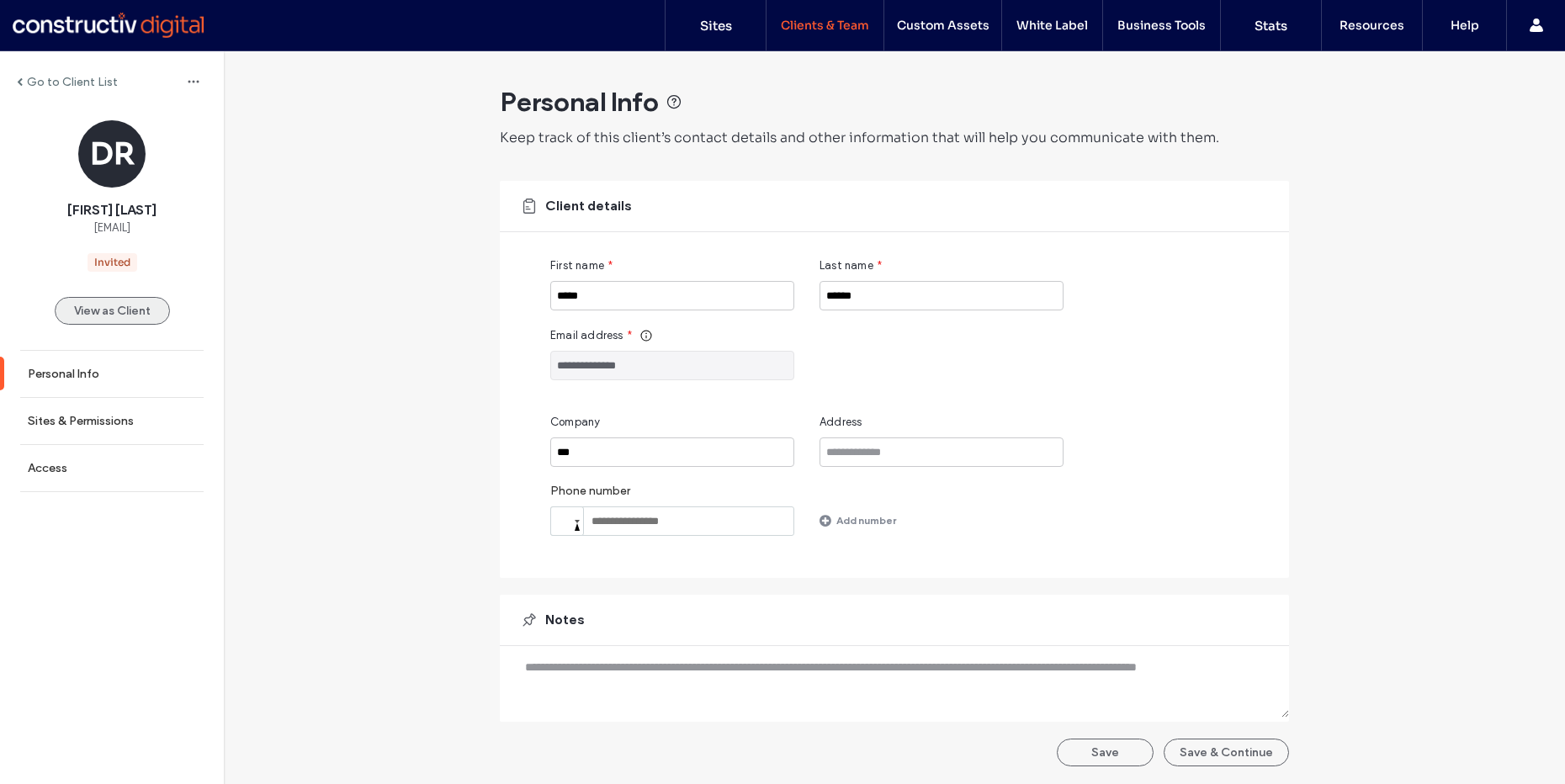 click on "View as Client" at bounding box center [112, 310] 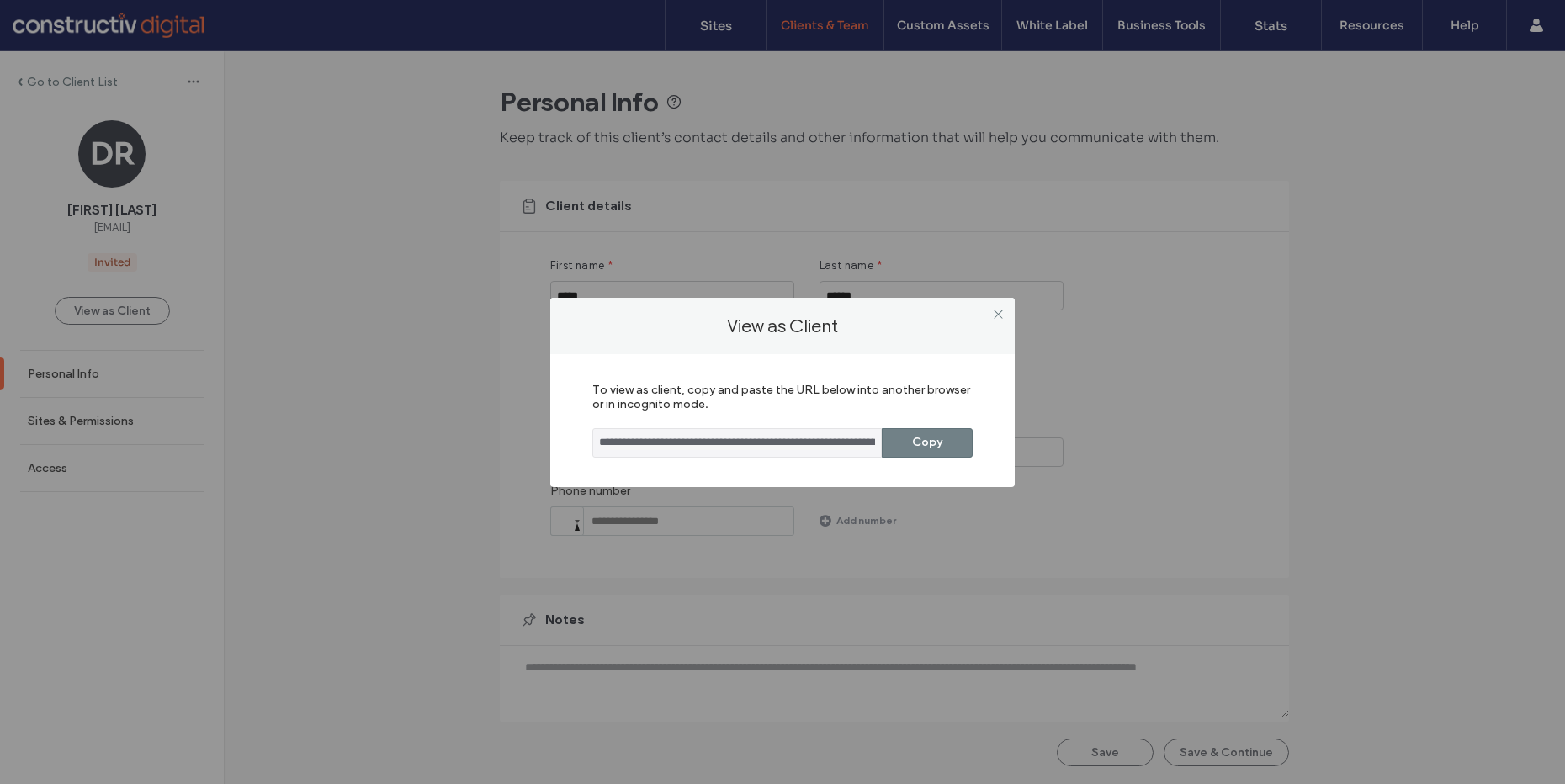 click on "Copy" at bounding box center [927, 442] 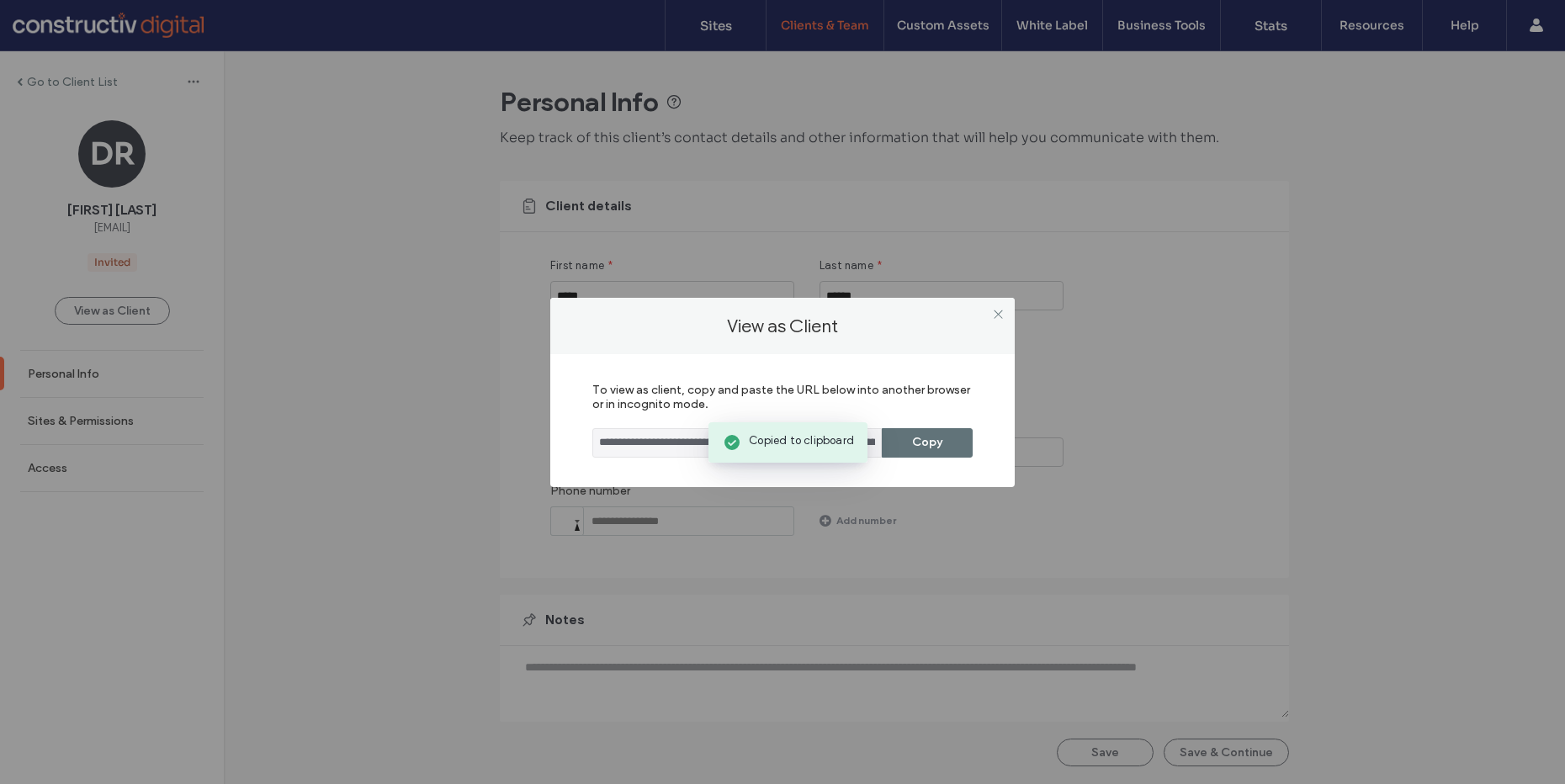 click on "**********" at bounding box center [782, 392] 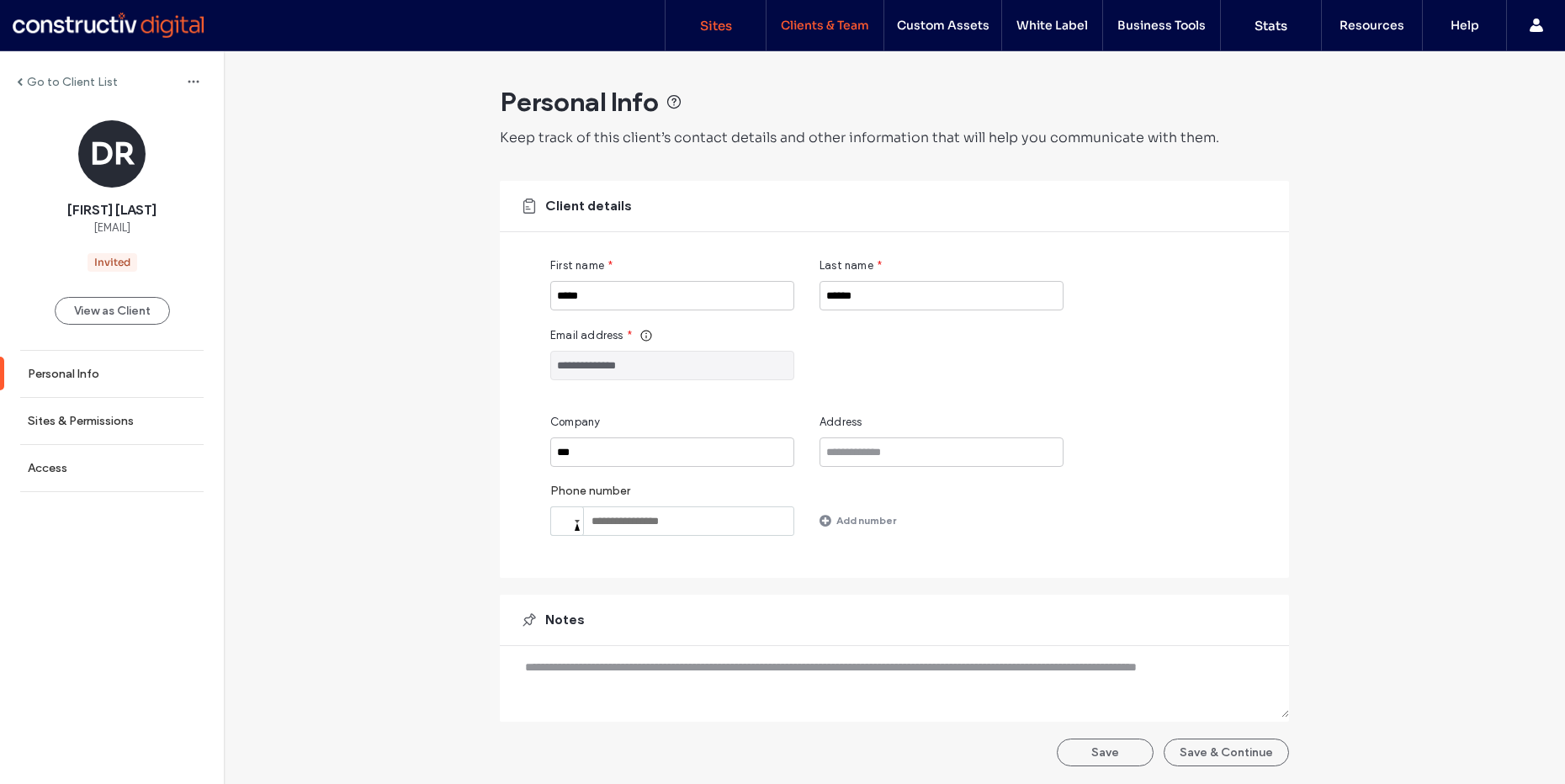 click on "Sites" at bounding box center [715, 25] 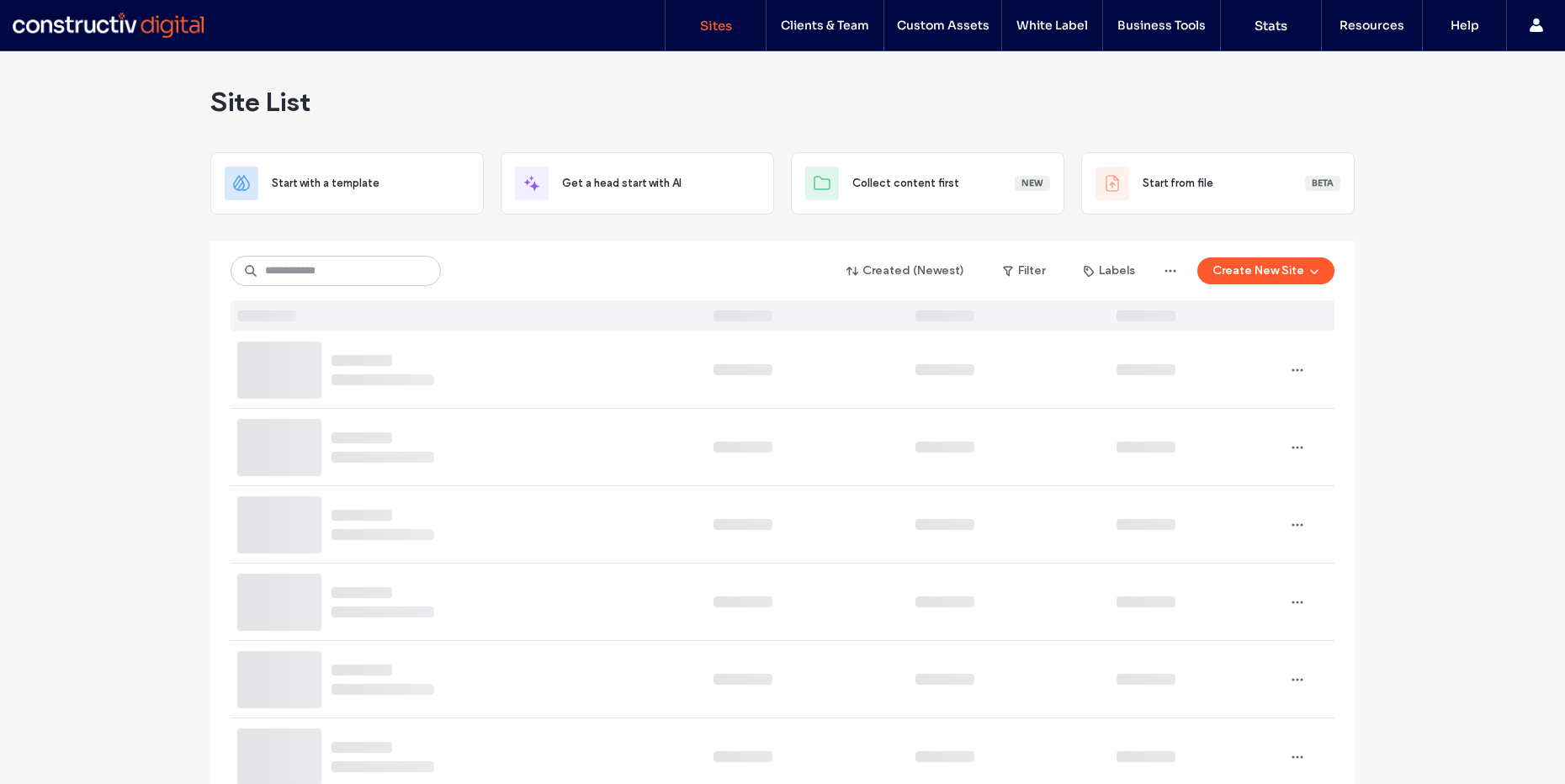 click on "Site List Start with a template Get a head start with AI Collect content first New Start from file Beta Created (Newest) Filter Labels Create New Site 1 2 3 4 5 ··· 8" at bounding box center (782, 3123) 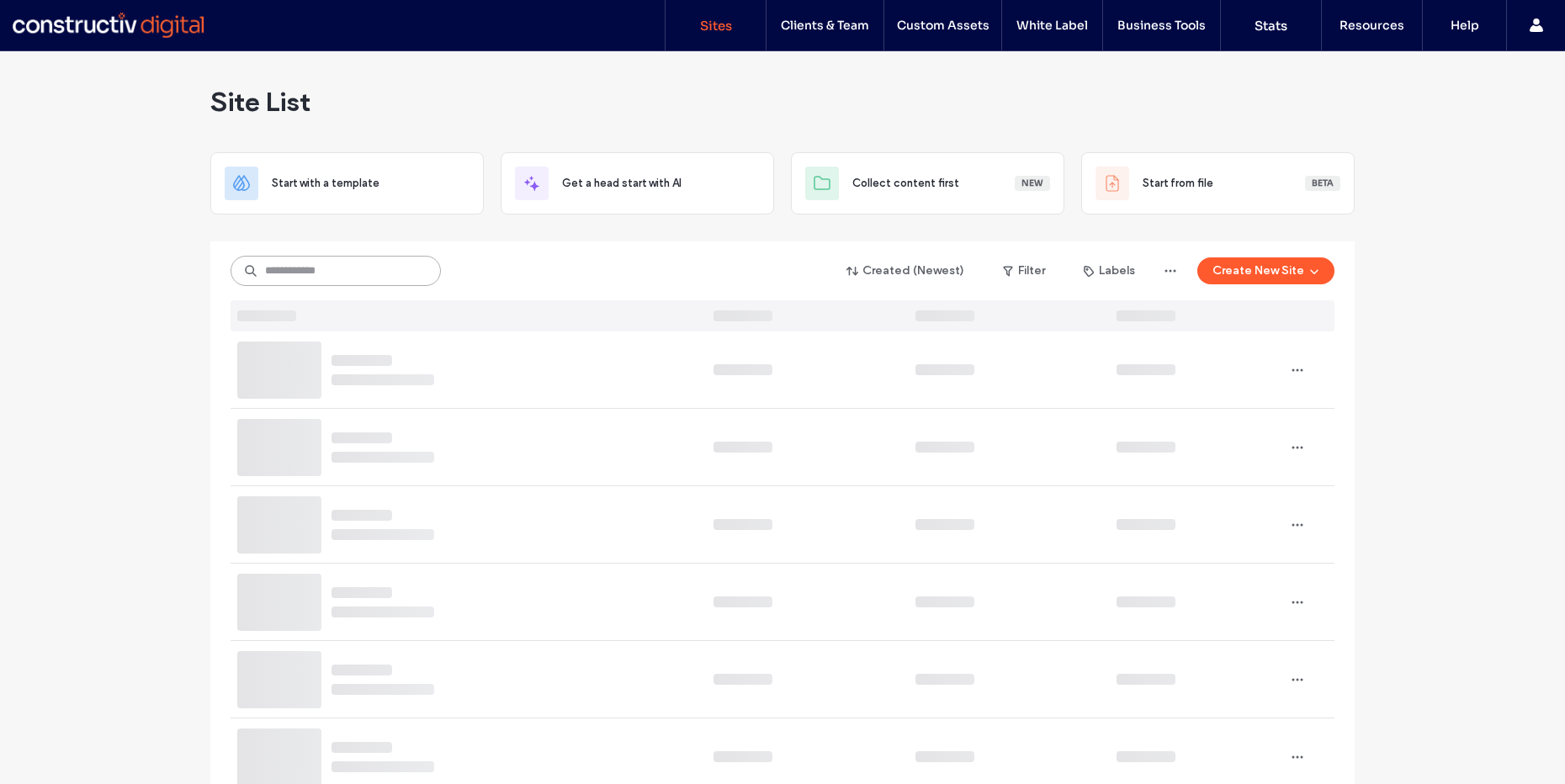 click at bounding box center (336, 271) 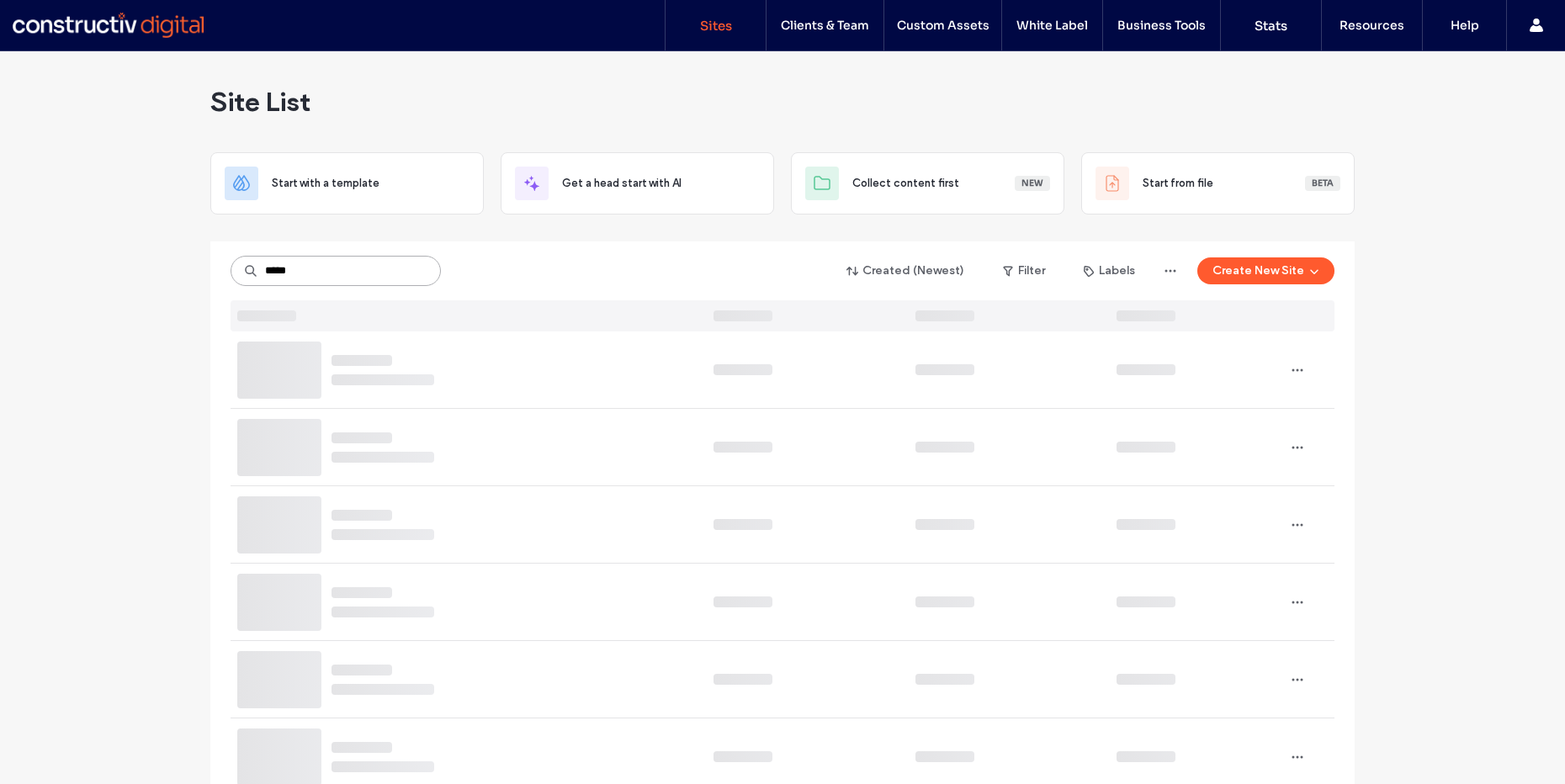 type on "*****" 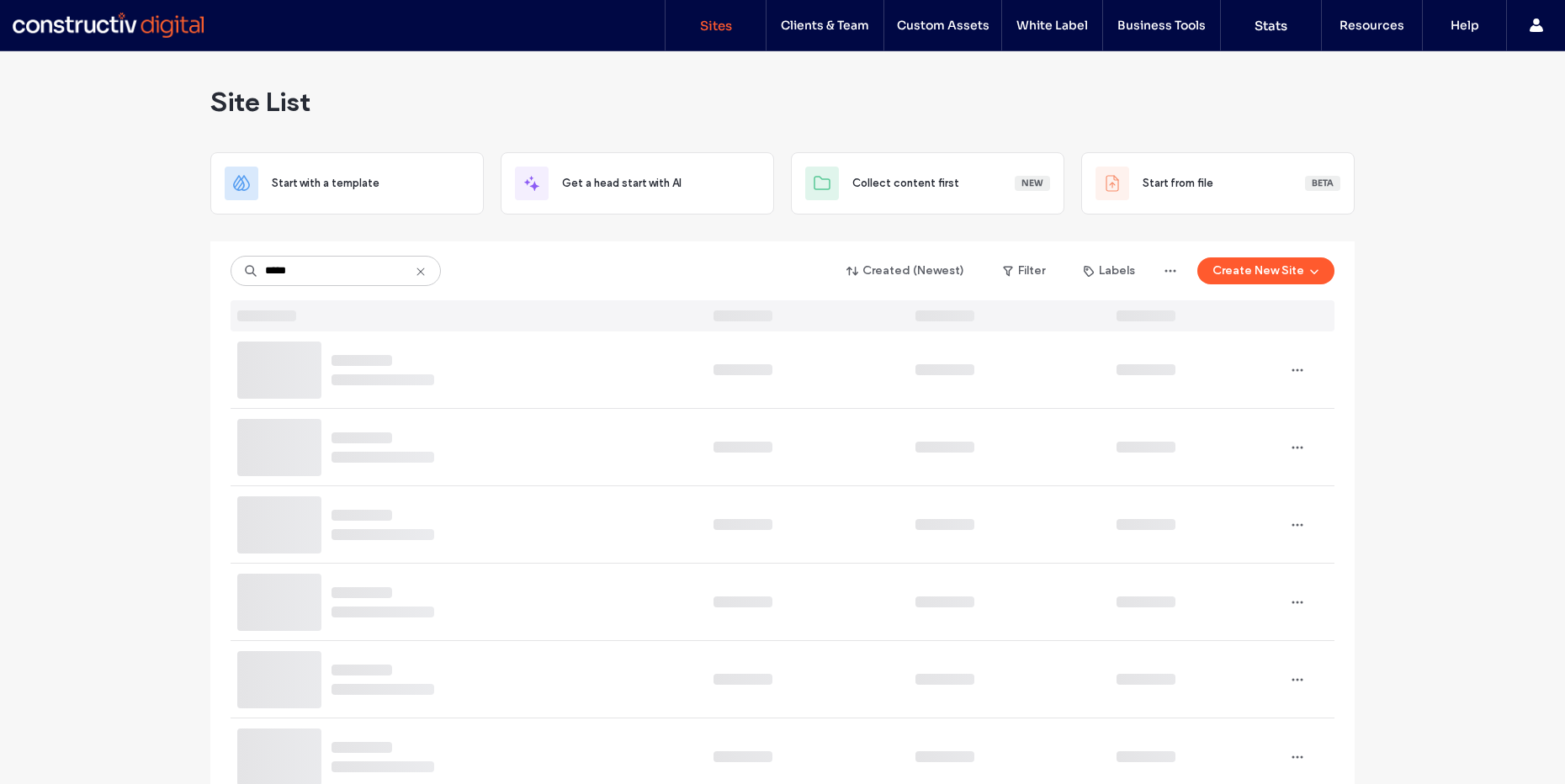click on "Site List Start with a template Get a head start with AI Collect content first New Start from file Beta ***** Created (Newest) Filter Labels Create New Site 1 2 3 4 5 ··· 8" at bounding box center [782, 3123] 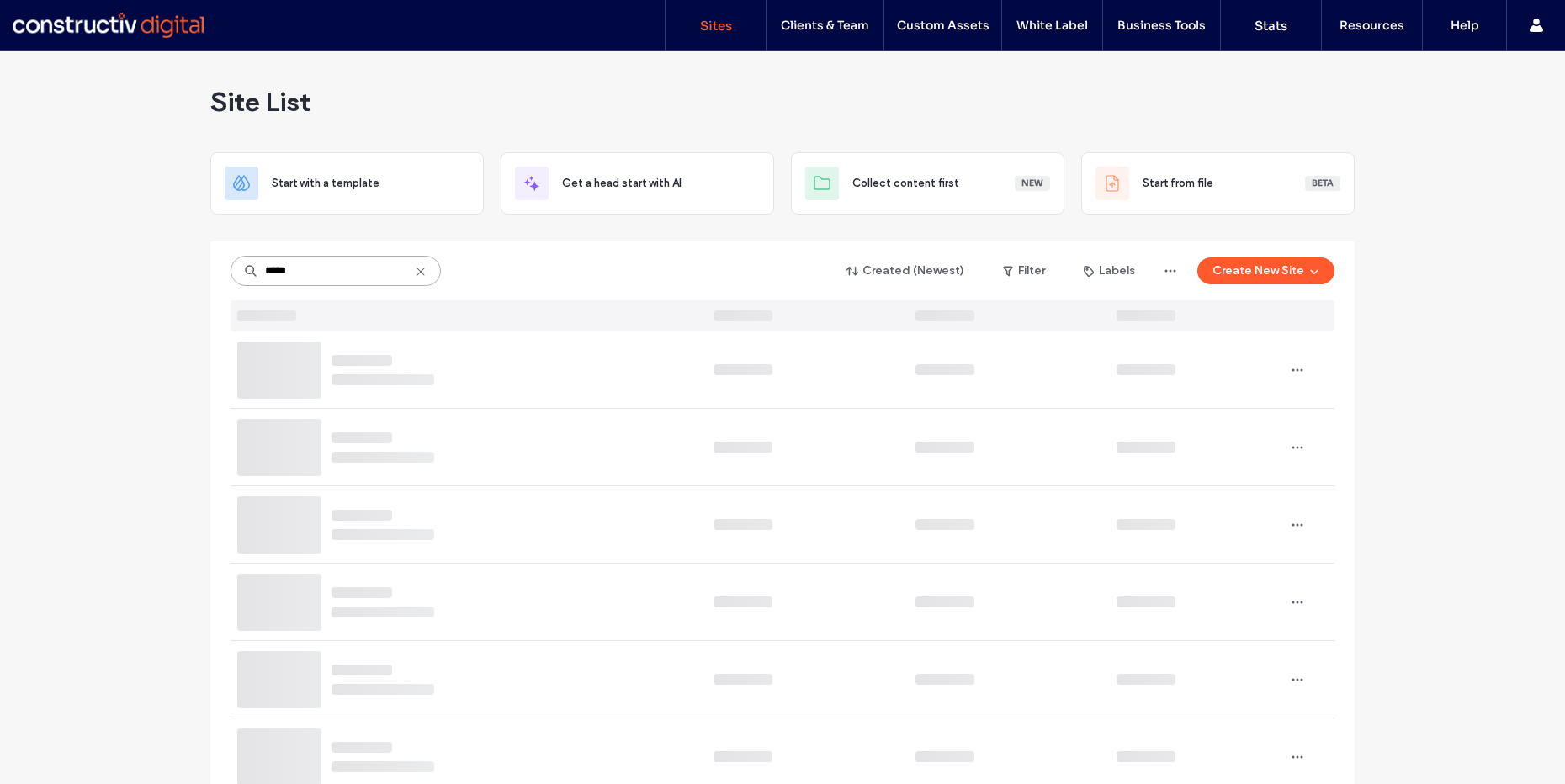click on "*****" at bounding box center (336, 271) 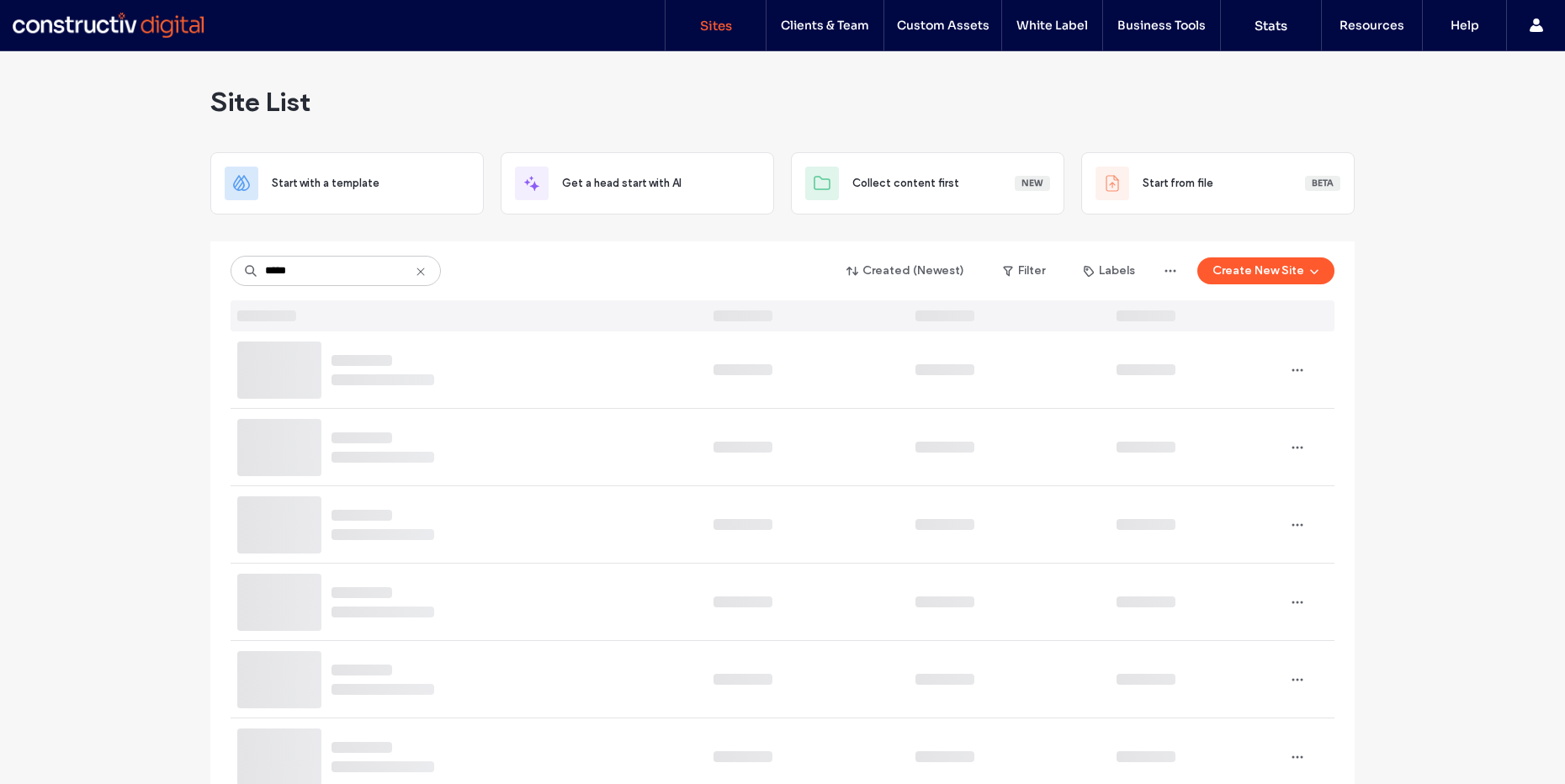 click on "Site List Start with a template Get a head start with AI Collect content first New Start from file Beta ***** Created (Newest) Filter Labels Create New Site 1 2 3 4 5 ··· 8" at bounding box center (782, 3123) 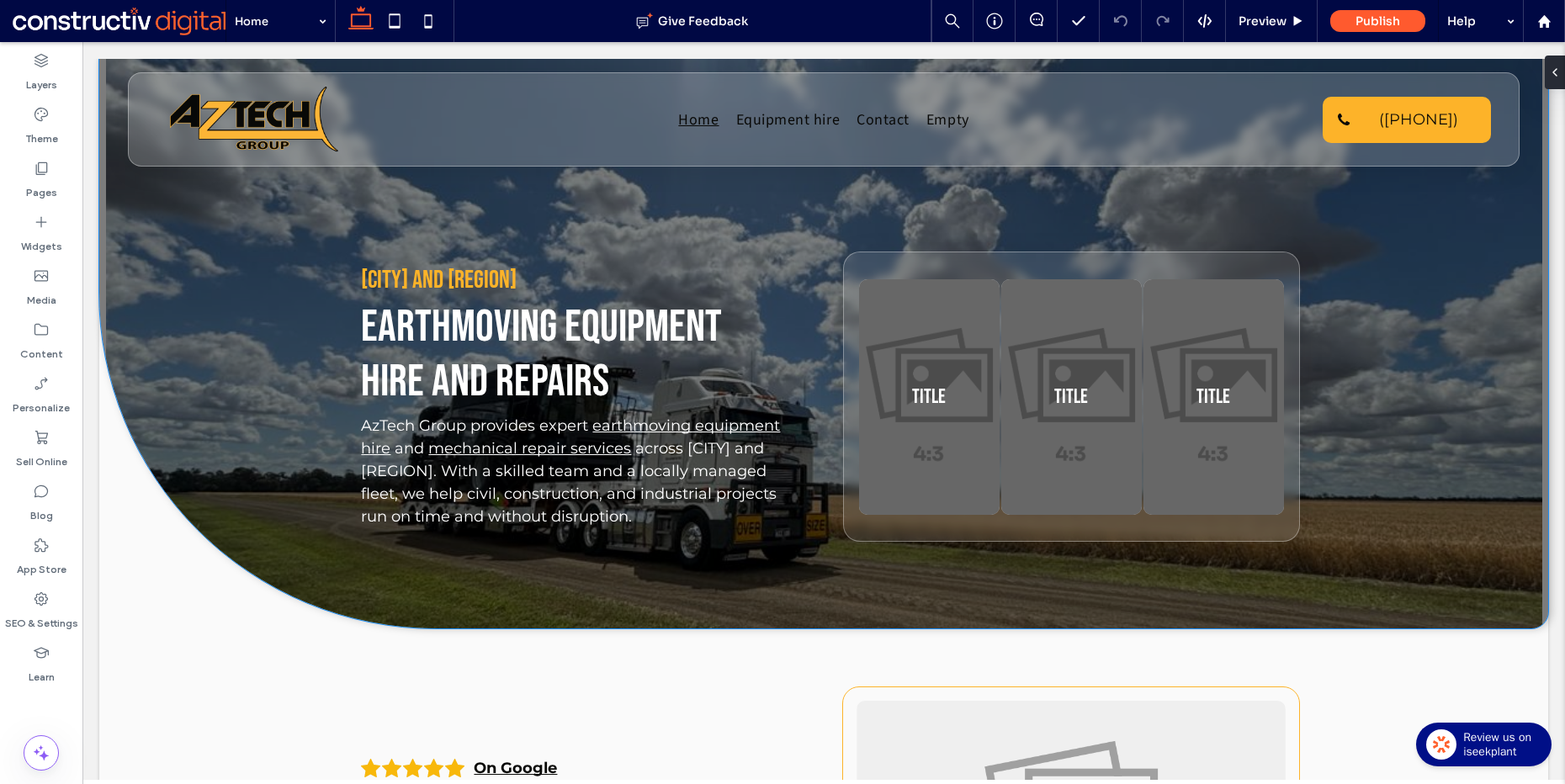 scroll, scrollTop: 0, scrollLeft: 0, axis: both 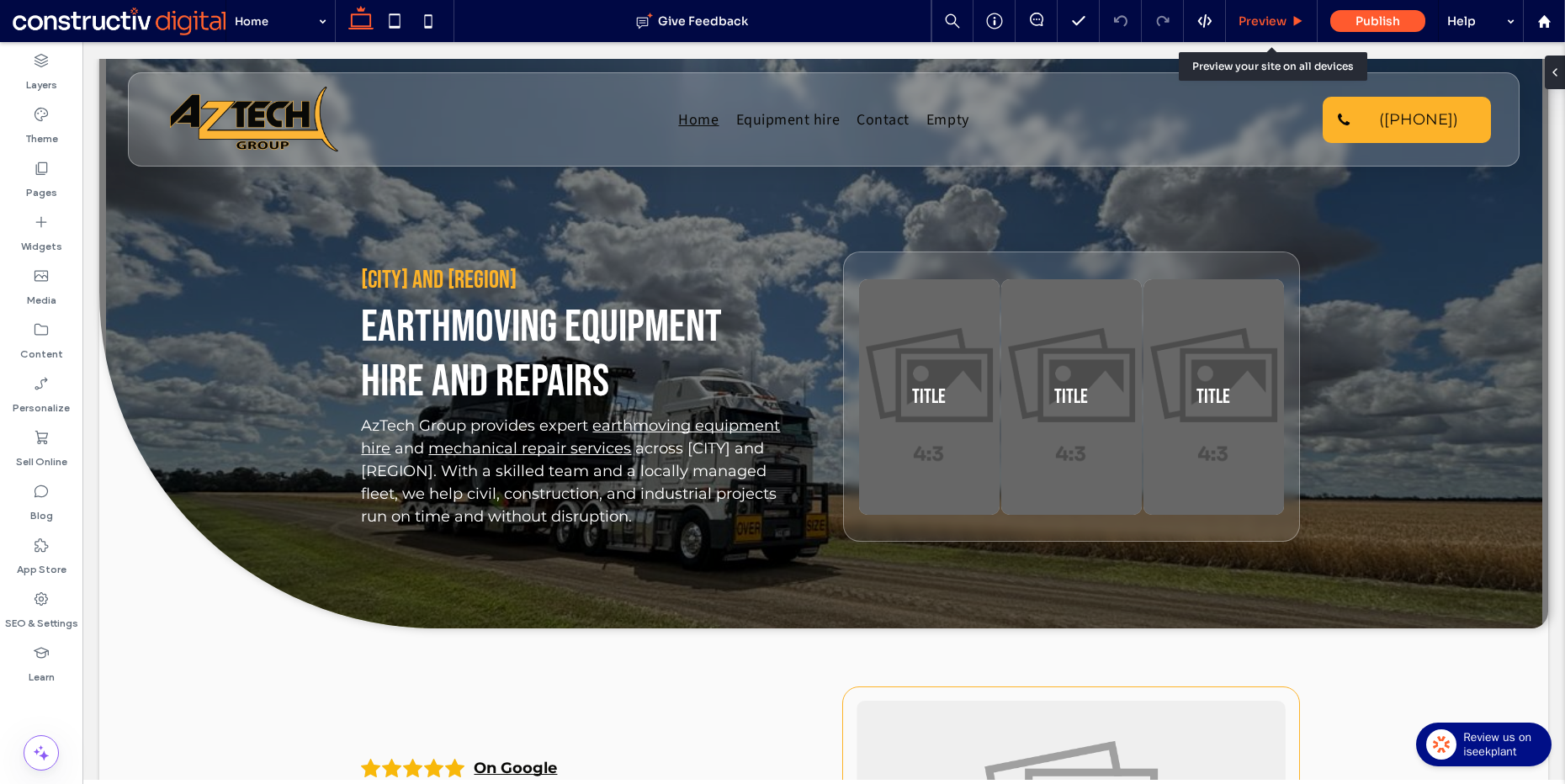 click on "Preview" at bounding box center [1262, 21] 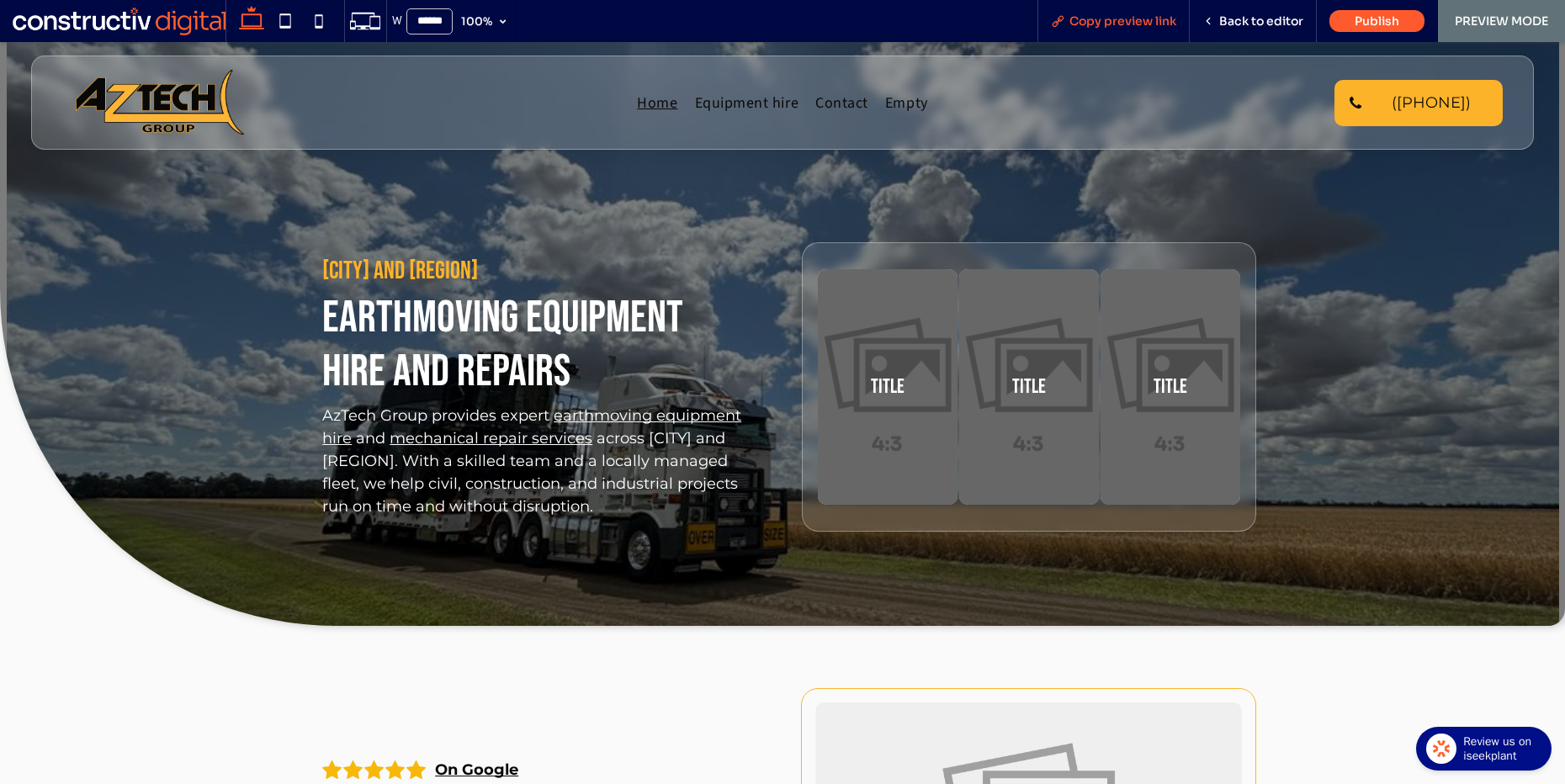 click on "Copy preview link" at bounding box center (1122, 21) 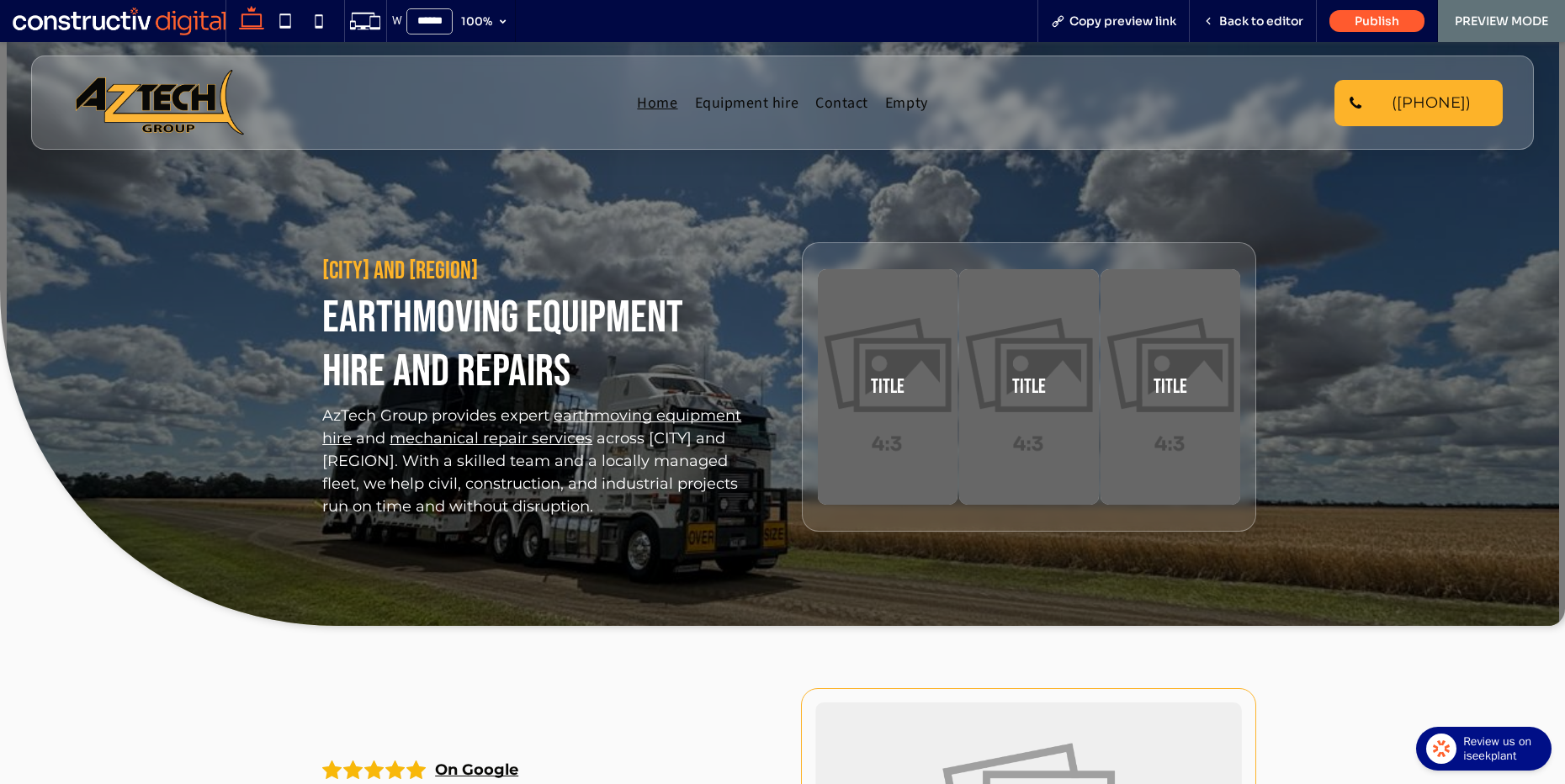 click on "Brisbane and South East Queensland
Earthmoving equipment hire and repairs
AzTech Group provides expert
earthmoving equipment hire   and
mechanical repair services   across Brisbane and South East Queensland. With a skilled team and a locally managed fleet, we help civil, construction, and industrial projects run on time and without disruption.
Title
Button
Title
Button
Title
Button" at bounding box center [782, 334] 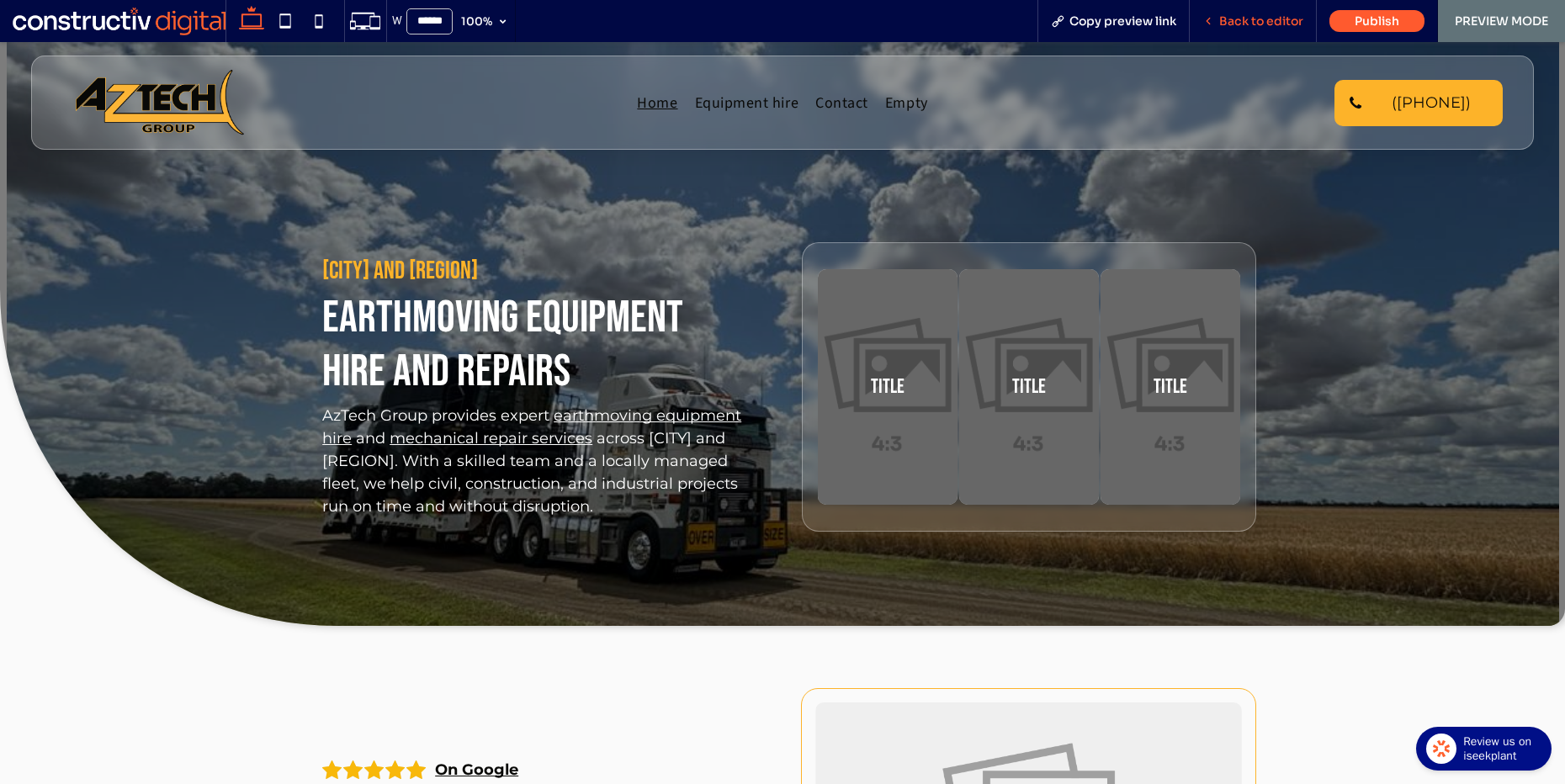 click on "Back to editor" at bounding box center [1261, 21] 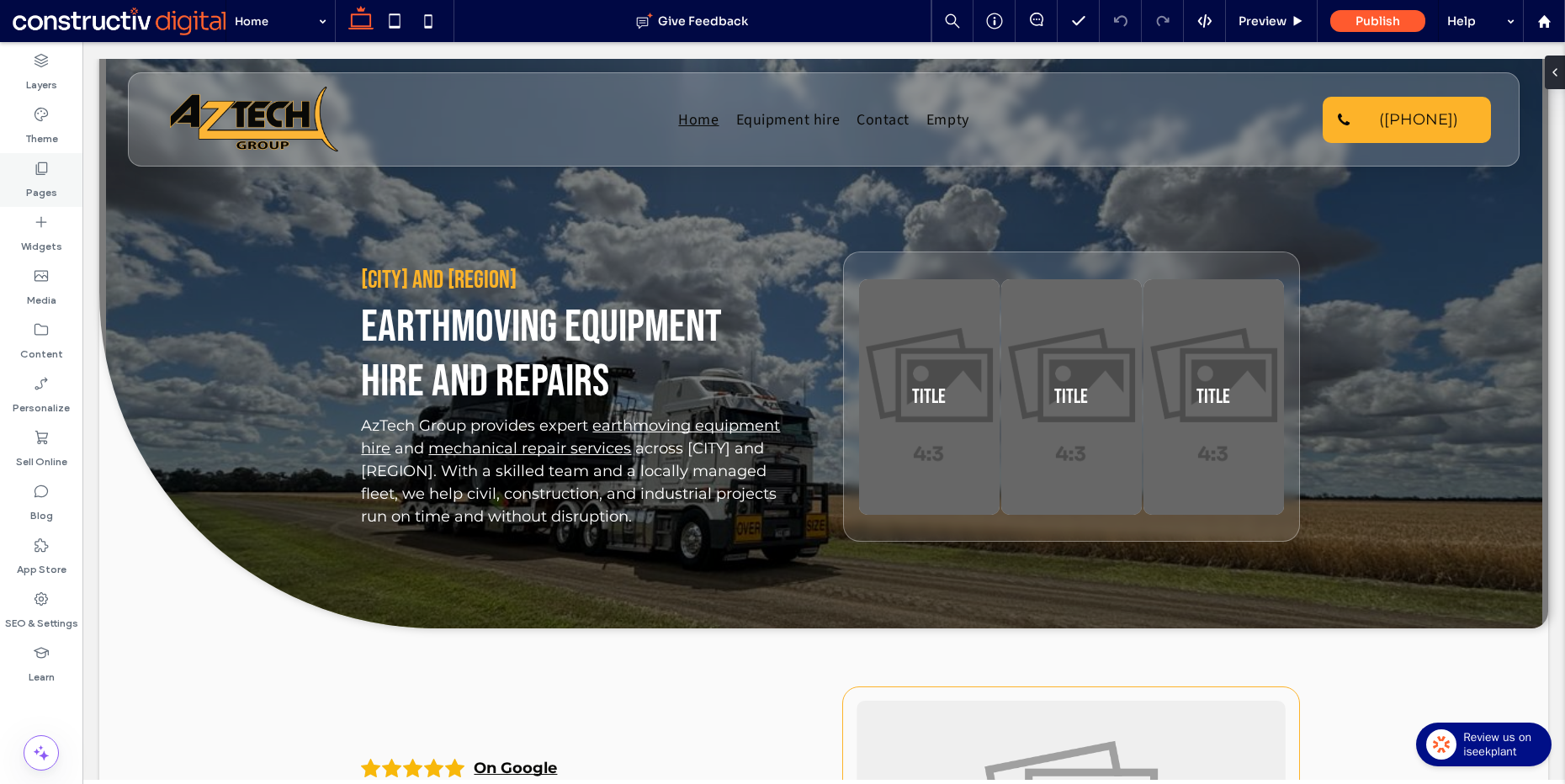 click 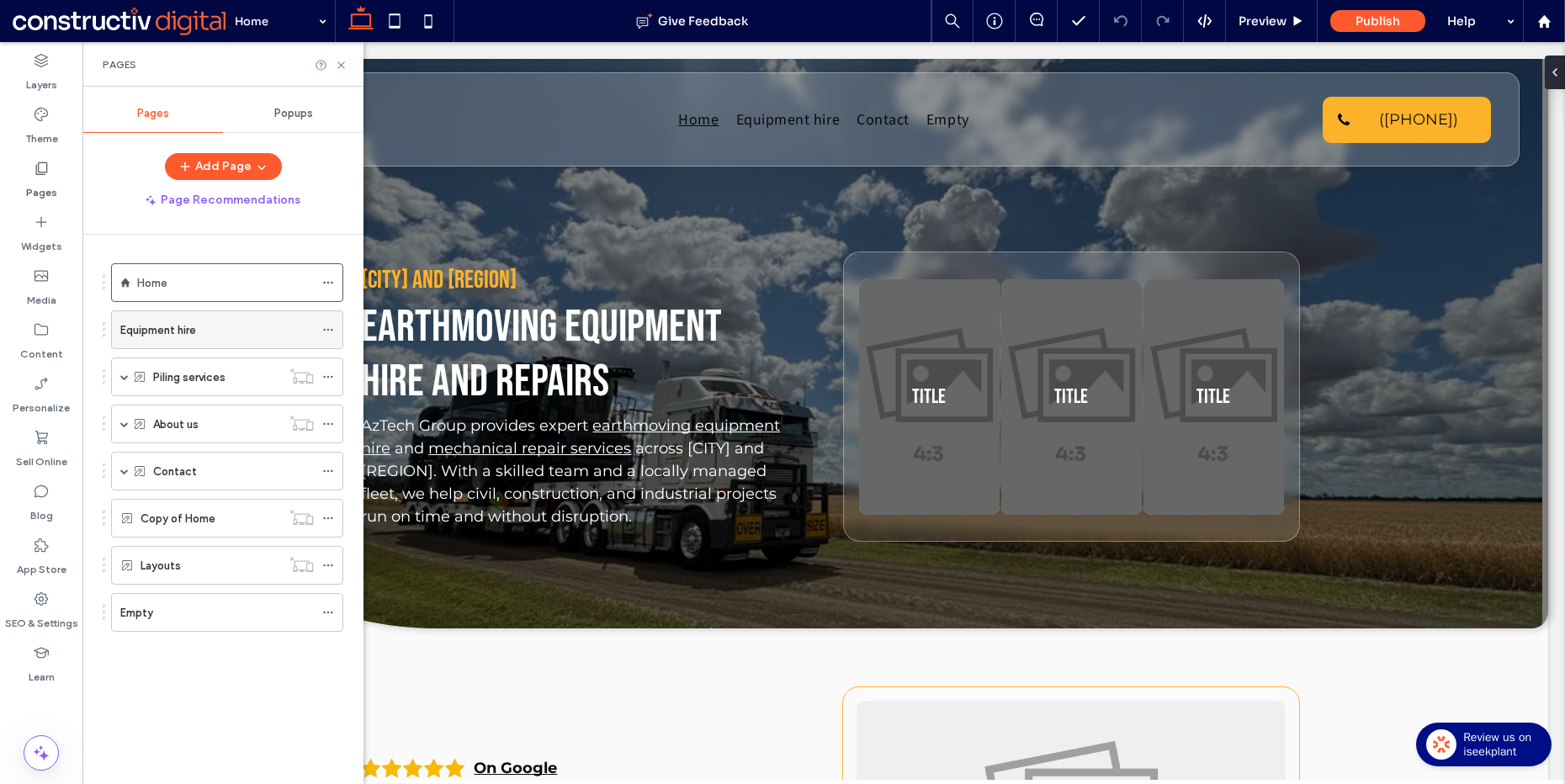 click on "Equipment hire" at bounding box center [217, 330] 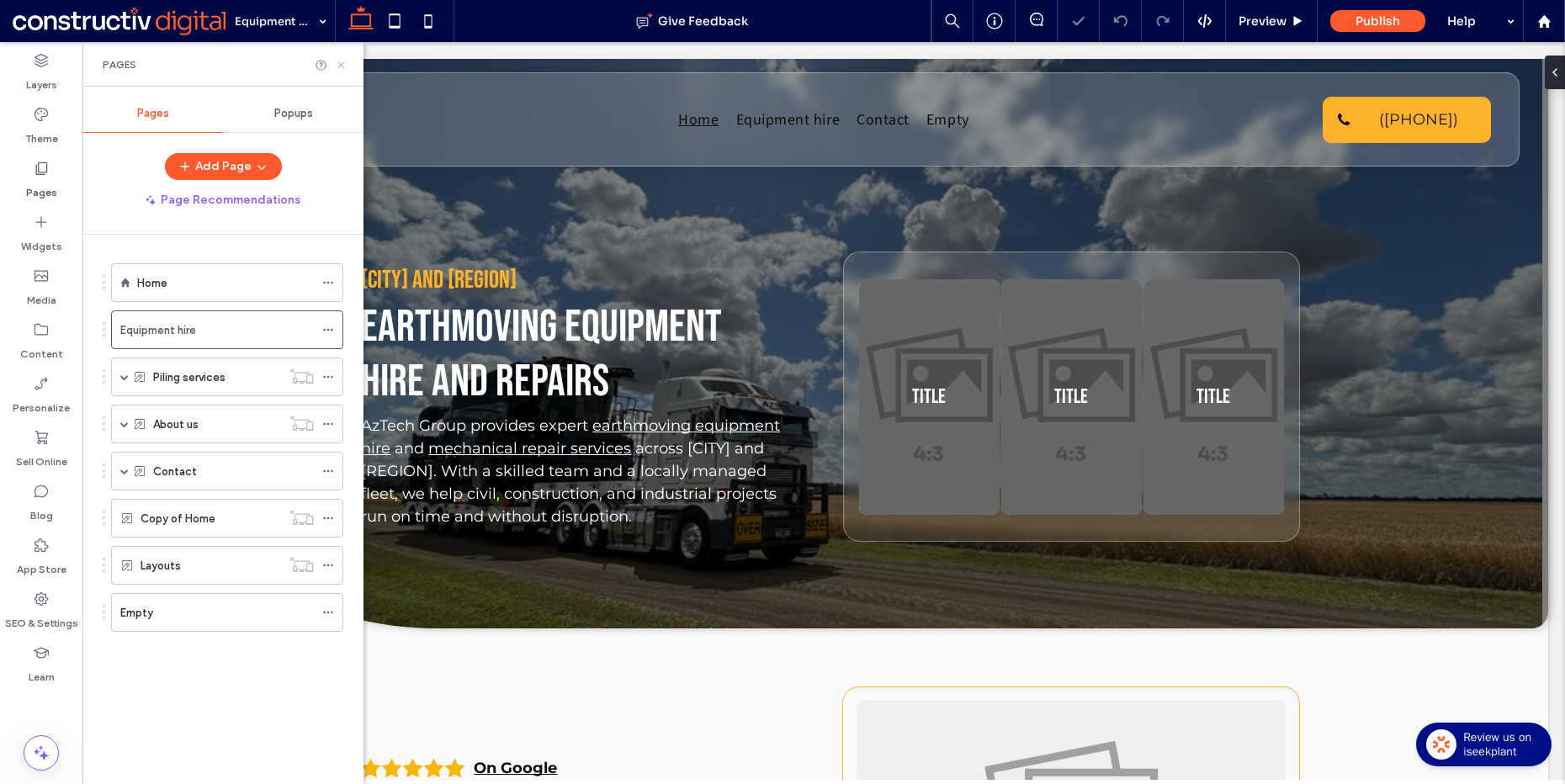 click 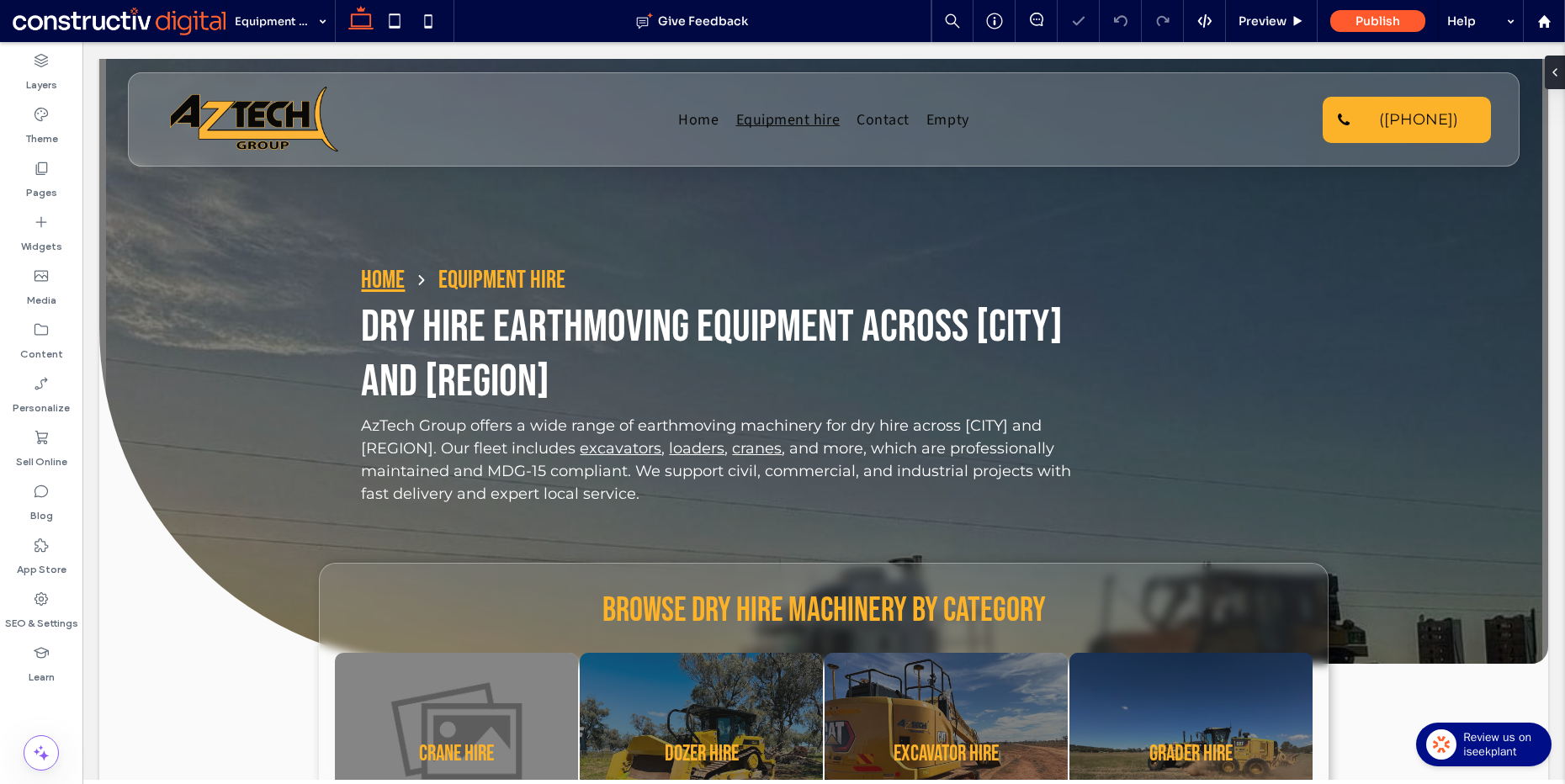 scroll, scrollTop: 827, scrollLeft: 0, axis: vertical 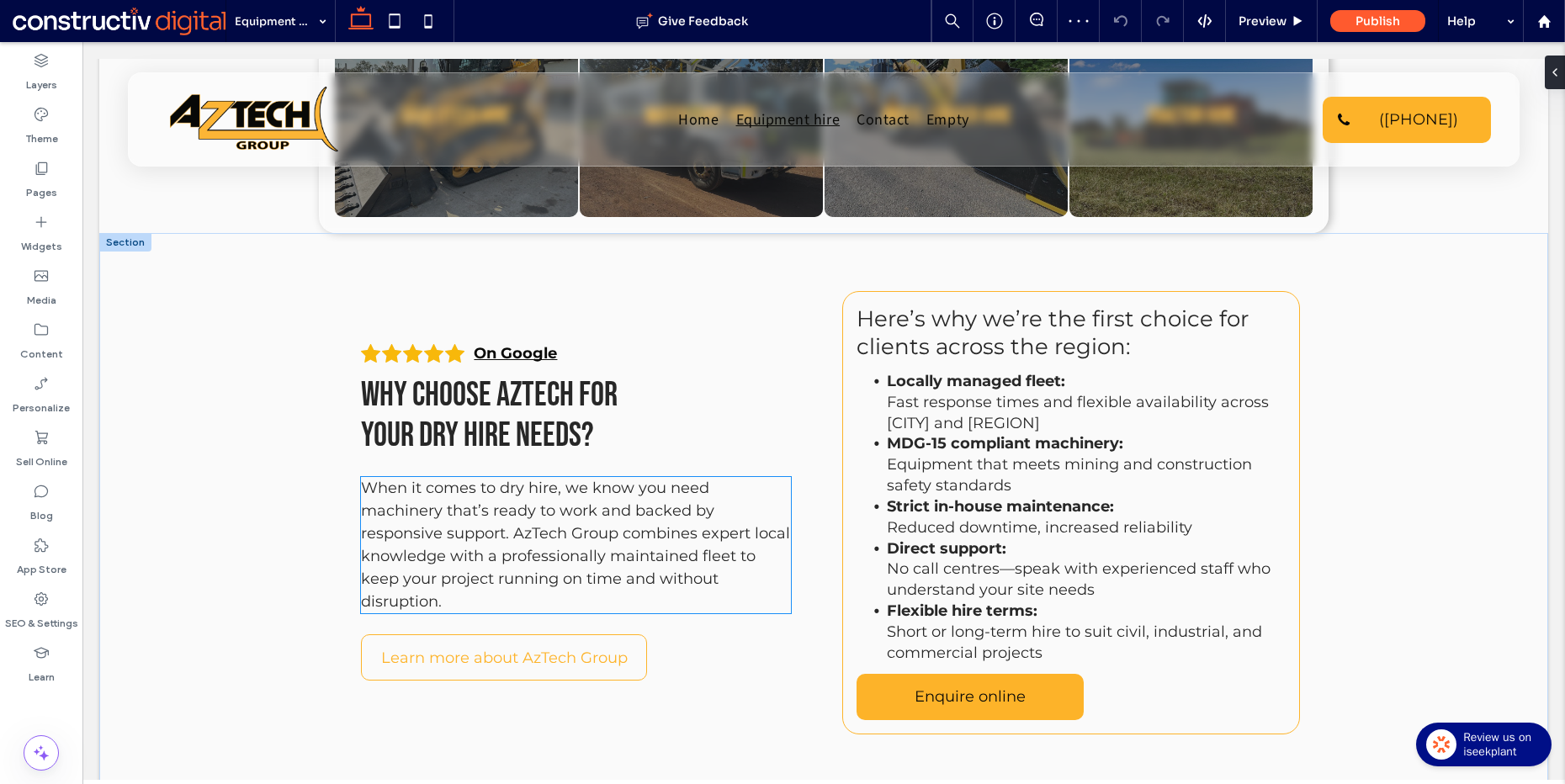 click on "When it comes to dry hire, we know you need machinery that’s ready to work and backed by responsive support. AzTech Group combines expert local knowledge with a professionally maintained fleet to keep your project running on time and without disruption." at bounding box center (576, 544) 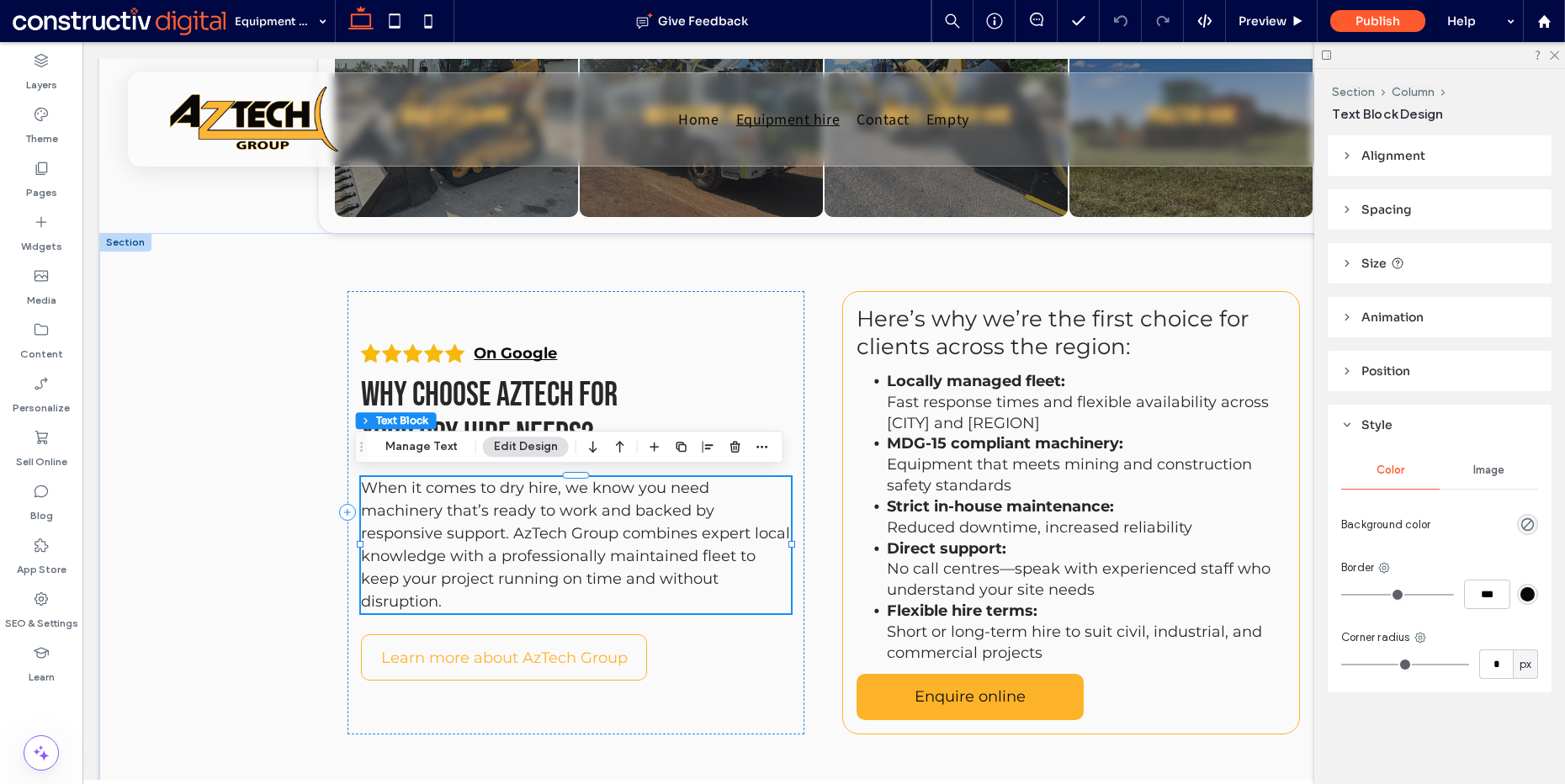 click on "When it comes to dry hire, we know you need machinery that’s ready to work and backed by responsive support. AzTech Group combines expert local knowledge with a professionally maintained fleet to keep your project running on time and without disruption." at bounding box center (576, 545) 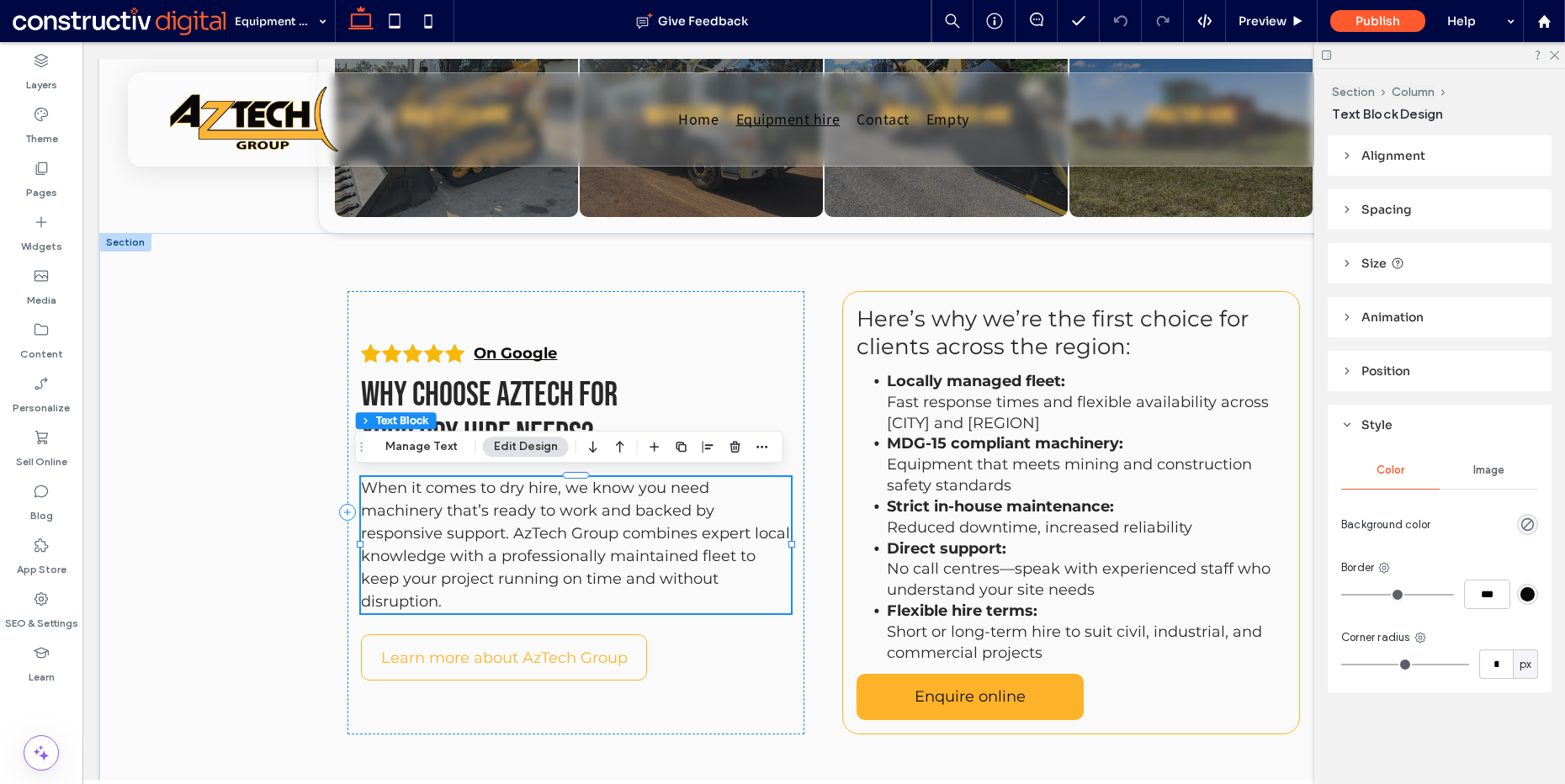 click on "When it comes to dry hire, we know you need machinery that’s ready to work and backed by responsive support. AzTech Group combines expert local knowledge with a professionally maintained fleet to keep your project running on time and without disruption." at bounding box center (576, 544) 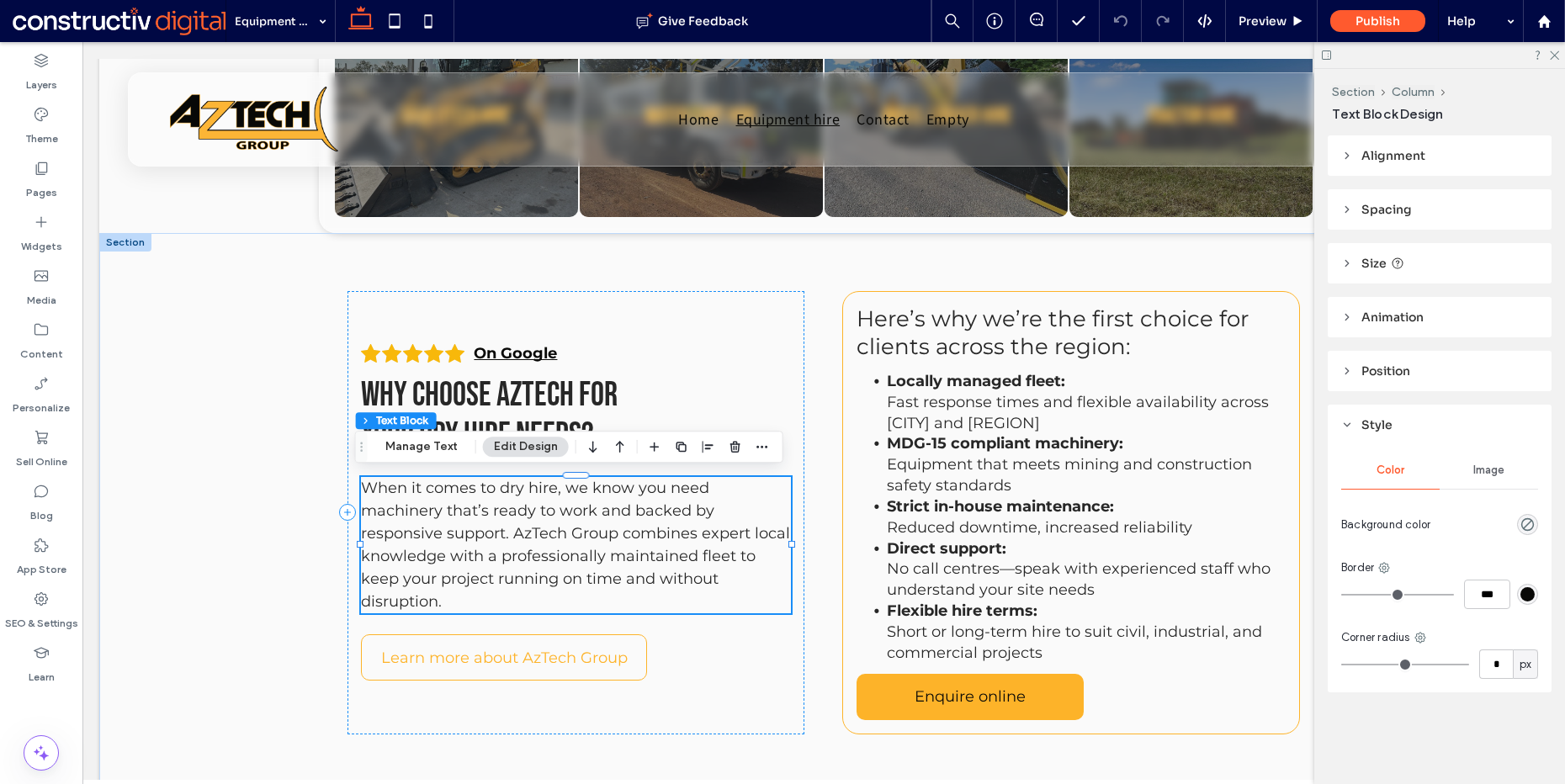 click on "When it comes to dry hire, we know you need machinery that’s ready to work and backed by responsive support. AzTech Group combines expert local knowledge with a professionally maintained fleet to keep your project running on time and without disruption." at bounding box center (576, 544) 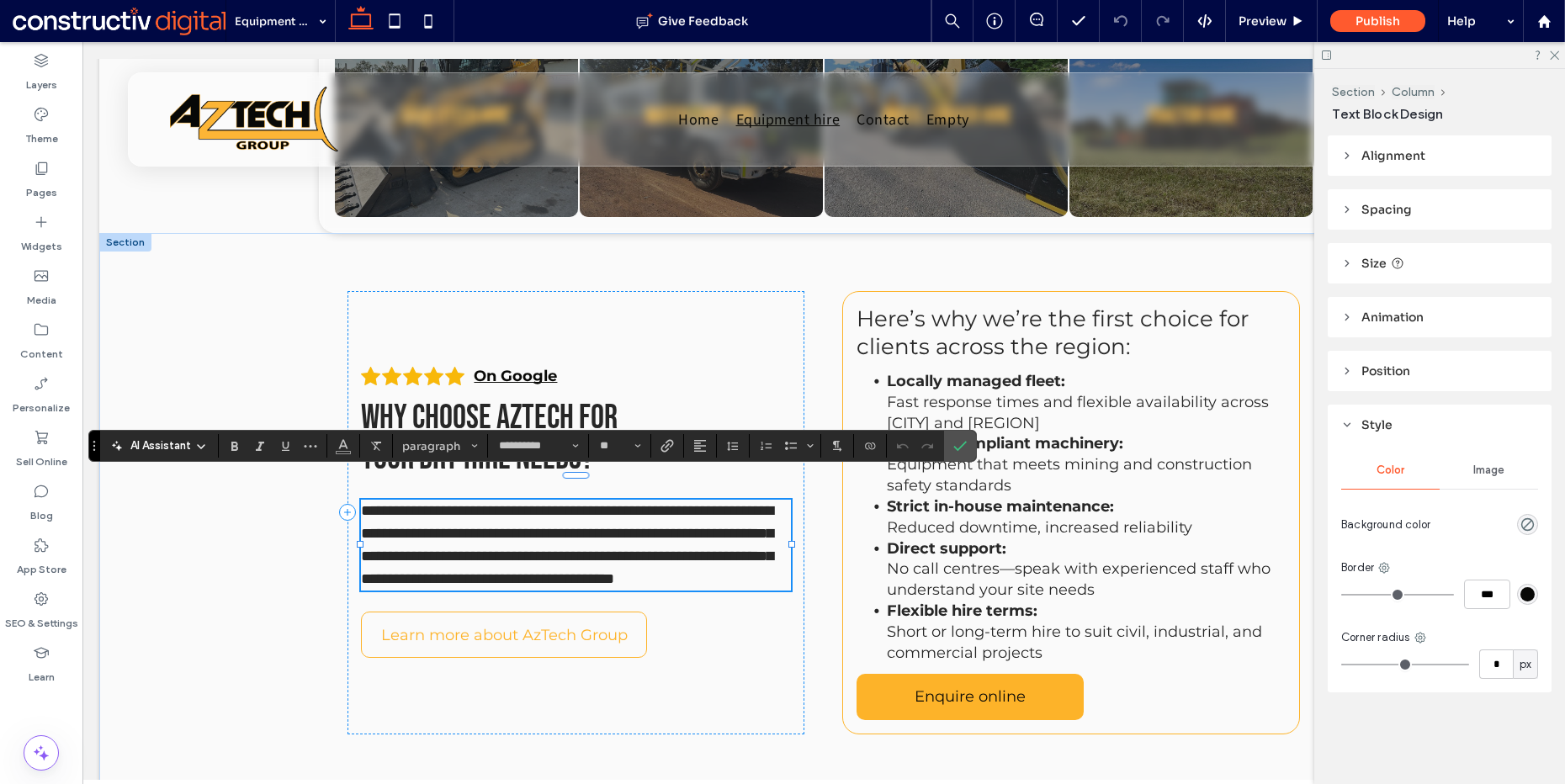 click on "**********" at bounding box center [567, 544] 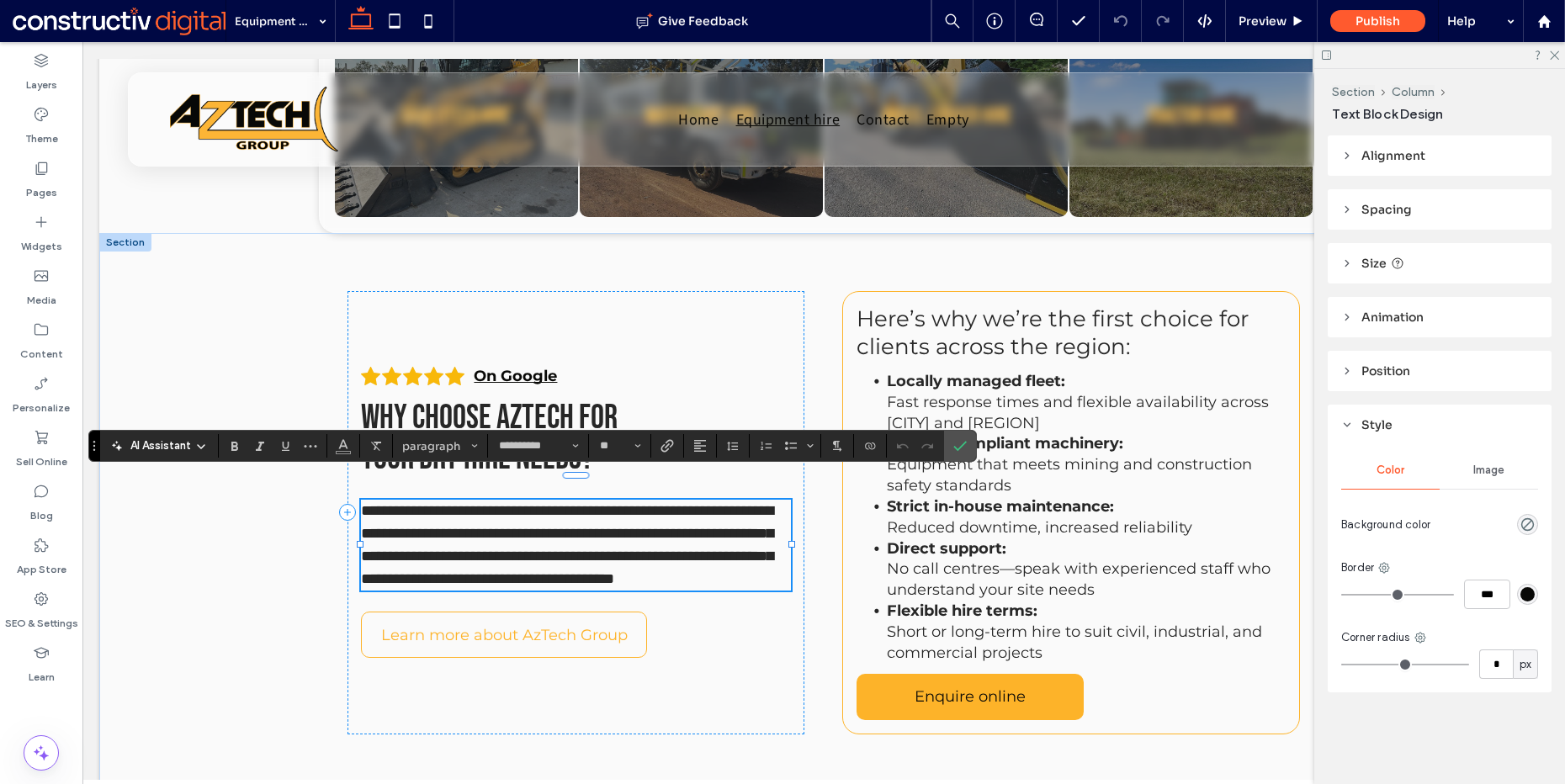 type 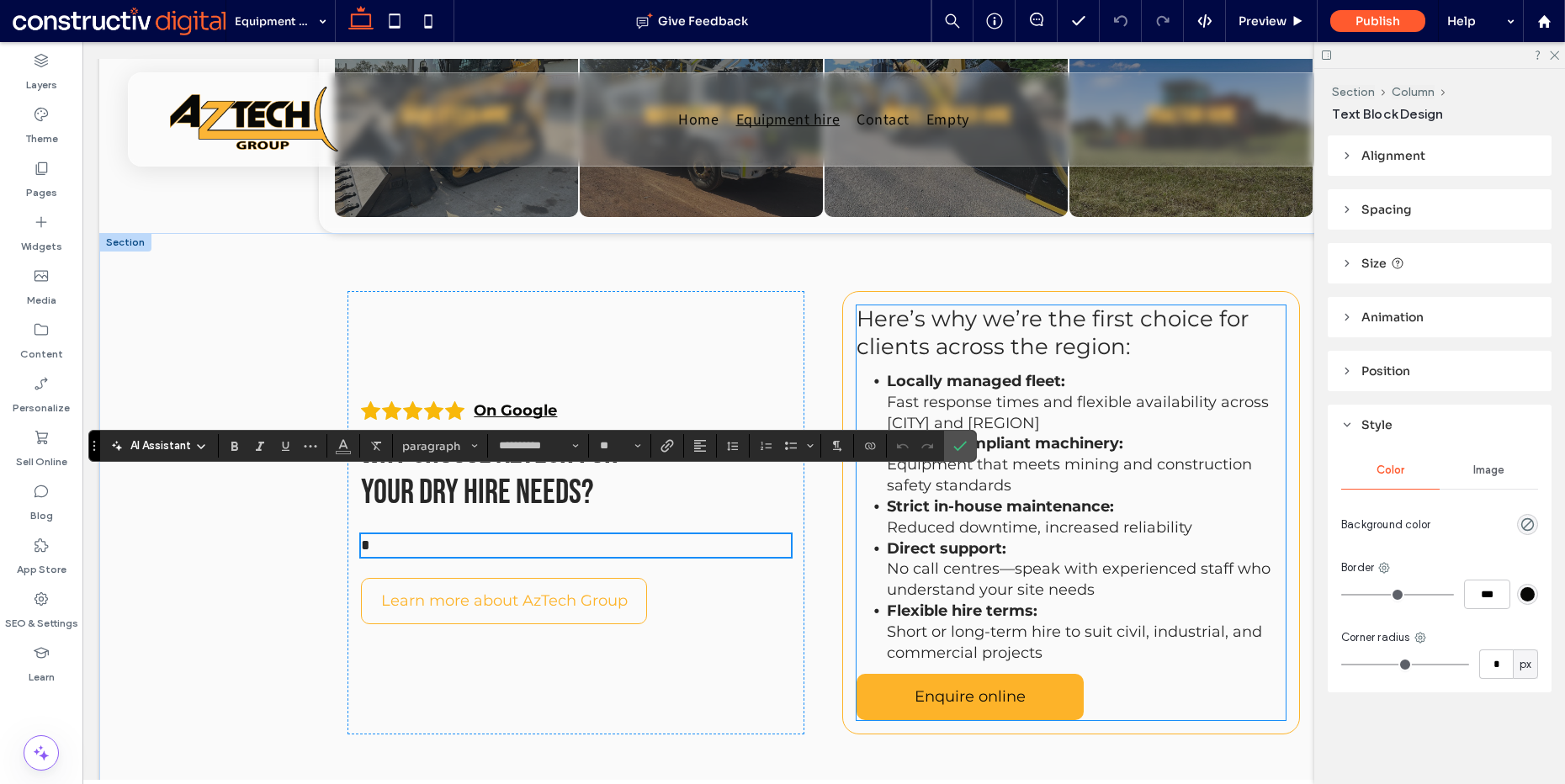 scroll, scrollTop: 898, scrollLeft: 0, axis: vertical 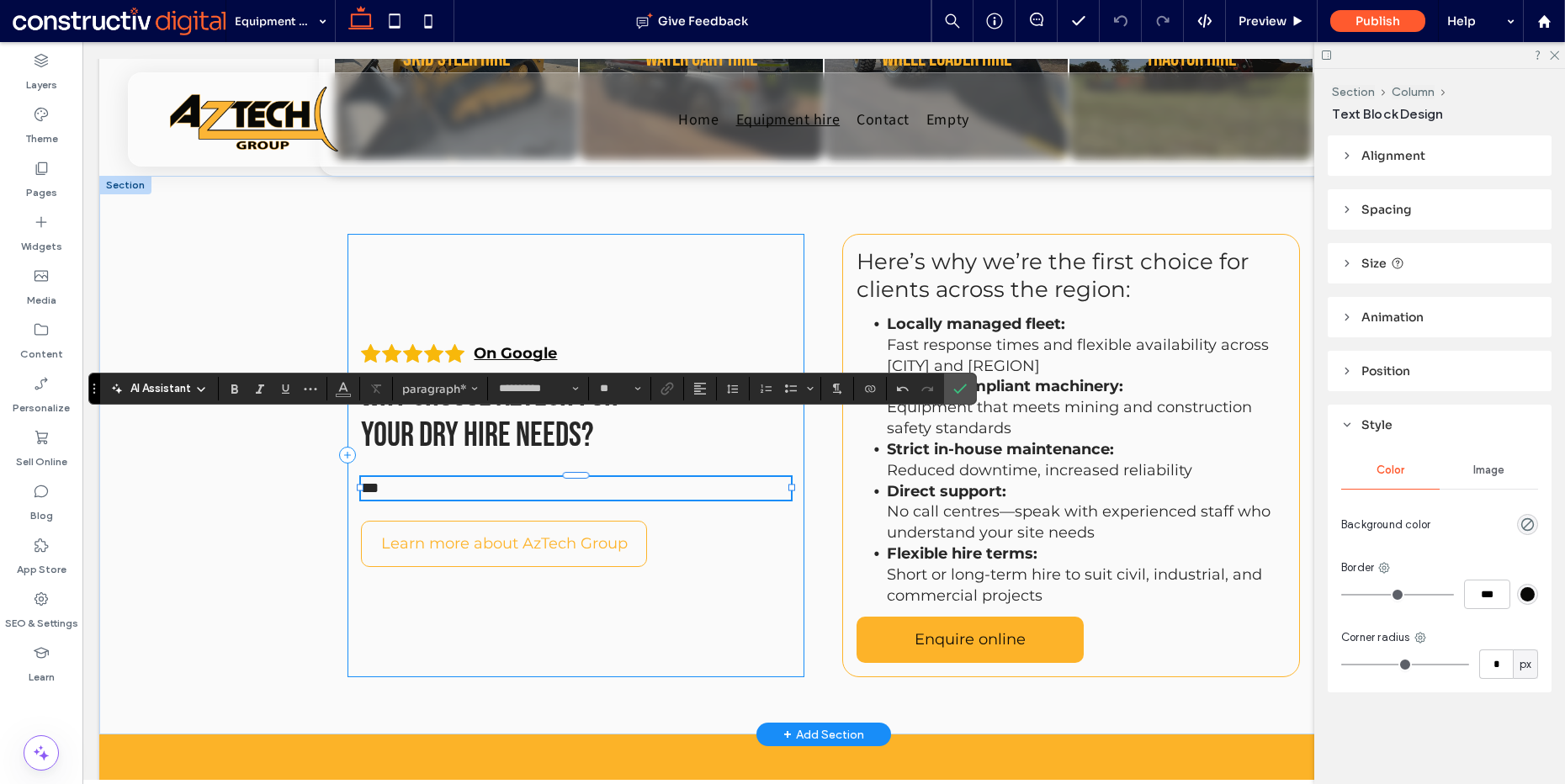click on "Fast response times and flexible availability across Brisbane and South East Queensland" at bounding box center (1078, 355) 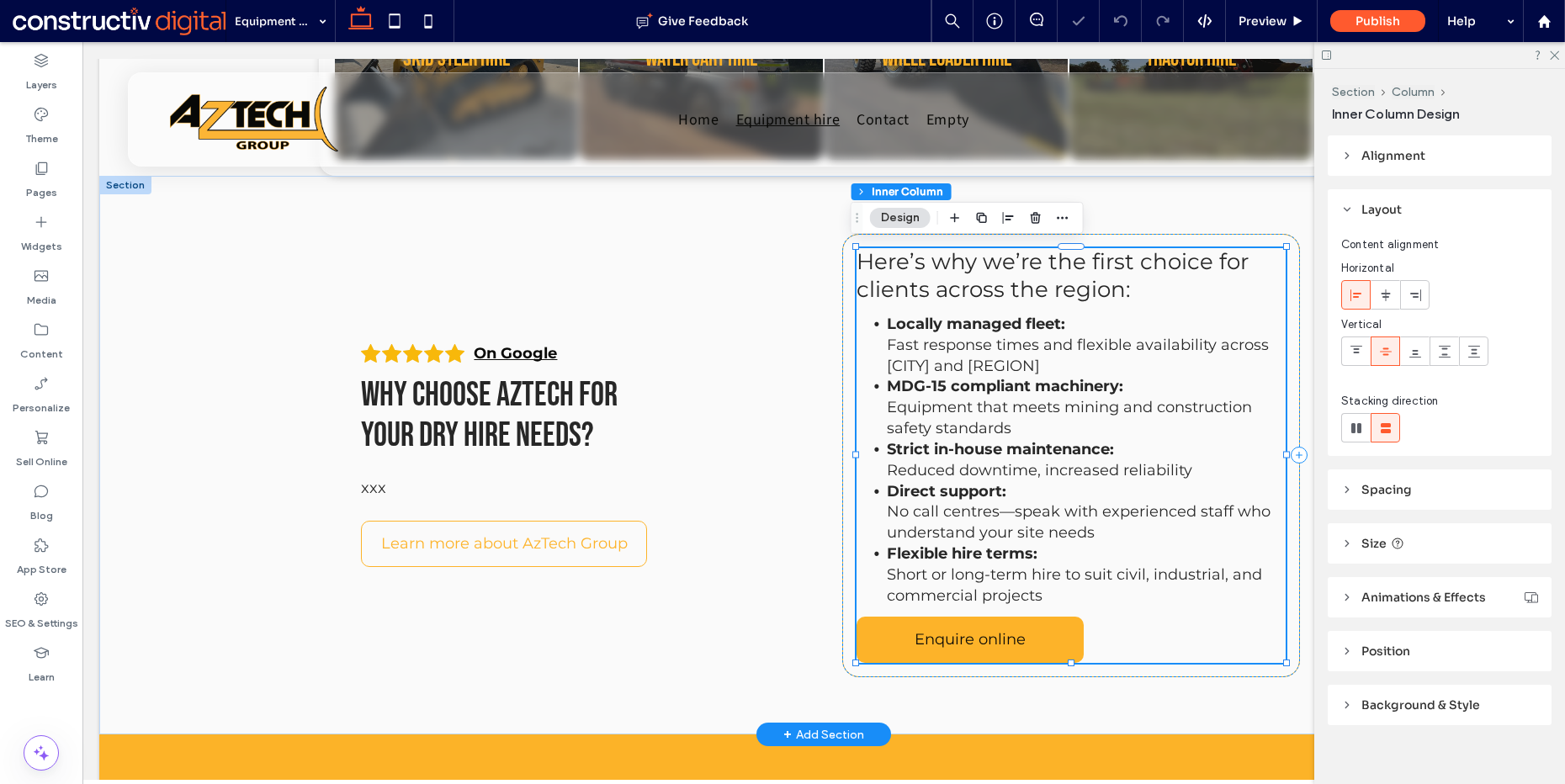 click on "Fast response times and flexible availability across Brisbane and South East Queensland" at bounding box center [1078, 355] 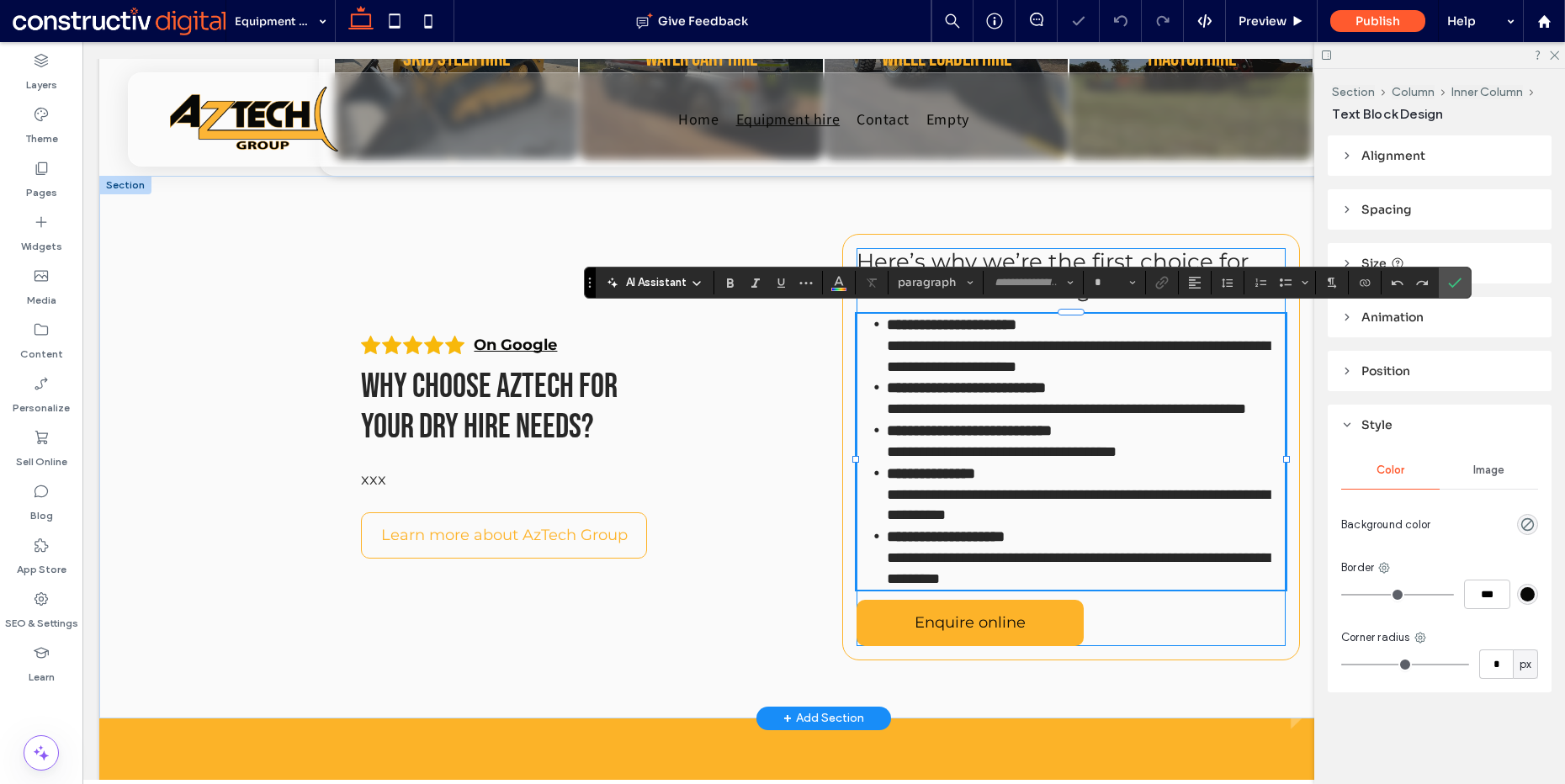 type on "**********" 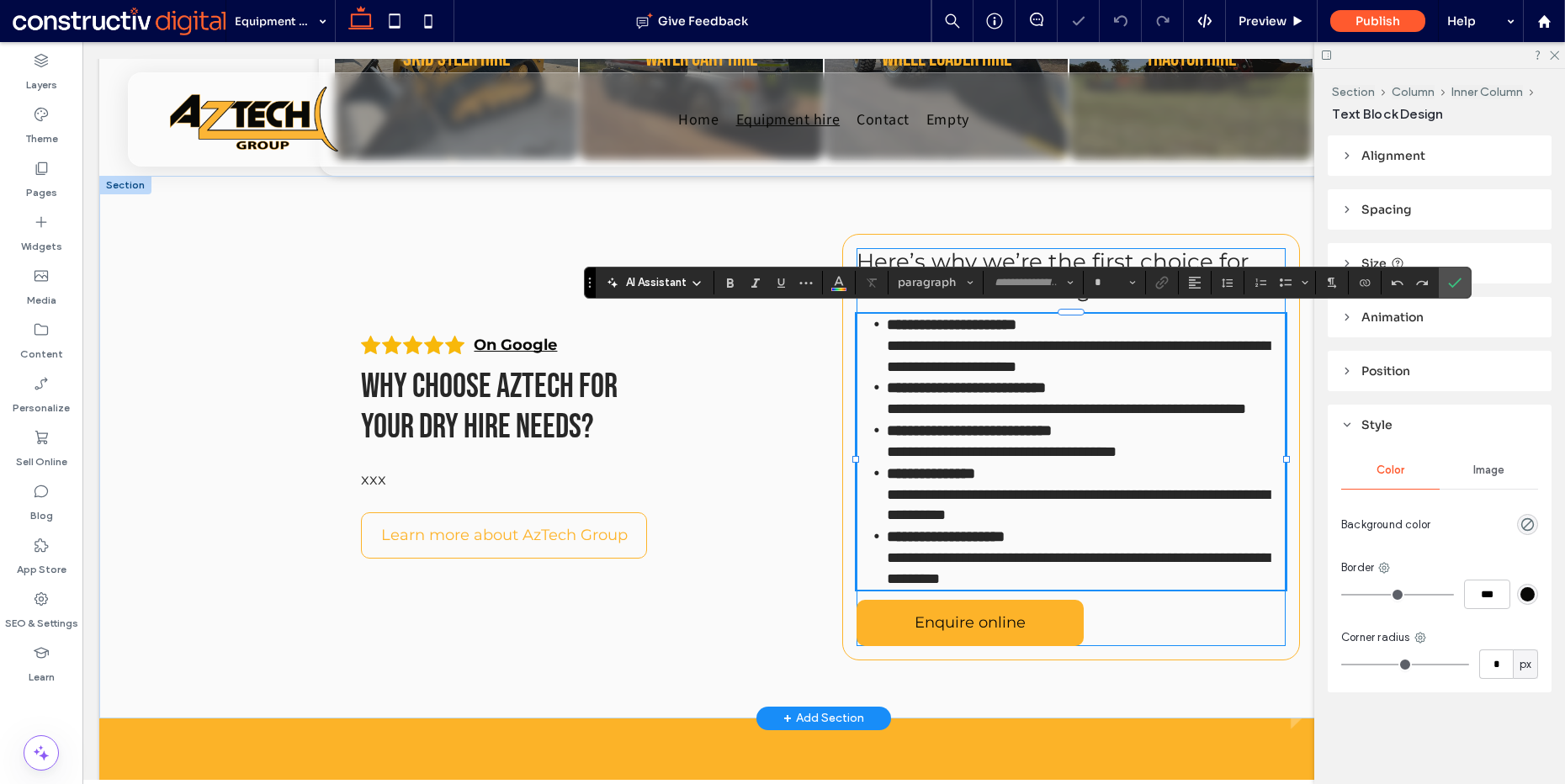 type on "**" 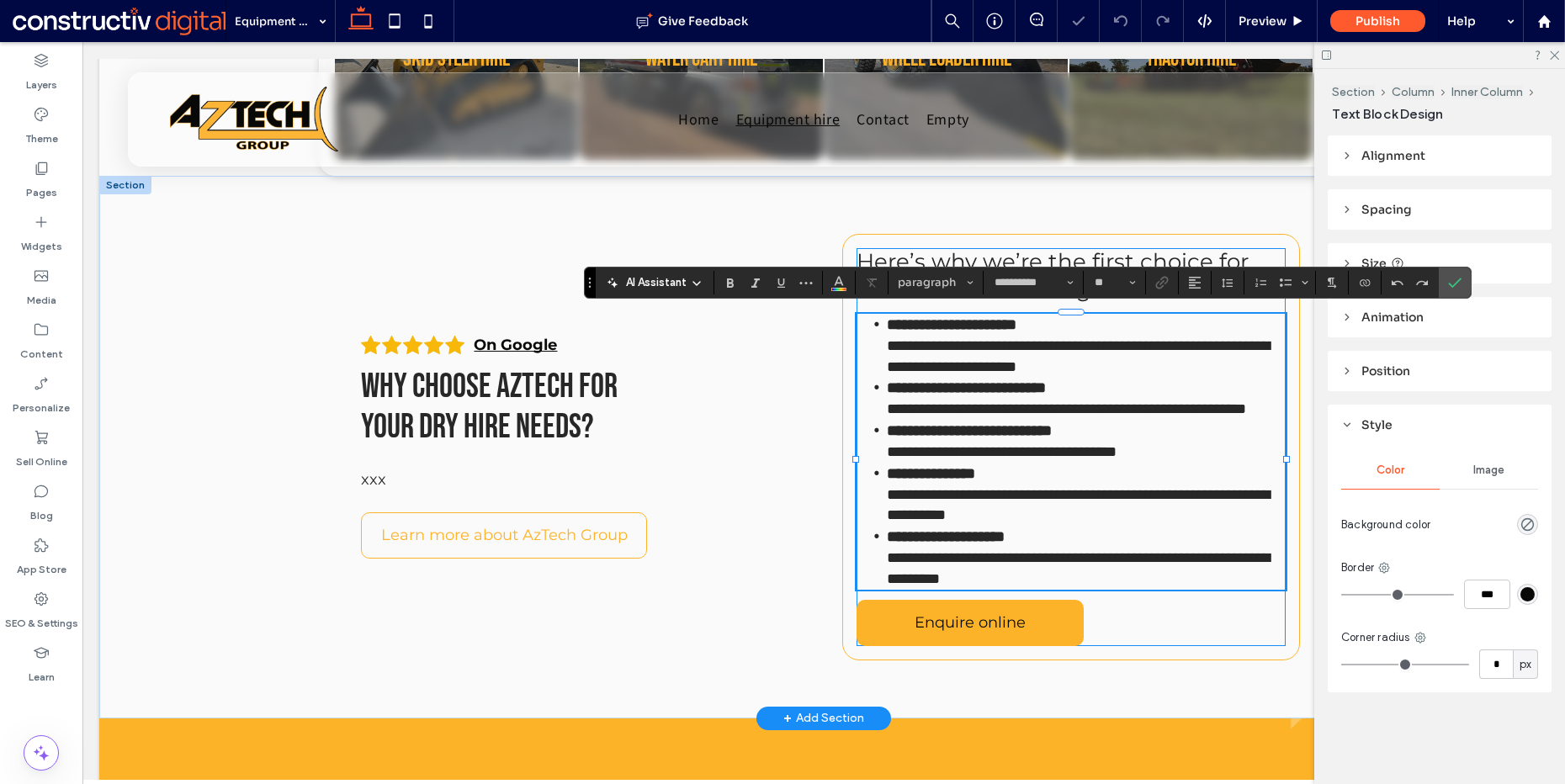 click on "**********" at bounding box center (1070, 452) 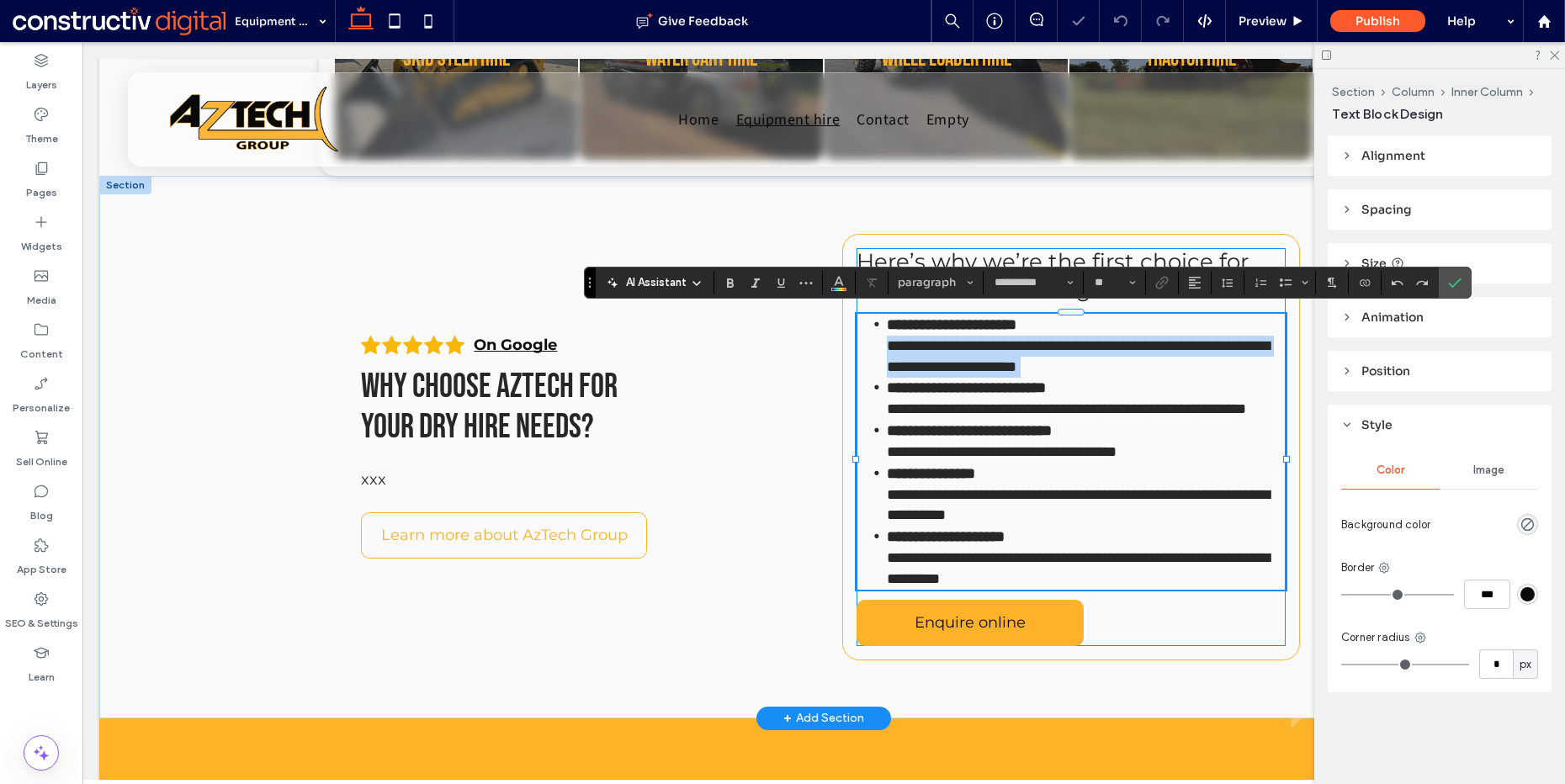 click on "**********" at bounding box center [1078, 356] 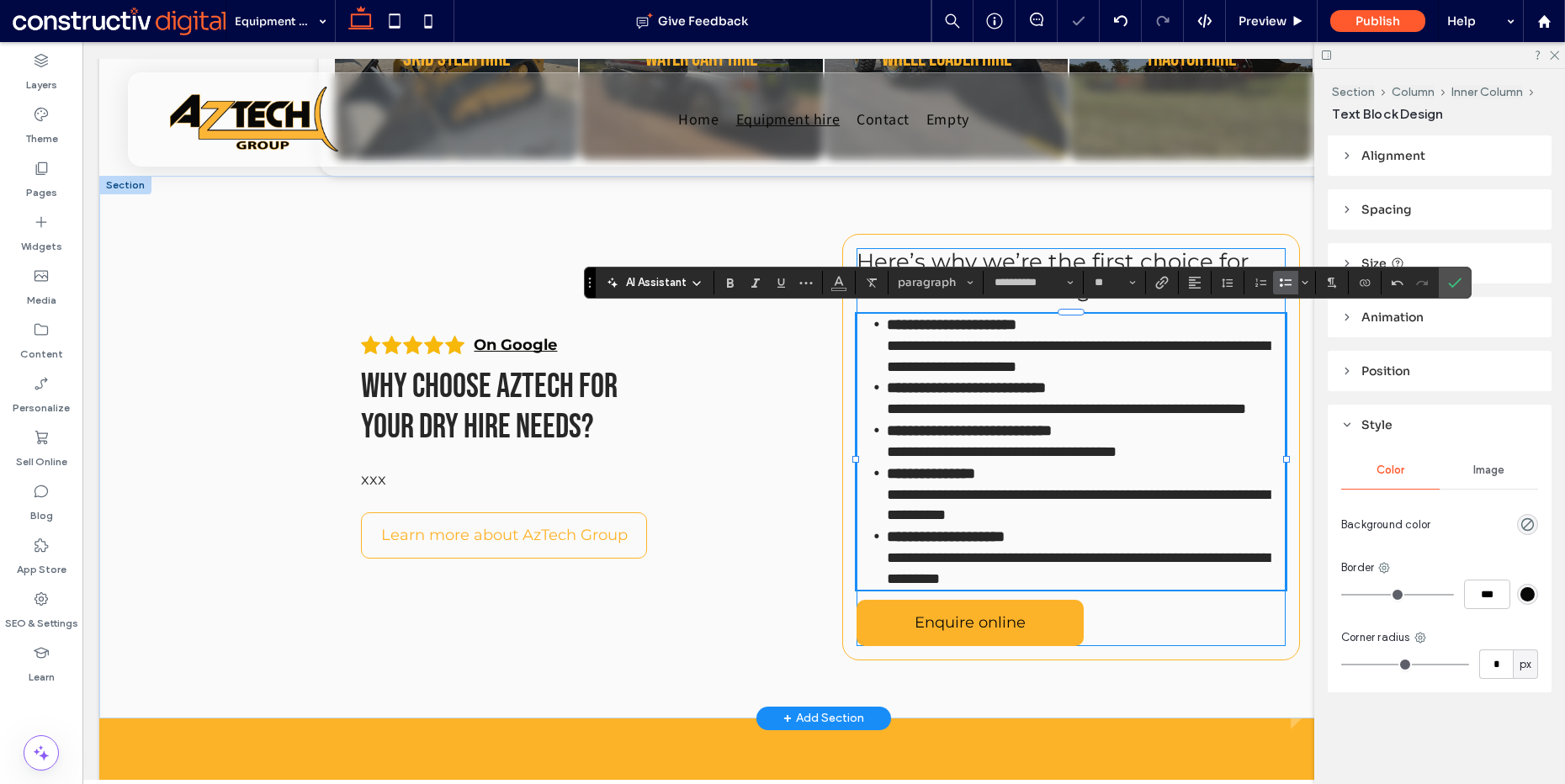 click on "**********" at bounding box center (966, 388) 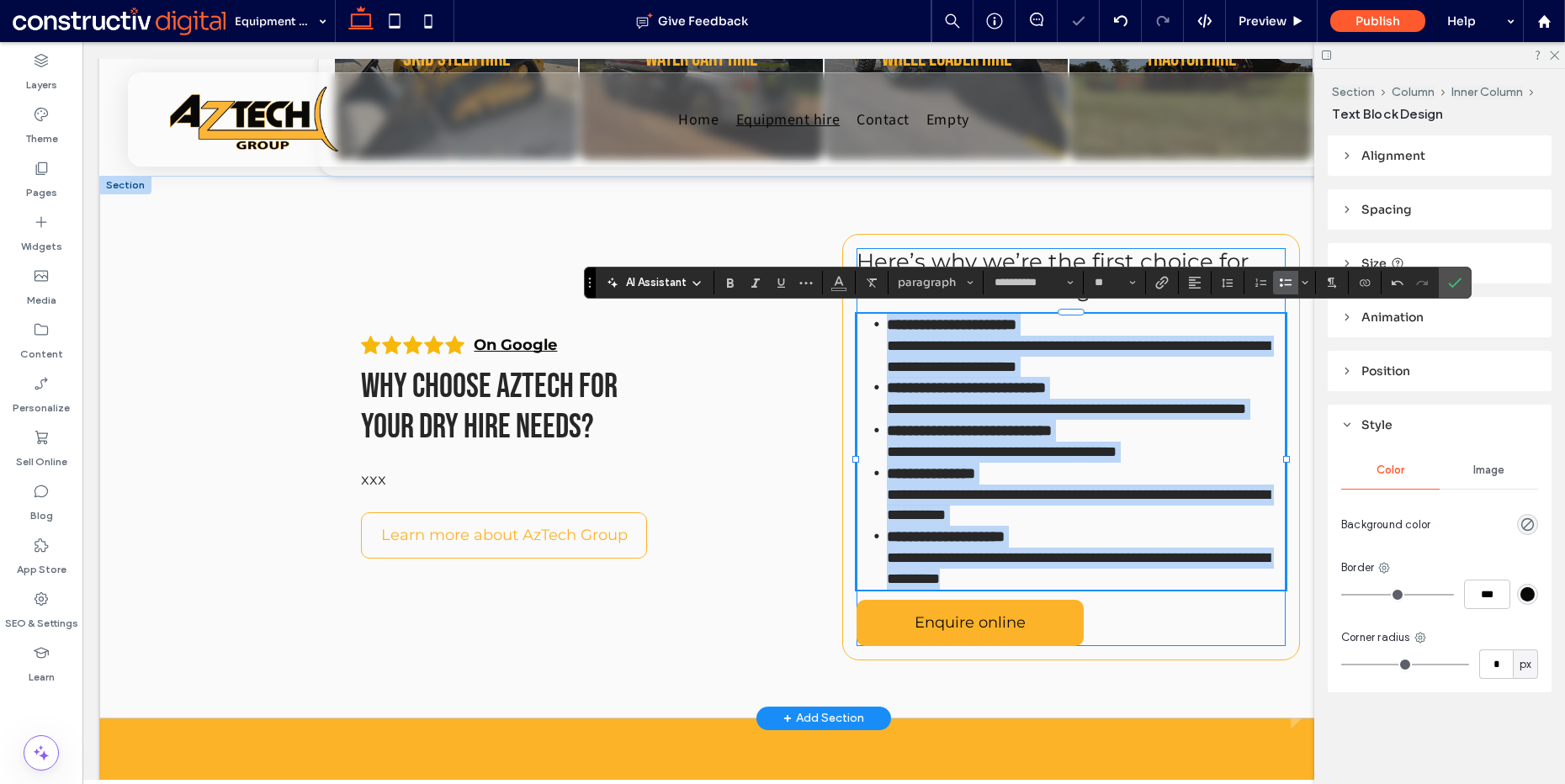 type 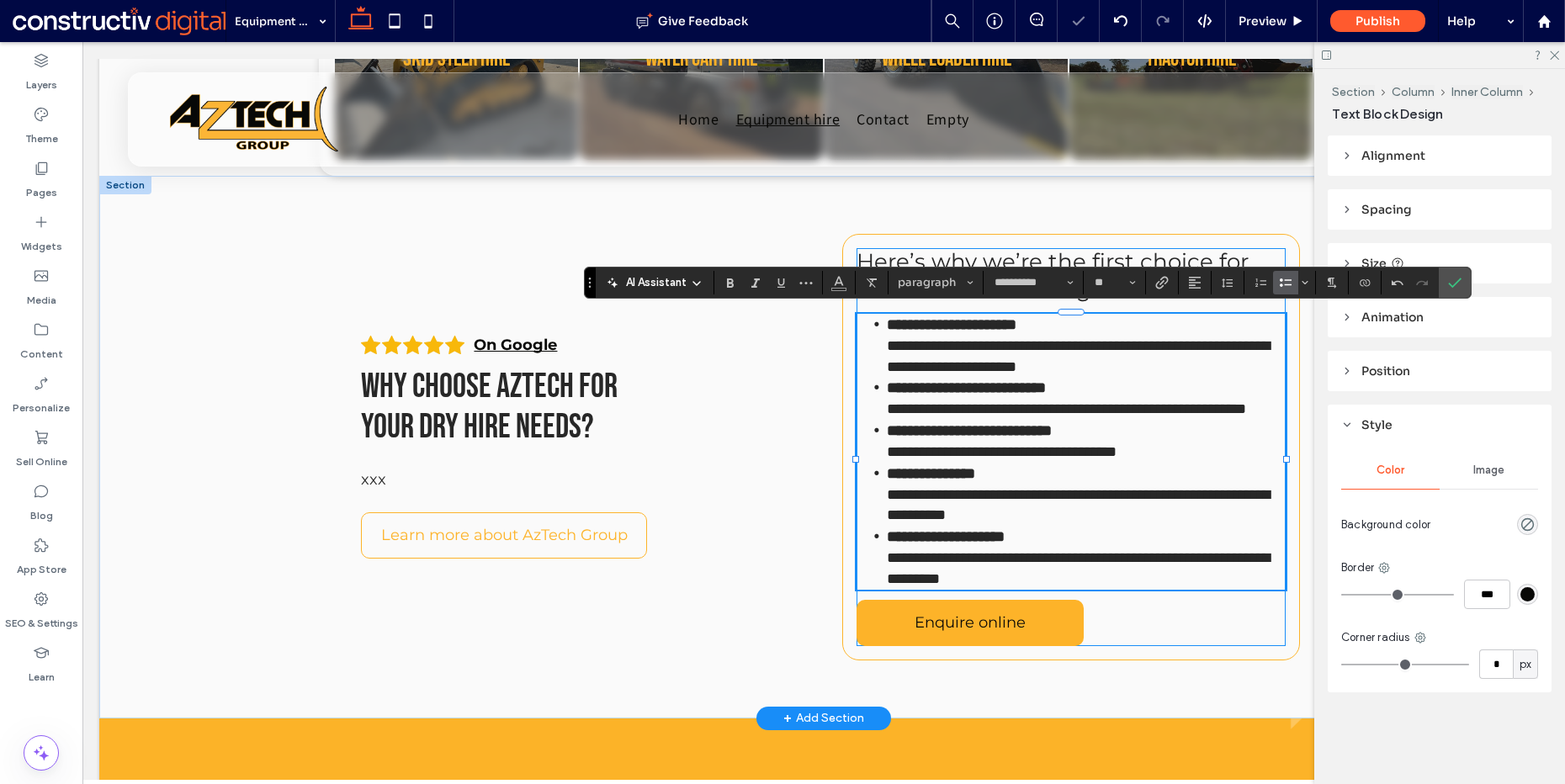 scroll, scrollTop: 938, scrollLeft: 0, axis: vertical 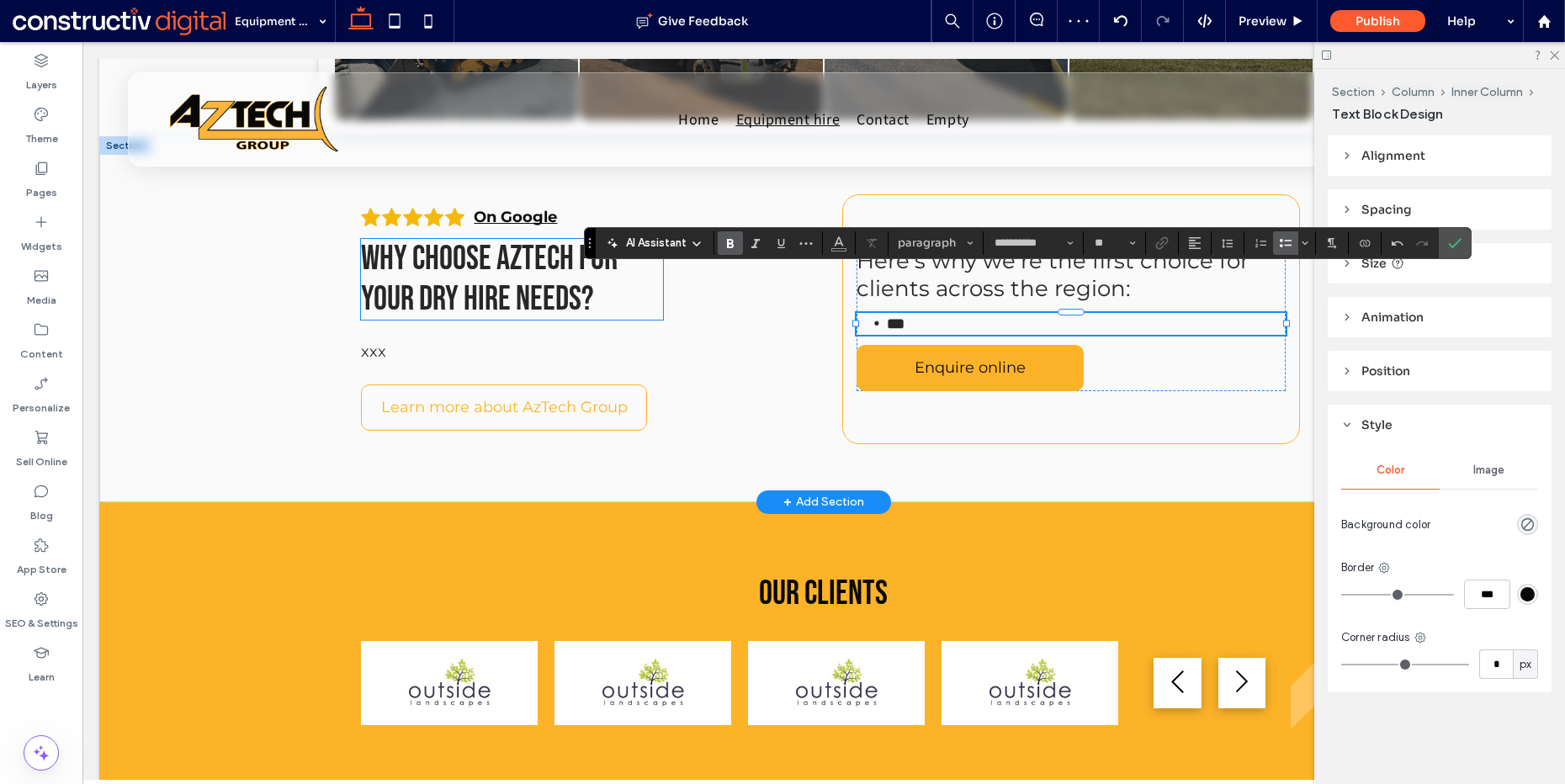 click on "Why choose AzTech for your dry hire needs?" at bounding box center [489, 279] 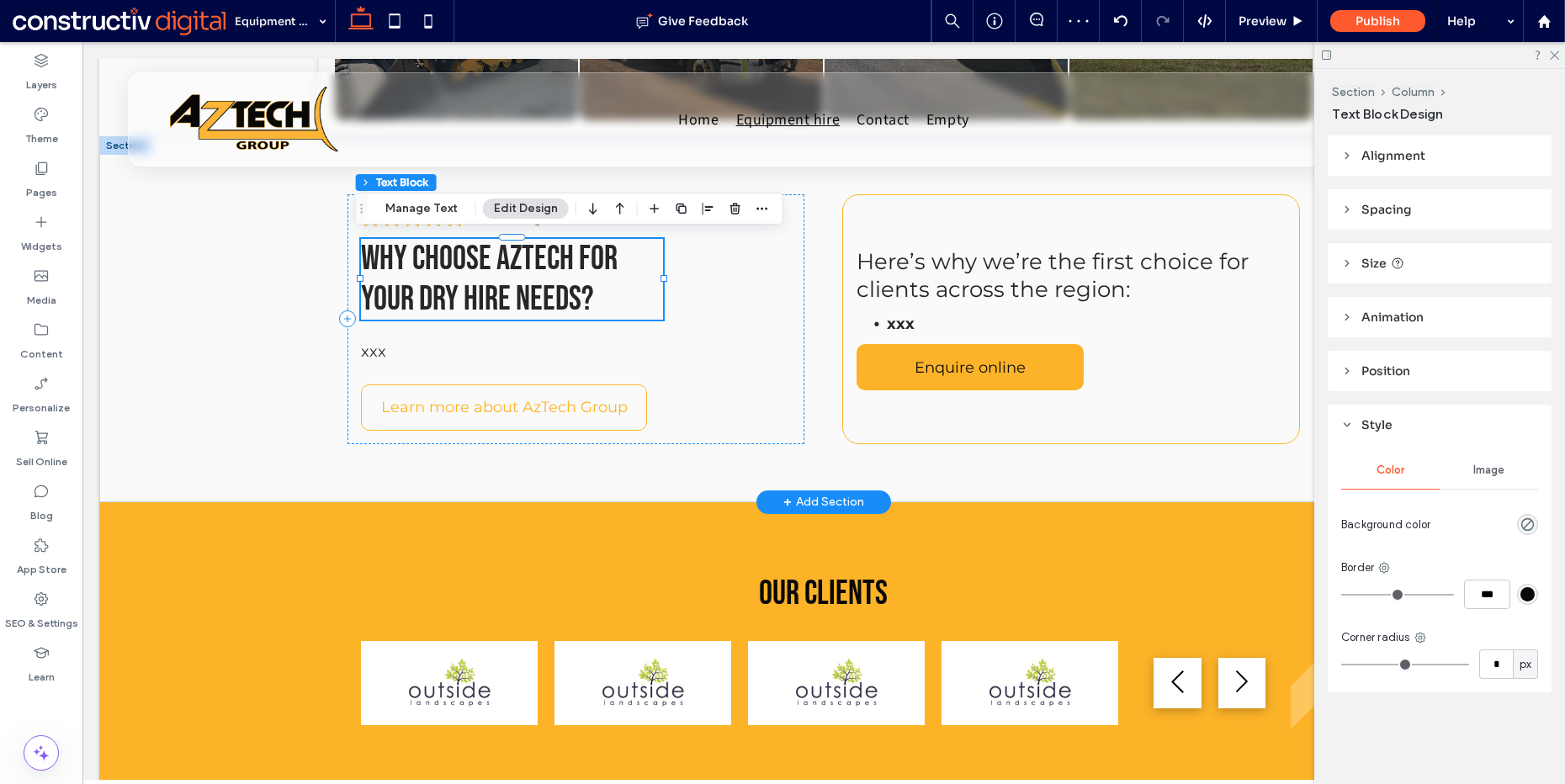 click on "Why choose AzTech for your dry hire needs?" at bounding box center [489, 279] 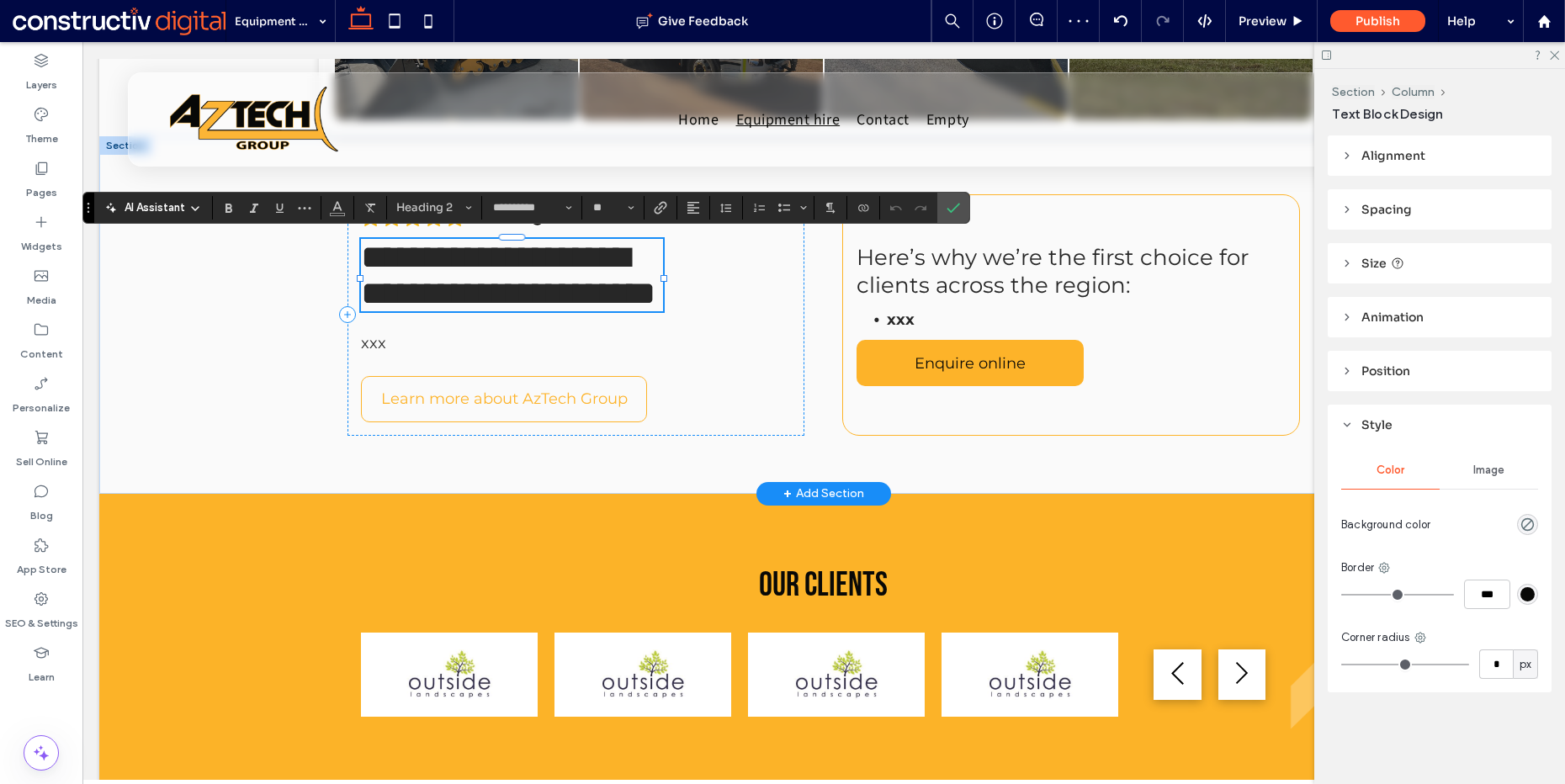 click on "**********" at bounding box center [508, 275] 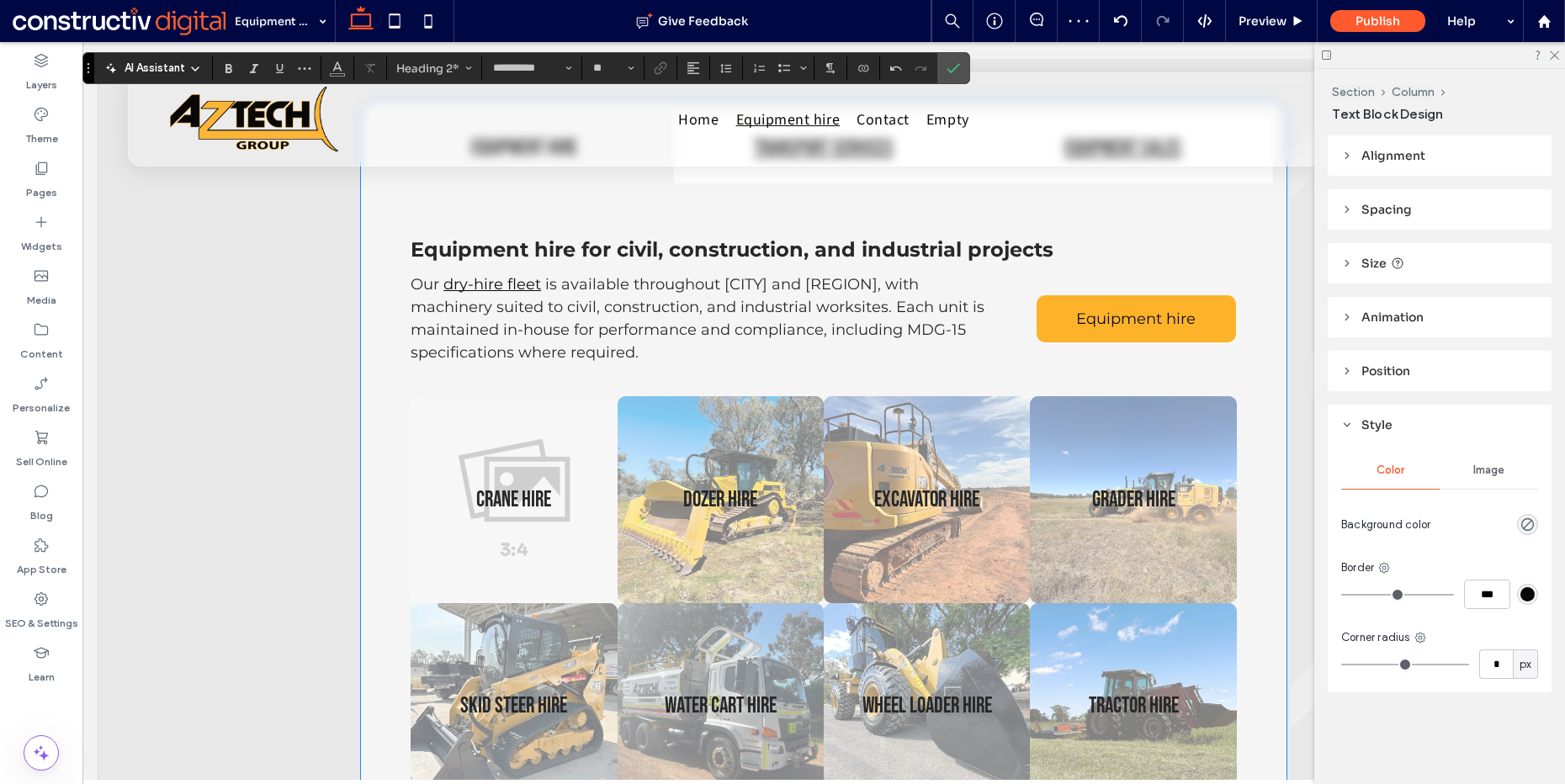 scroll, scrollTop: 1383, scrollLeft: 0, axis: vertical 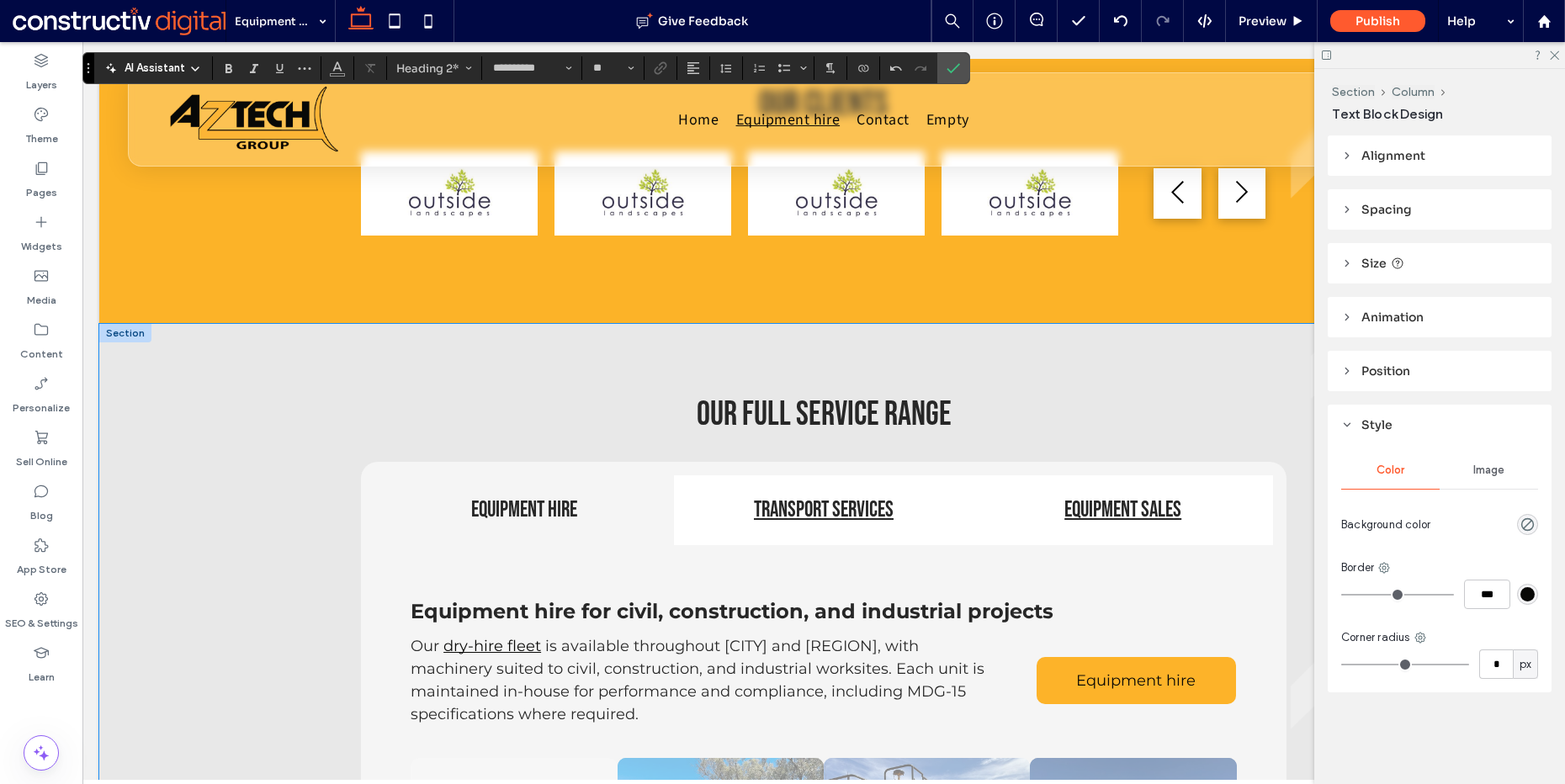 click on "Our full service range
Equipment hire
Transport services
Equipment sales
Our
dry-hire fleet   is available throughout Brisbane and South East Queensland, with machinery suited to civil, construction, and industrial worksites. Each unit is maintained in-house for performance and compliance, including MDG-15 specifications where required.
Equipment hire
Equipment hire for civil, construction, and industrial projects
Crane hire
Button
Dozer hire
Button
Excavator hire
Button
Grader hire
Button
Skid steer hire
Button" at bounding box center (824, 793) 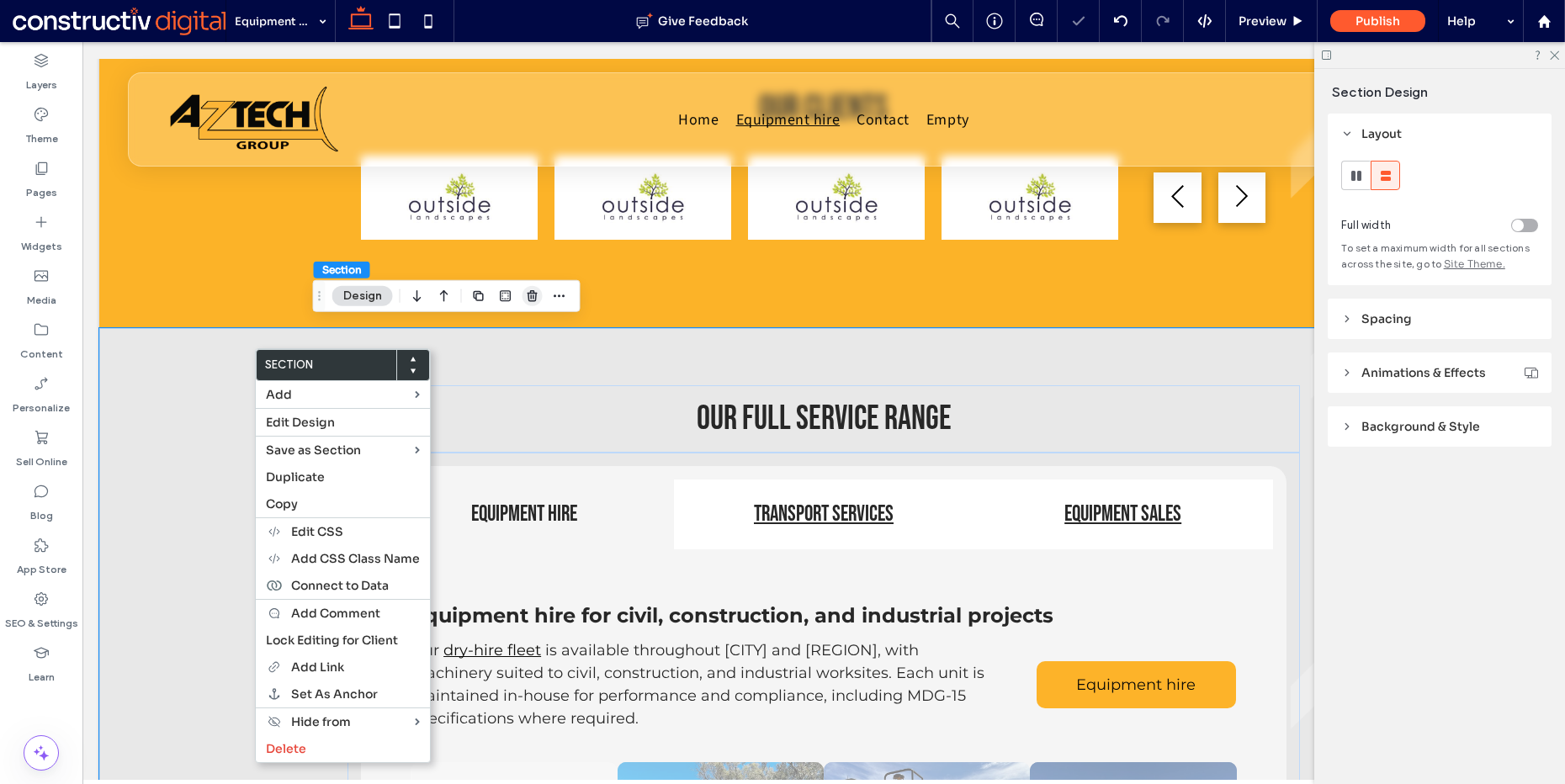 click 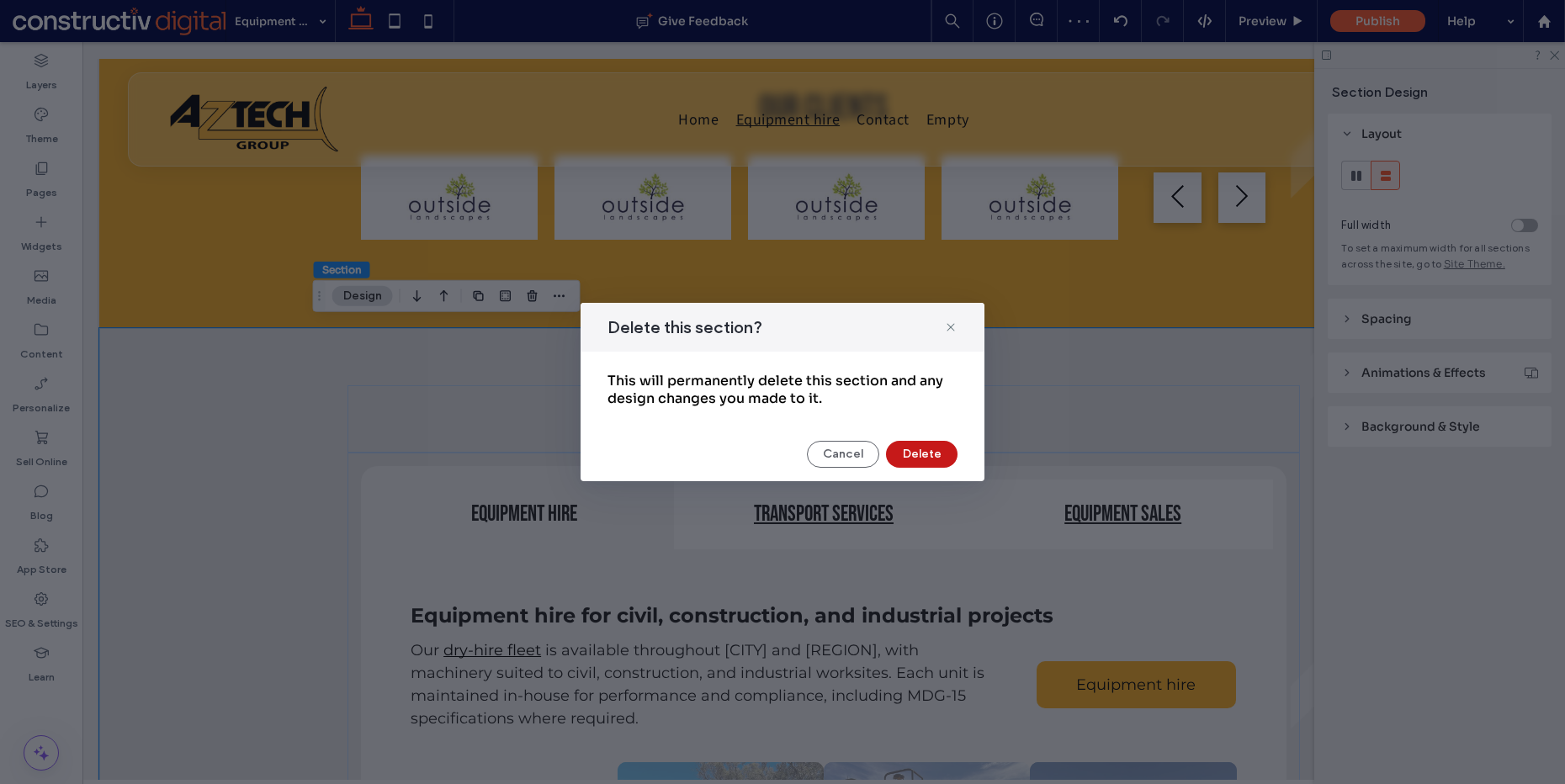 drag, startPoint x: 936, startPoint y: 458, endPoint x: 558, endPoint y: 374, distance: 387.22087 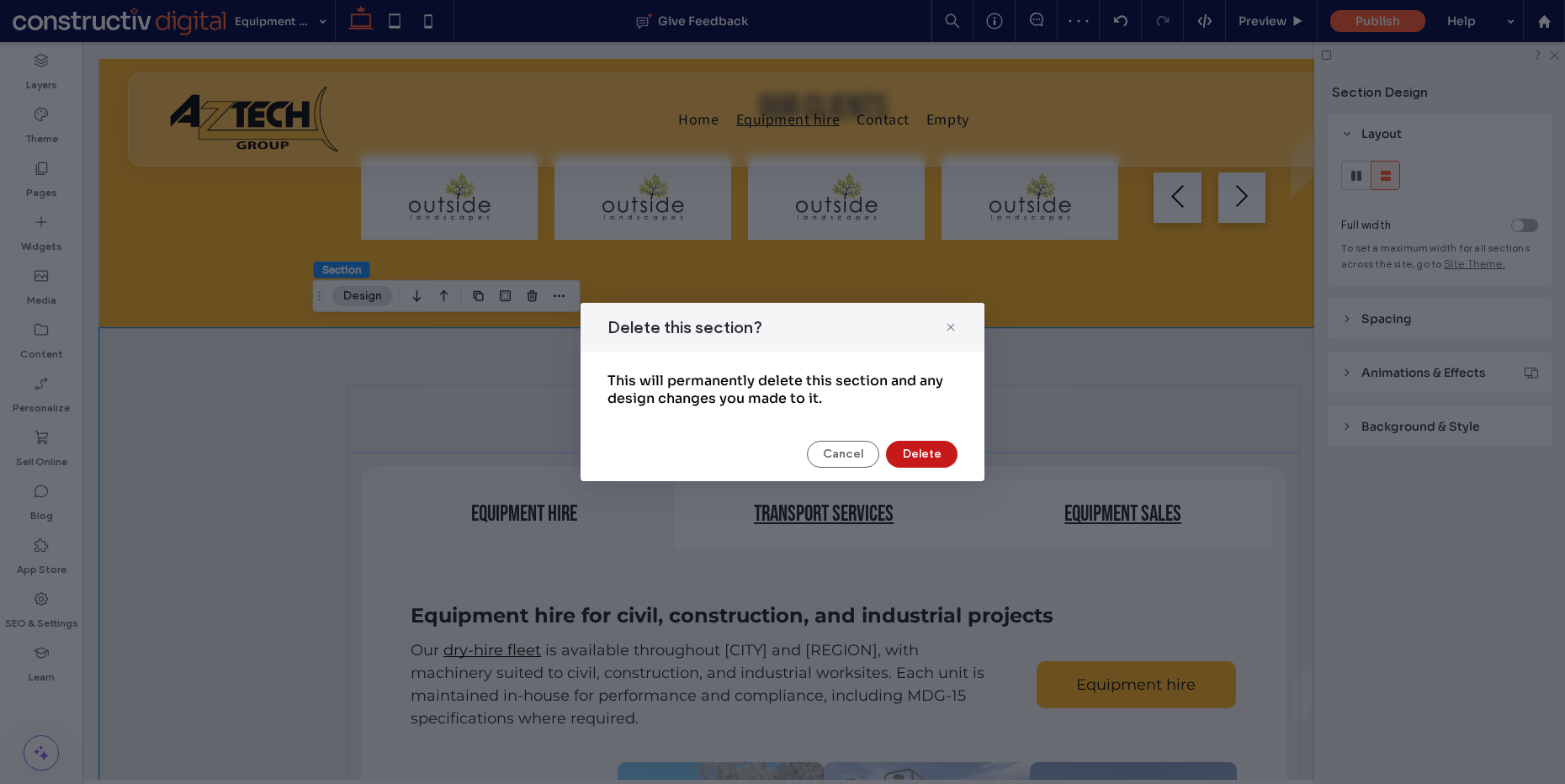 click on "Delete" at bounding box center (921, 454) 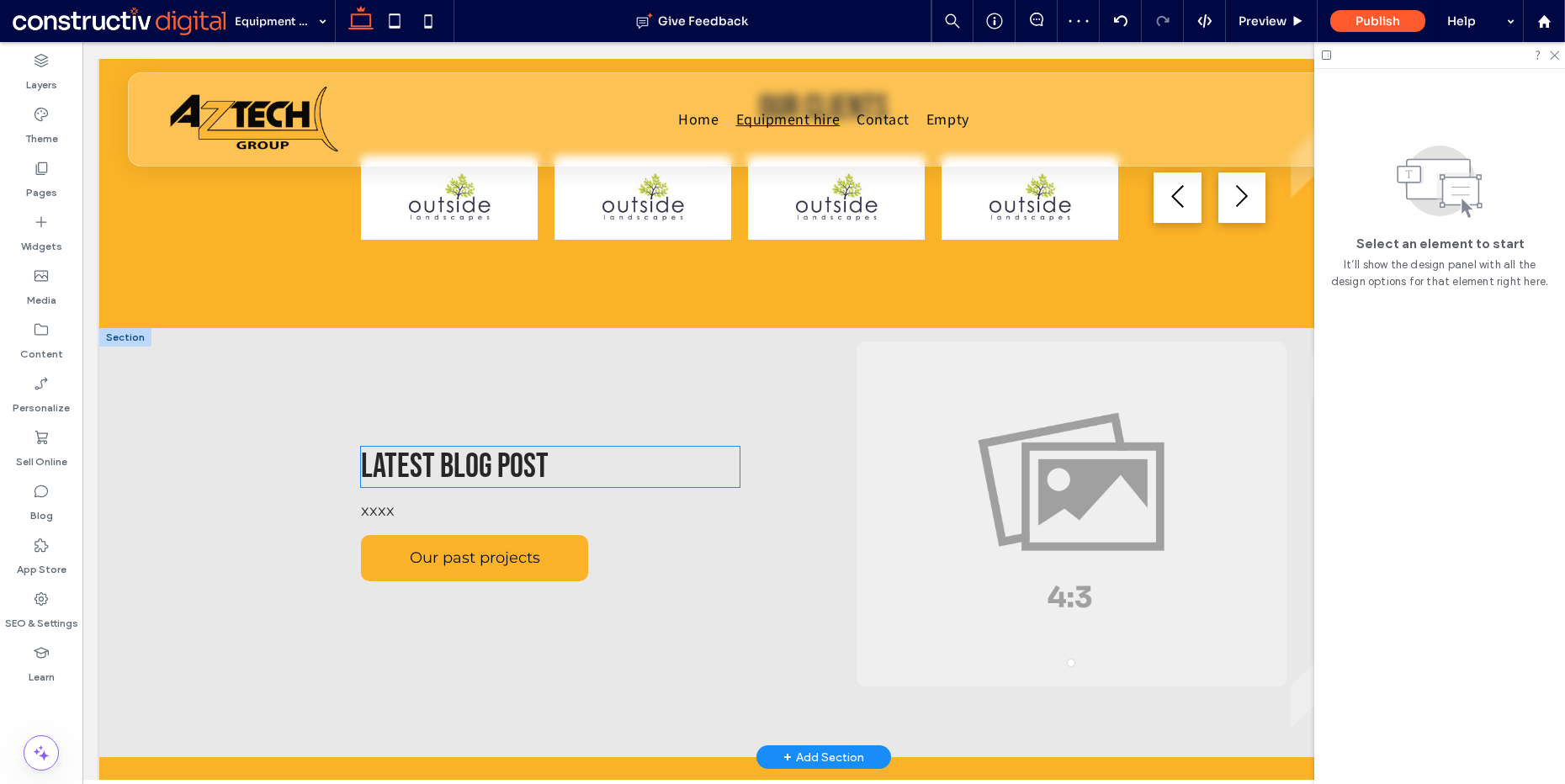 click on "Latest blog post" at bounding box center (454, 467) 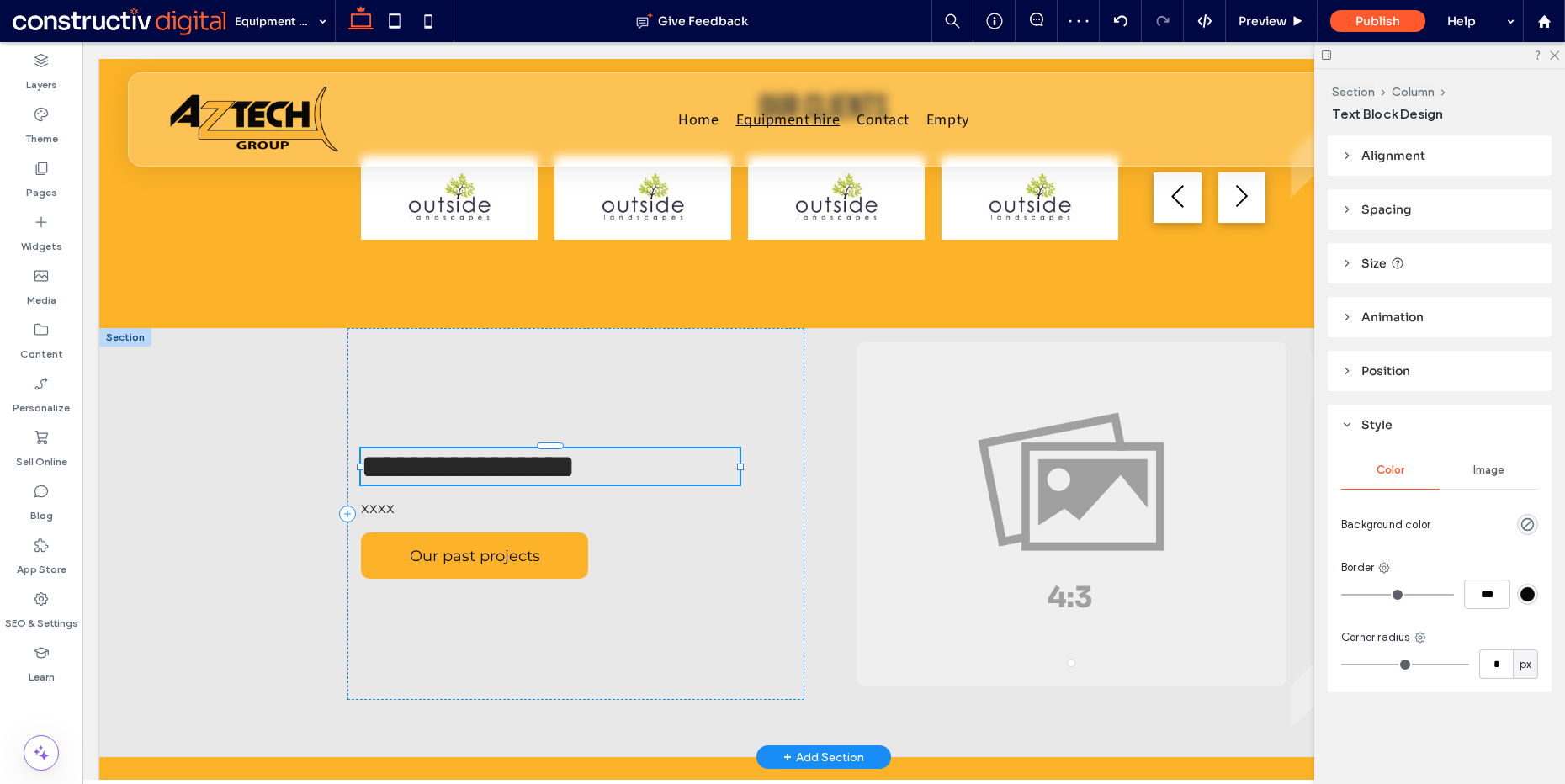 type on "**********" 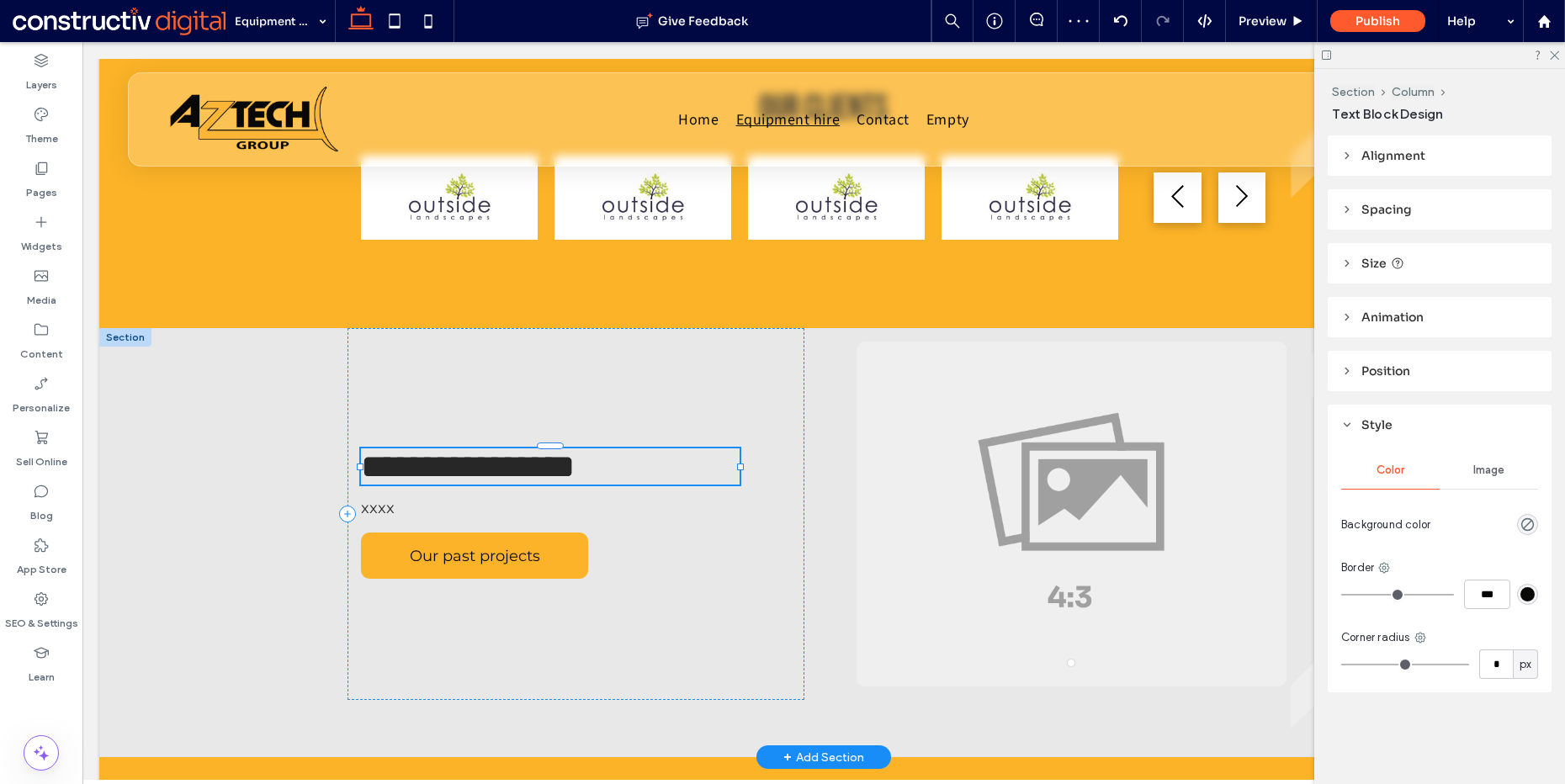 type on "**" 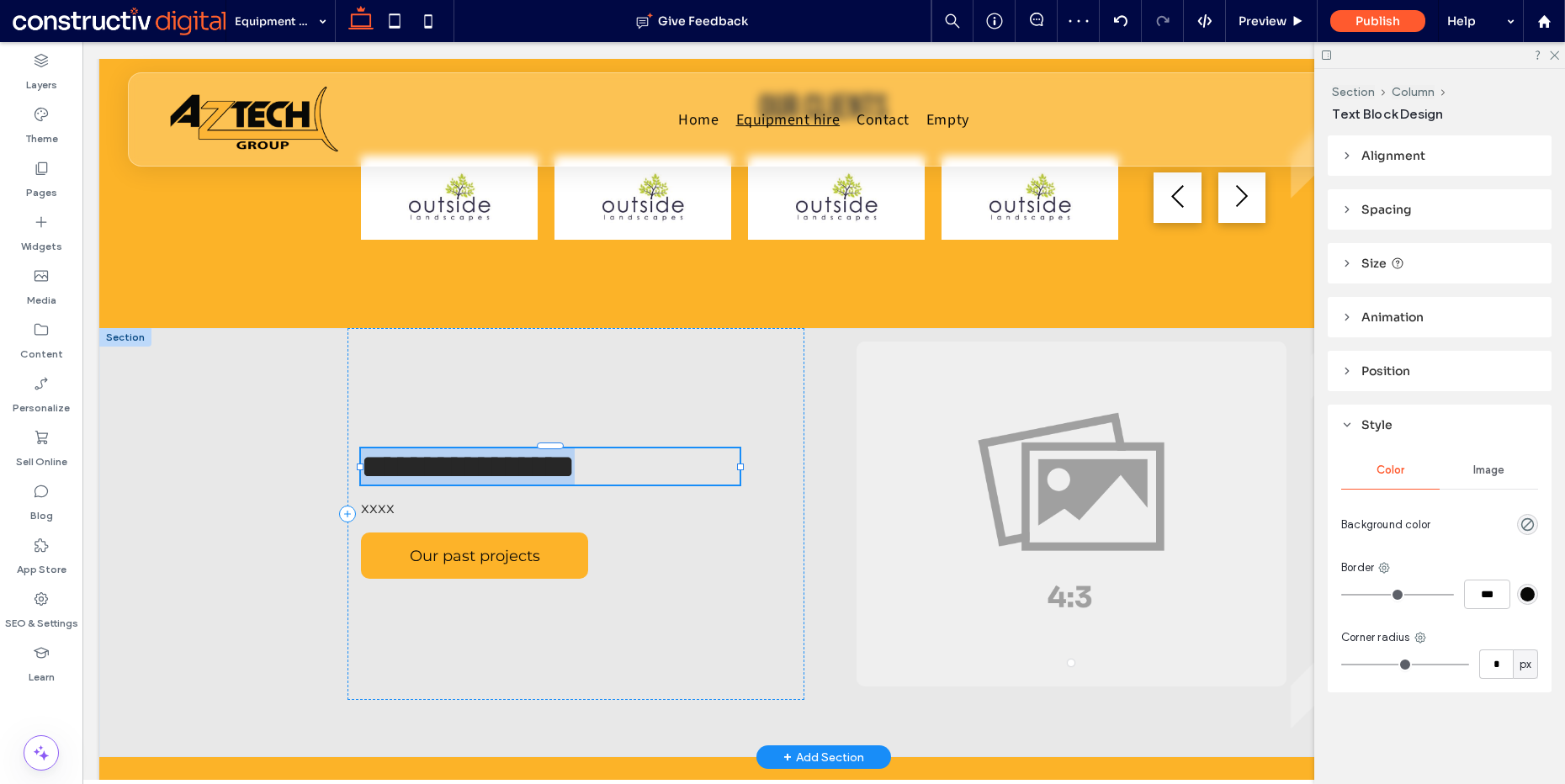 click on "**********" at bounding box center (468, 466) 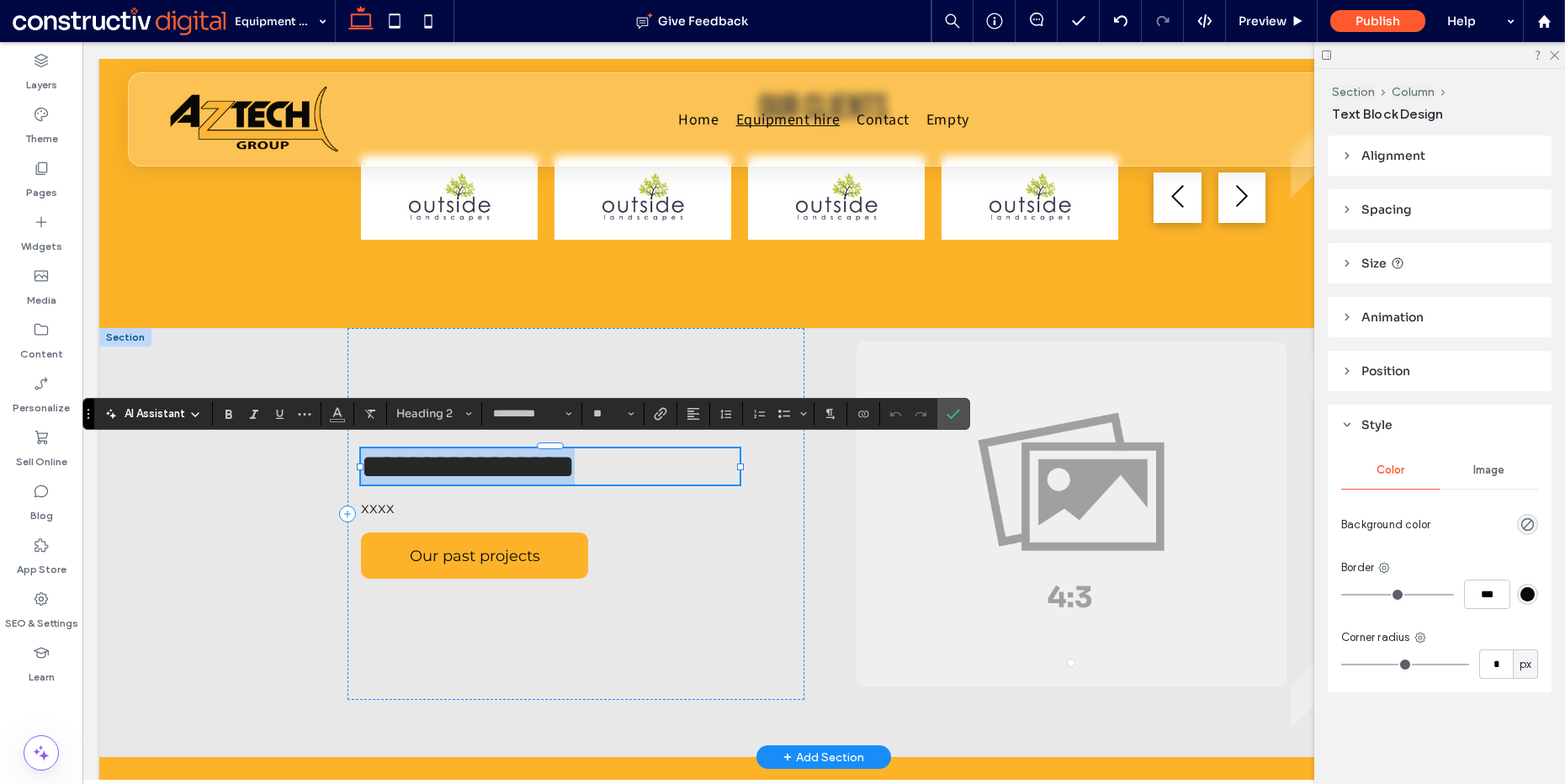 click on "**********" at bounding box center [468, 466] 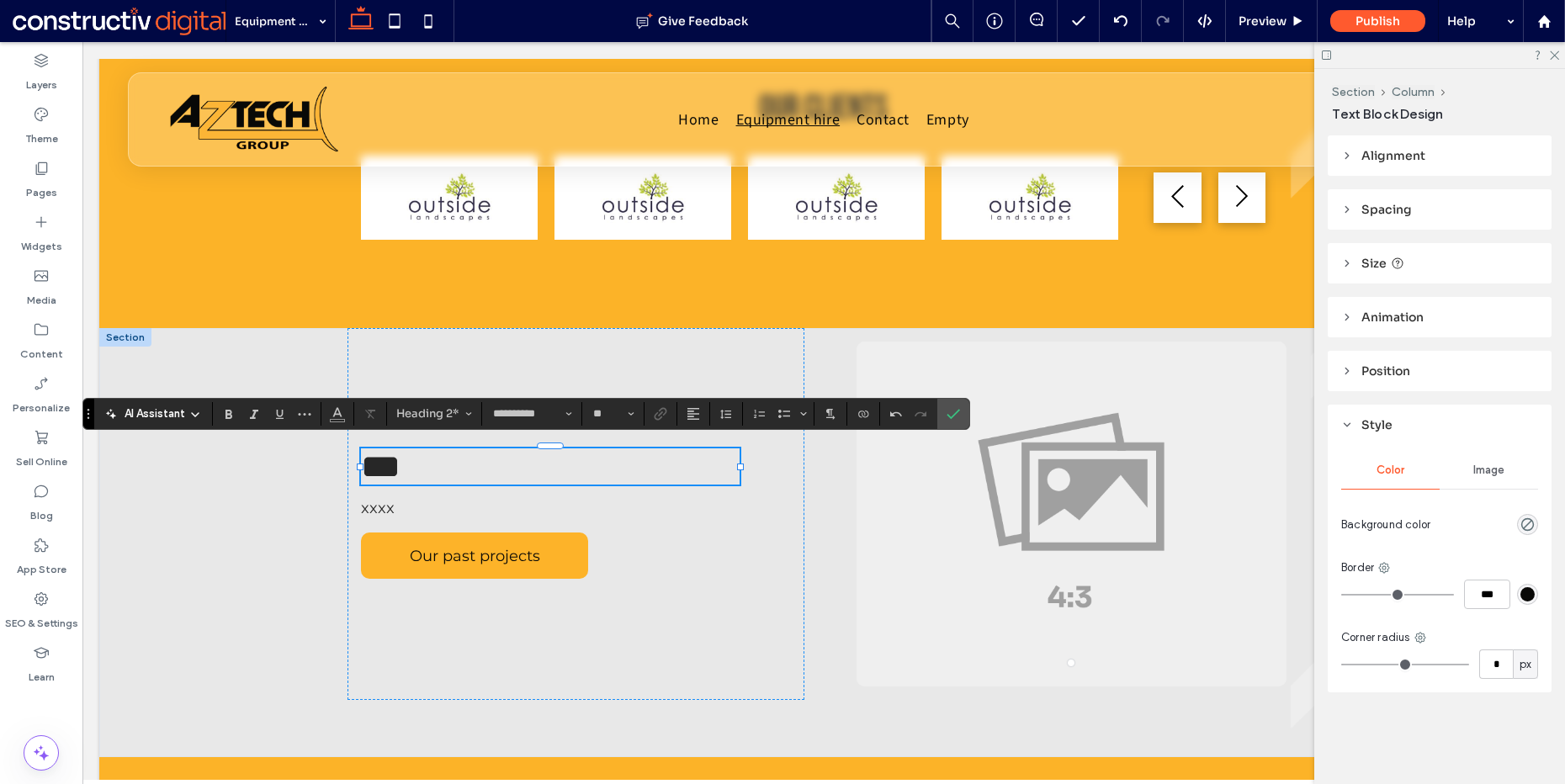 click on "**********" at bounding box center [526, 414] 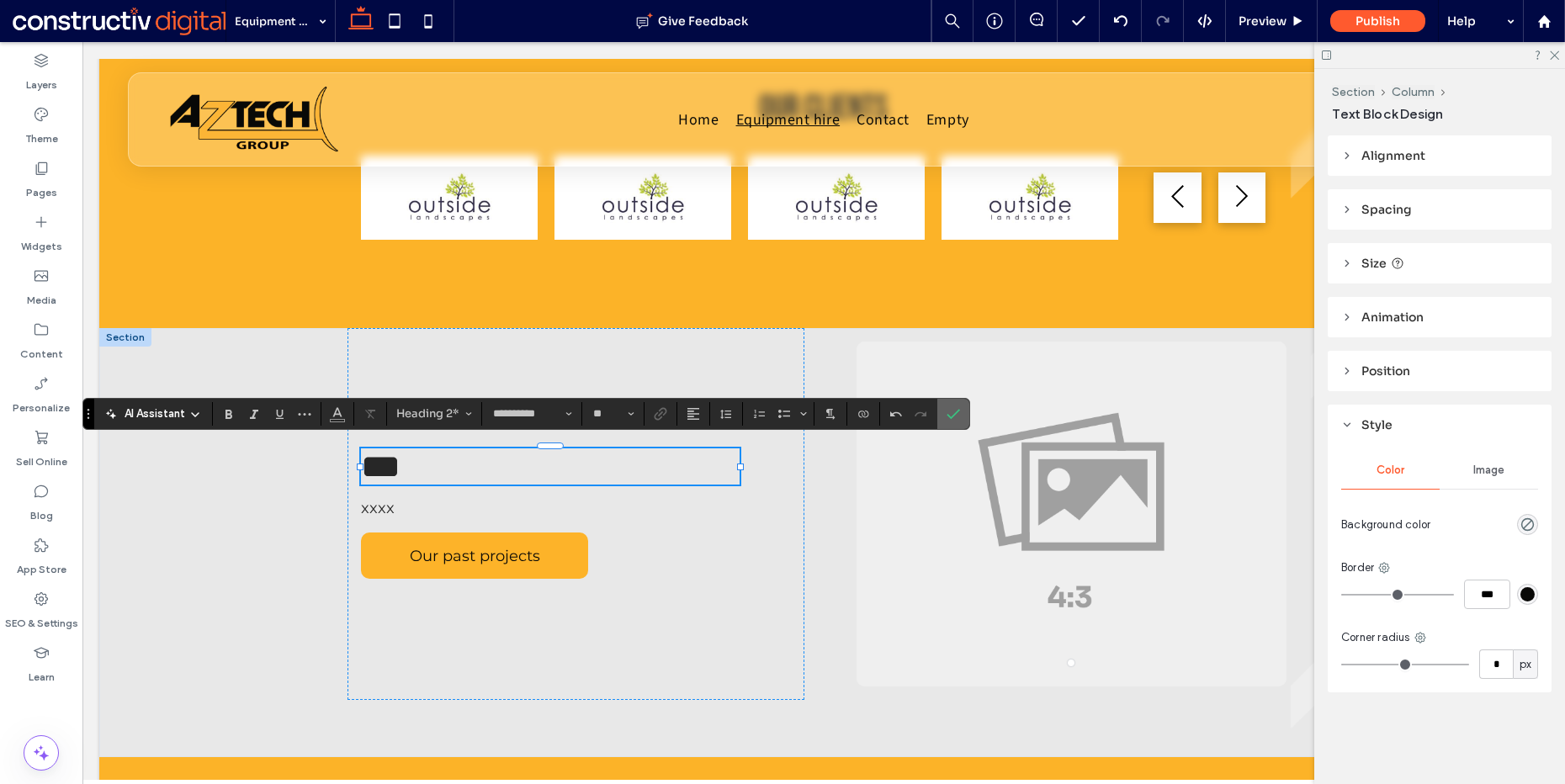 click 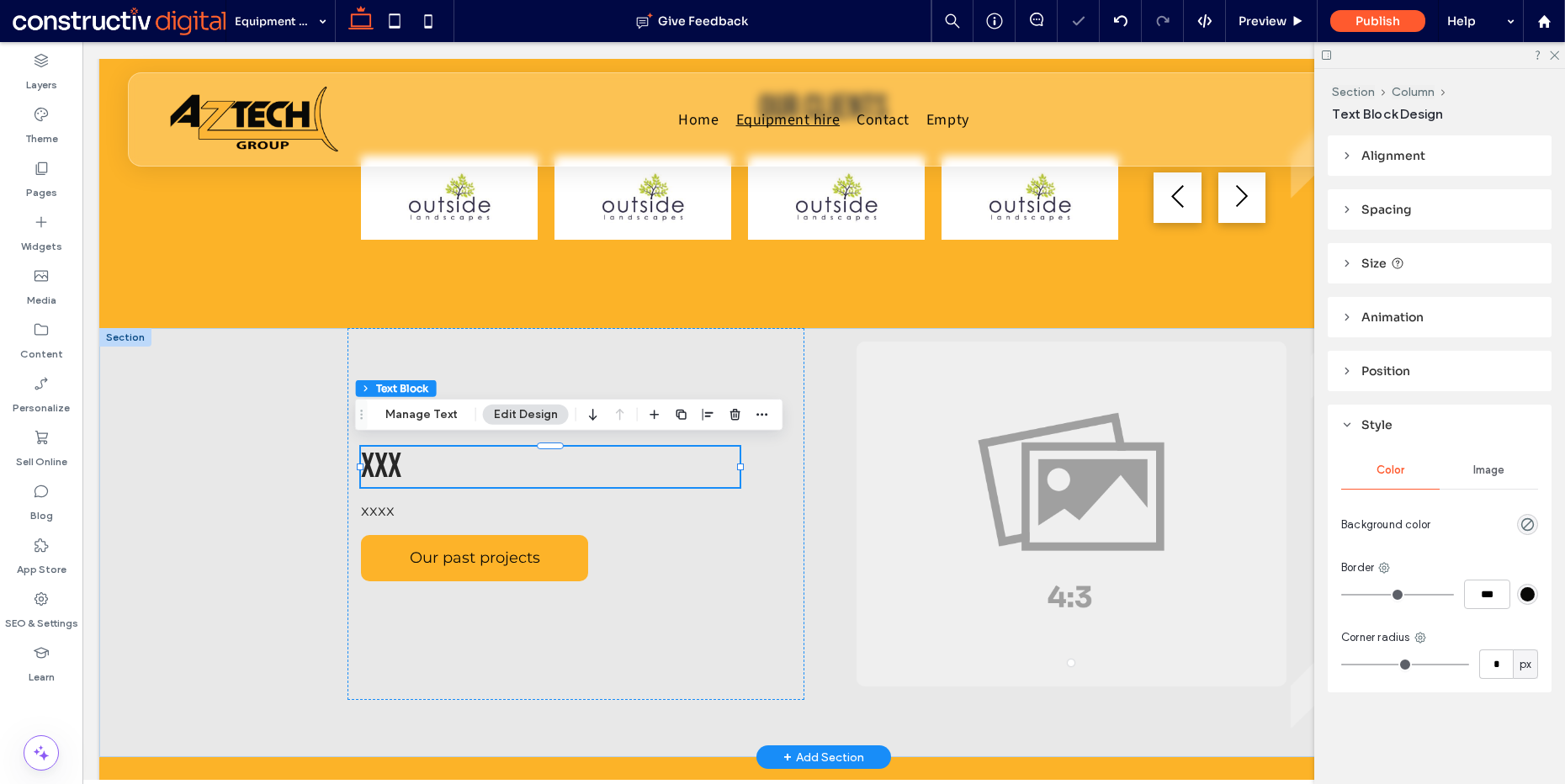 click on "xxx
xxxx
Our past projects
a a a a" at bounding box center (824, 543) 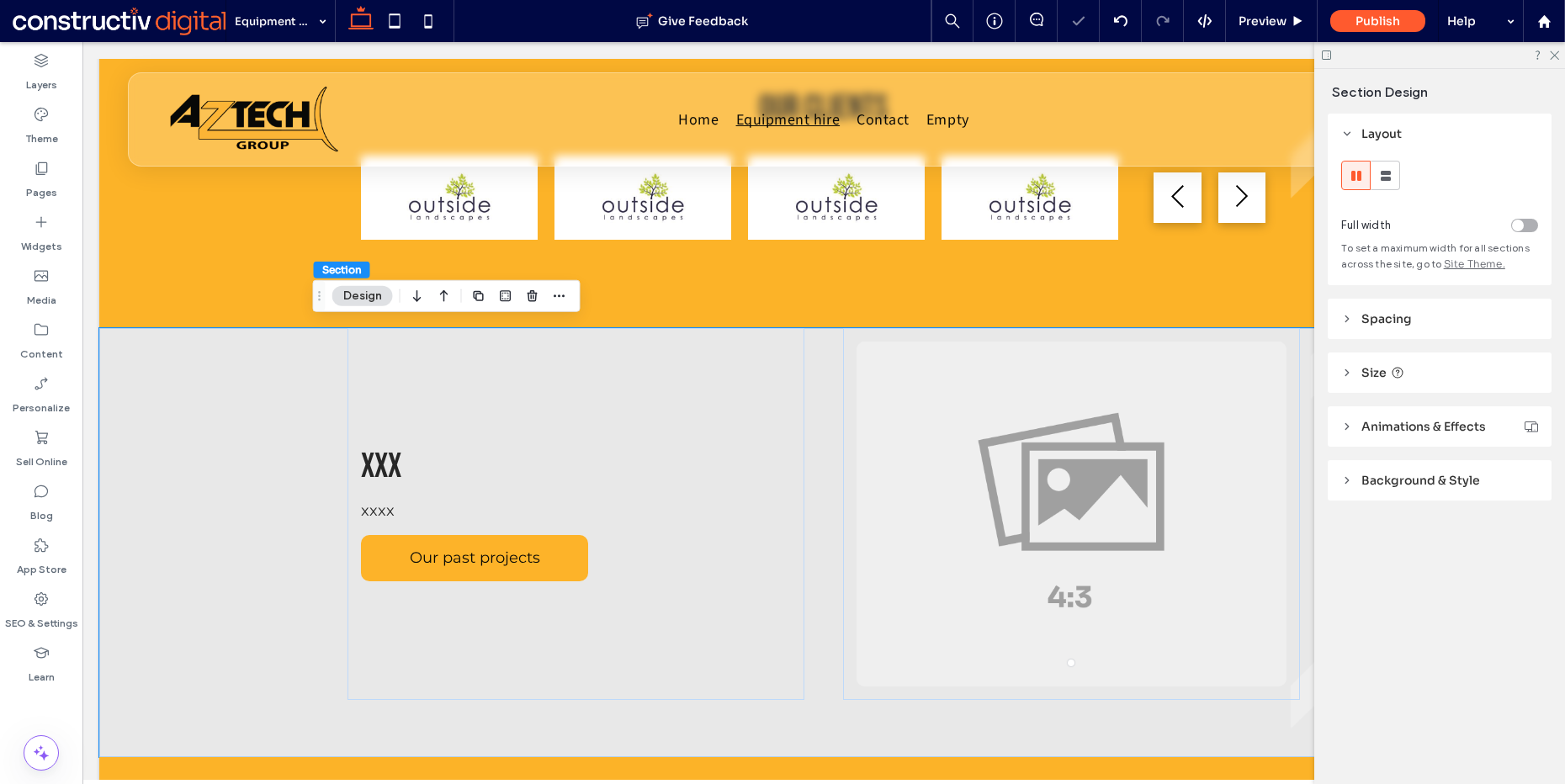 click on "Spacing" at bounding box center [1440, 319] 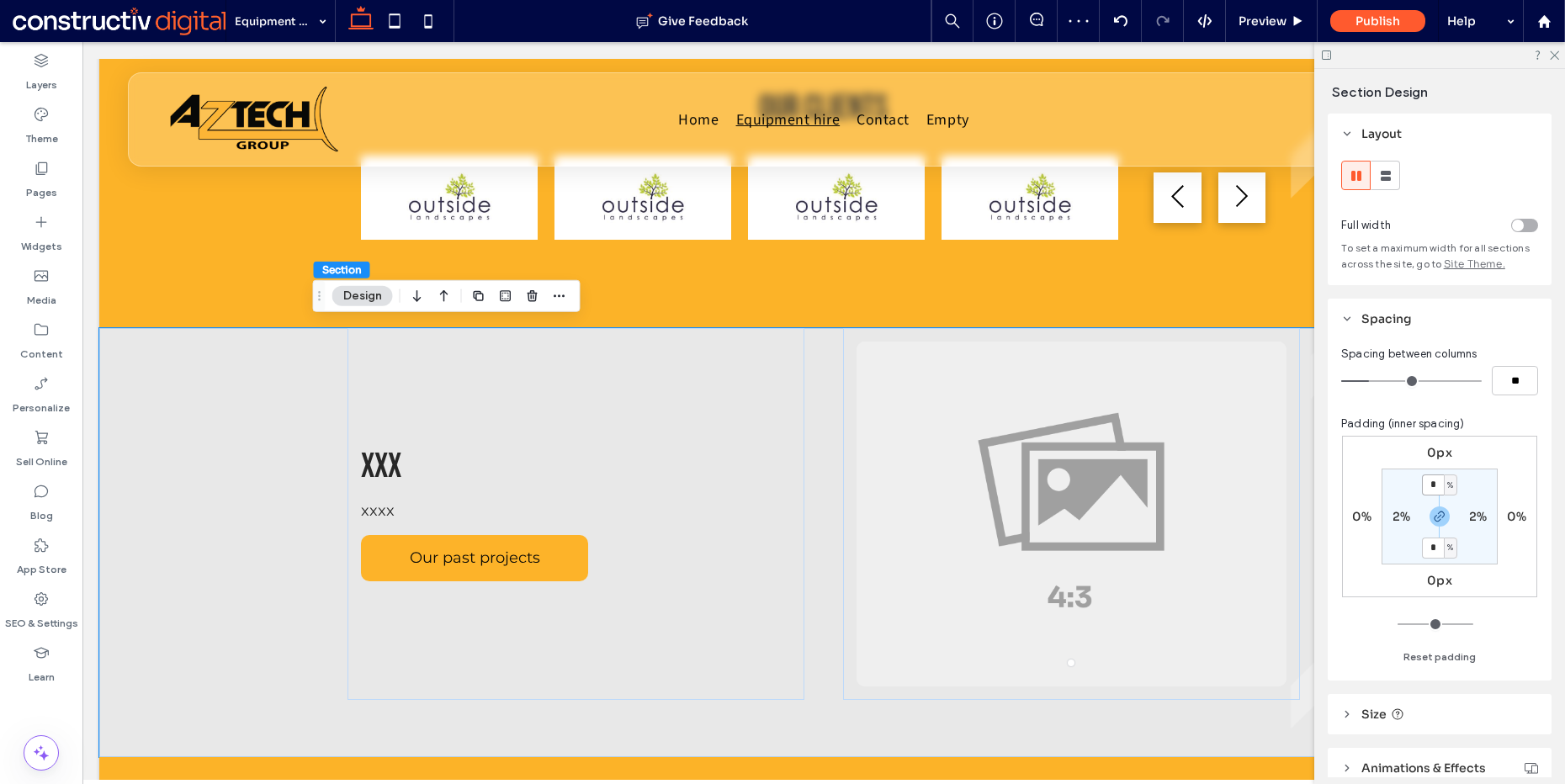 click on "*" at bounding box center [1433, 485] 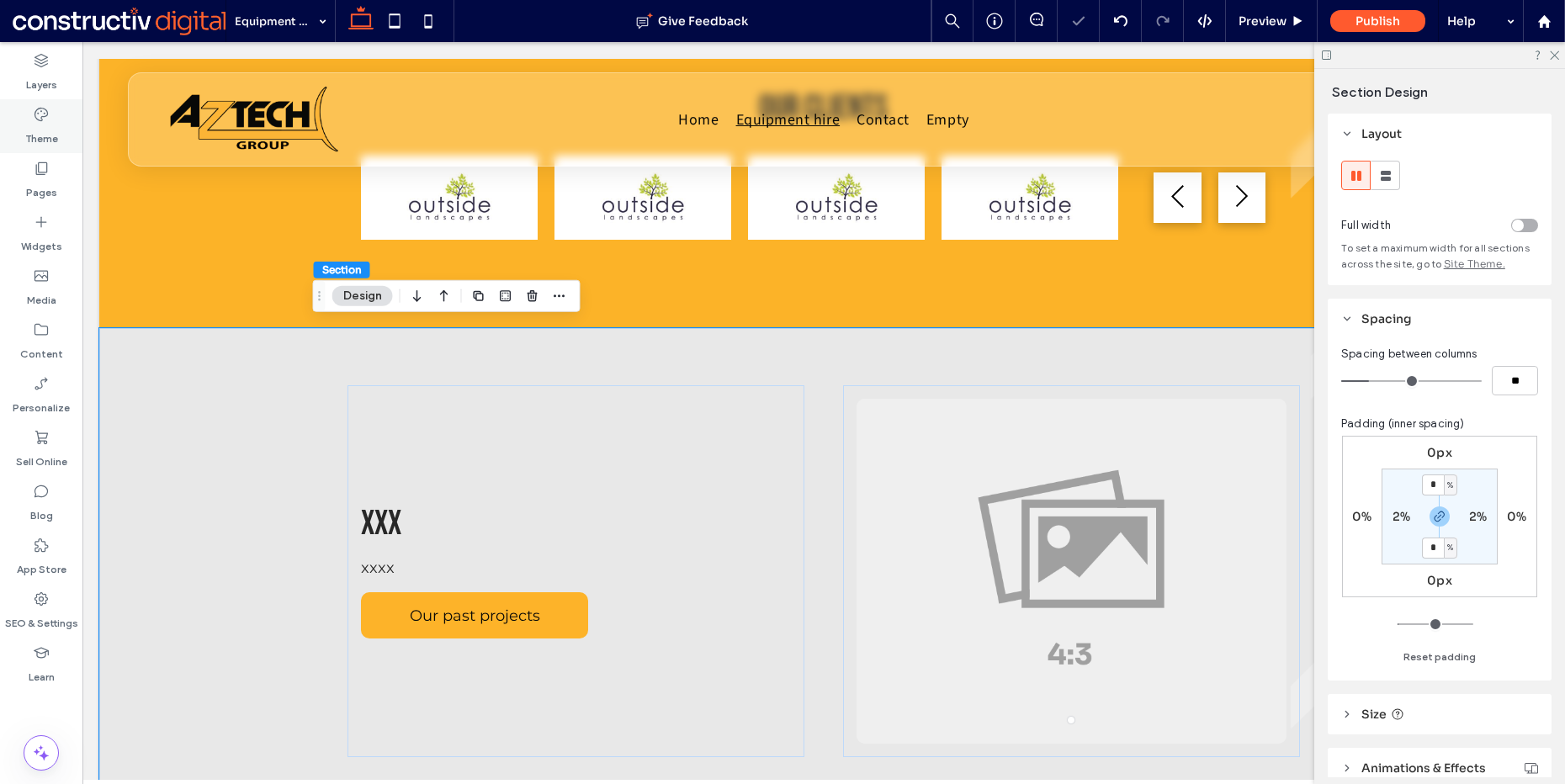 click on "Theme" at bounding box center [41, 135] 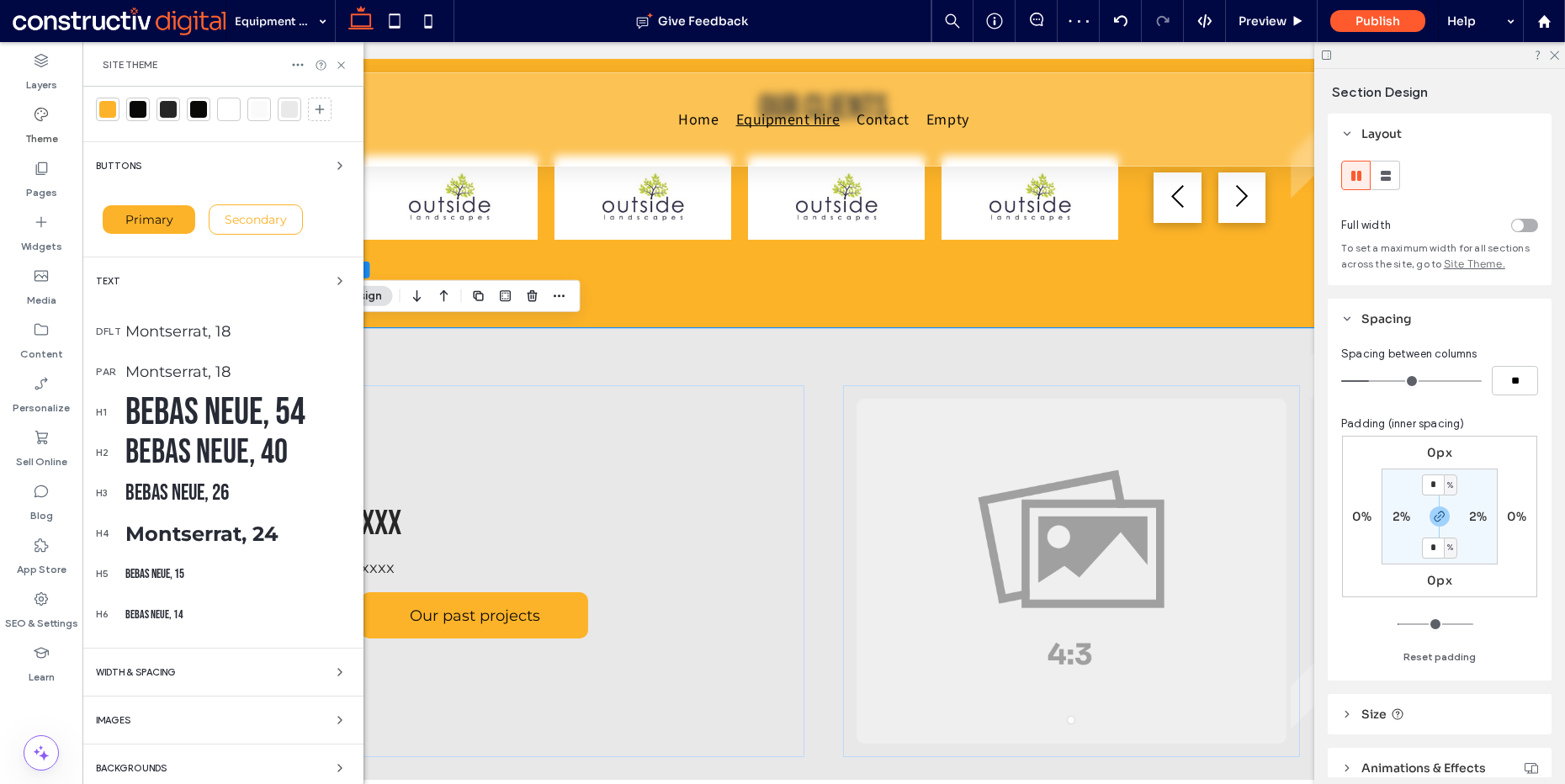 scroll, scrollTop: 51, scrollLeft: 0, axis: vertical 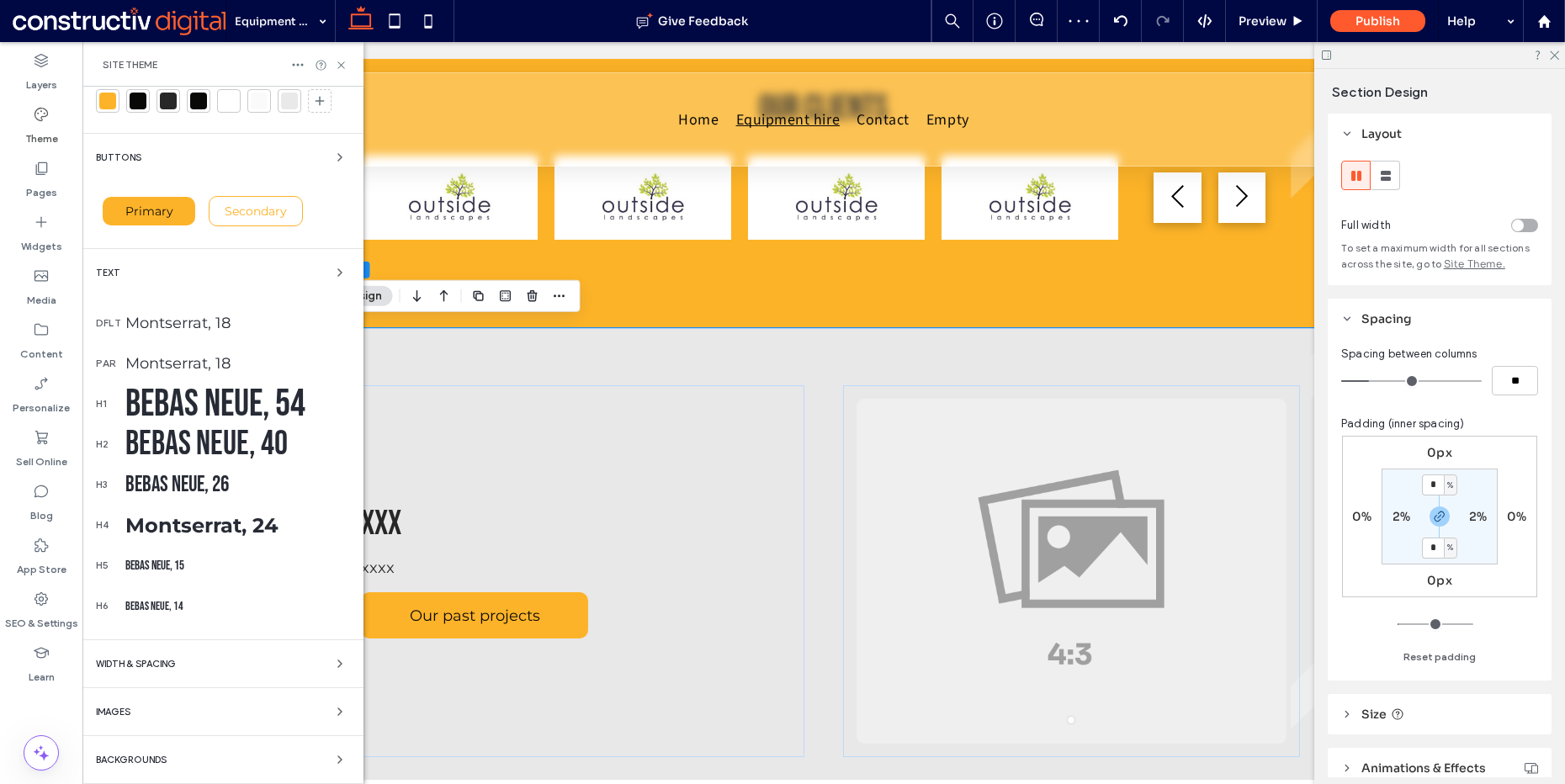 click on "WIDTH & SPACING" at bounding box center (223, 664) 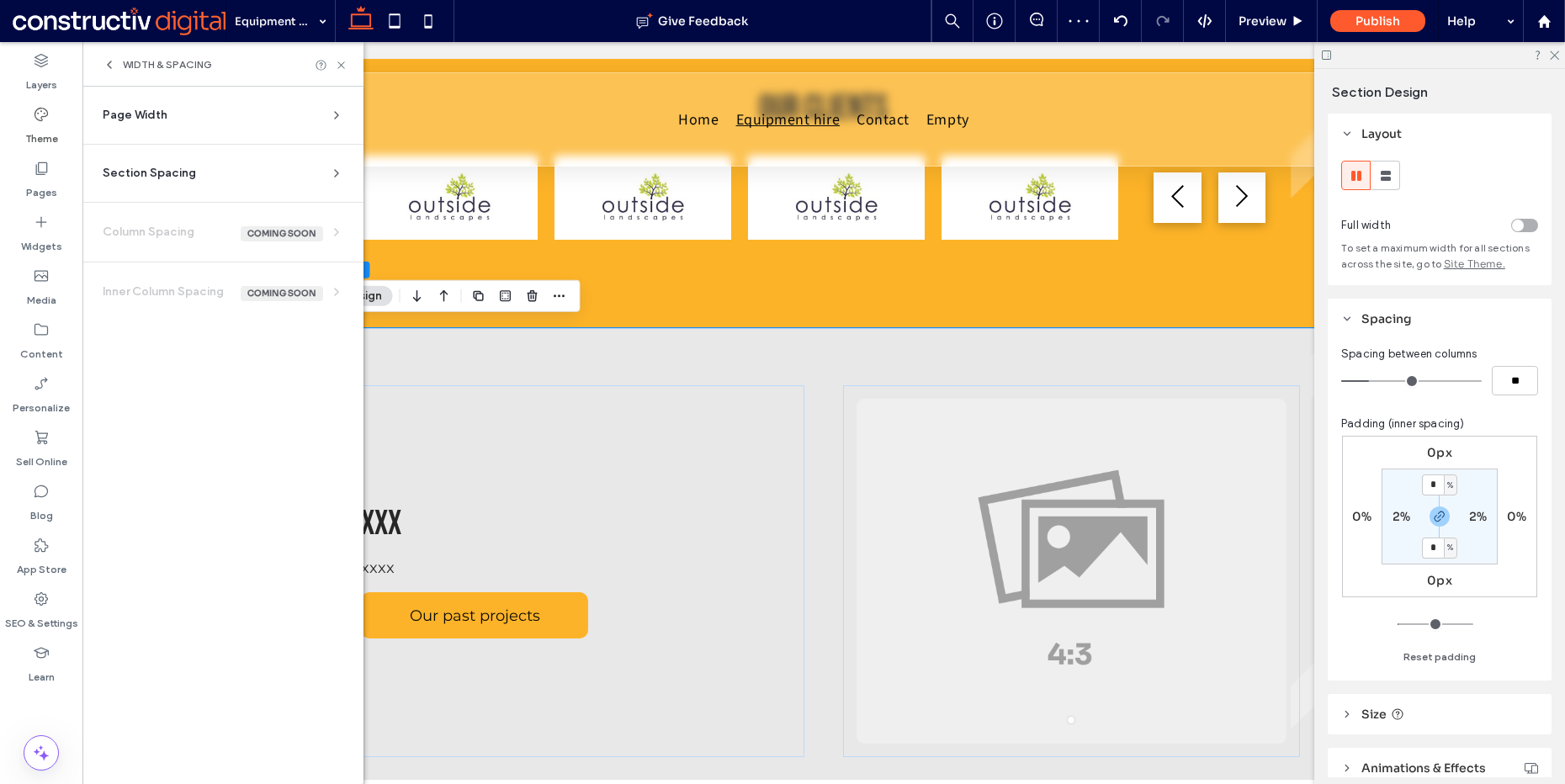 scroll, scrollTop: 0, scrollLeft: 0, axis: both 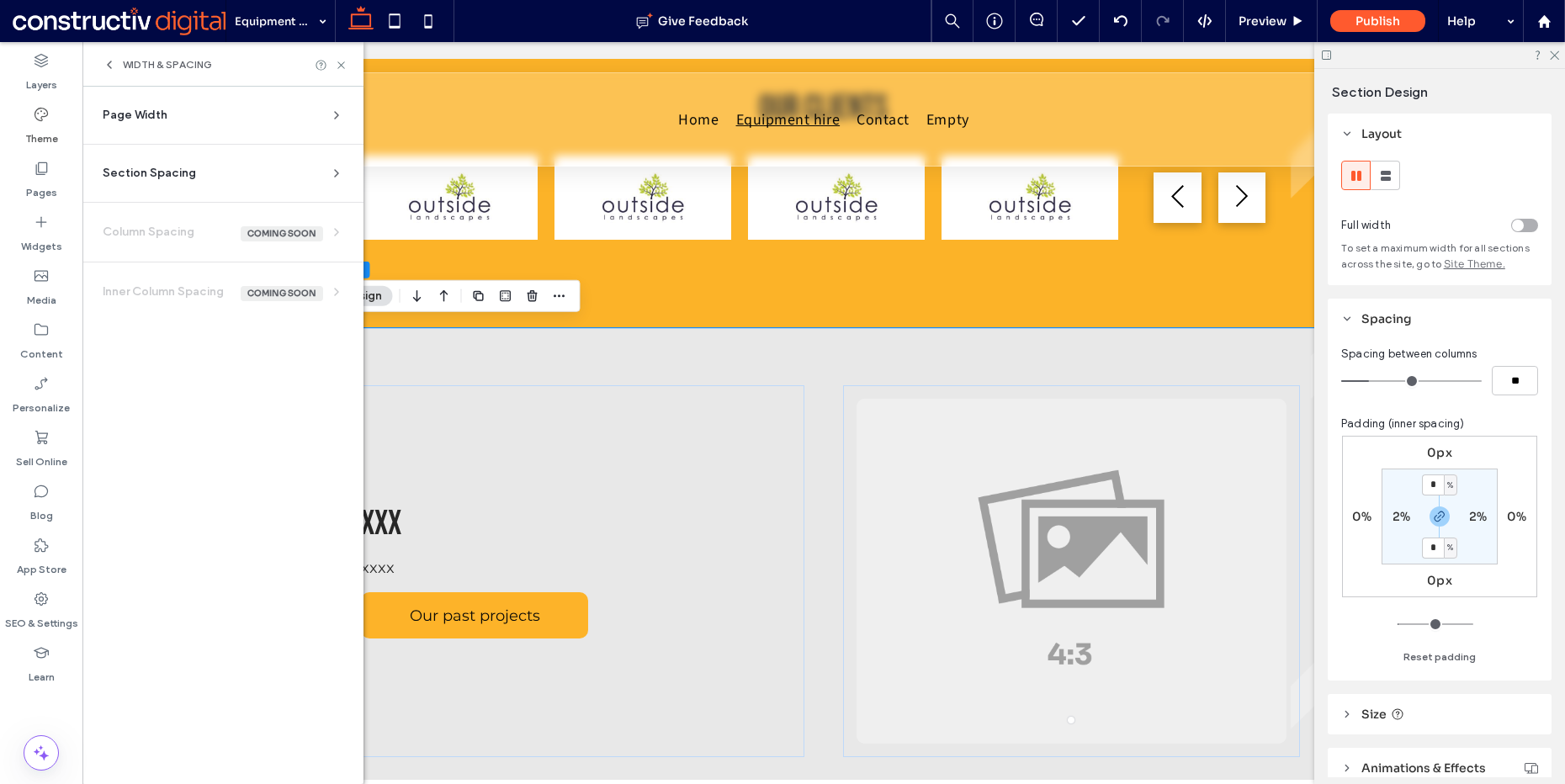 click on "Page Width Set the max width for all site sections that aren’t set to full width. 1200px 1440px Custom Section Spacing Set default spacing for new sections. Changes you make to individual sections will override this. Padding (inner spacing) * % 0% * % 0% Reset padding Column Spacing Coming Soon Placeholder Inner Column Spacing Coming Soon Placeholder" at bounding box center (223, 435) 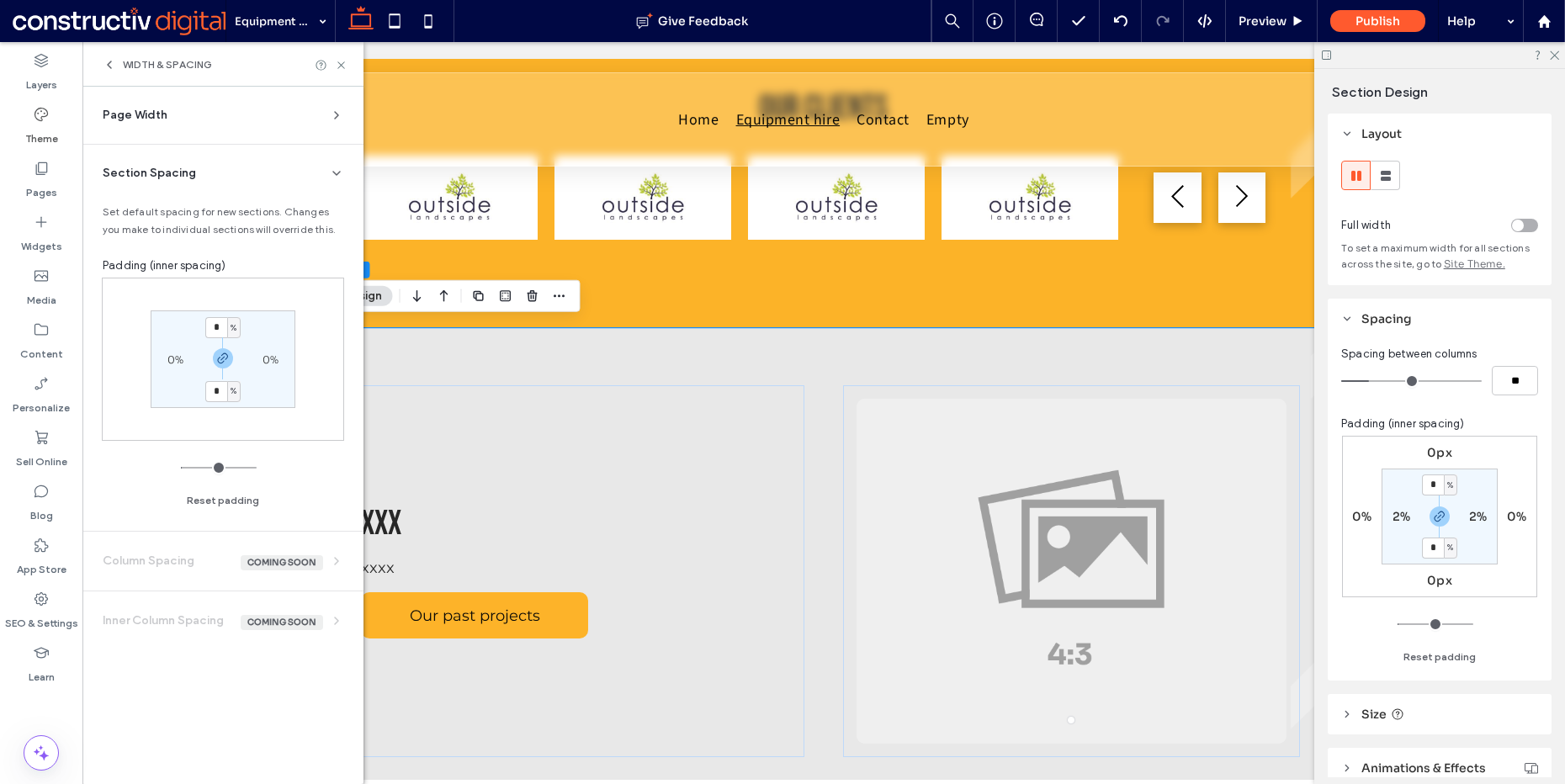 click on "Page Width" at bounding box center [216, 115] 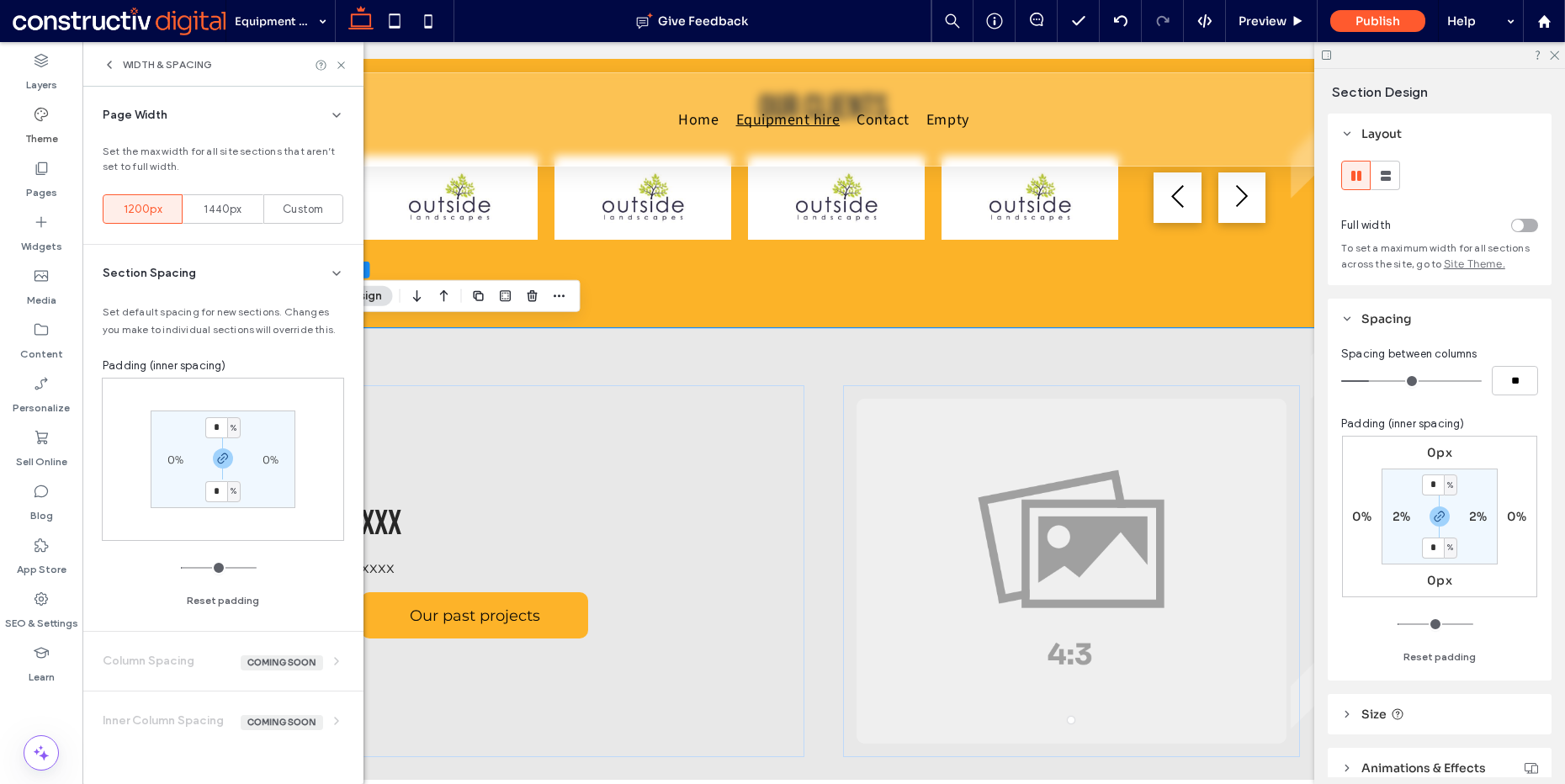 click on "Page Width" at bounding box center [216, 115] 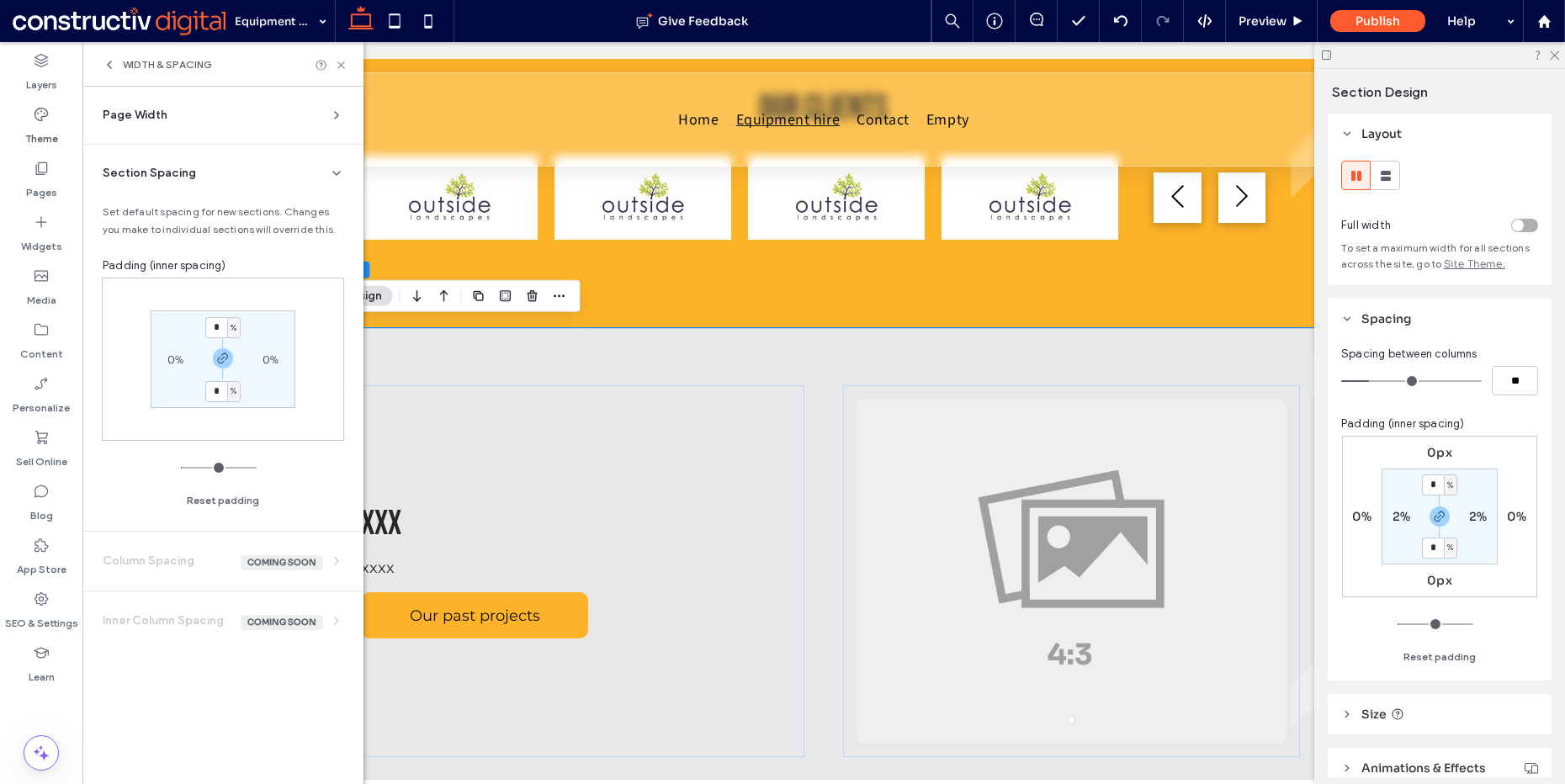 click on "Section Spacing" at bounding box center [149, 173] 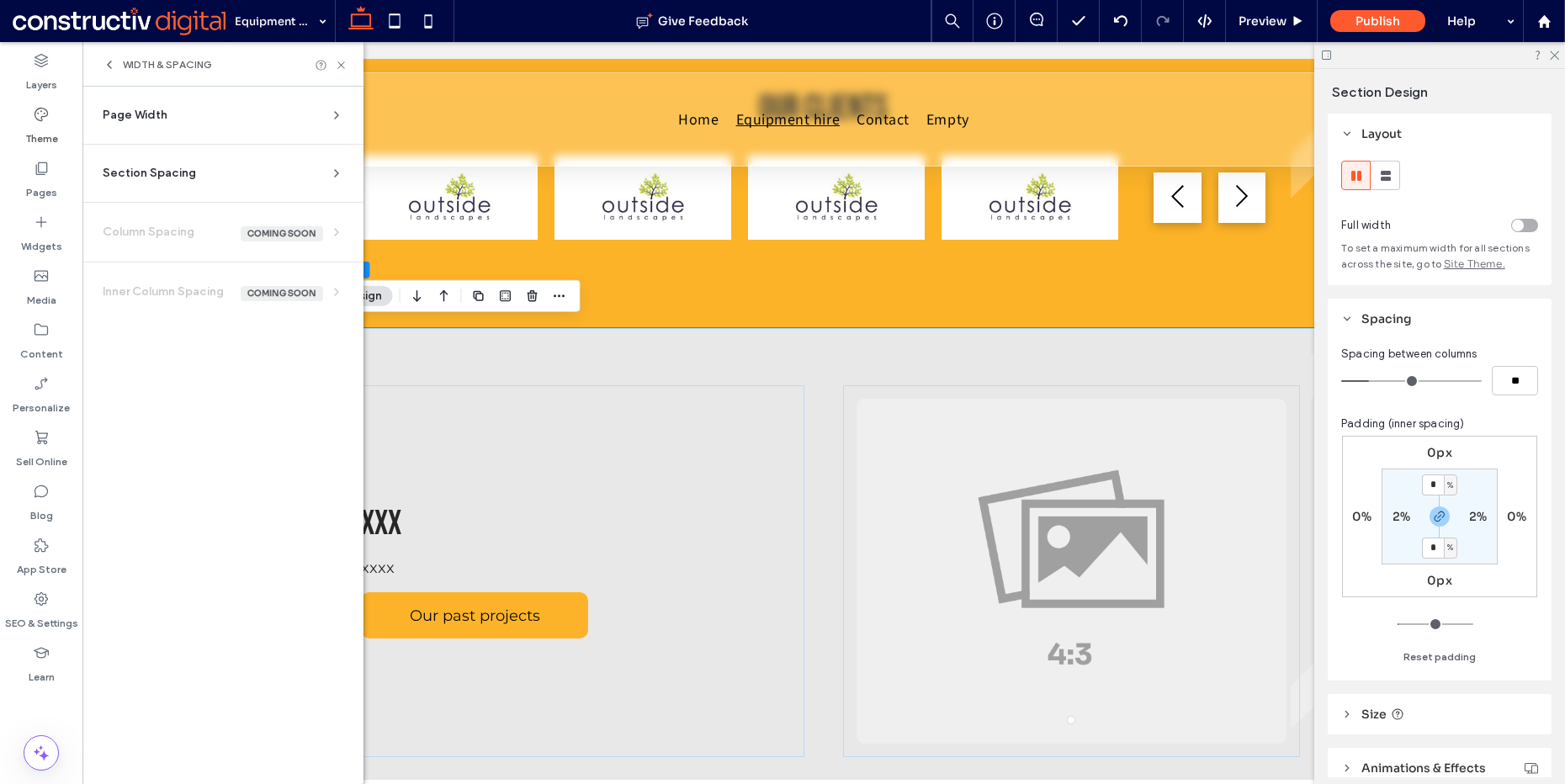 click 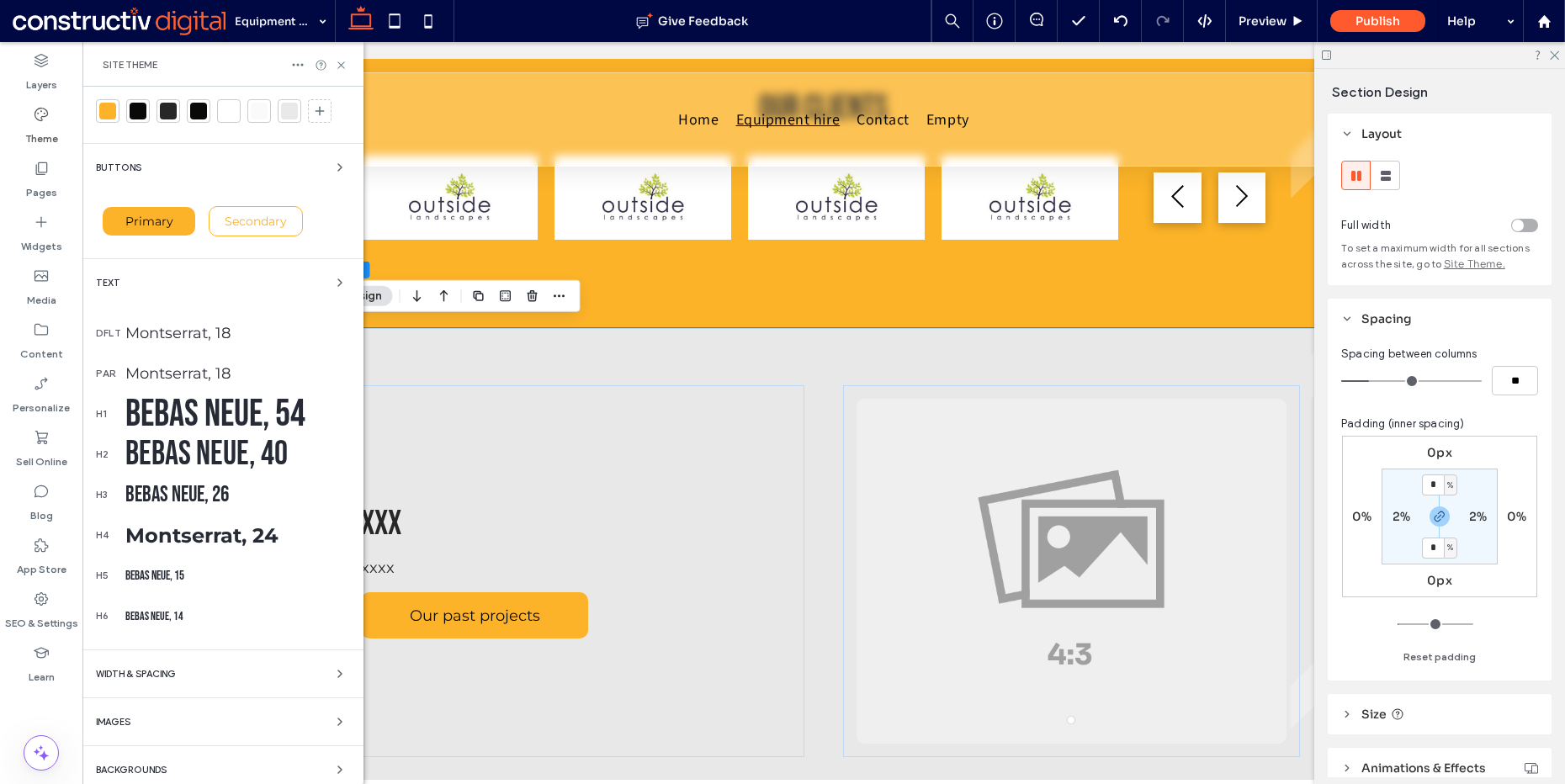 scroll, scrollTop: 51, scrollLeft: 0, axis: vertical 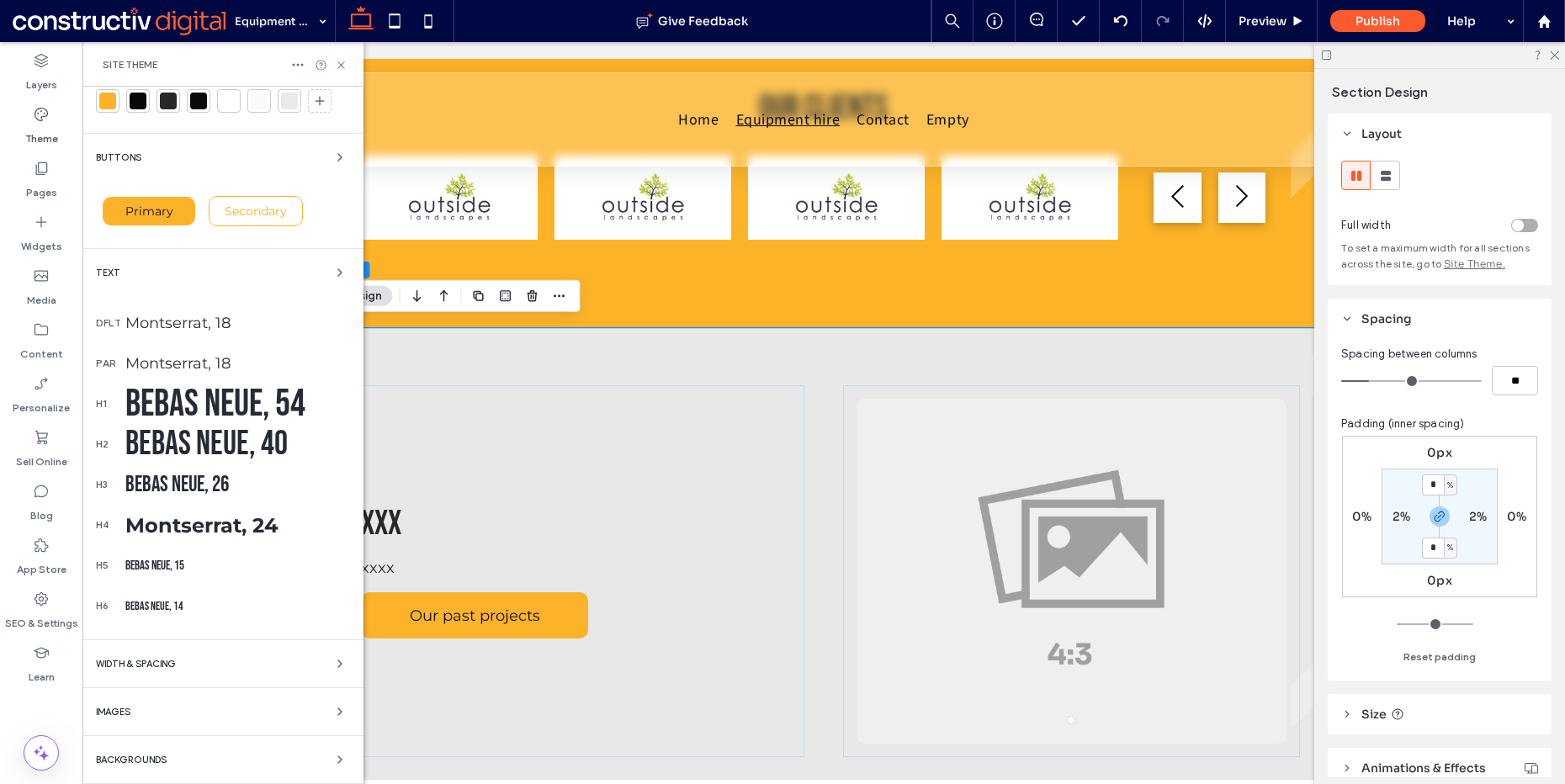 click on "WIDTH & SPACING" at bounding box center (135, 664) 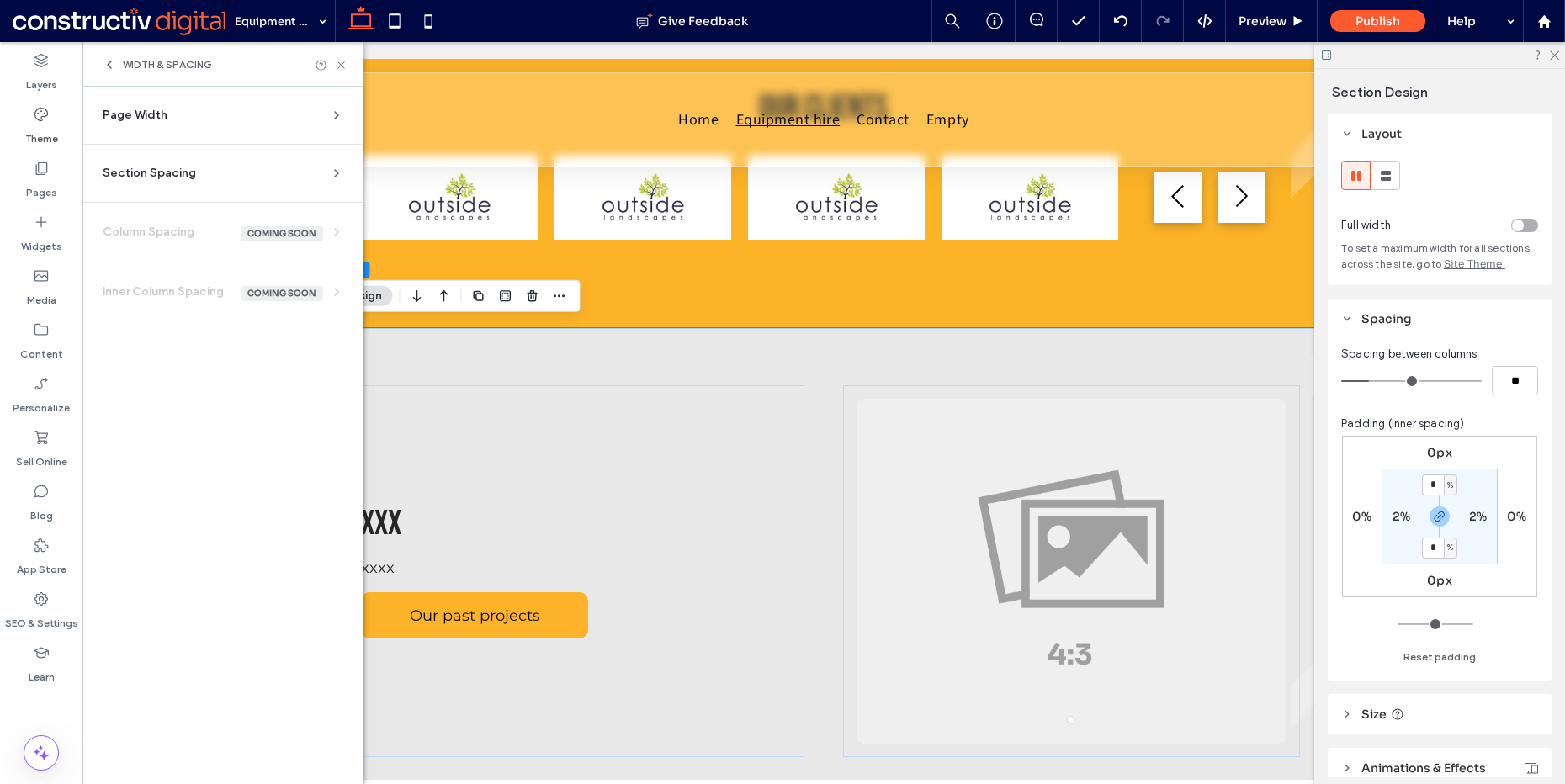 scroll, scrollTop: 0, scrollLeft: 0, axis: both 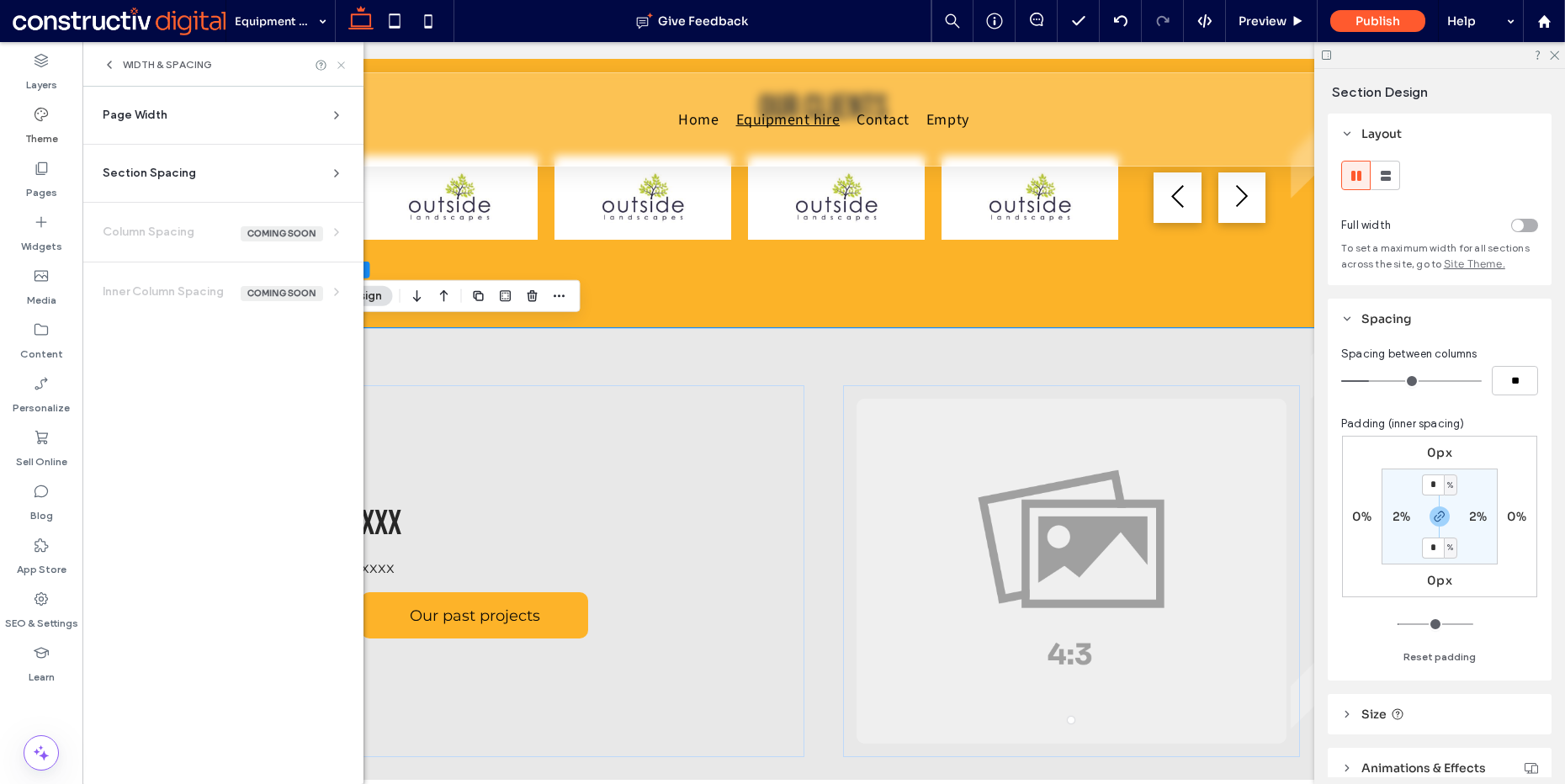 click 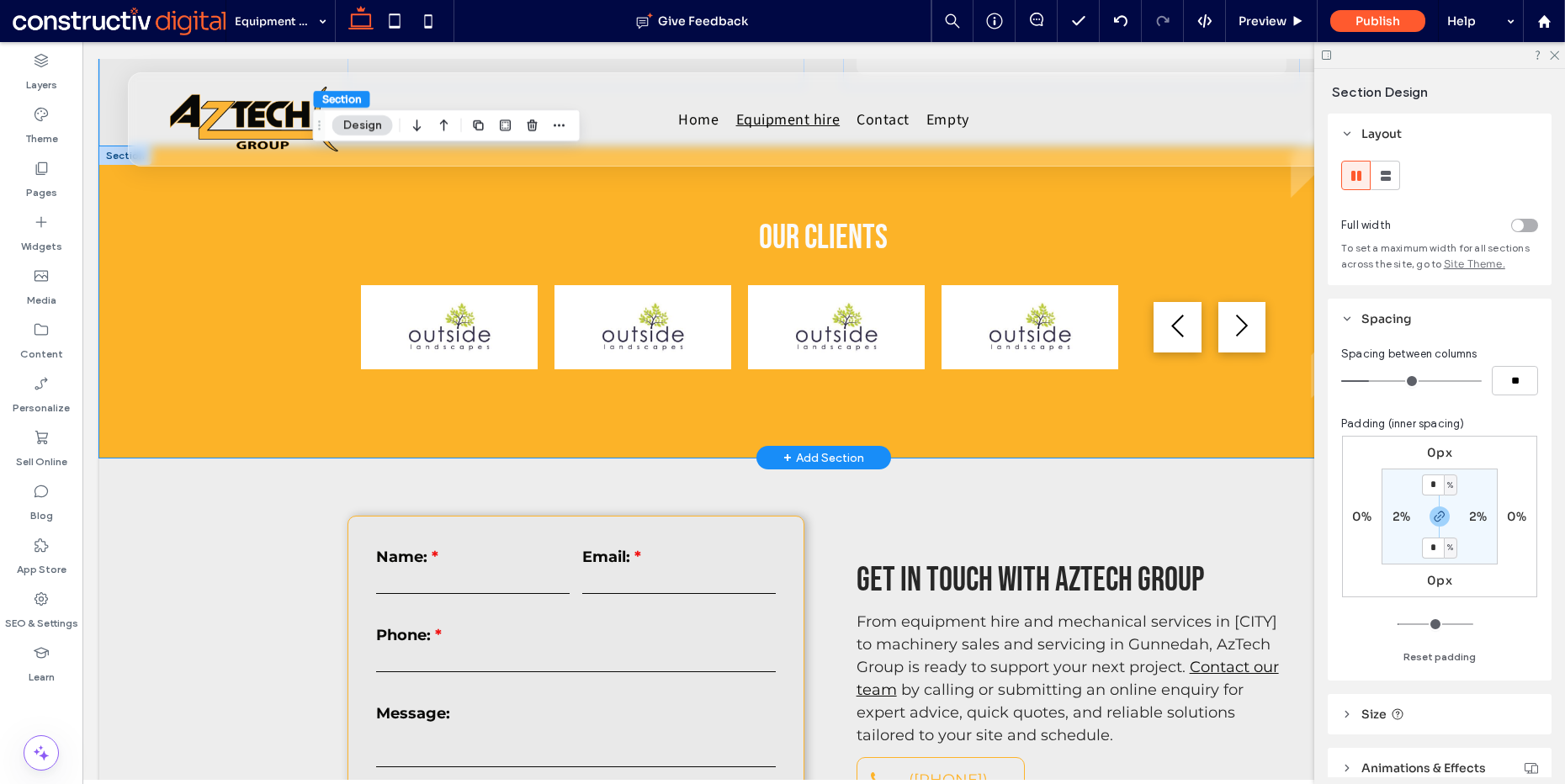 scroll, scrollTop: 2069, scrollLeft: 0, axis: vertical 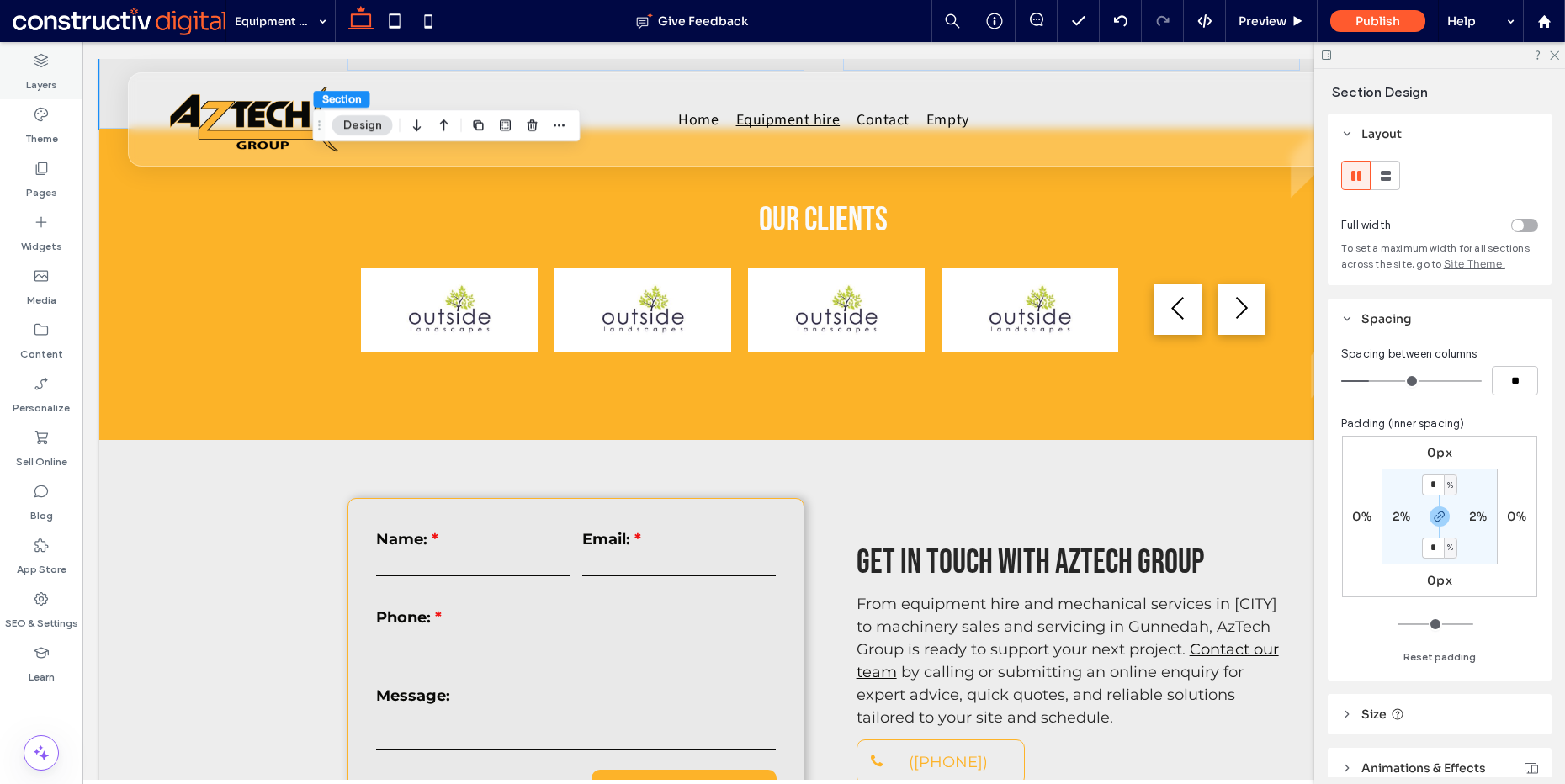 click on "Layers" at bounding box center (41, 81) 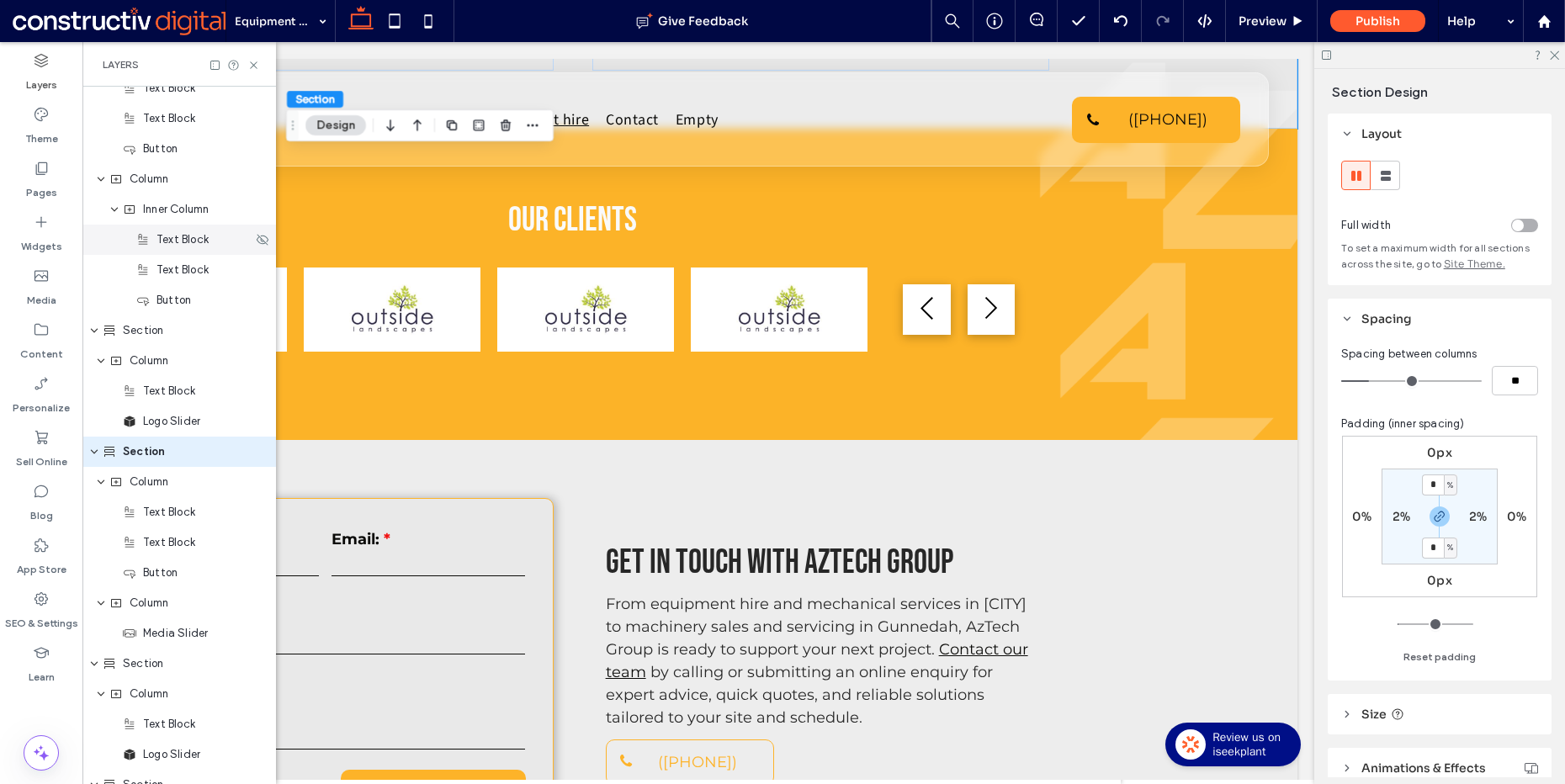 scroll, scrollTop: 727, scrollLeft: 0, axis: vertical 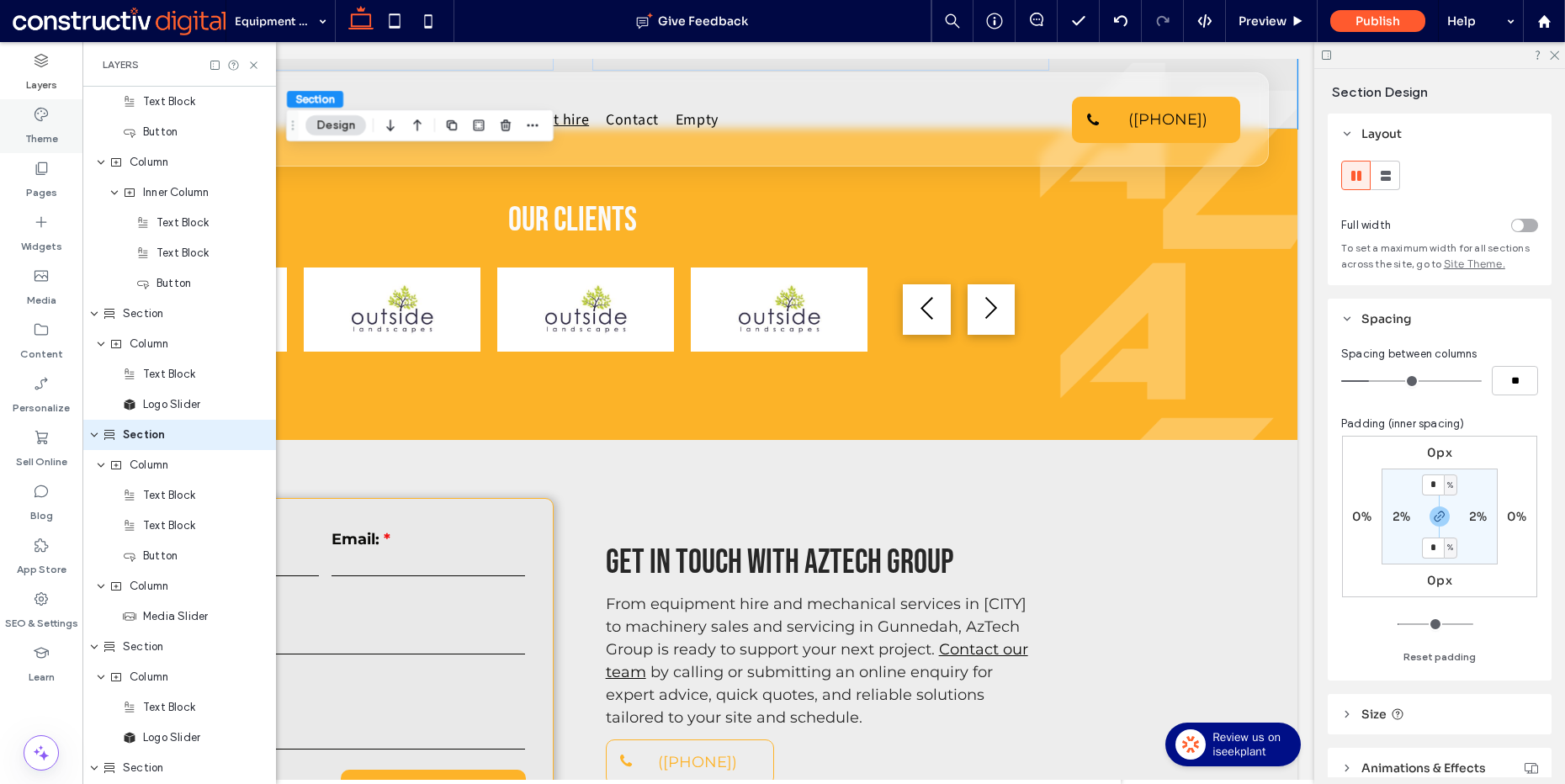 click on "Theme" at bounding box center [41, 135] 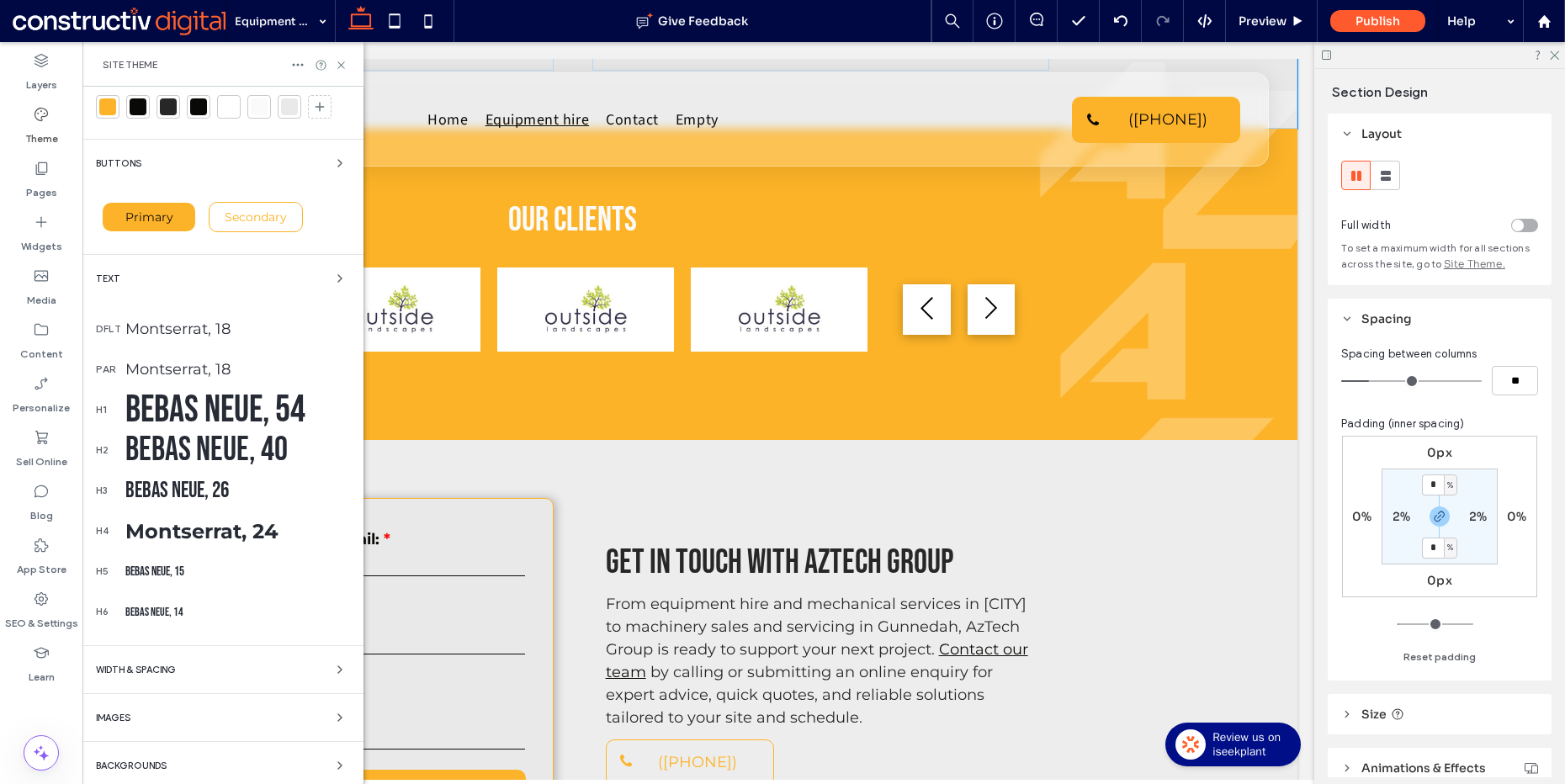 scroll, scrollTop: 51, scrollLeft: 0, axis: vertical 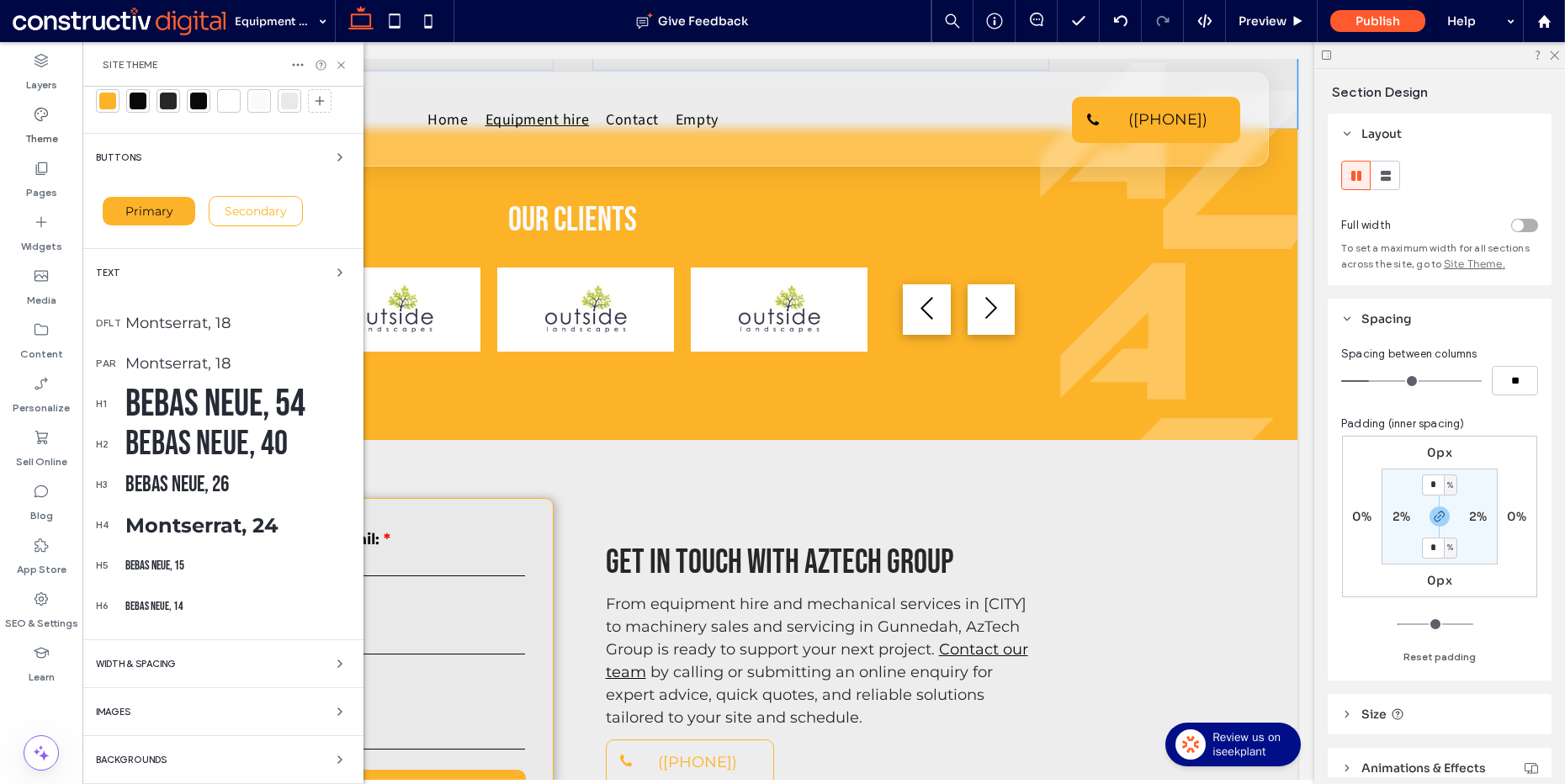 click on "WIDTH & SPACING" at bounding box center (135, 664) 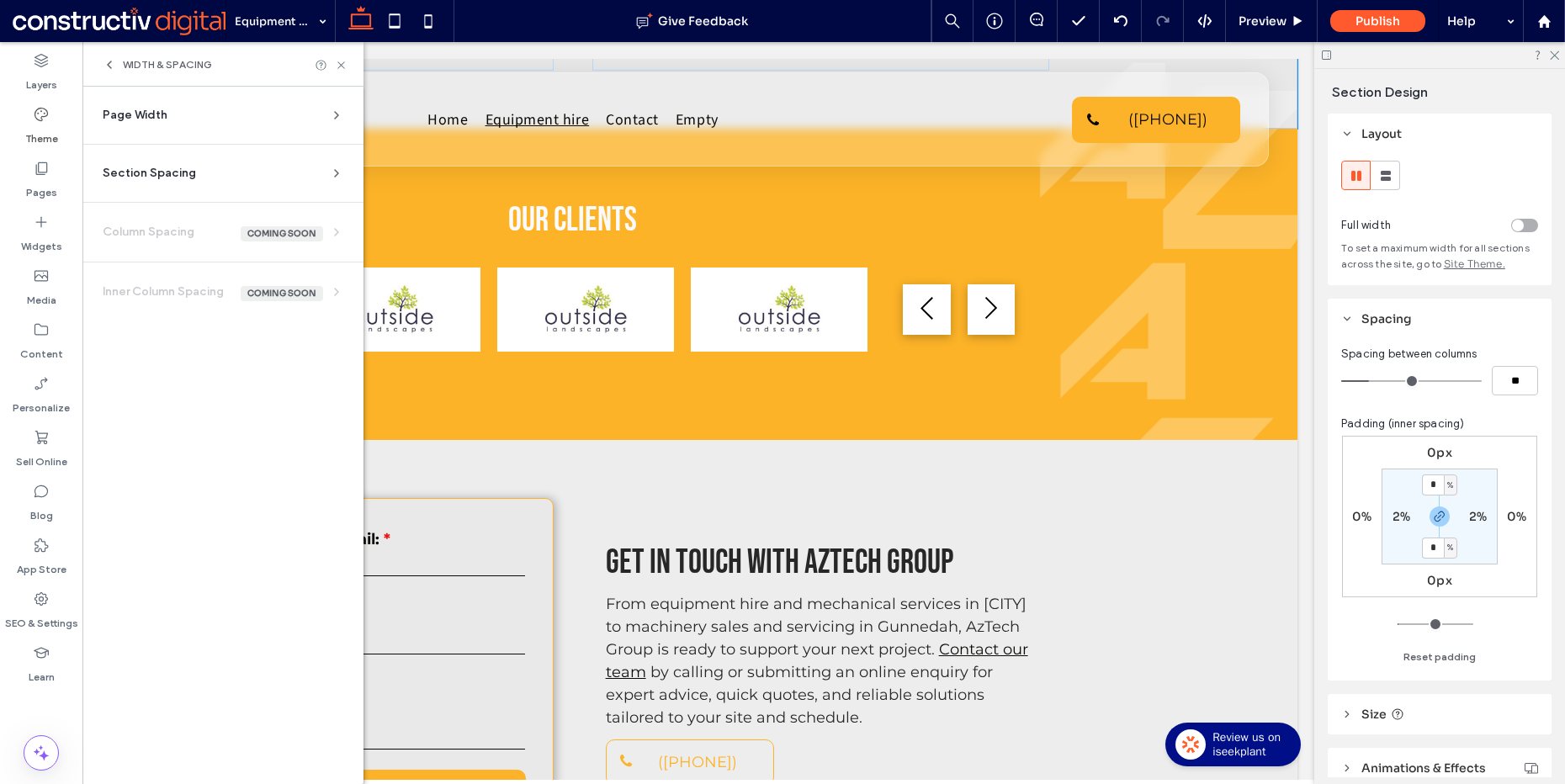 scroll, scrollTop: 0, scrollLeft: 0, axis: both 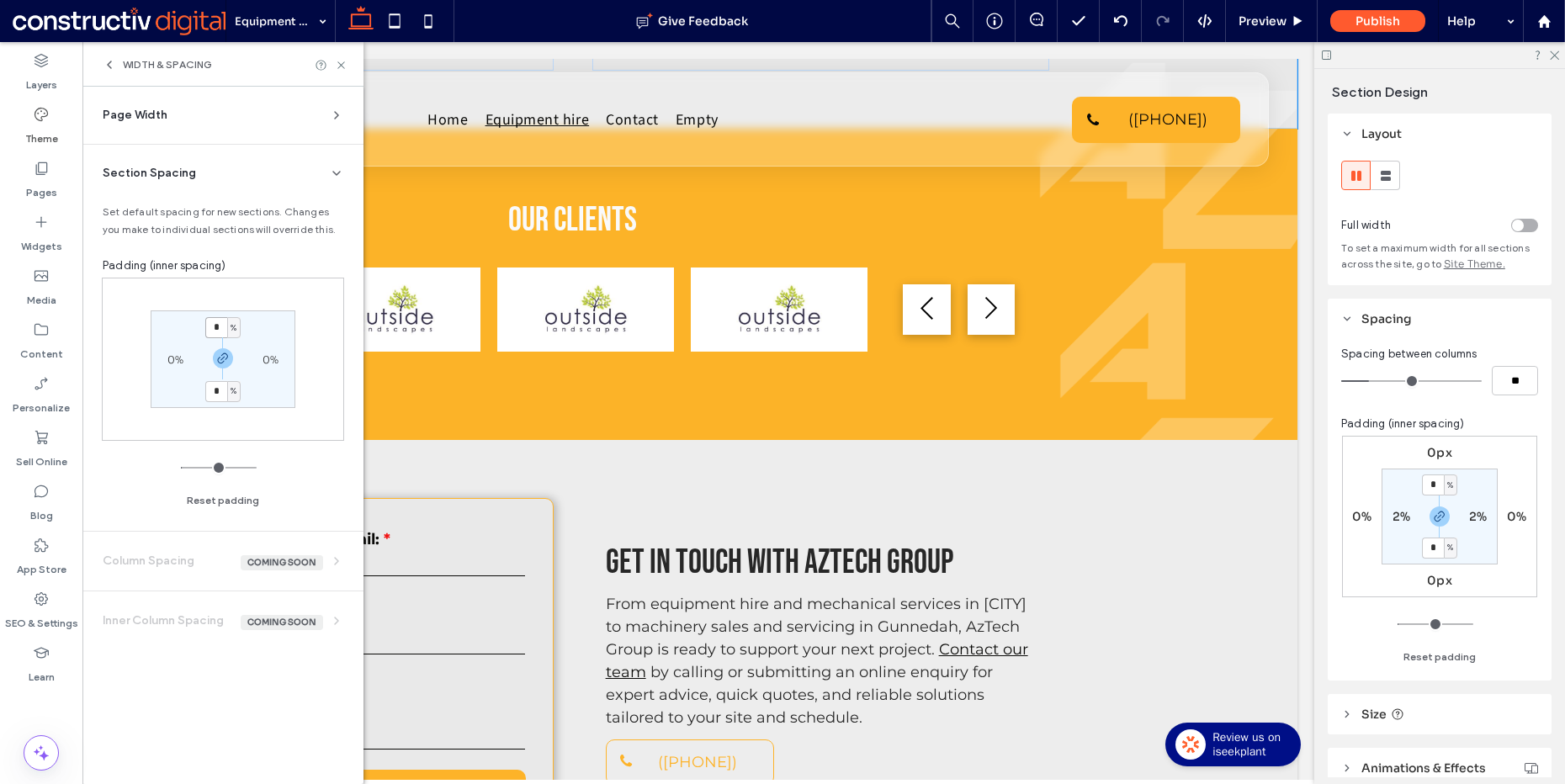 click on "*" at bounding box center [216, 327] 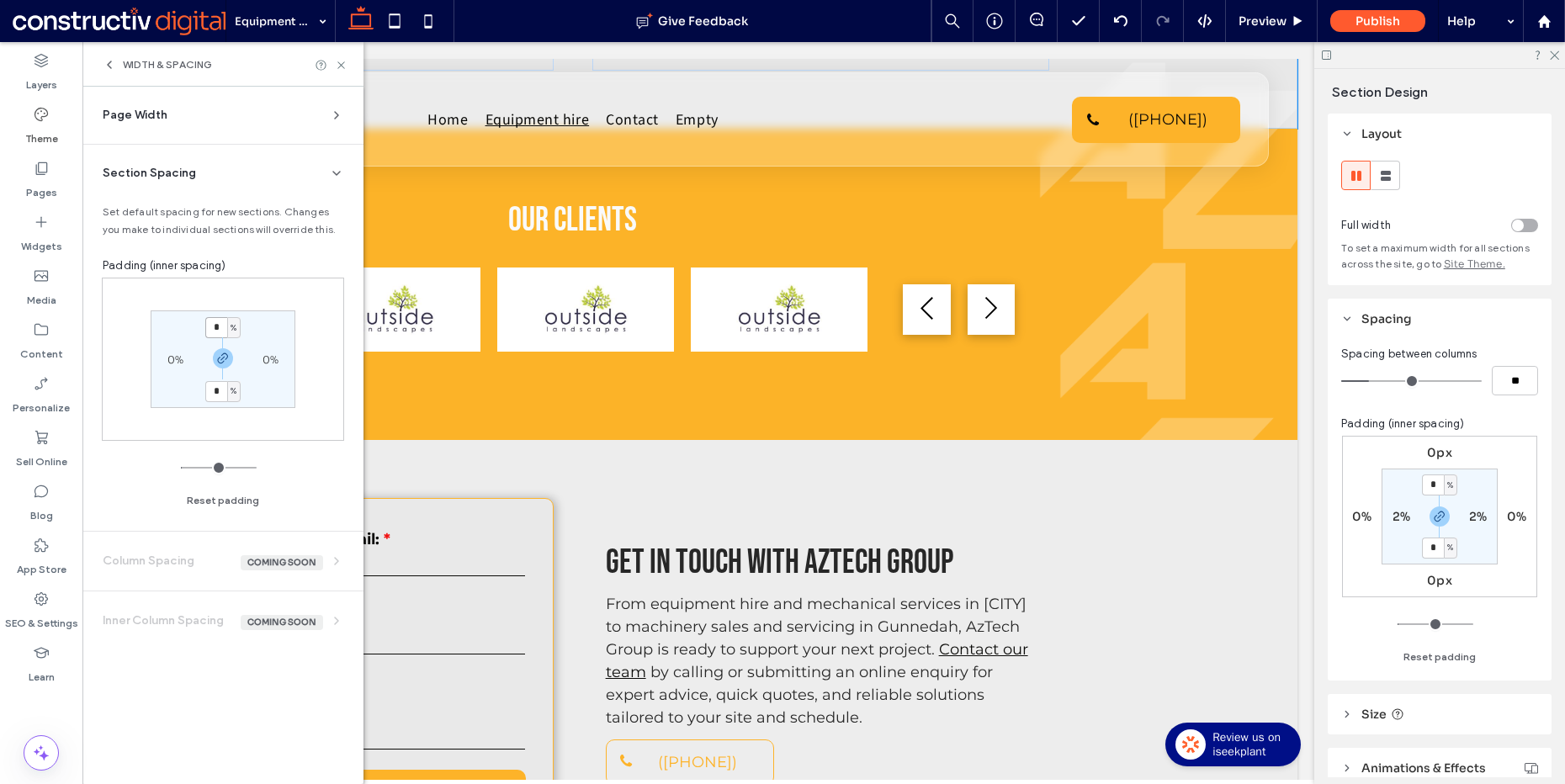 type on "*" 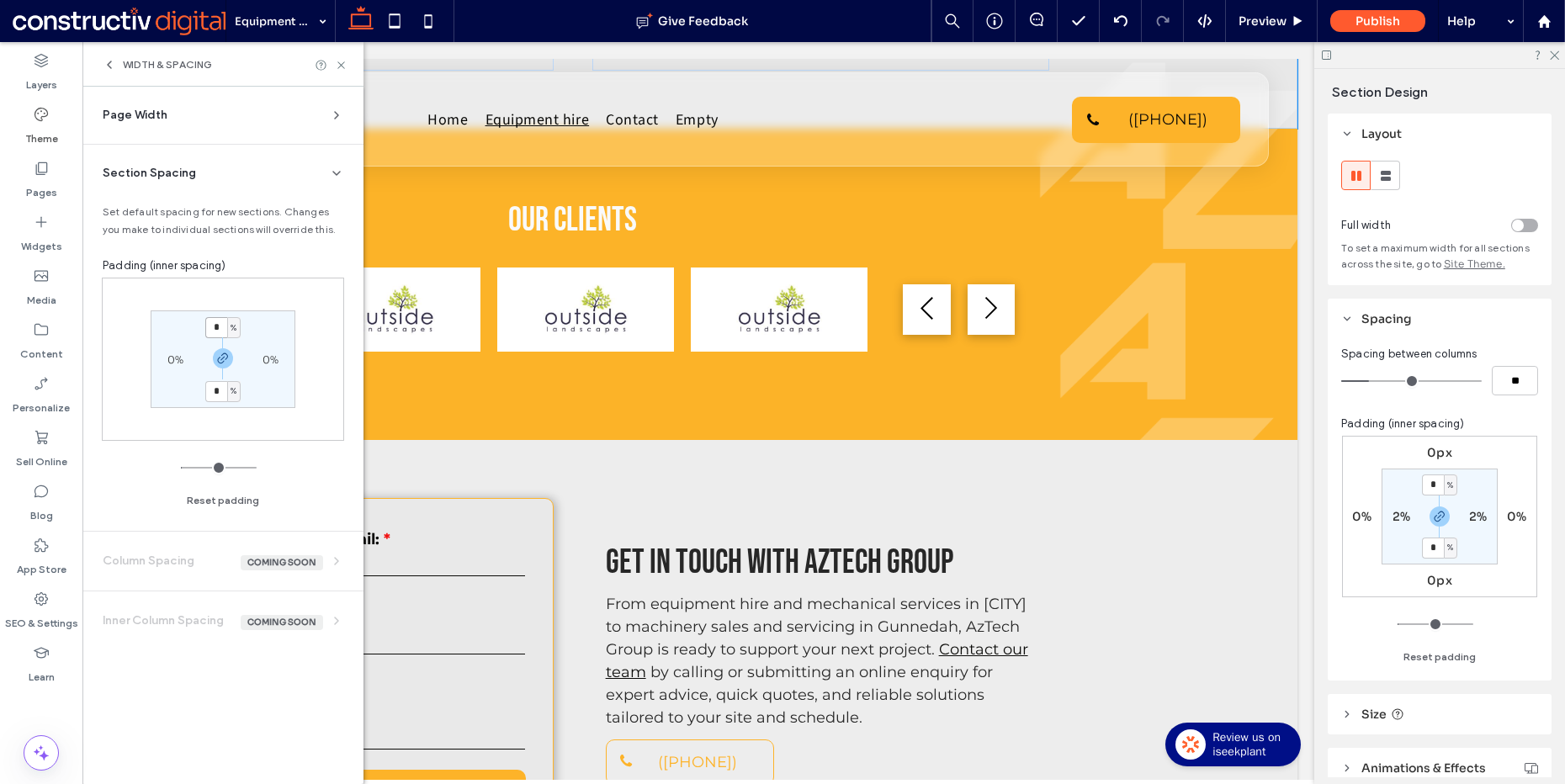 type on "*" 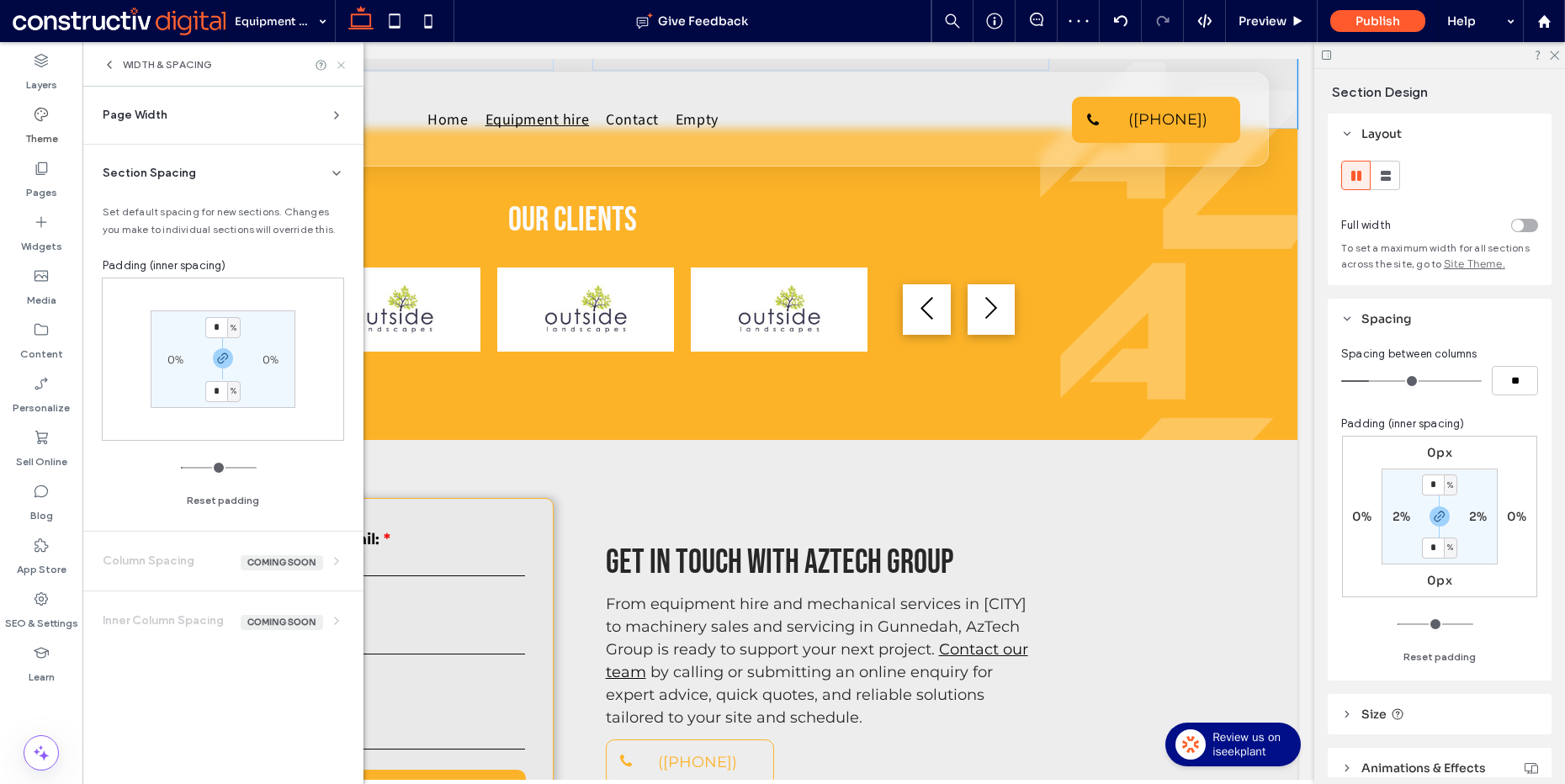 drag, startPoint x: 340, startPoint y: 67, endPoint x: 504, endPoint y: 57, distance: 164.3046 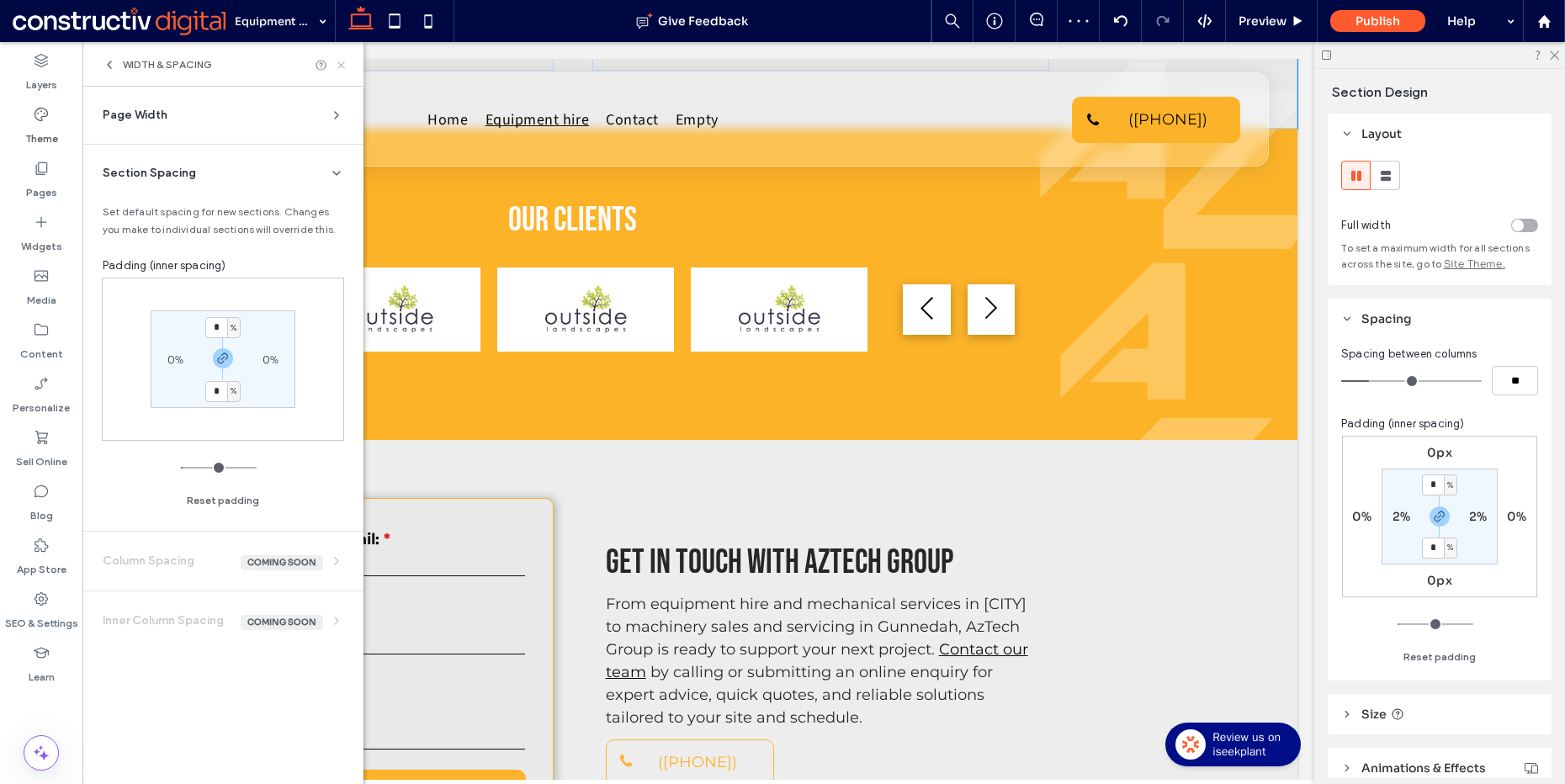 click 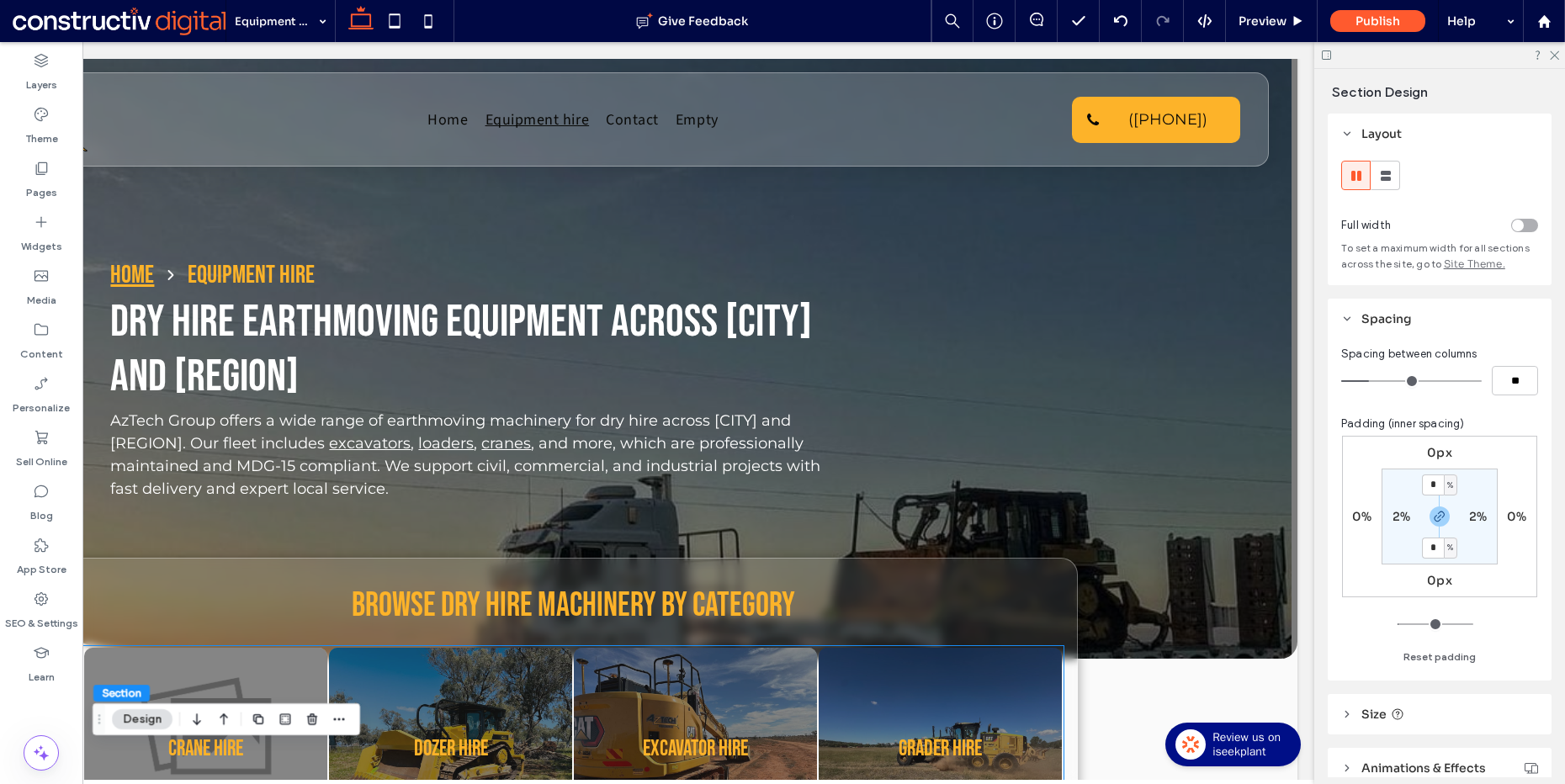 scroll, scrollTop: 0, scrollLeft: 0, axis: both 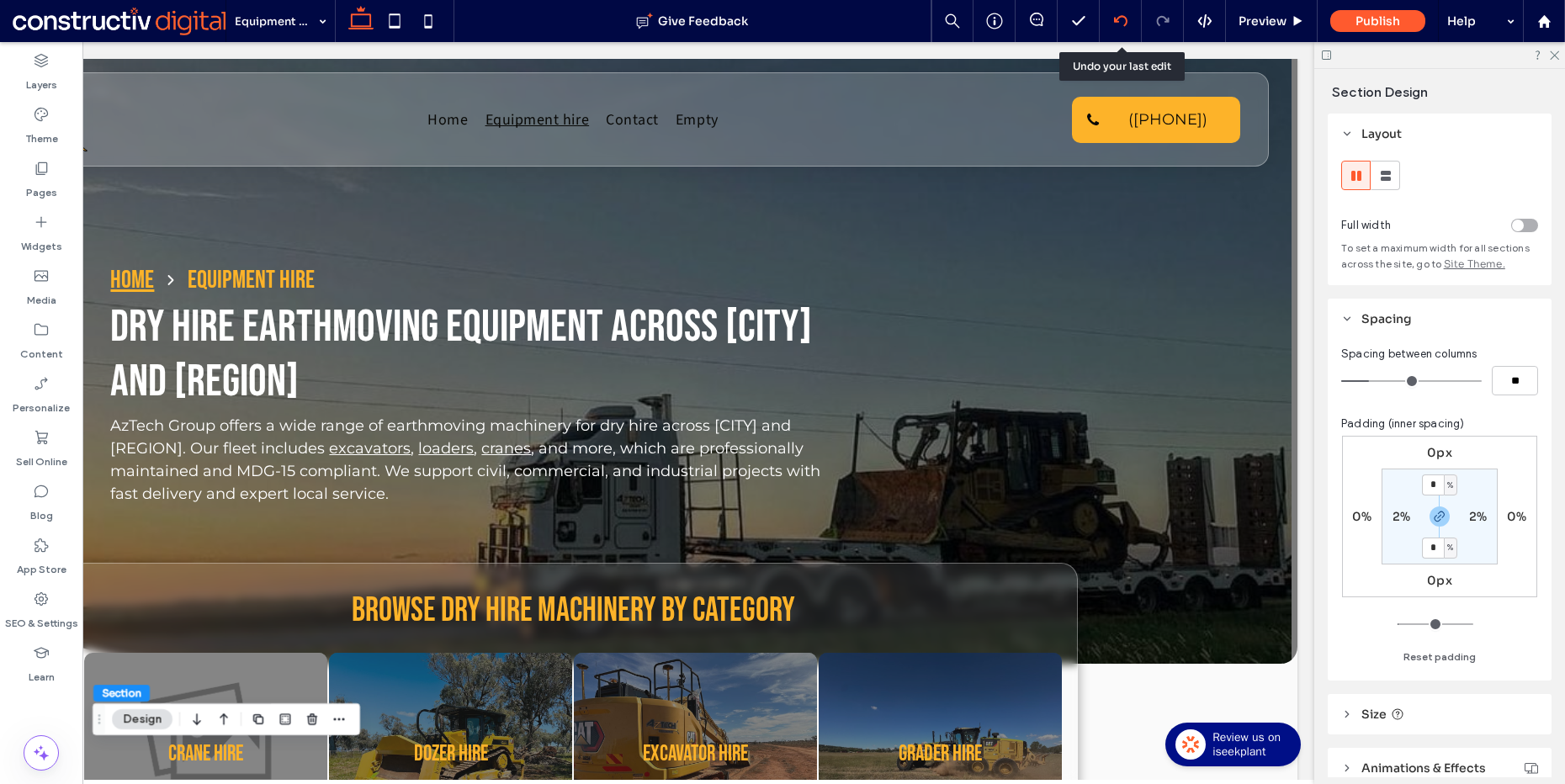 click 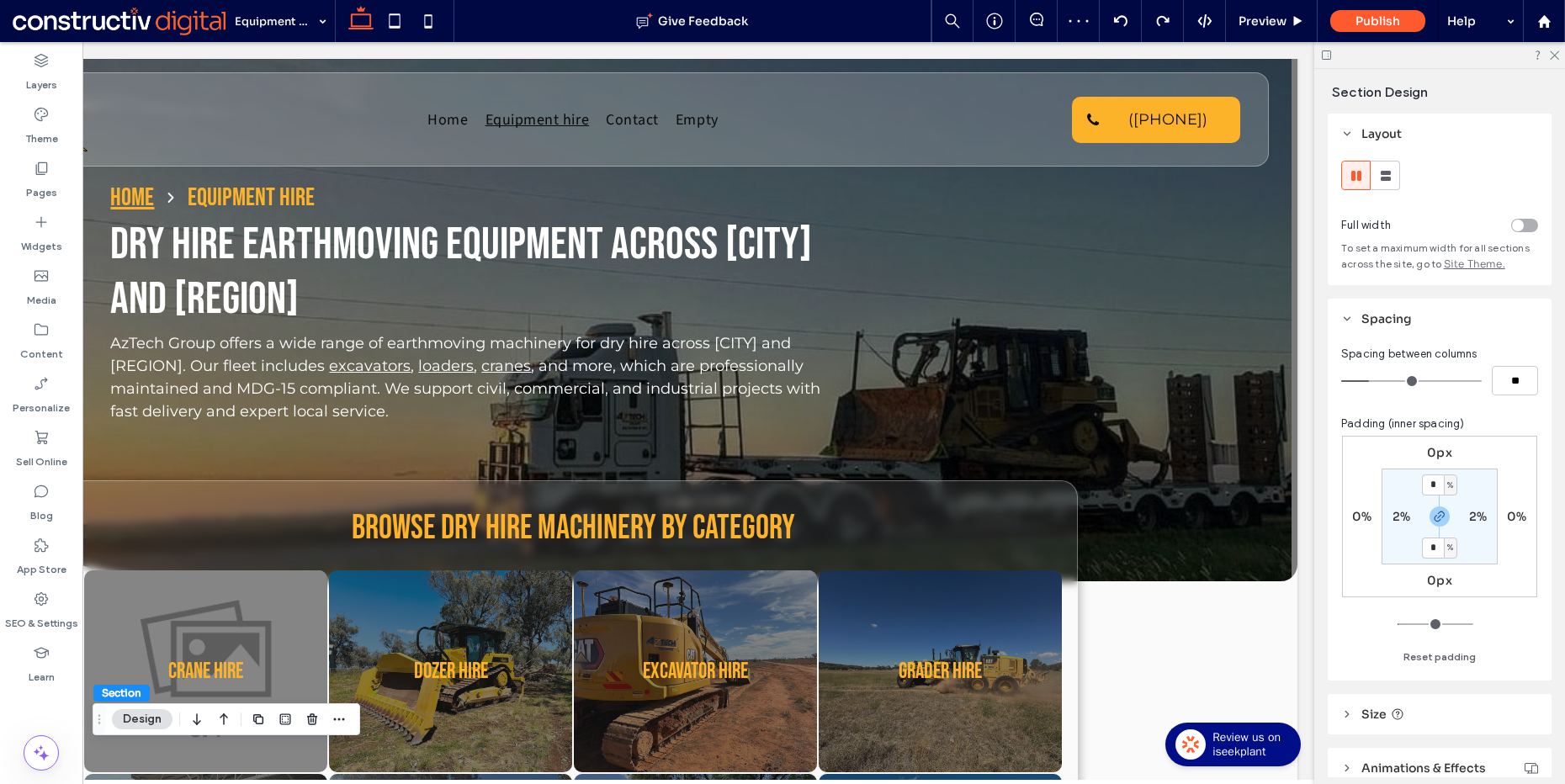 scroll, scrollTop: 0, scrollLeft: 231, axis: horizontal 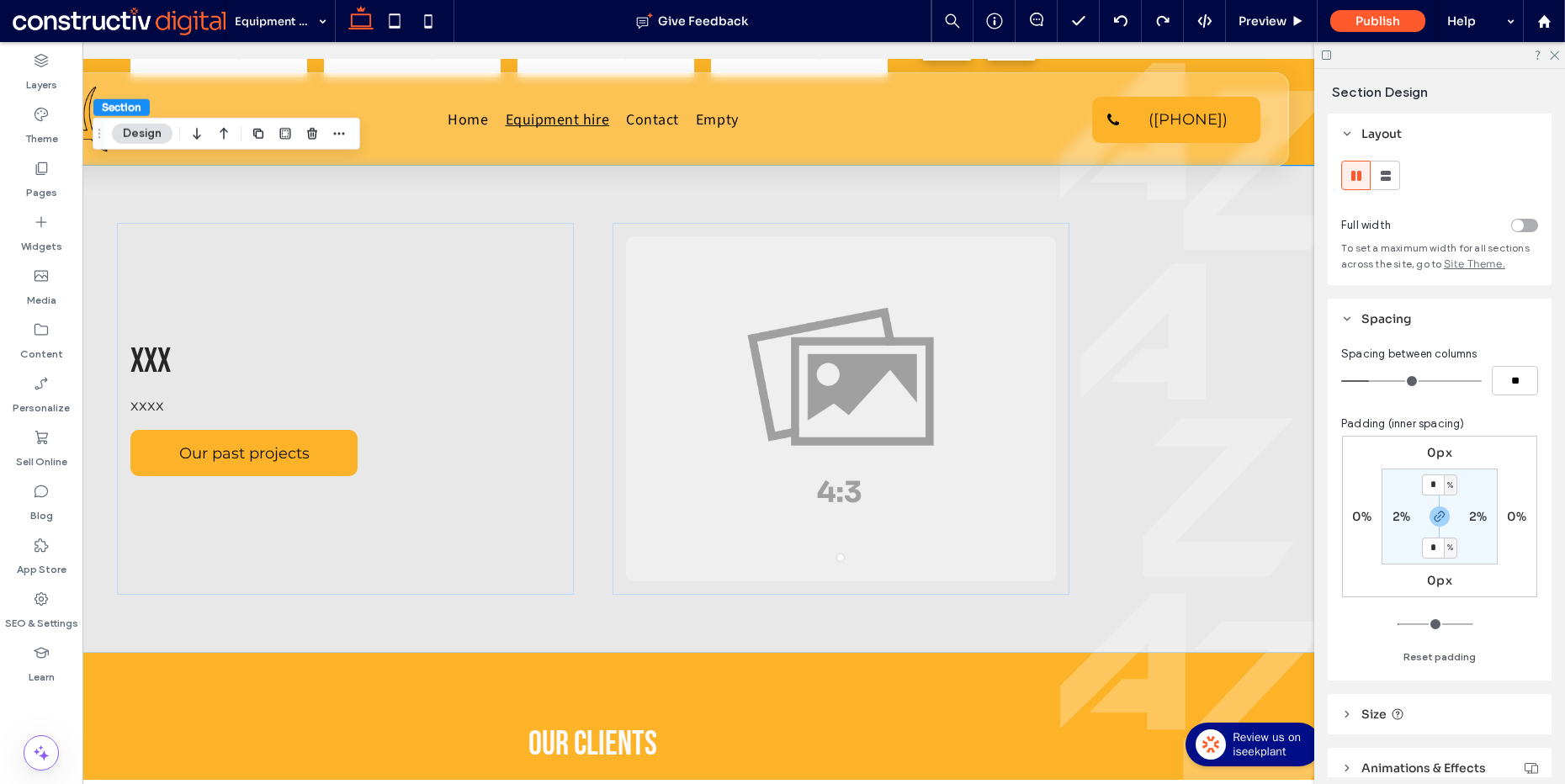 click 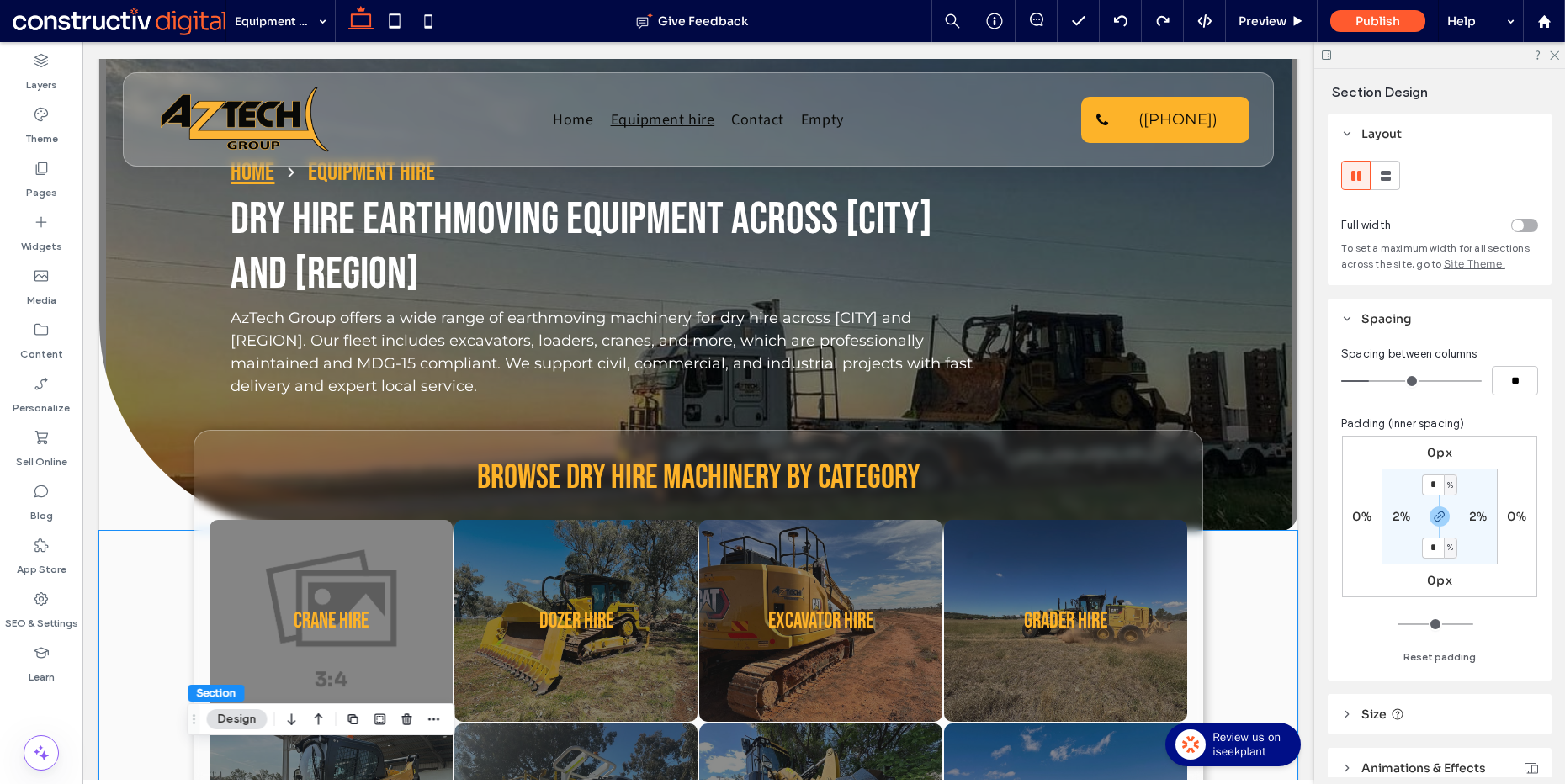 scroll, scrollTop: 0, scrollLeft: 0, axis: both 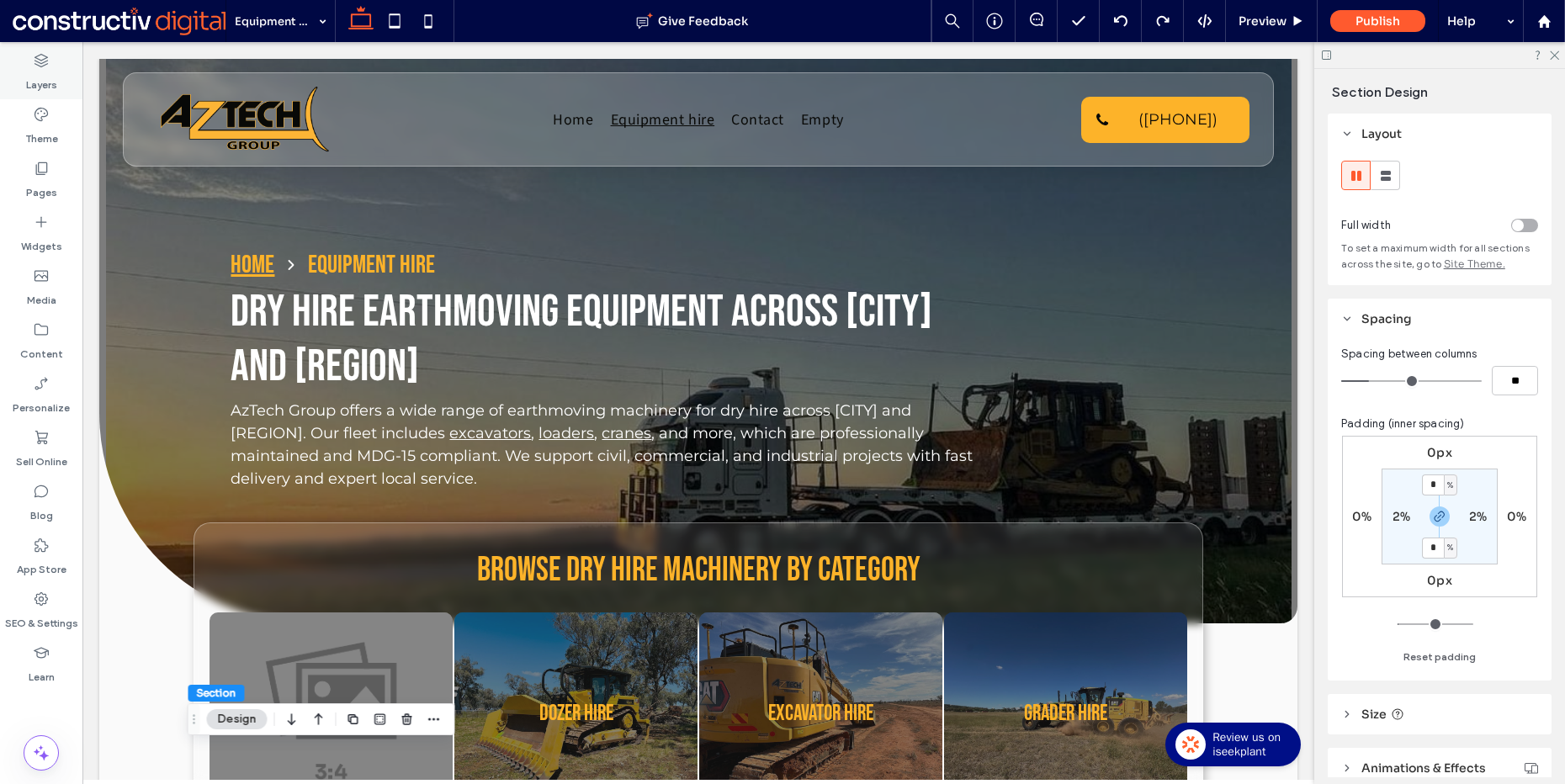 click on "Layers" at bounding box center (41, 81) 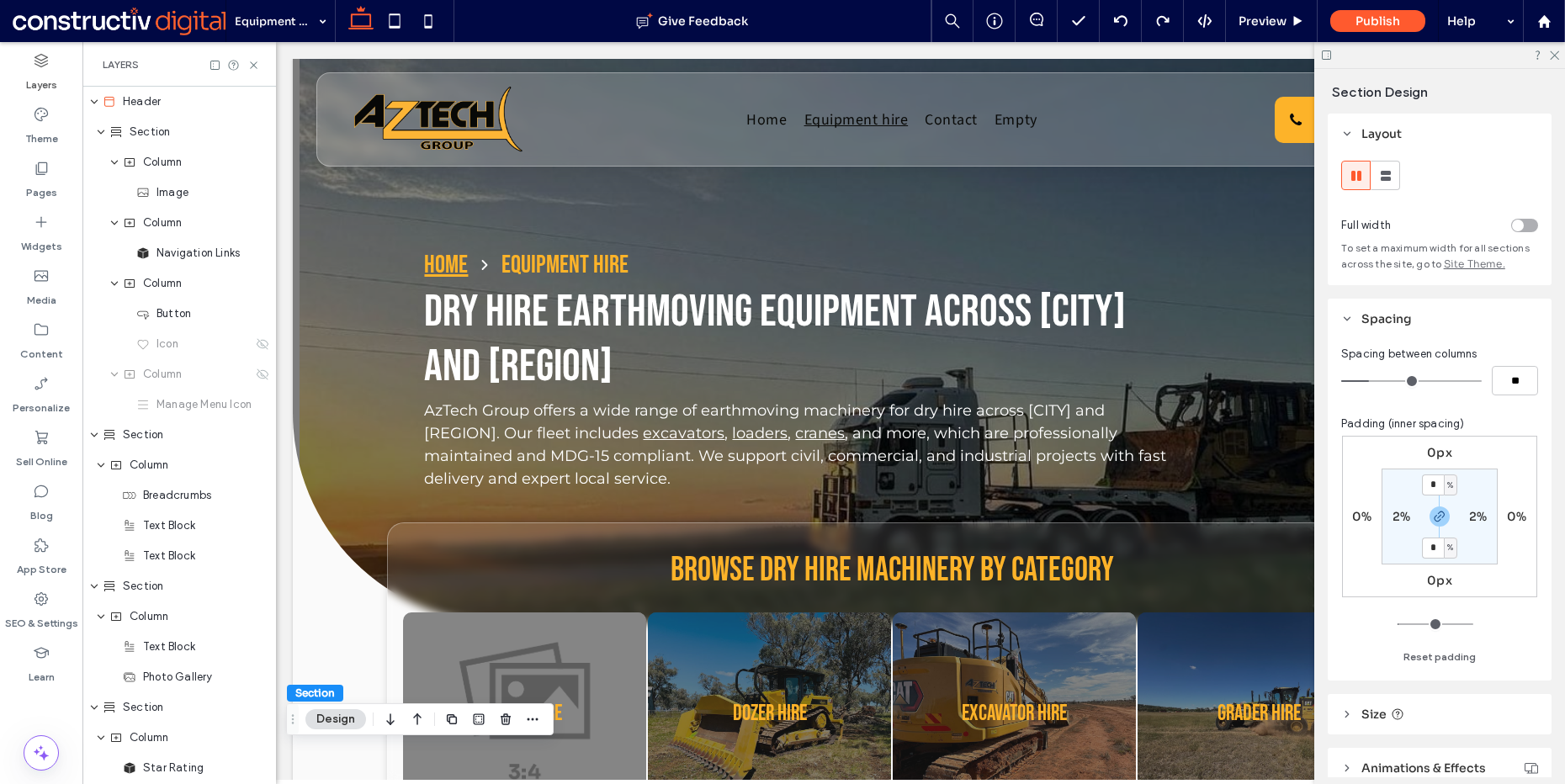 scroll, scrollTop: 0, scrollLeft: 194, axis: horizontal 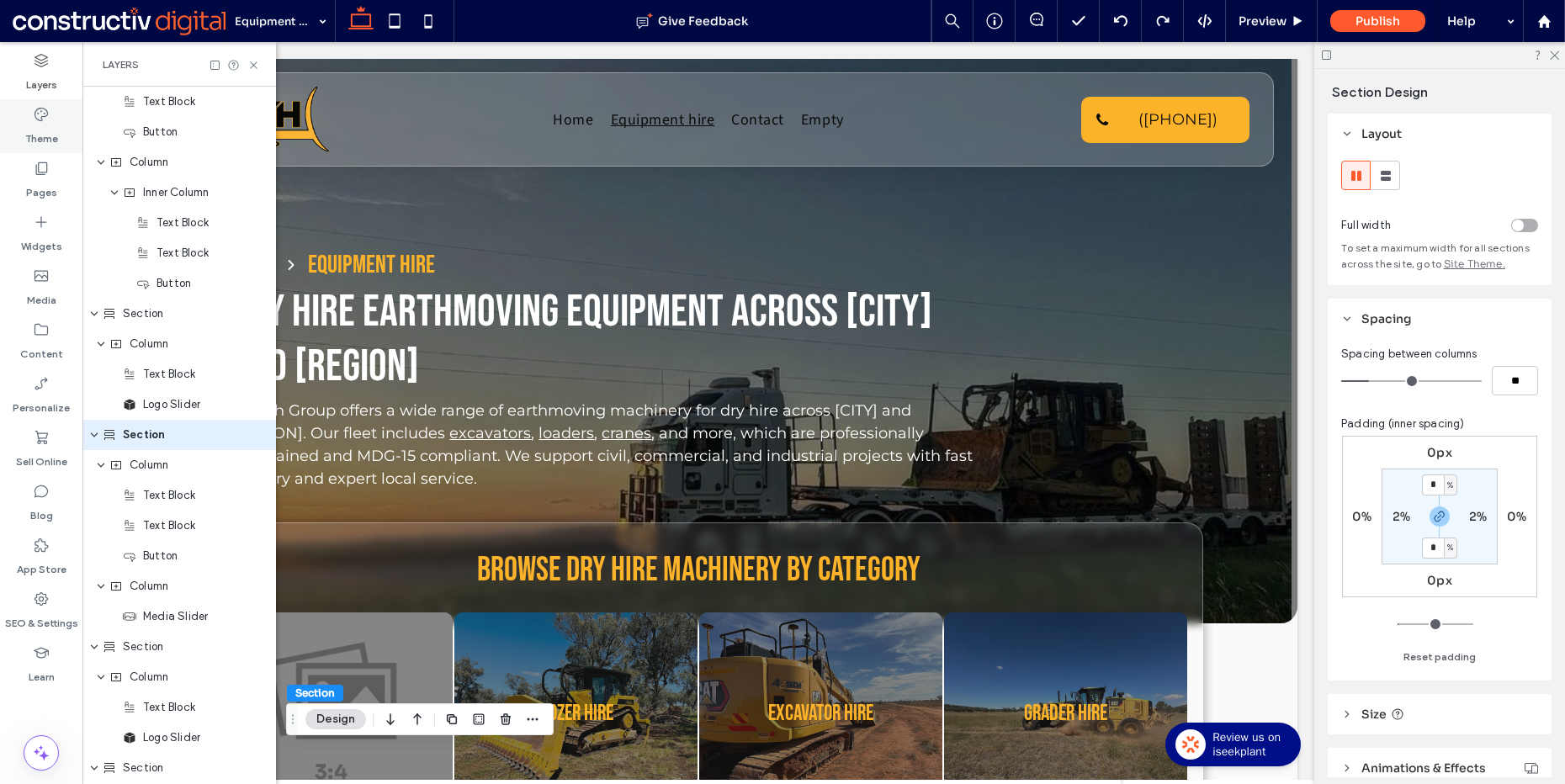 click on "Theme" at bounding box center [41, 135] 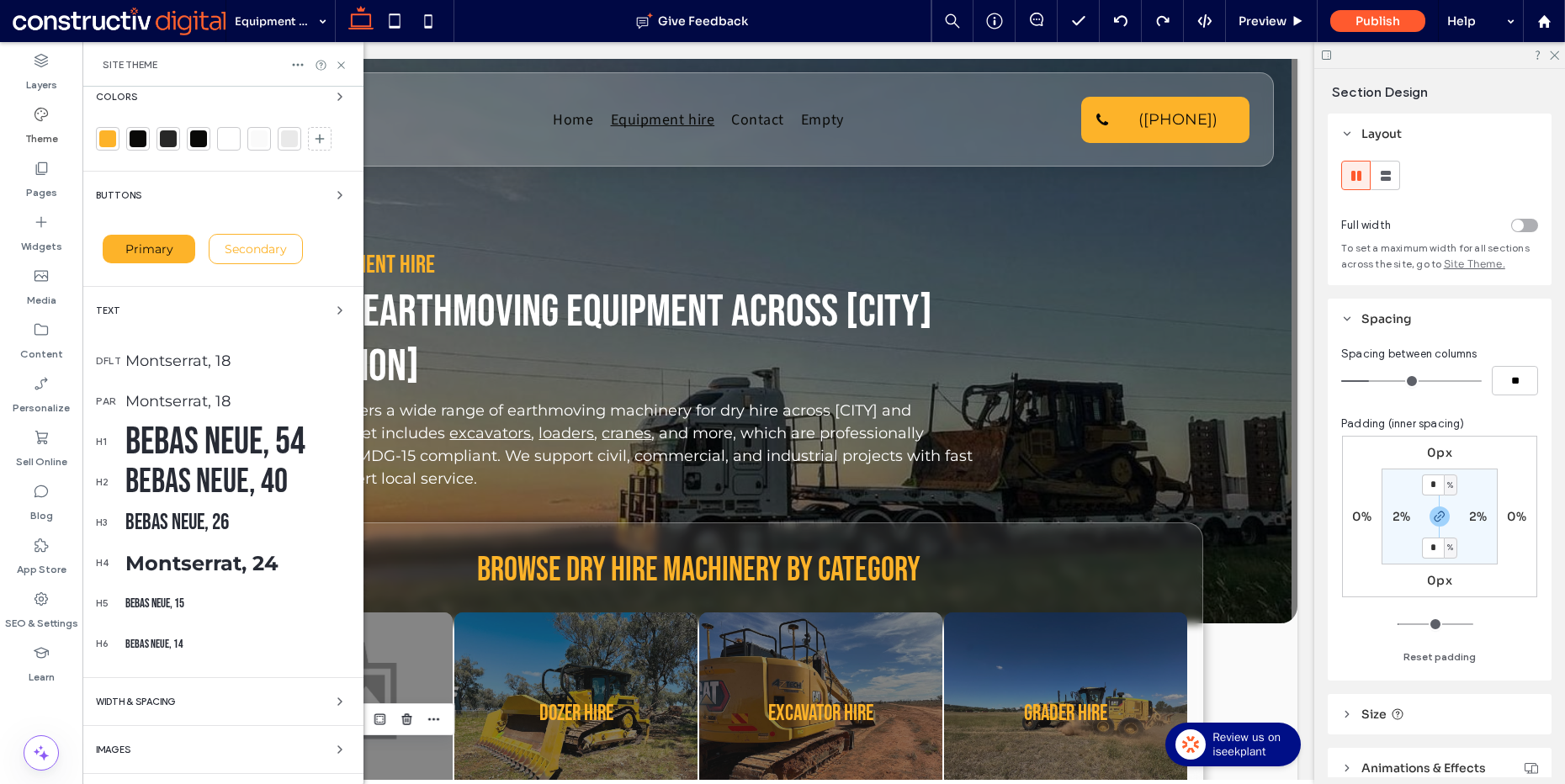 scroll, scrollTop: 51, scrollLeft: 0, axis: vertical 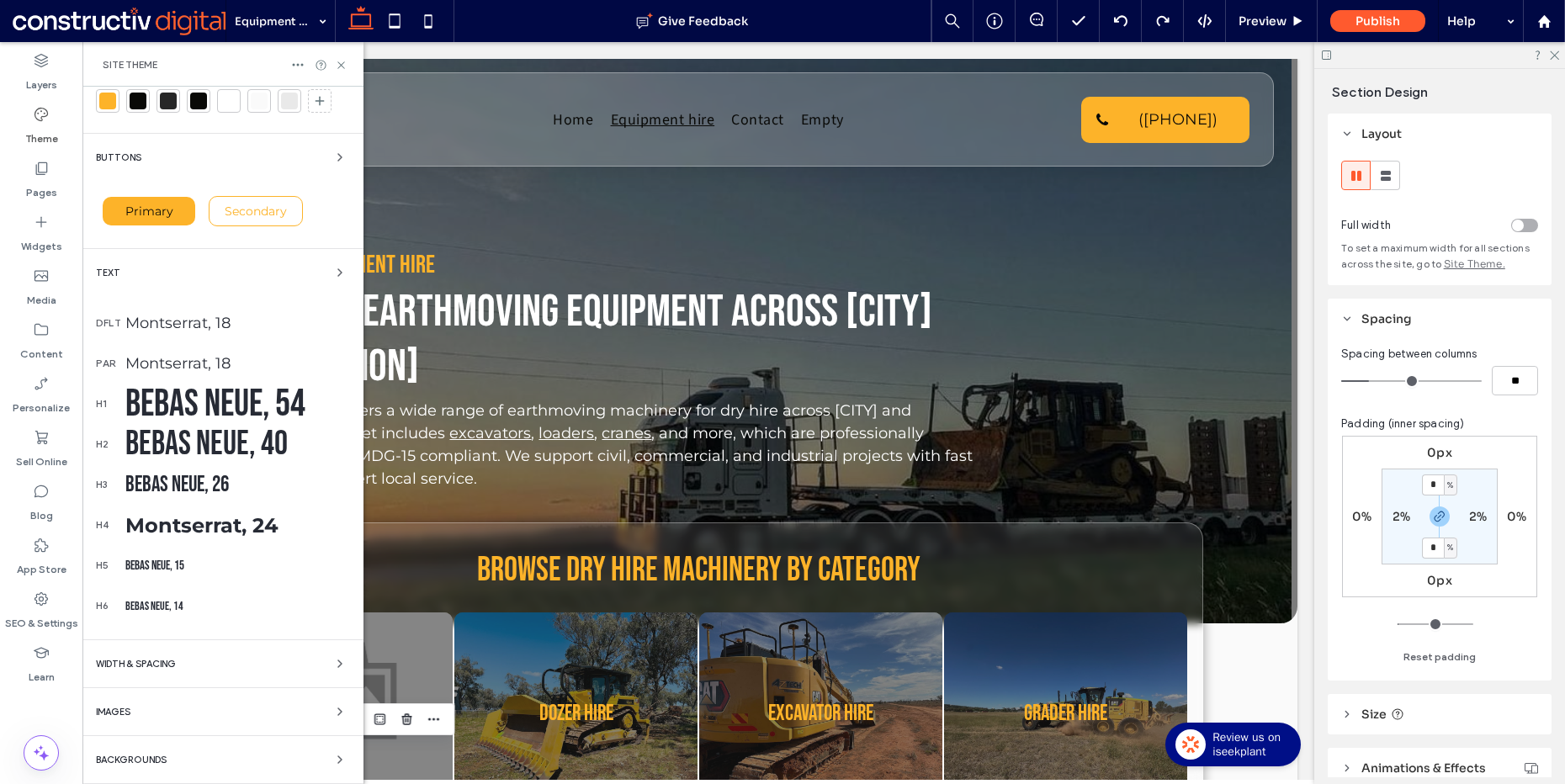 click on "Colors Buttons Primary Secondary Text dflt Montserrat, 18 par Montserrat, 18 h1 Bebas Neue, 54 h2 Bebas Neue, 40 h3 Bebas Neue, 26 h4 Montserrat, 24 h5 Bebas Neue, 15 h6 Bebas Neue, 14 WIDTH & SPACING Images Backgrounds" at bounding box center (223, 410) 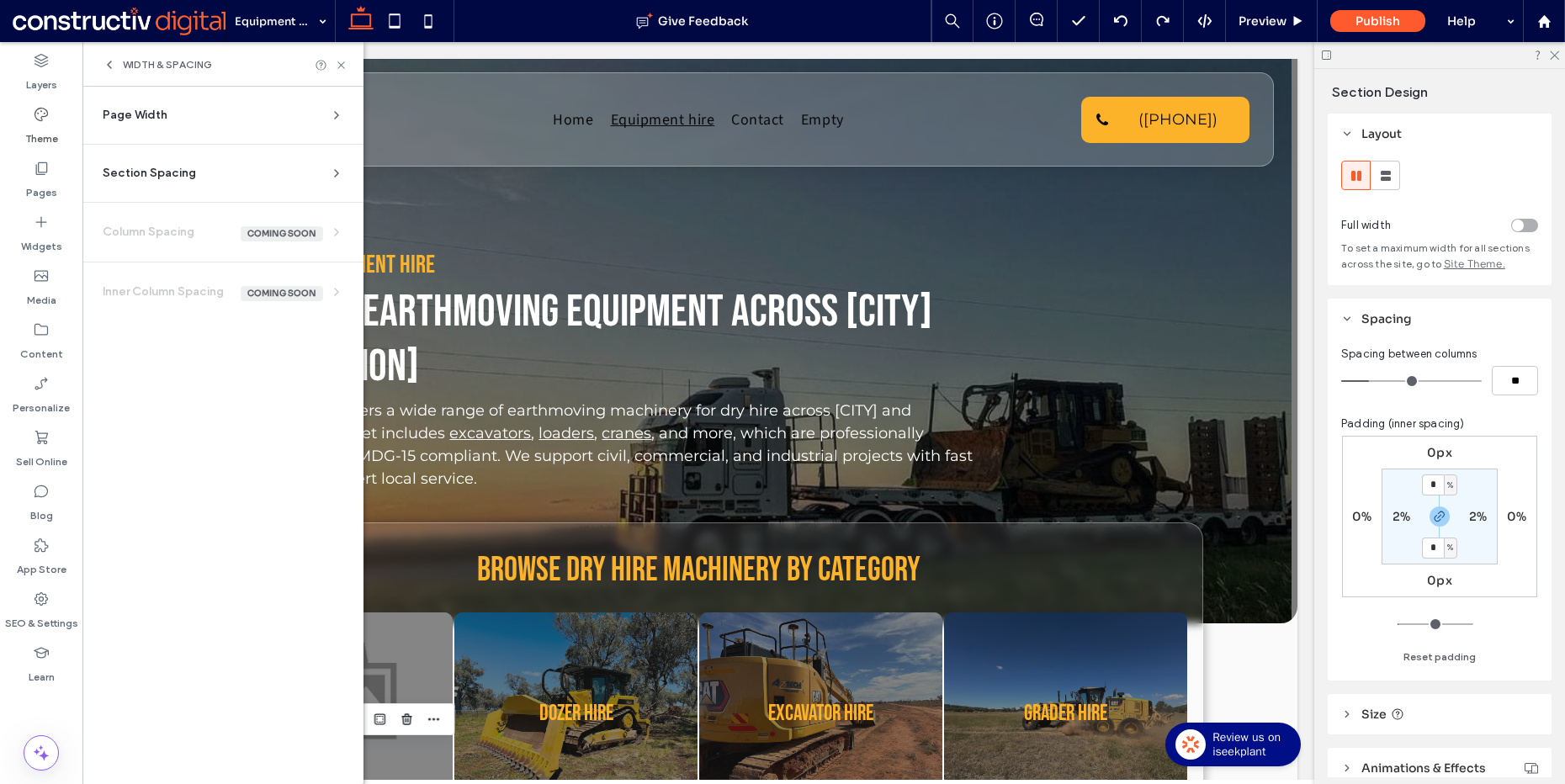 scroll, scrollTop: 0, scrollLeft: 0, axis: both 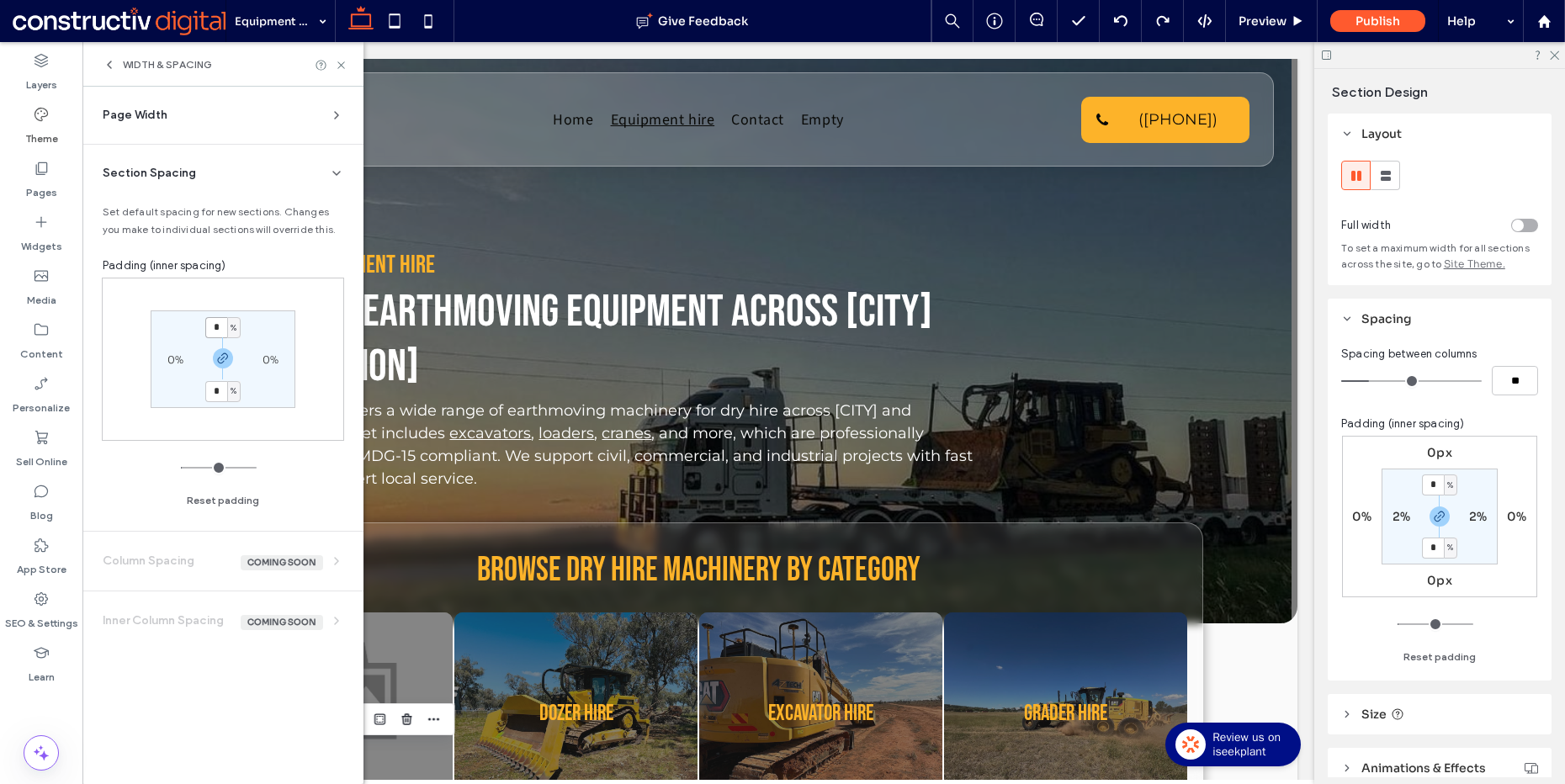click on "*" at bounding box center [216, 327] 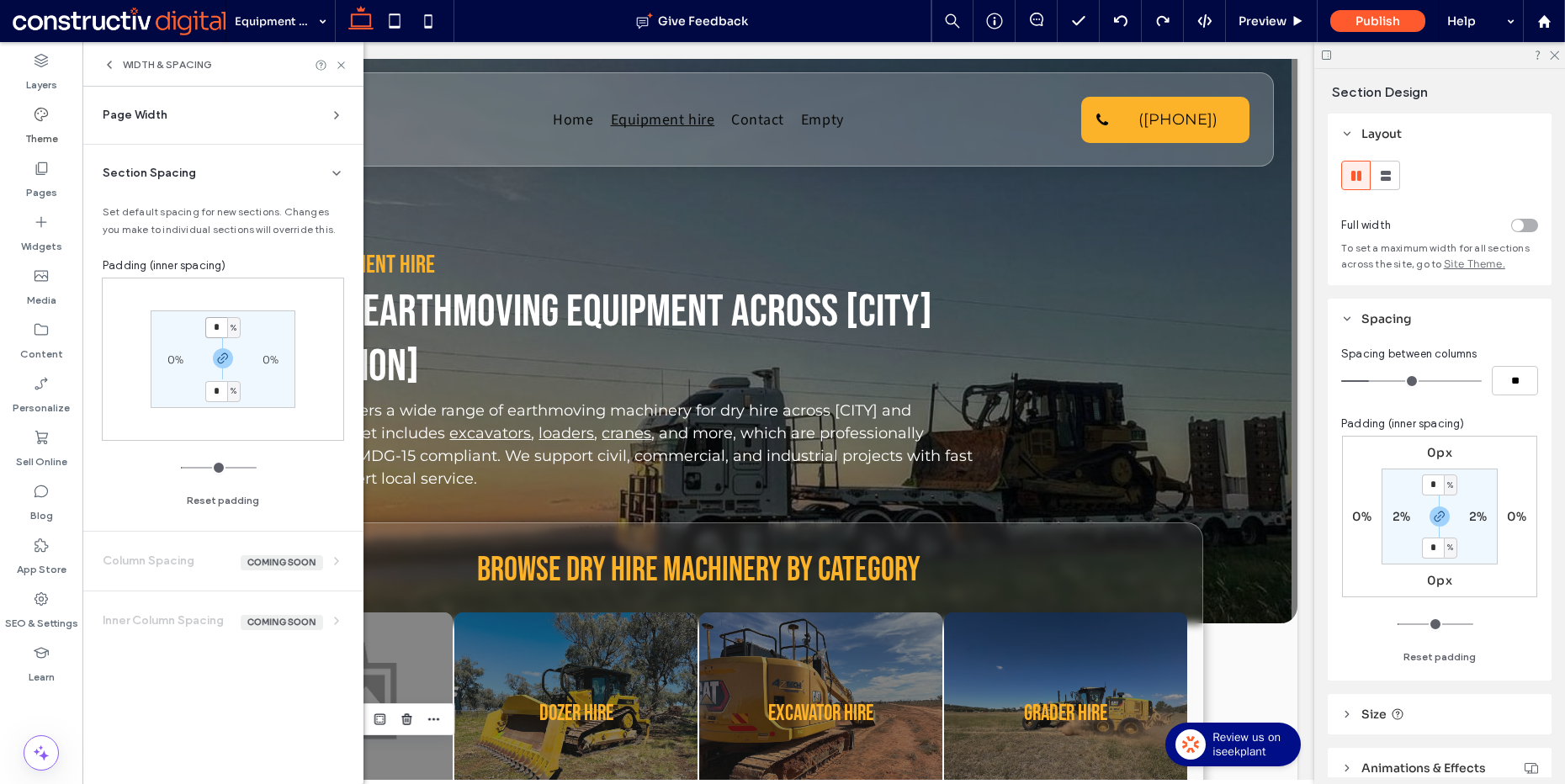 type on "*" 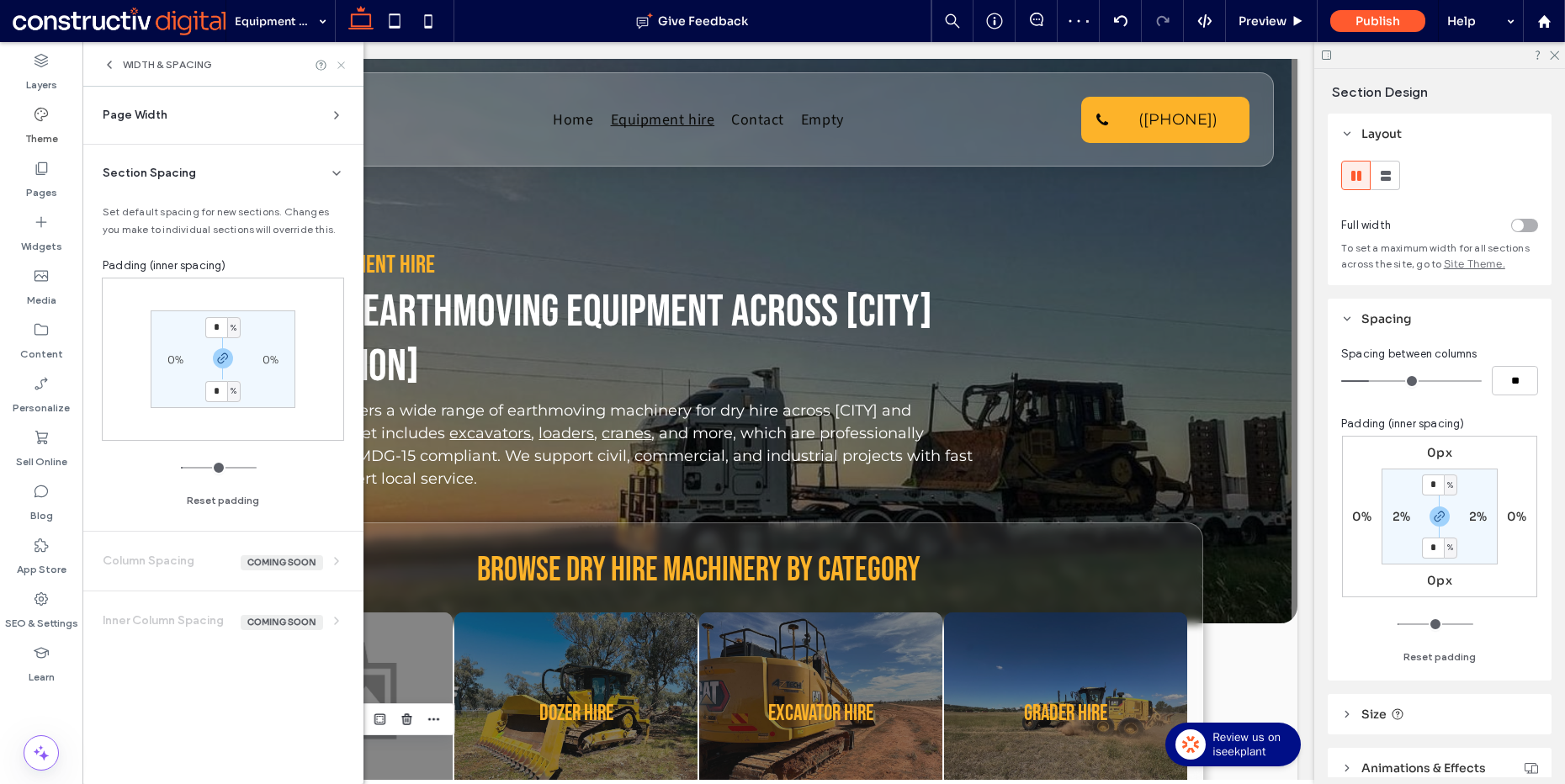 click 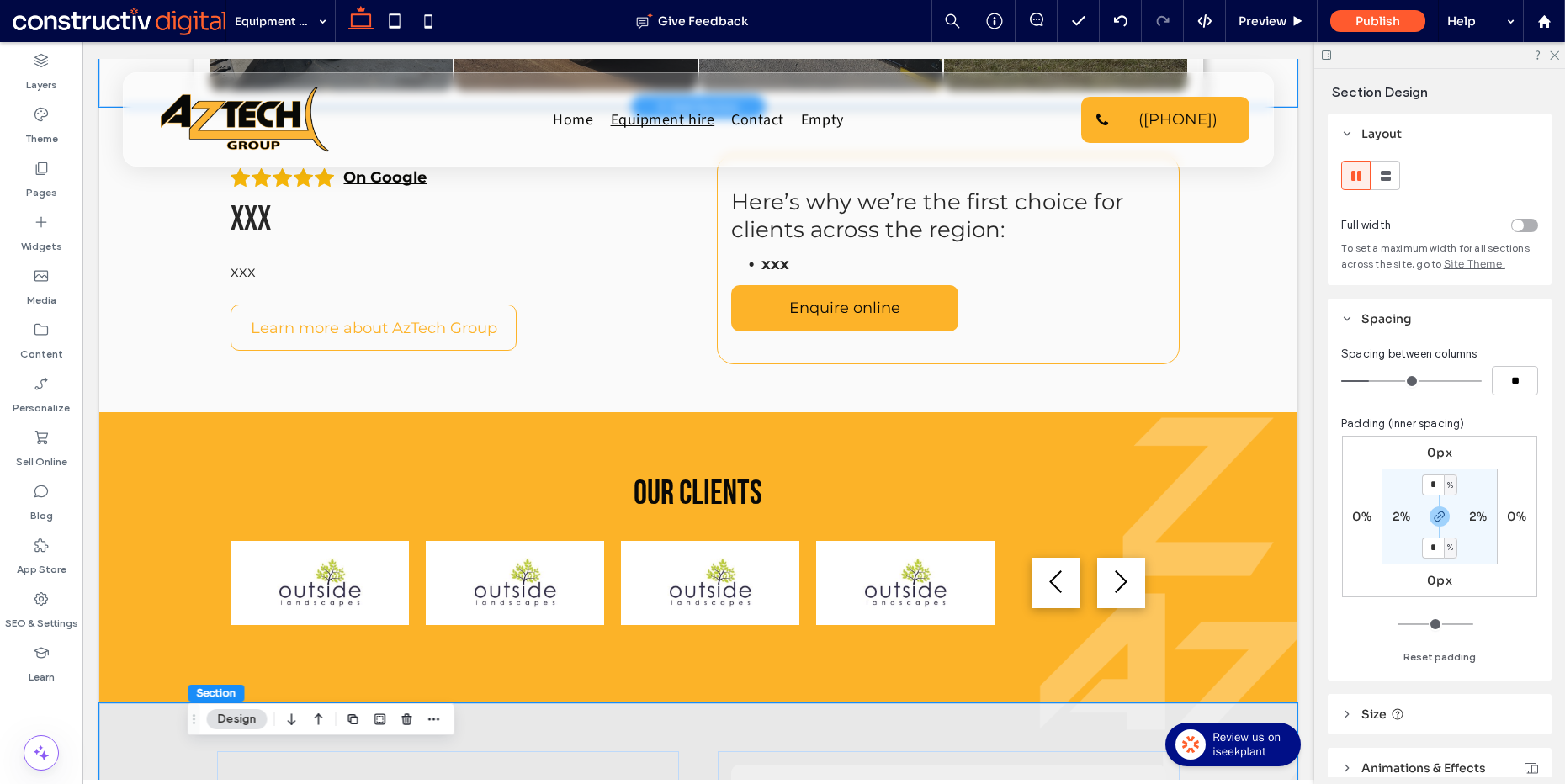 scroll, scrollTop: 1016, scrollLeft: 0, axis: vertical 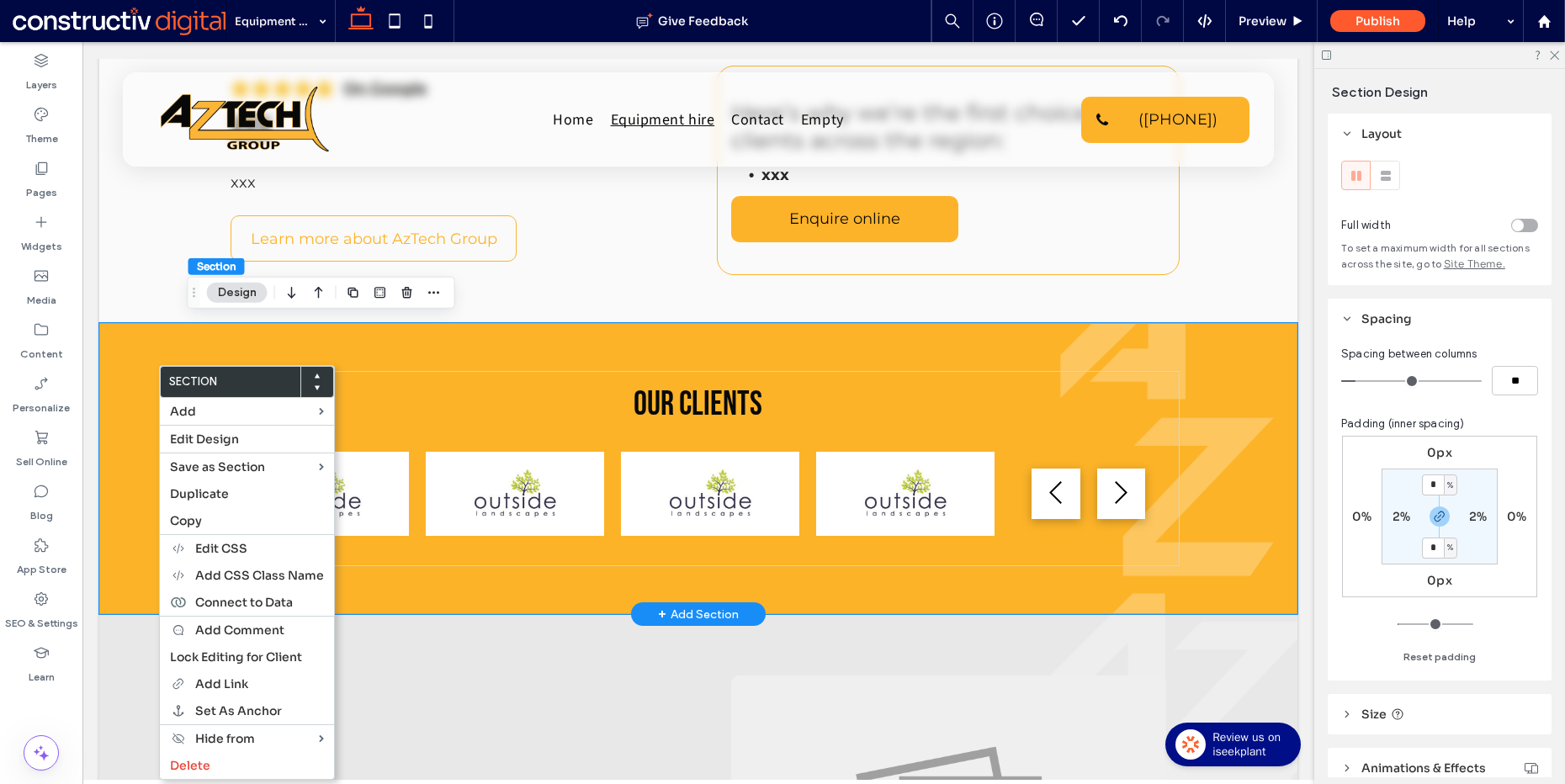 click on "Our clients" at bounding box center [698, 469] 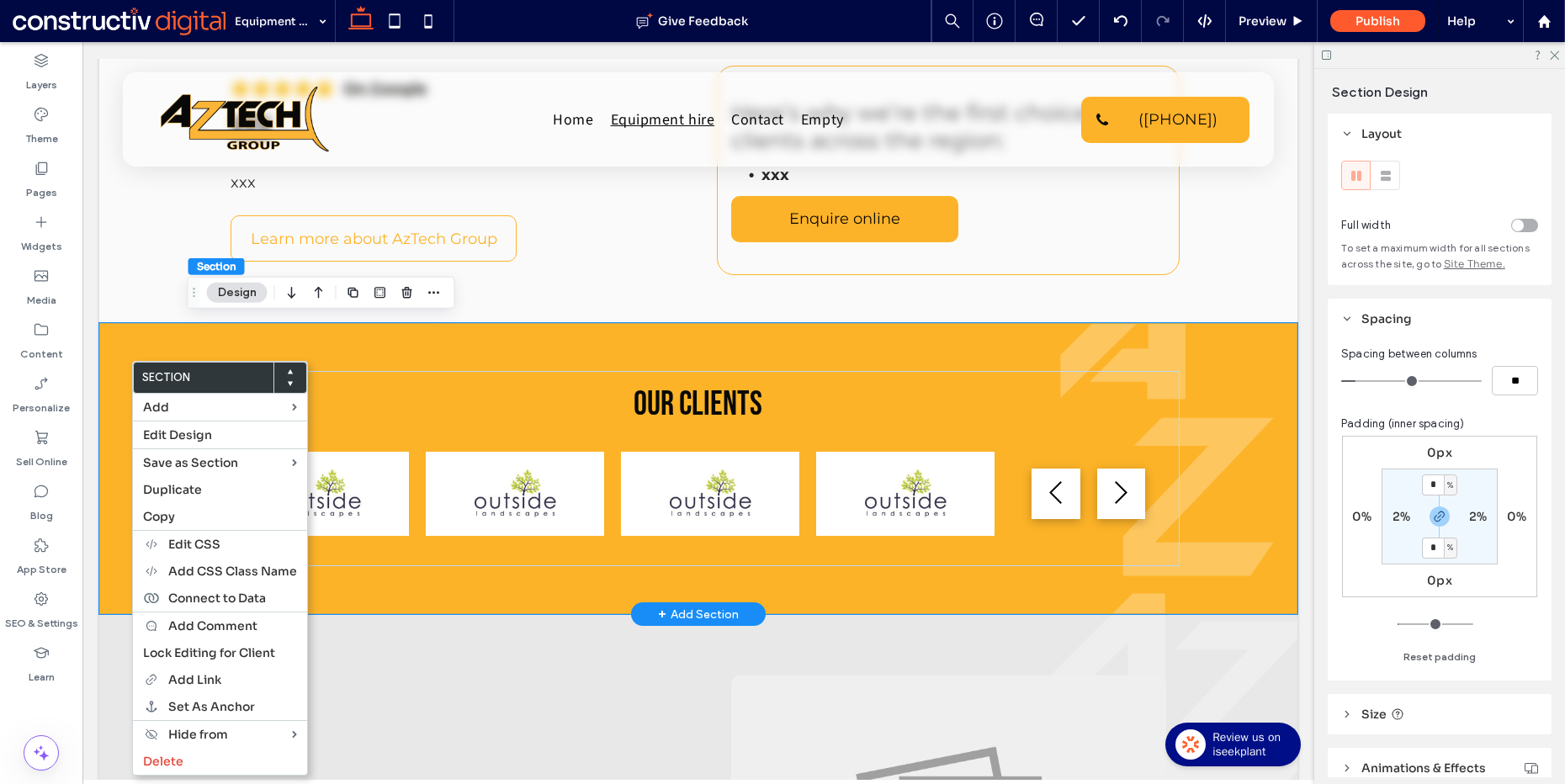 click on "Our clients" at bounding box center (698, 469) 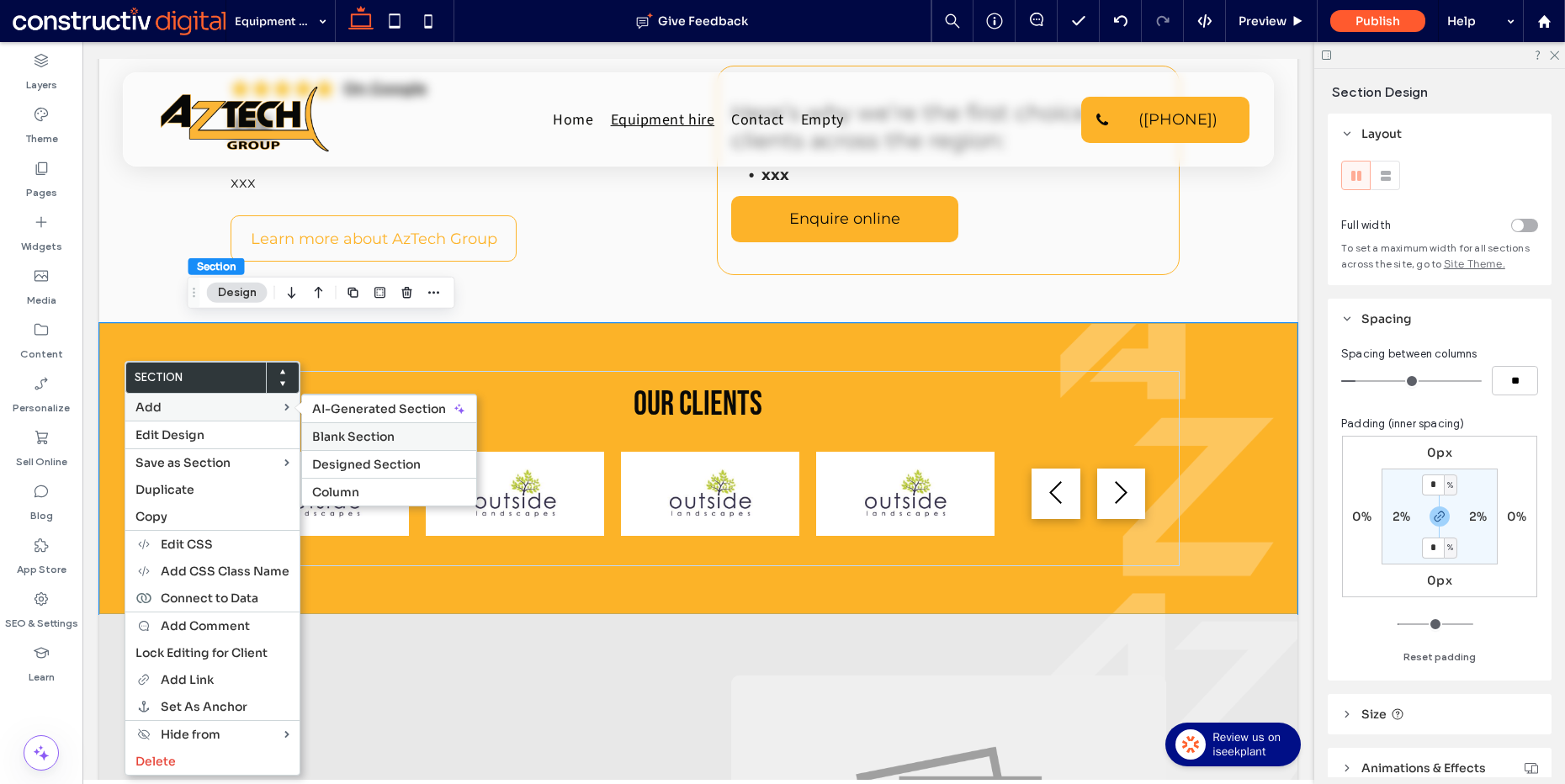 click on "Blank Section" at bounding box center [353, 437] 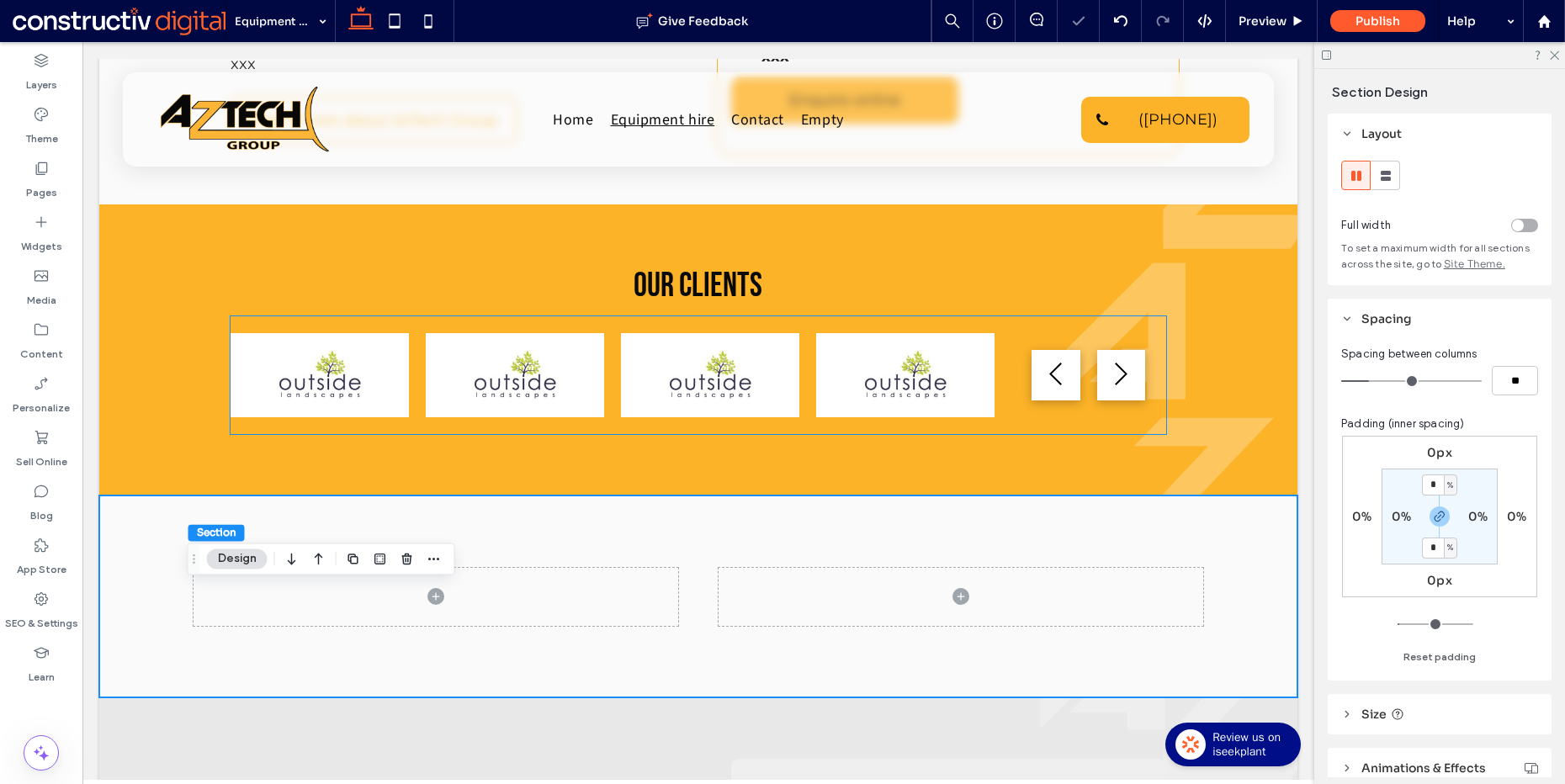 scroll, scrollTop: 1158, scrollLeft: 0, axis: vertical 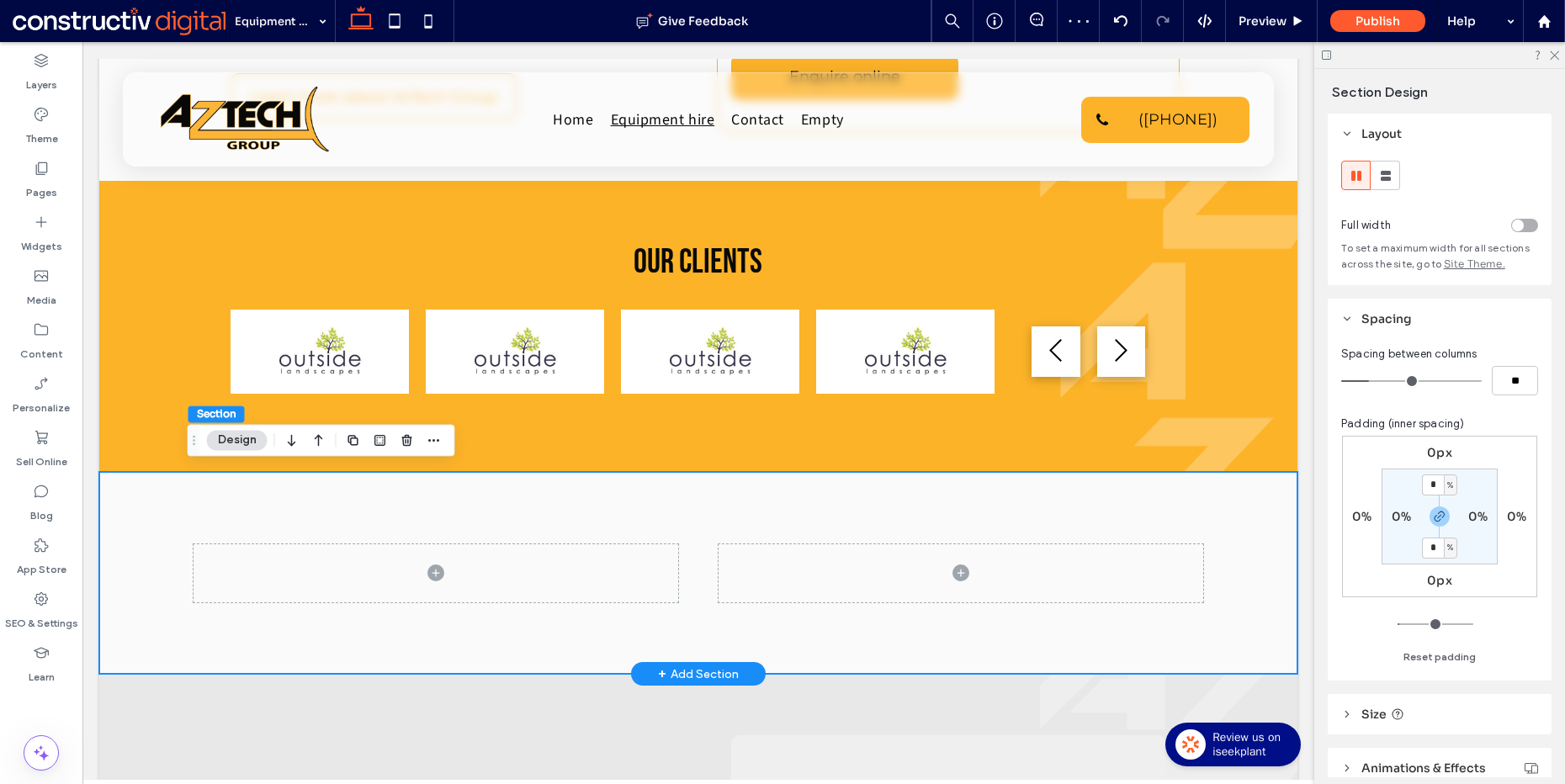 click at bounding box center (698, 573) 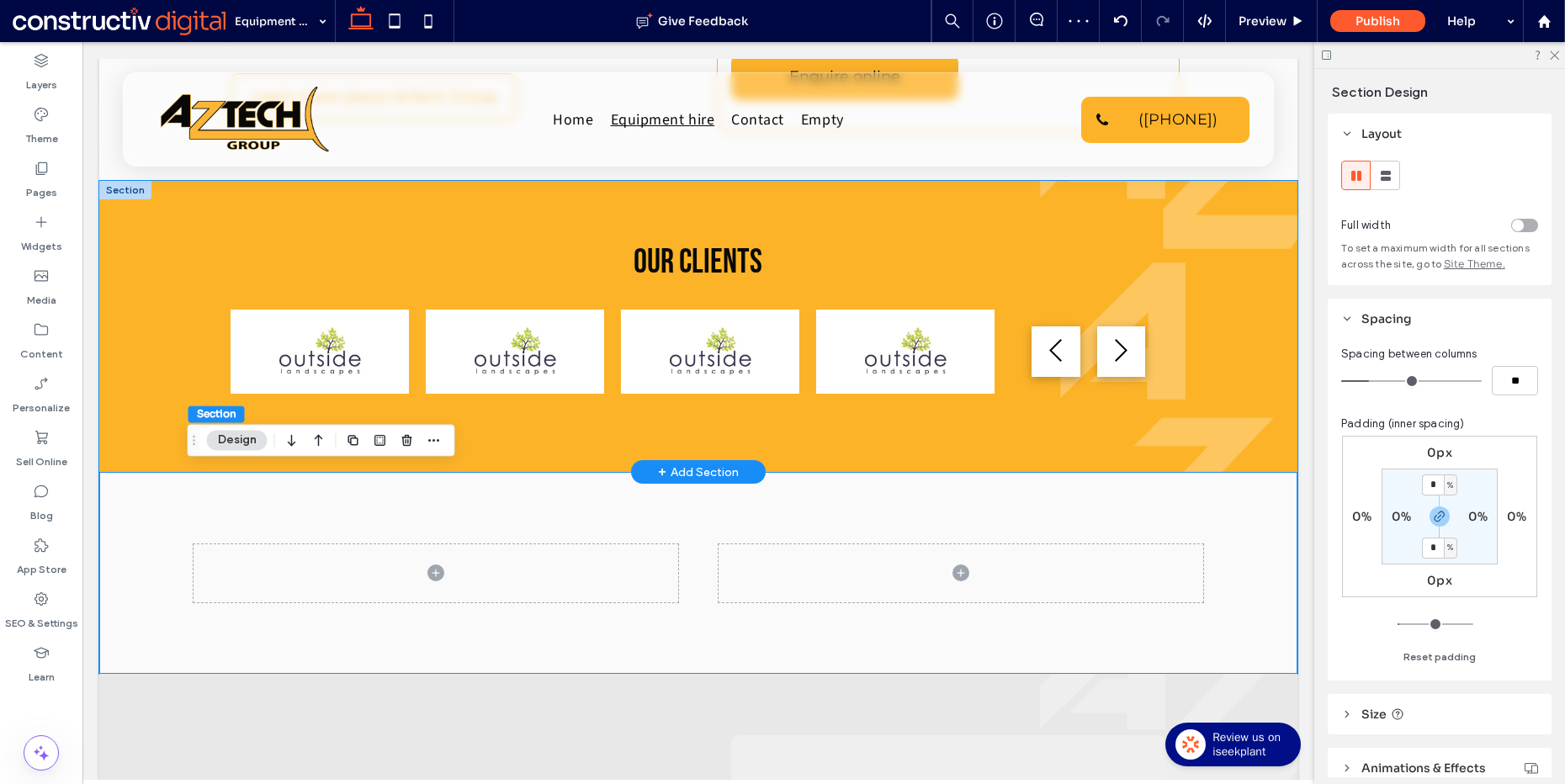 click on "Our clients" at bounding box center (698, 326) 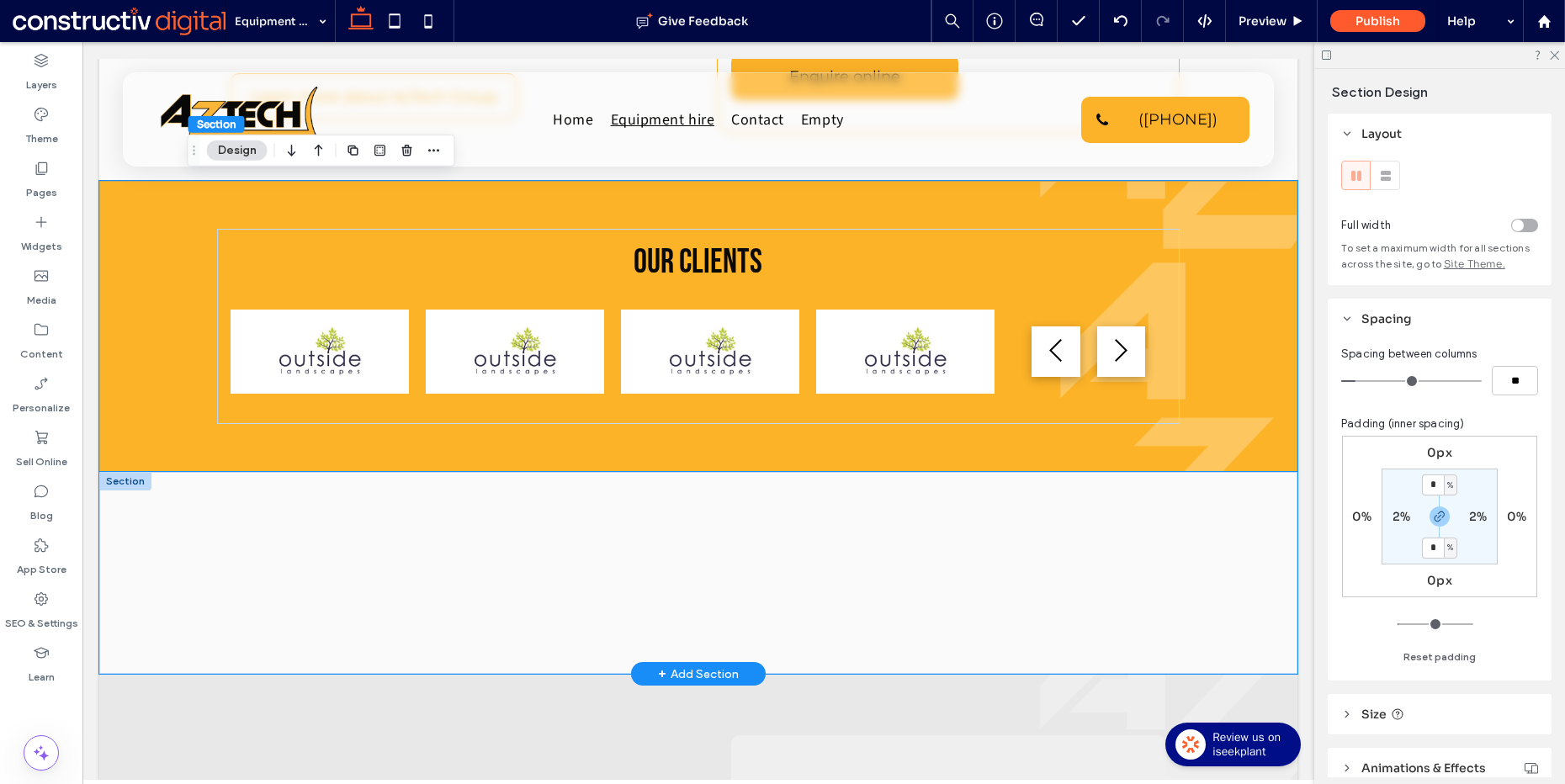 click at bounding box center [698, 573] 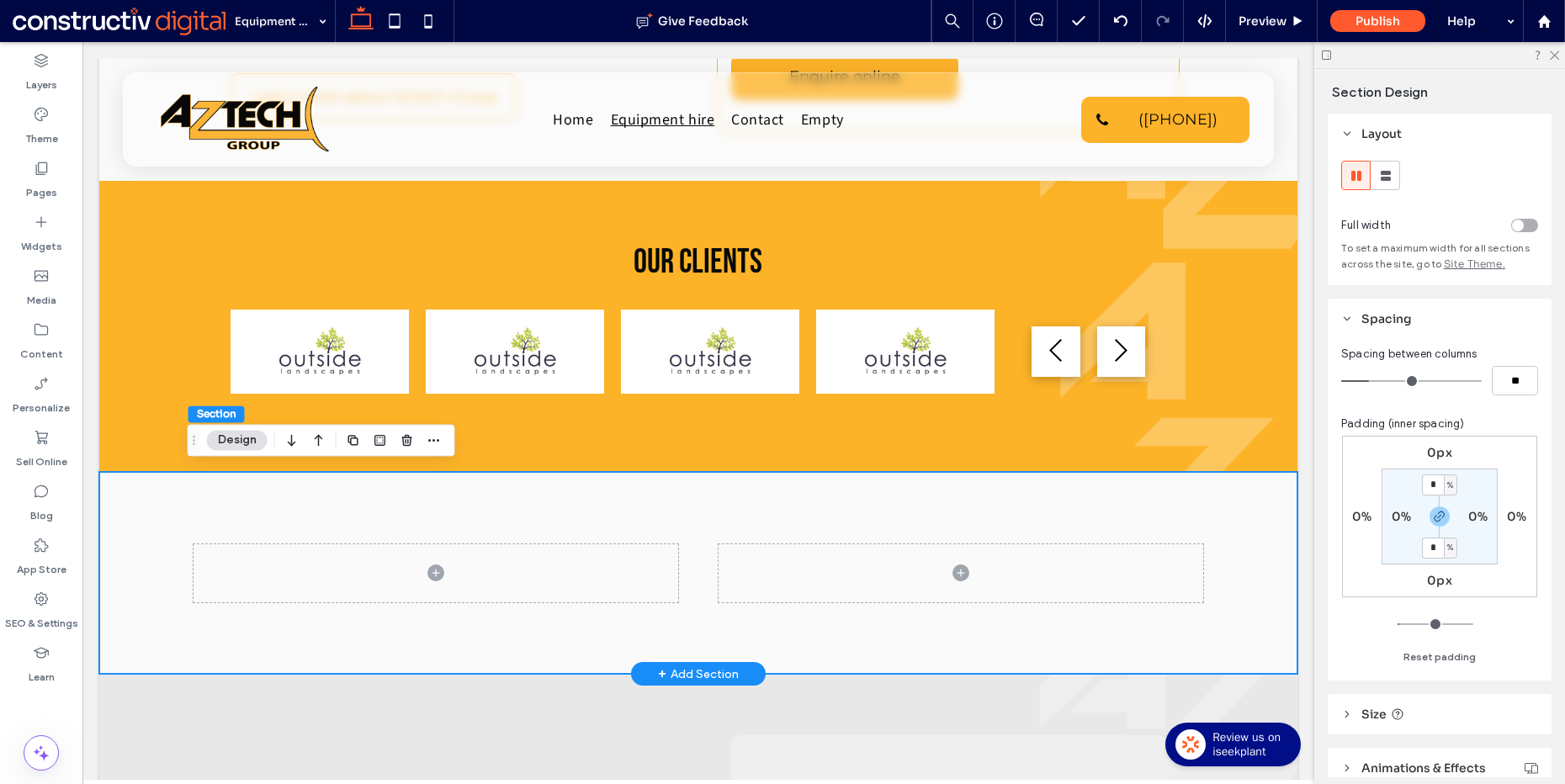 click at bounding box center (698, 573) 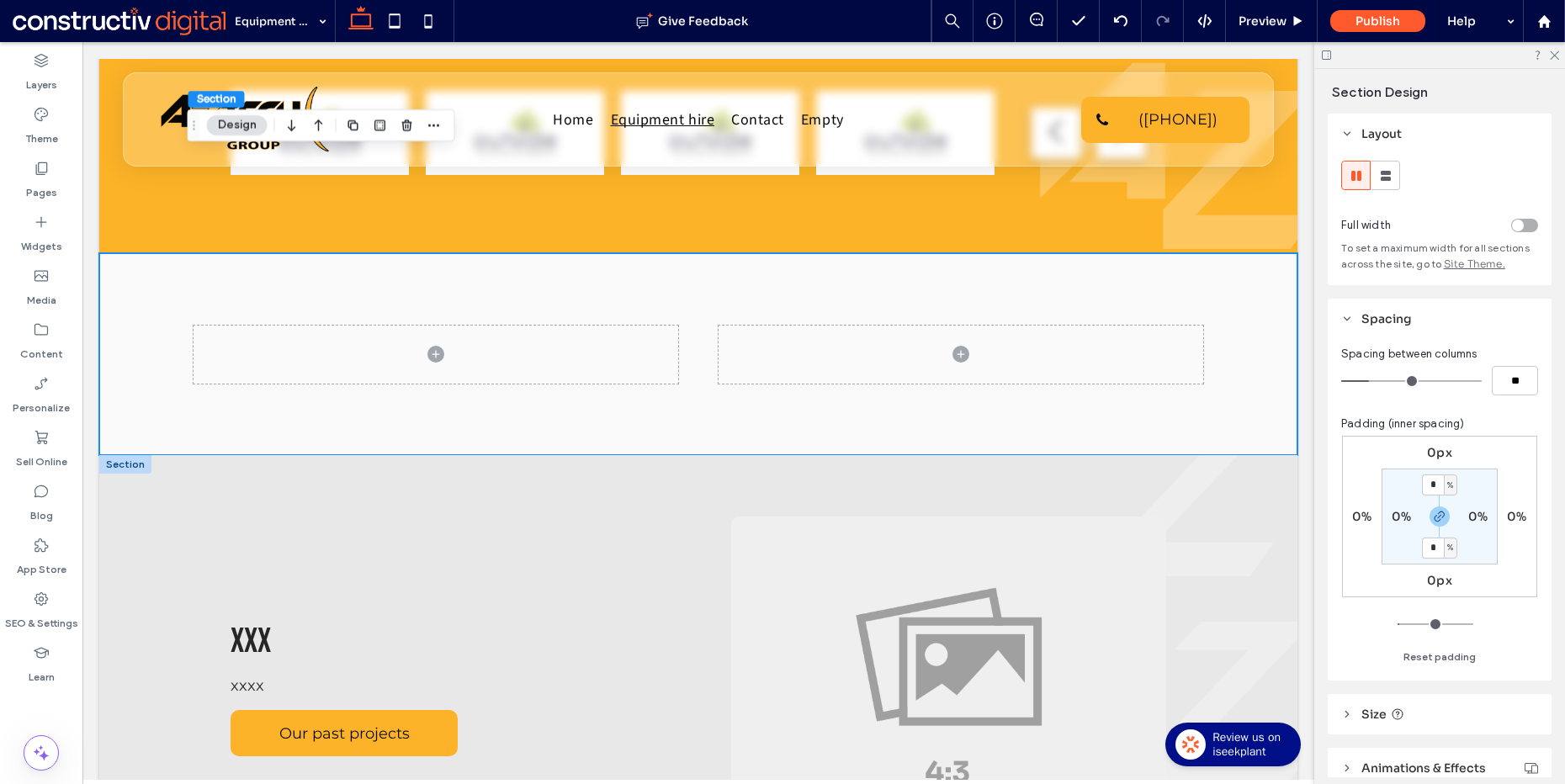 scroll, scrollTop: 1238, scrollLeft: 0, axis: vertical 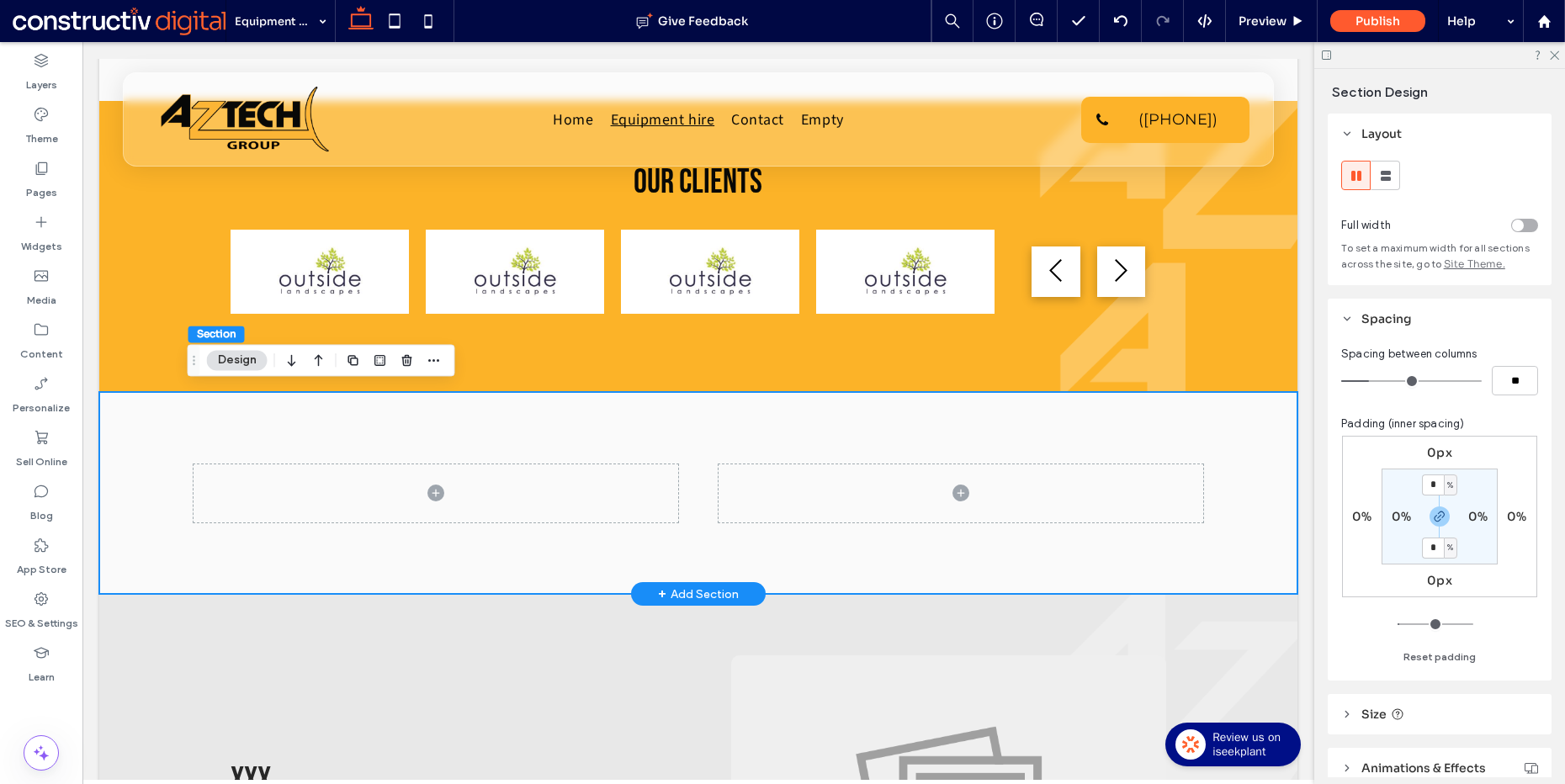 click at bounding box center (698, 493) 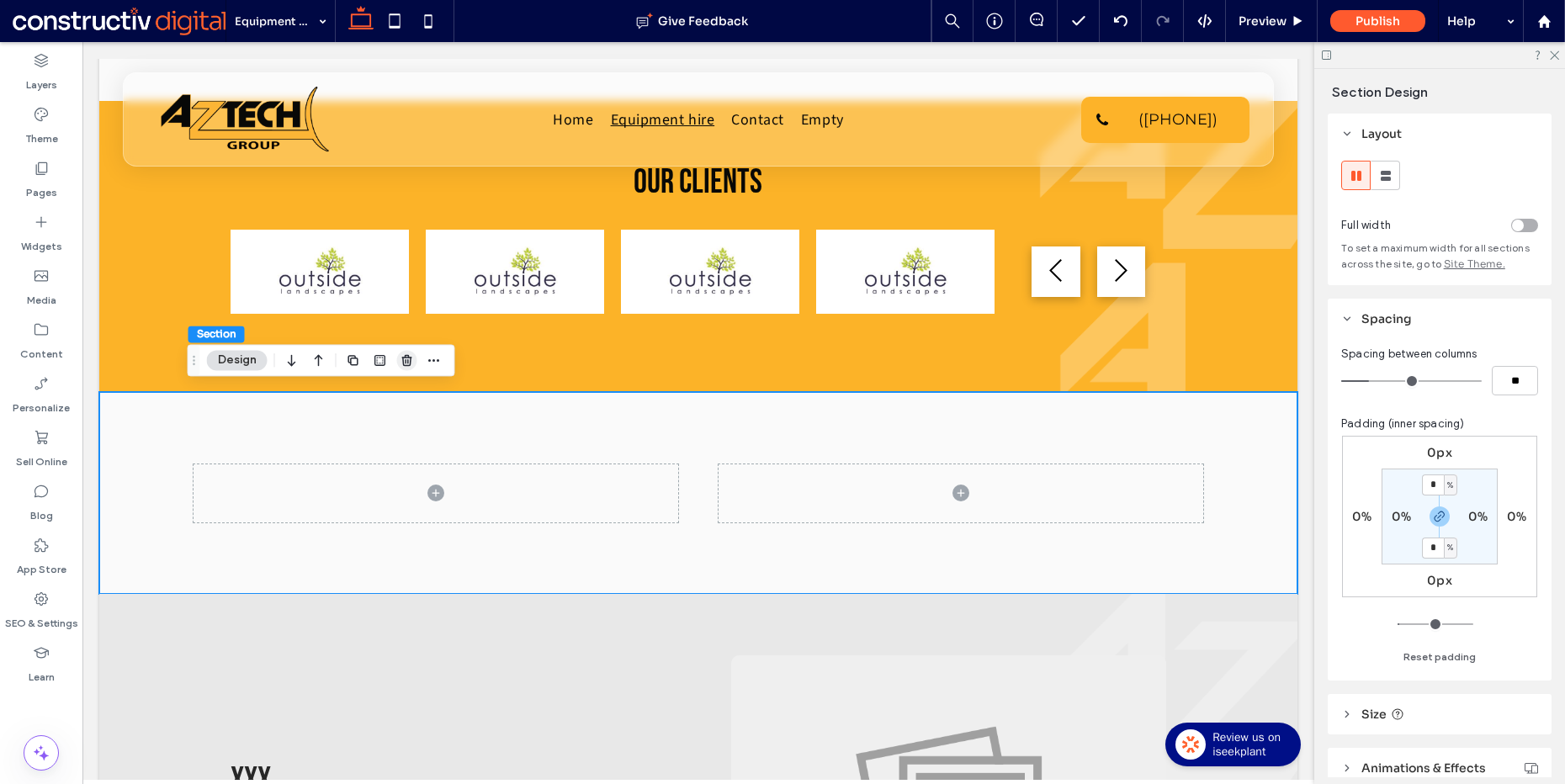 click 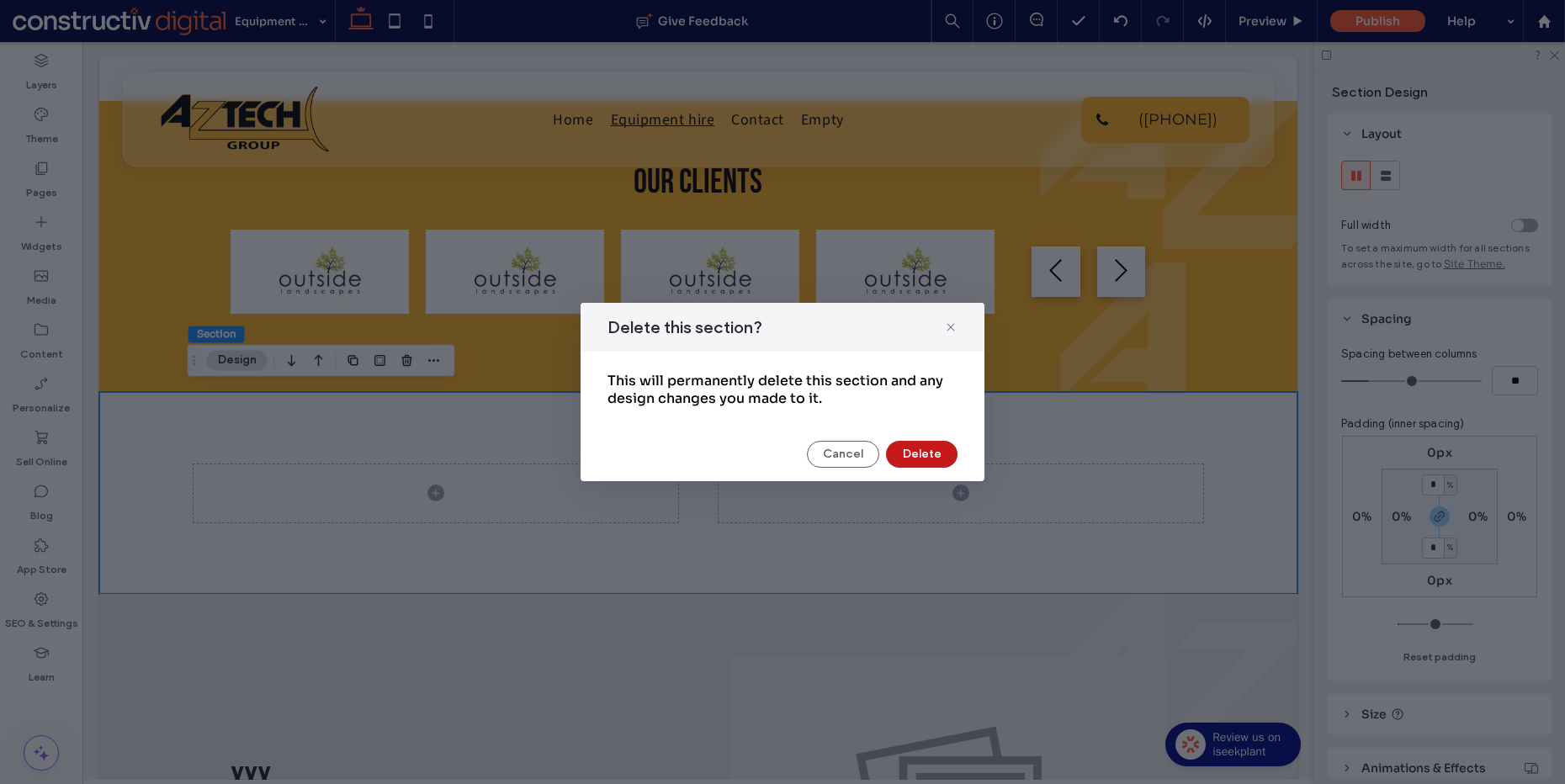 click on "Delete" at bounding box center (921, 454) 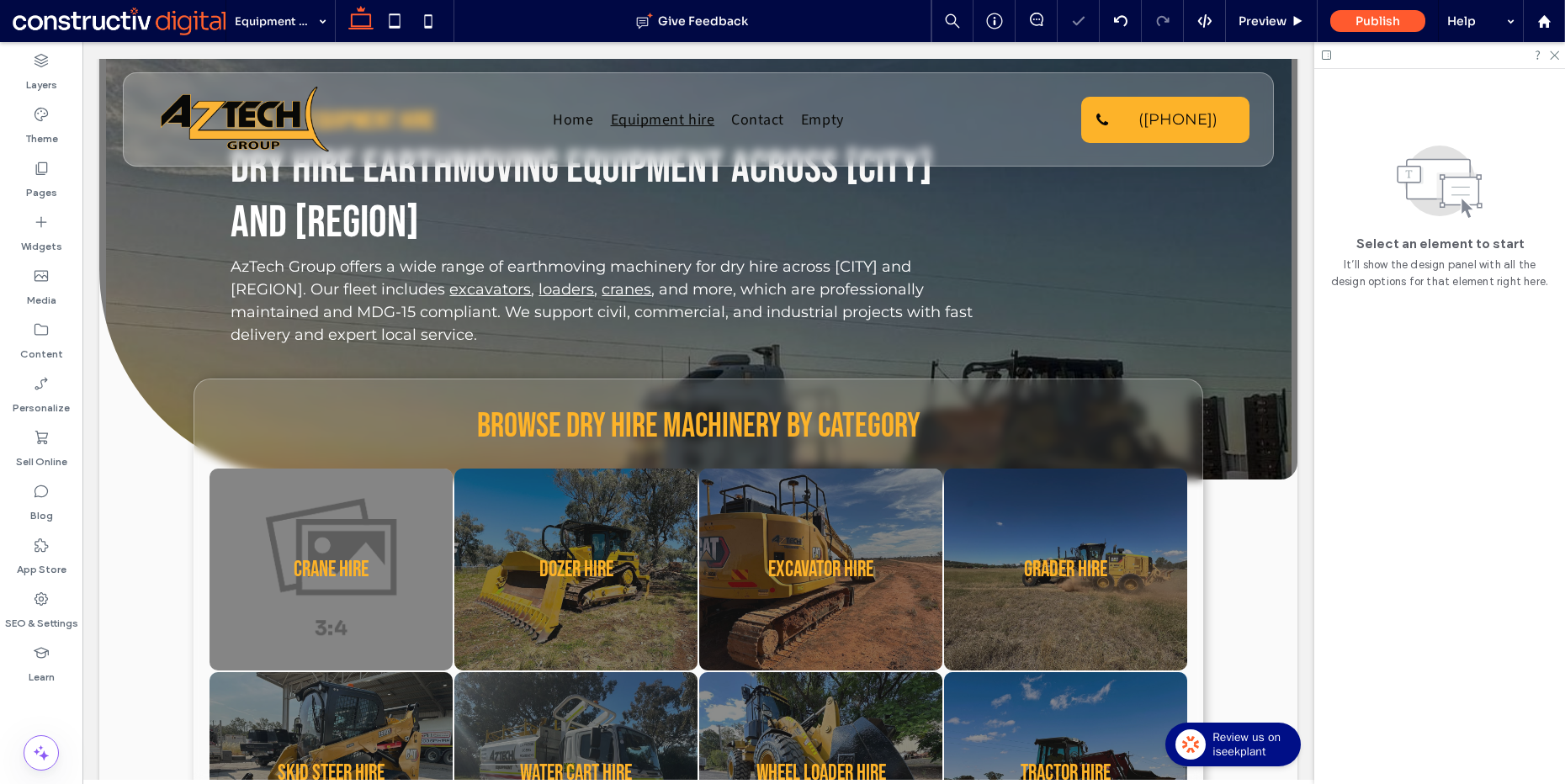 scroll, scrollTop: 140, scrollLeft: 0, axis: vertical 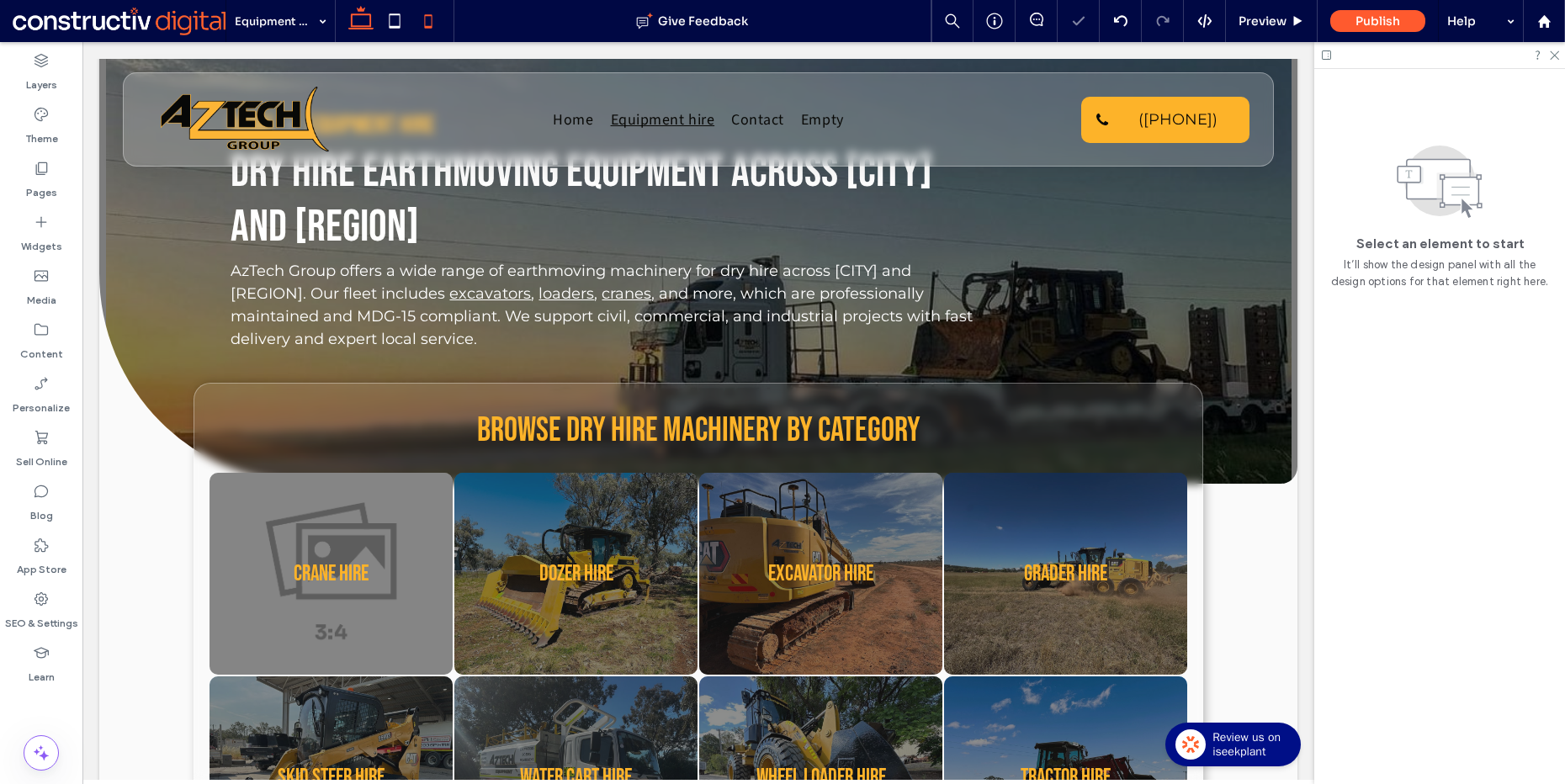 click 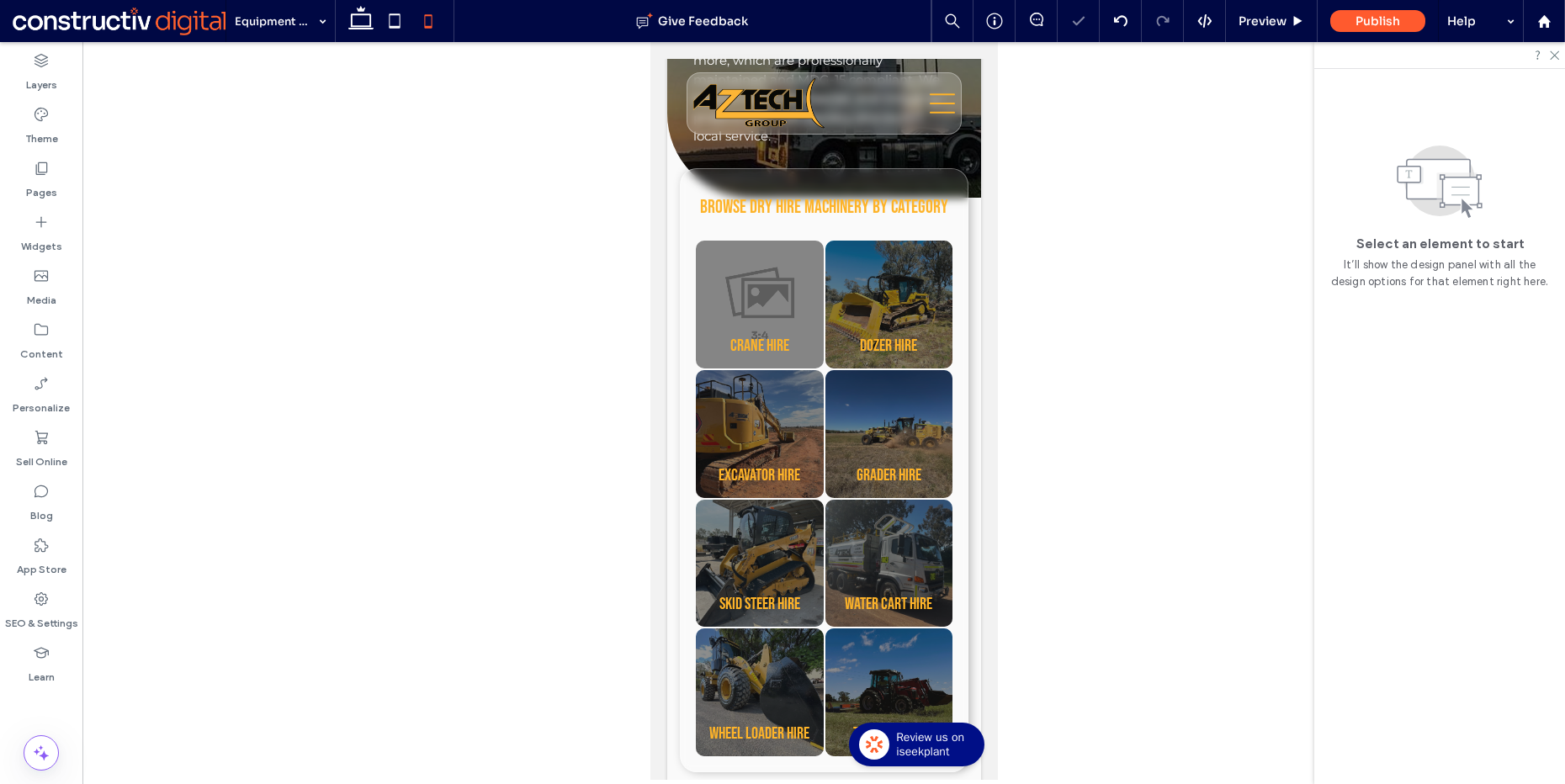 scroll, scrollTop: 0, scrollLeft: 0, axis: both 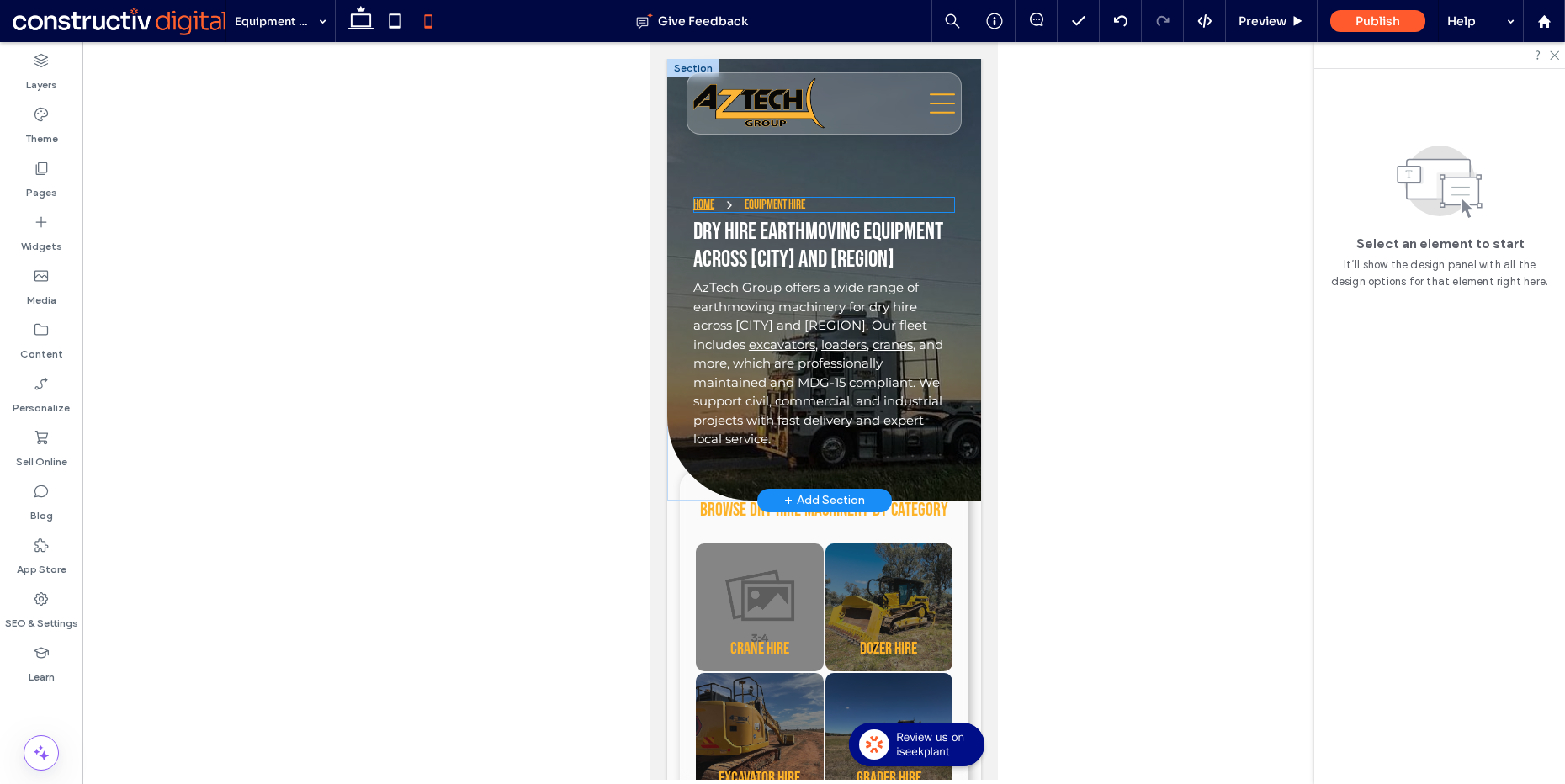 click on "Home Equipment hire" at bounding box center [823, 204] 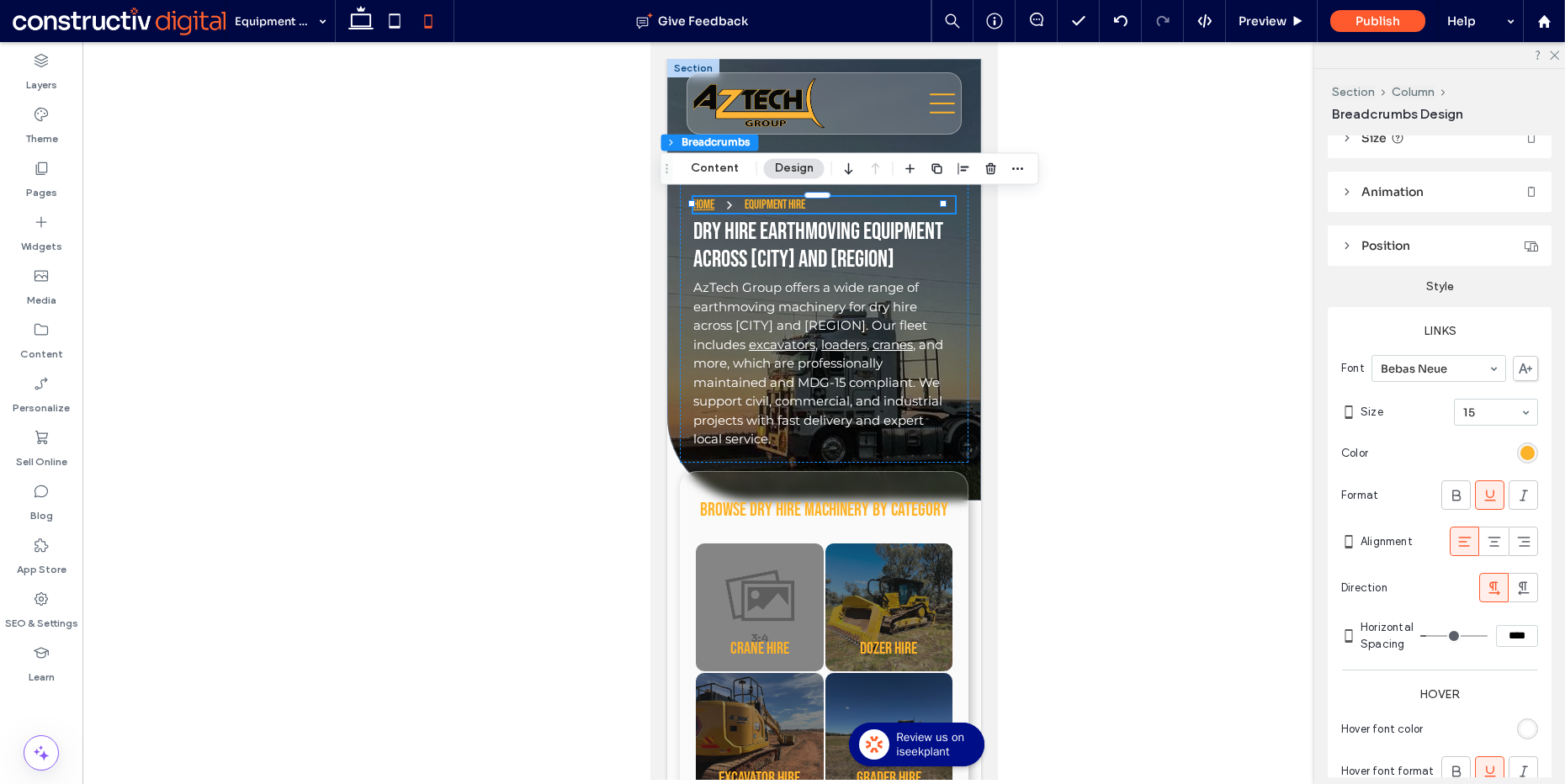 scroll, scrollTop: 127, scrollLeft: 0, axis: vertical 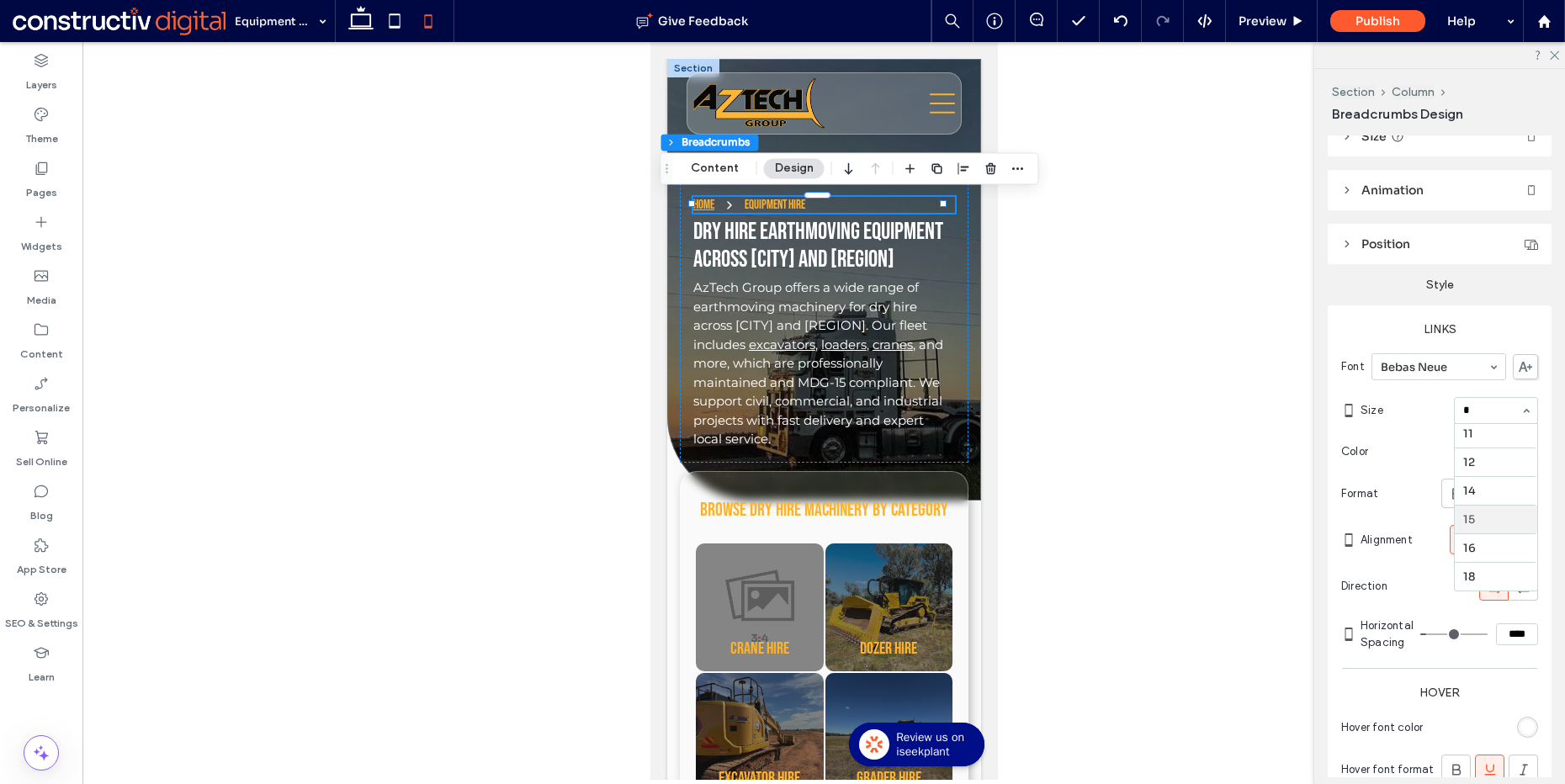type on "**" 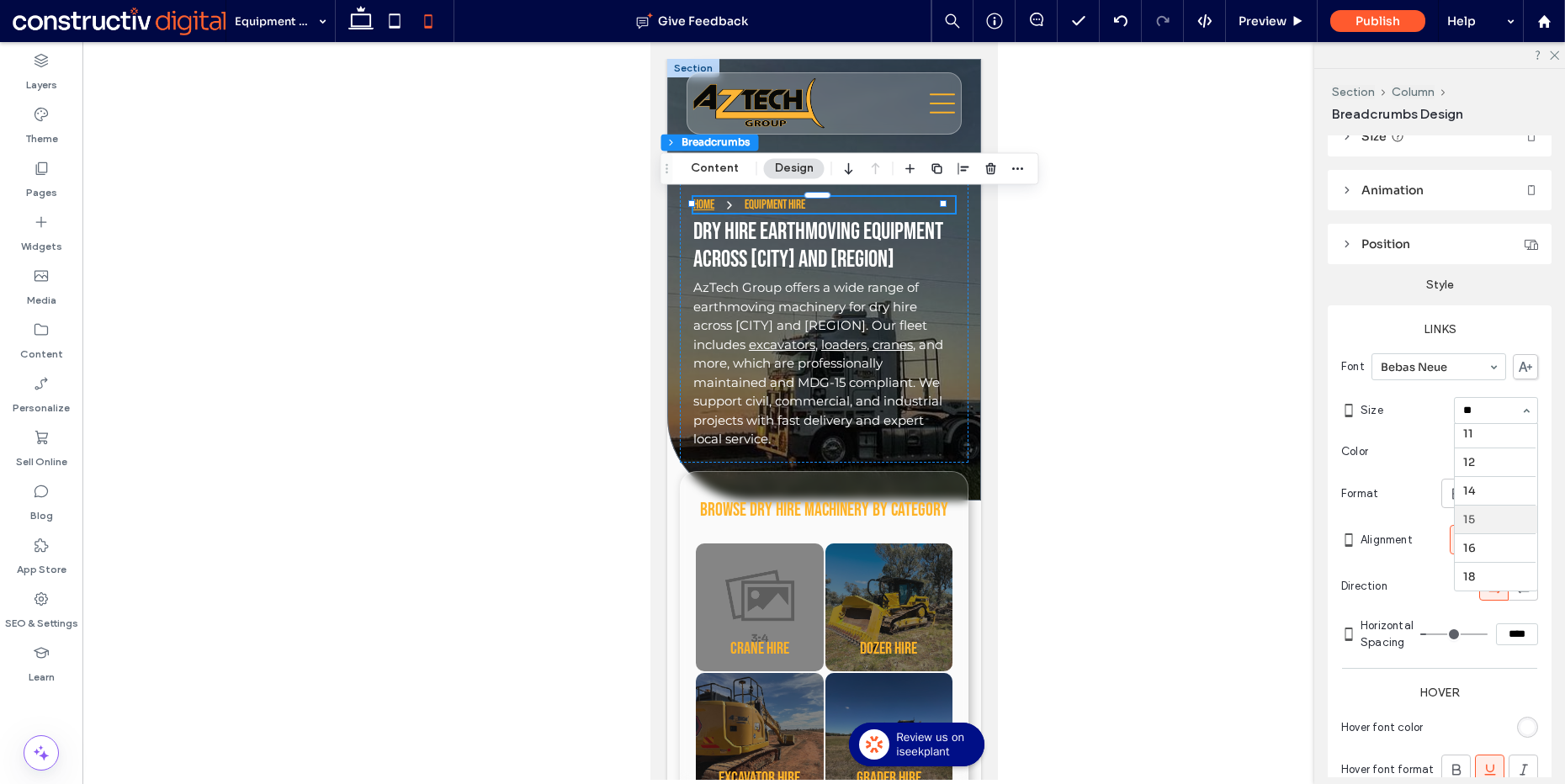scroll, scrollTop: 0, scrollLeft: 0, axis: both 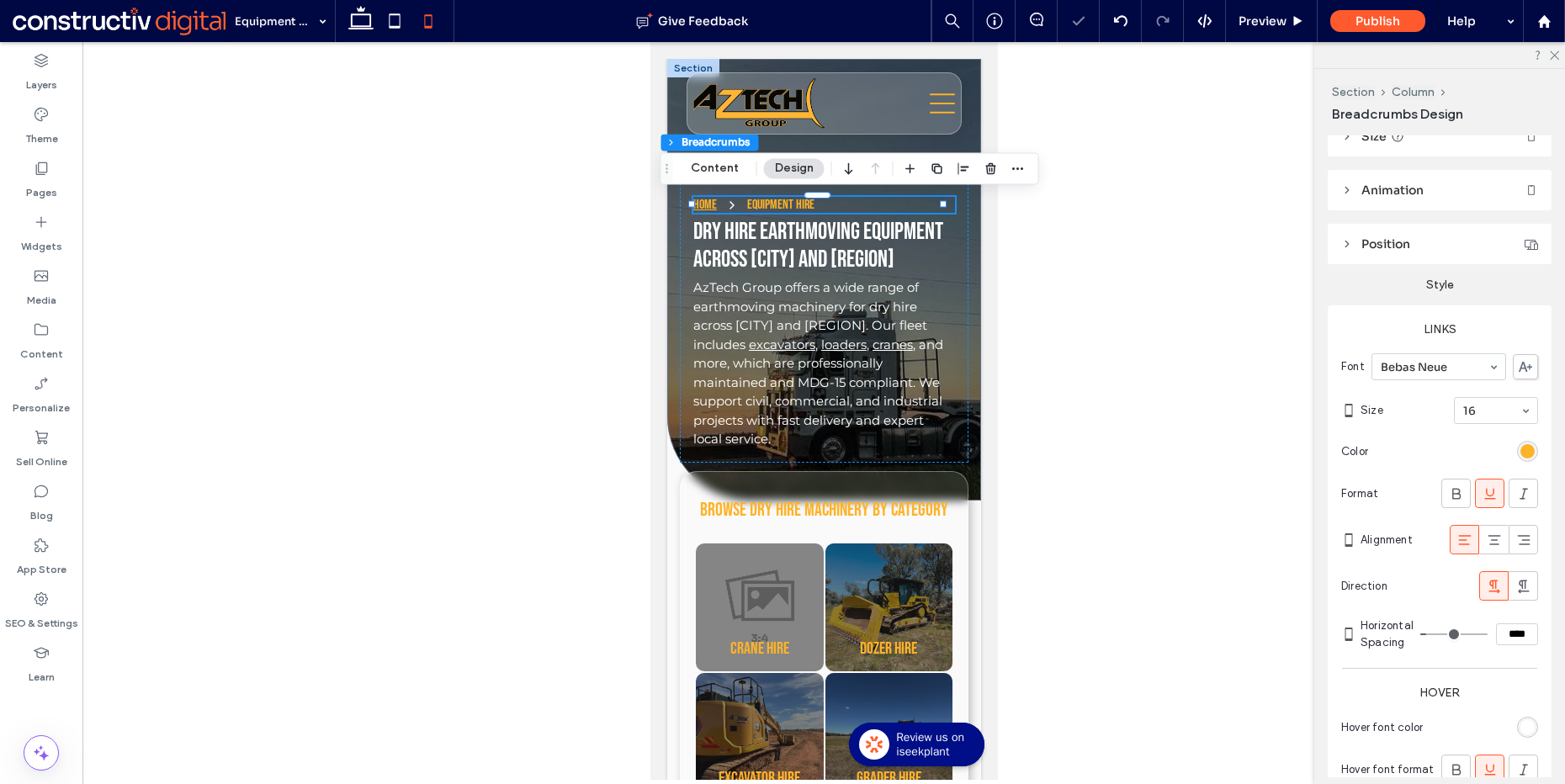 click at bounding box center (1492, 411) 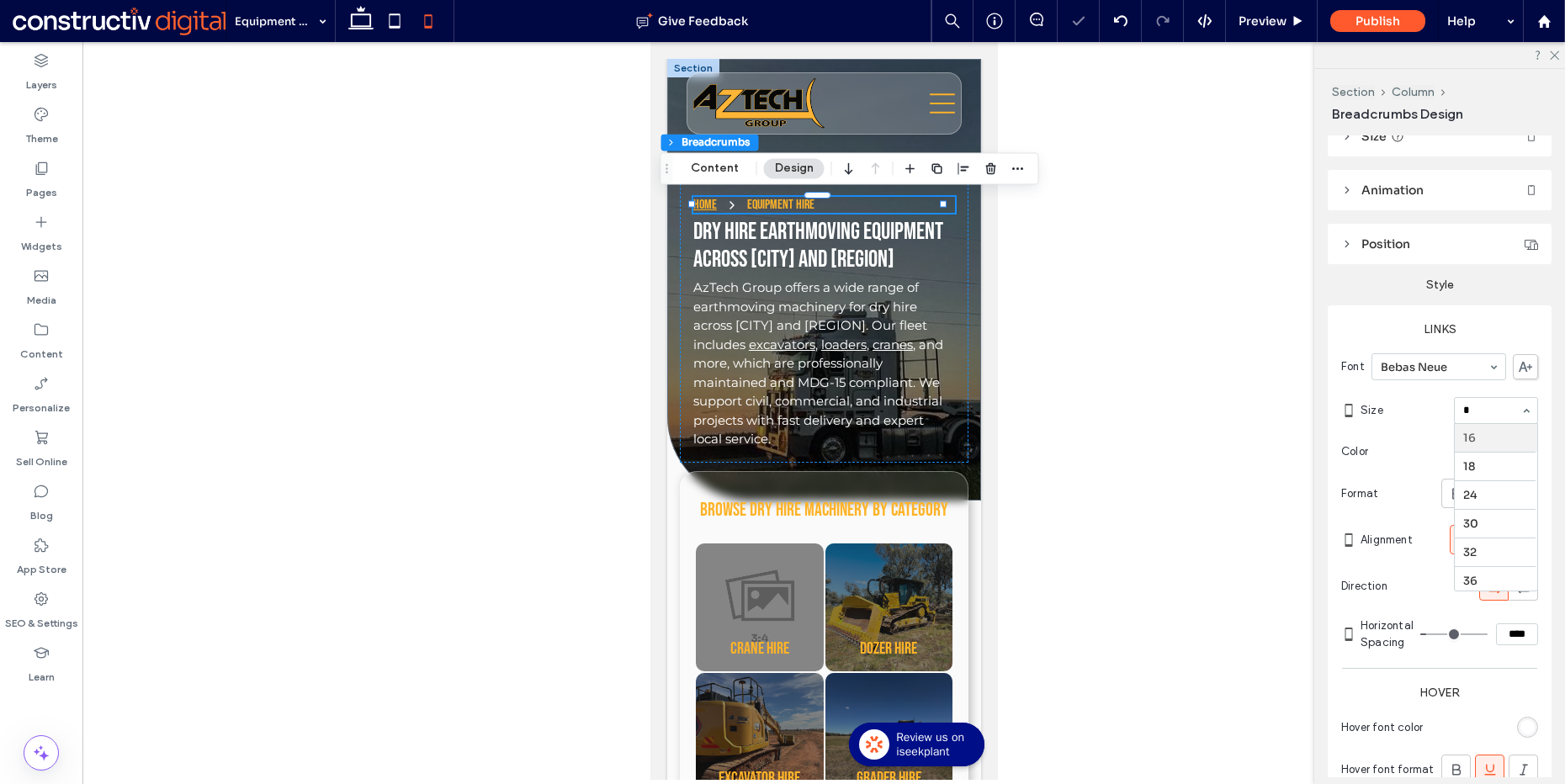 scroll, scrollTop: 4, scrollLeft: 0, axis: vertical 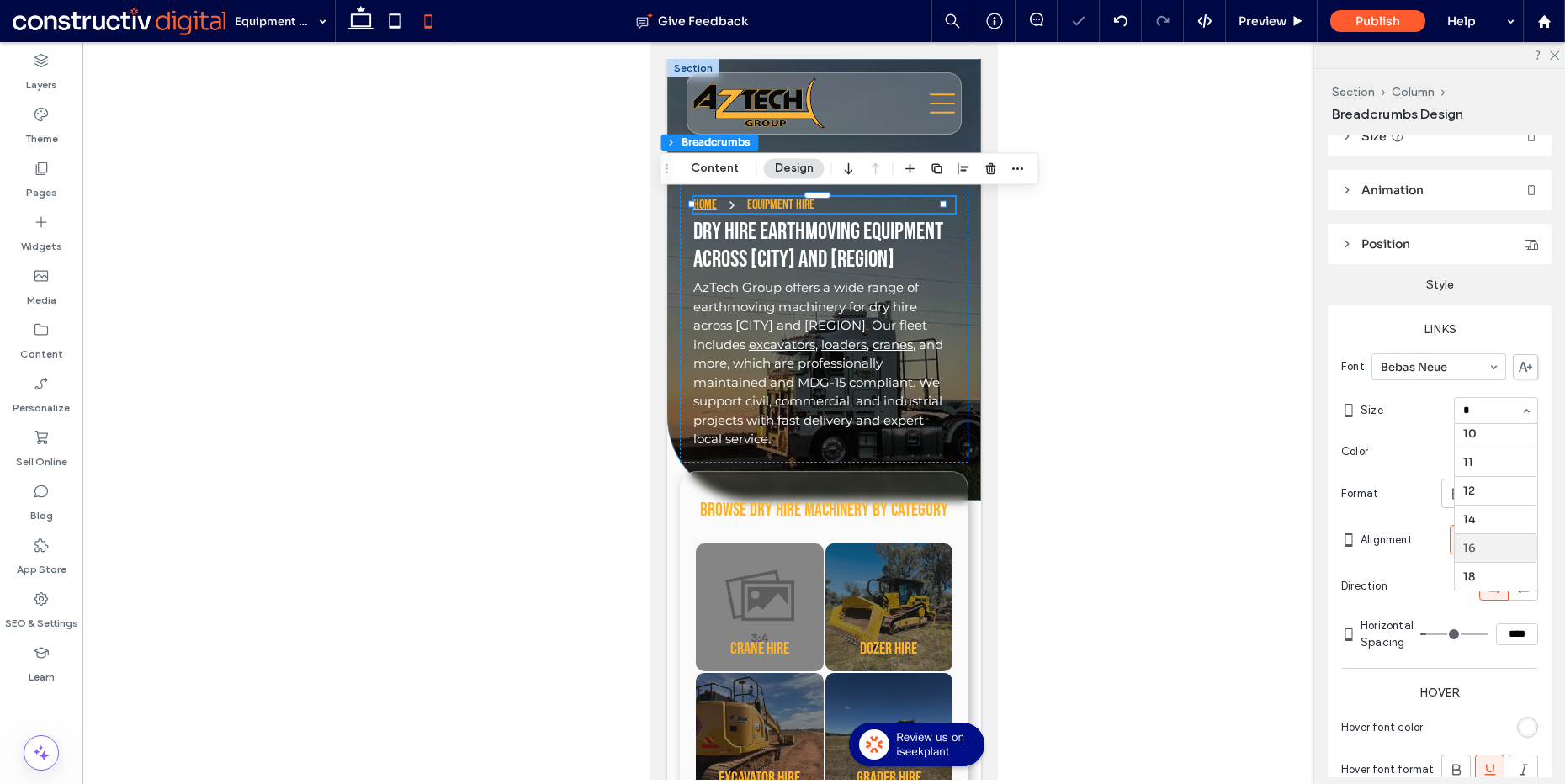 type on "**" 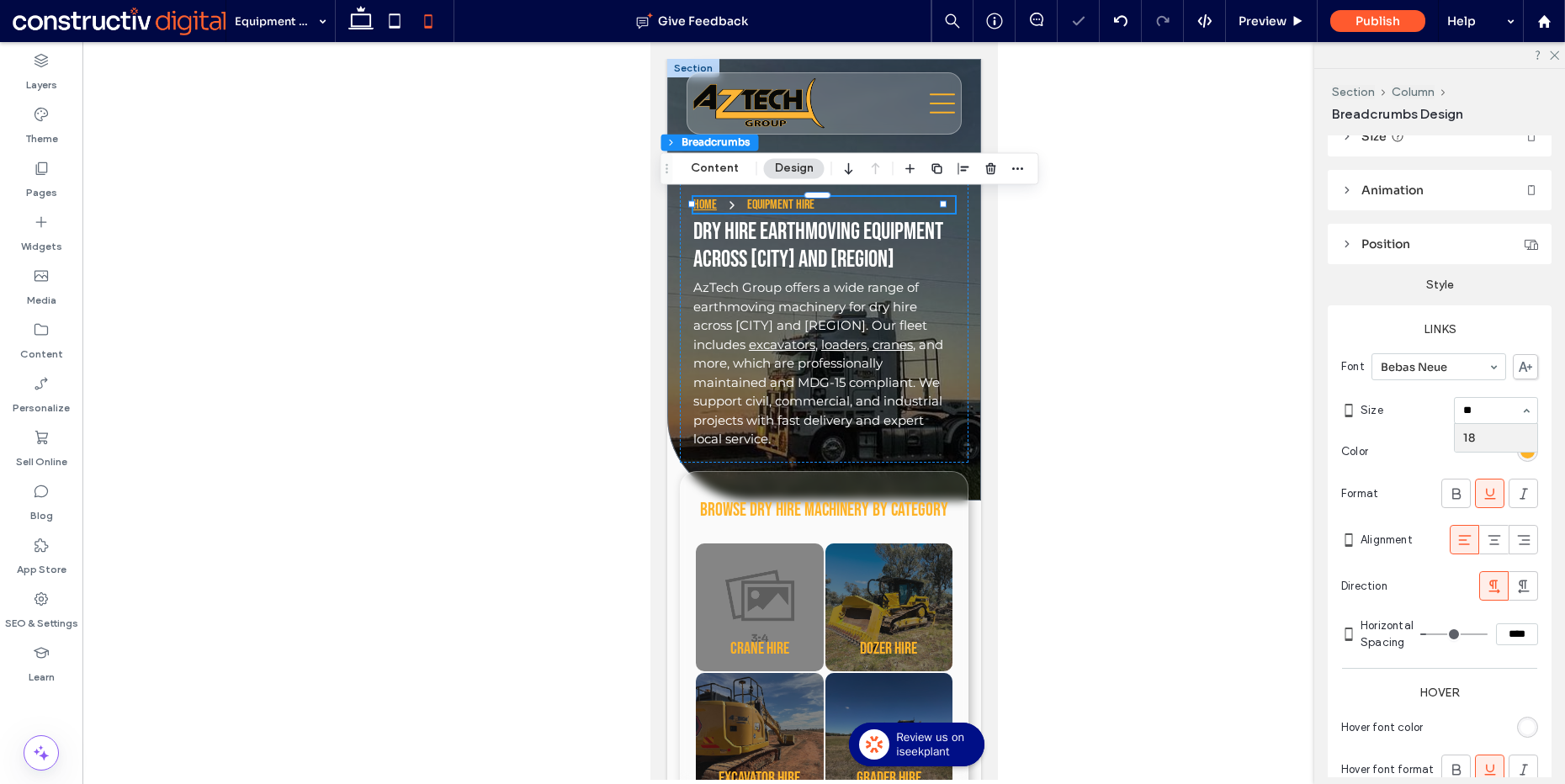 scroll, scrollTop: 0, scrollLeft: 0, axis: both 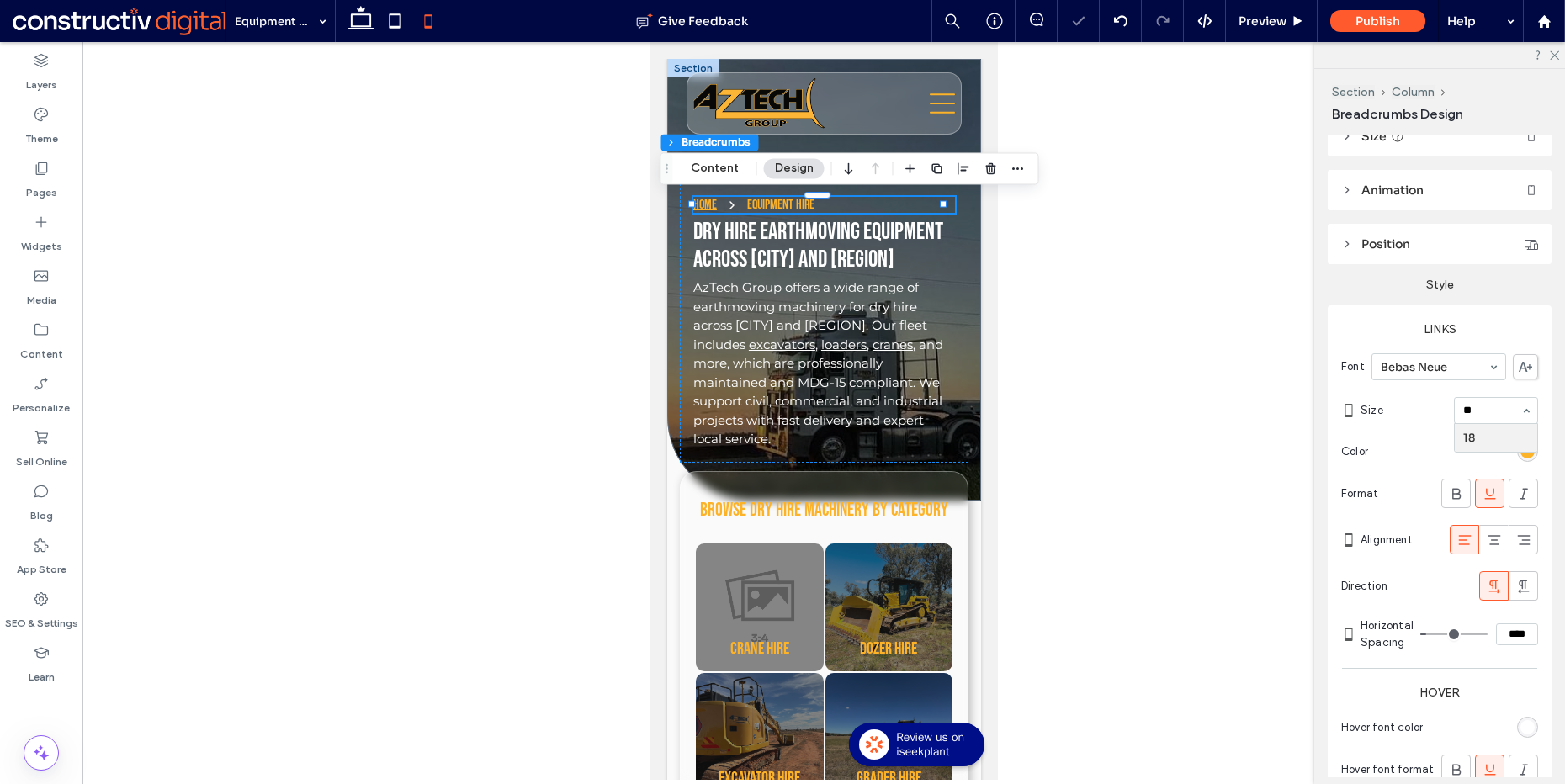 type 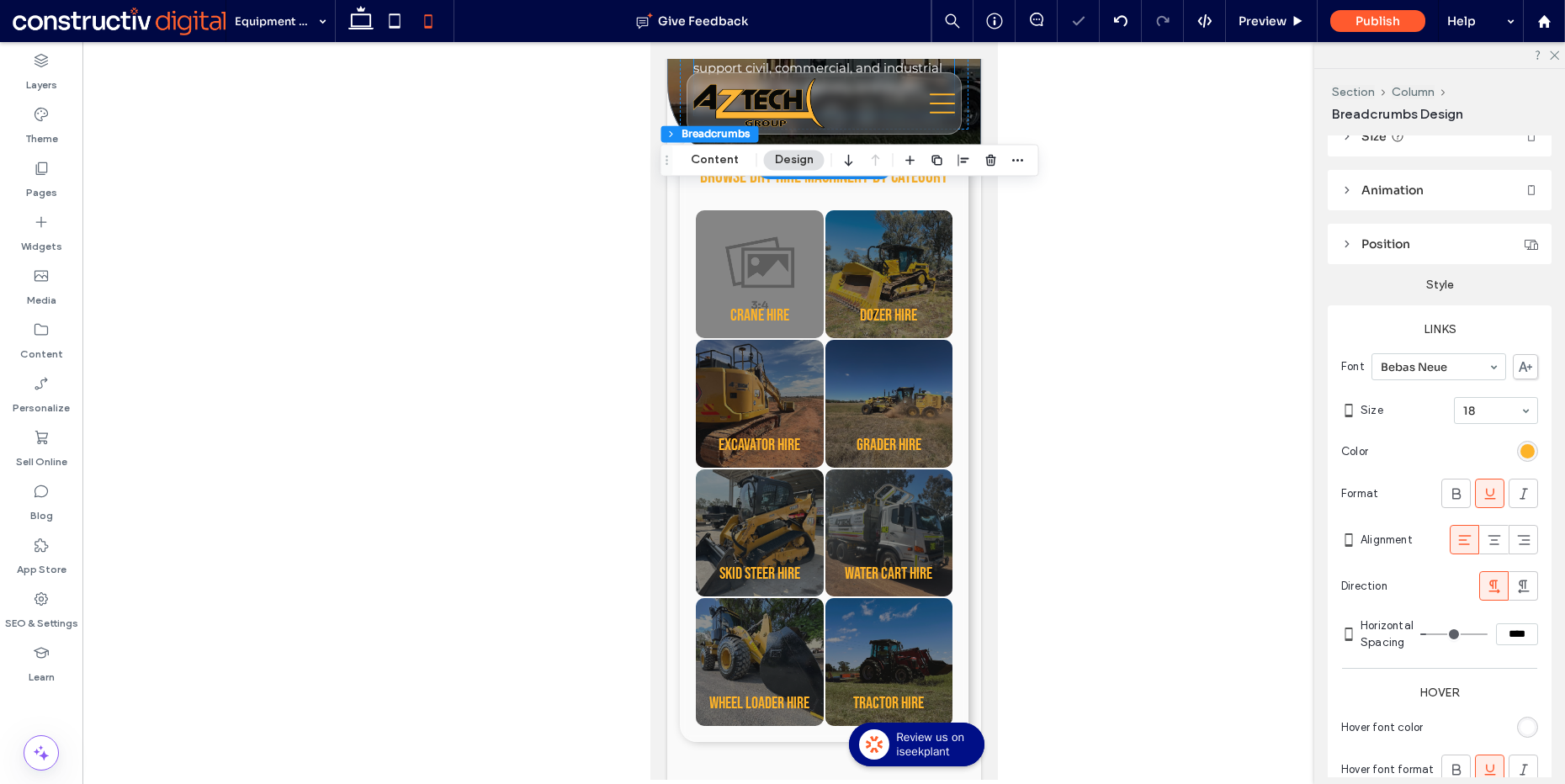 scroll, scrollTop: 348, scrollLeft: 0, axis: vertical 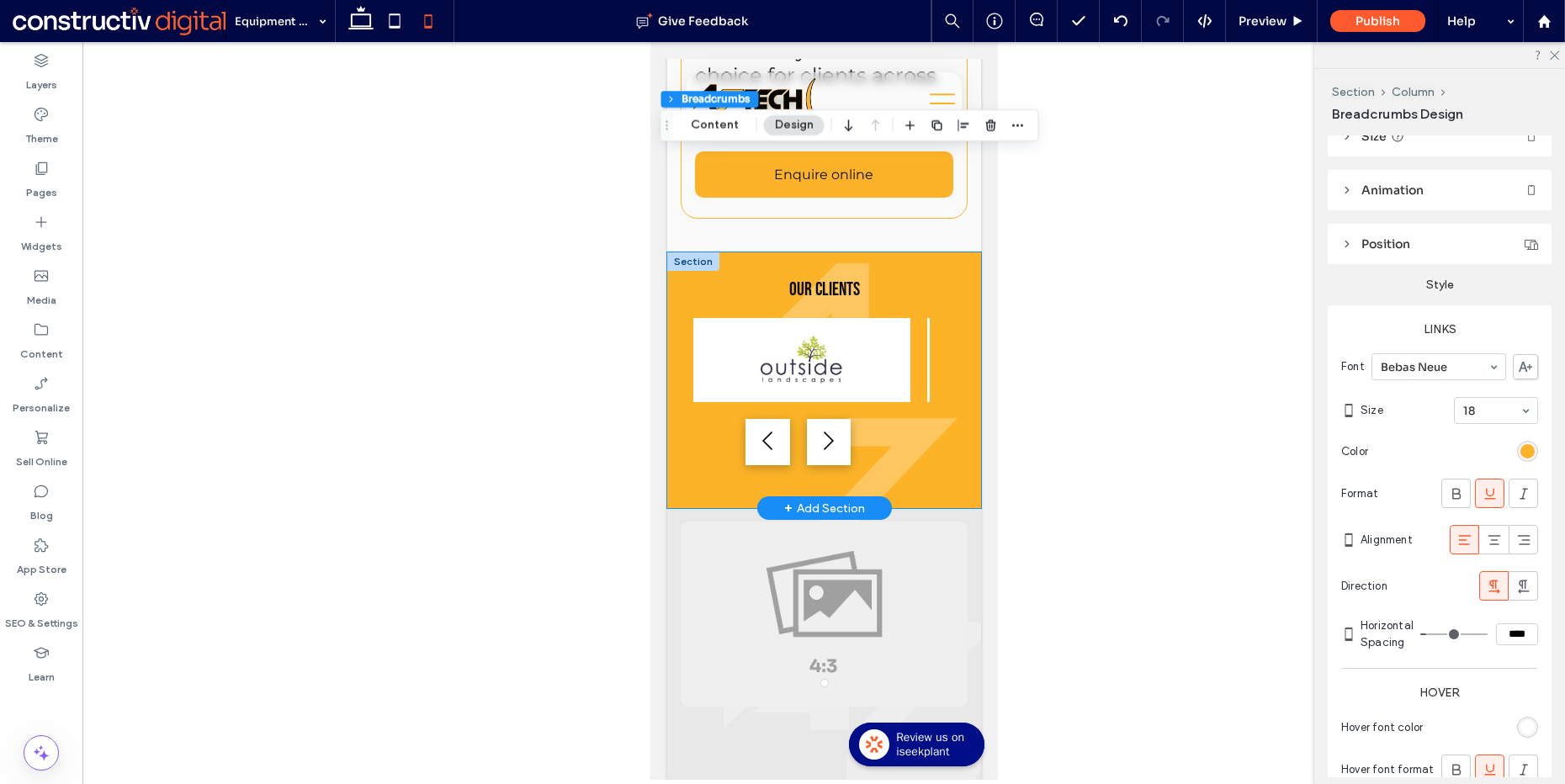 click on "Our clients" at bounding box center (823, 380) 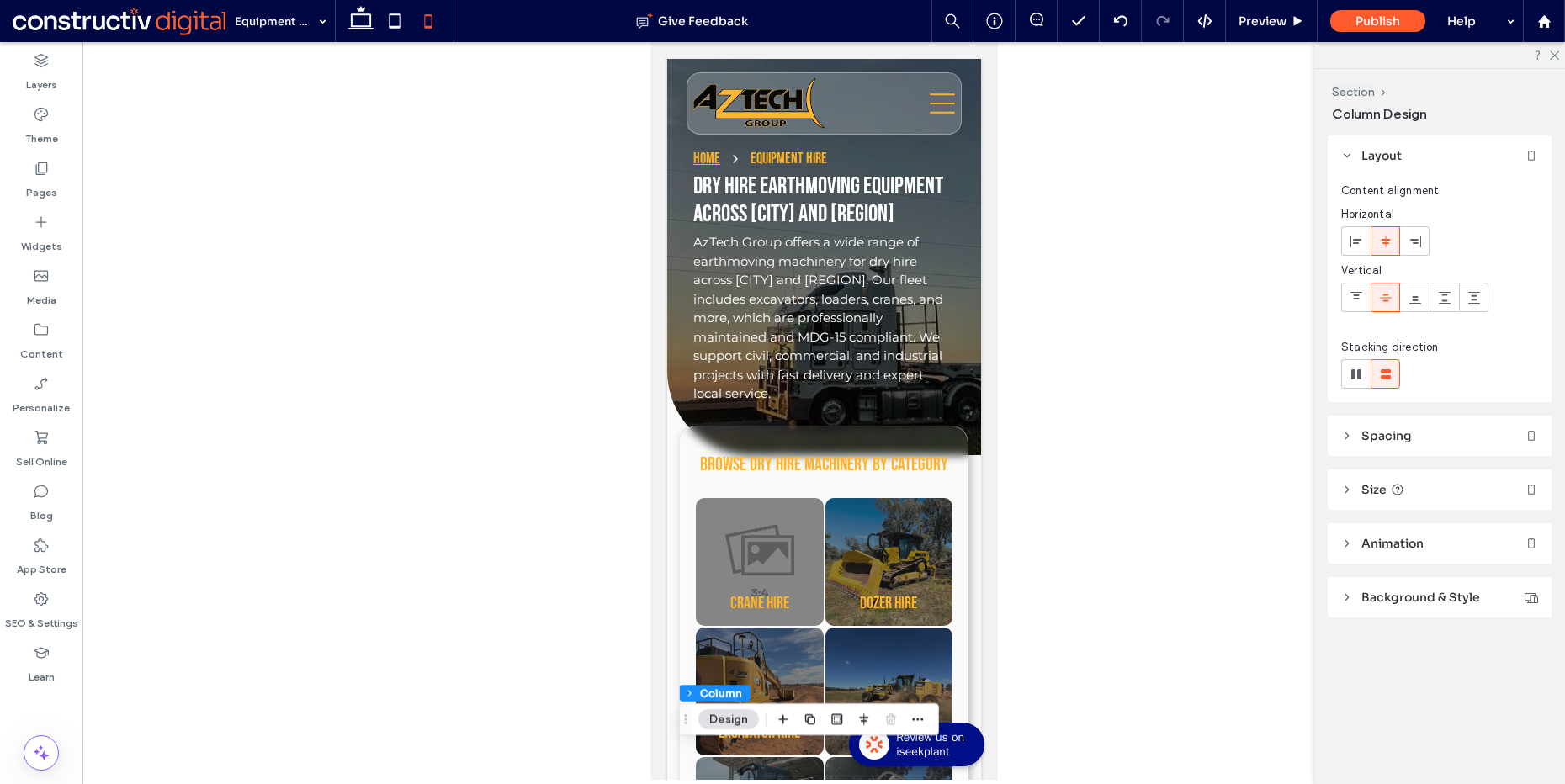 scroll, scrollTop: 0, scrollLeft: 0, axis: both 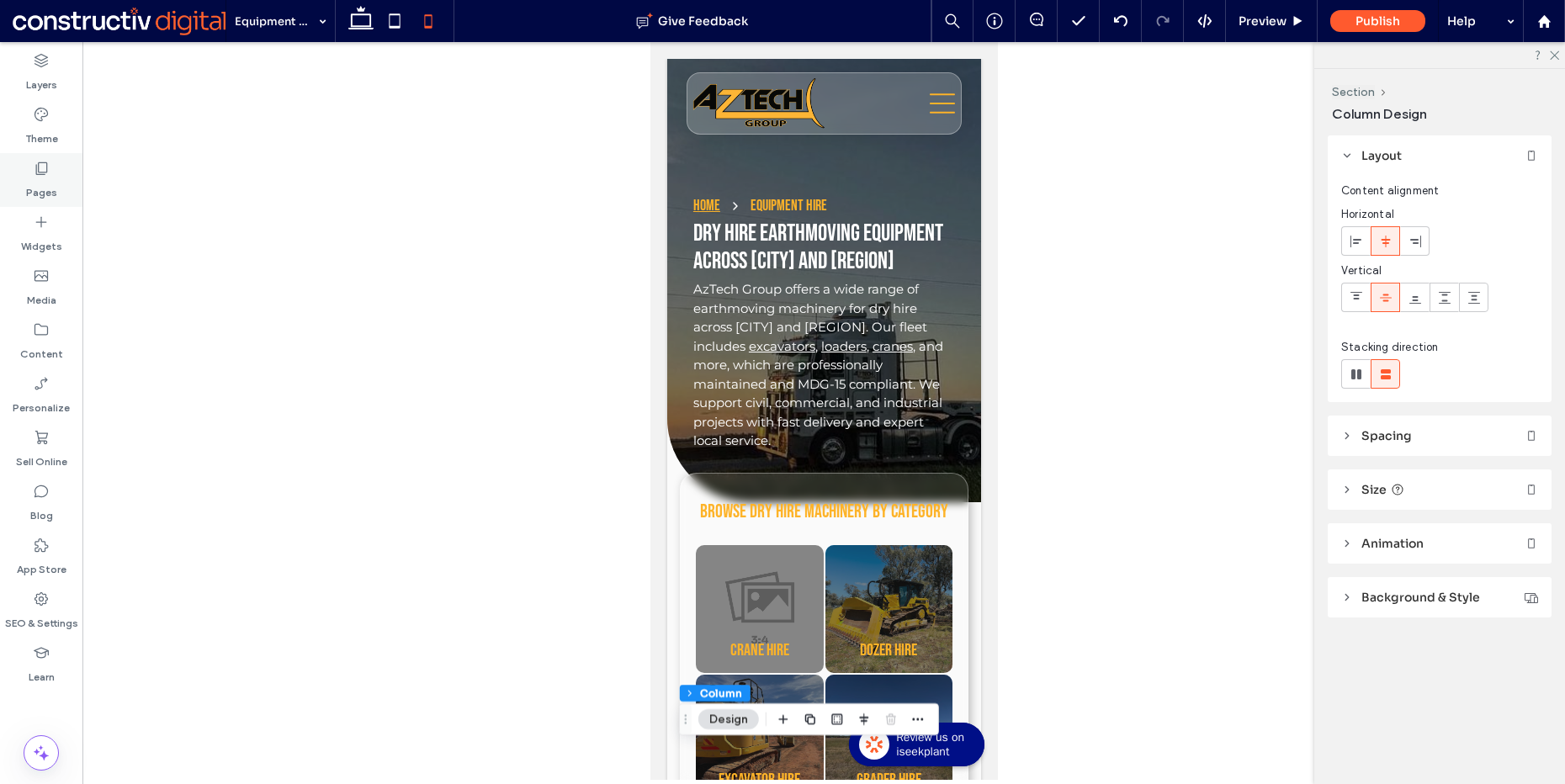 click on "Pages" at bounding box center [41, 180] 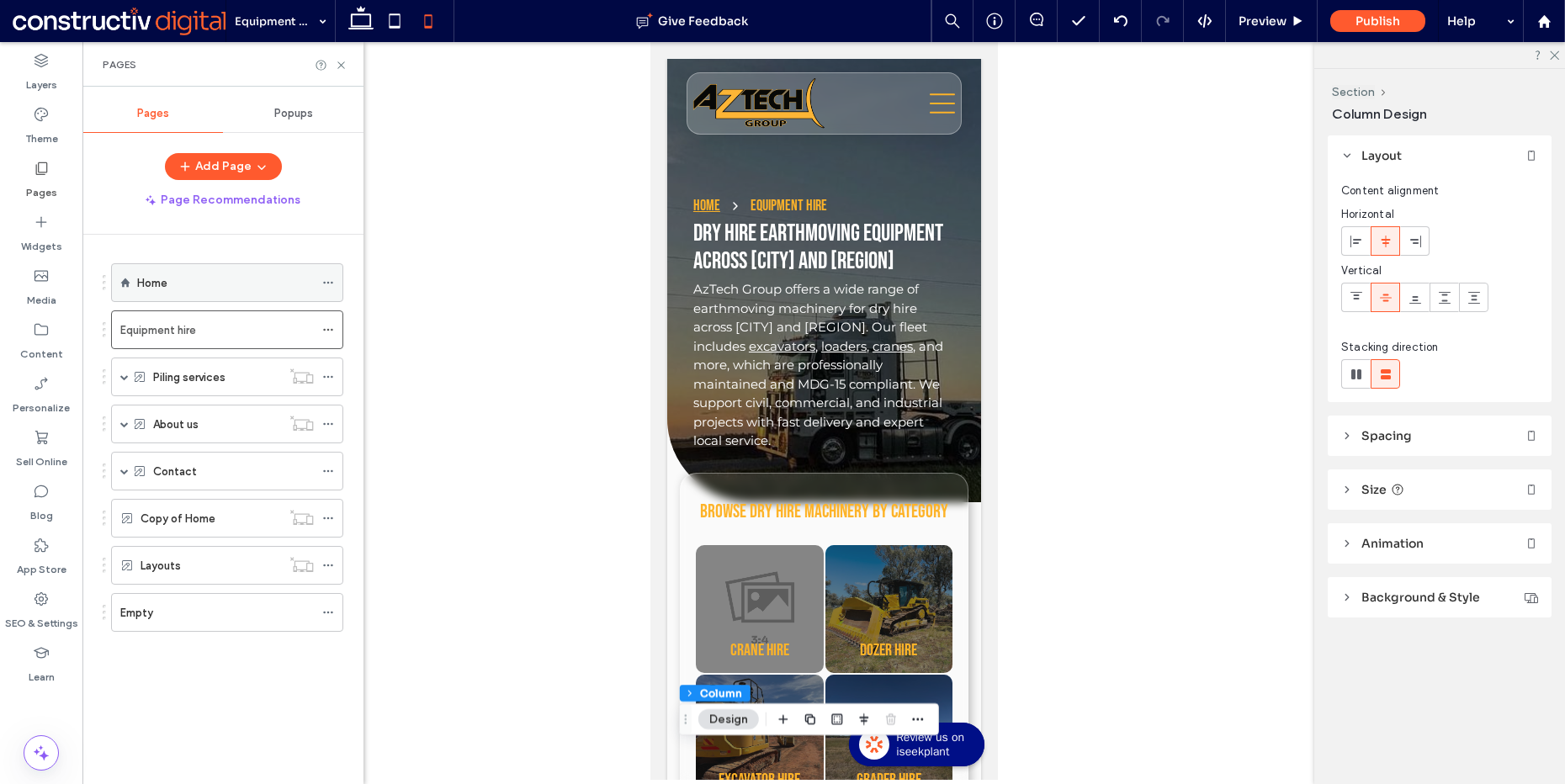 click on "Home" at bounding box center (225, 283) 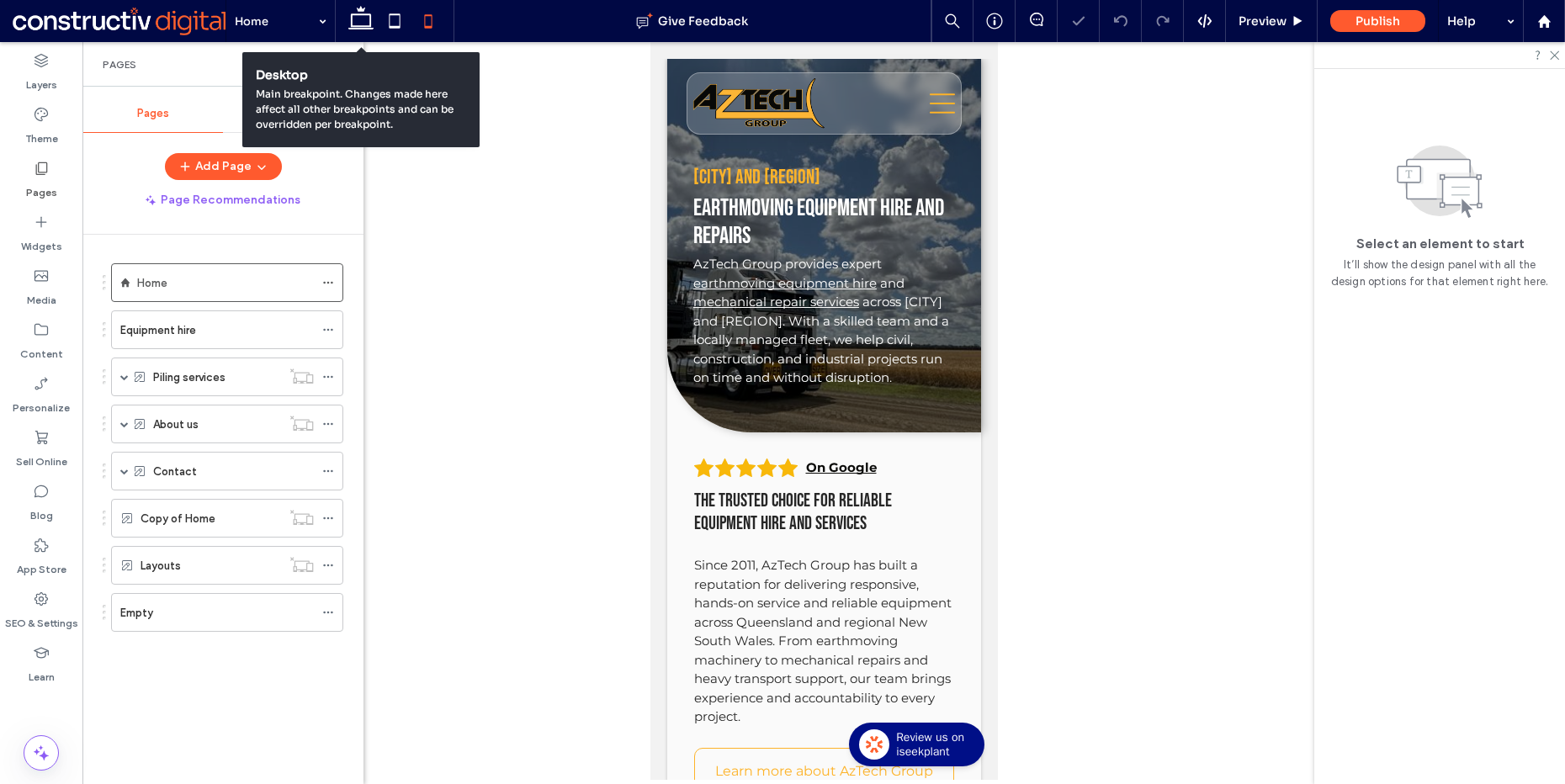 scroll, scrollTop: 0, scrollLeft: 0, axis: both 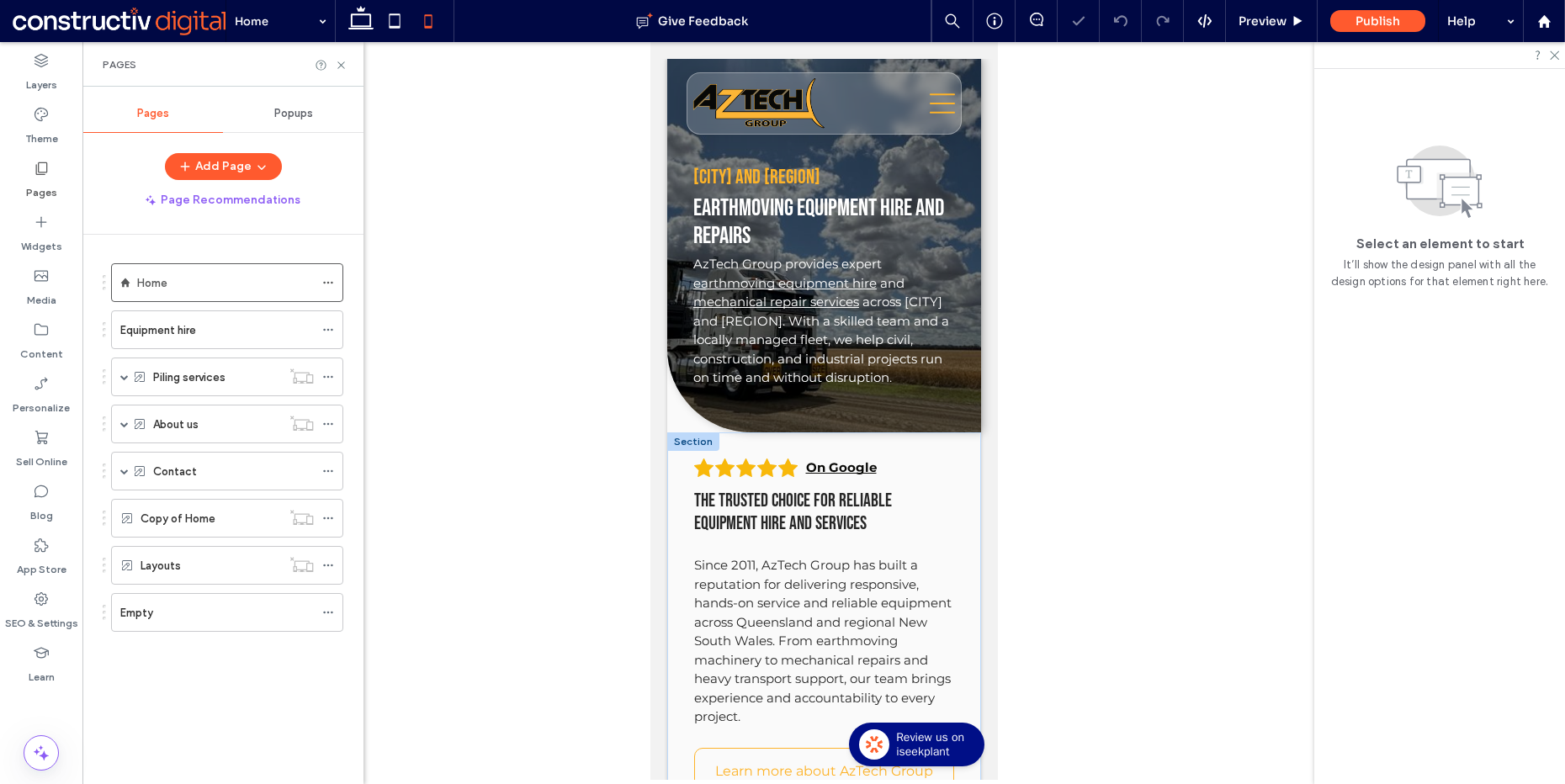 click at bounding box center (692, 442) 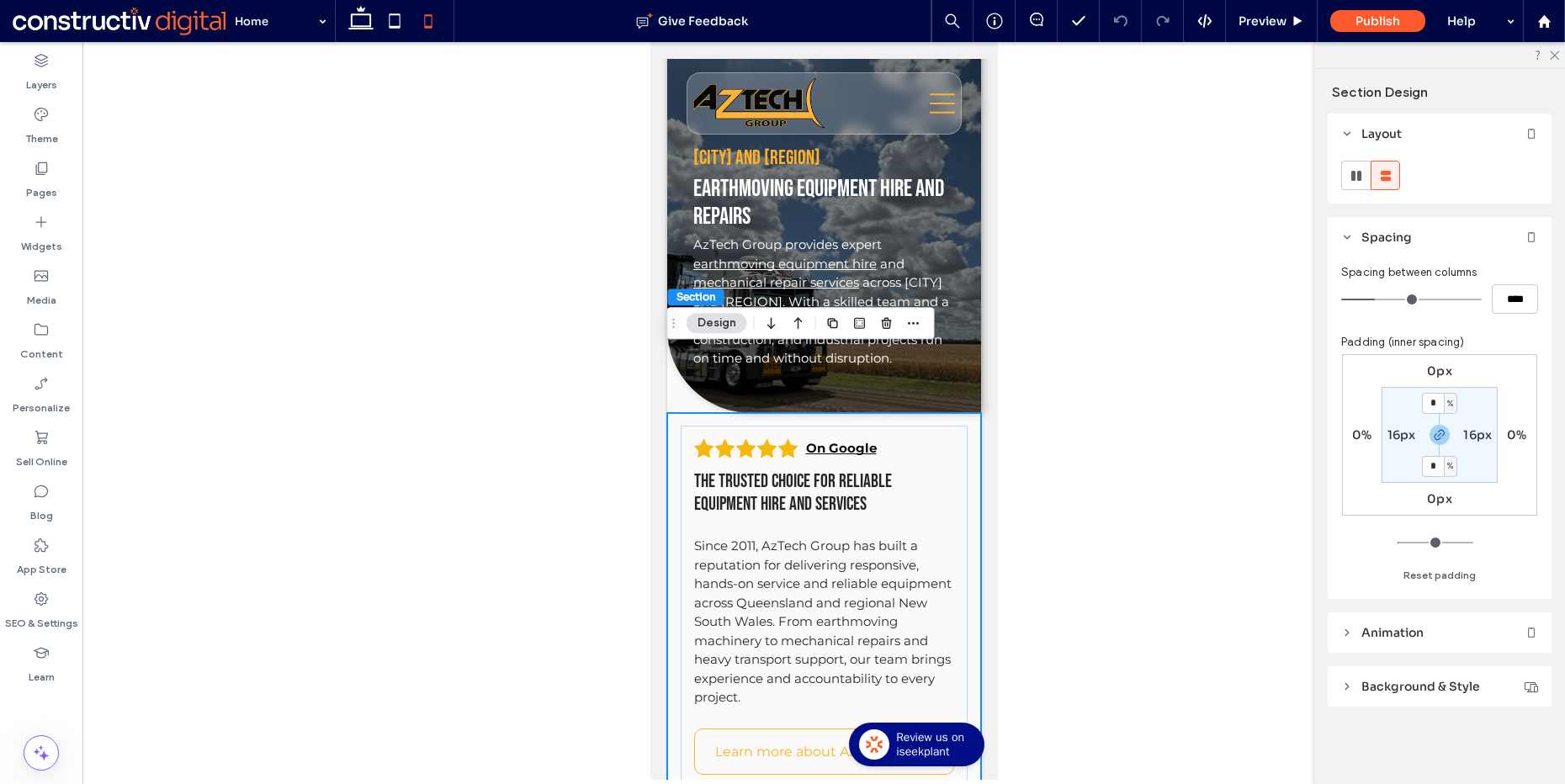 scroll, scrollTop: 0, scrollLeft: 0, axis: both 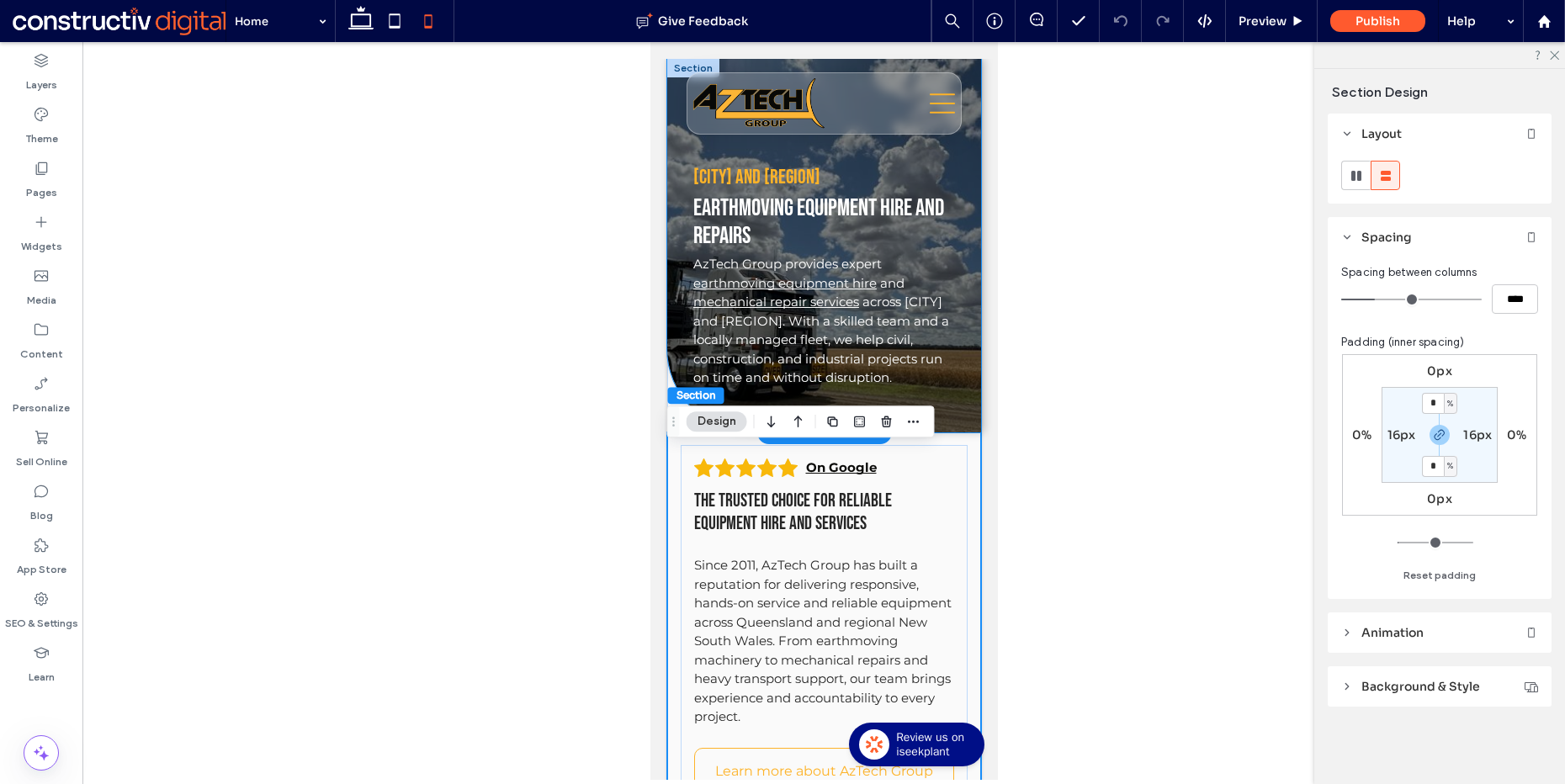 click on "Brisbane and South East Queensland
Earthmoving equipment hire and repairs
AzTech Group provides expert
earthmoving equipment hire   and
mechanical repair services   across Brisbane and South East Queensland. With a skilled team and a locally managed fleet, we help civil, construction, and industrial projects run on time and without disruption.
Title
Button
Title
Button
Title
Button" at bounding box center (823, 246) 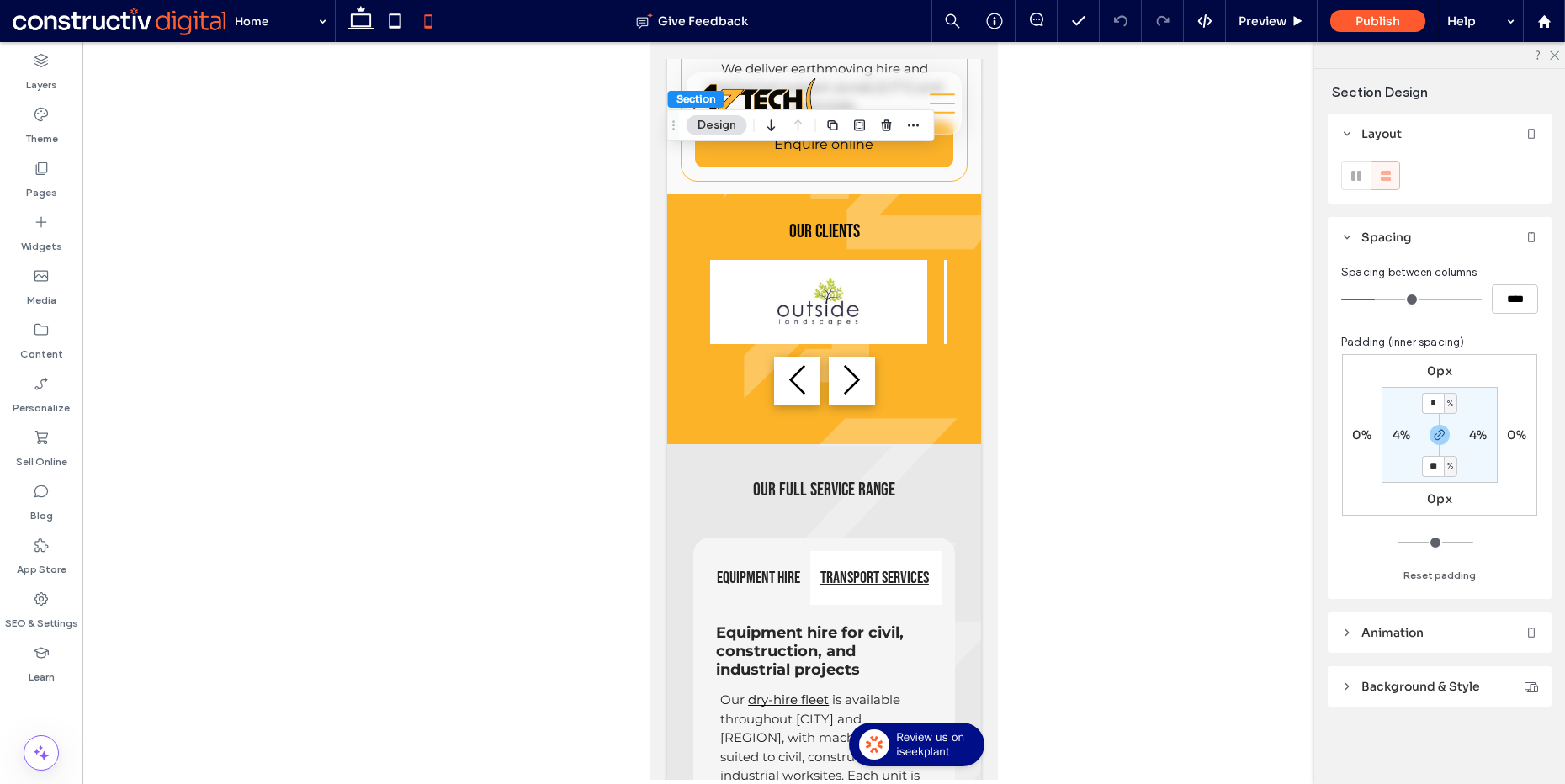 scroll, scrollTop: 1052, scrollLeft: 0, axis: vertical 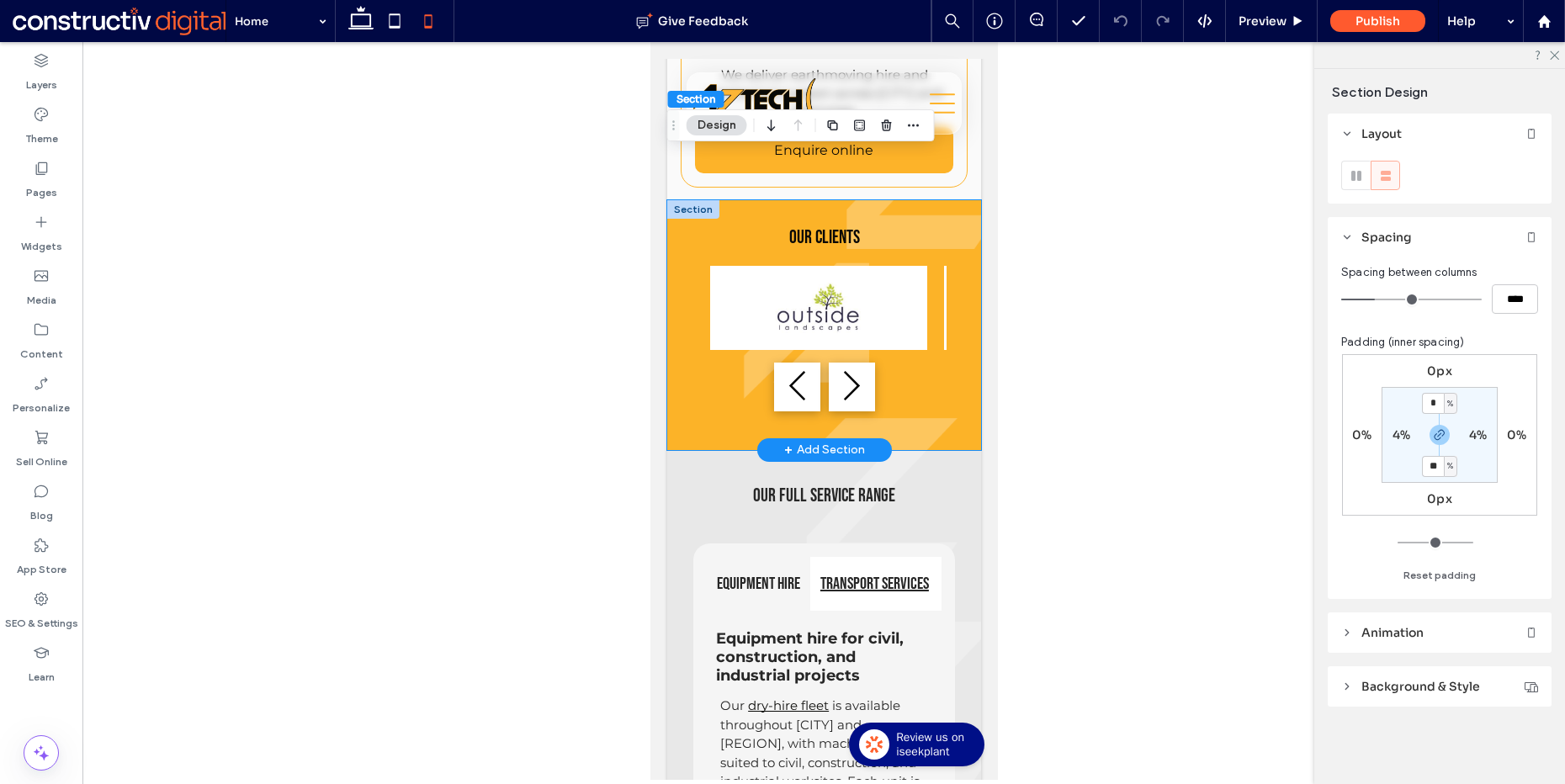 click on "Our clients" at bounding box center (823, 325) 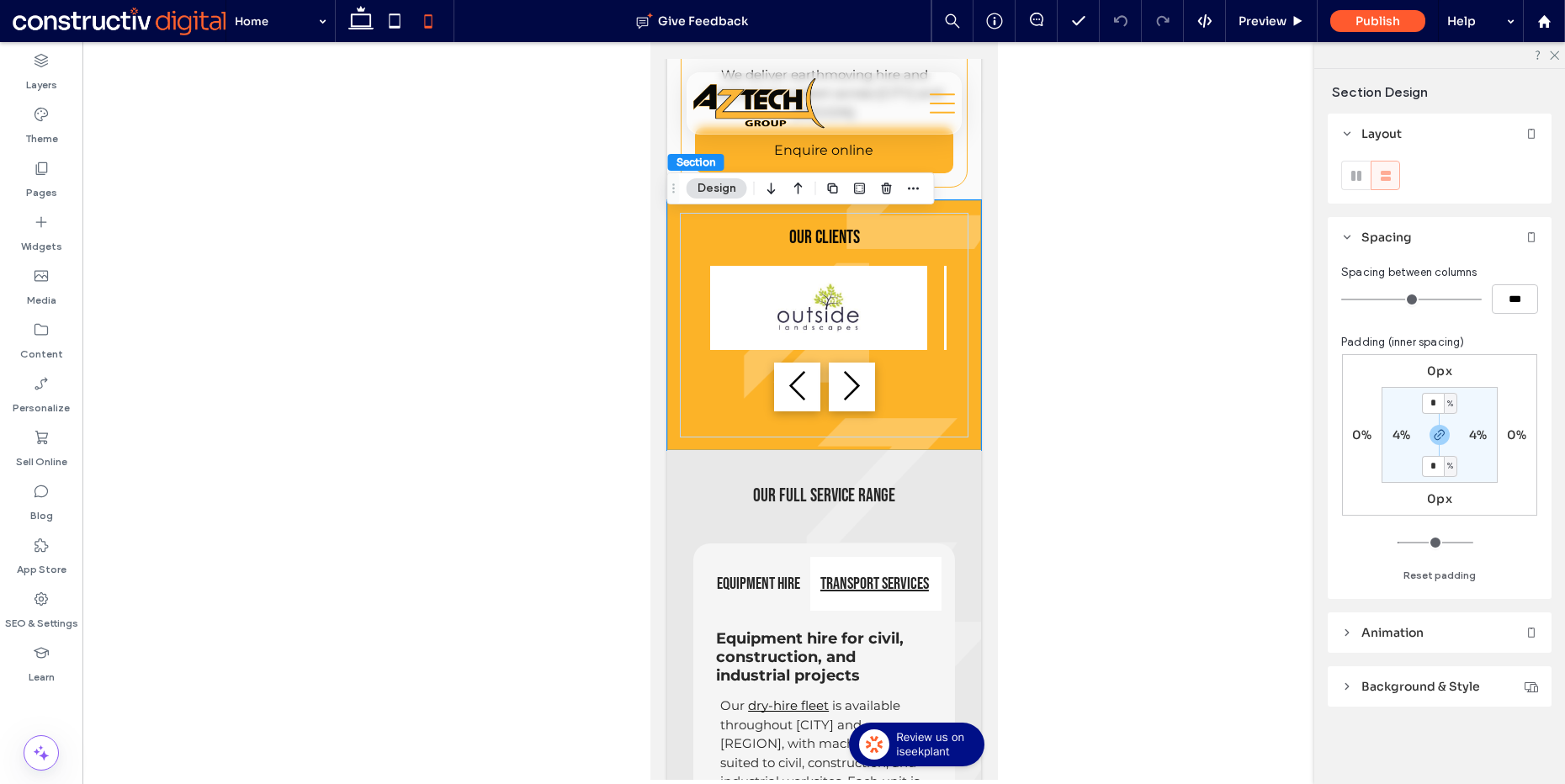 click on "Background & Style" at bounding box center (1420, 686) 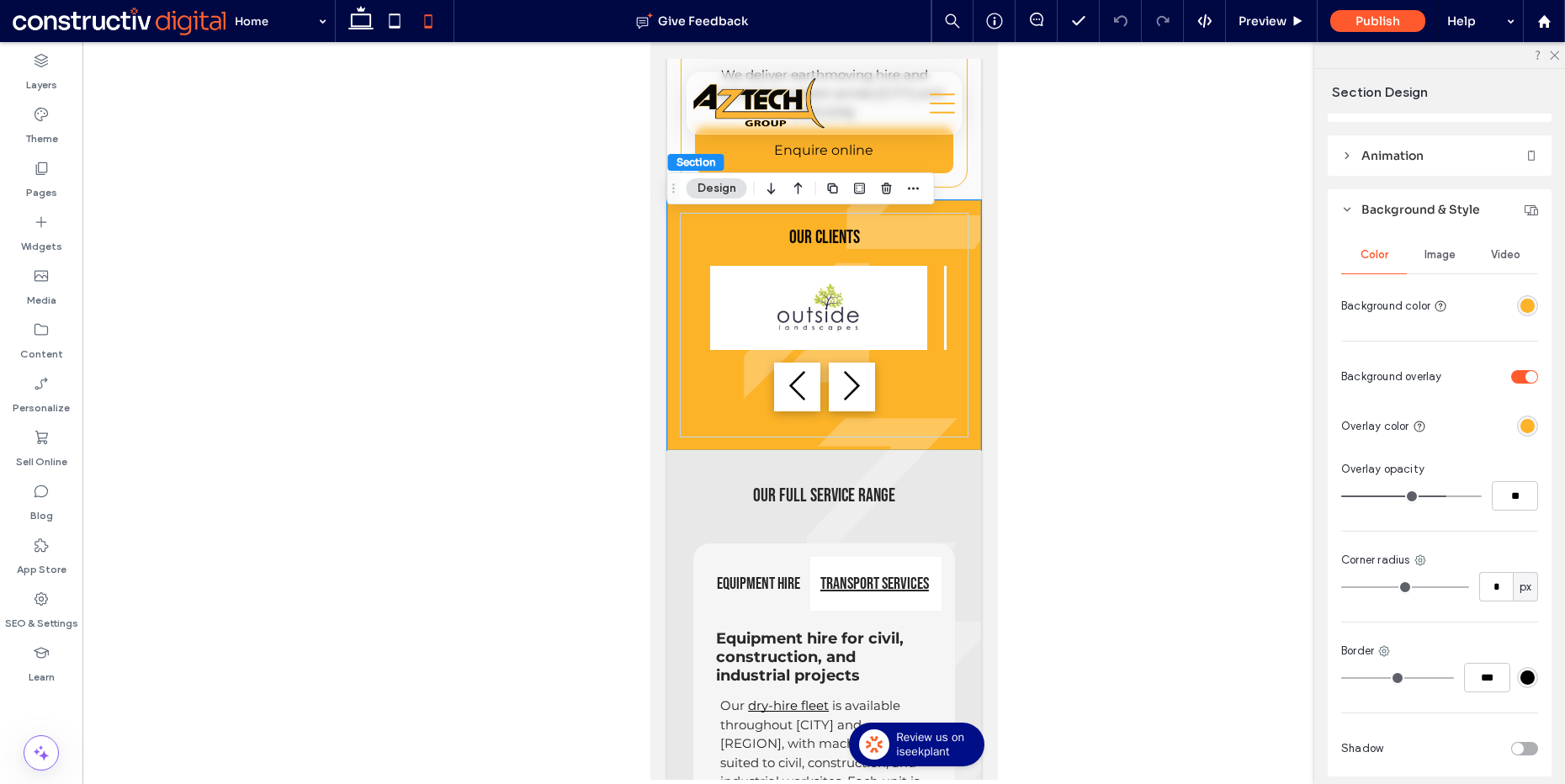 scroll, scrollTop: 543, scrollLeft: 0, axis: vertical 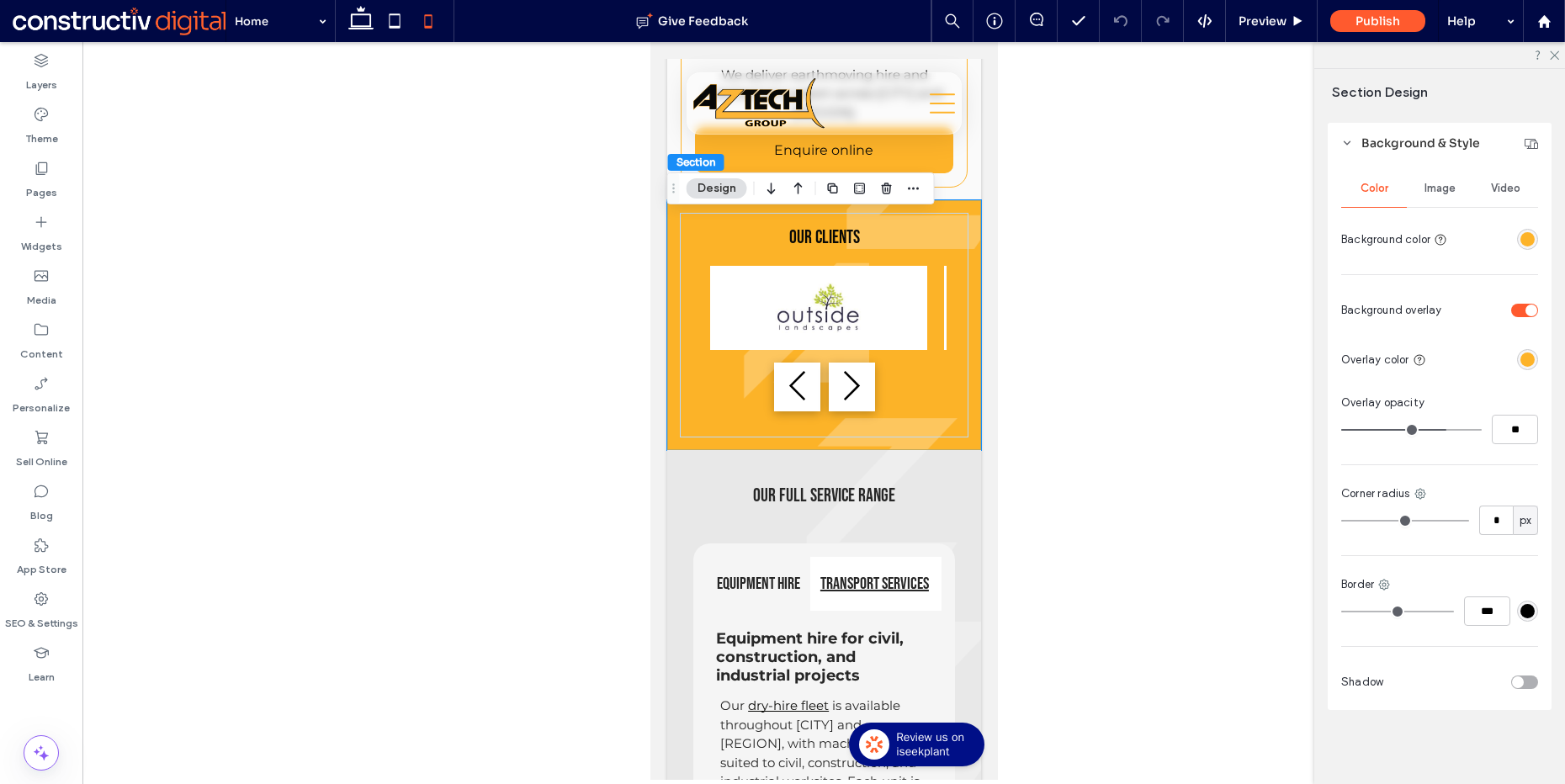 click on "Image" at bounding box center (1440, 188) 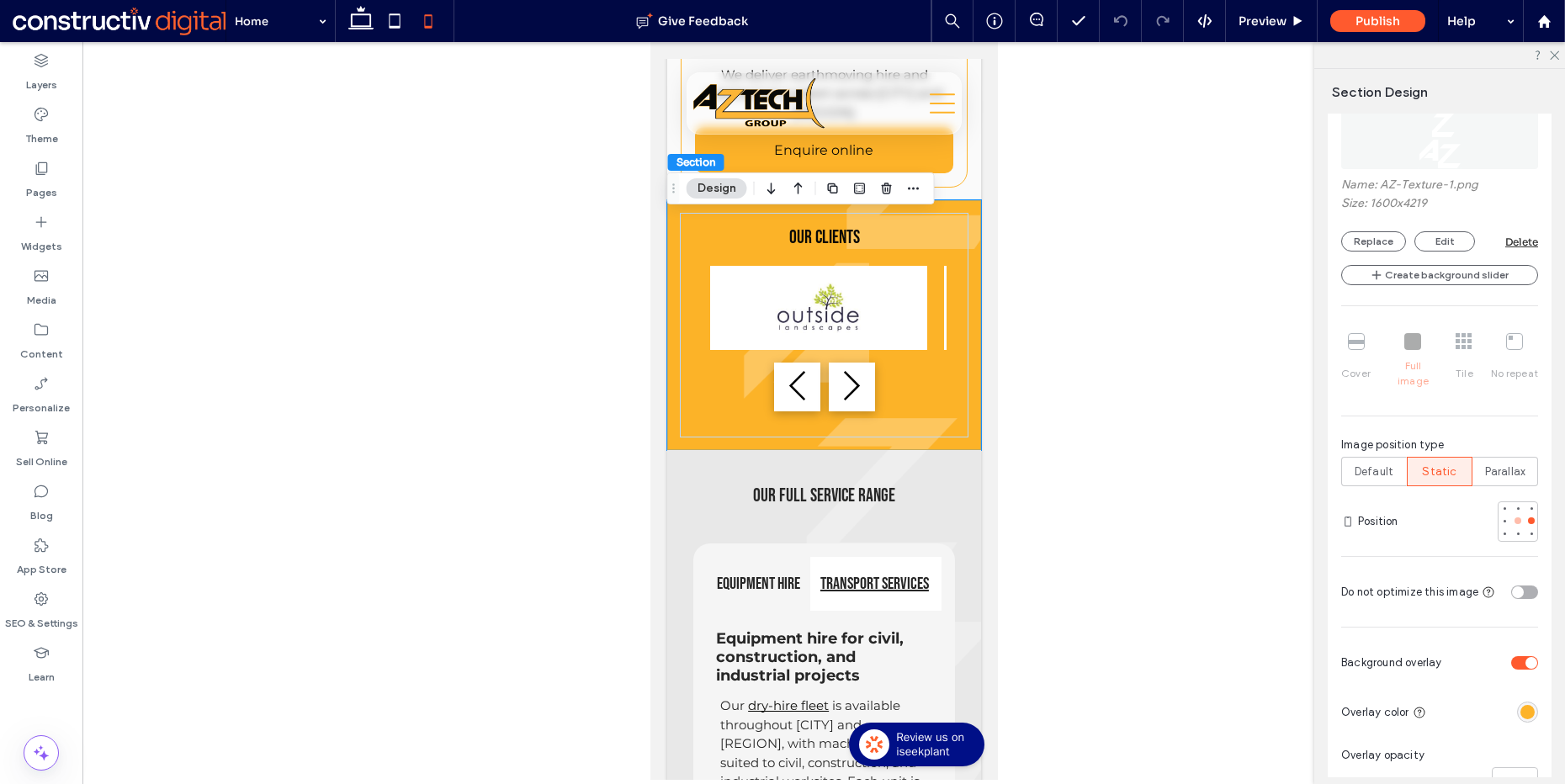 scroll, scrollTop: 724, scrollLeft: 0, axis: vertical 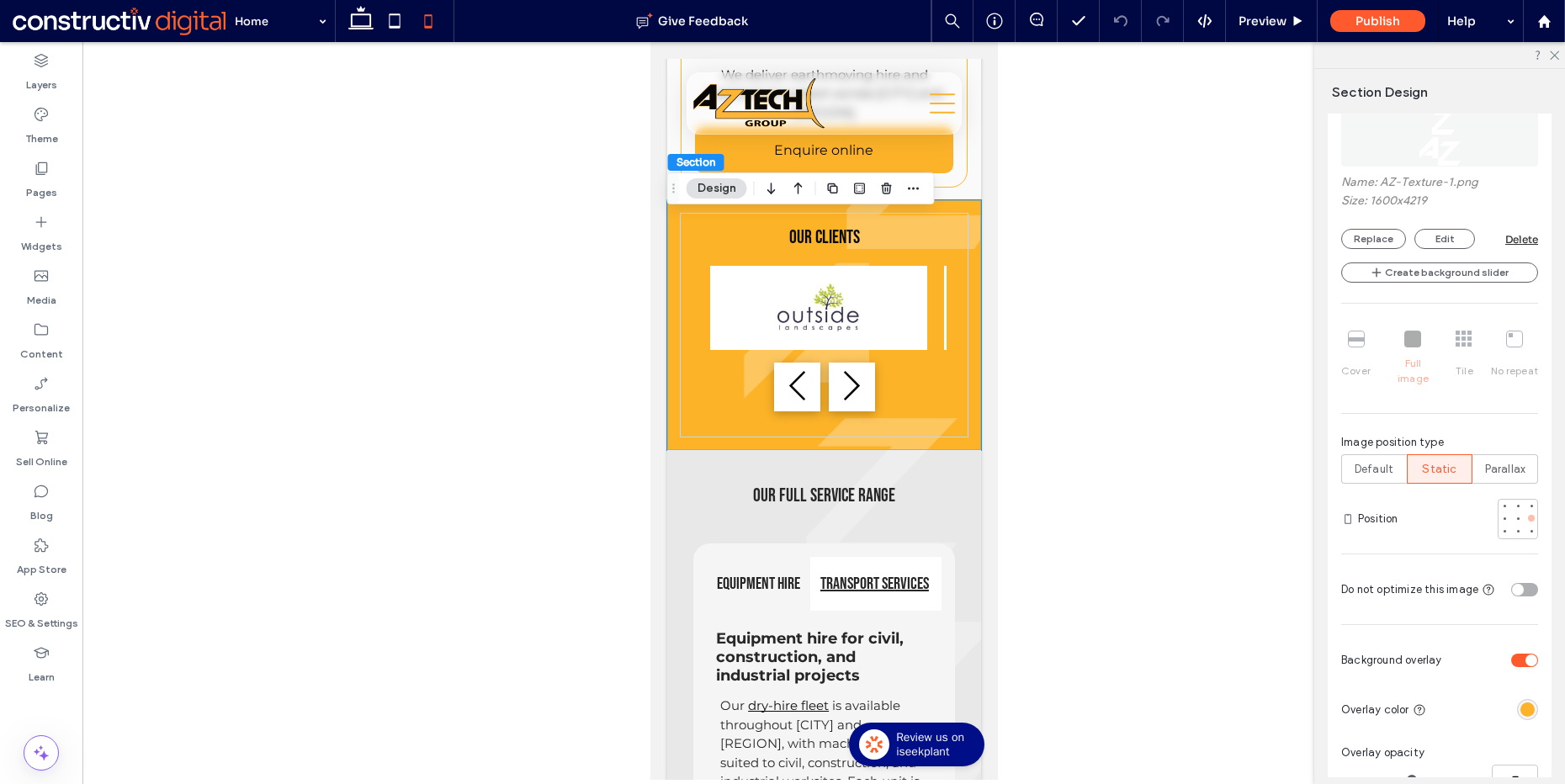 click at bounding box center (1531, 518) 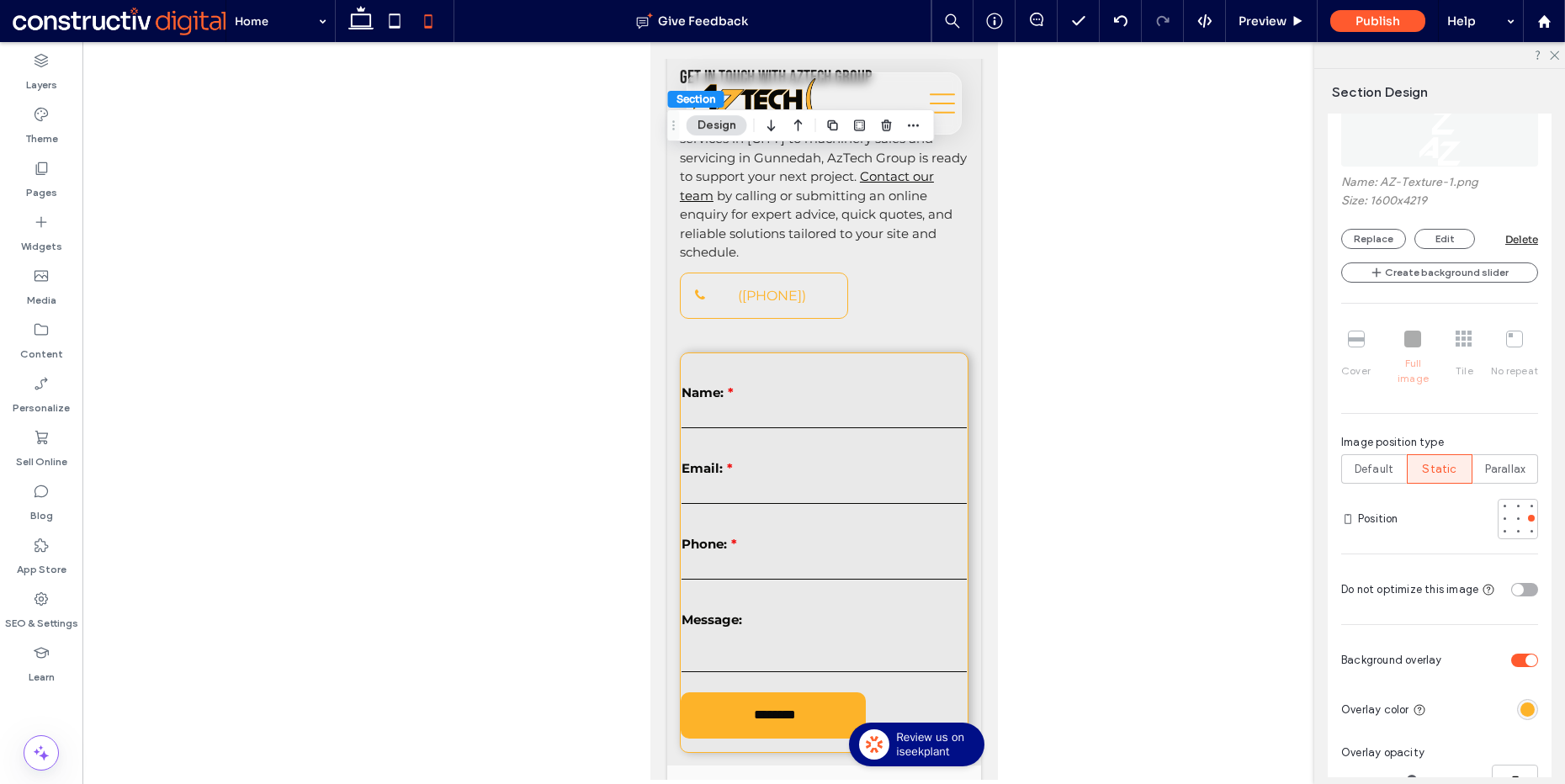 scroll, scrollTop: 2669, scrollLeft: 0, axis: vertical 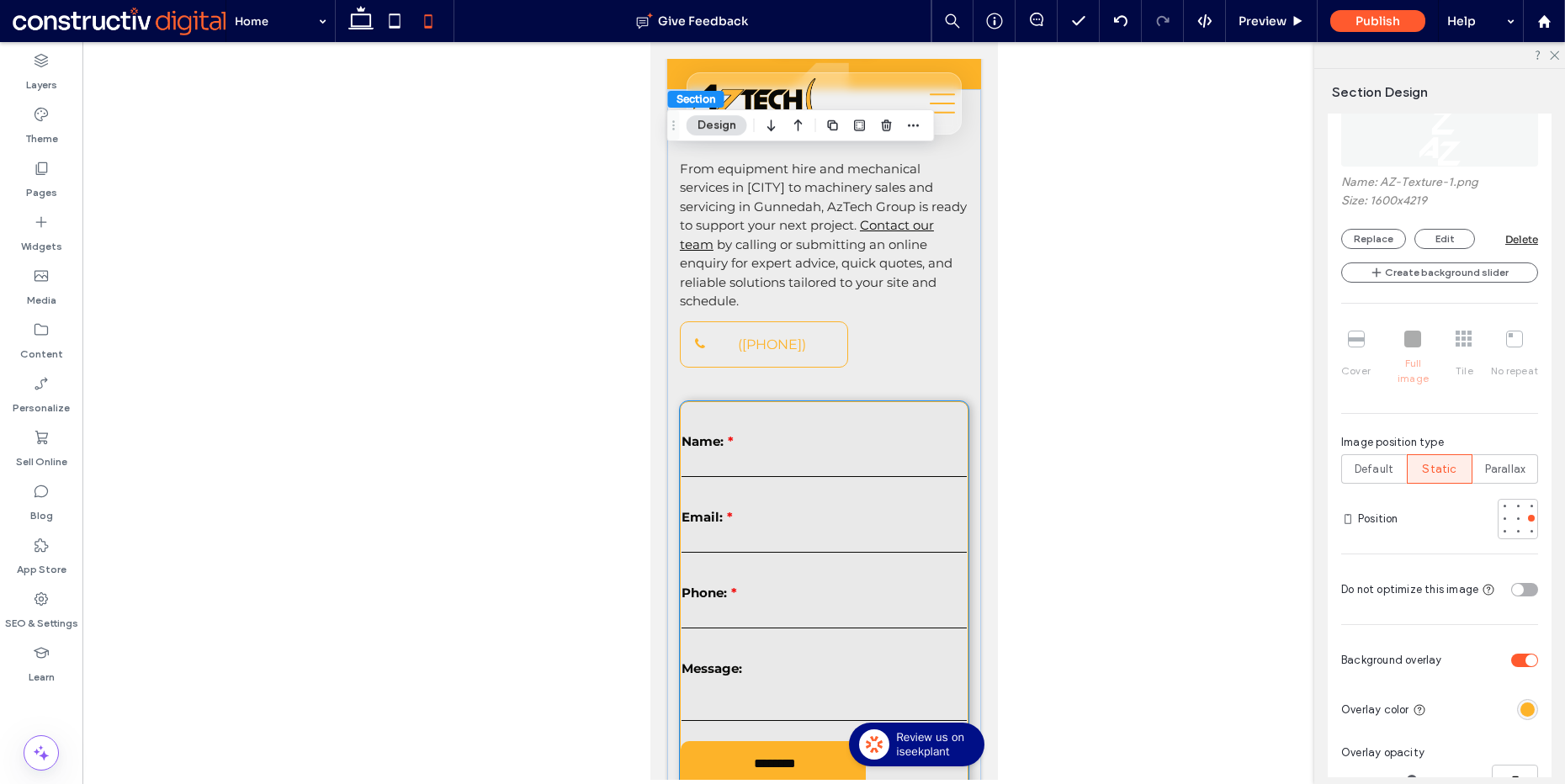 click on "Contact Us
Name:
Email:
Phone:
Message:
********
Thank you for contacting us. We will get back to you as soon as possible.
Oops, there was an error sending your message. Please try again later." at bounding box center [823, 601] 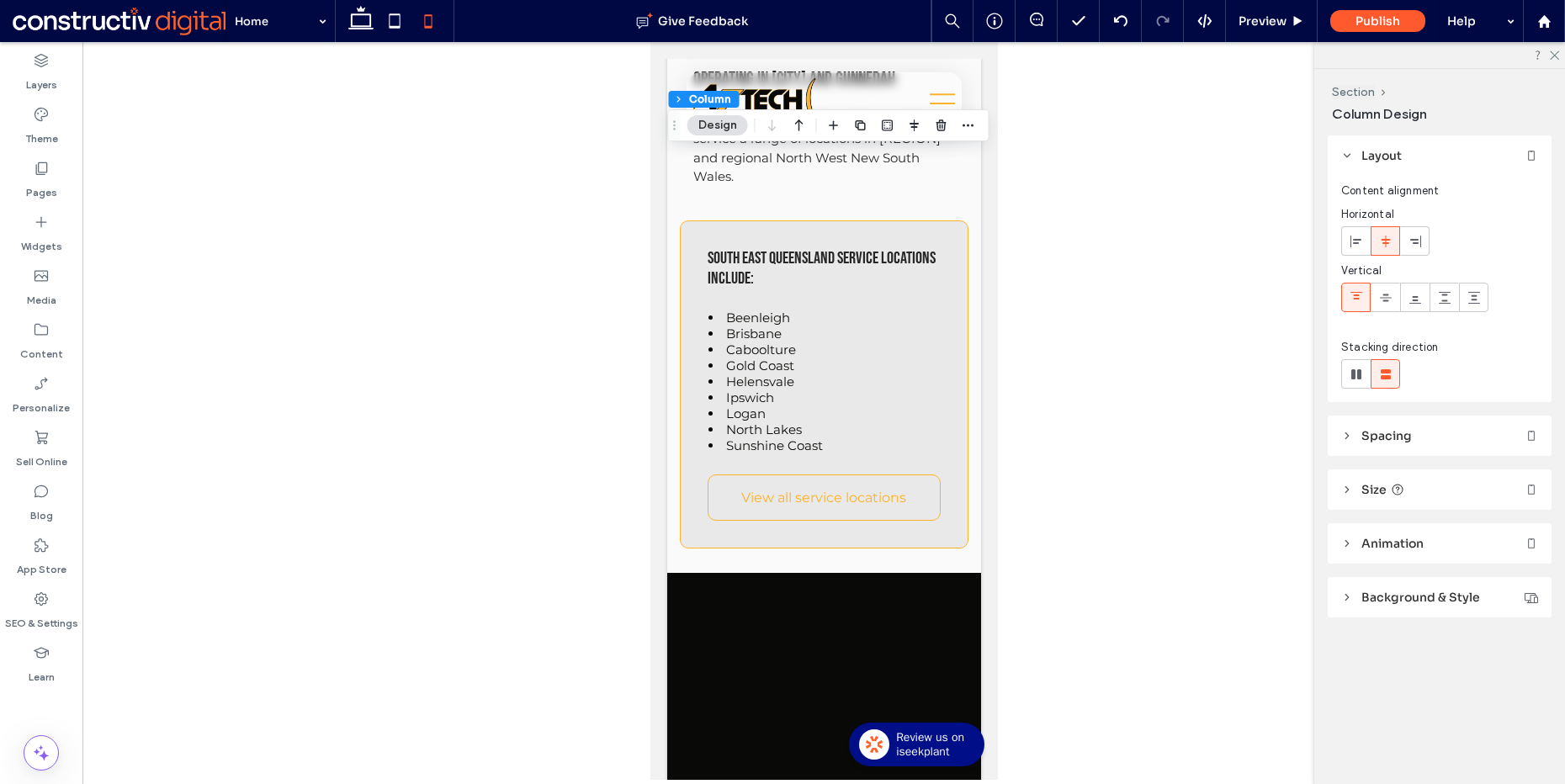 scroll, scrollTop: 3430, scrollLeft: 0, axis: vertical 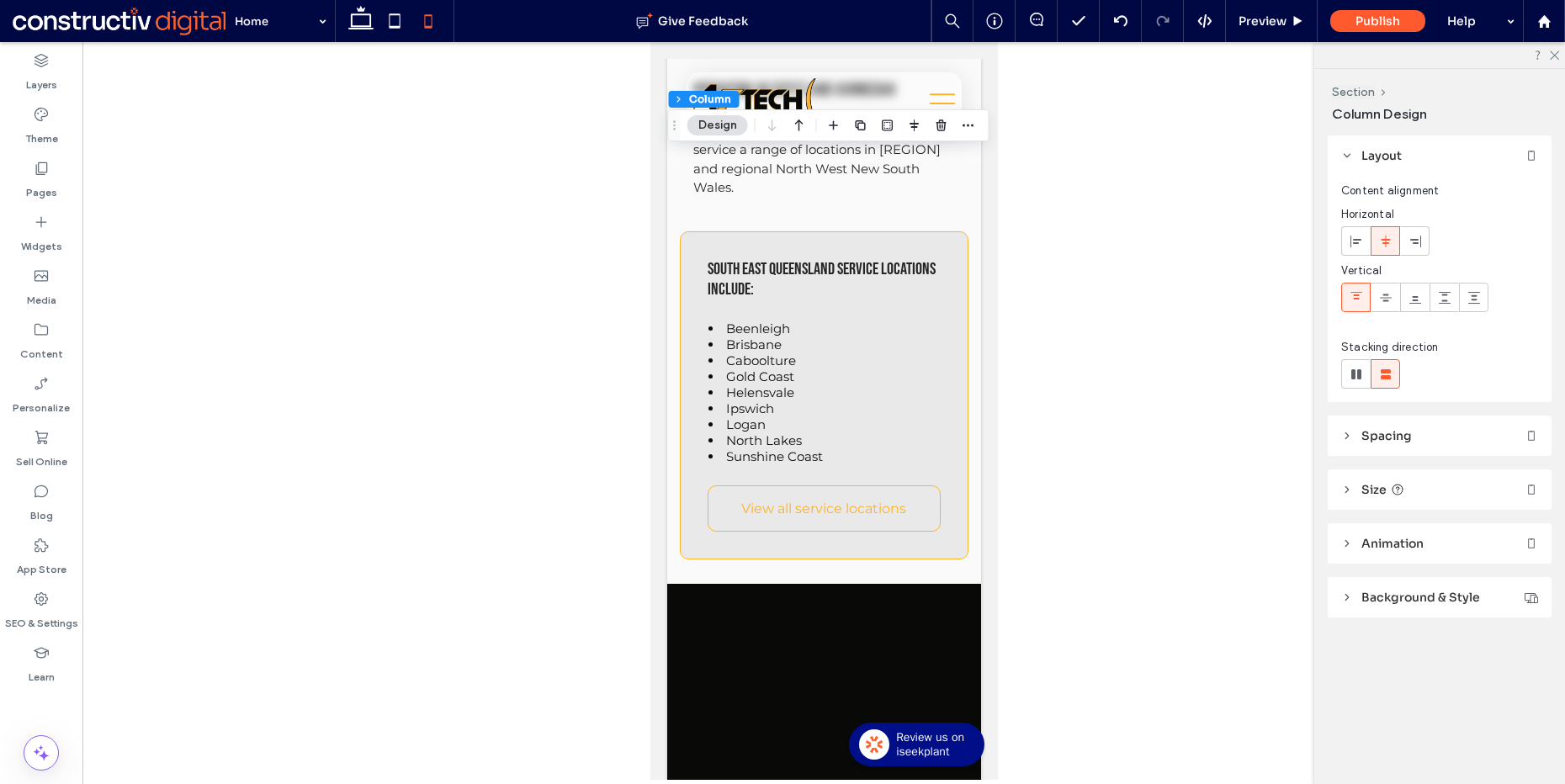 click on "Spacing" at bounding box center (1387, 436) 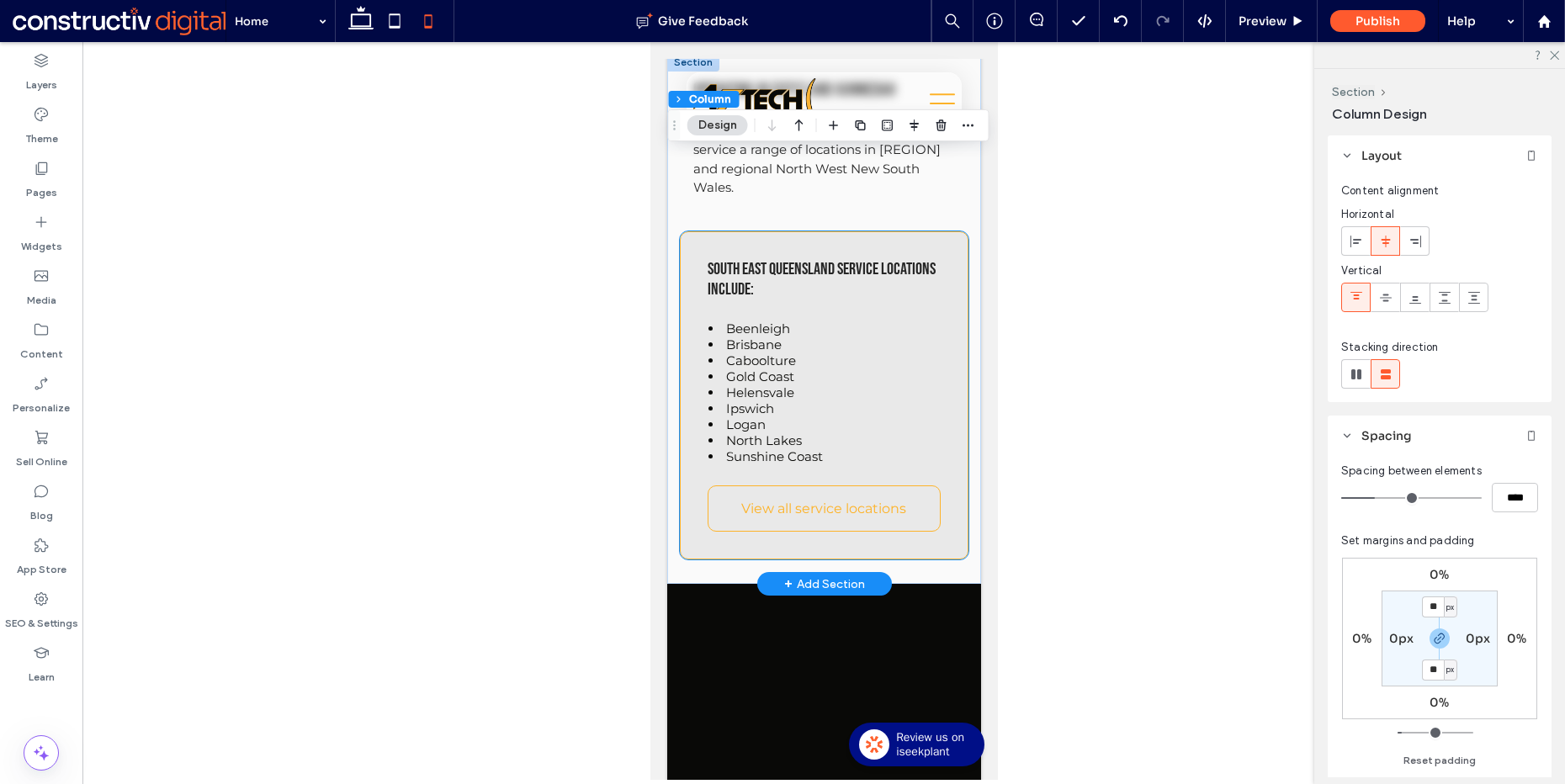 click on "South East Queensland service locations include:
Beenleigh
Brisbane
Caboolture
Gold Coast
Helensvale
Ipswich
Logan
North Lakes
Sunshine Coast
View all service locations" at bounding box center [823, 395] 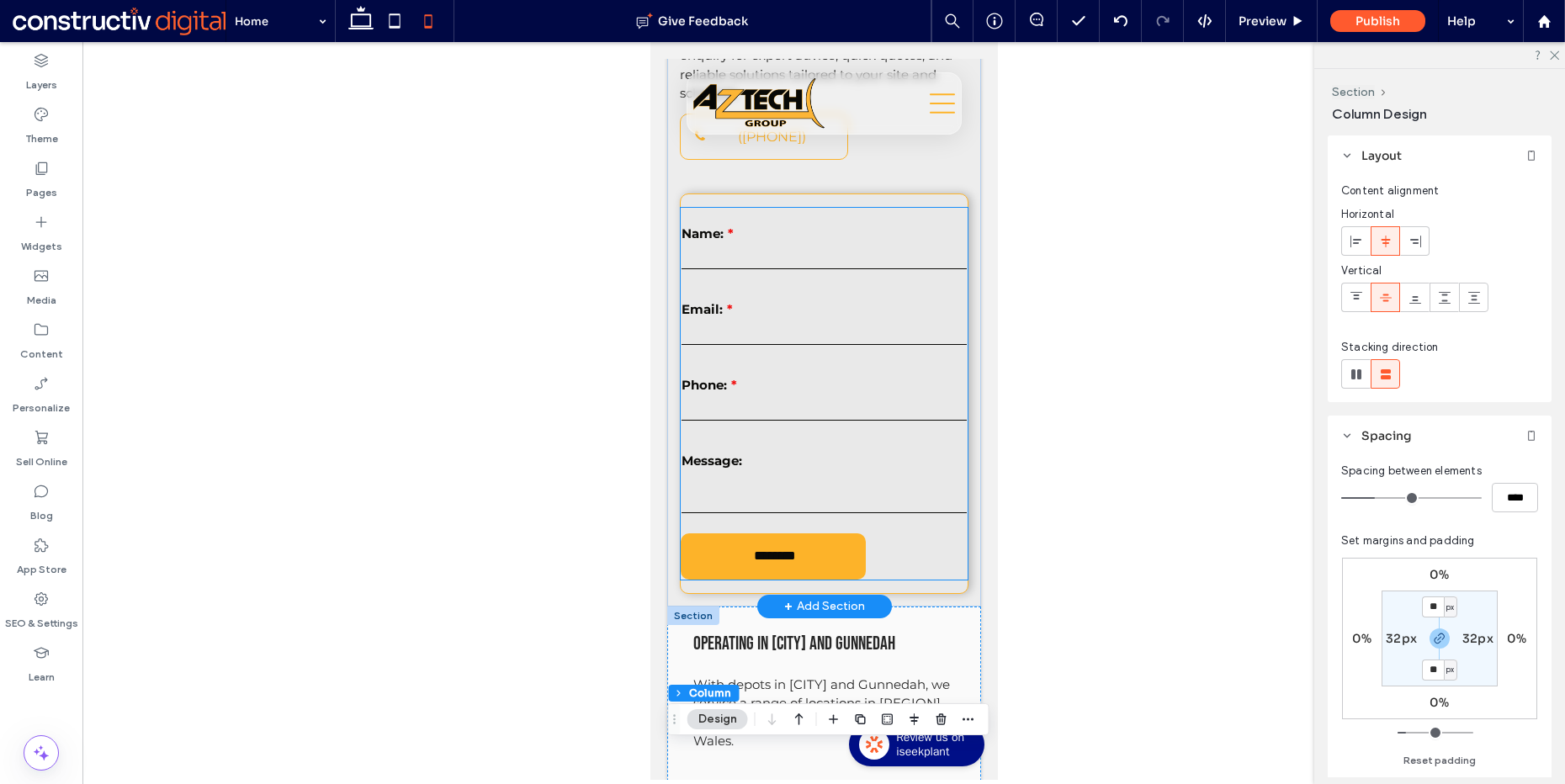 scroll, scrollTop: 2853, scrollLeft: 0, axis: vertical 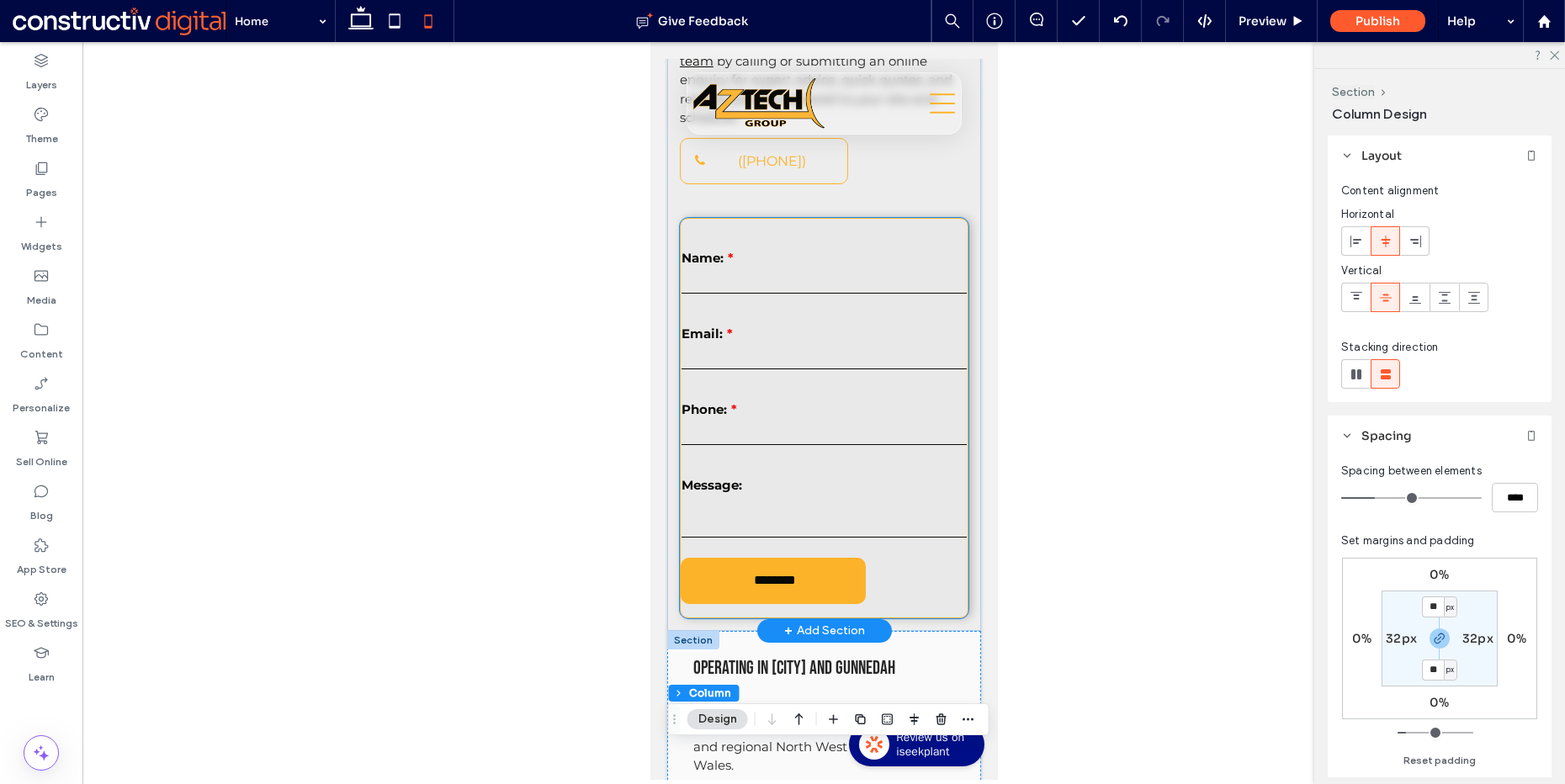 click on "Contact Us
Name:
Email:
Phone:
Message:
********
Thank you for contacting us. We will get back to you as soon as possible.
Oops, there was an error sending your message. Please try again later." at bounding box center (823, 418) 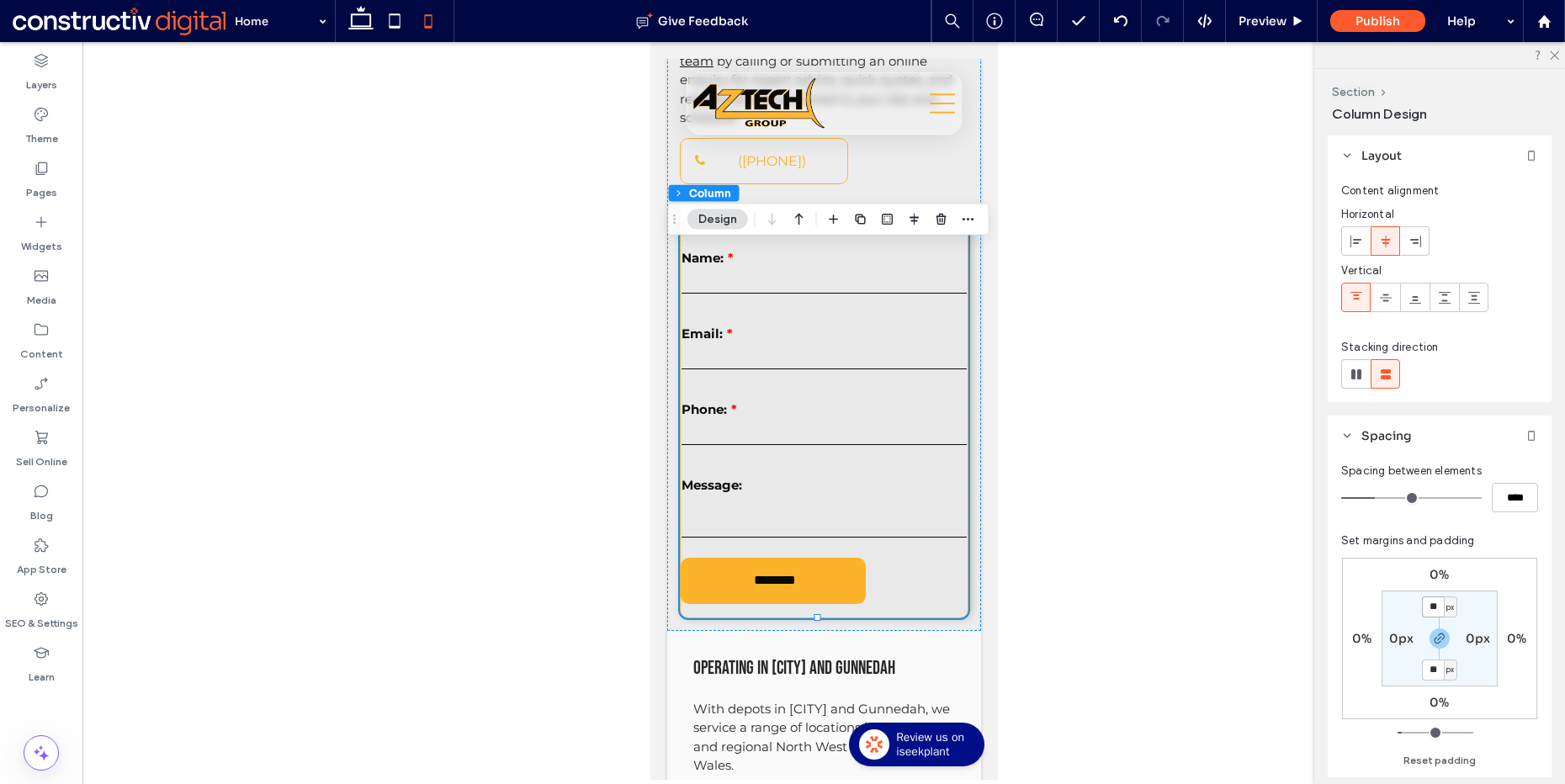 click on "**" at bounding box center (1433, 607) 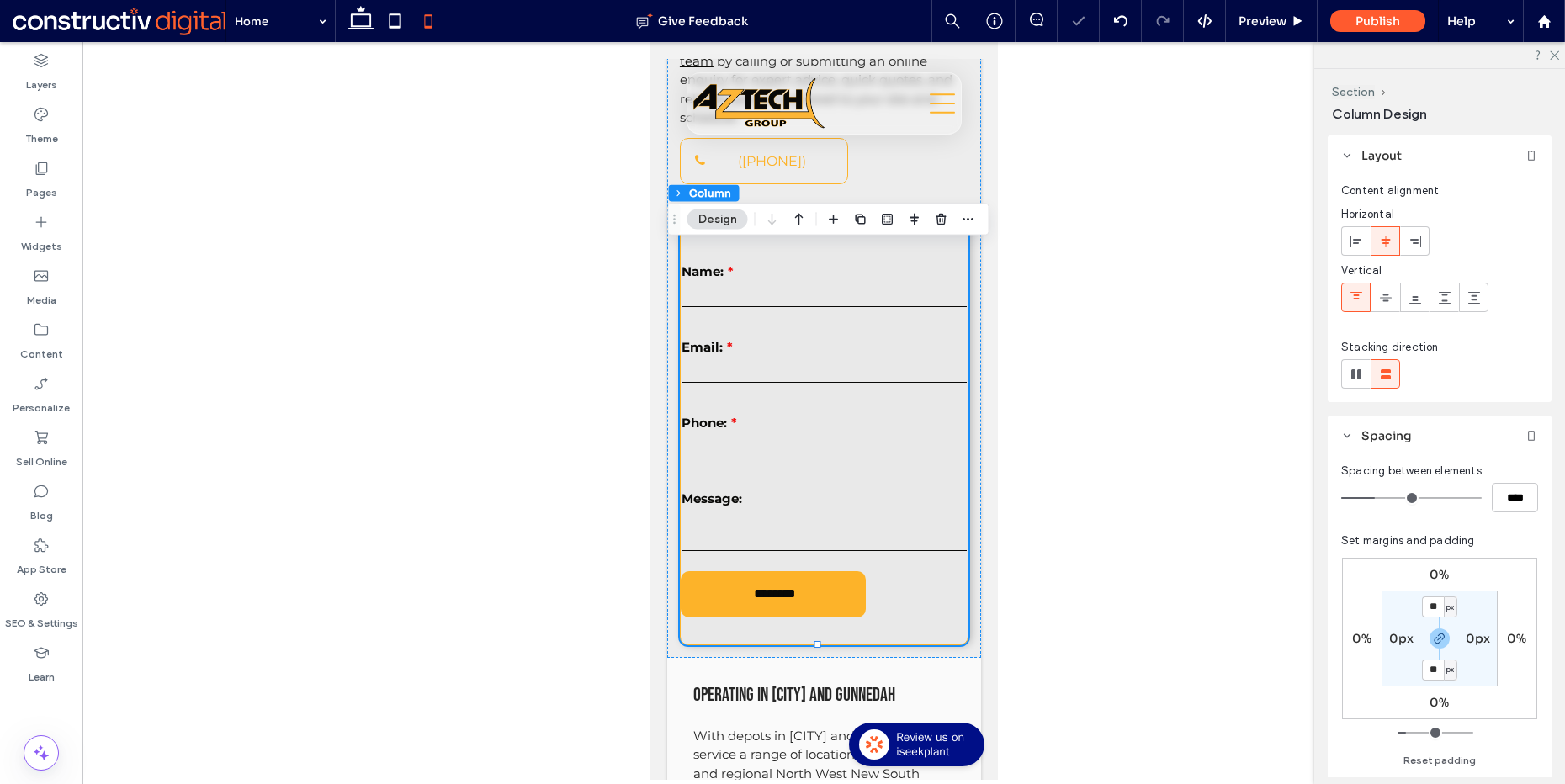 click on "0px" at bounding box center (1478, 638) 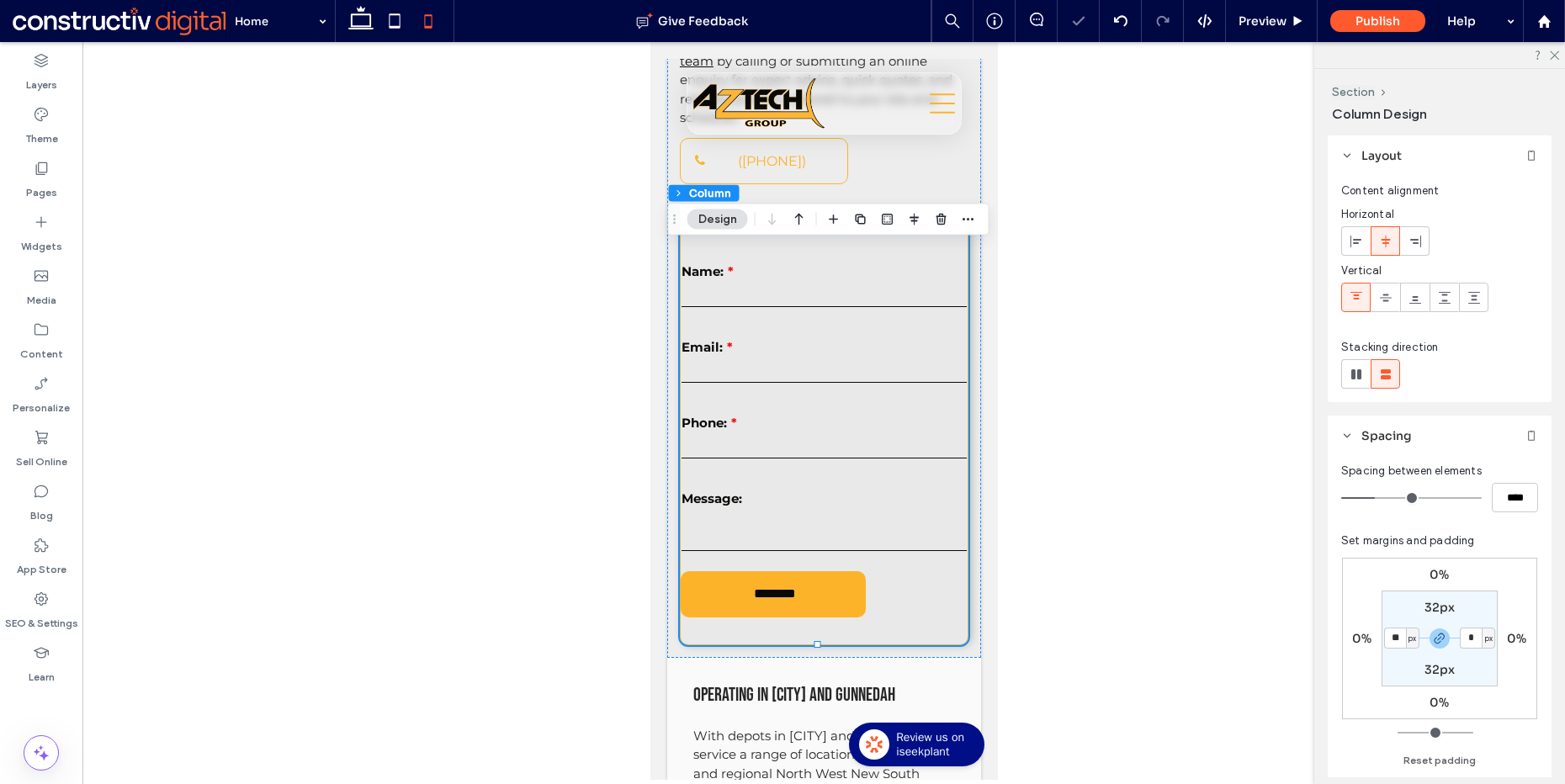 type on "**" 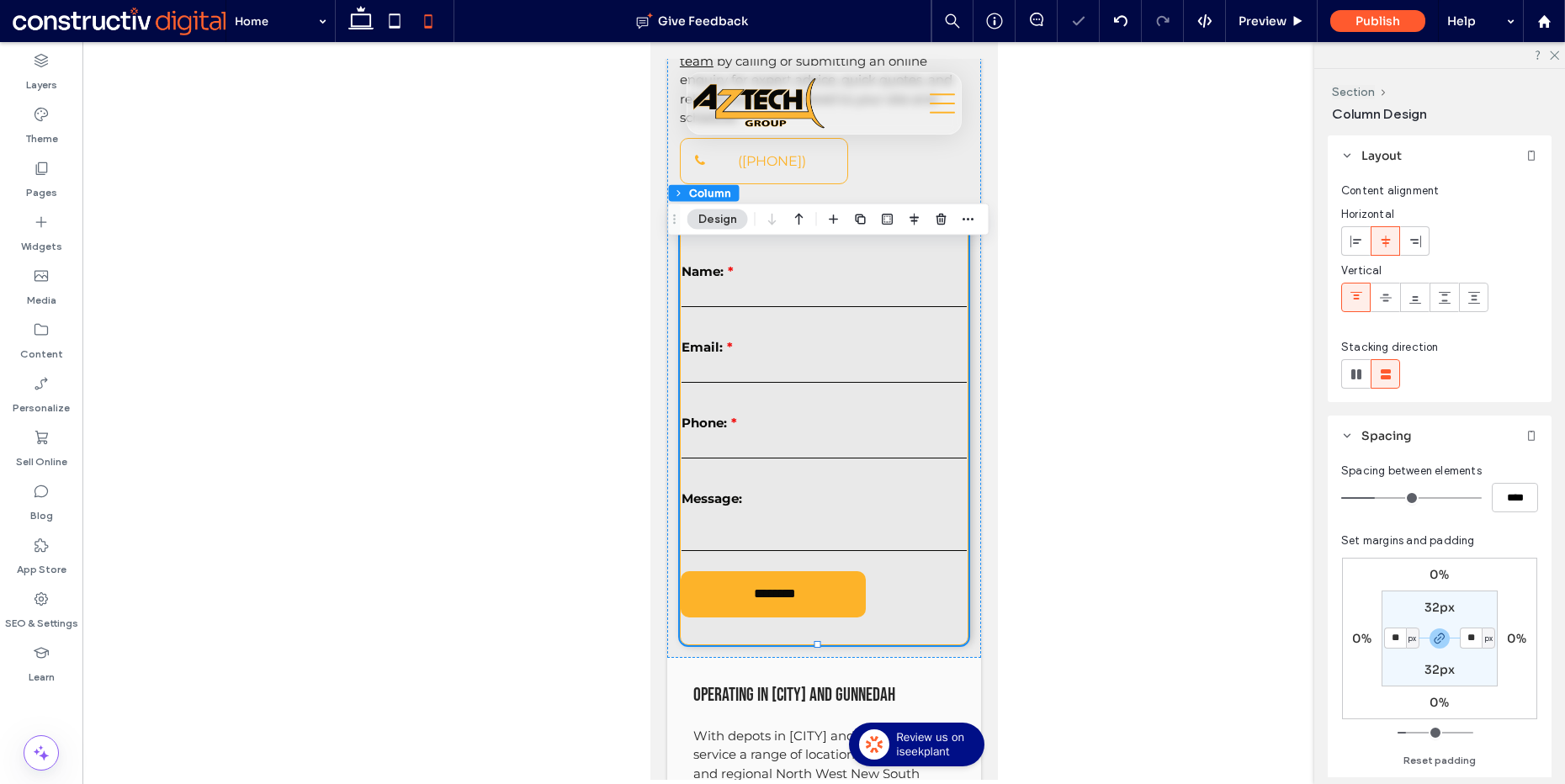 type on "**" 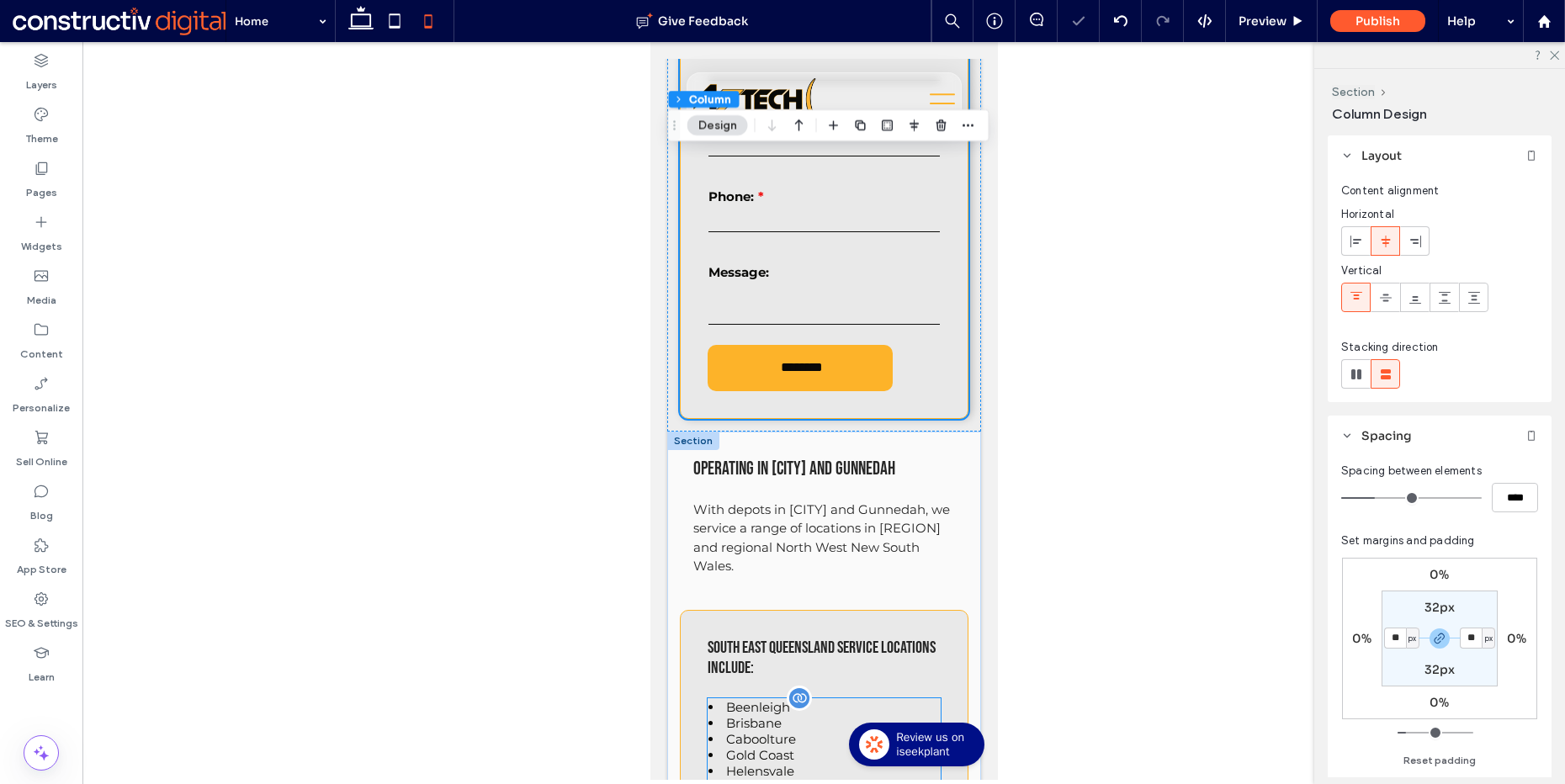 scroll, scrollTop: 3071, scrollLeft: 0, axis: vertical 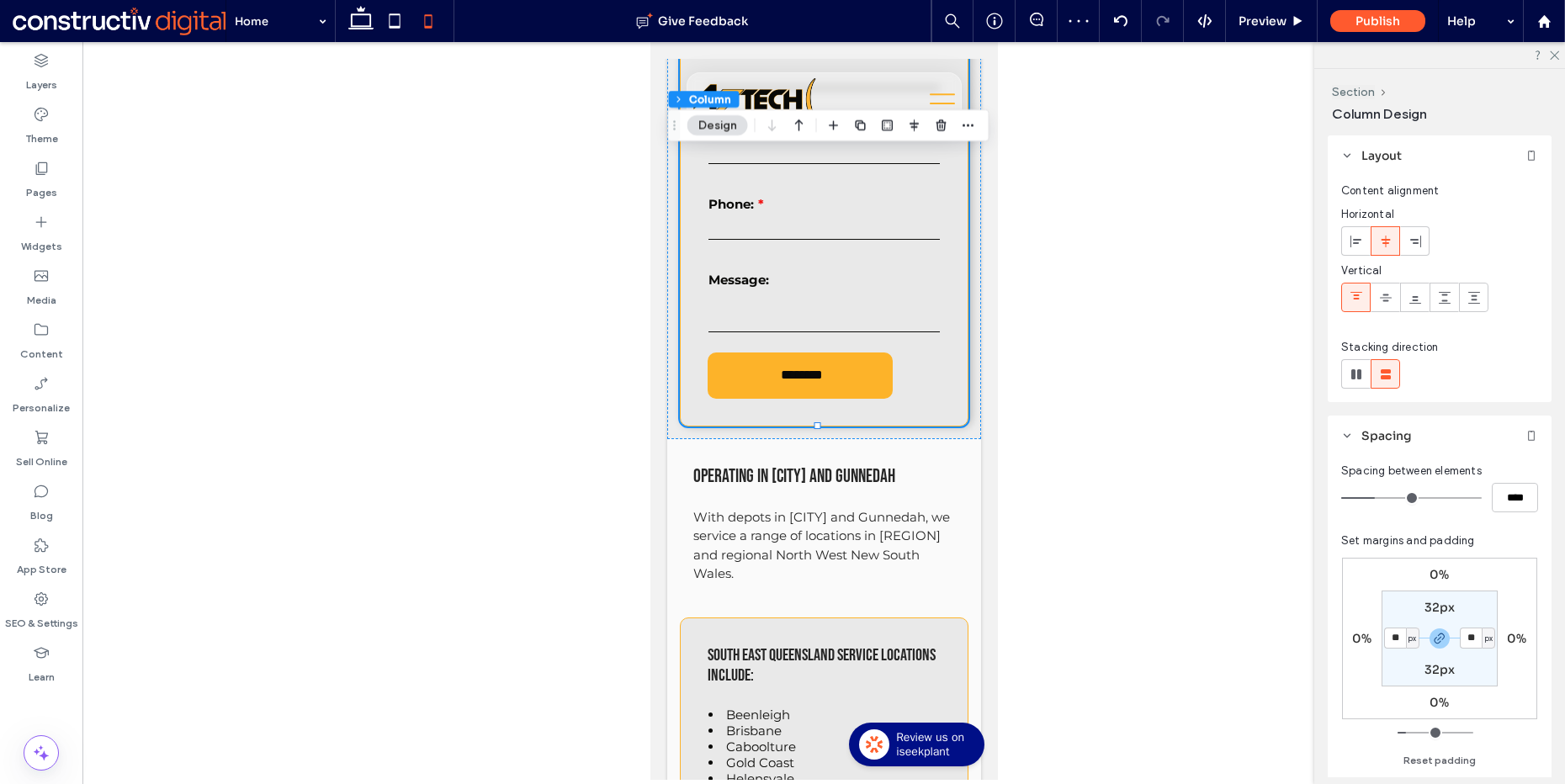 click on "32px" at bounding box center [1440, 607] 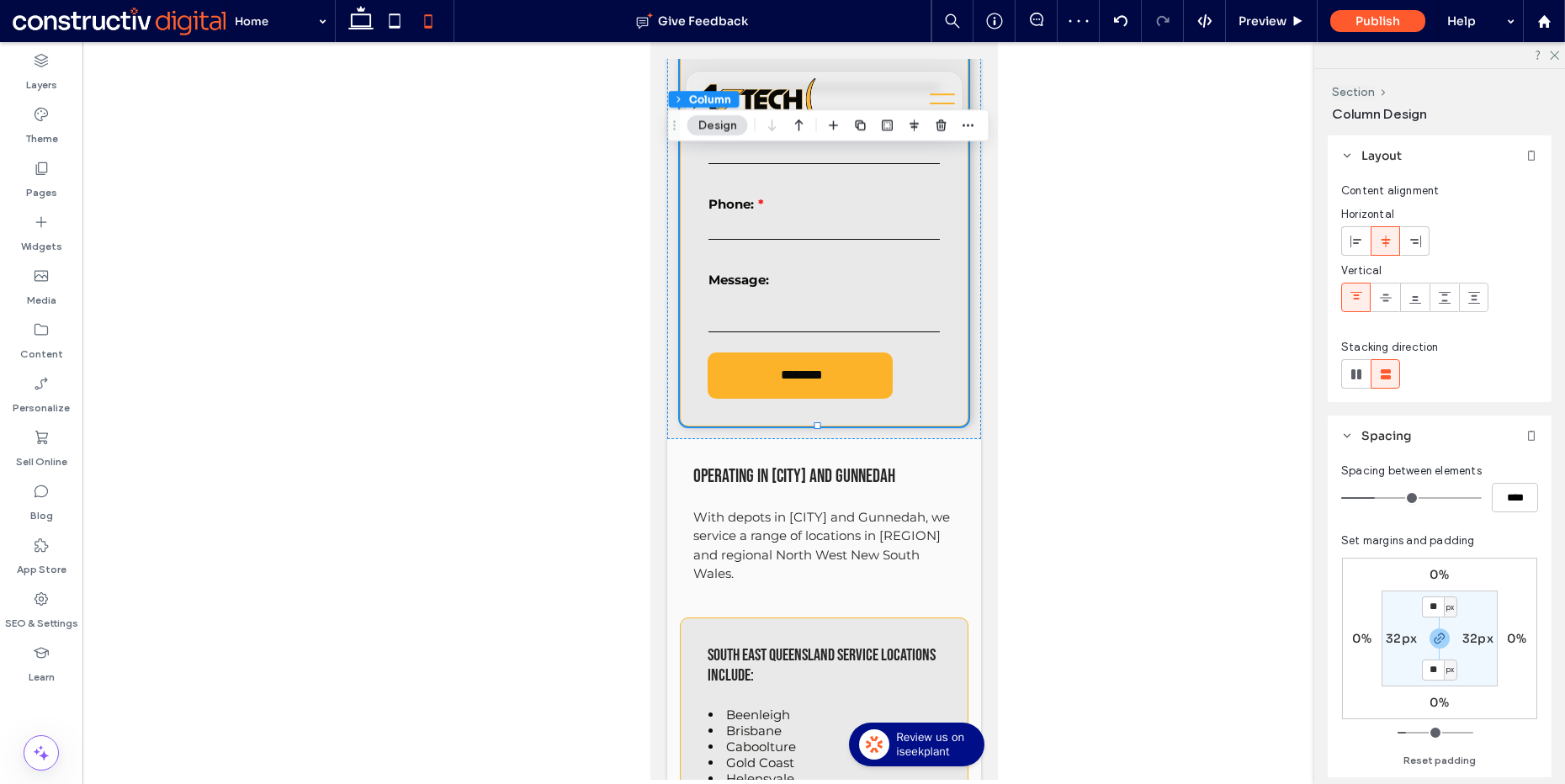 type on "**" 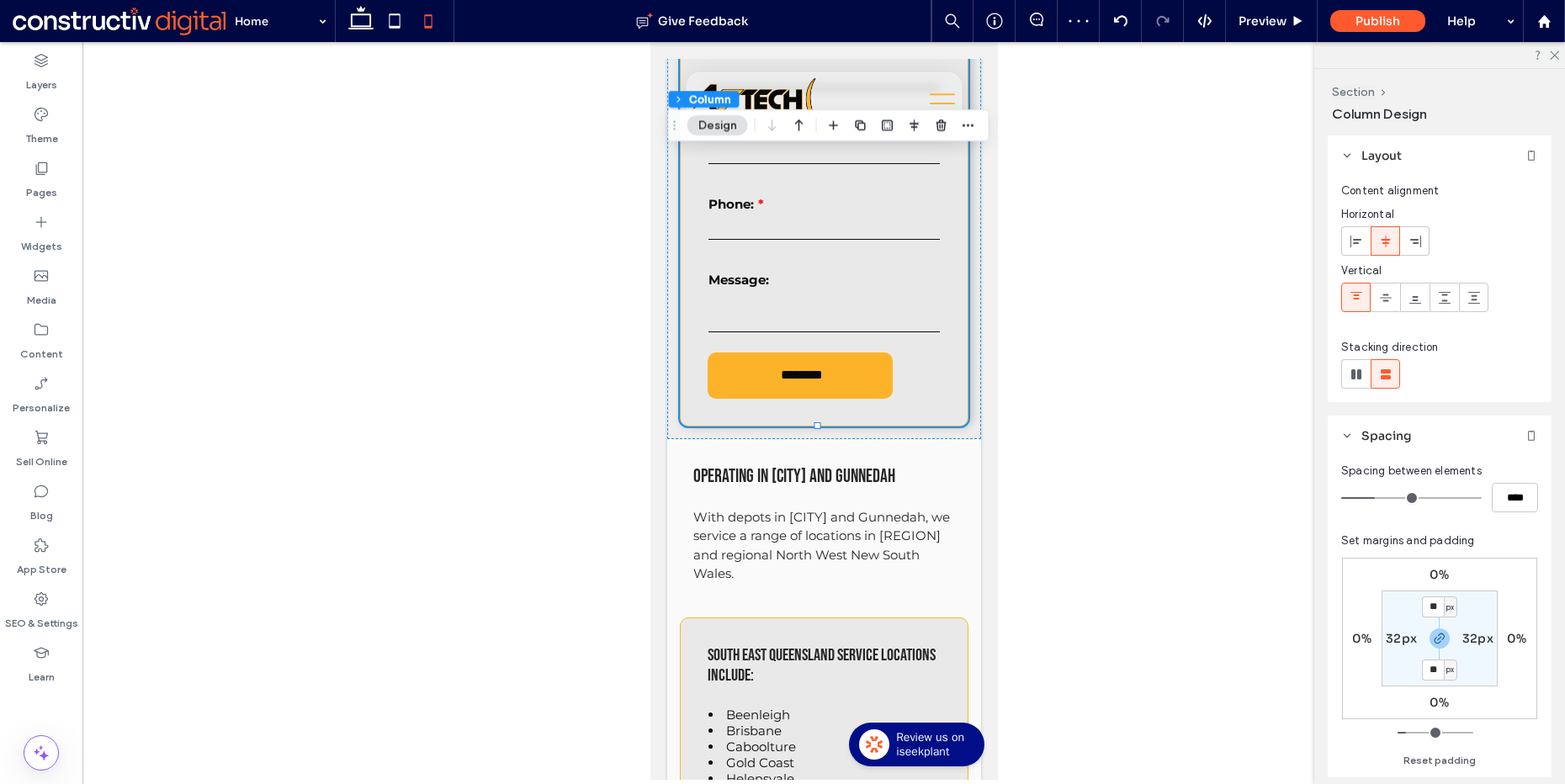 type on "**" 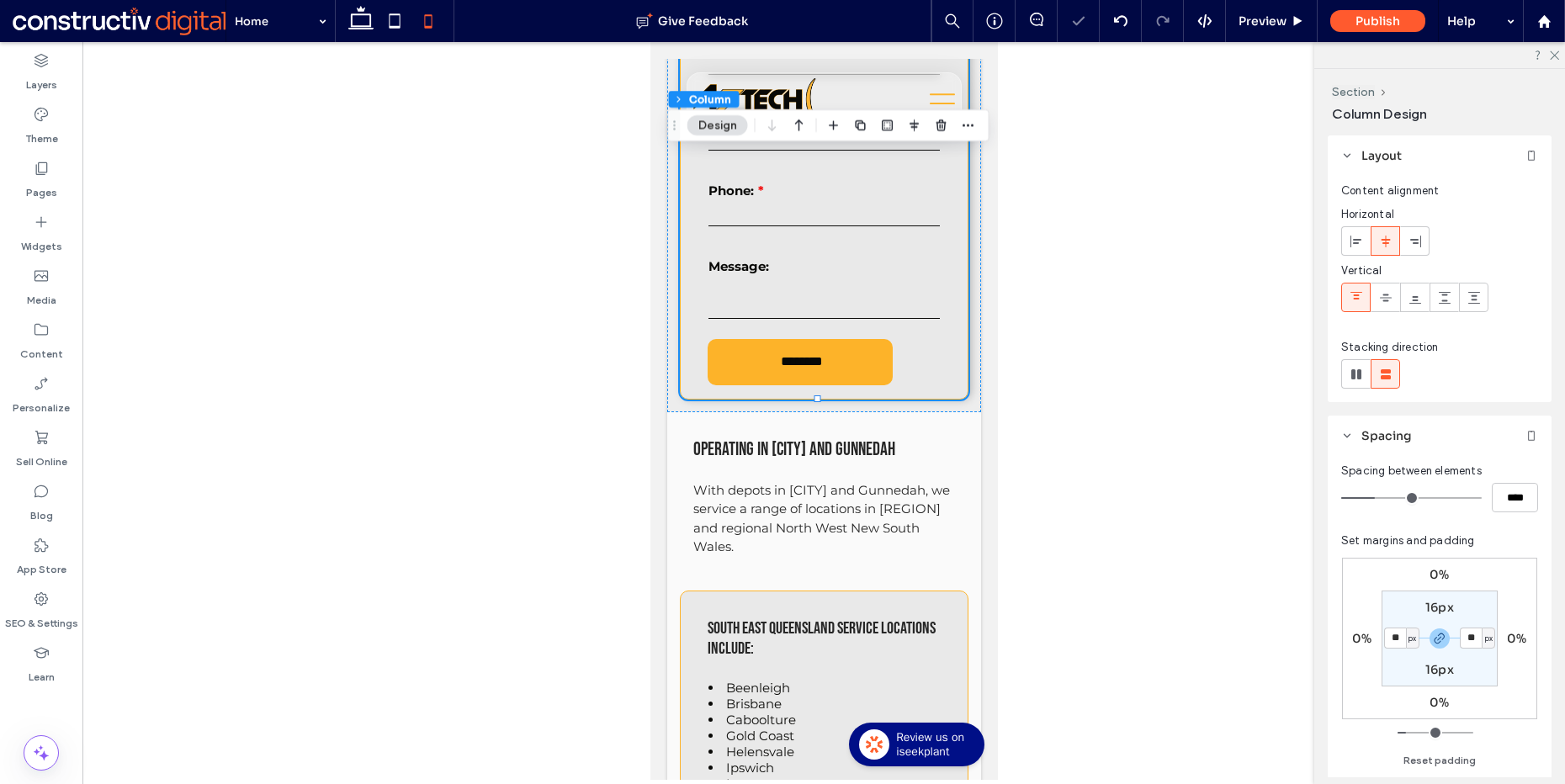 type on "**" 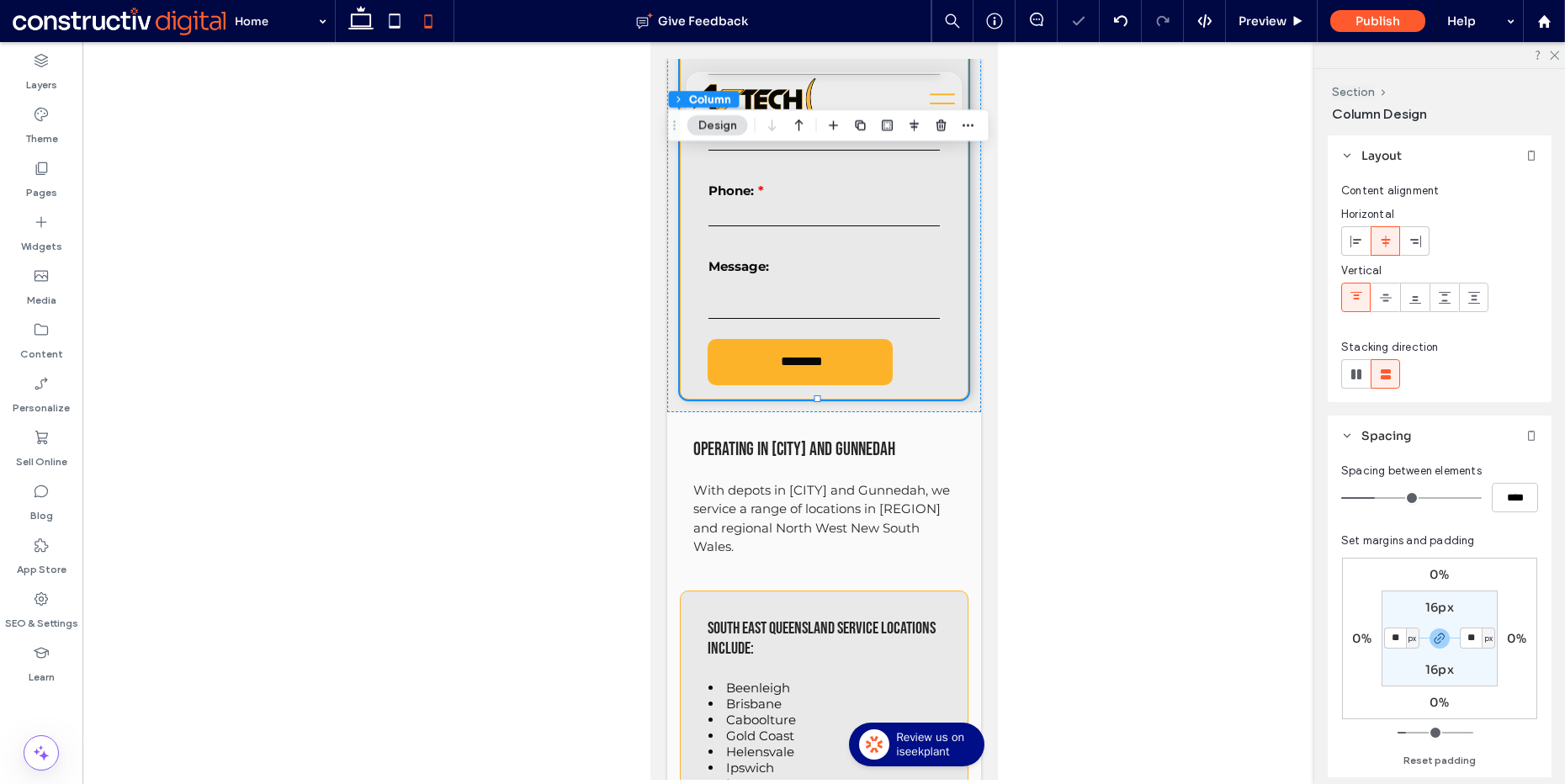 type on "**" 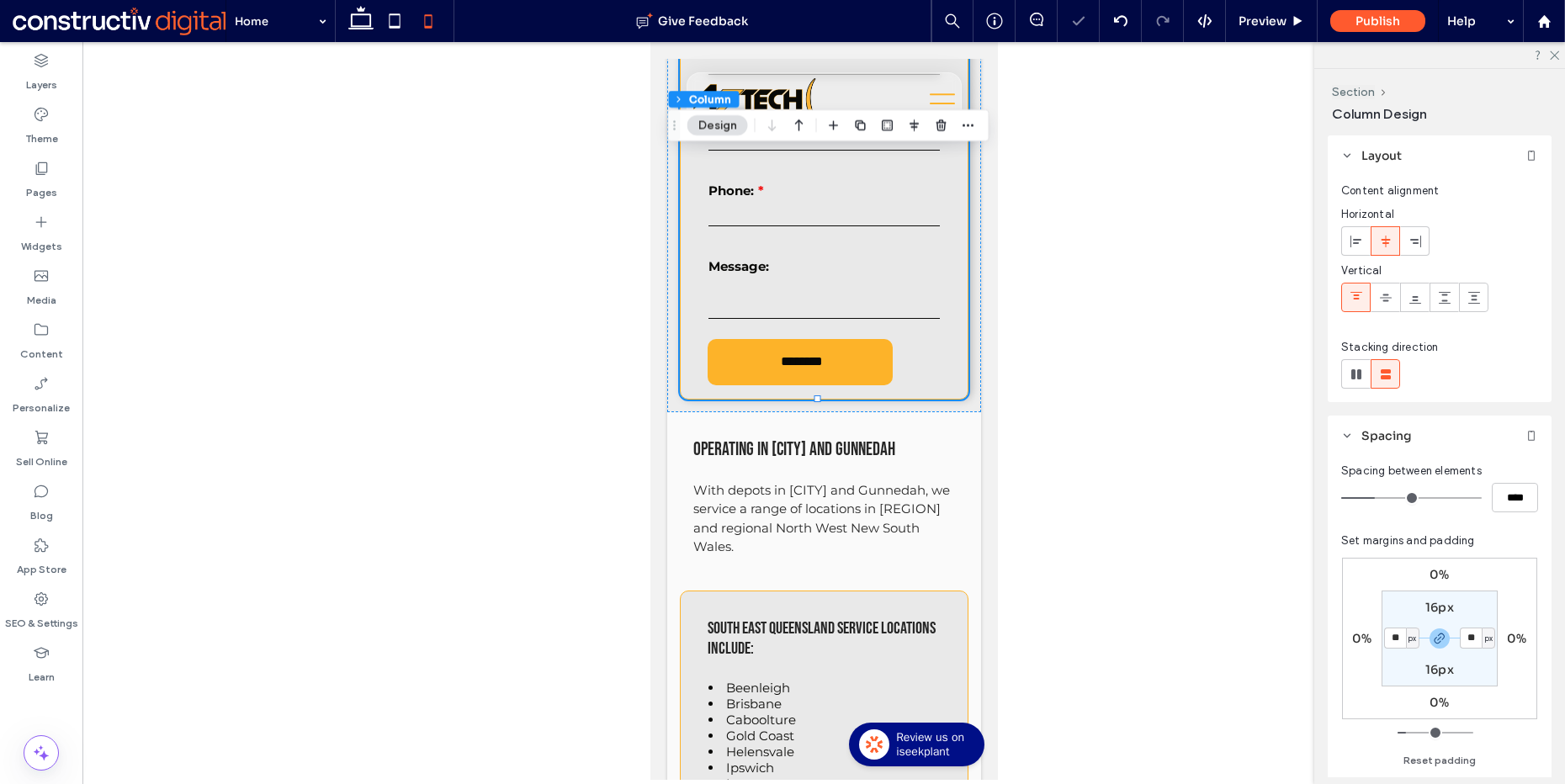 type on "**" 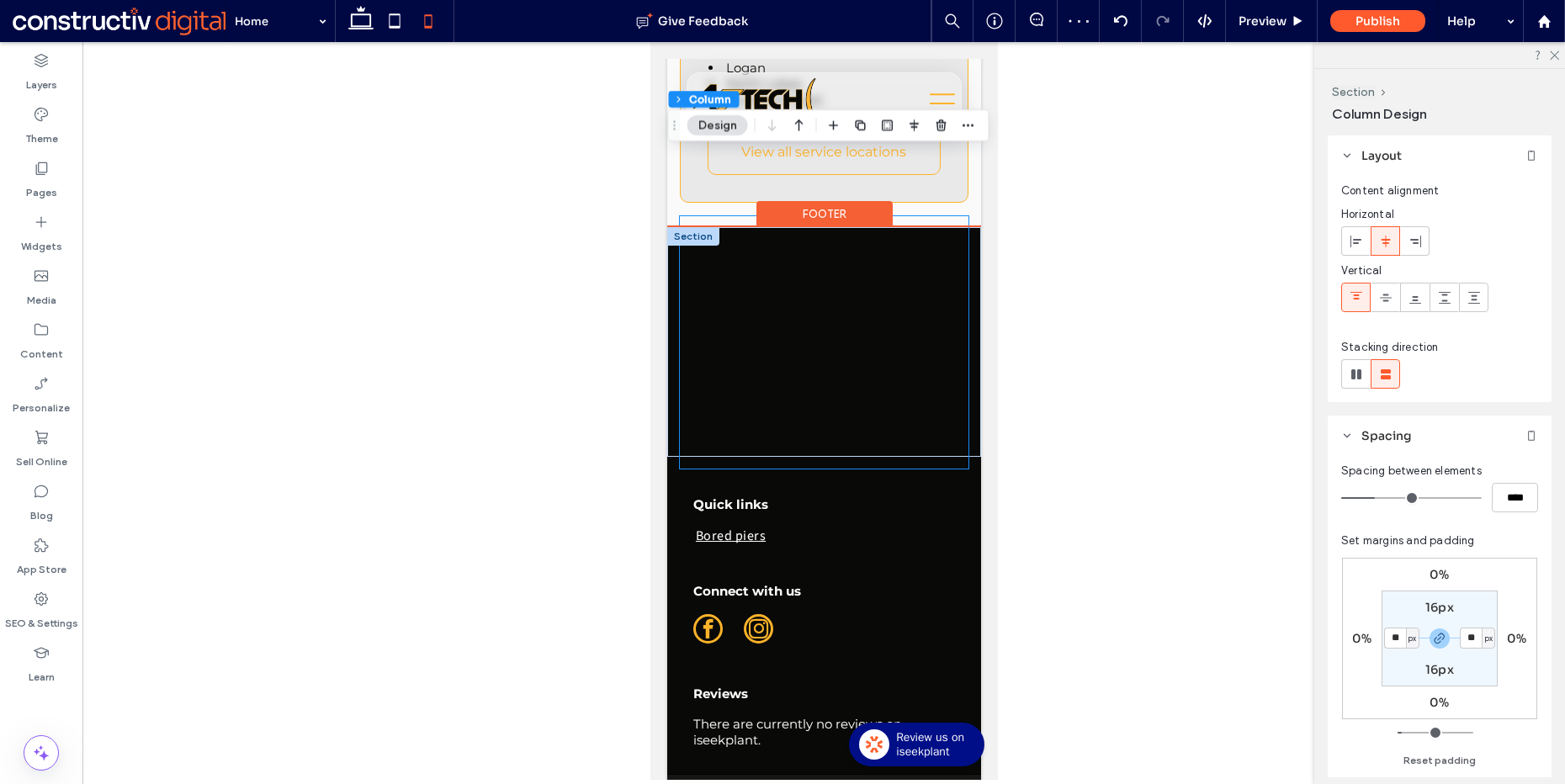 scroll, scrollTop: 3697, scrollLeft: 0, axis: vertical 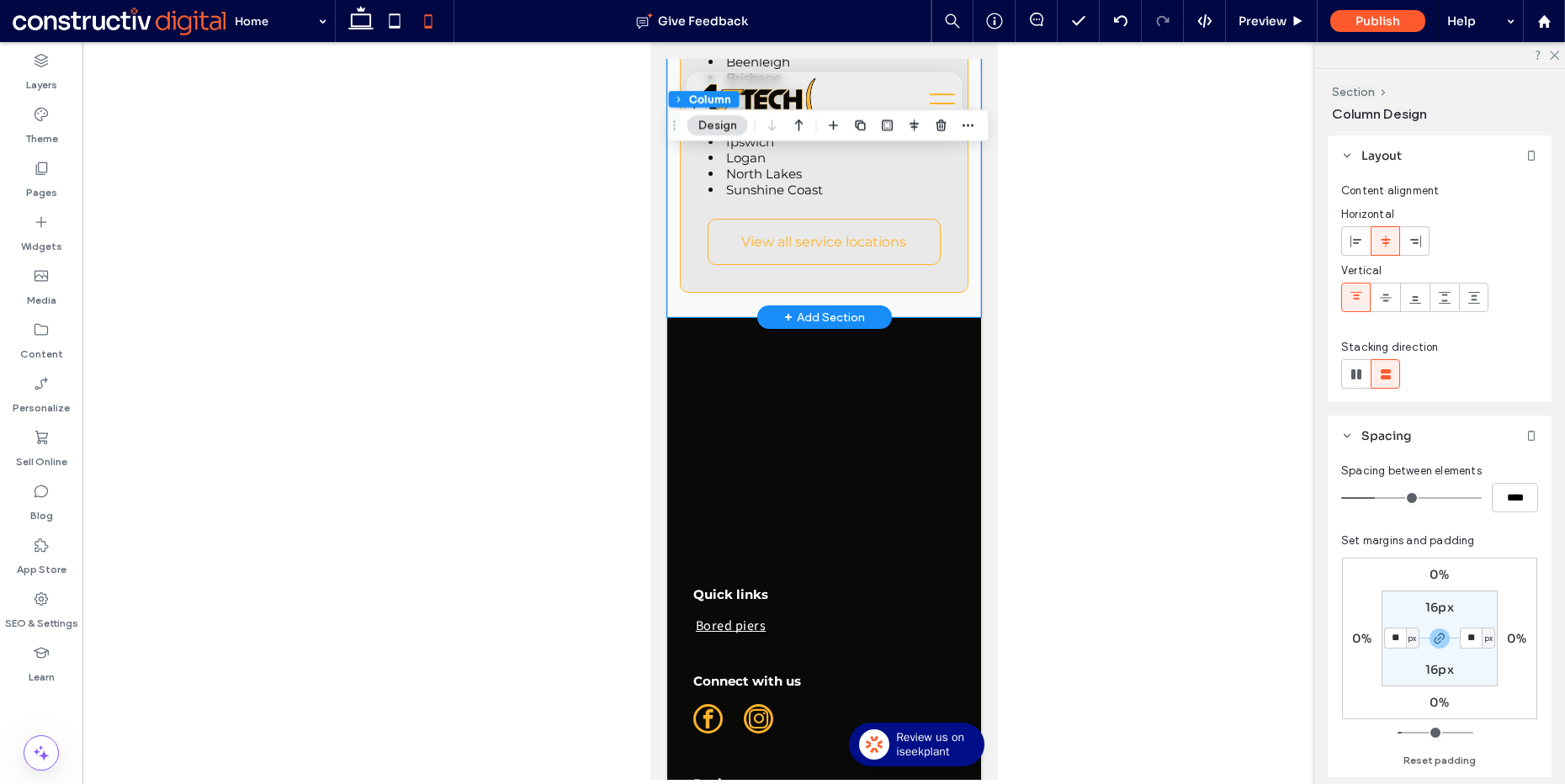 click on "Operating in Brisbane and Gunnedah
With depots in Brisbane and Gunnedah, we service a range of locations in South East Queensland and regional North West New South Wales.
South East Queensland service locations include:
Beenleigh
Brisbane
Caboolture
Gold Coast
Helensvale
Ipswich
Logan
North Lakes
Sunshine Coast
View all service locations" at bounding box center (823, 52) 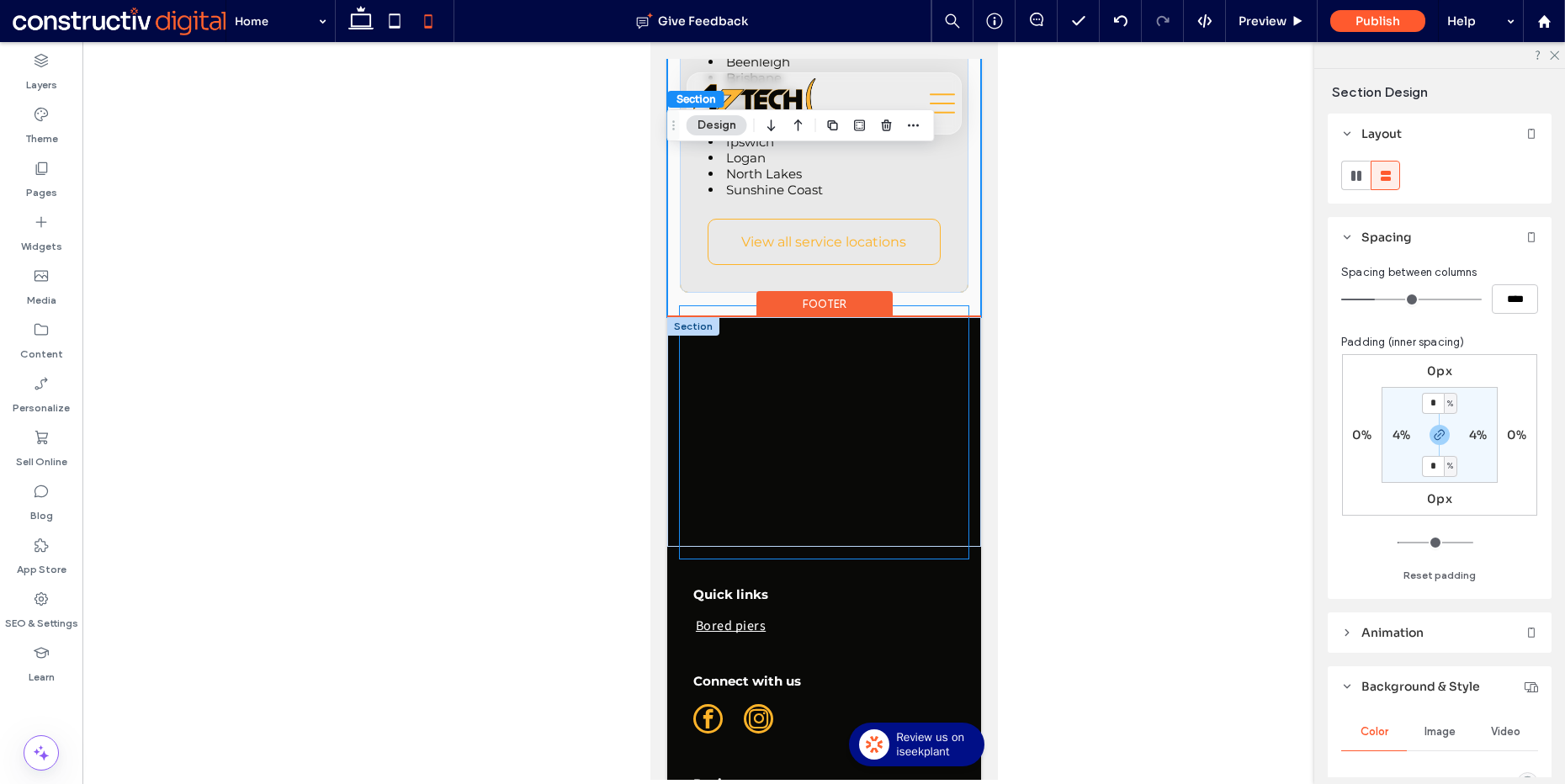 click at bounding box center (823, 432) 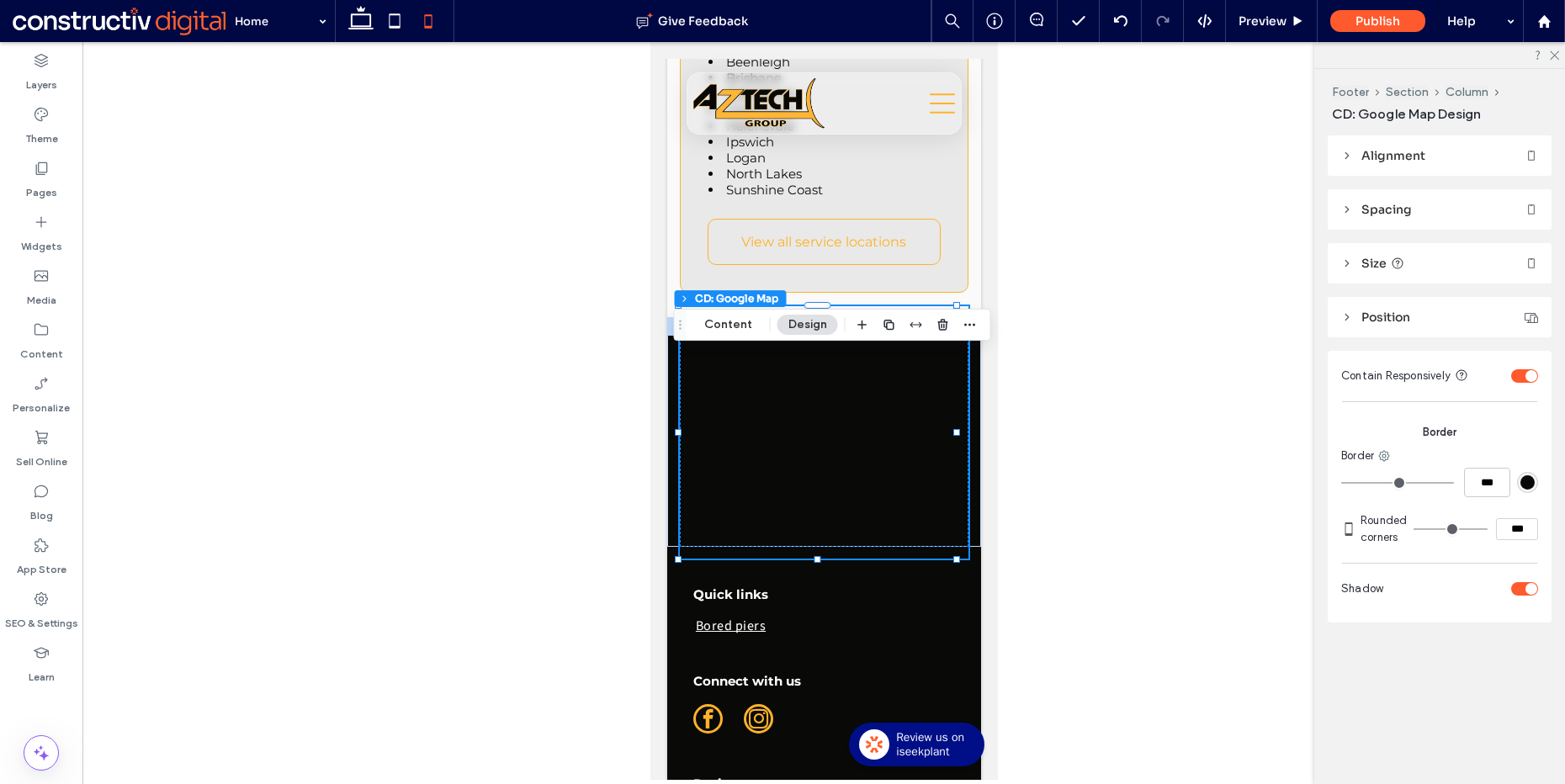 click on "***" at bounding box center (1517, 529) 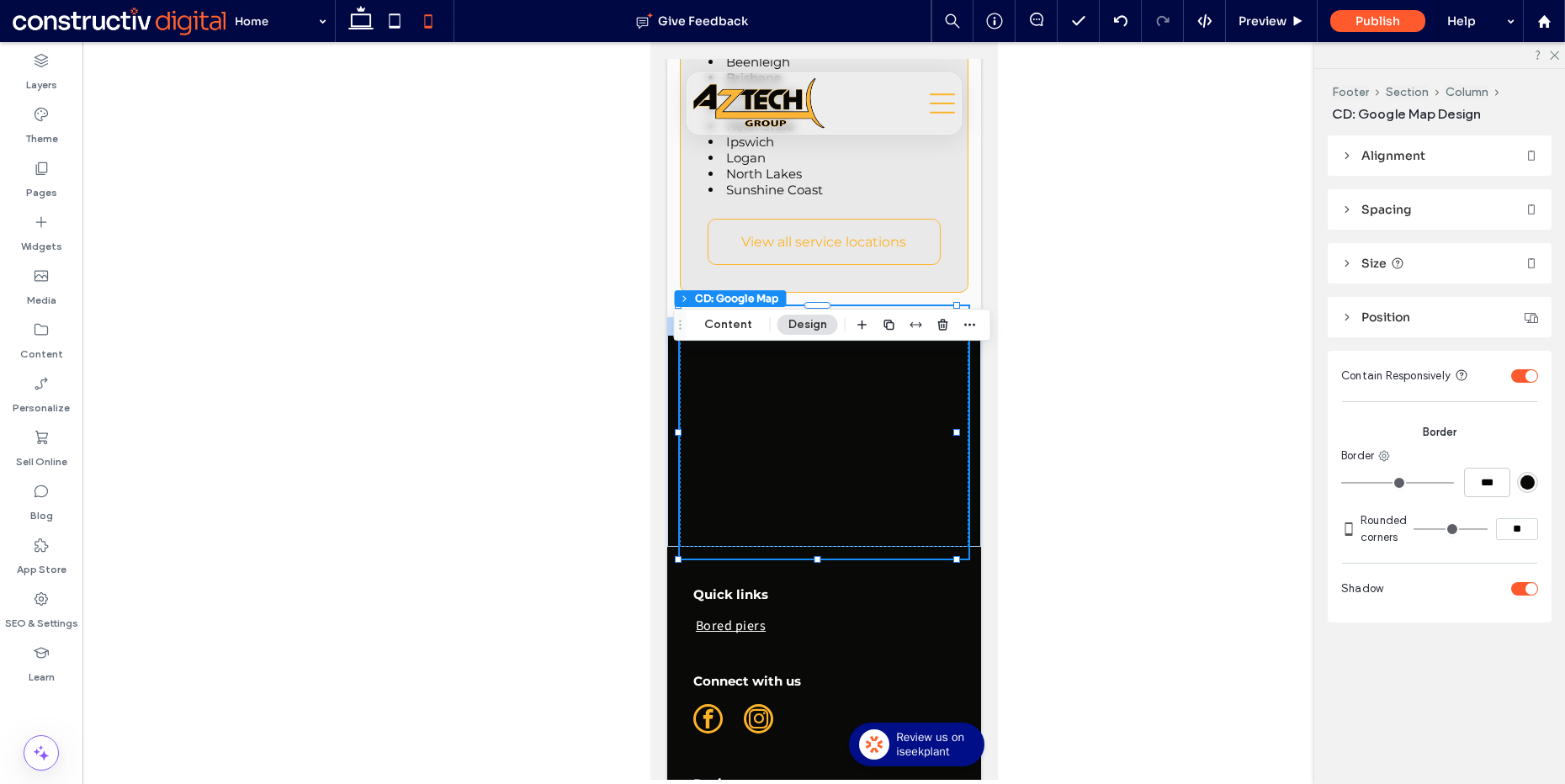 type on "****" 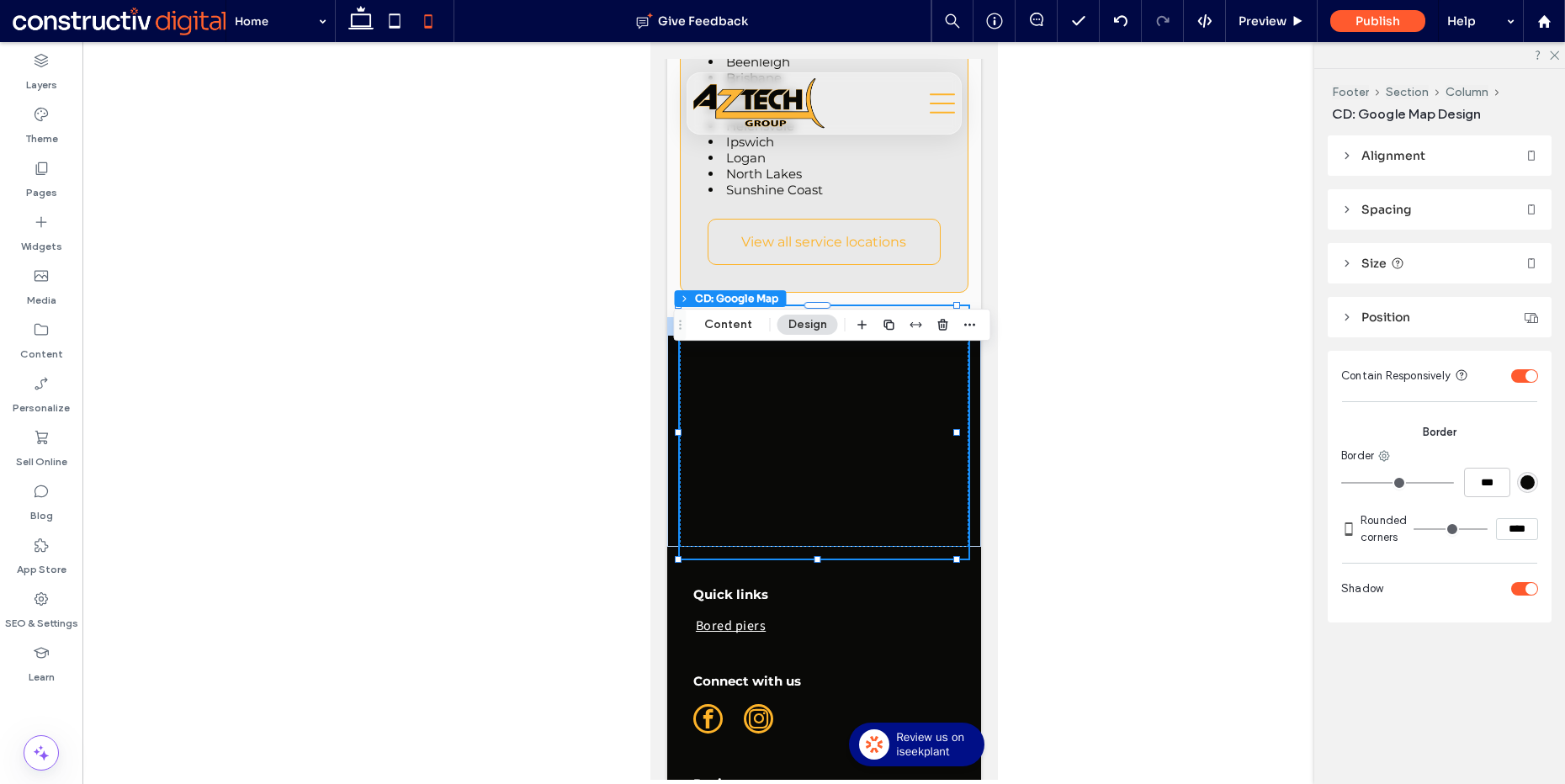 type on "**" 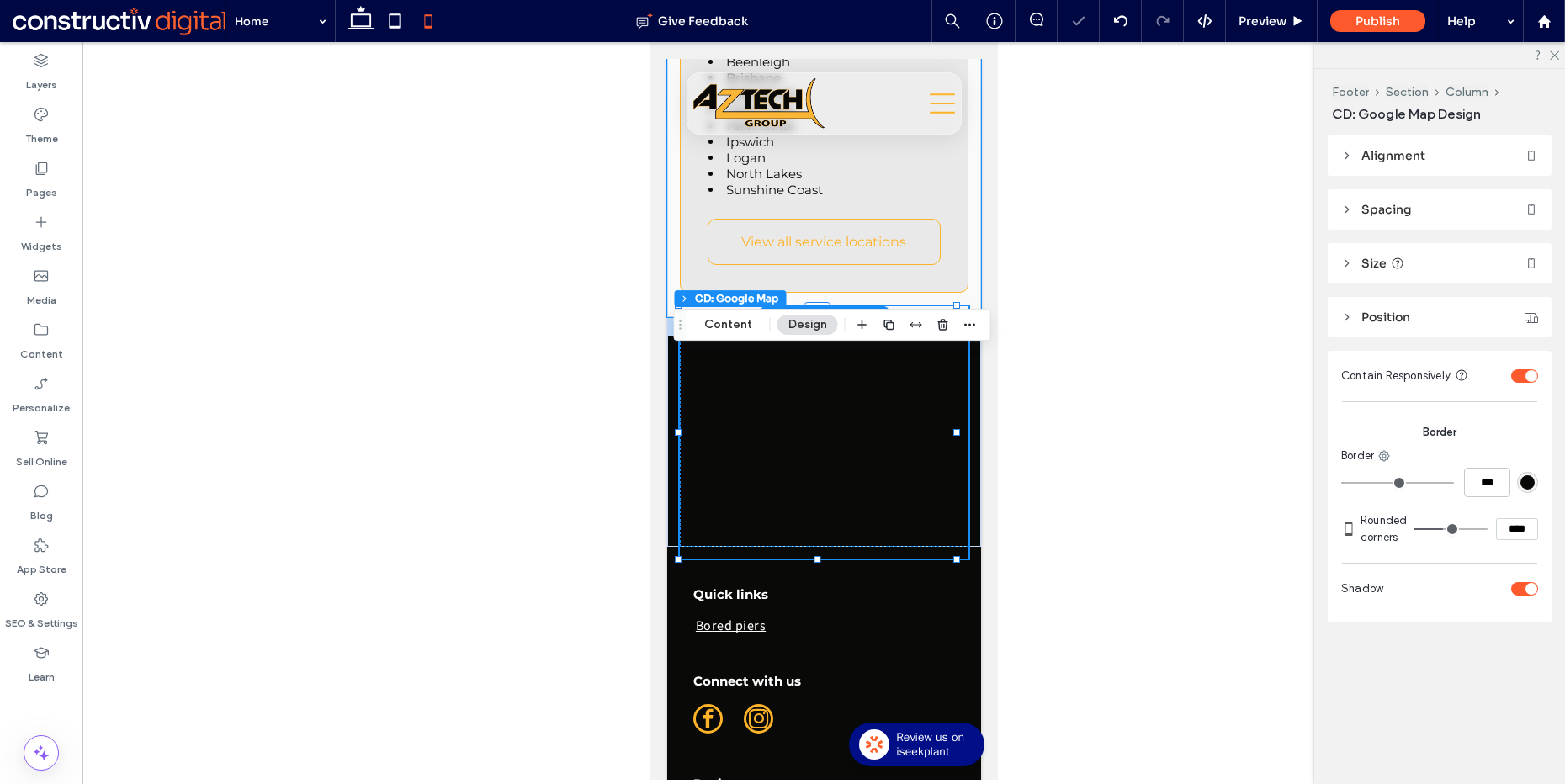 click on "Operating in Brisbane and Gunnedah
With depots in Brisbane and Gunnedah, we service a range of locations in South East Queensland and regional North West New South Wales.
South East Queensland service locations include:
Beenleigh
Brisbane
Caboolture
Gold Coast
Helensvale
Ipswich
Logan
North Lakes
Sunshine Coast
View all service locations" at bounding box center [823, 52] 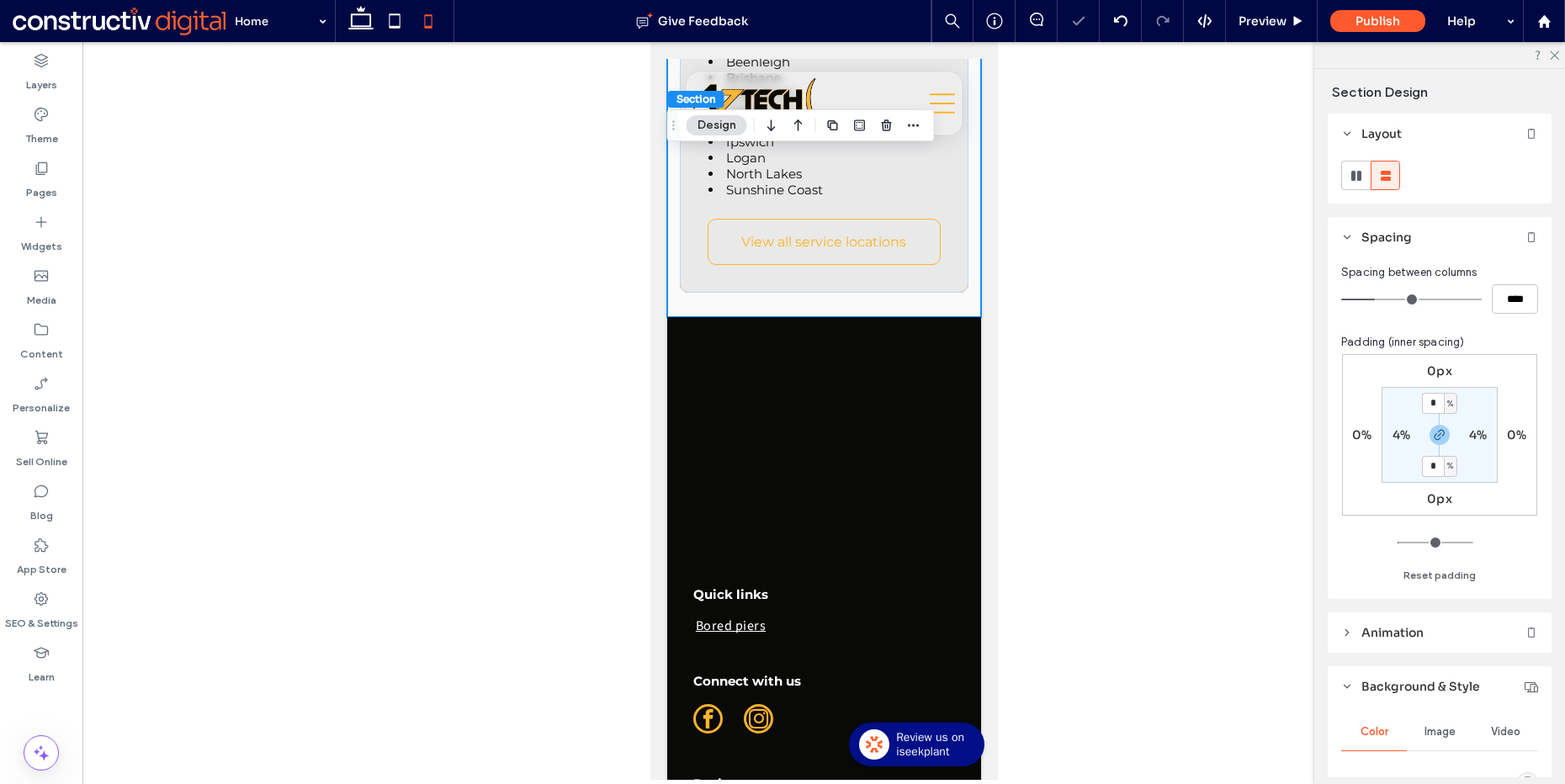 click on "*" at bounding box center [1433, 466] 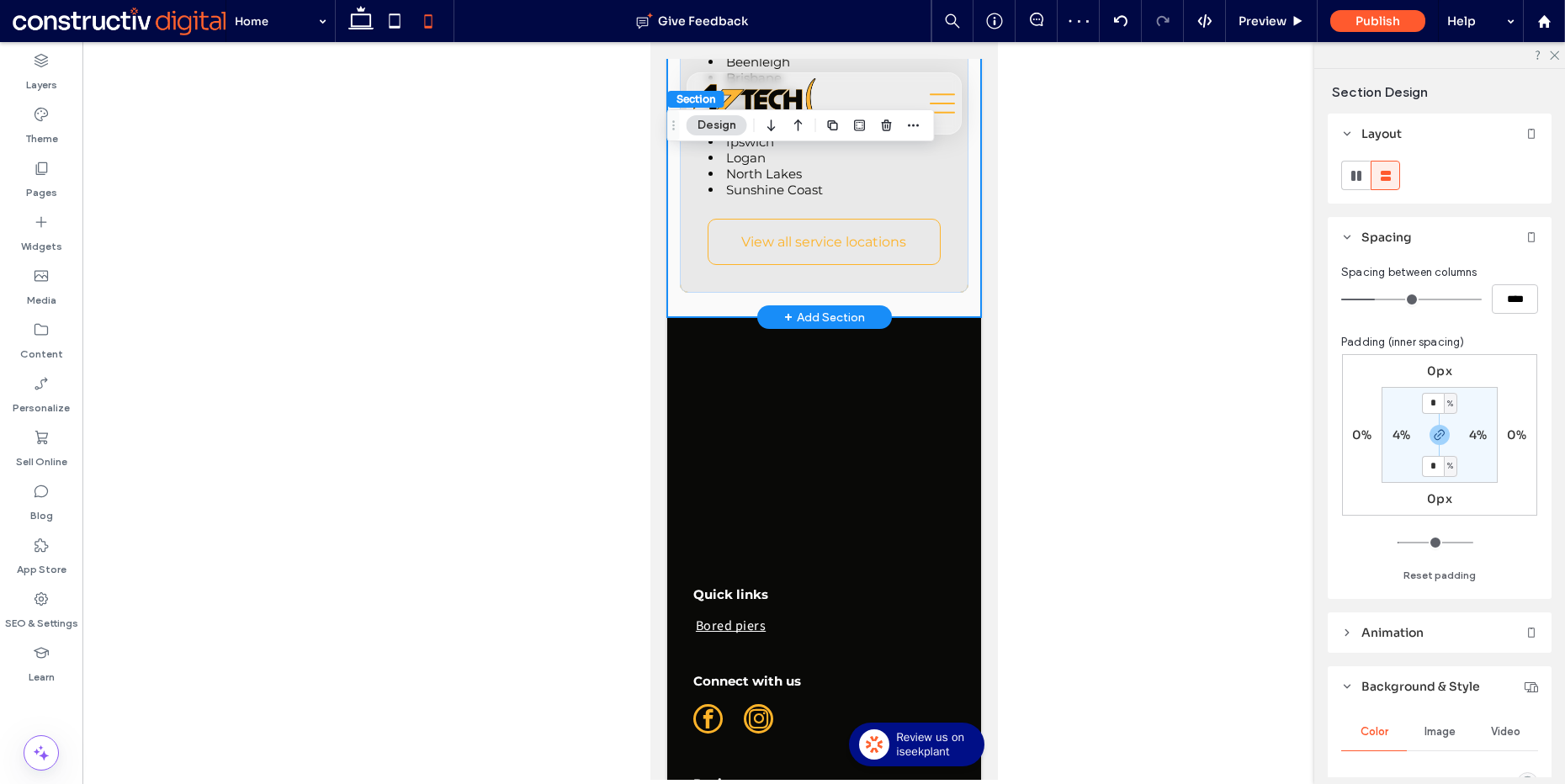 click on "Operating in Brisbane and Gunnedah
With depots in Brisbane and Gunnedah, we service a range of locations in South East Queensland and regional North West New South Wales.
South East Queensland service locations include:
Beenleigh
Brisbane
Caboolture
Gold Coast
Helensvale
Ipswich
Logan
North Lakes
Sunshine Coast
View all service locations" at bounding box center (823, 52) 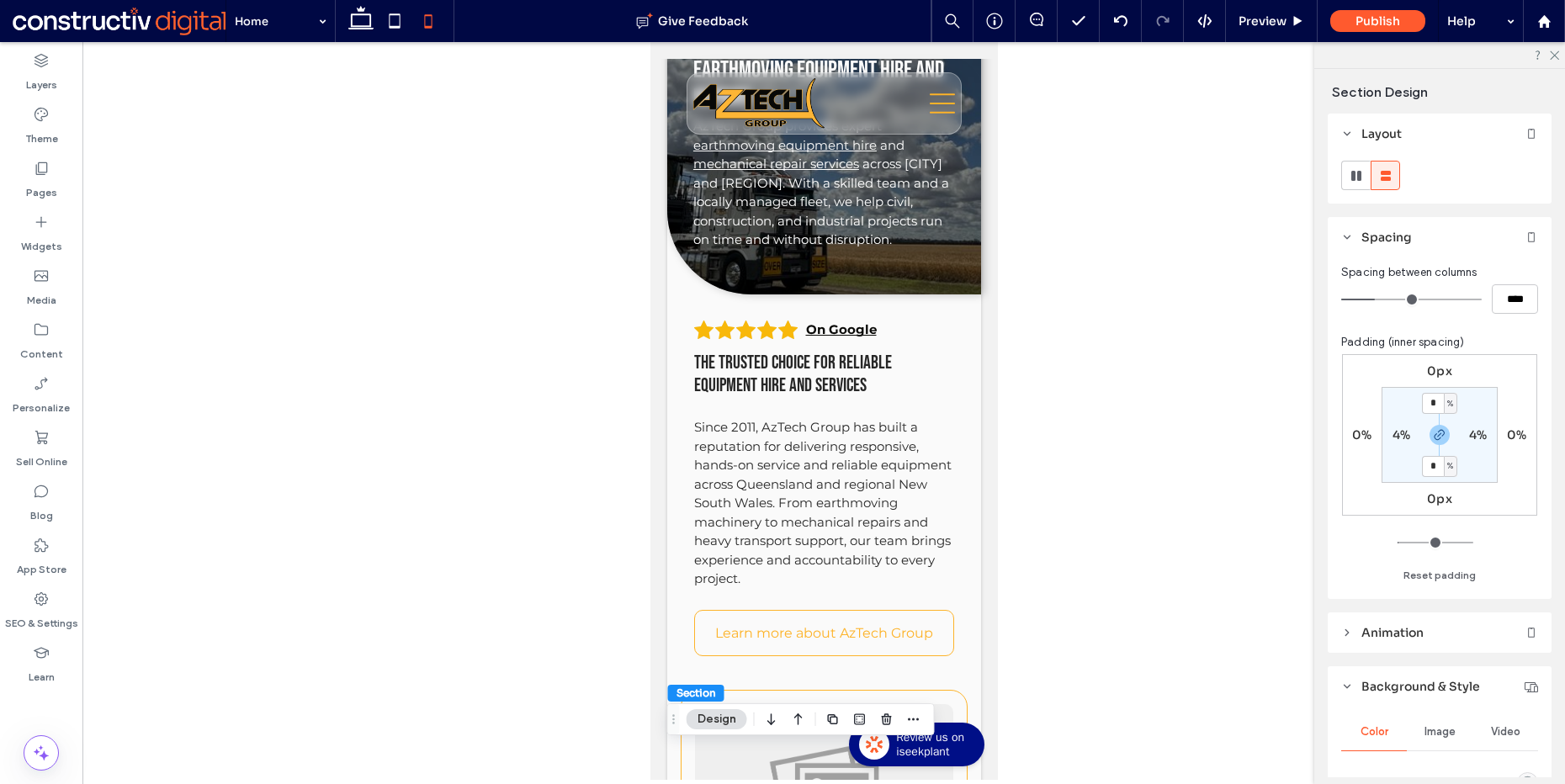 scroll, scrollTop: 0, scrollLeft: 0, axis: both 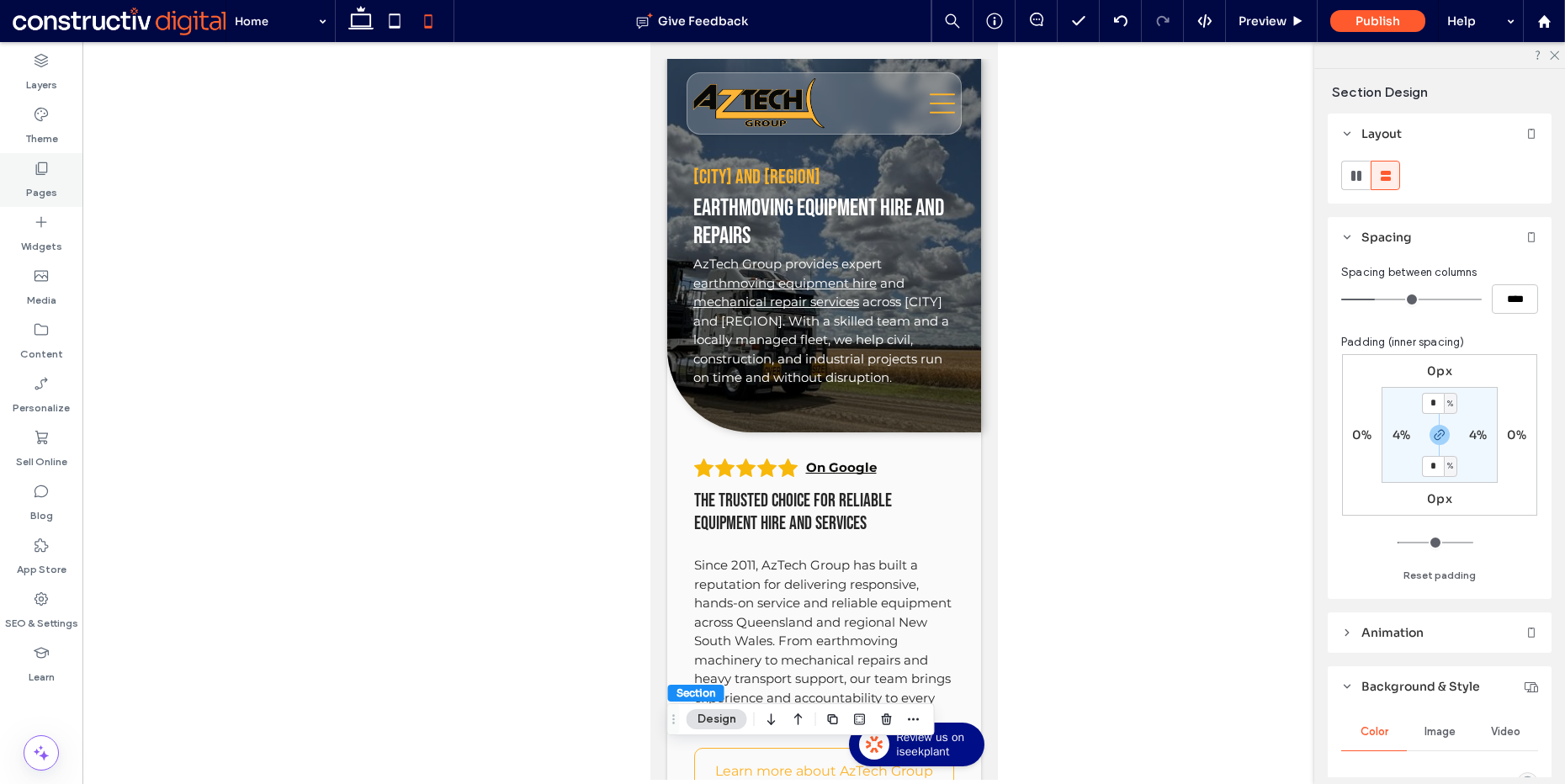 click 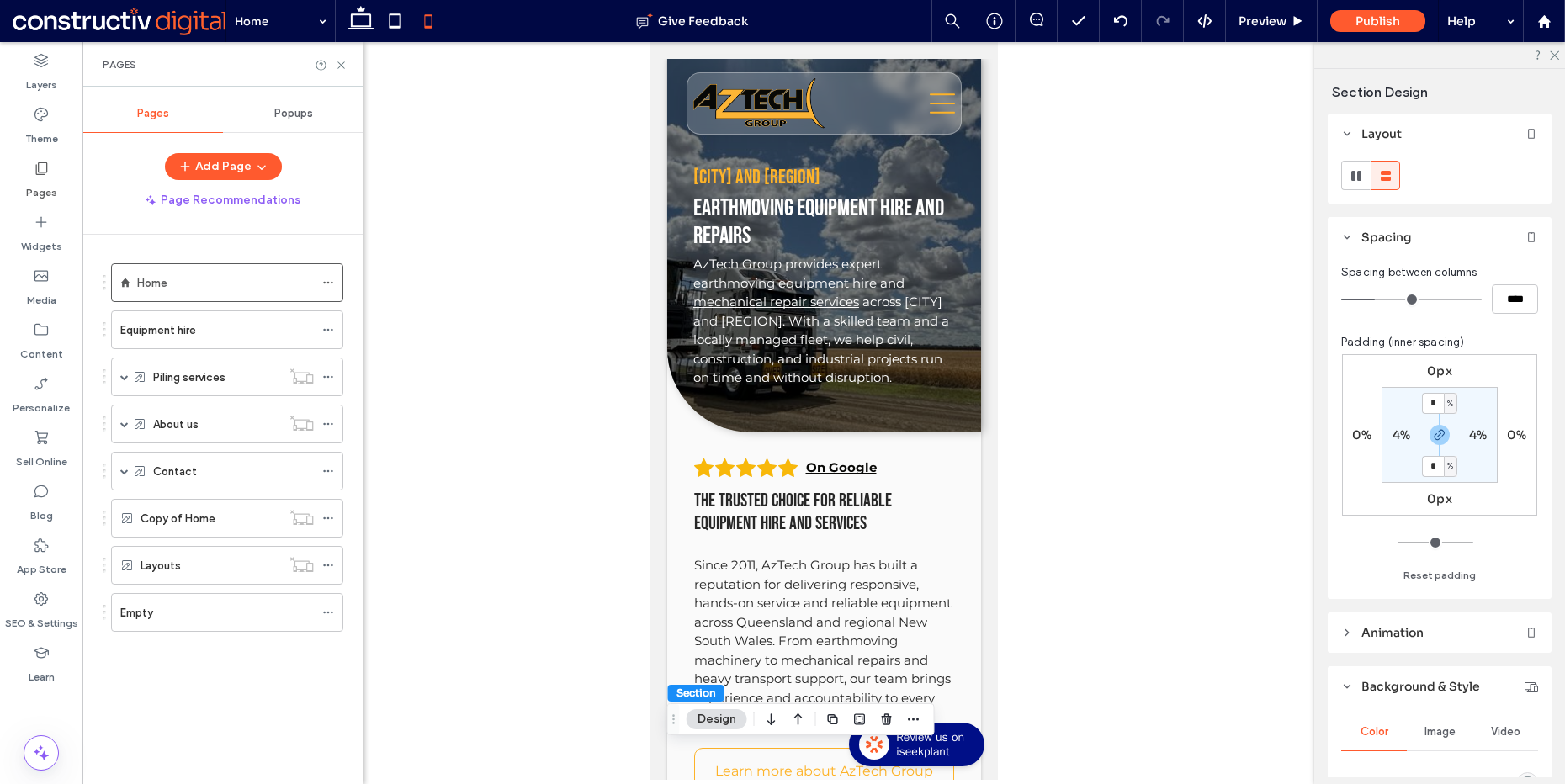 click at bounding box center [824, 411] 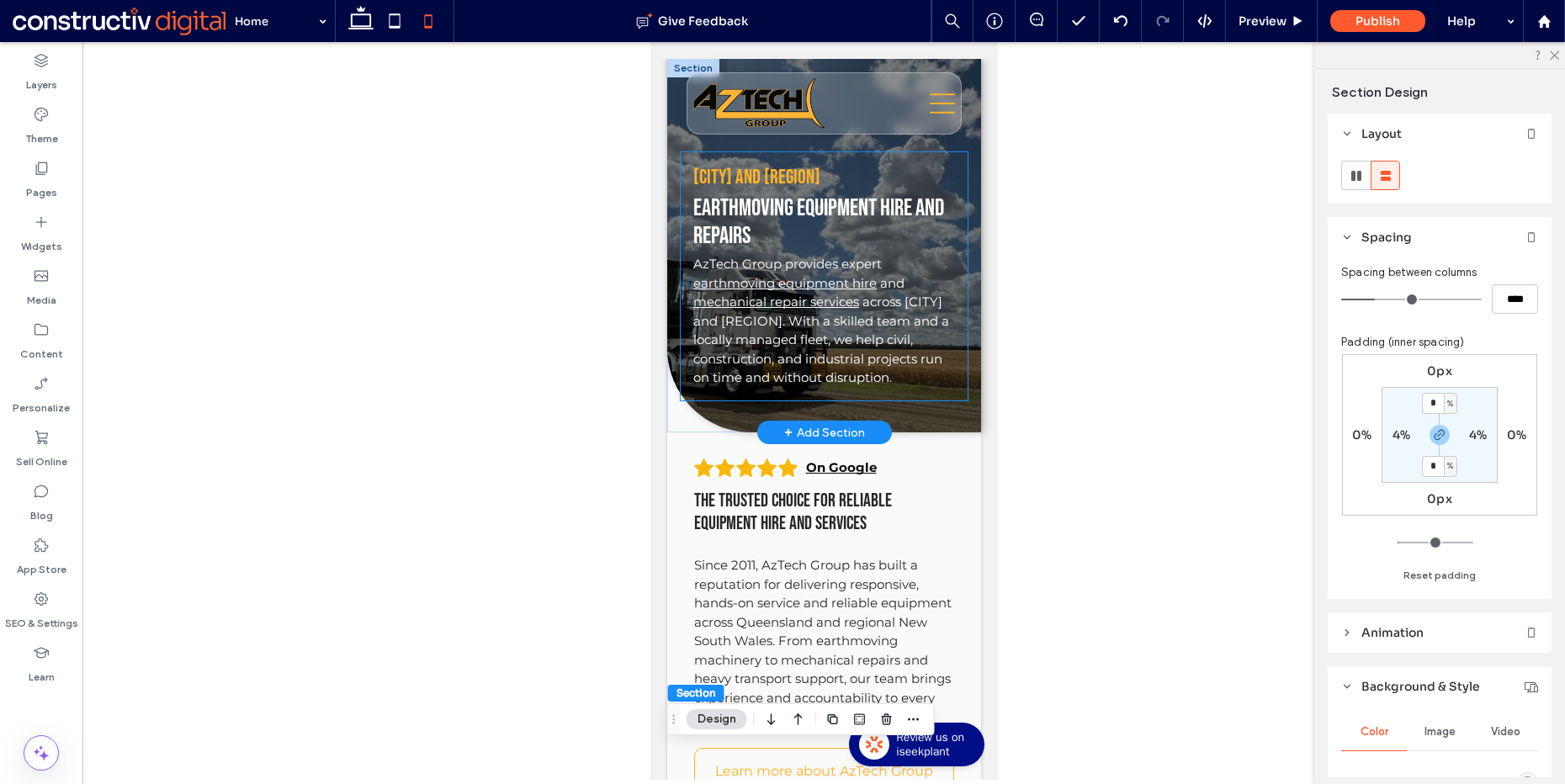 click on "Brisbane and South East Queensland
Earthmoving equipment hire and repairs
AzTech Group provides expert
earthmoving equipment hire   and
mechanical repair services   across Brisbane and South East Queensland. With a skilled team and a locally managed fleet, we help civil, construction, and industrial projects run on time and without disruption." at bounding box center (823, 276) 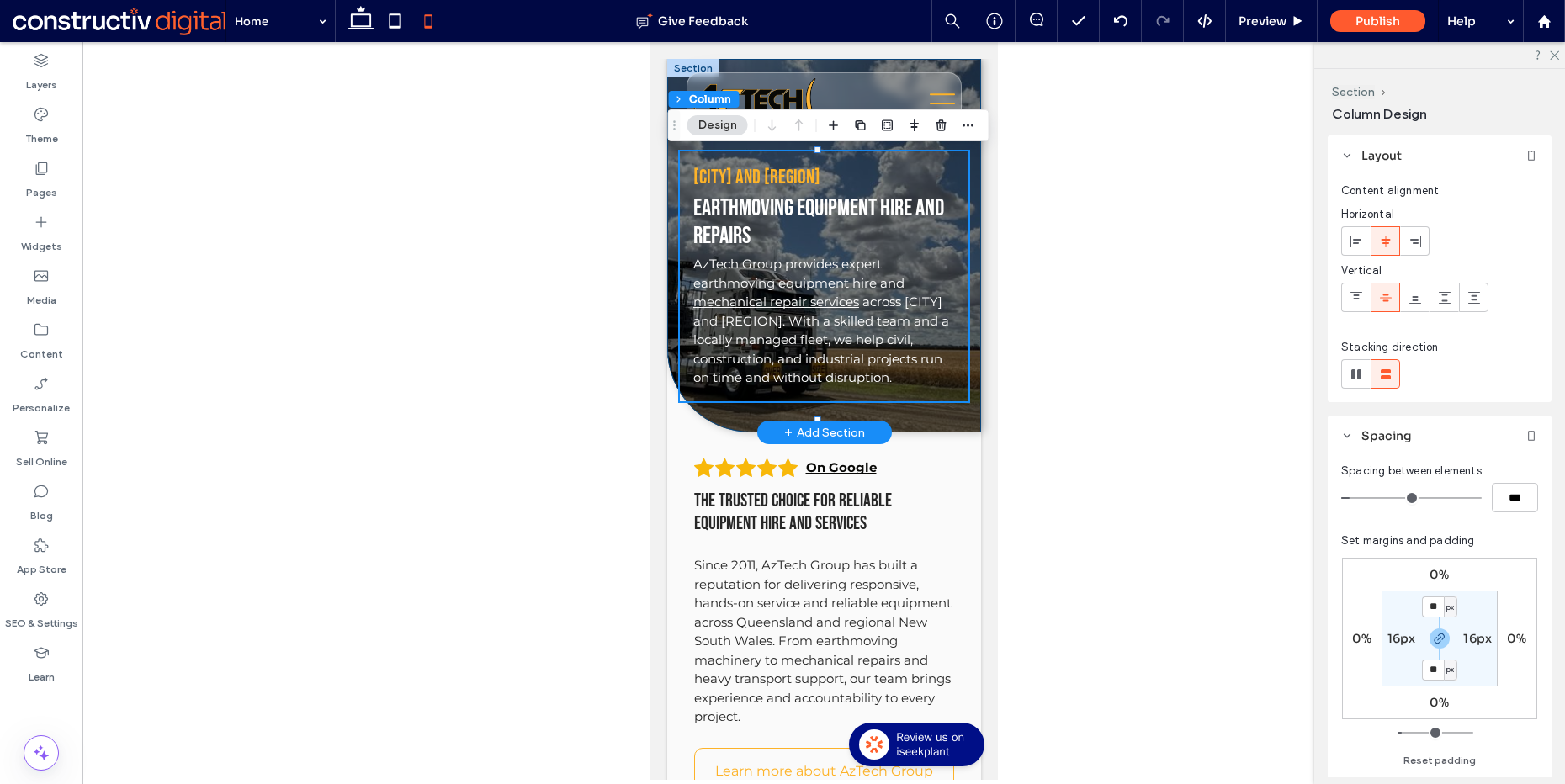 click on "Brisbane and South East Queensland
Earthmoving equipment hire and repairs
AzTech Group provides expert
earthmoving equipment hire   and
mechanical repair services   across Brisbane and South East Queensland. With a skilled team and a locally managed fleet, we help civil, construction, and industrial projects run on time and without disruption.
Title
Button
Title
Button
Title
Button" at bounding box center (823, 246) 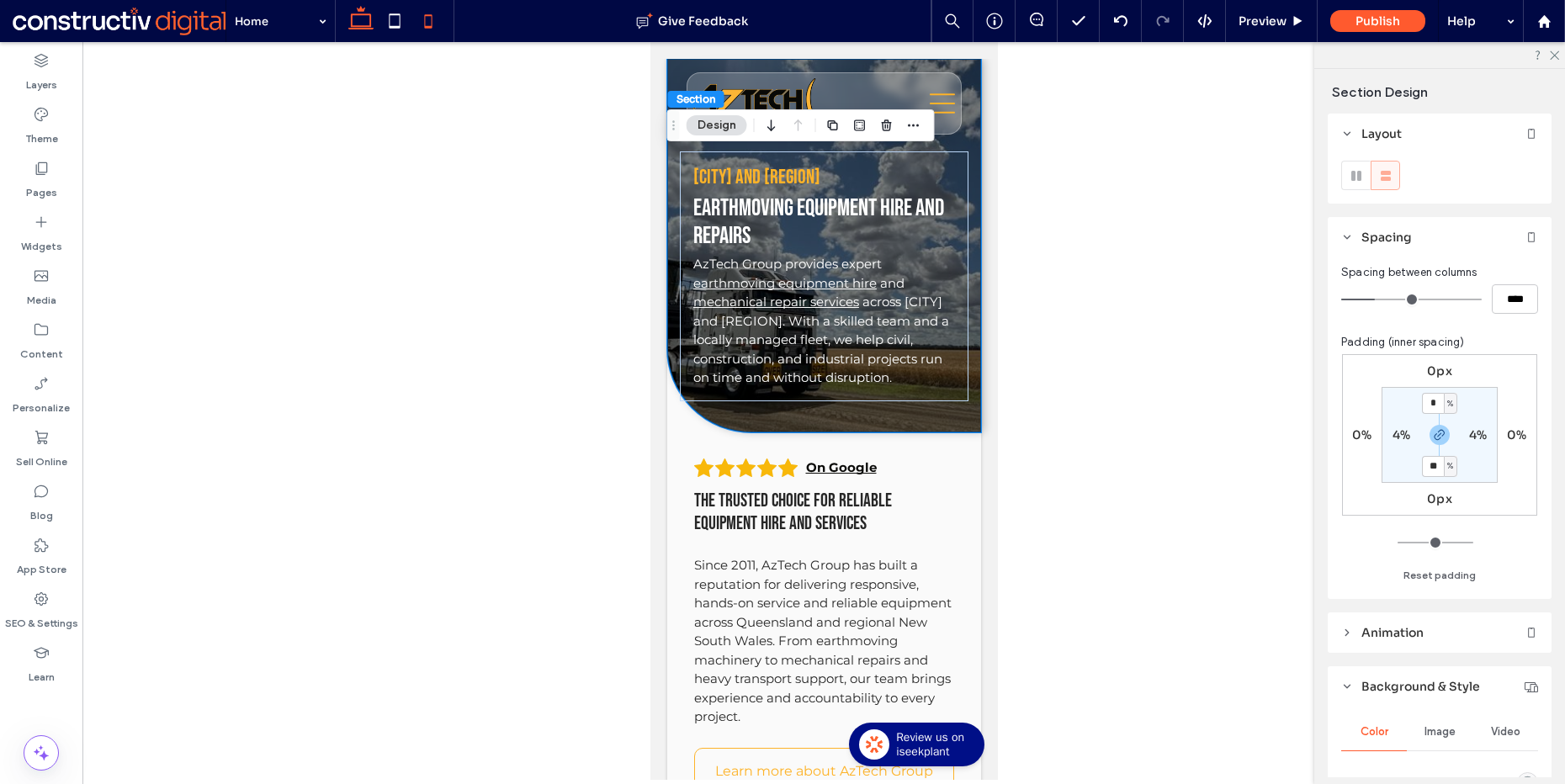 click 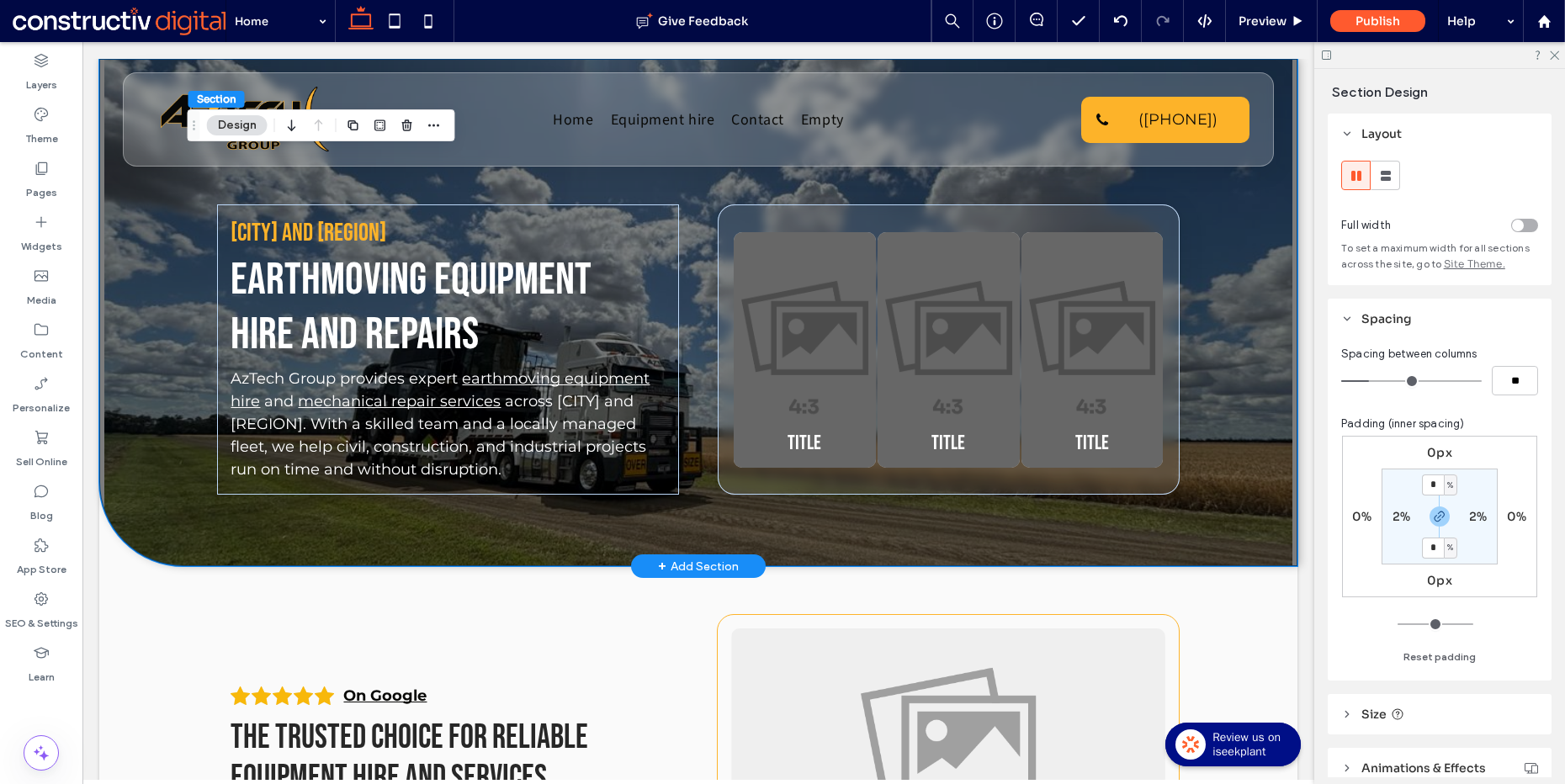 click on "Brisbane and South East Queensland
Earthmoving equipment hire and repairs
AzTech Group provides expert
earthmoving equipment hire   and
mechanical repair services   across Brisbane and South East Queensland. With a skilled team and a locally managed fleet, we help civil, construction, and industrial projects run on time and without disruption.
Title
Button
Title
Button
Title
Button" at bounding box center [698, 312] 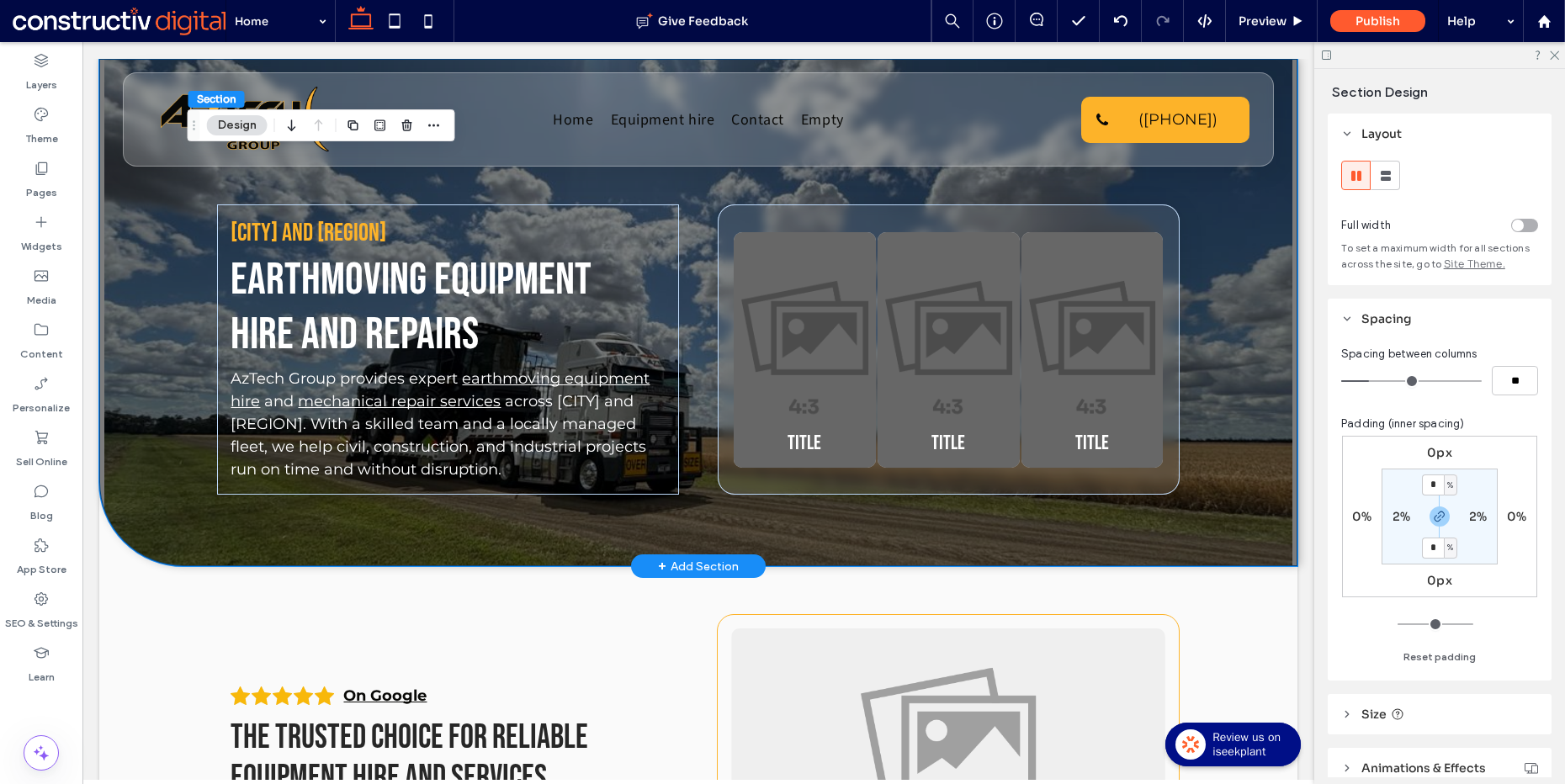 click on "Brisbane and South East Queensland
Earthmoving equipment hire and repairs
AzTech Group provides expert
earthmoving equipment hire   and
mechanical repair services   across Brisbane and South East Queensland. With a skilled team and a locally managed fleet, we help civil, construction, and industrial projects run on time and without disruption.
Title
Button
Title
Button
Title
Button" at bounding box center (698, 312) 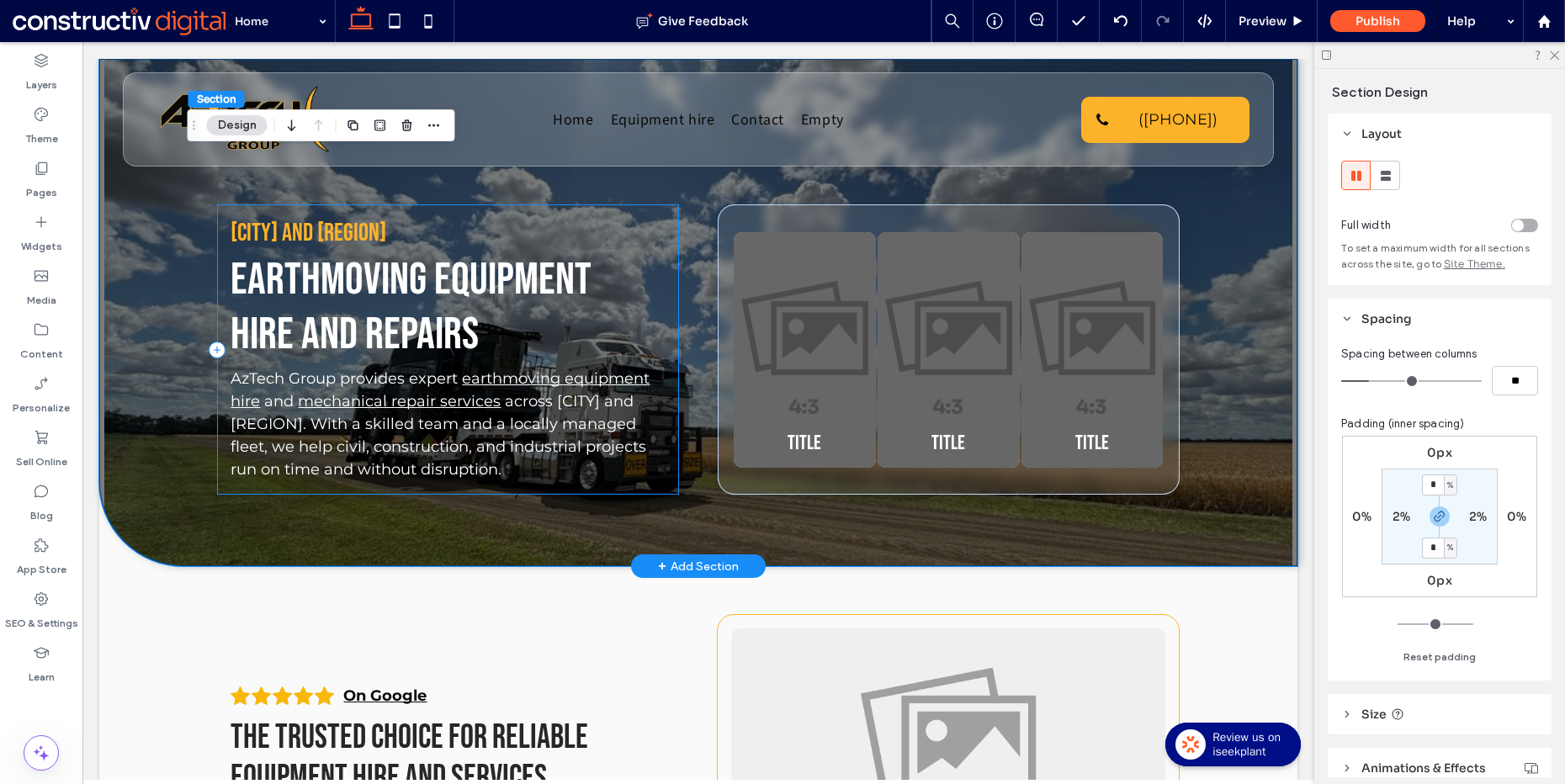 click on "Brisbane and South East Queensland
Earthmoving equipment hire and repairs
AzTech Group provides expert
earthmoving equipment hire   and
mechanical repair services   across Brisbane and South East Queensland. With a skilled team and a locally managed fleet, we help civil, construction, and industrial projects run on time and without disruption." at bounding box center (448, 349) 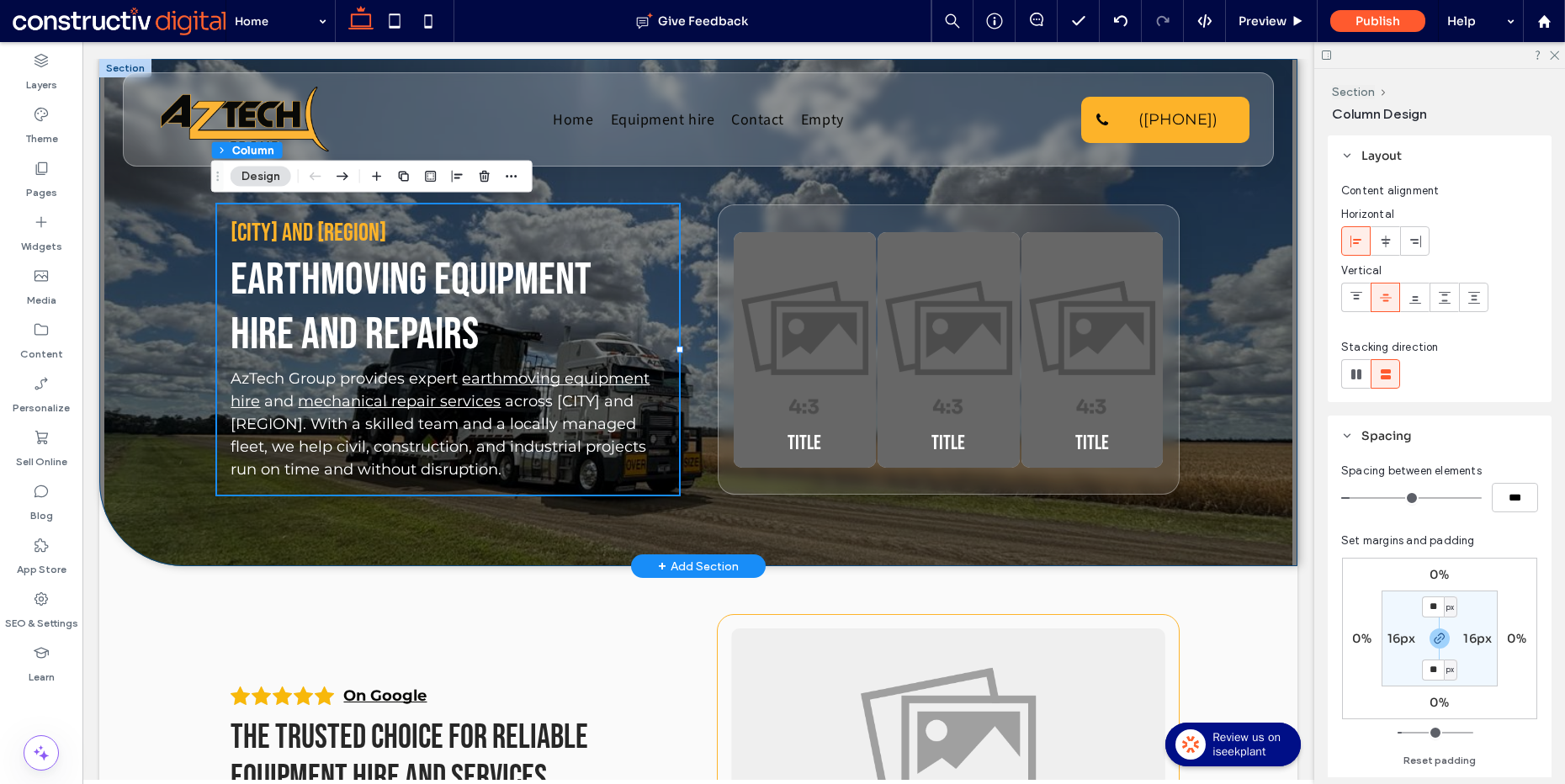click on "Brisbane and South East Queensland
Earthmoving equipment hire and repairs
AzTech Group provides expert
earthmoving equipment hire   and
mechanical repair services   across Brisbane and South East Queensland. With a skilled team and a locally managed fleet, we help civil, construction, and industrial projects run on time and without disruption.
Title
Button
Title
Button
Title
Button" at bounding box center [698, 312] 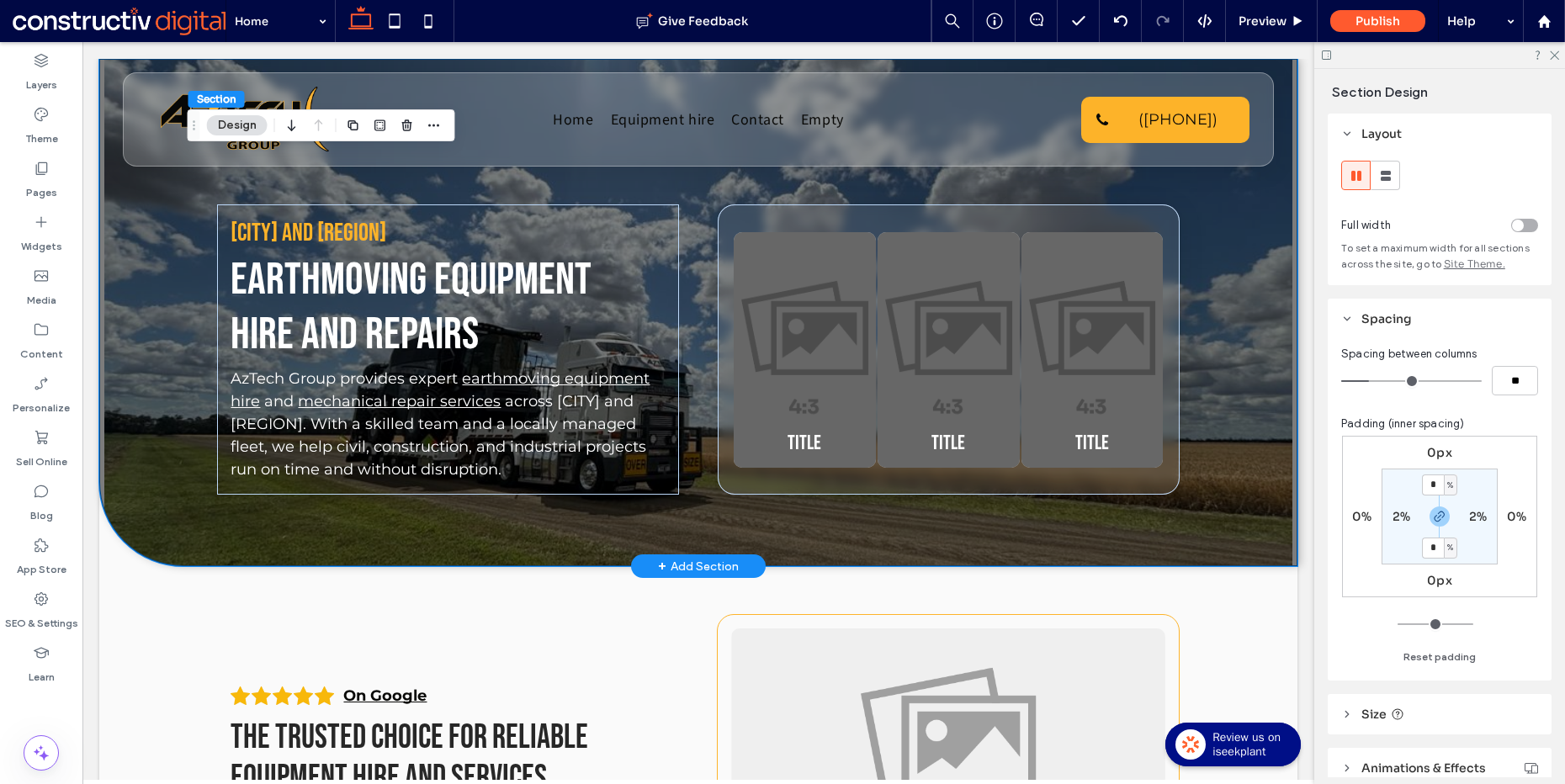 click on "Brisbane and South East Queensland
Earthmoving equipment hire and repairs
AzTech Group provides expert
earthmoving equipment hire   and
mechanical repair services   across Brisbane and South East Queensland. With a skilled team and a locally managed fleet, we help civil, construction, and industrial projects run on time and without disruption.
Title
Button
Title
Button
Title
Button" at bounding box center (698, 312) 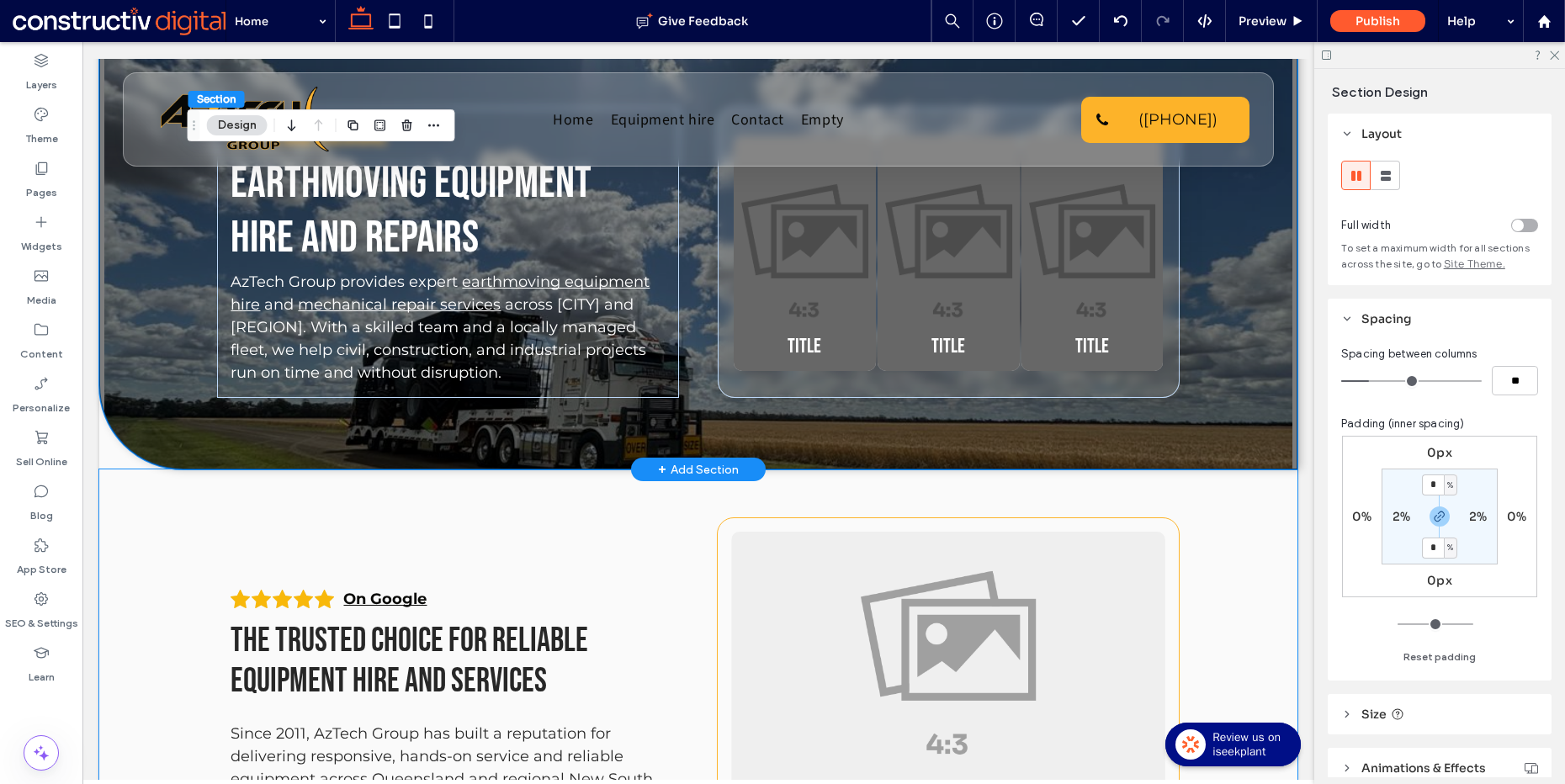 scroll, scrollTop: 0, scrollLeft: 0, axis: both 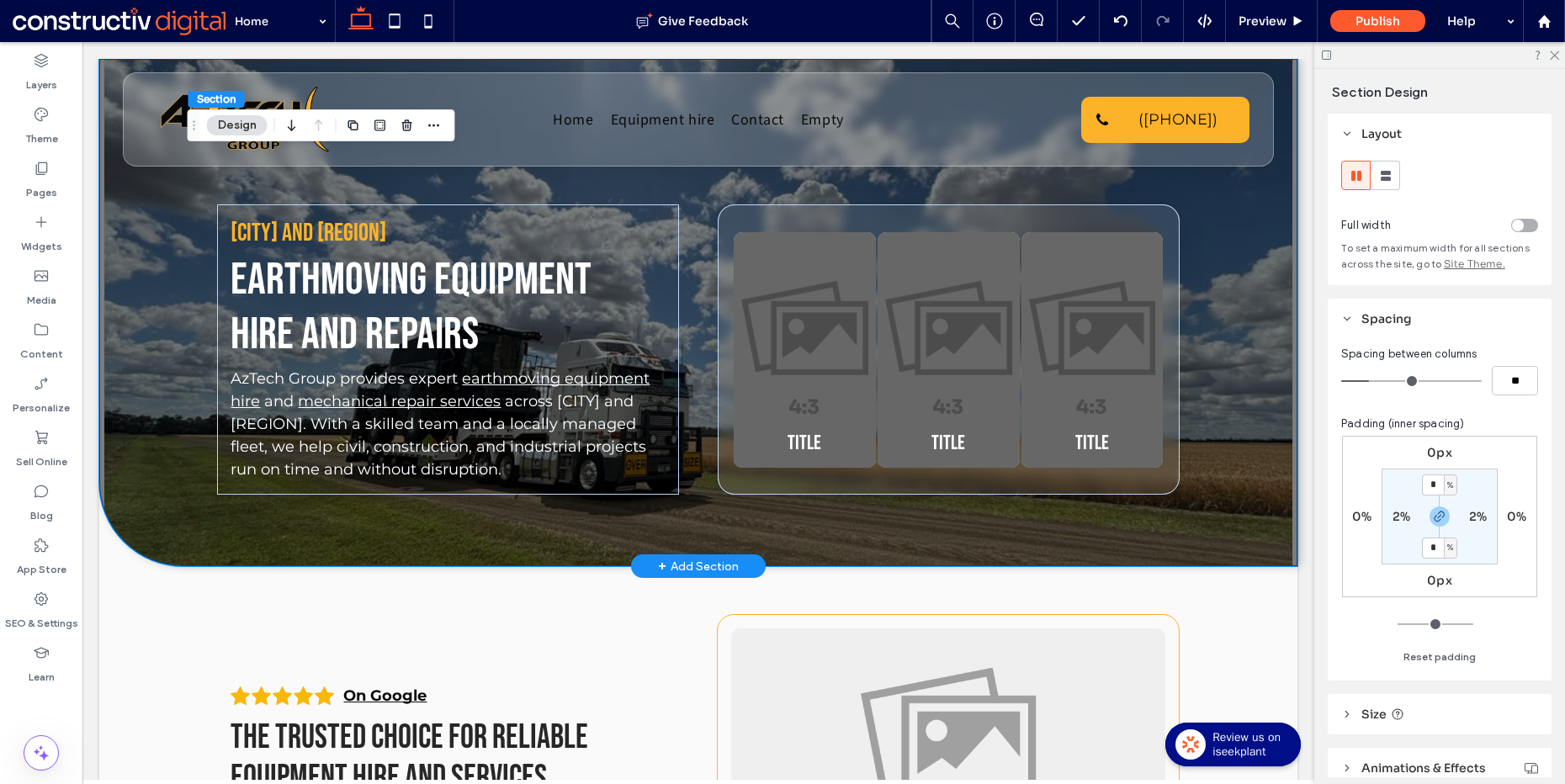 click on "Brisbane and South East Queensland
Earthmoving equipment hire and repairs
AzTech Group provides expert
earthmoving equipment hire   and
mechanical repair services   across Brisbane and South East Queensland. With a skilled team and a locally managed fleet, we help civil, construction, and industrial projects run on time and without disruption.
Title
Button
Title
Button
Title
Button" at bounding box center [698, 312] 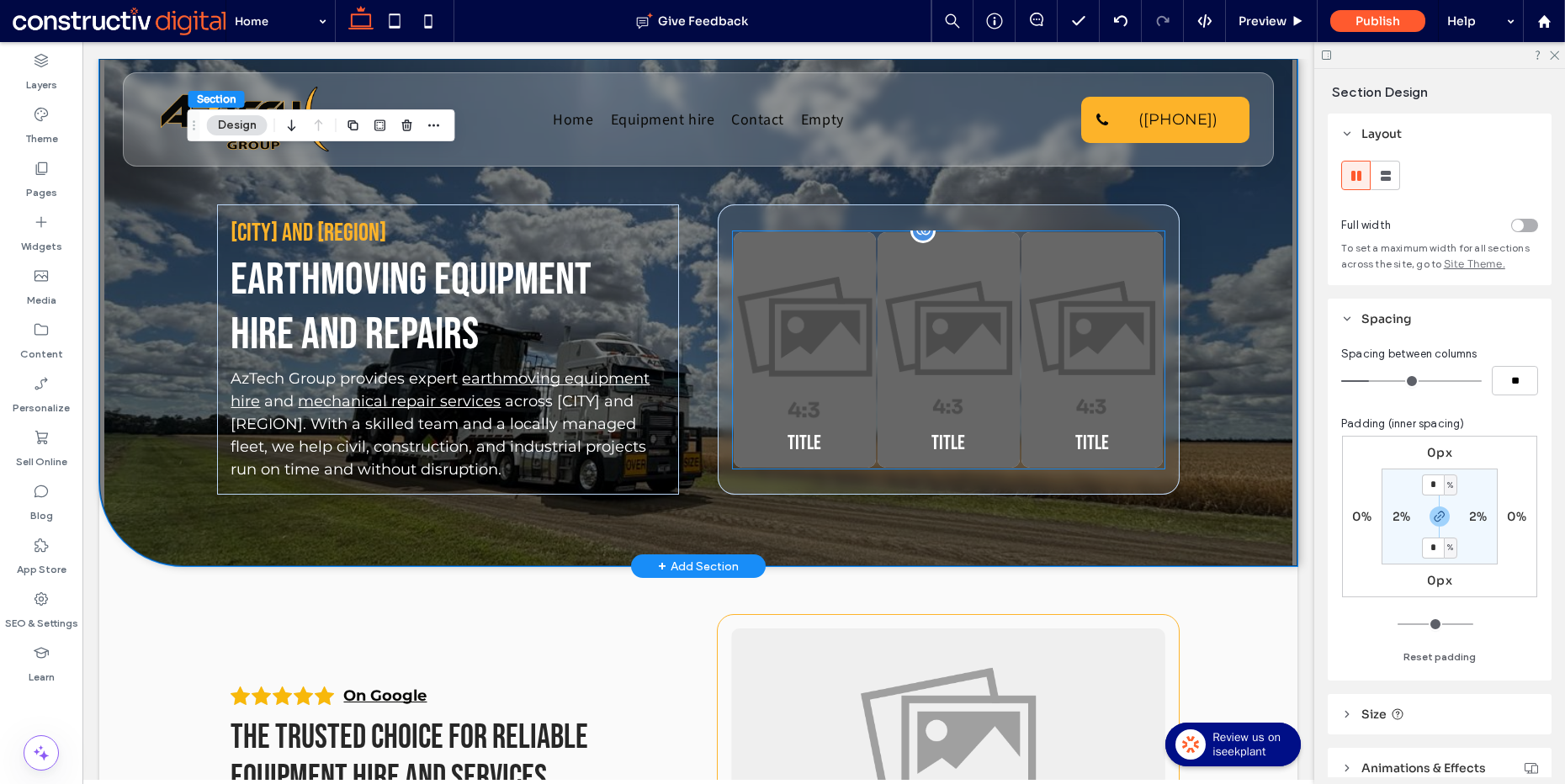 click at bounding box center [804, 349] 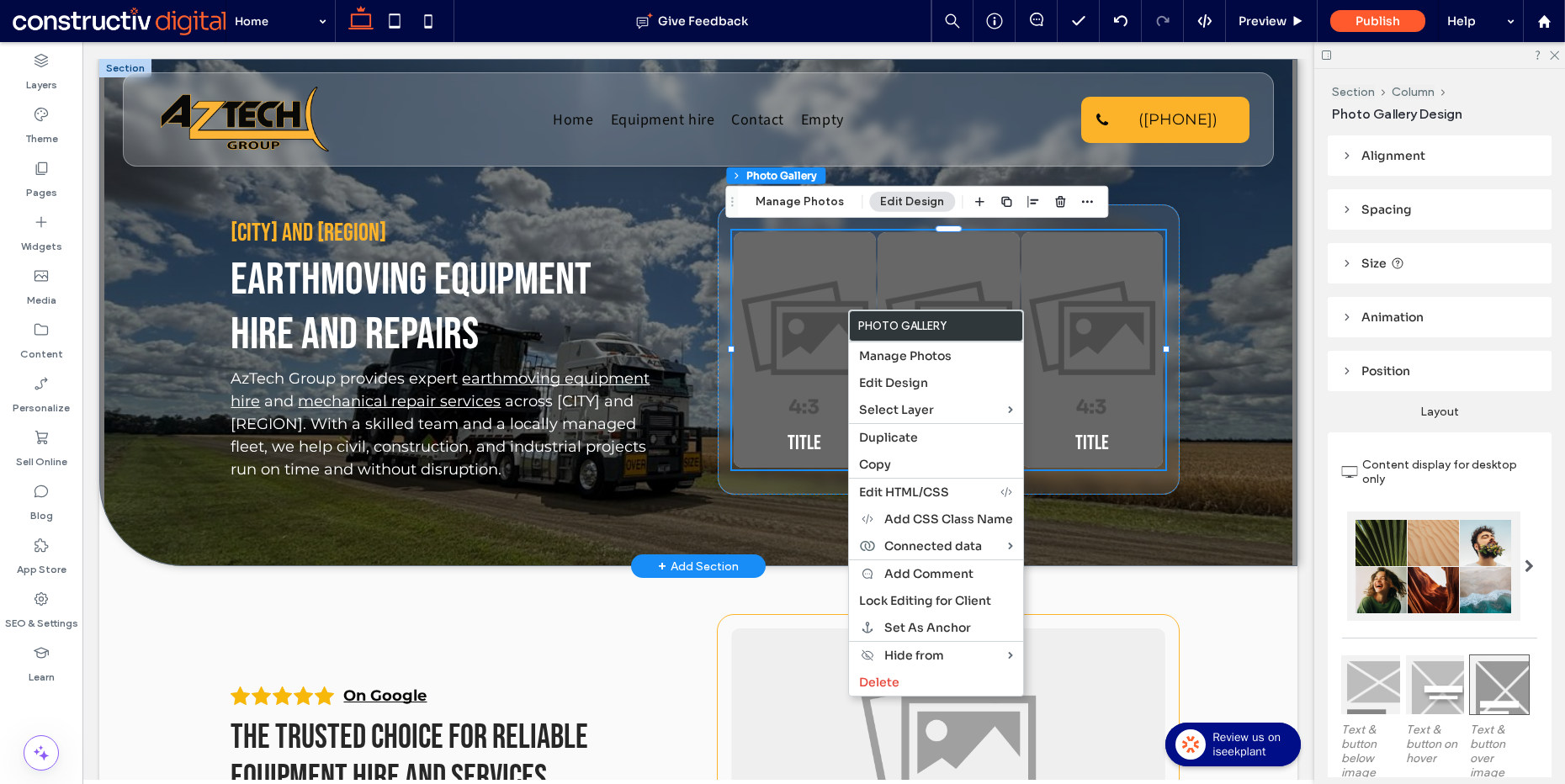 click on "Brisbane and South East Queensland
Earthmoving equipment hire and repairs
AzTech Group provides expert
earthmoving equipment hire   and
mechanical repair services   across Brisbane and South East Queensland. With a skilled team and a locally managed fleet, we help civil, construction, and industrial projects run on time and without disruption.
Title
Button
Title
Button
Title
Button" at bounding box center [698, 312] 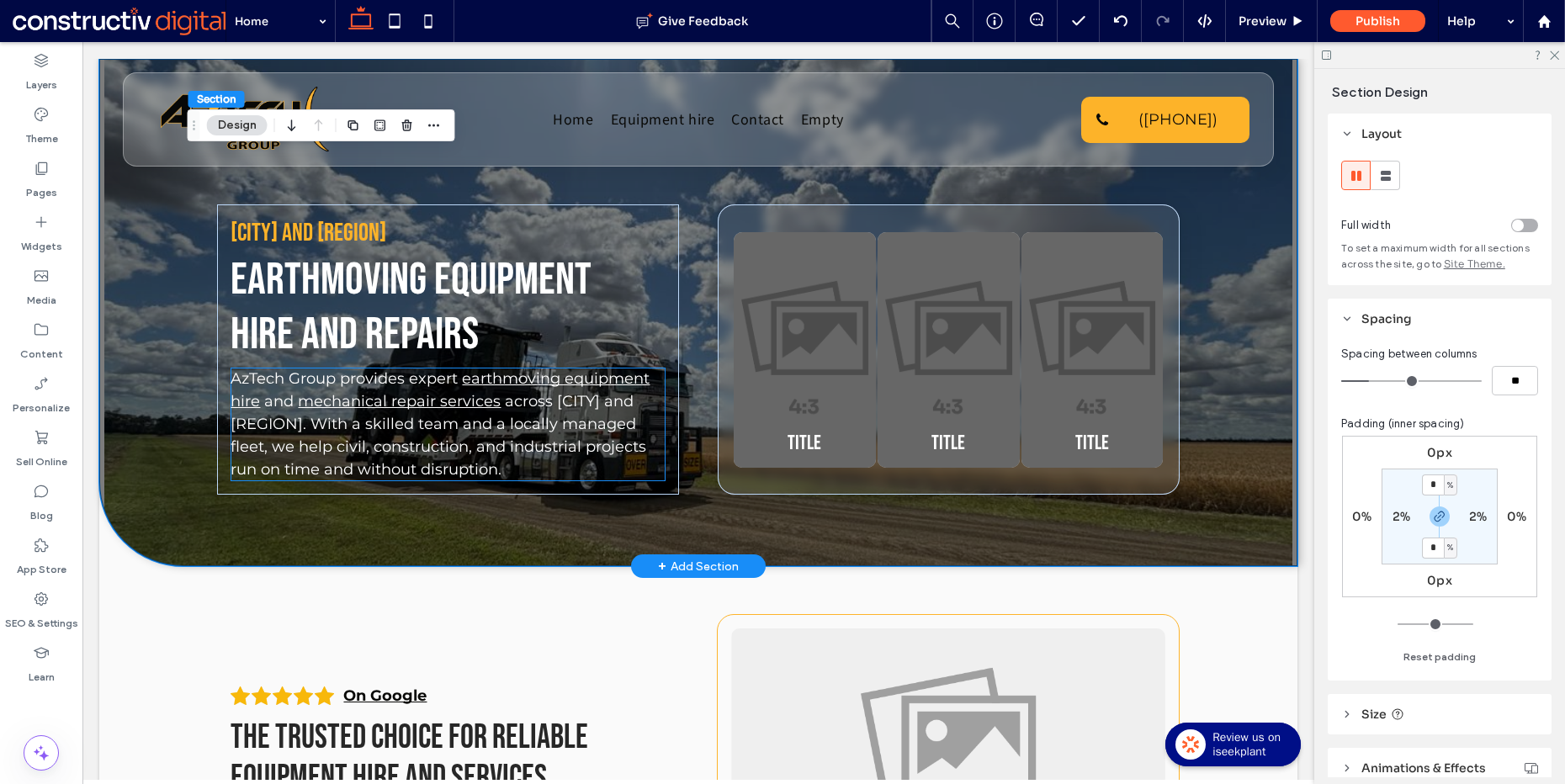 click on "across Brisbane and South East Queensland. With a skilled team and a locally managed fleet, we help civil, construction, and industrial projects run on time and without disruption." at bounding box center [438, 435] 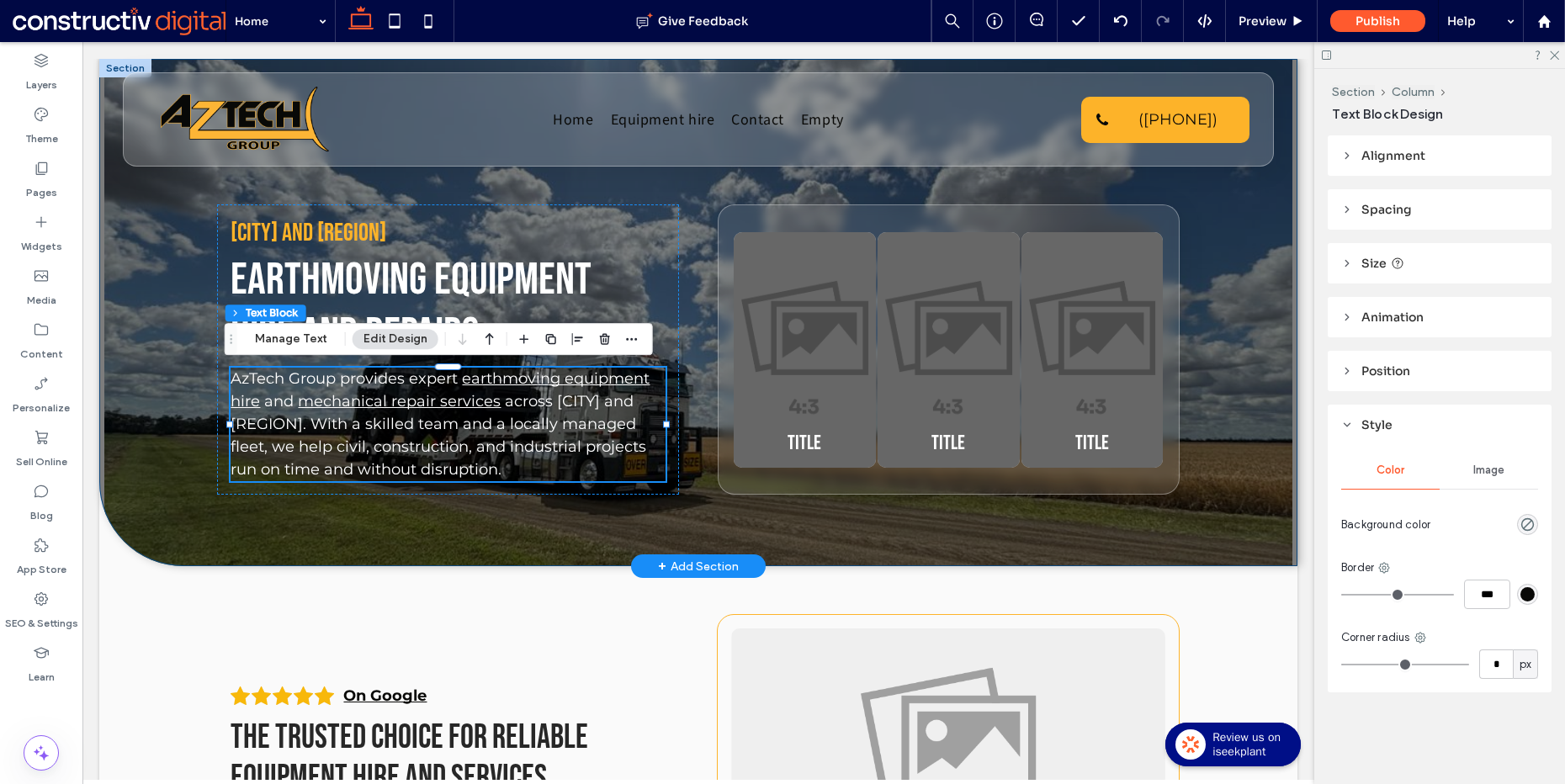 click on "Brisbane and South East Queensland
Earthmoving equipment hire and repairs
AzTech Group provides expert
earthmoving equipment hire   and
mechanical repair services   across Brisbane and South East Queensland. With a skilled team and a locally managed fleet, we help civil, construction, and industrial projects run on time and without disruption.
Title
Button
Title
Button
Title
Button" at bounding box center [698, 312] 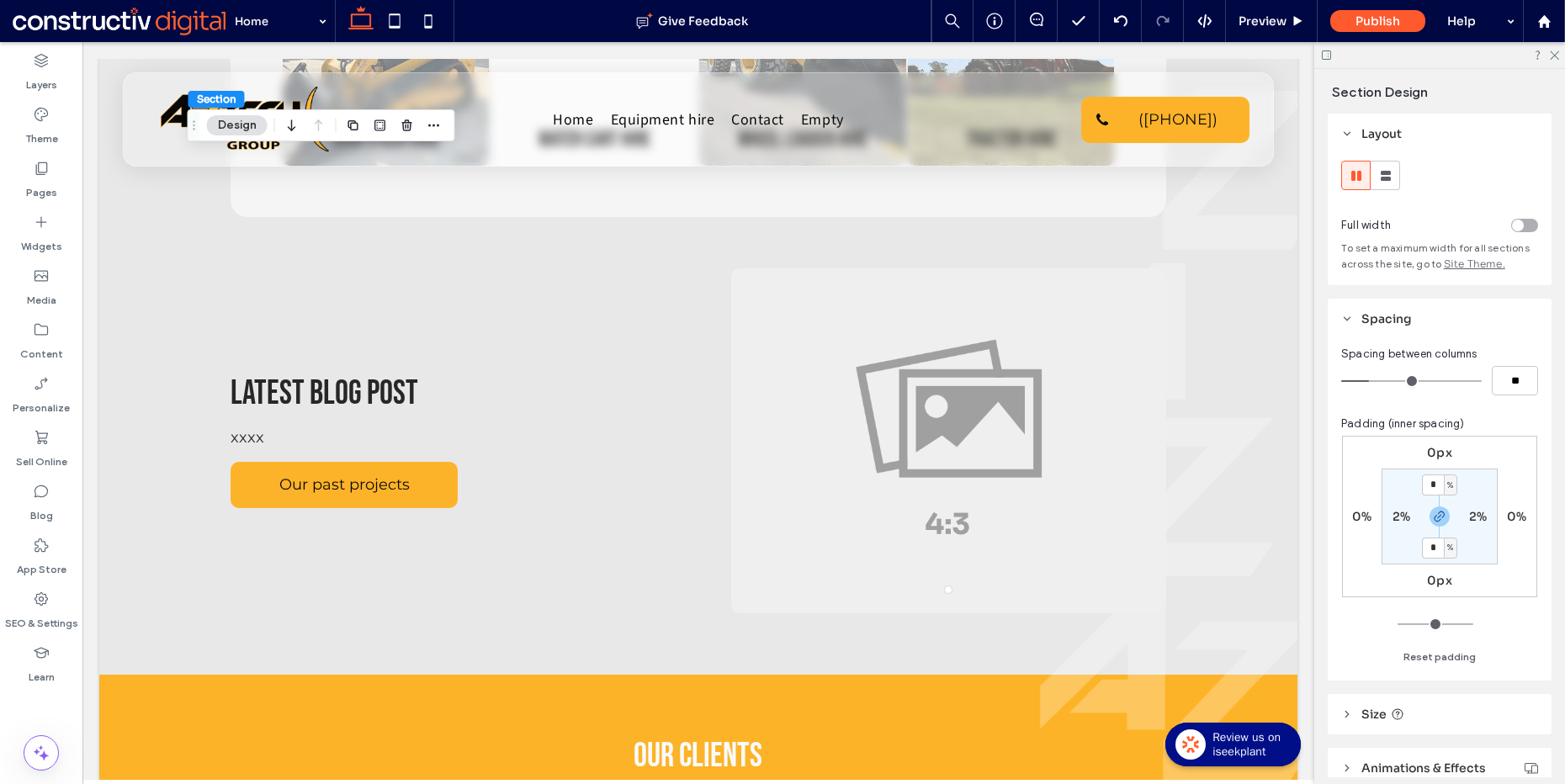 scroll, scrollTop: 0, scrollLeft: 0, axis: both 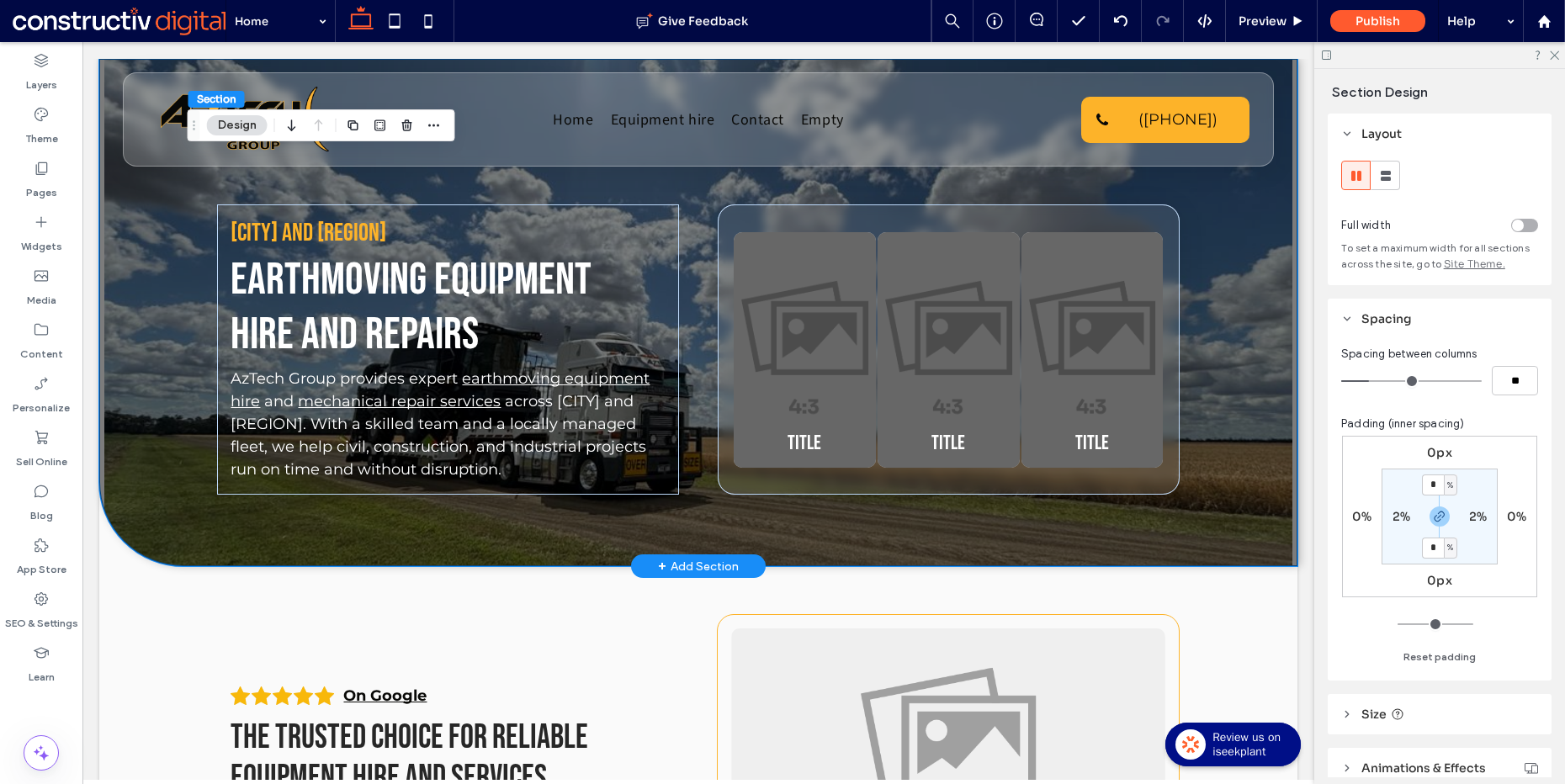 click on "Title
Button
Title
Button
Title
Button" at bounding box center (948, 349) 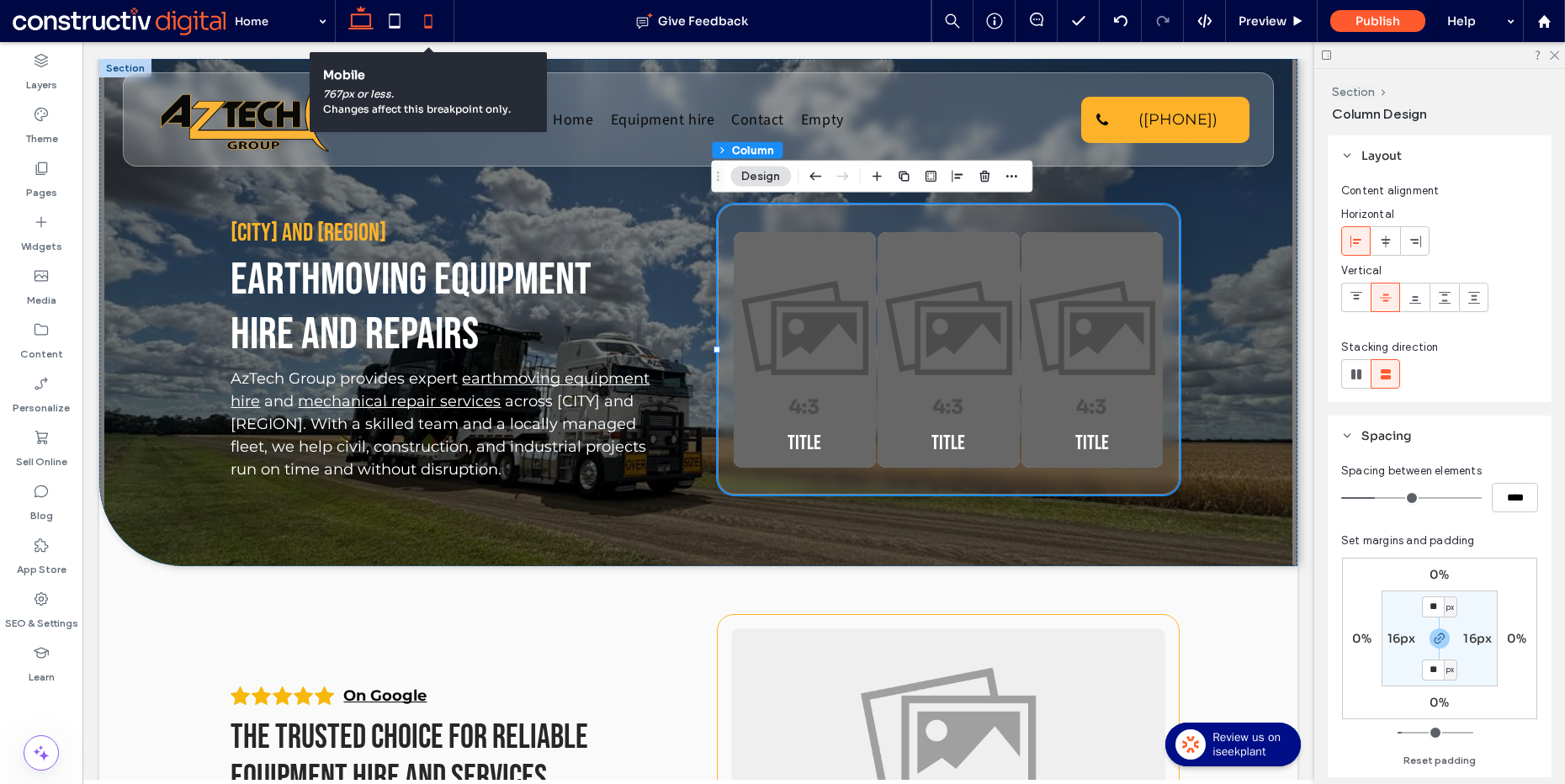 click 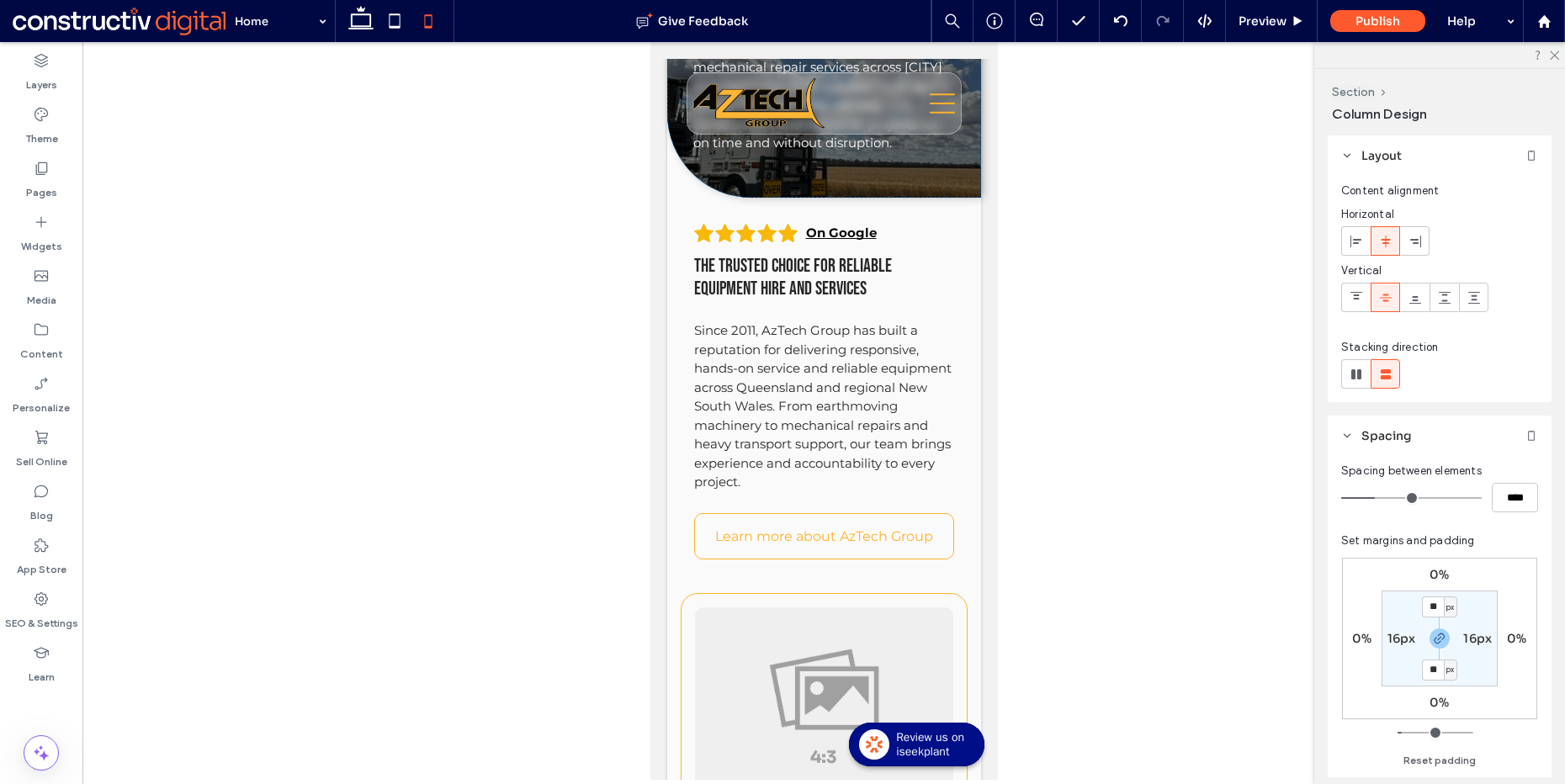scroll, scrollTop: 268, scrollLeft: 0, axis: vertical 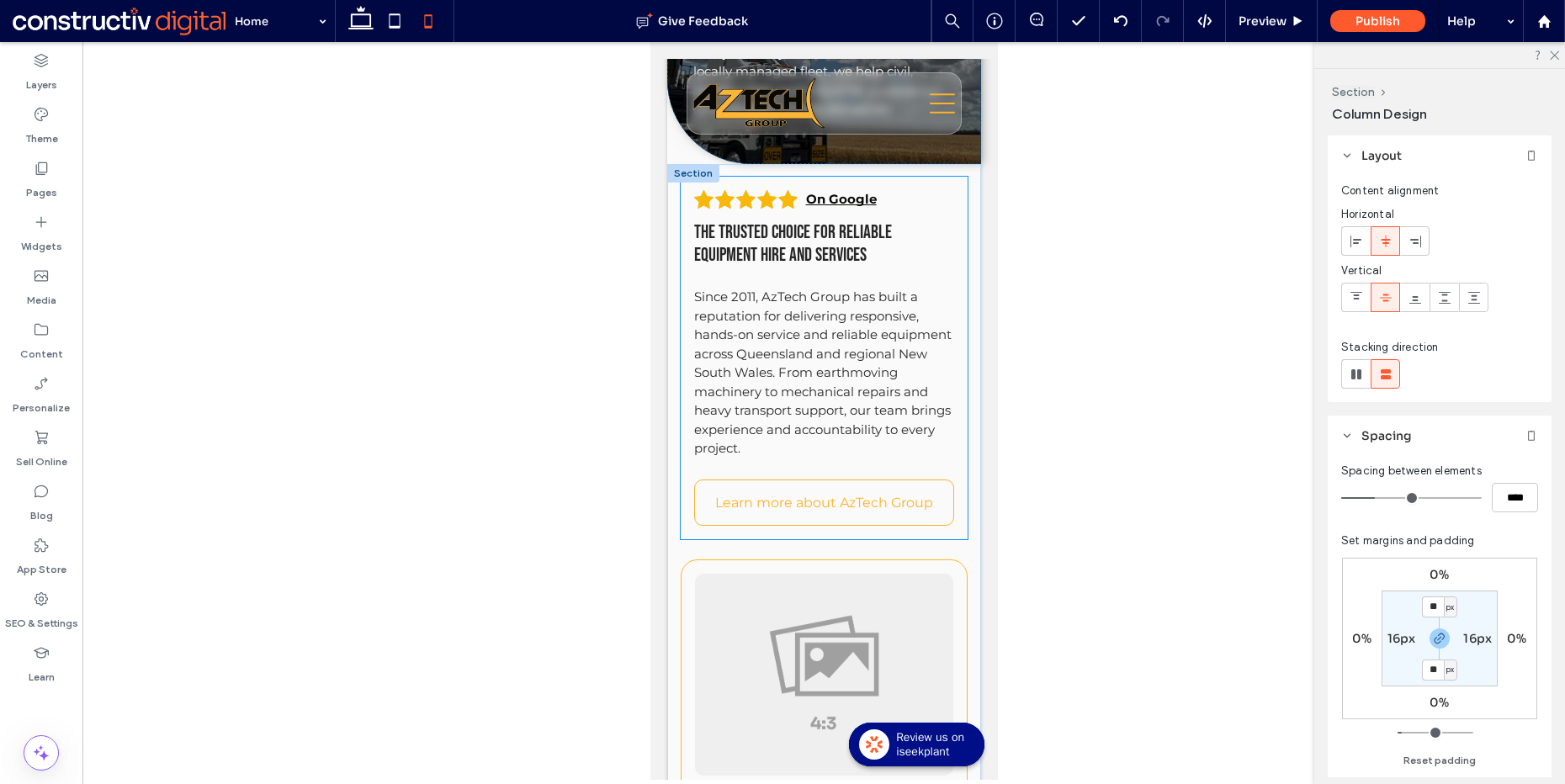 click on "On Google
The trusted choice for reliable equipment hire and services
Since 2011, AzTech Group has built a reputation for delivering responsive, hands-on service and reliable equipment across Queensland and regional New South Wales. From earthmoving machinery to mechanical repairs and heavy transport support, our team brings experience and accountability to every project.
Learn more about AzTech Group" at bounding box center [823, 358] 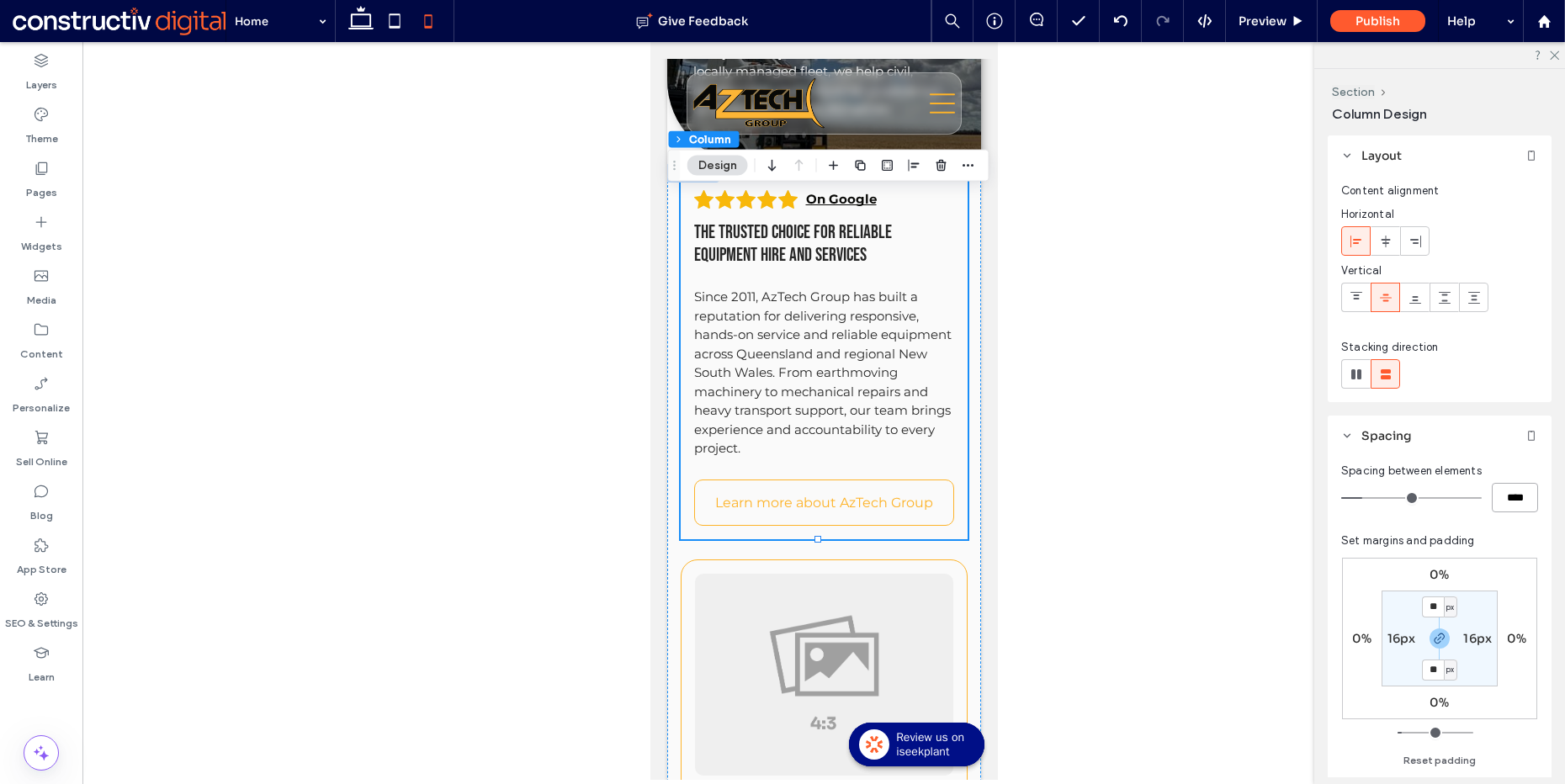 click on "****" at bounding box center (1515, 497) 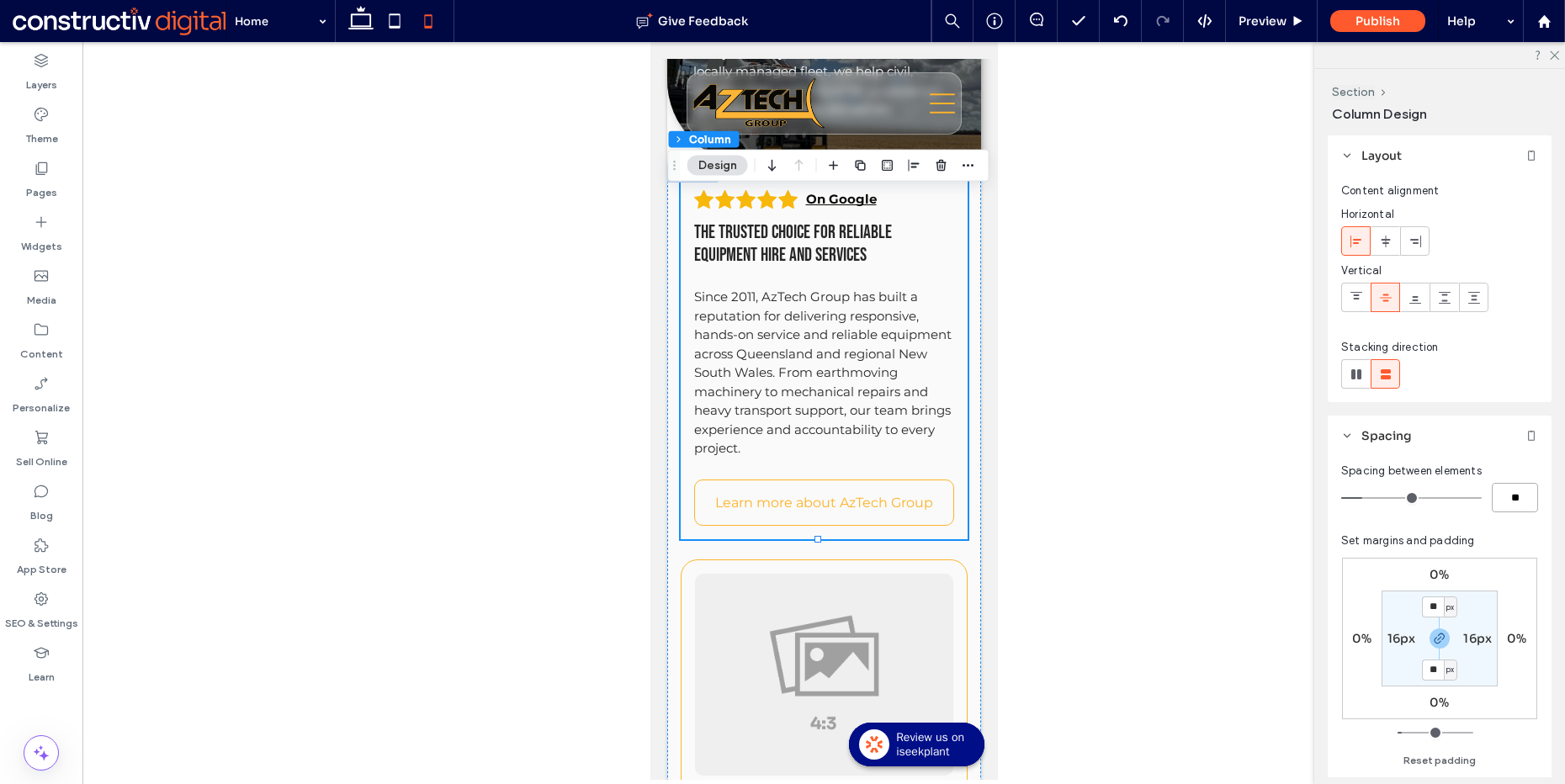 type on "**" 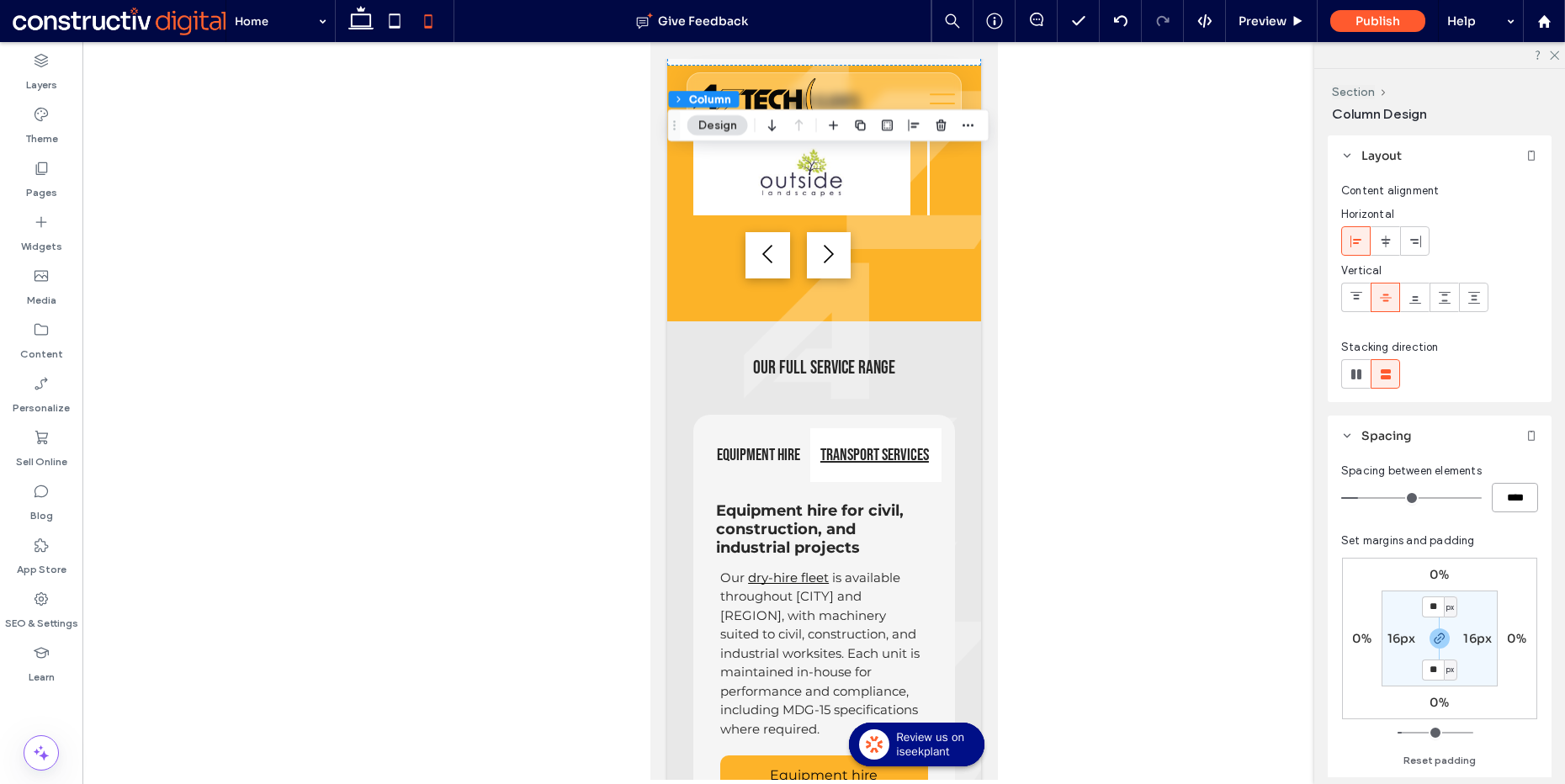 scroll, scrollTop: 1072, scrollLeft: 0, axis: vertical 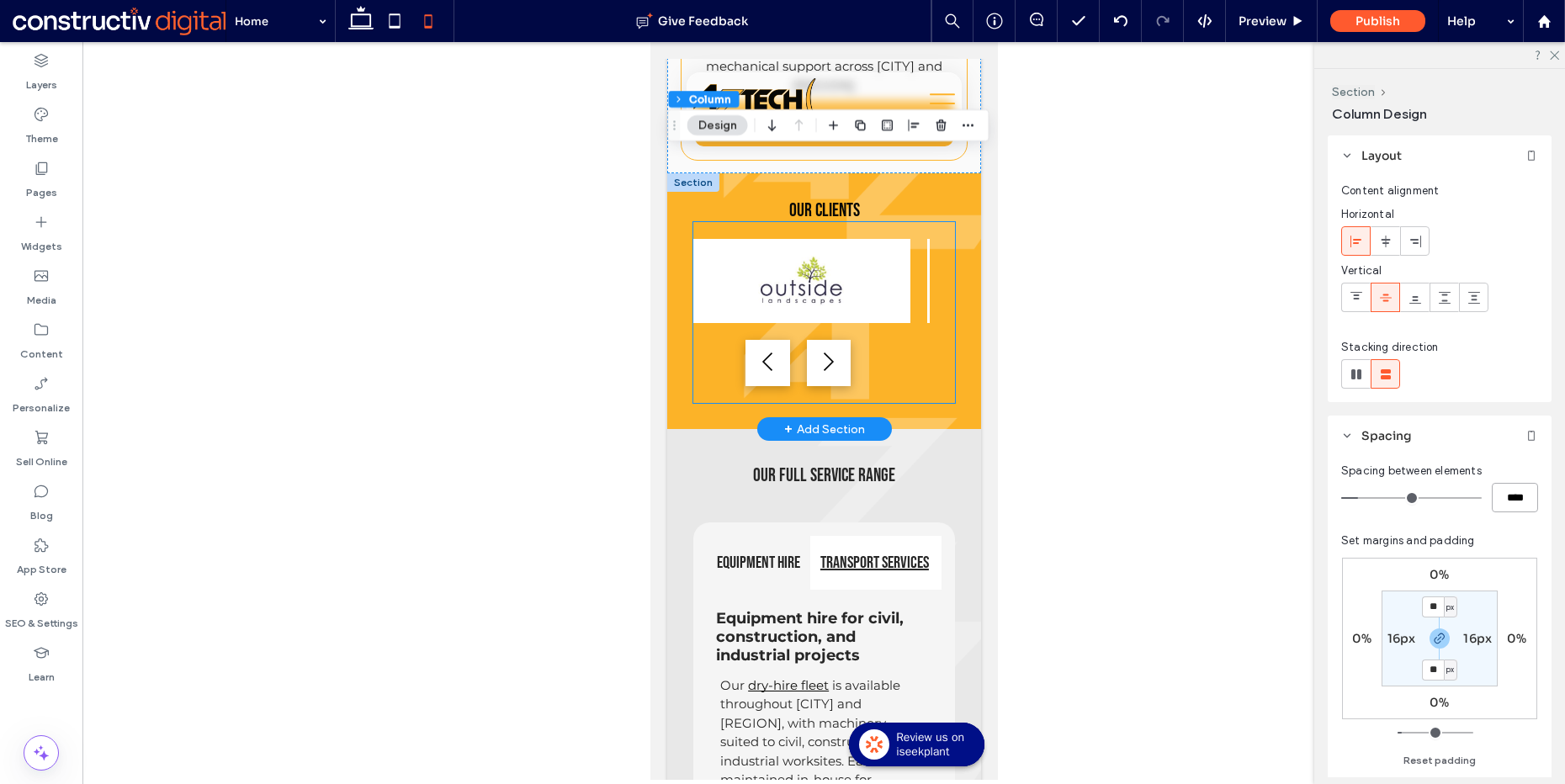 click at bounding box center (801, 281) 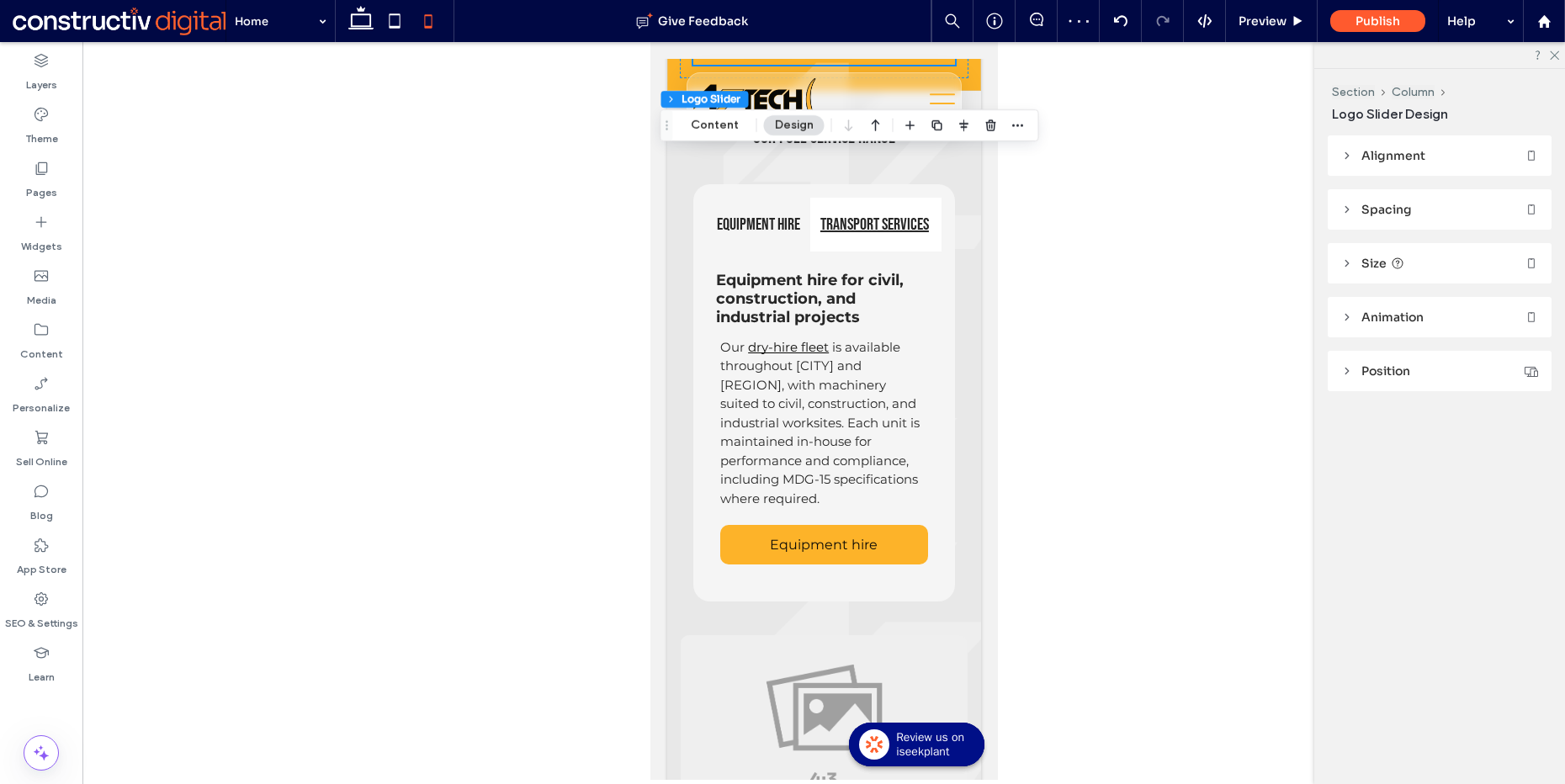 scroll, scrollTop: 1399, scrollLeft: 0, axis: vertical 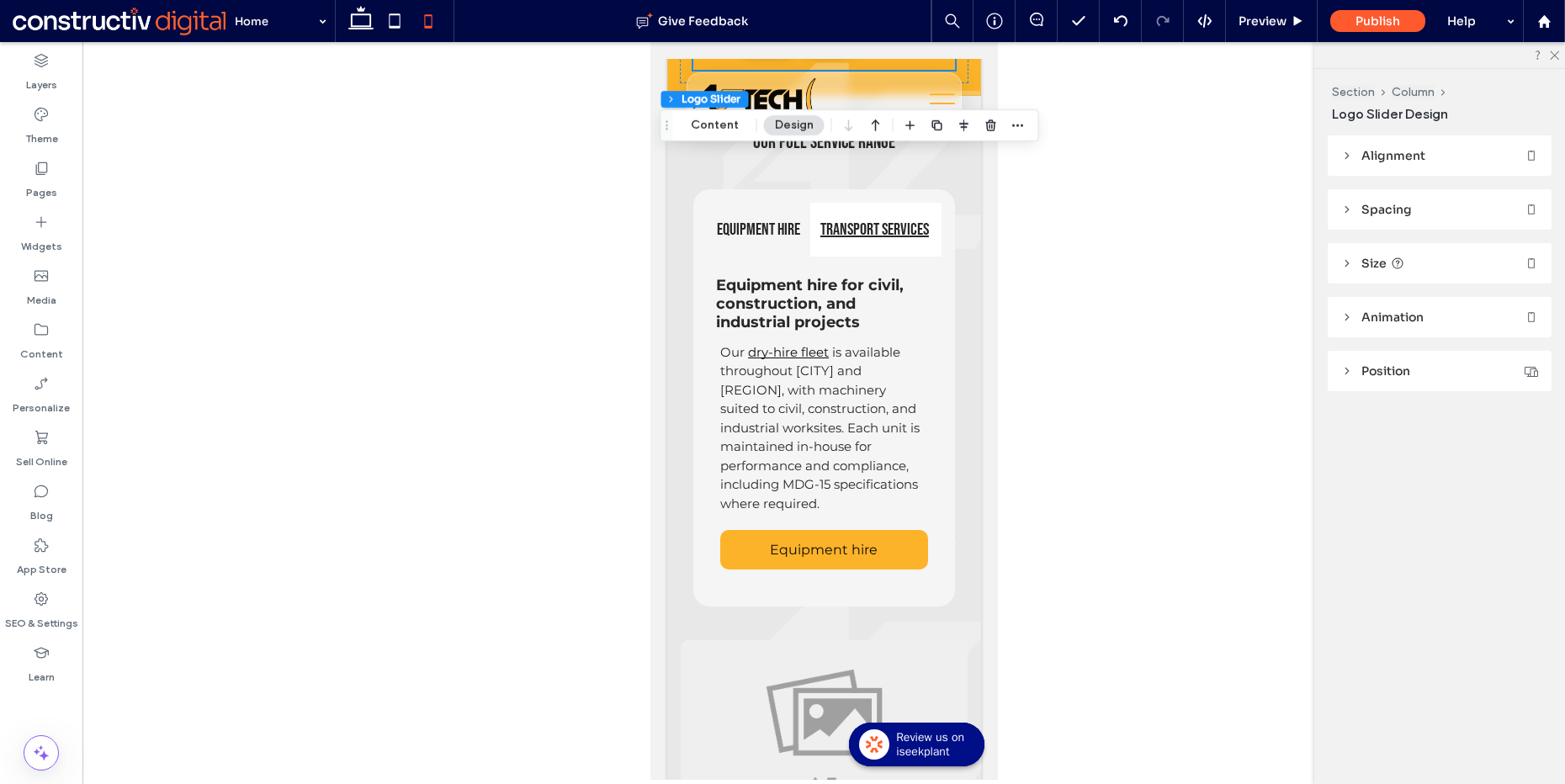 drag, startPoint x: 988, startPoint y: 255, endPoint x: 1663, endPoint y: 328, distance: 678.9359 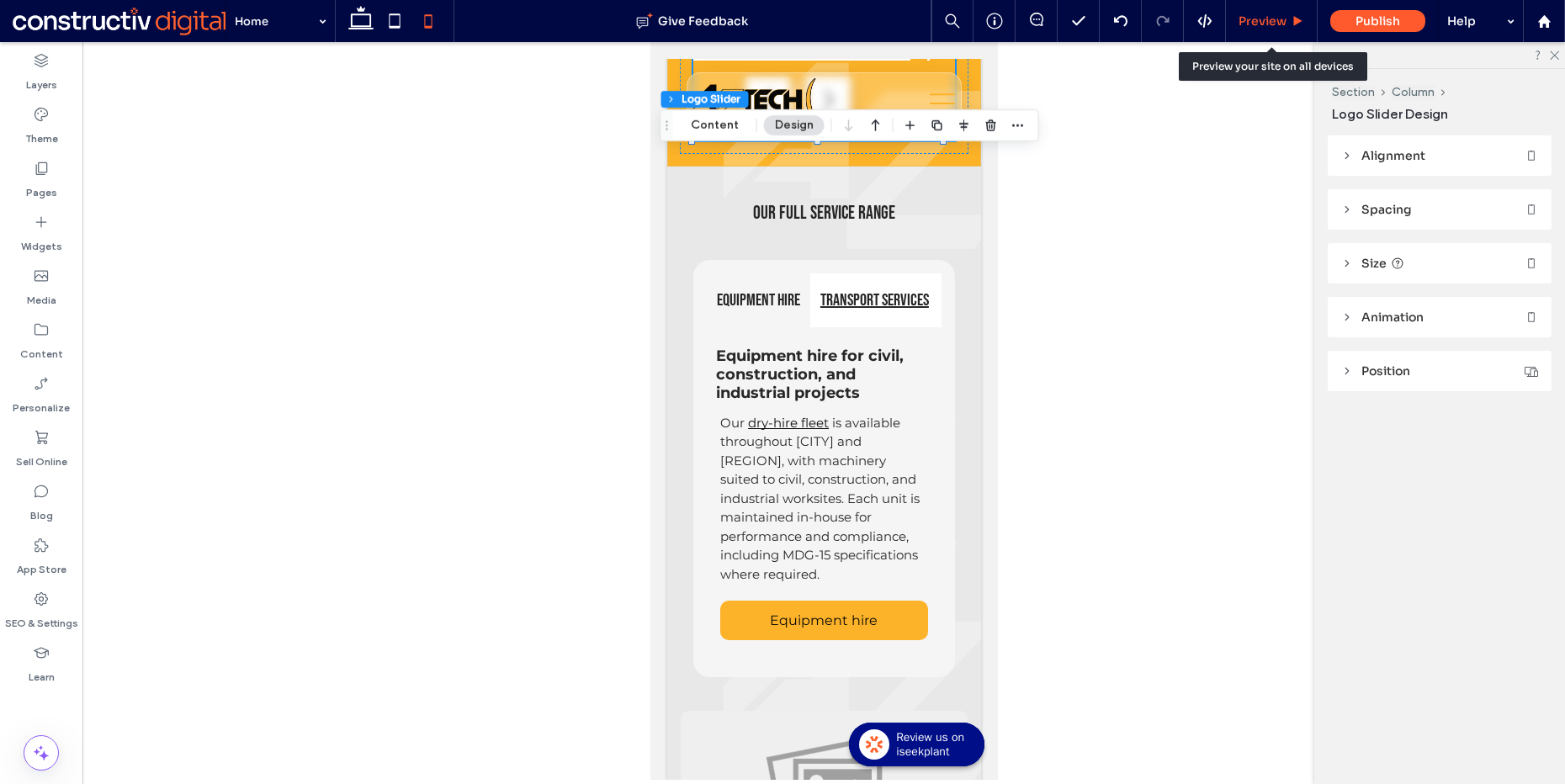 click on "Preview" at bounding box center (1271, 21) 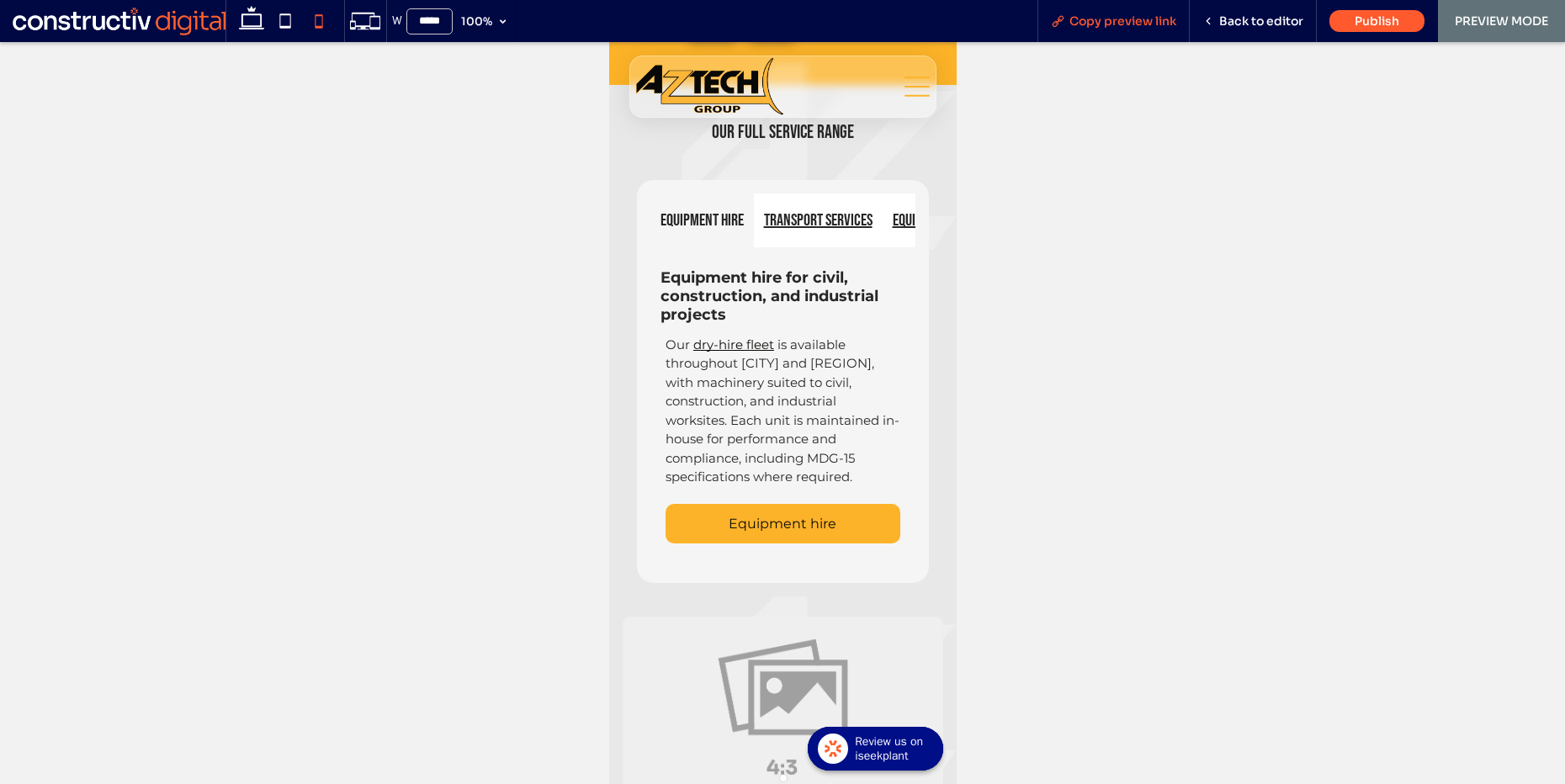 click on "Copy preview link" at bounding box center [1122, 21] 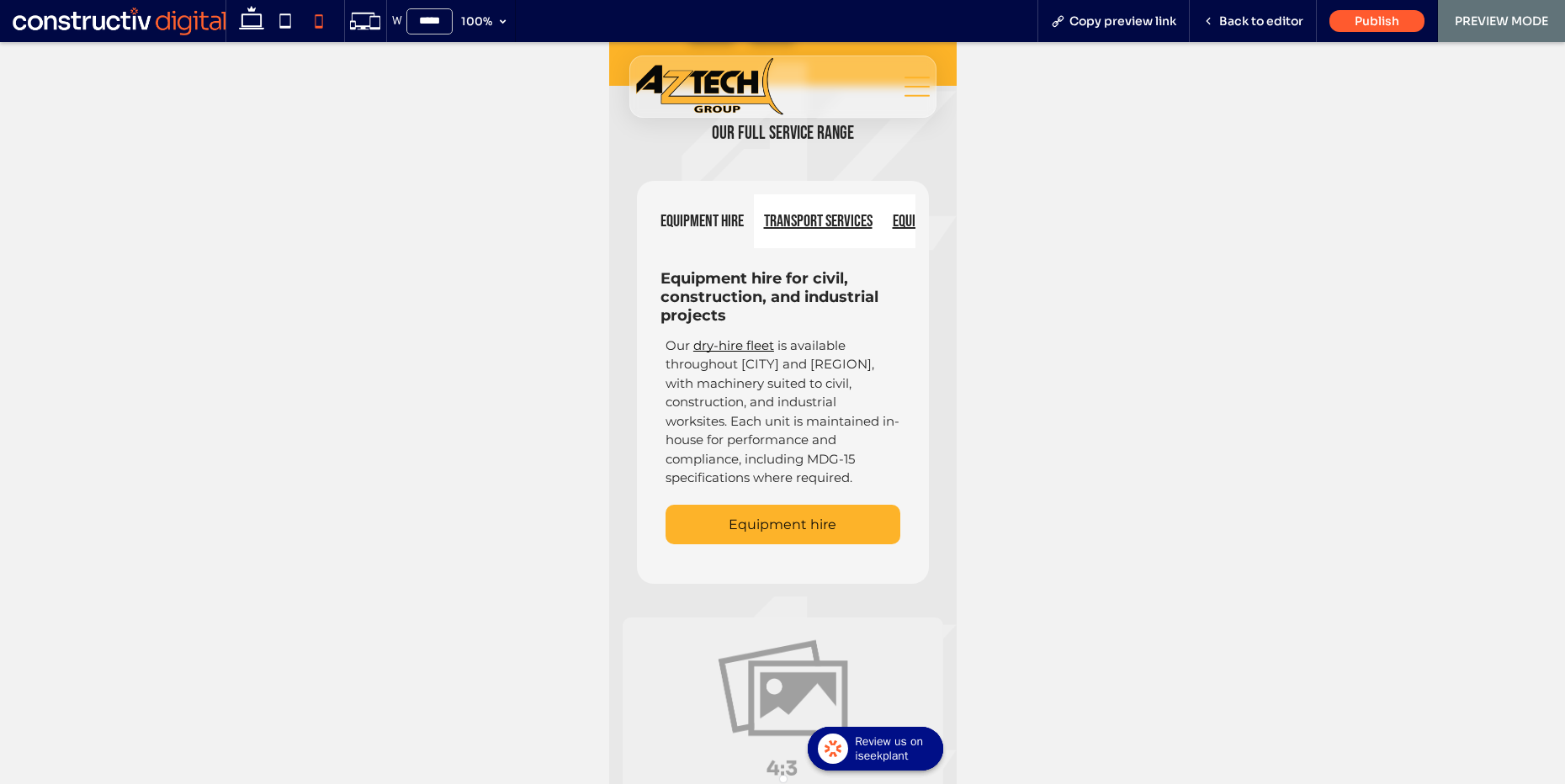 scroll, scrollTop: 0, scrollLeft: 0, axis: both 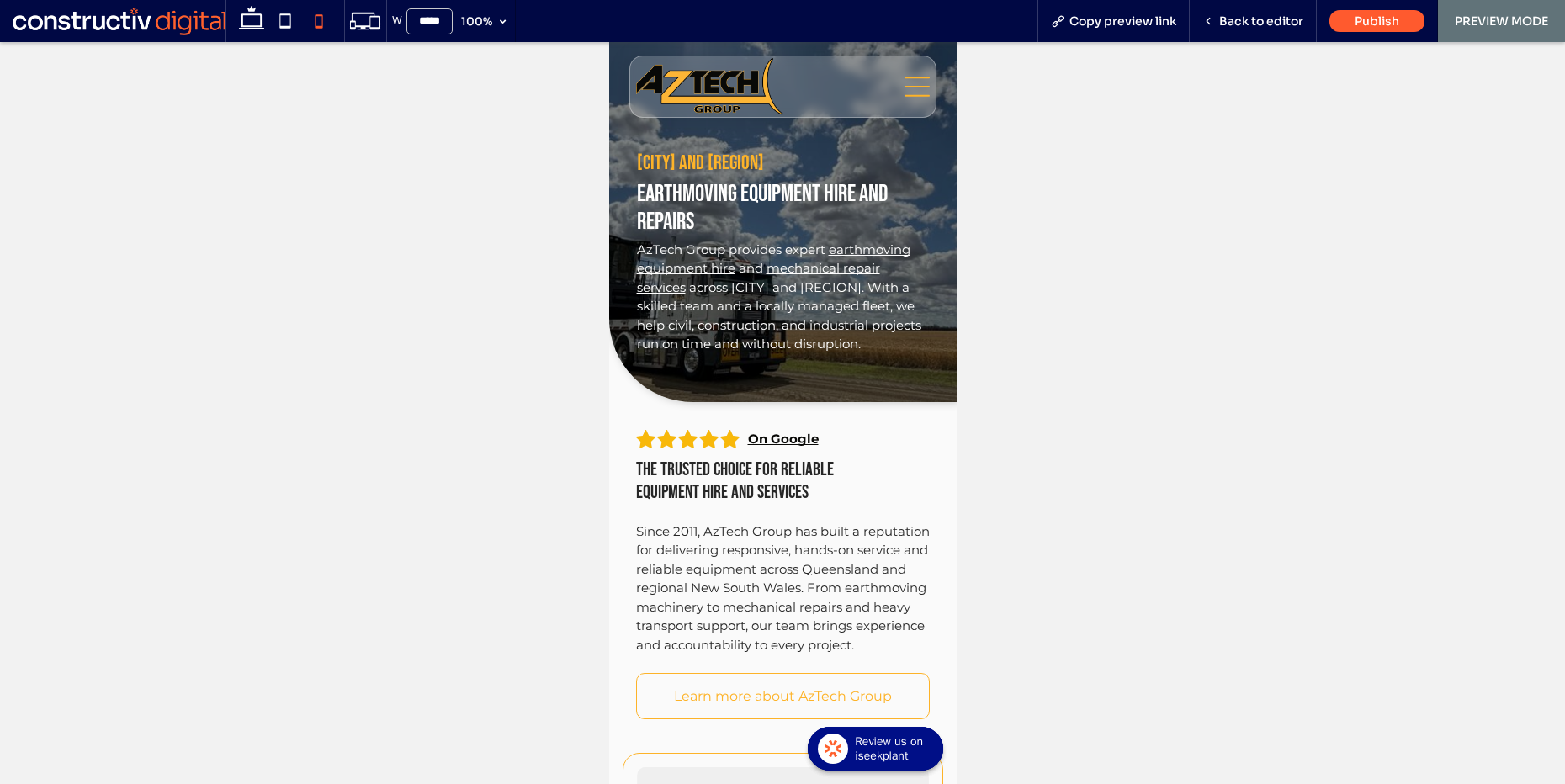 drag, startPoint x: 952, startPoint y: 275, endPoint x: 1560, endPoint y: 67, distance: 642.59474 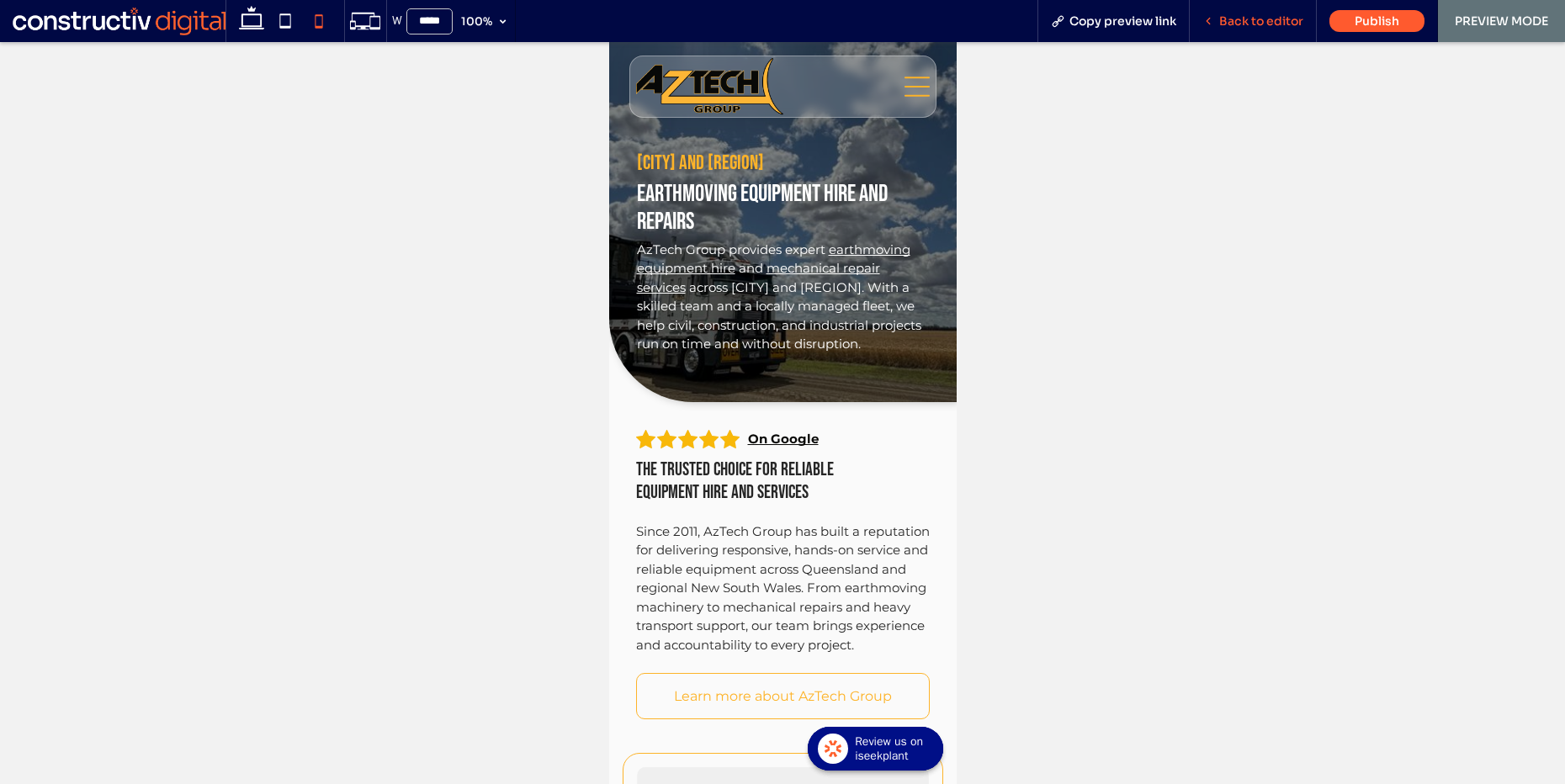 click on "Back to editor" at bounding box center (1253, 21) 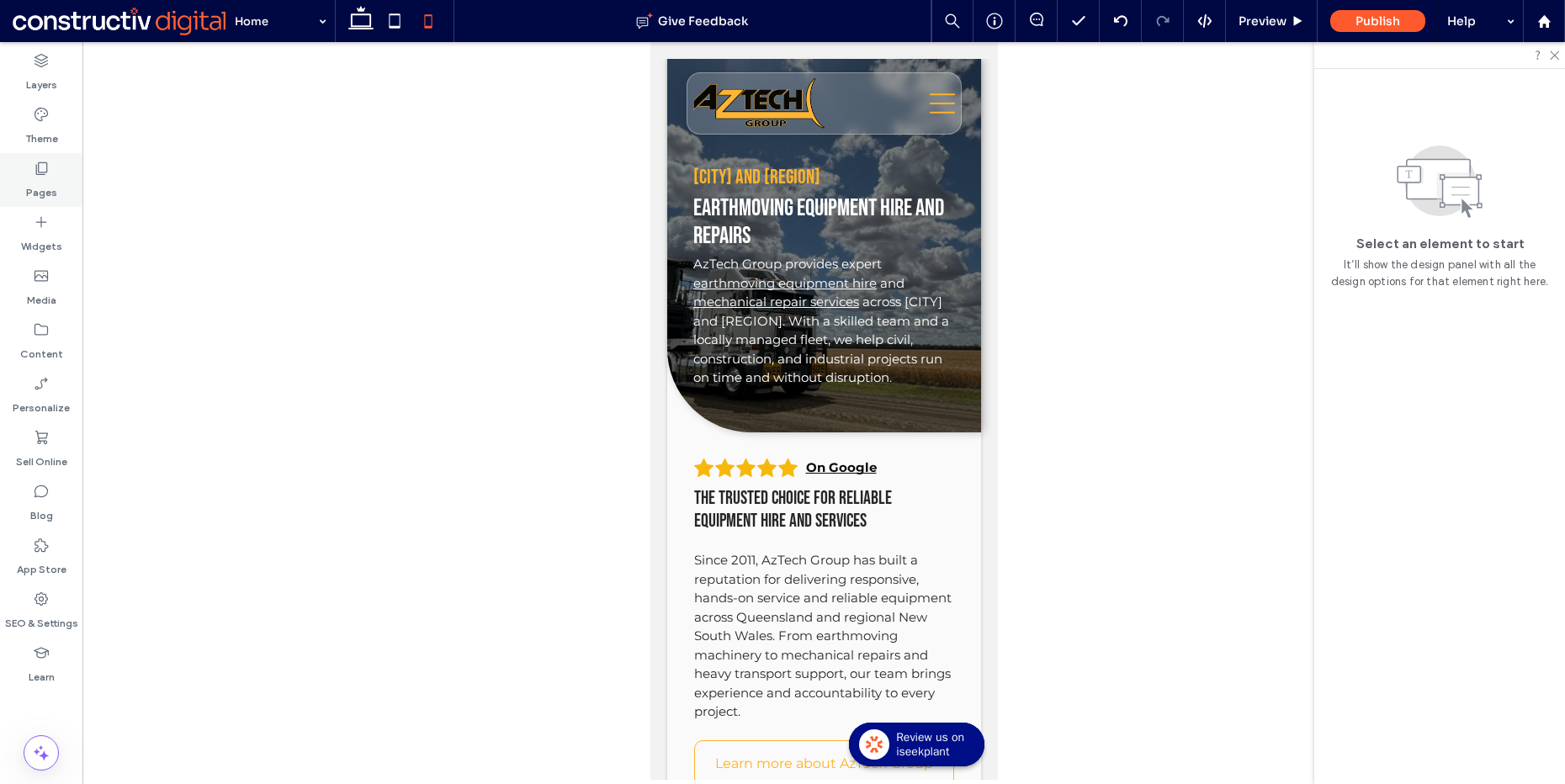 click on "Pages" at bounding box center (41, 188) 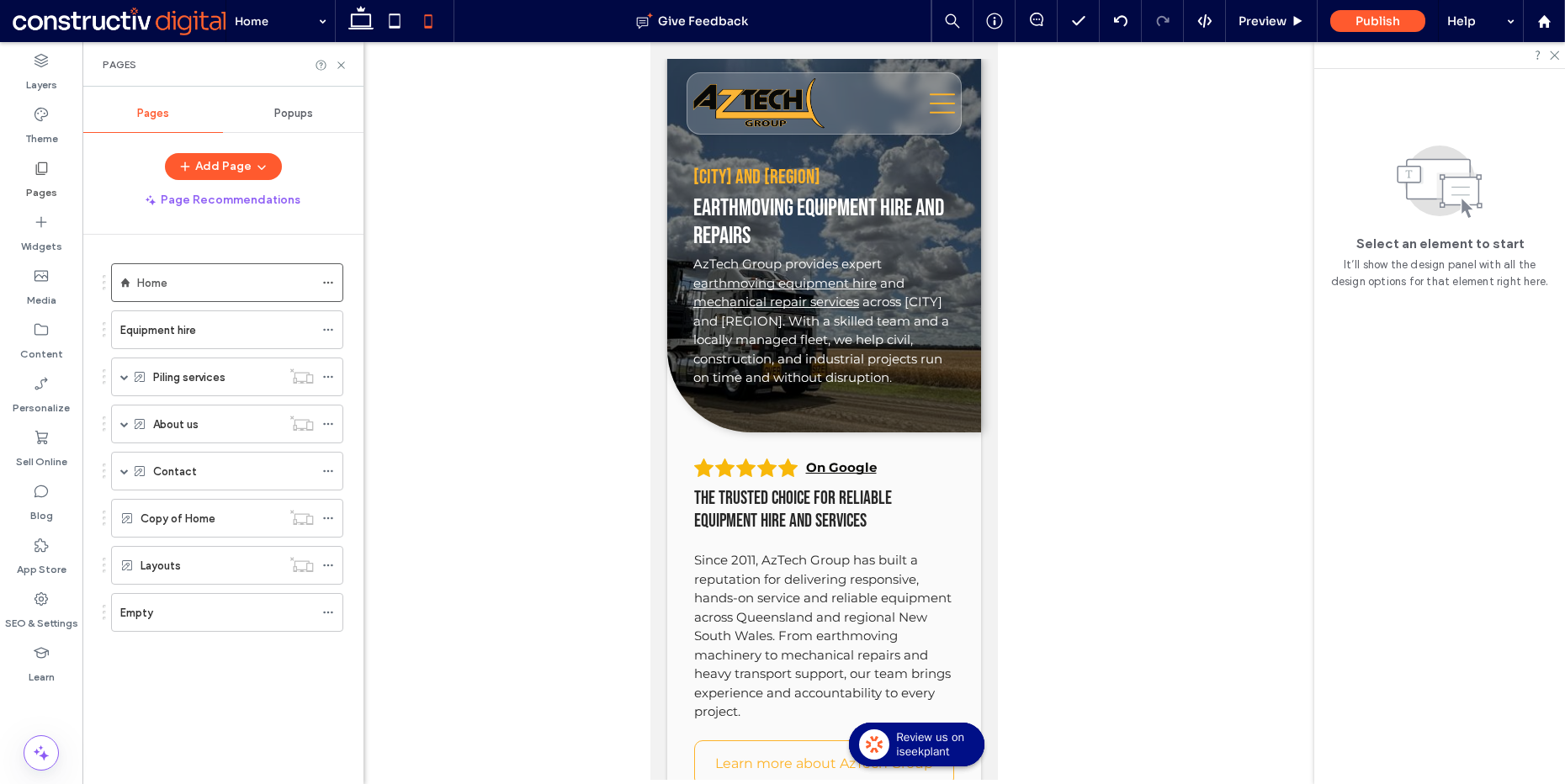 drag, startPoint x: 225, startPoint y: 274, endPoint x: 241, endPoint y: 256, distance: 24.083189 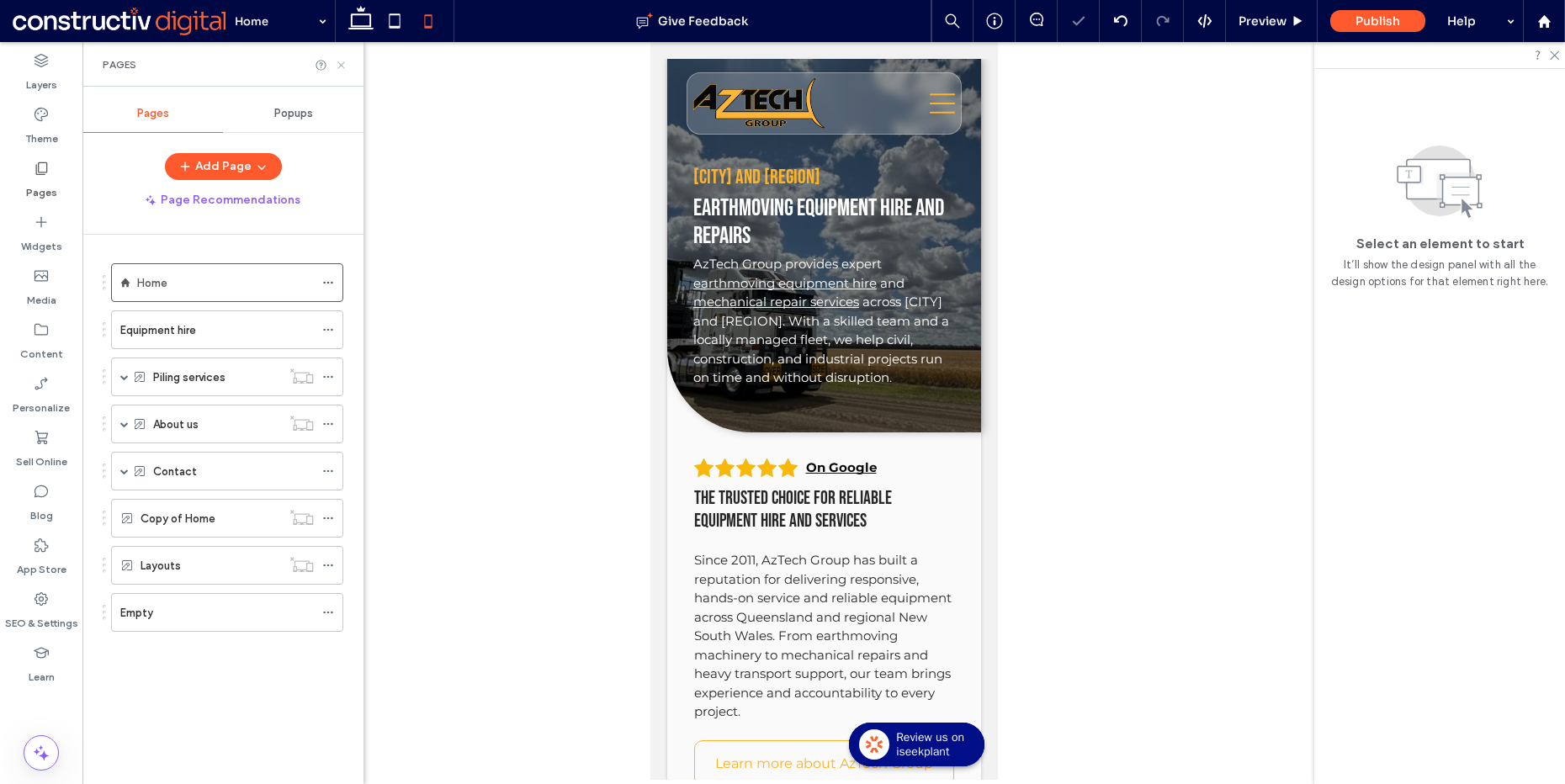 click 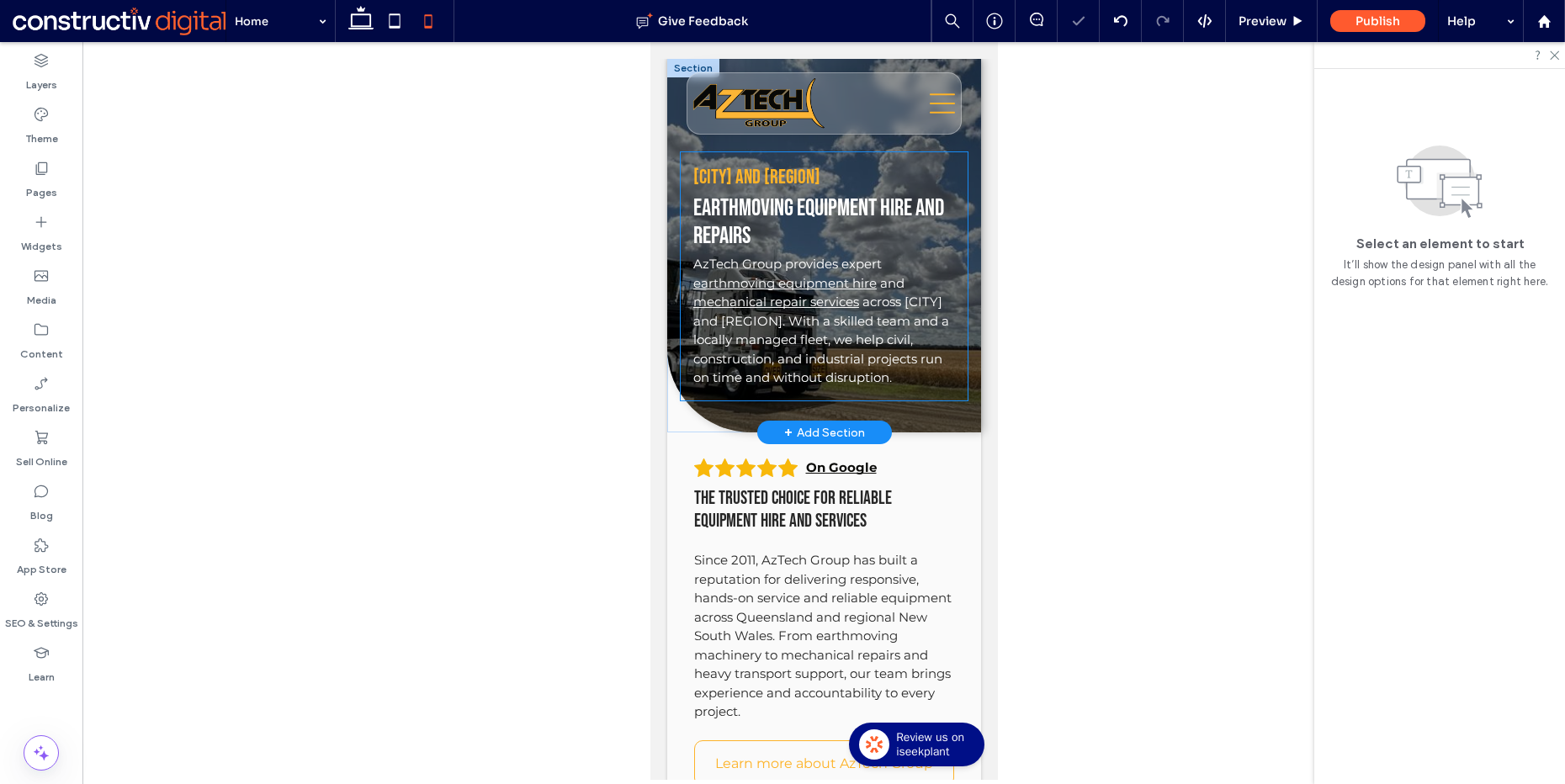 scroll, scrollTop: 0, scrollLeft: 0, axis: both 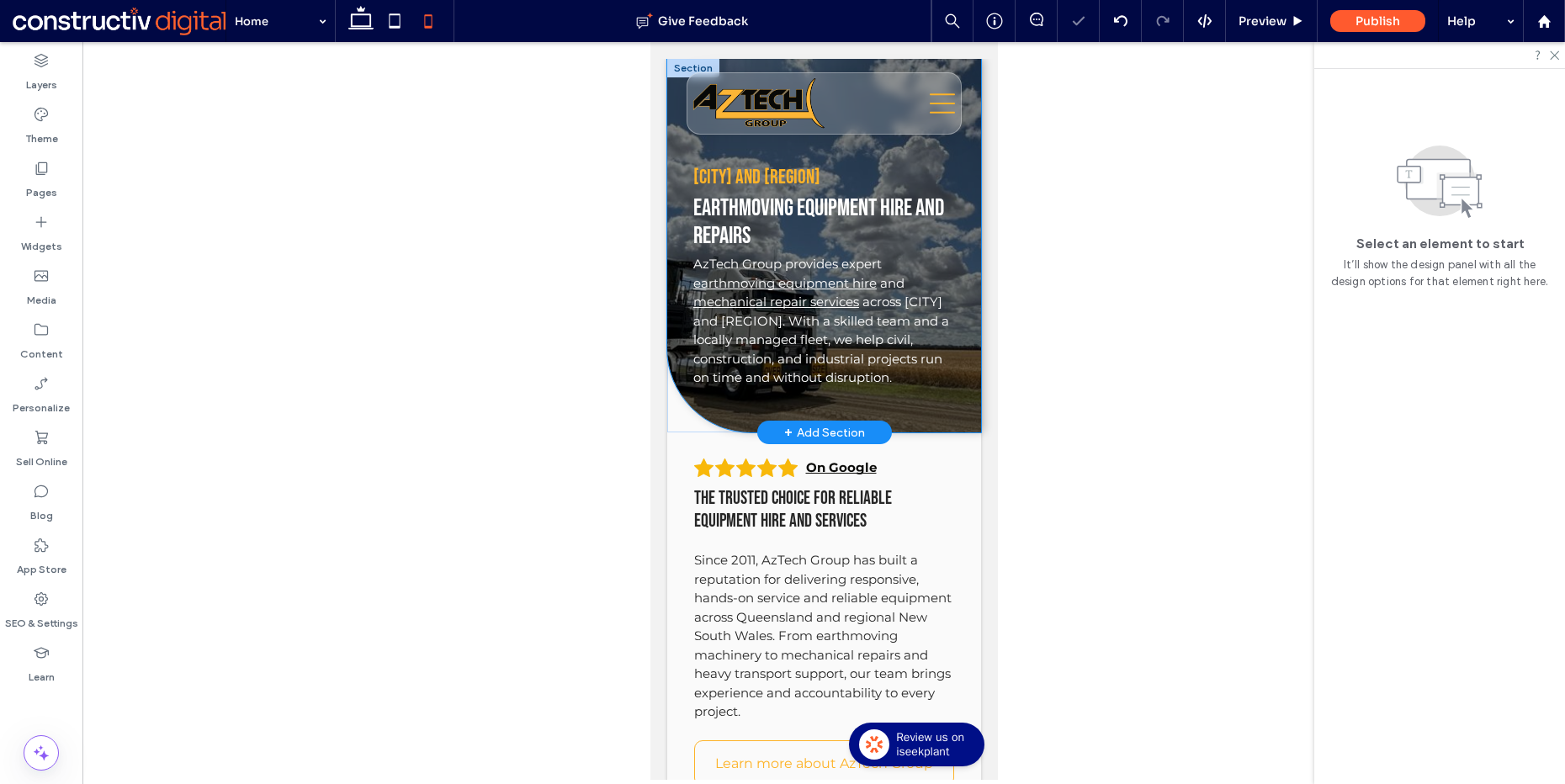 click on "Brisbane and South East Queensland
Earthmoving equipment hire and repairs
AzTech Group provides expert
earthmoving equipment hire   and
mechanical repair services   across Brisbane and South East Queensland. With a skilled team and a locally managed fleet, we help civil, construction, and industrial projects run on time and without disruption.
Title
Button
Title
Button
Title
Button" at bounding box center [823, 246] 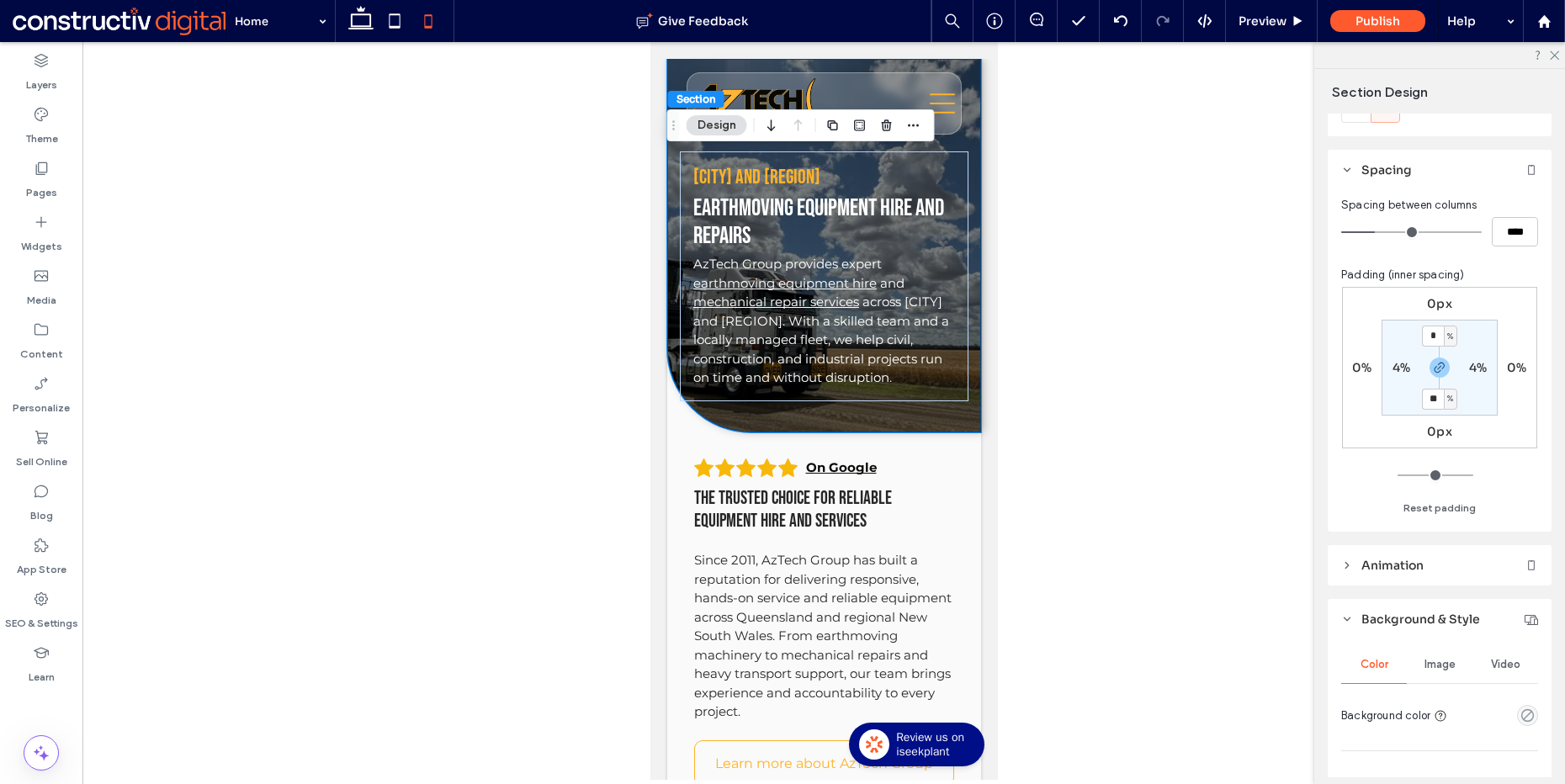 scroll, scrollTop: 556, scrollLeft: 0, axis: vertical 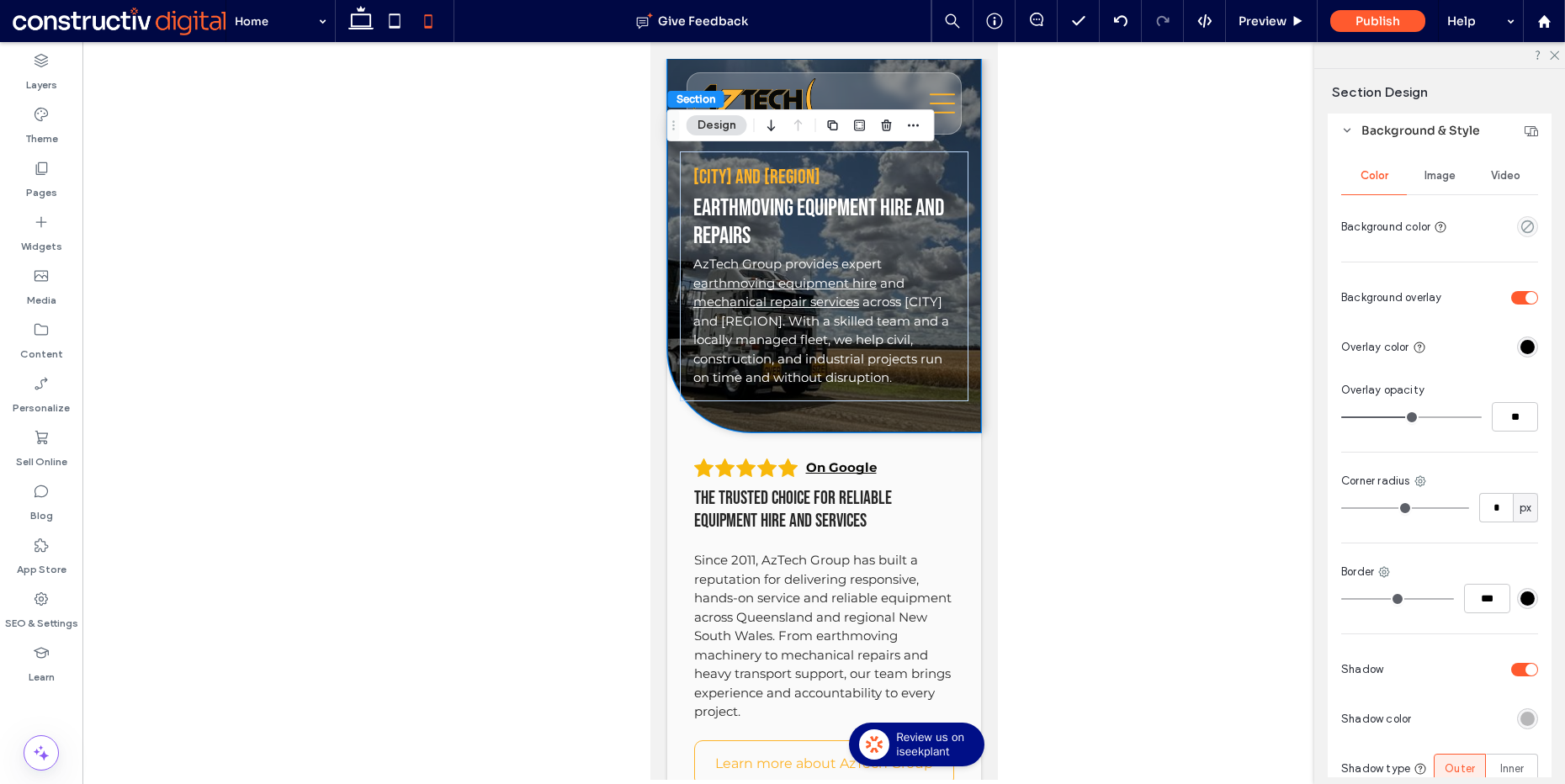 click on "Image" at bounding box center (1440, 176) 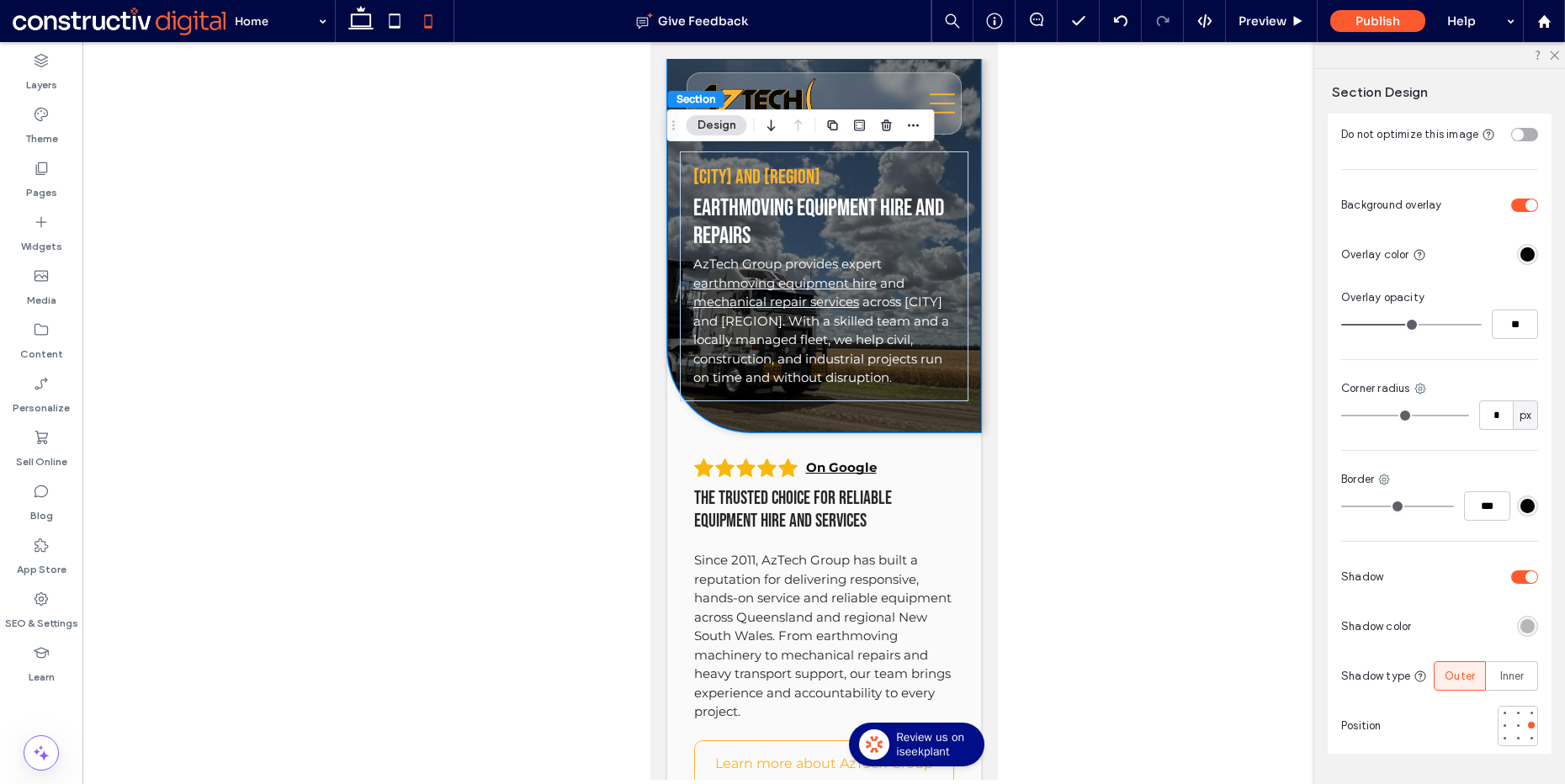 scroll, scrollTop: 1247, scrollLeft: 0, axis: vertical 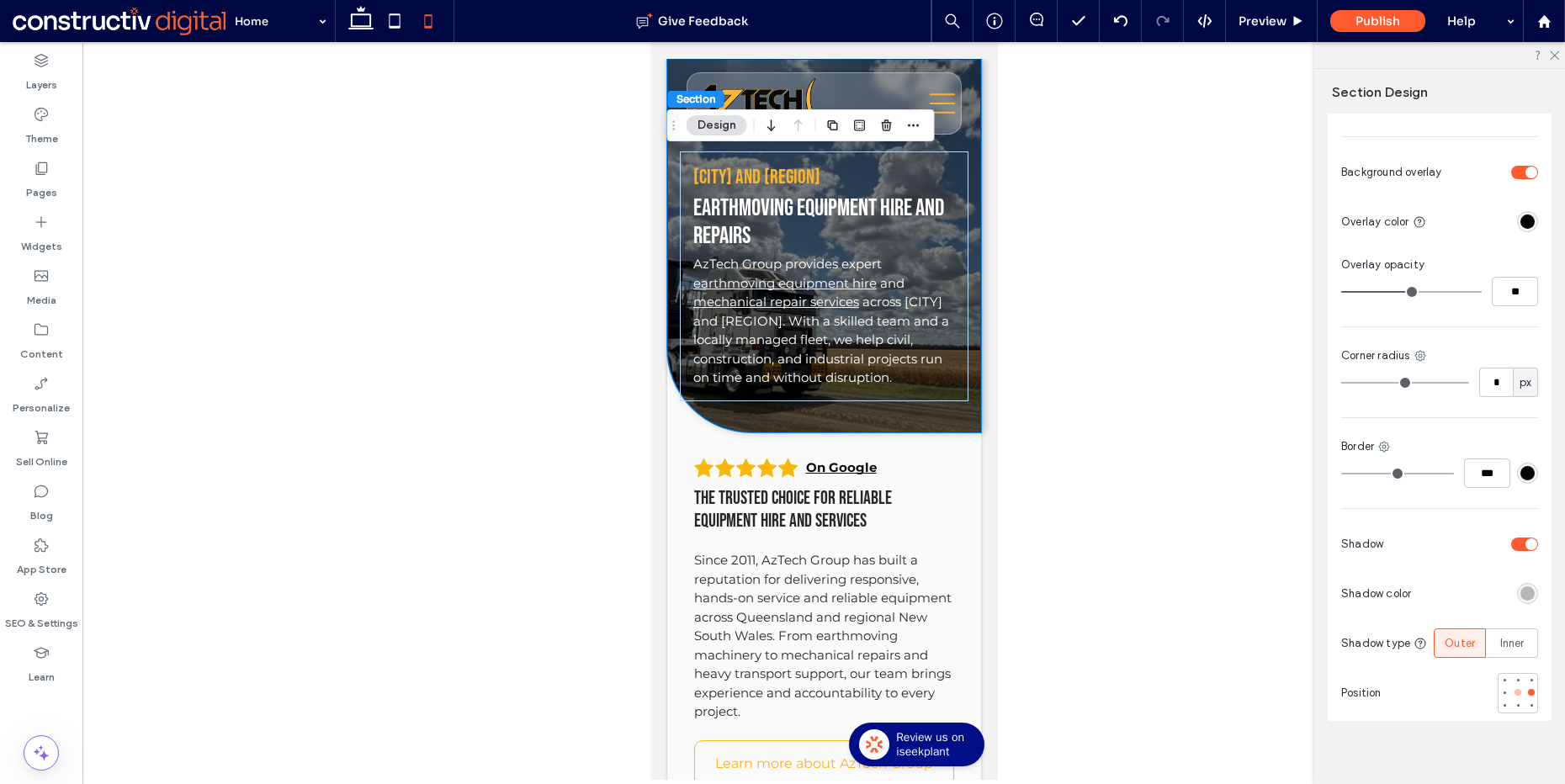 click at bounding box center [1518, 692] 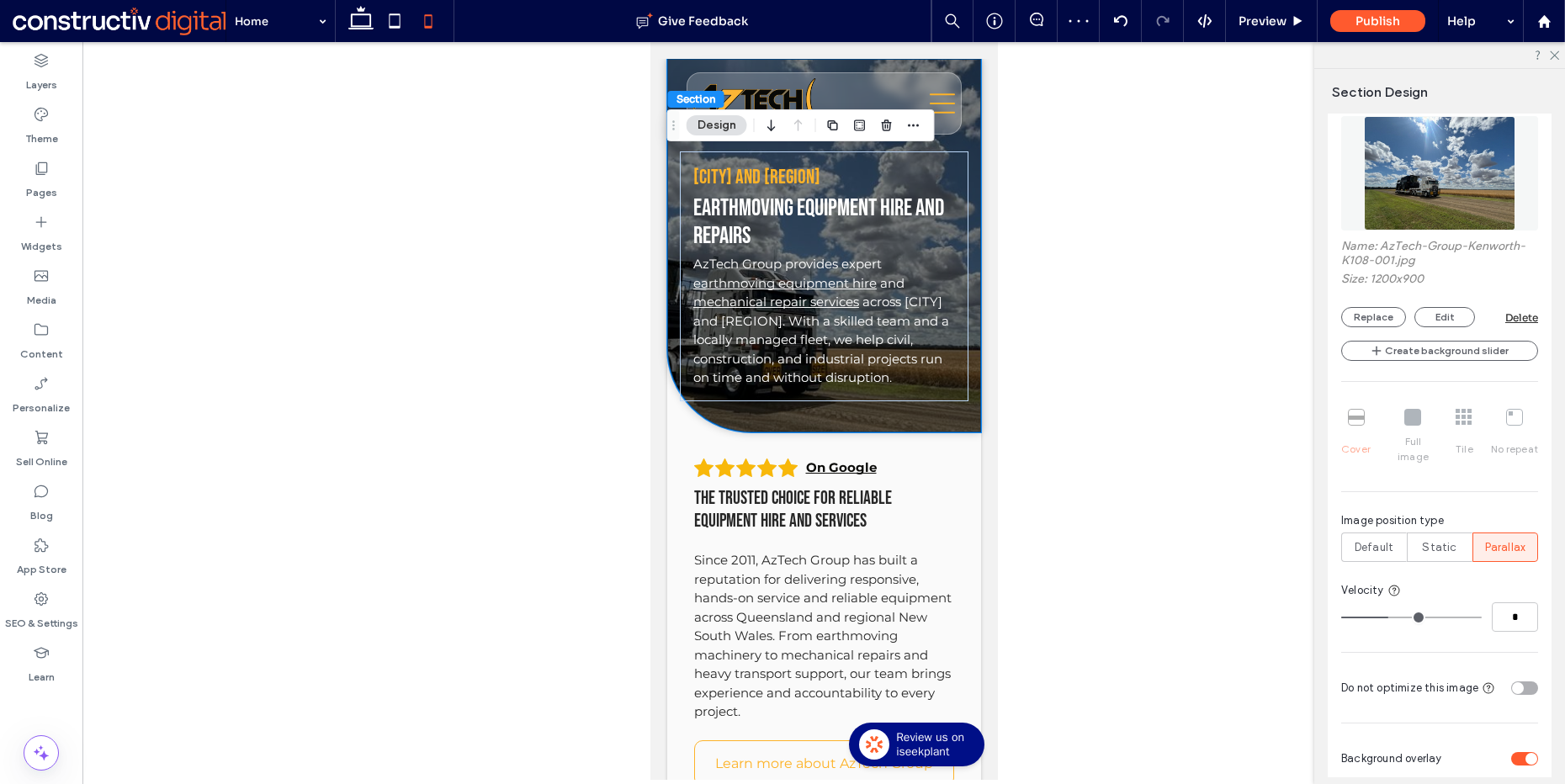 scroll, scrollTop: 577, scrollLeft: 0, axis: vertical 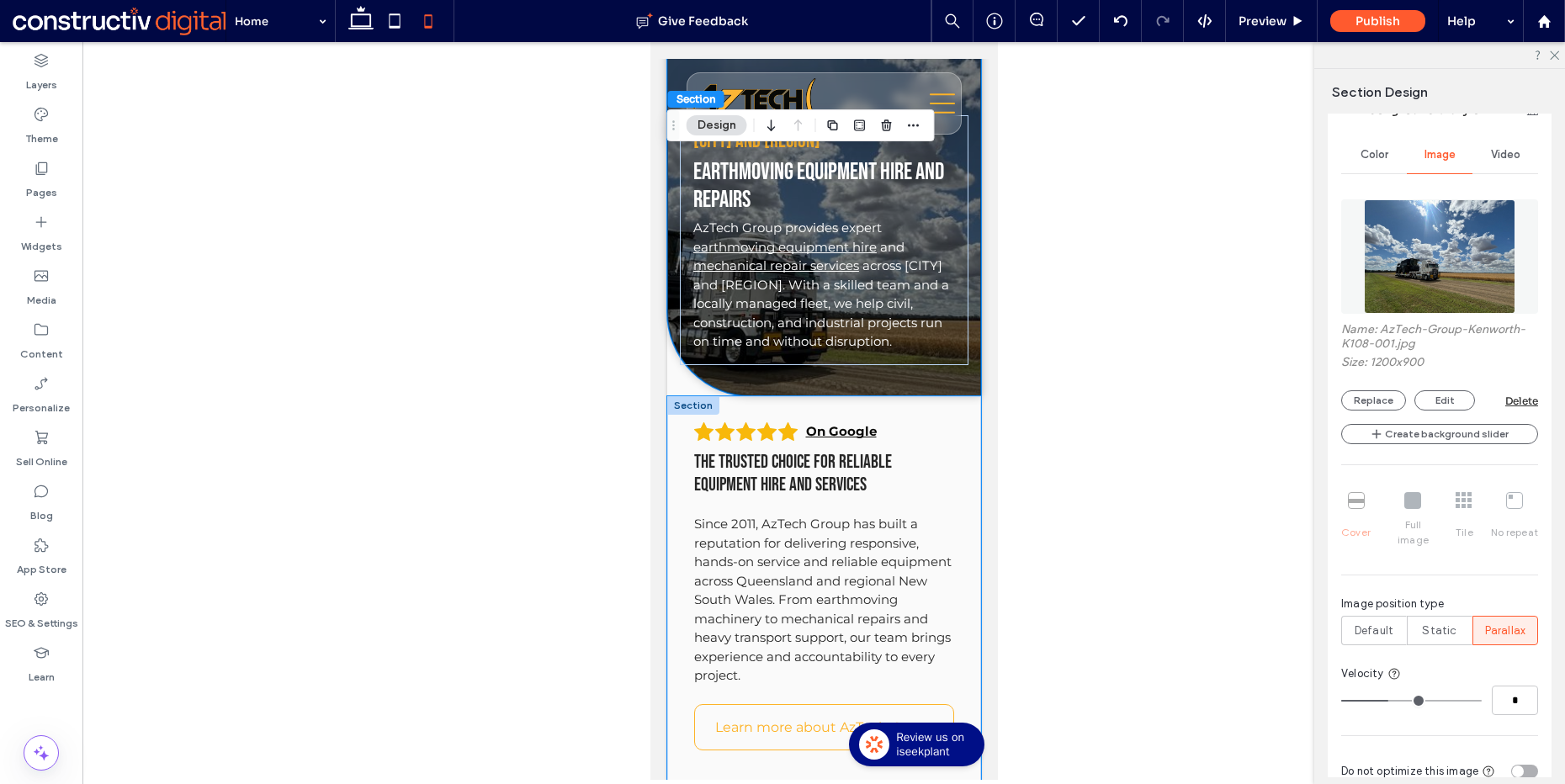 click on "On Google
The trusted choice for reliable equipment hire and services
Since 2011, AzTech Group has built a reputation for delivering responsive, hands-on service and reliable equipment across Queensland and regional New South Wales. From earthmoving machinery to mechanical repairs and heavy transport support, our team brings experience and accountability to every project.
Learn more about AzTech Group
Get expert advice, fast quotes, and reliable machinery from AzTech
We deliver earthmoving hire and mechanical support across Brisbane and South East Queensland.
Enquire online" at bounding box center [823, 803] 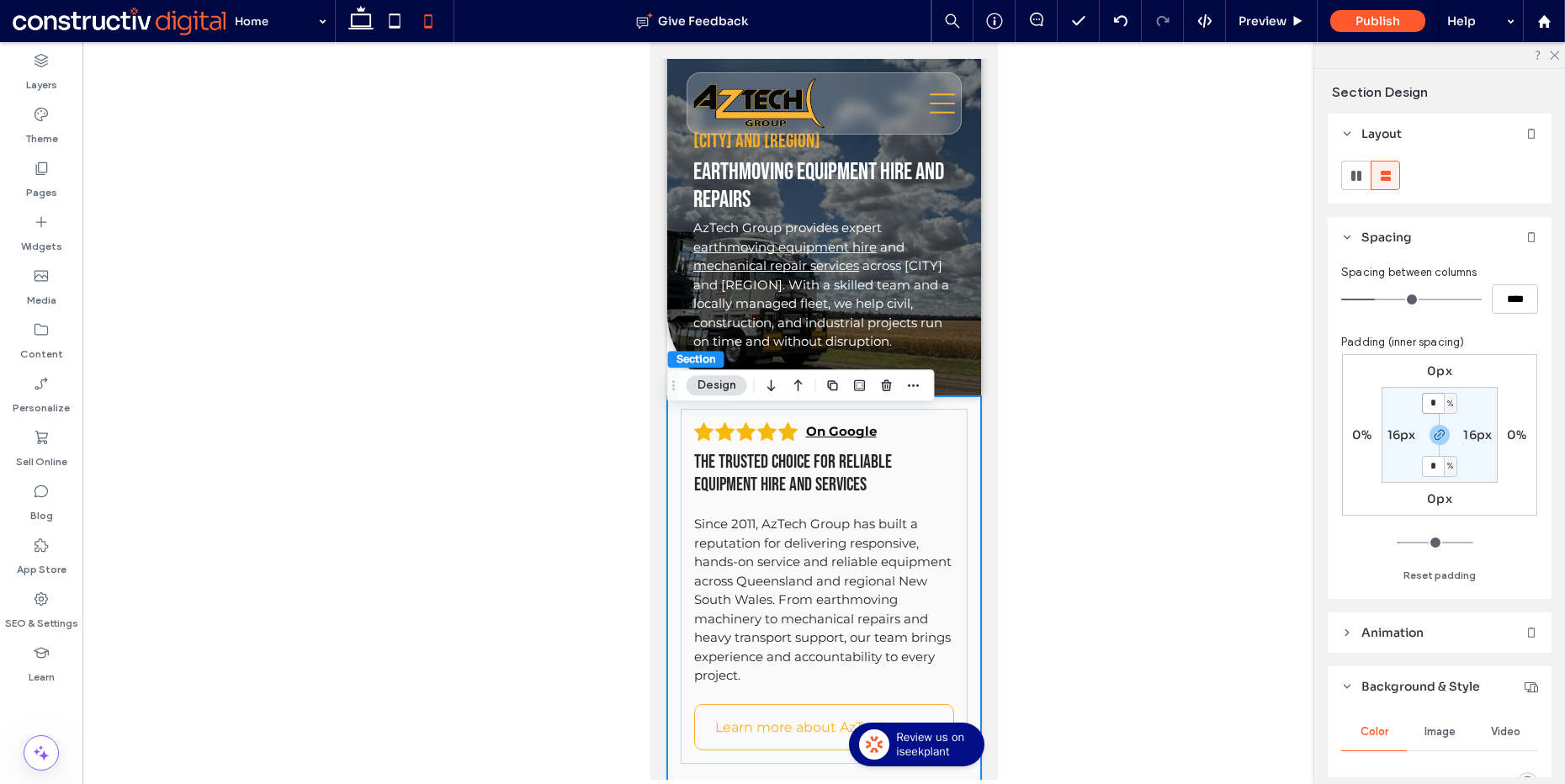 click on "*" at bounding box center (1433, 403) 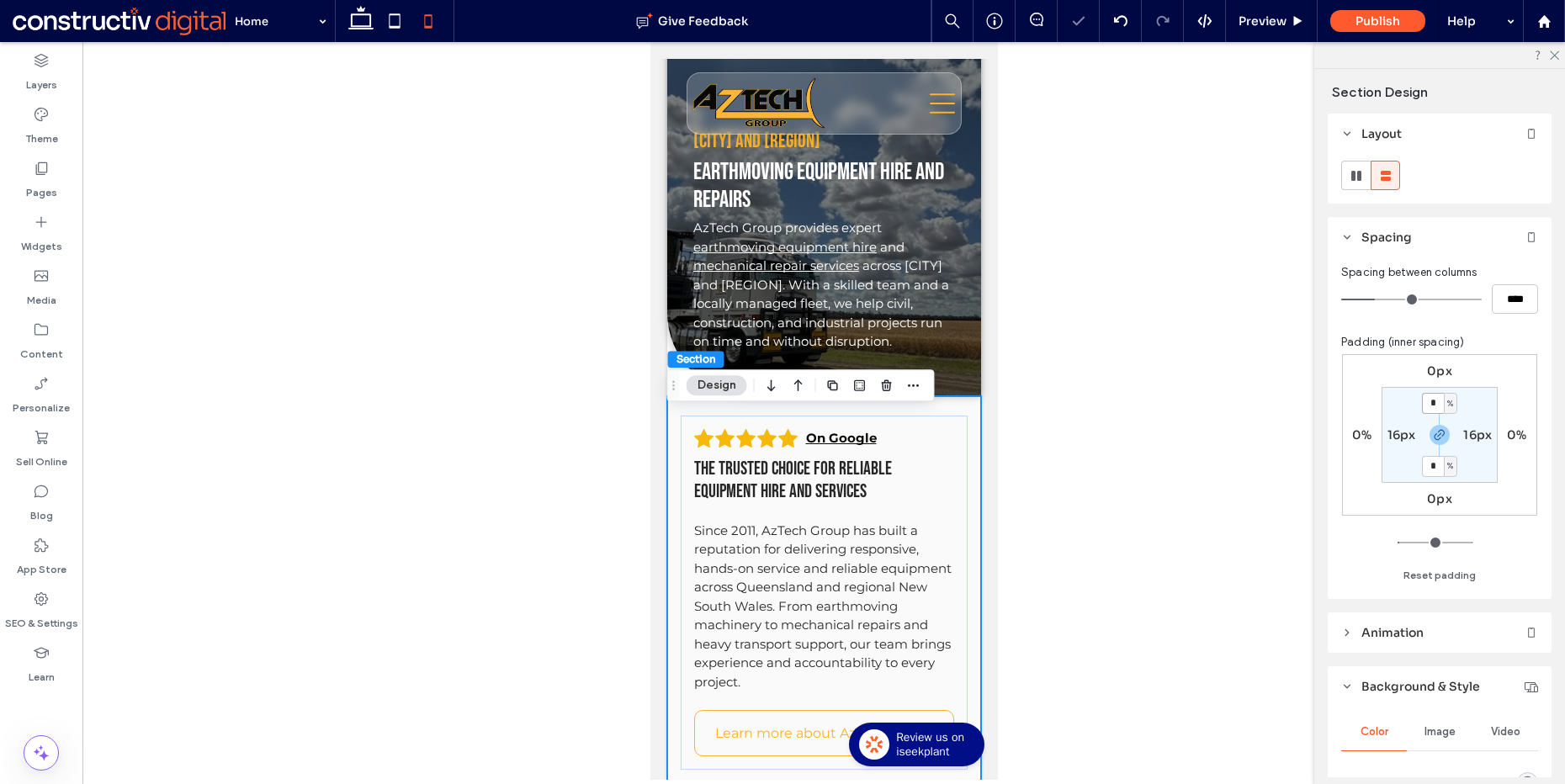 click on "*" at bounding box center (1433, 403) 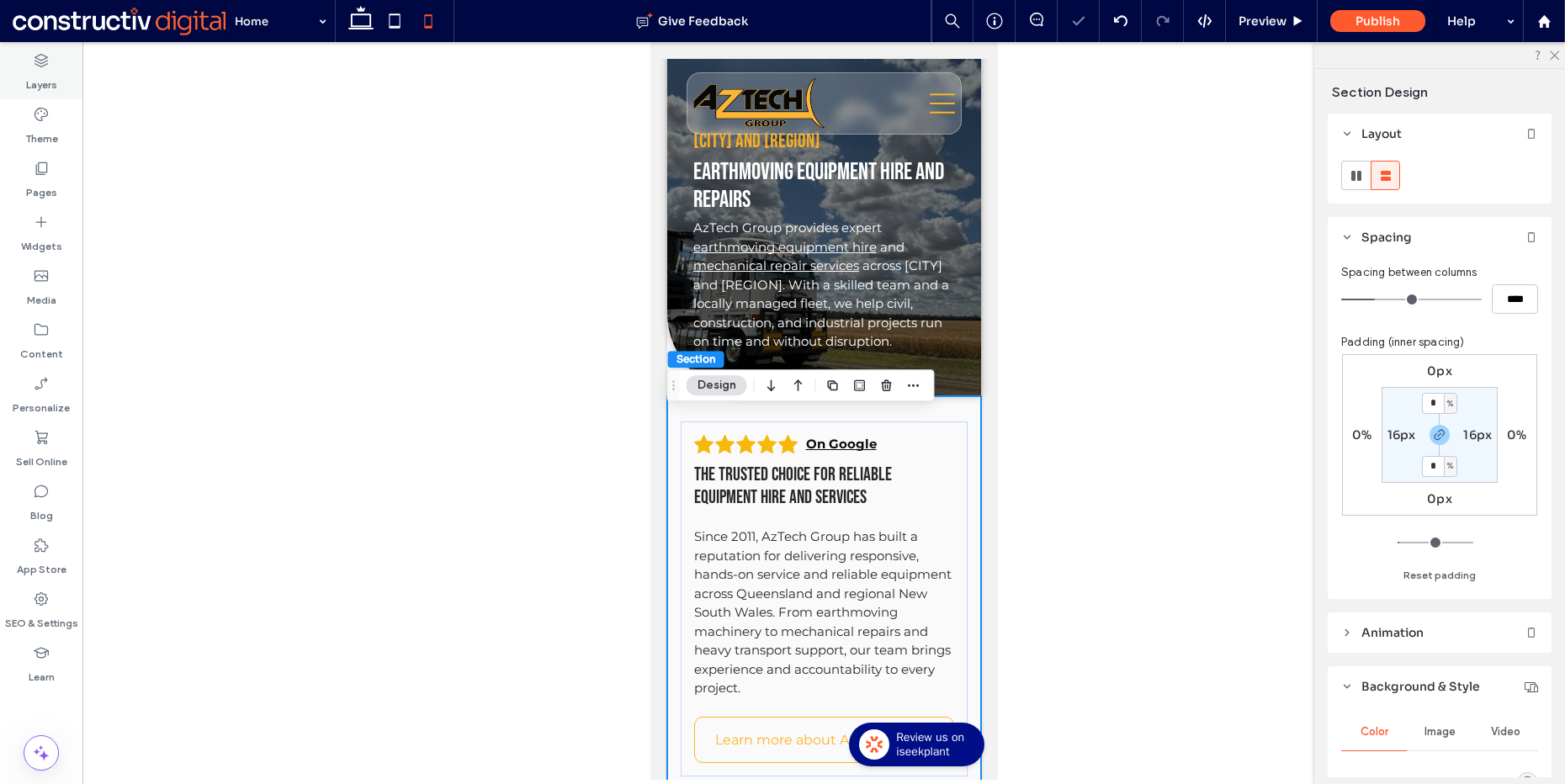 click on "Layers" at bounding box center [41, 72] 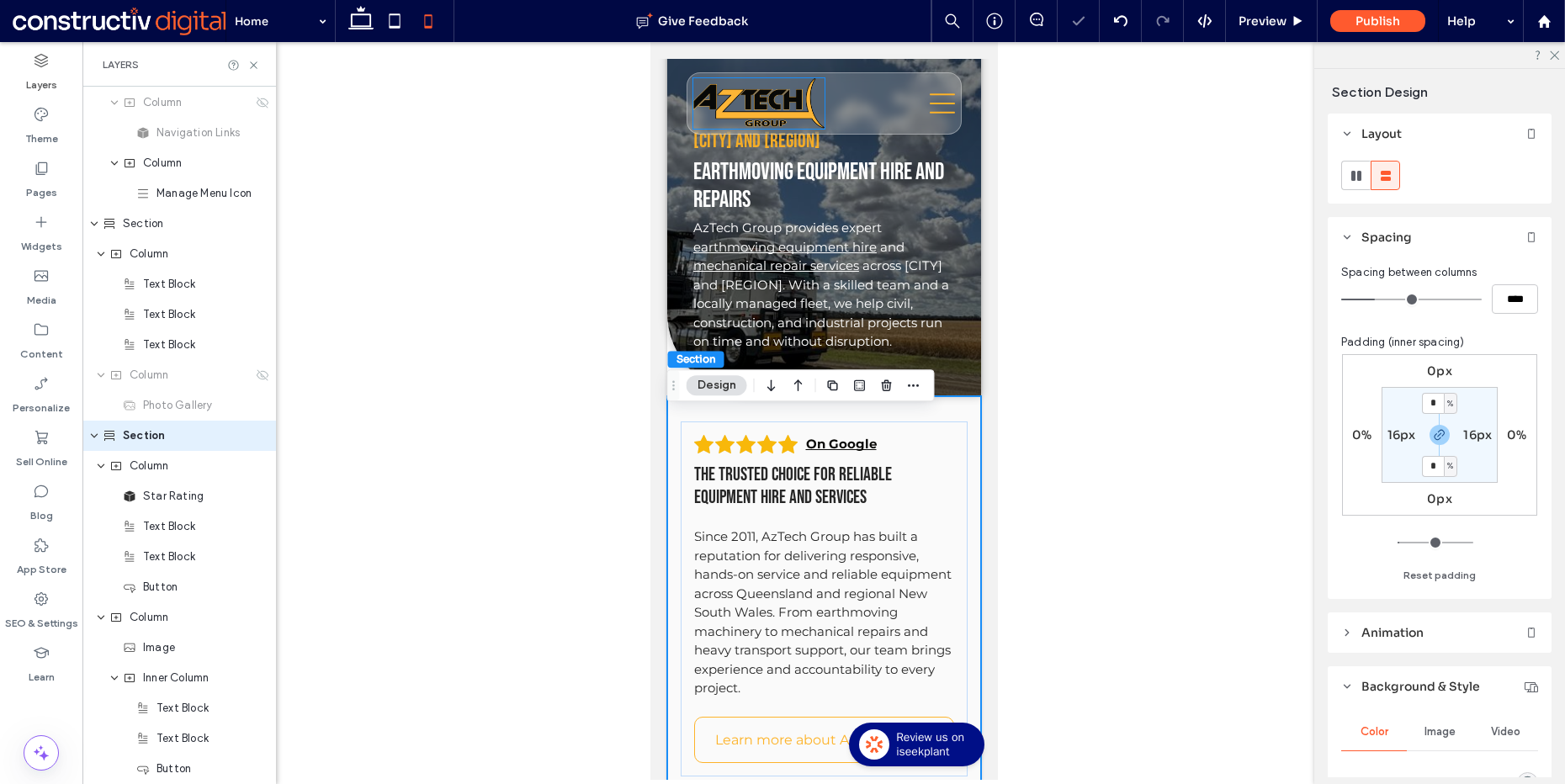 scroll, scrollTop: 212, scrollLeft: 0, axis: vertical 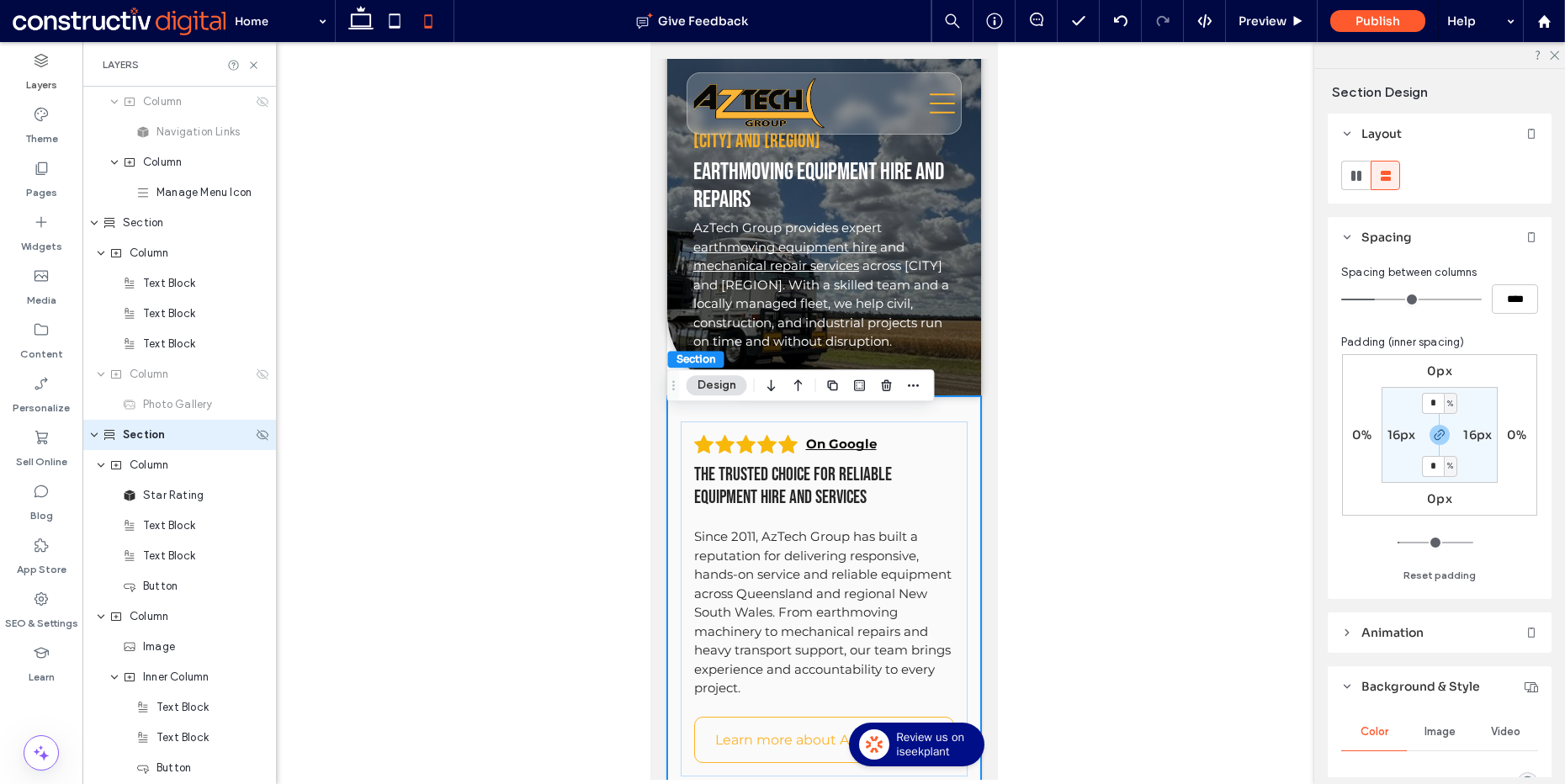 click on "Section" at bounding box center [178, 435] 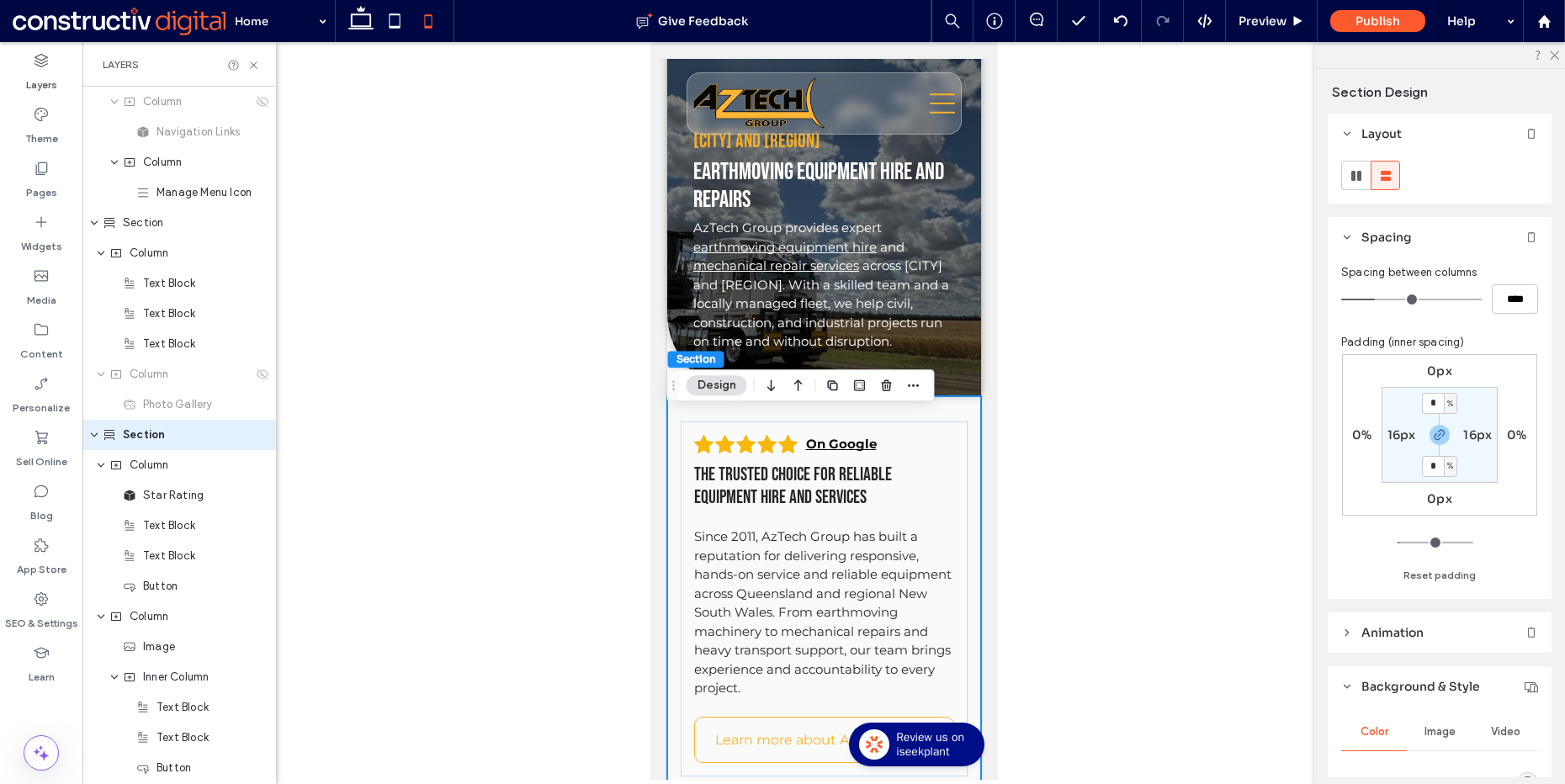 click on "On Google
The trusted choice for reliable equipment hire and services
Since 2011, AzTech Group has built a reputation for delivering responsive, hands-on service and reliable equipment across Queensland and regional New South Wales. From earthmoving machinery to mechanical repairs and heavy transport support, our team brings experience and accountability to every project.
Learn more about AzTech Group
Get expert advice, fast quotes, and reliable machinery from AzTech
We deliver earthmoving hire and mechanical support across Brisbane and South East Queensland.
Enquire online" at bounding box center [823, 815] 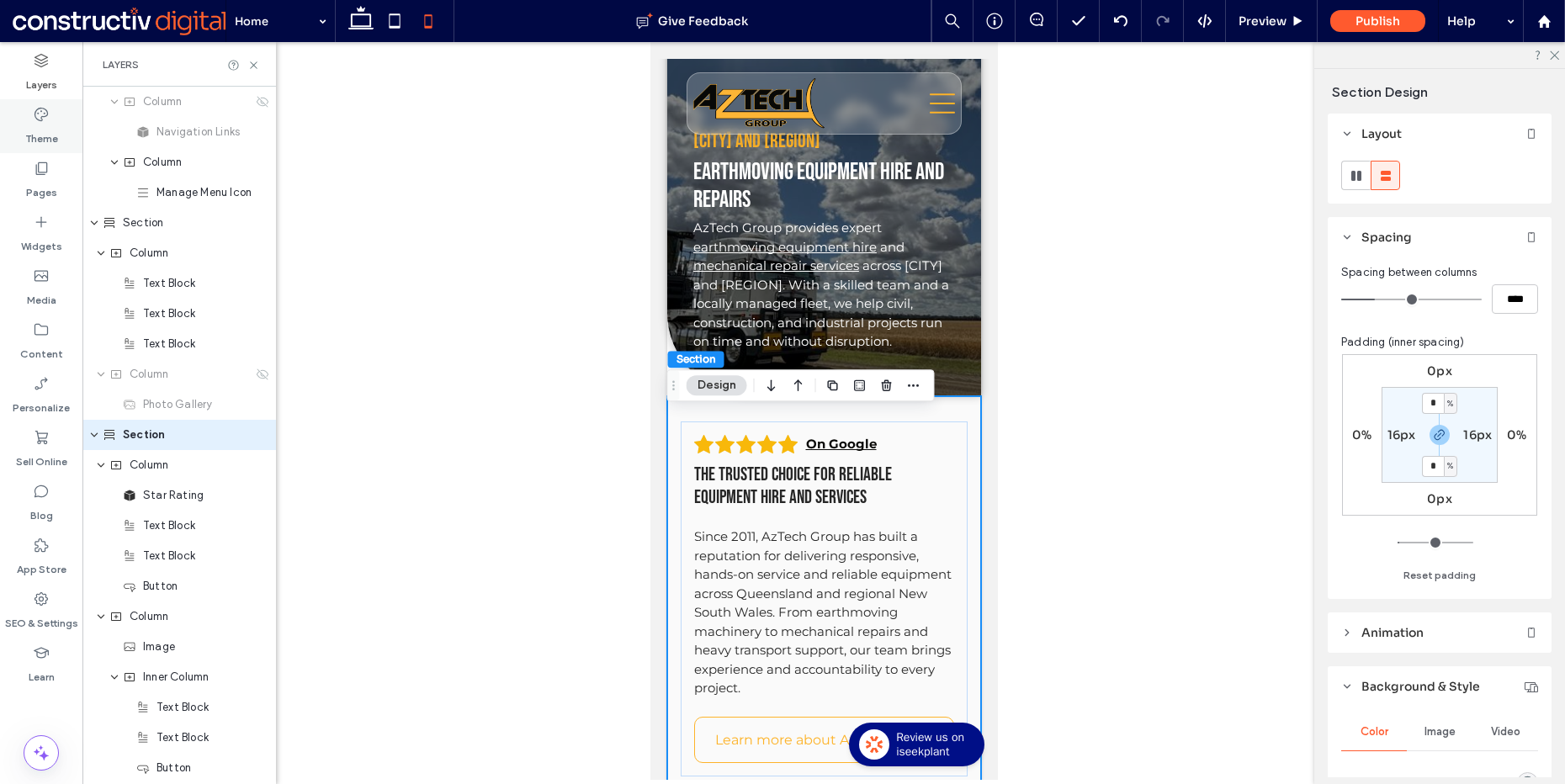 click 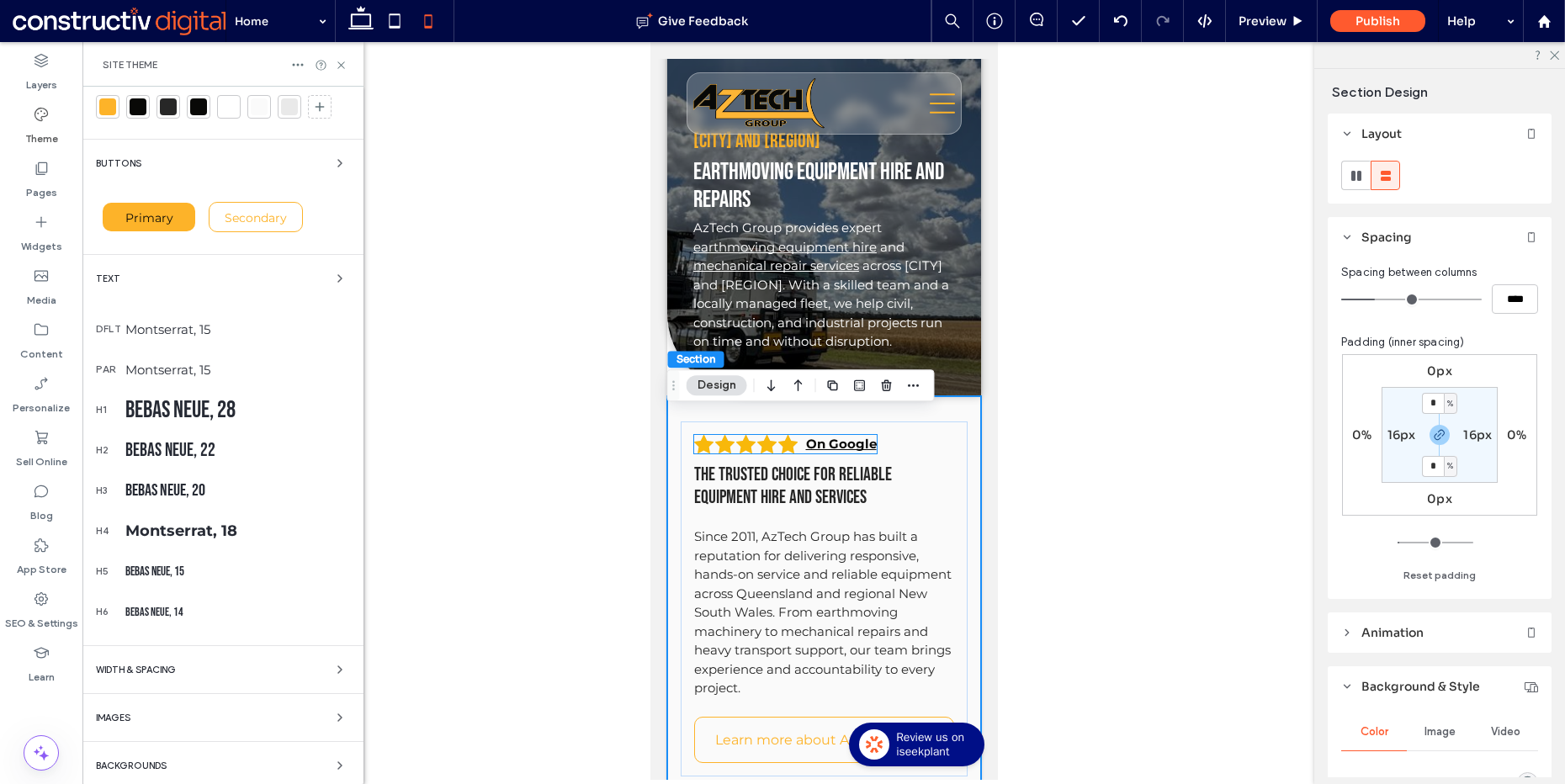 scroll, scrollTop: 51, scrollLeft: 0, axis: vertical 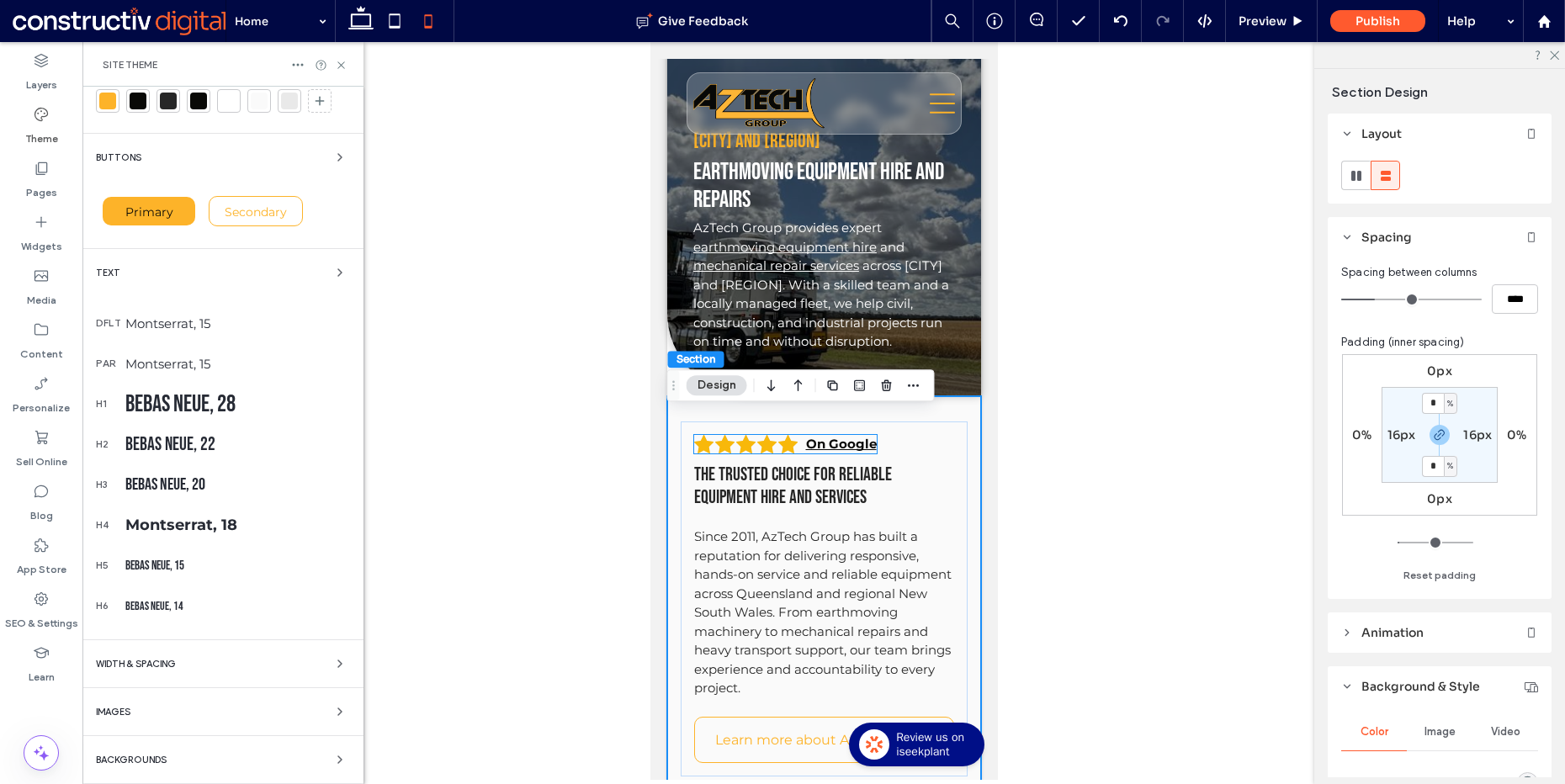 click on "WIDTH & SPACING" at bounding box center (135, 664) 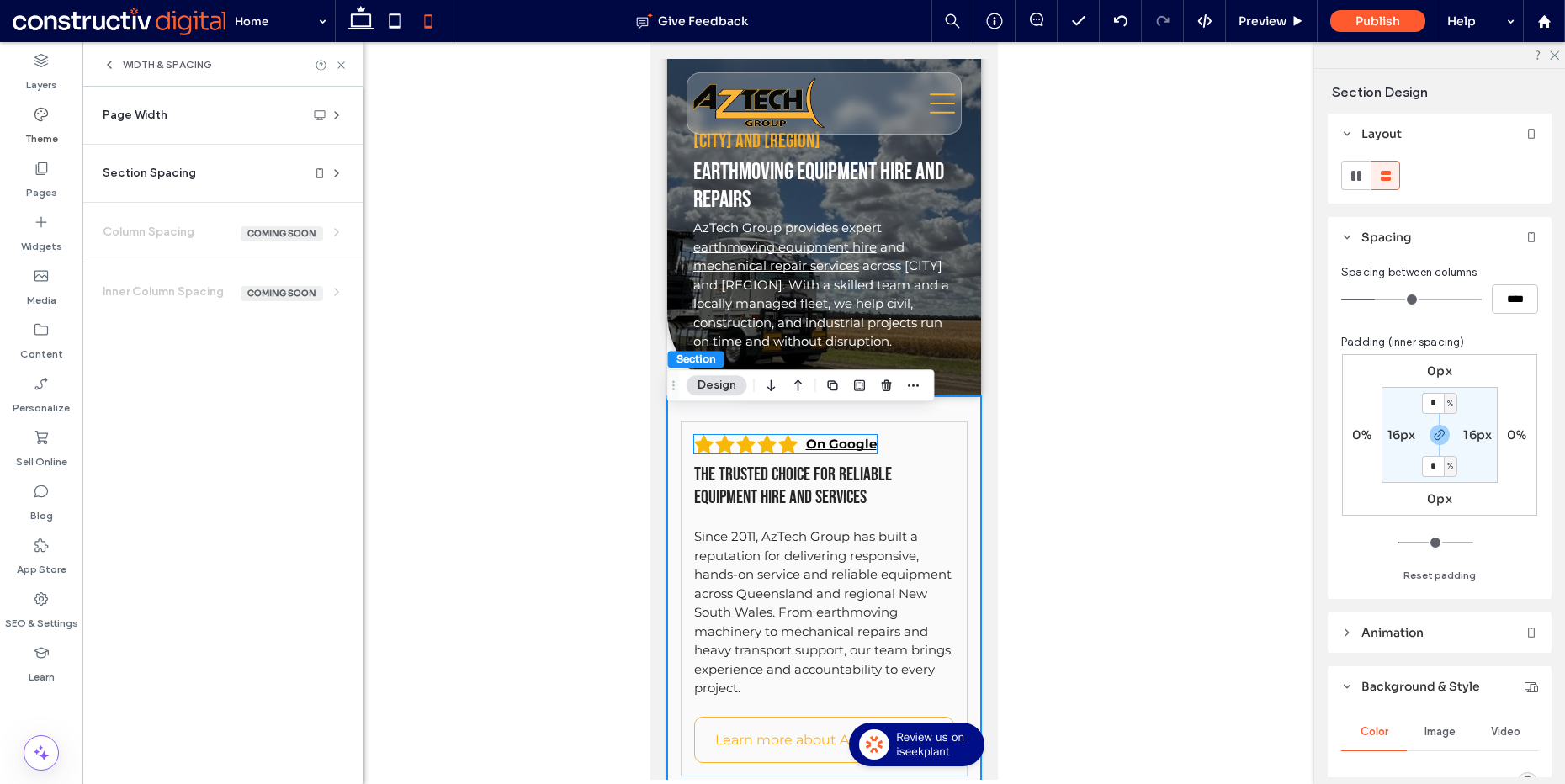 scroll, scrollTop: 0, scrollLeft: 0, axis: both 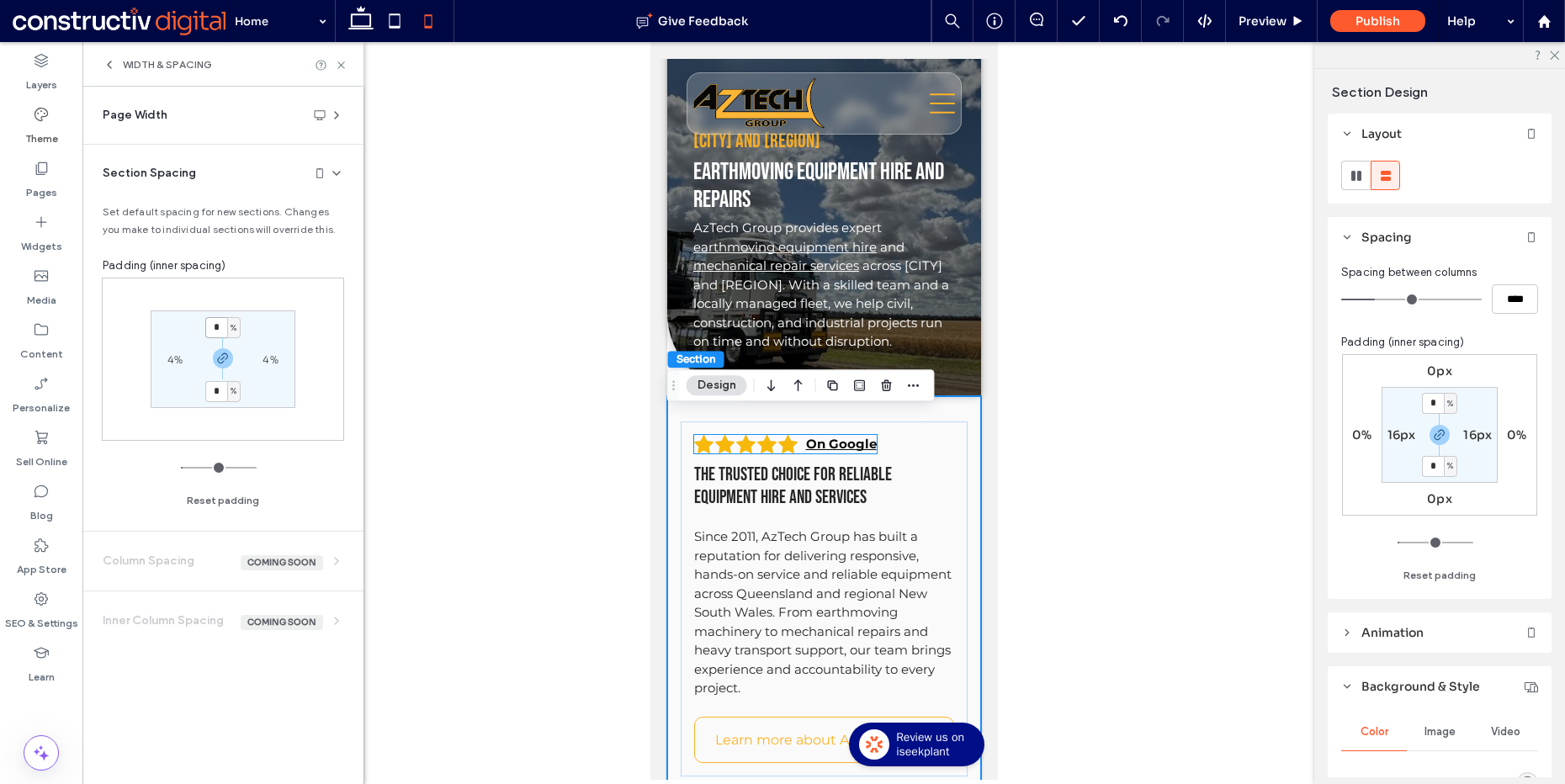 click on "*" at bounding box center [216, 327] 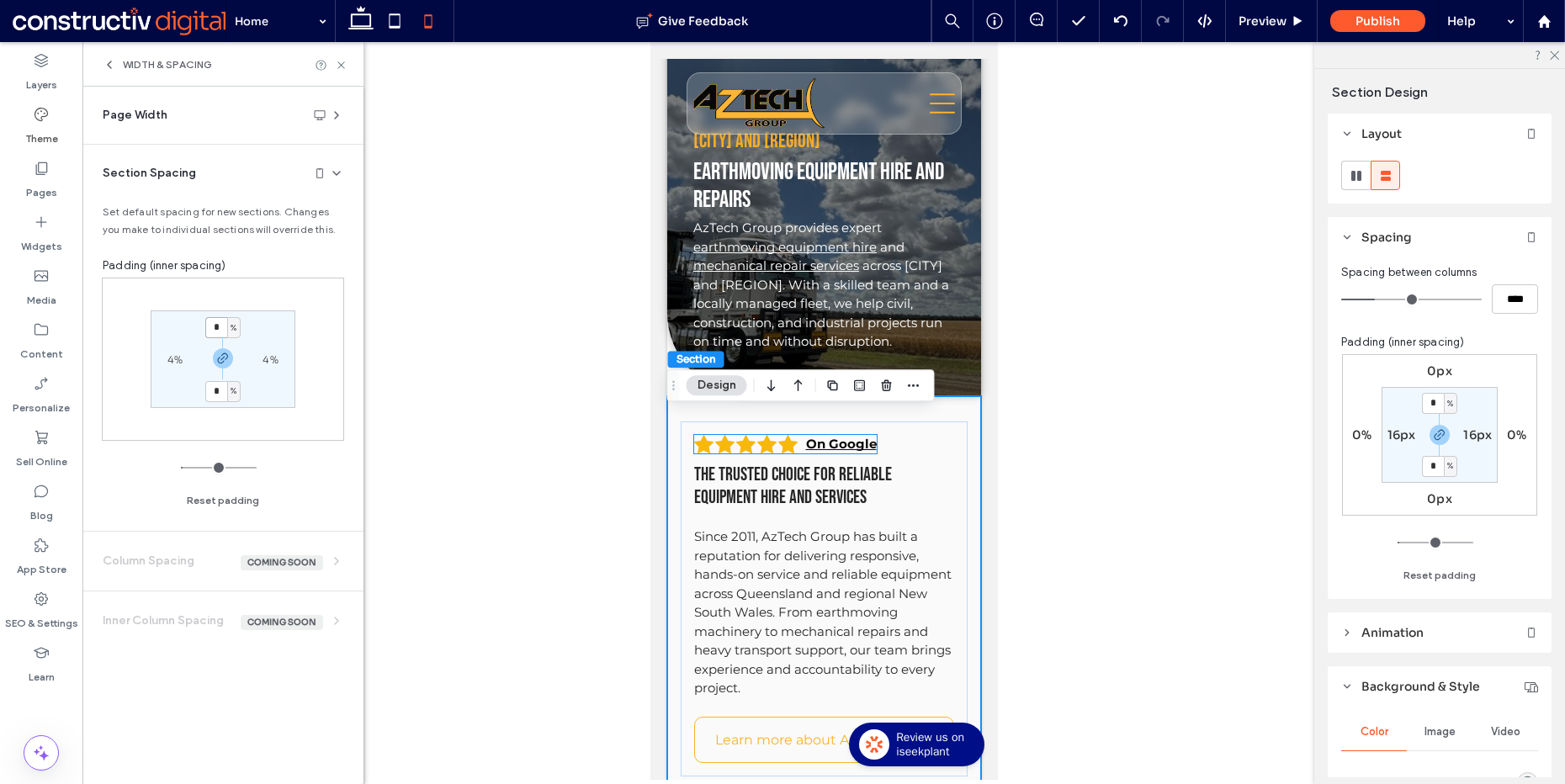 type on "*" 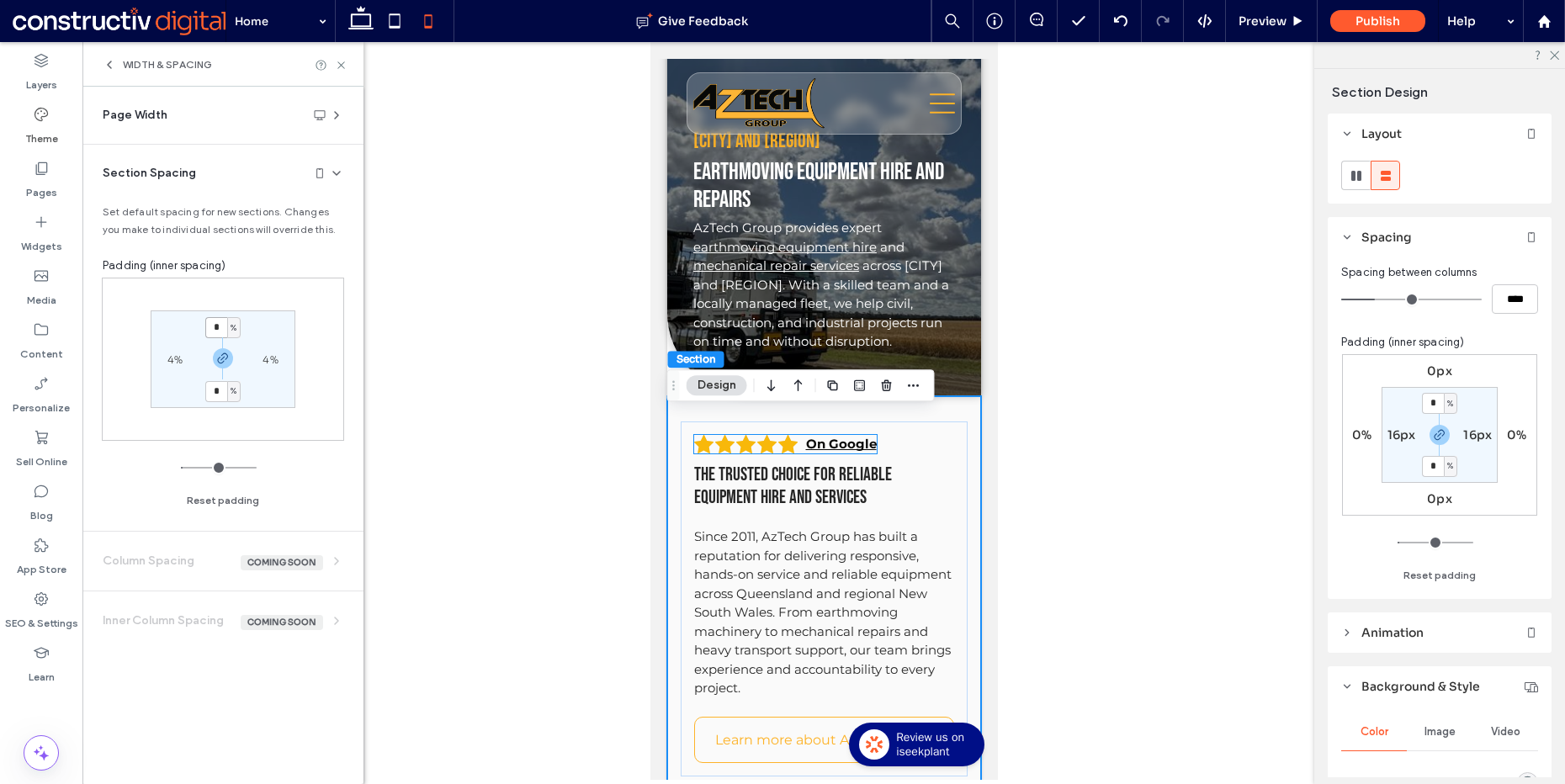 type on "*" 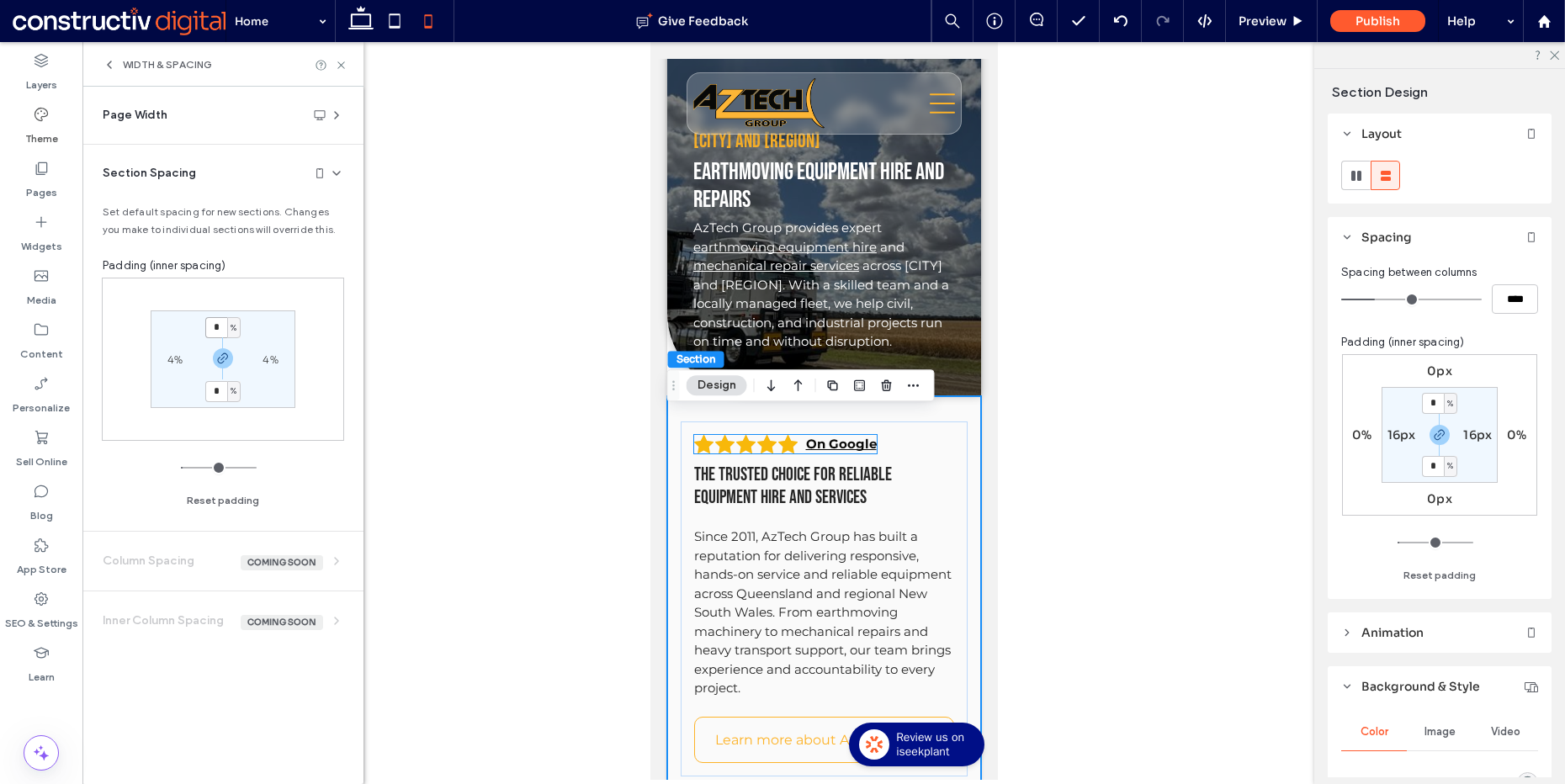 type on "*" 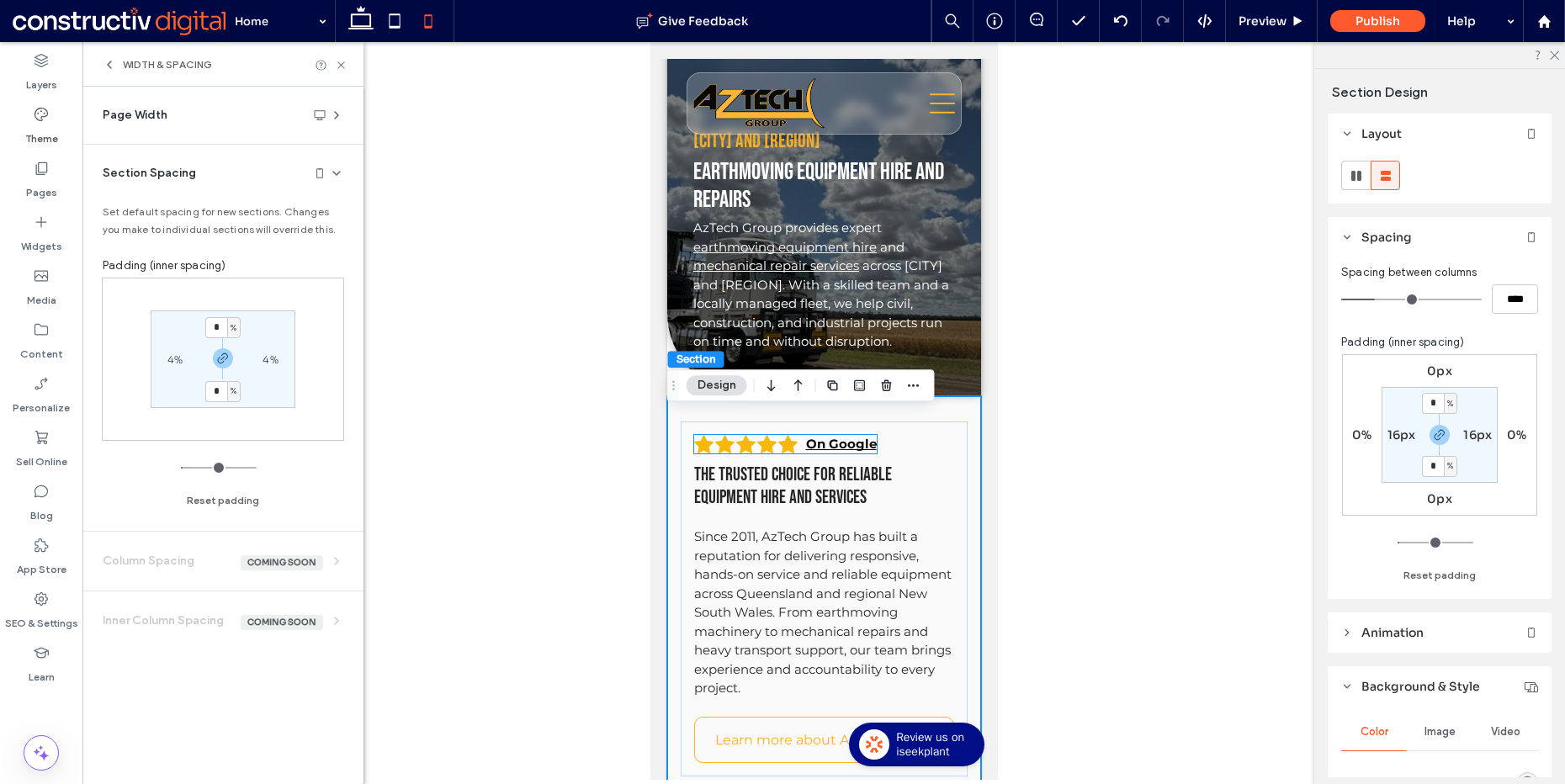 click on "Set default spacing for new sections. Changes you make to individual sections will override this. Padding (inner spacing) * % 4% * % 4% Reset padding" at bounding box center (223, 346) 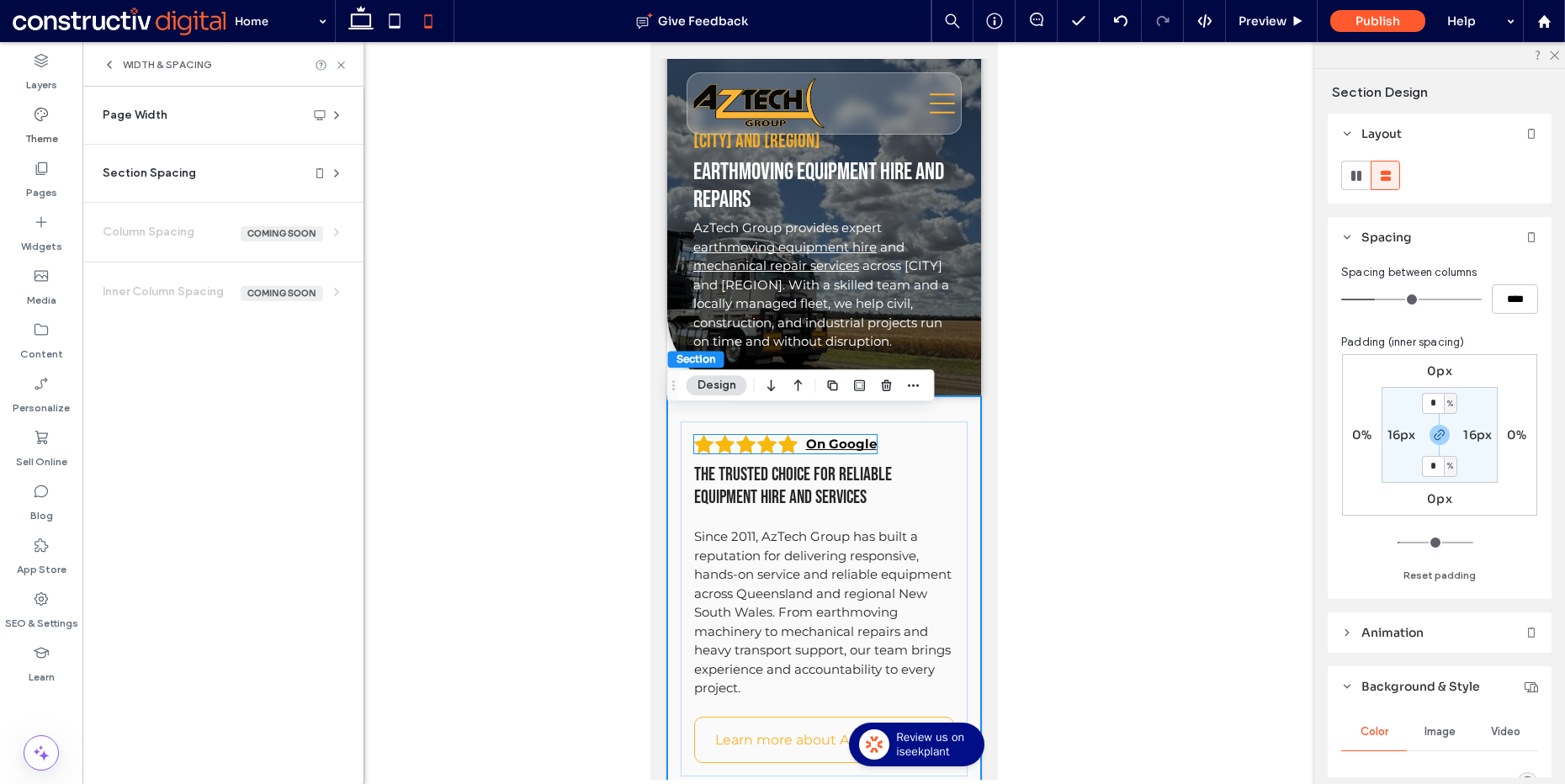 click 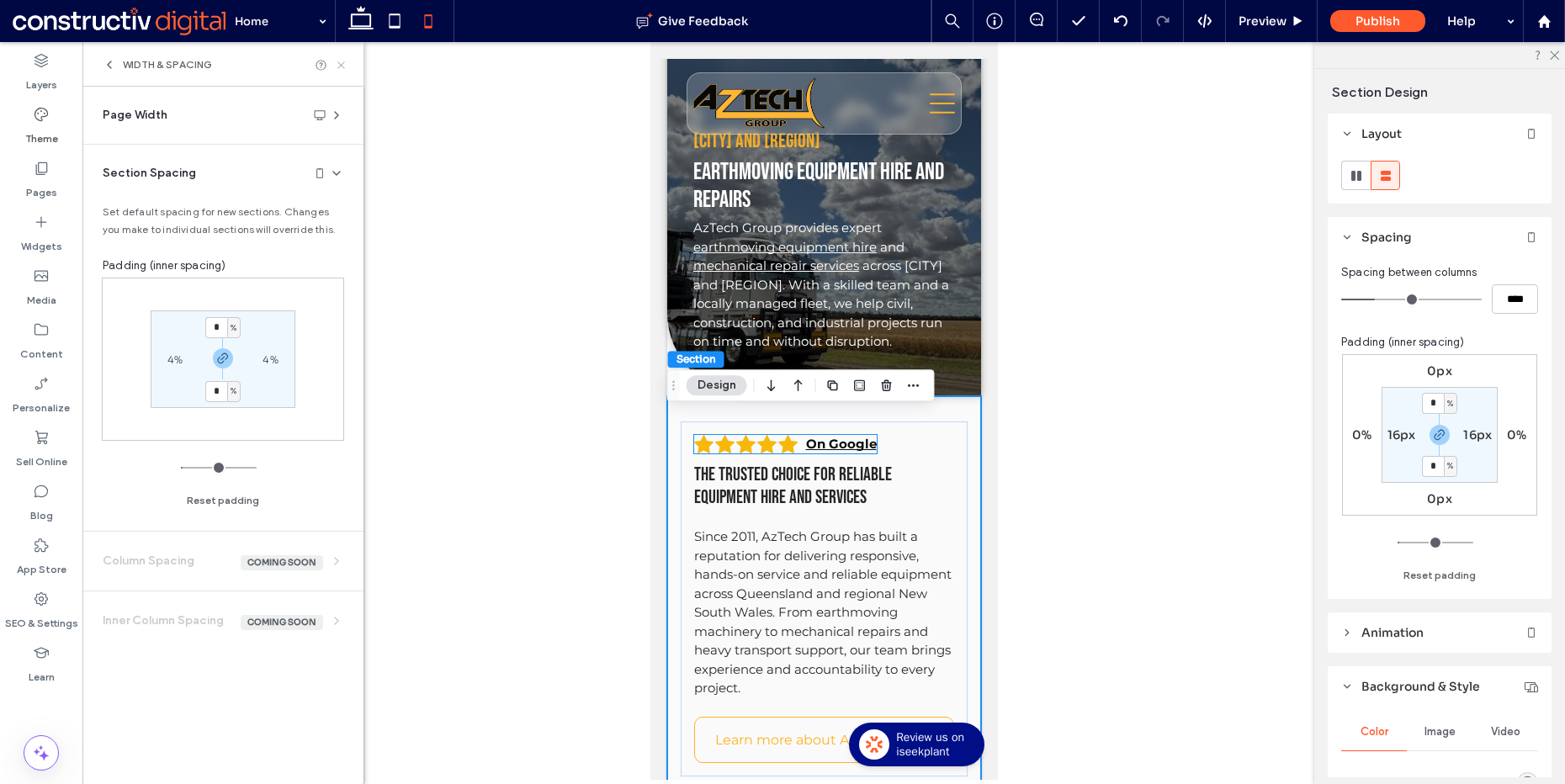 click 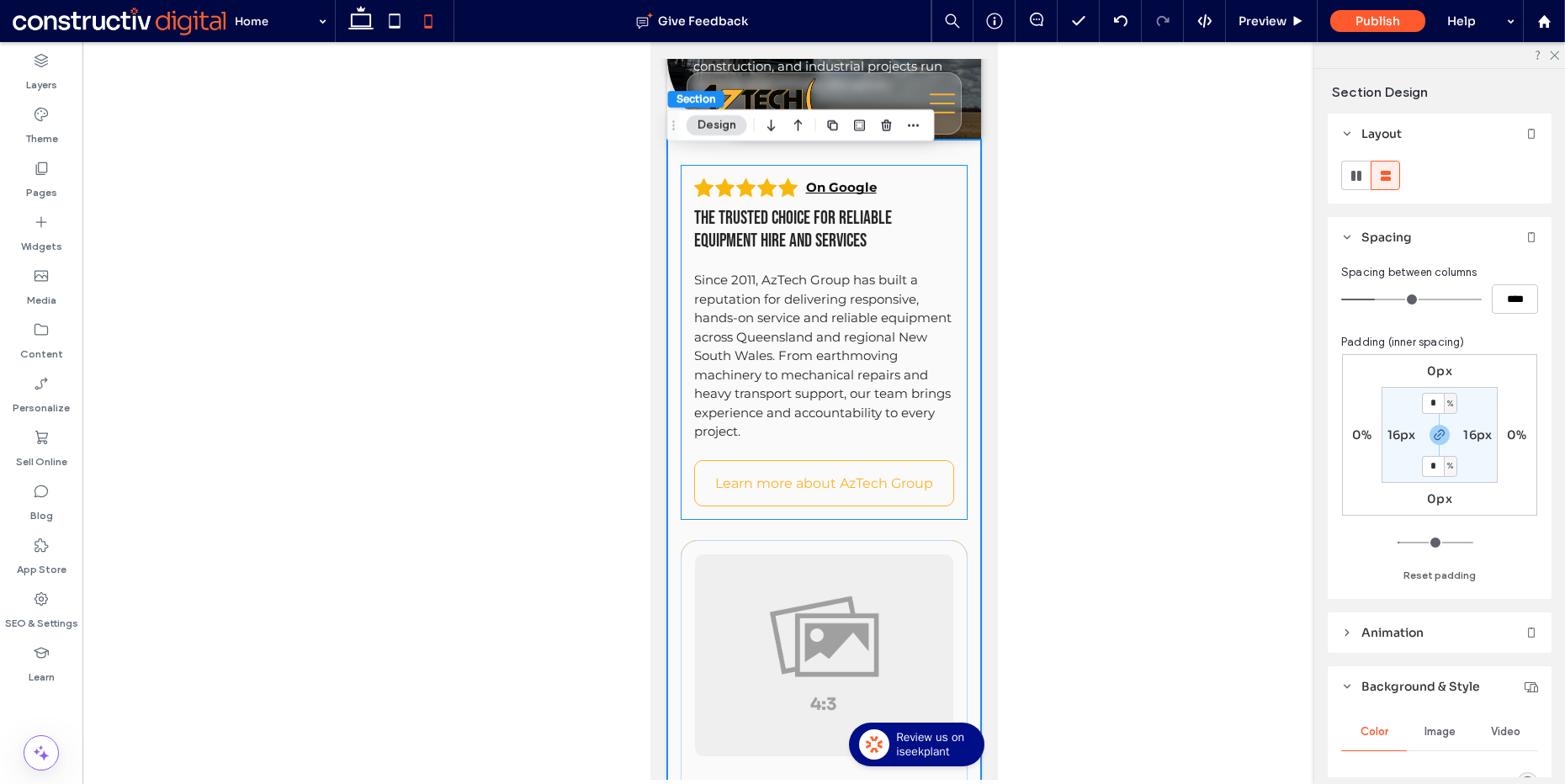 scroll, scrollTop: 268, scrollLeft: 0, axis: vertical 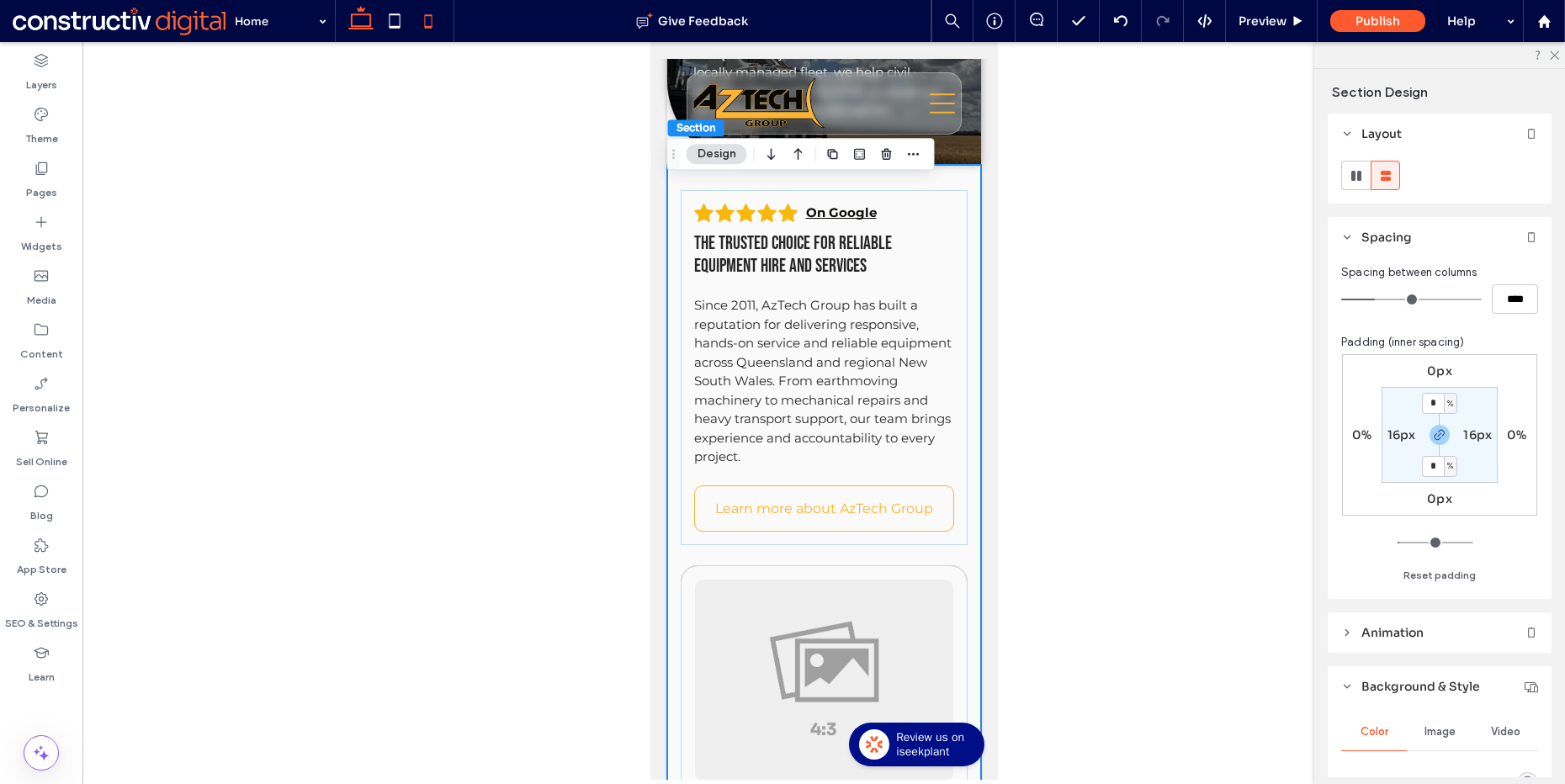 click 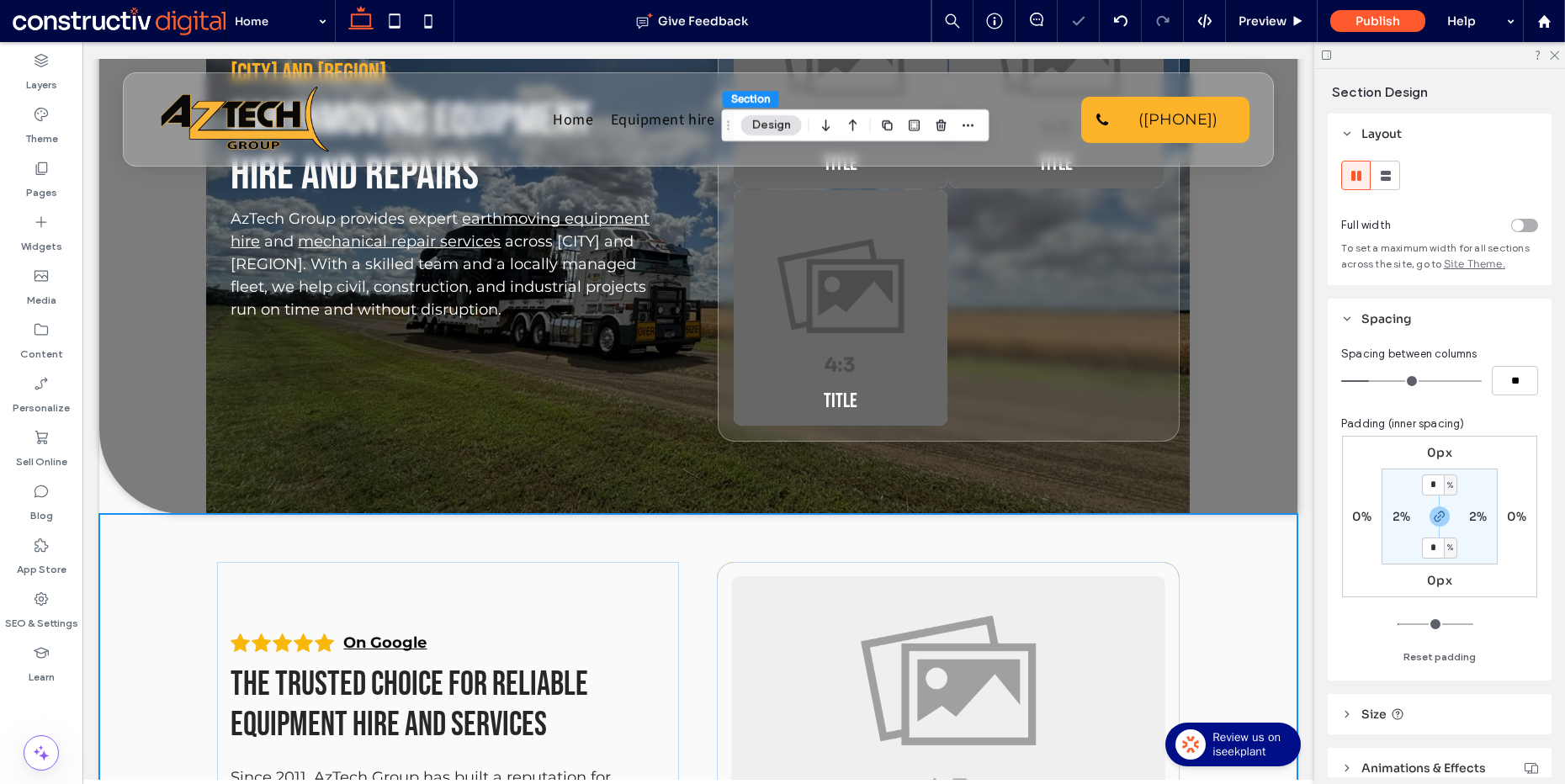 type on "*" 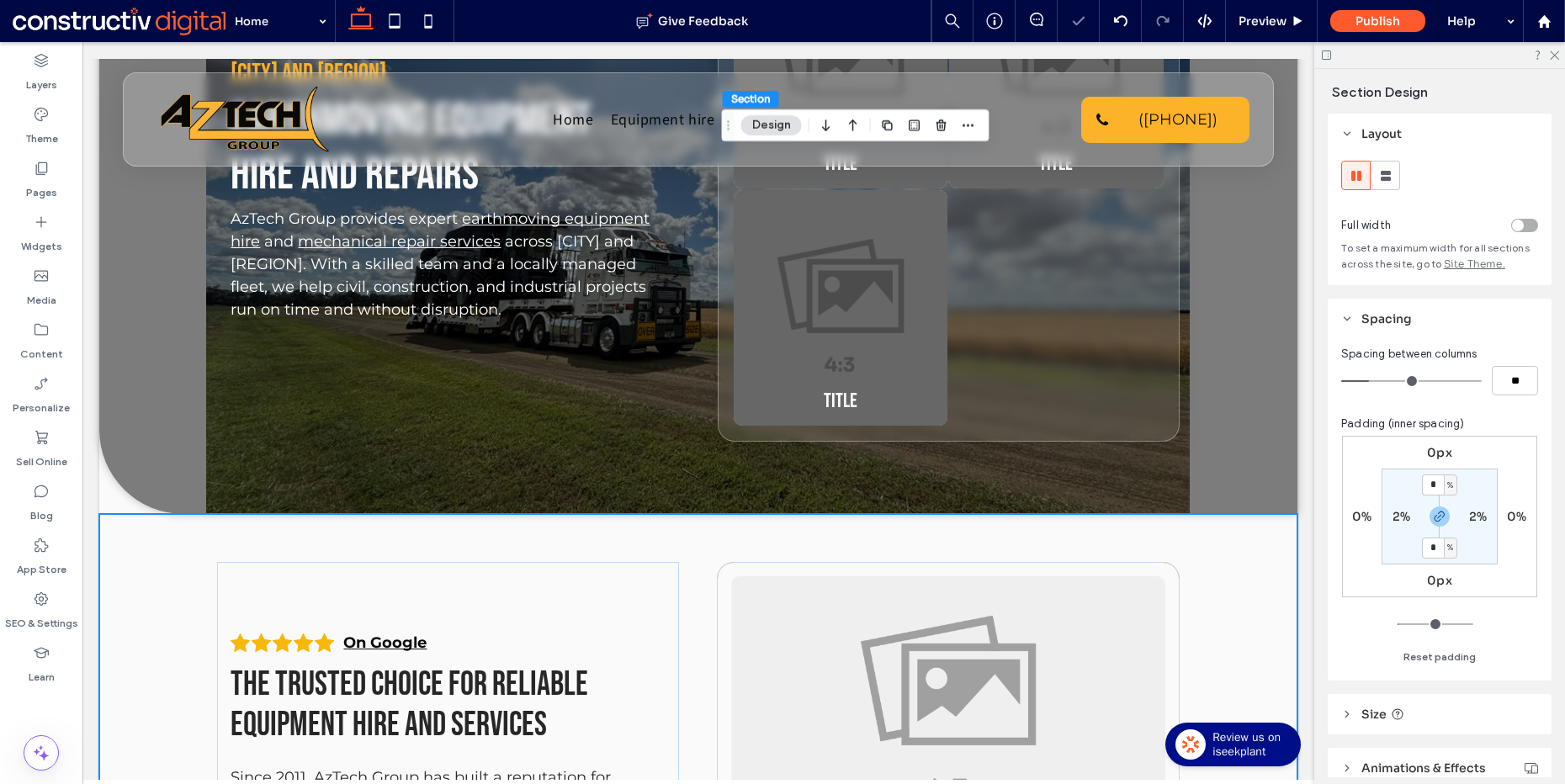 type on "*" 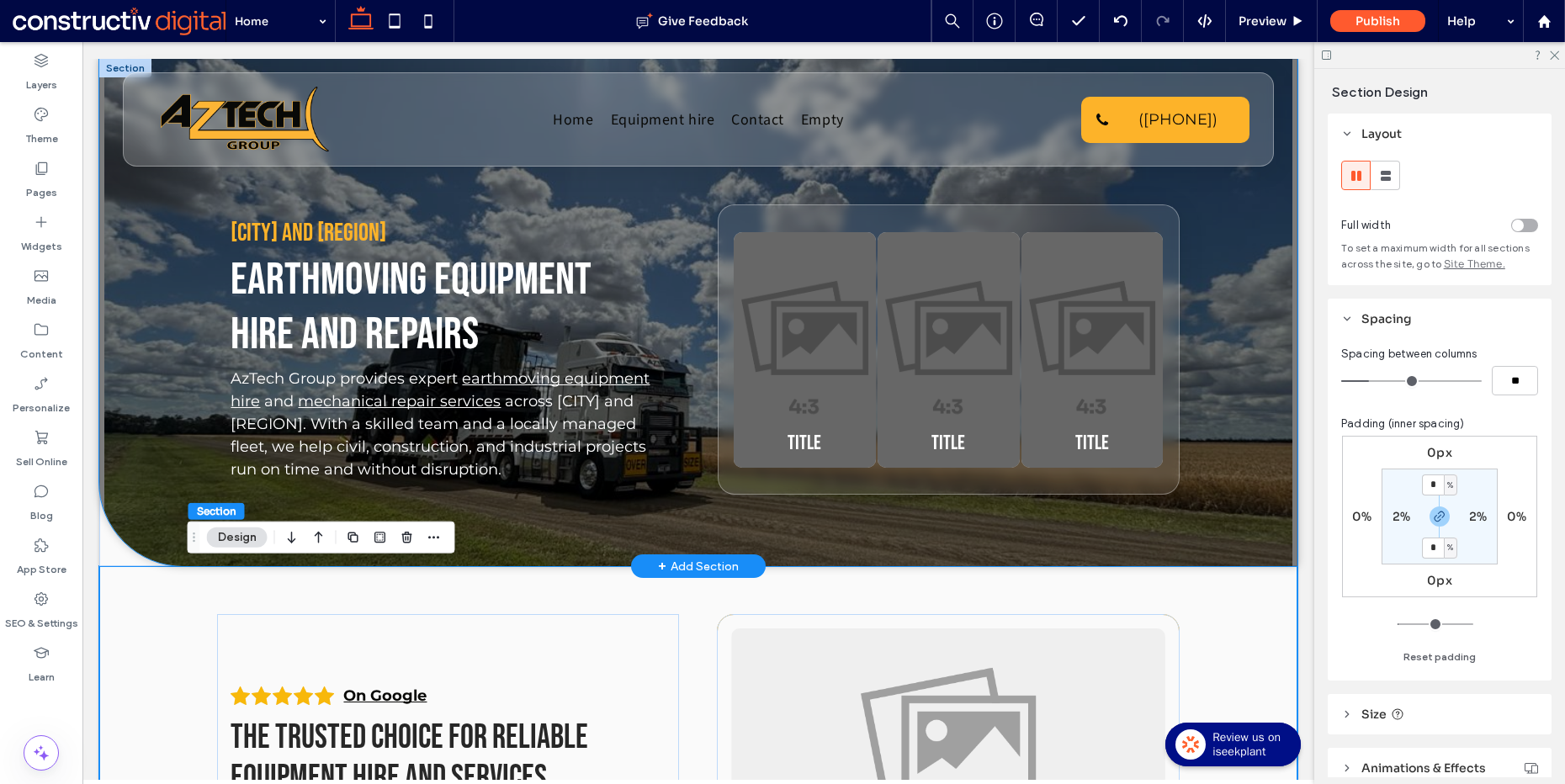 scroll, scrollTop: 362, scrollLeft: 0, axis: vertical 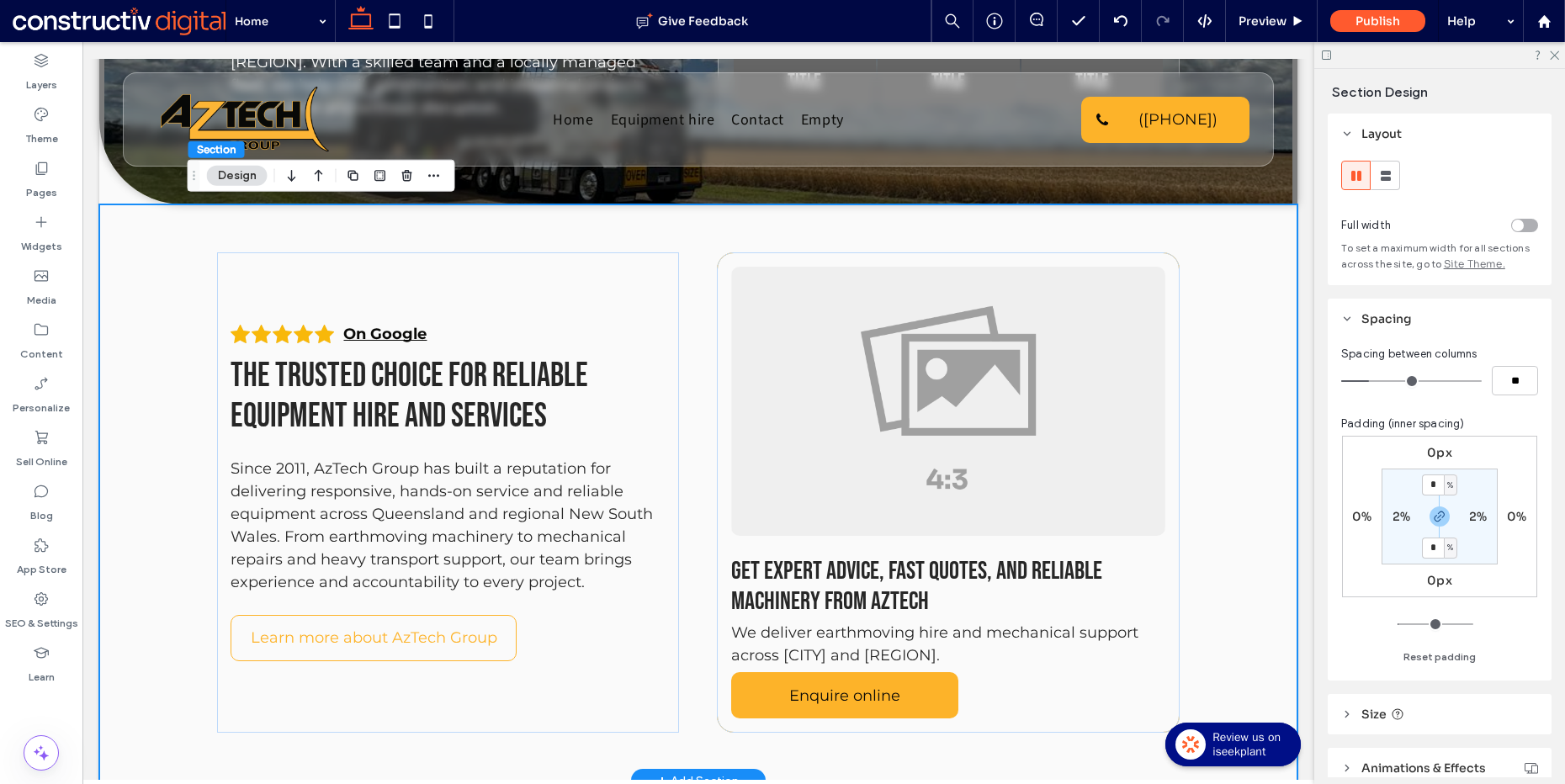 click on "On Google
The trusted choice for reliable equipment hire and services
Since 2011, AzTech Group has built a reputation for delivering responsive, hands-on service and reliable equipment across Queensland and regional New South Wales. From earthmoving machinery to mechanical repairs and heavy transport support, our team brings experience and accountability to every project.
Learn more about AzTech Group
Get expert advice, fast quotes, and reliable machinery from AzTech
We deliver earthmoving hire and mechanical support across Brisbane and South East Queensland.
Enquire online" at bounding box center [698, 492] 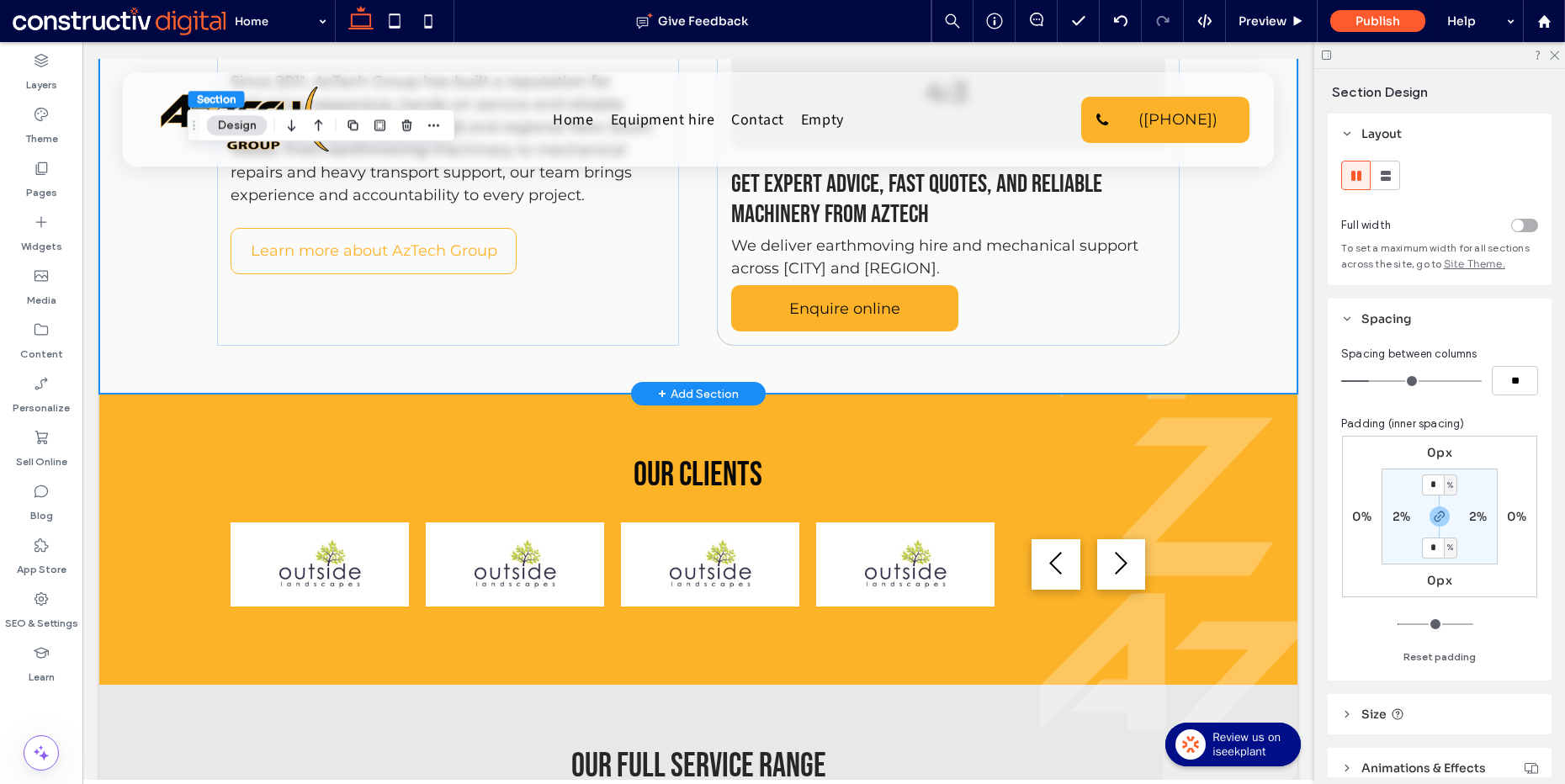 scroll, scrollTop: 810, scrollLeft: 0, axis: vertical 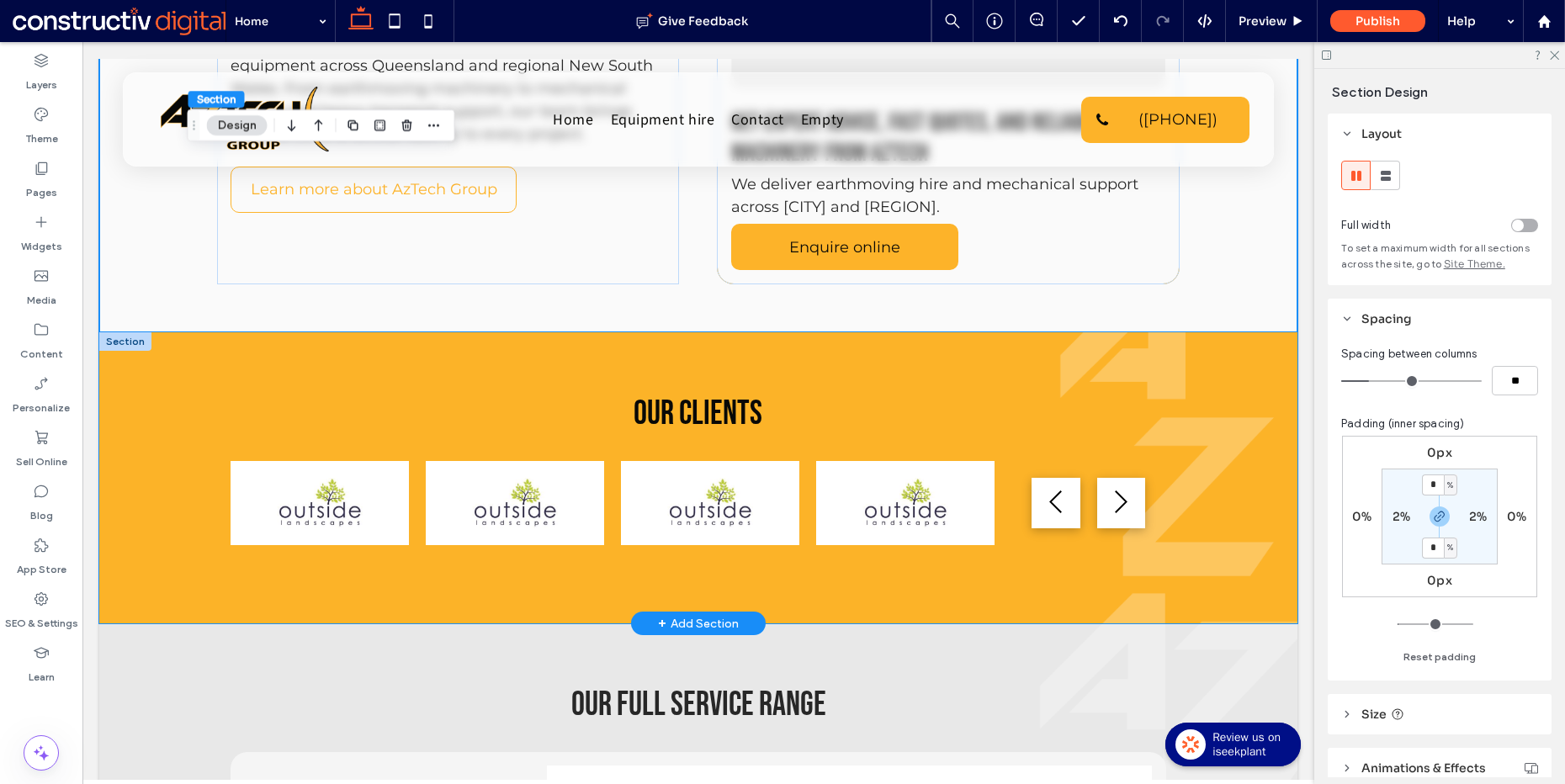 click on "Our clients" at bounding box center (698, 478) 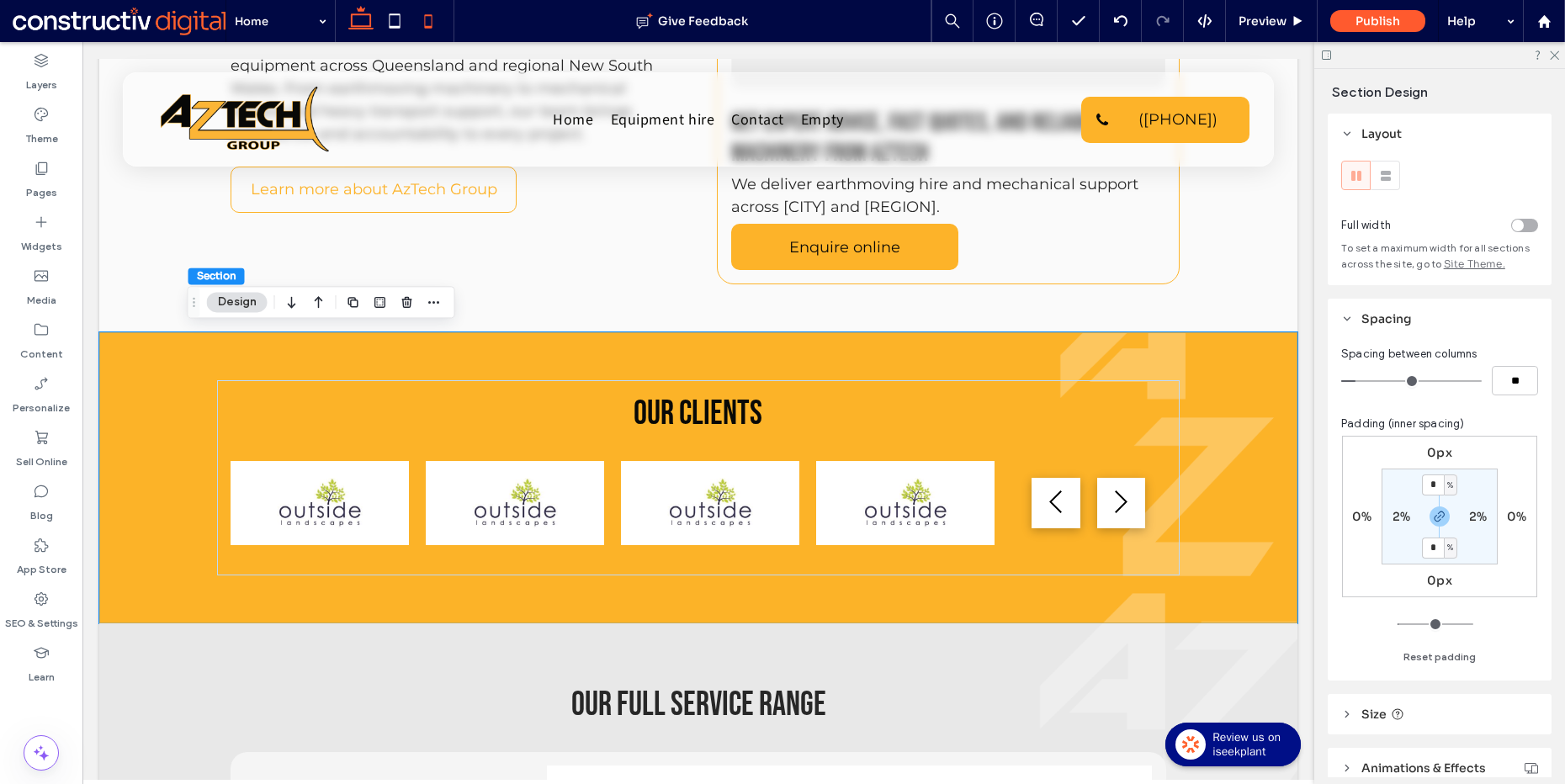 click 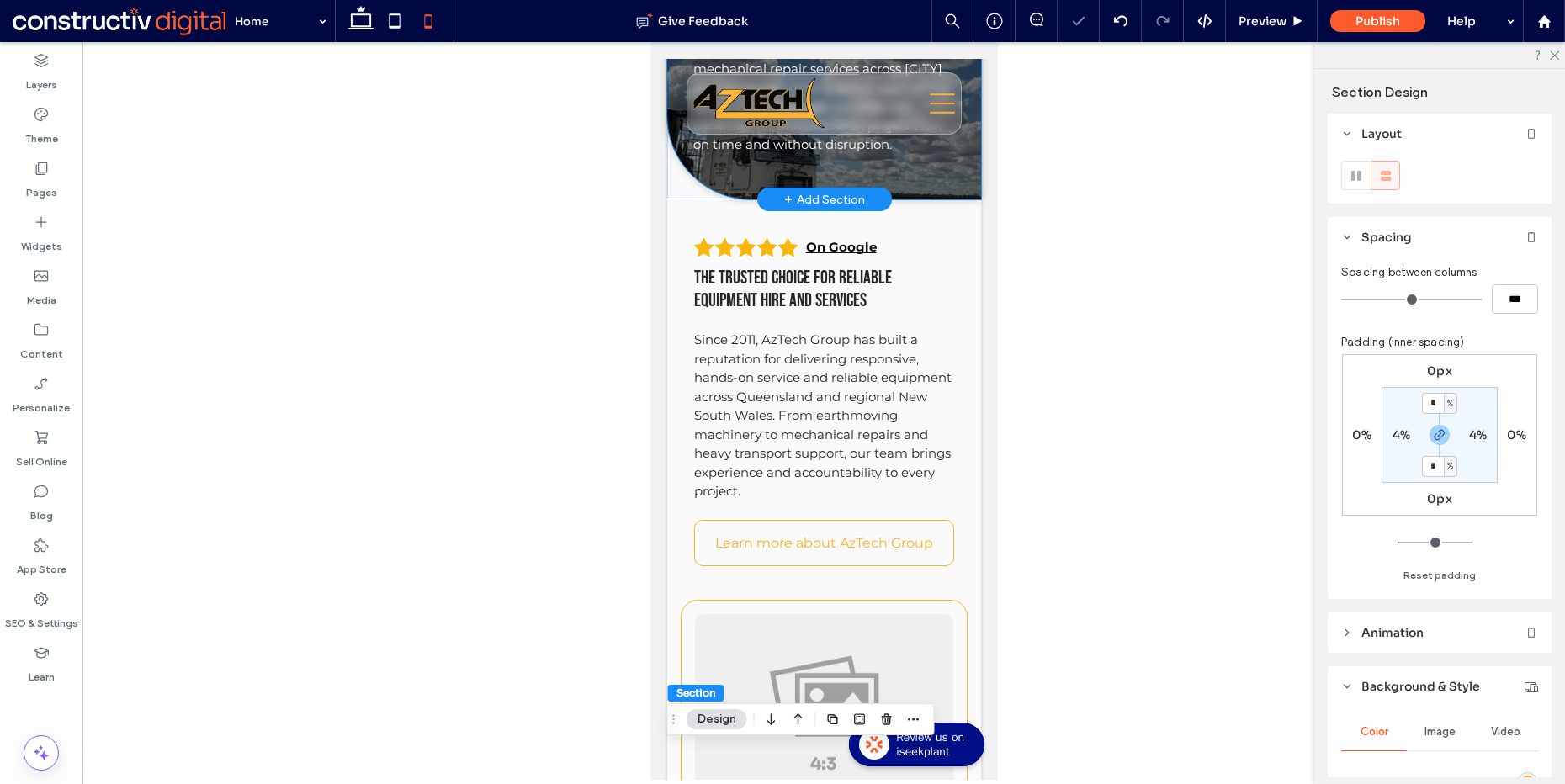 scroll, scrollTop: 1086, scrollLeft: 0, axis: vertical 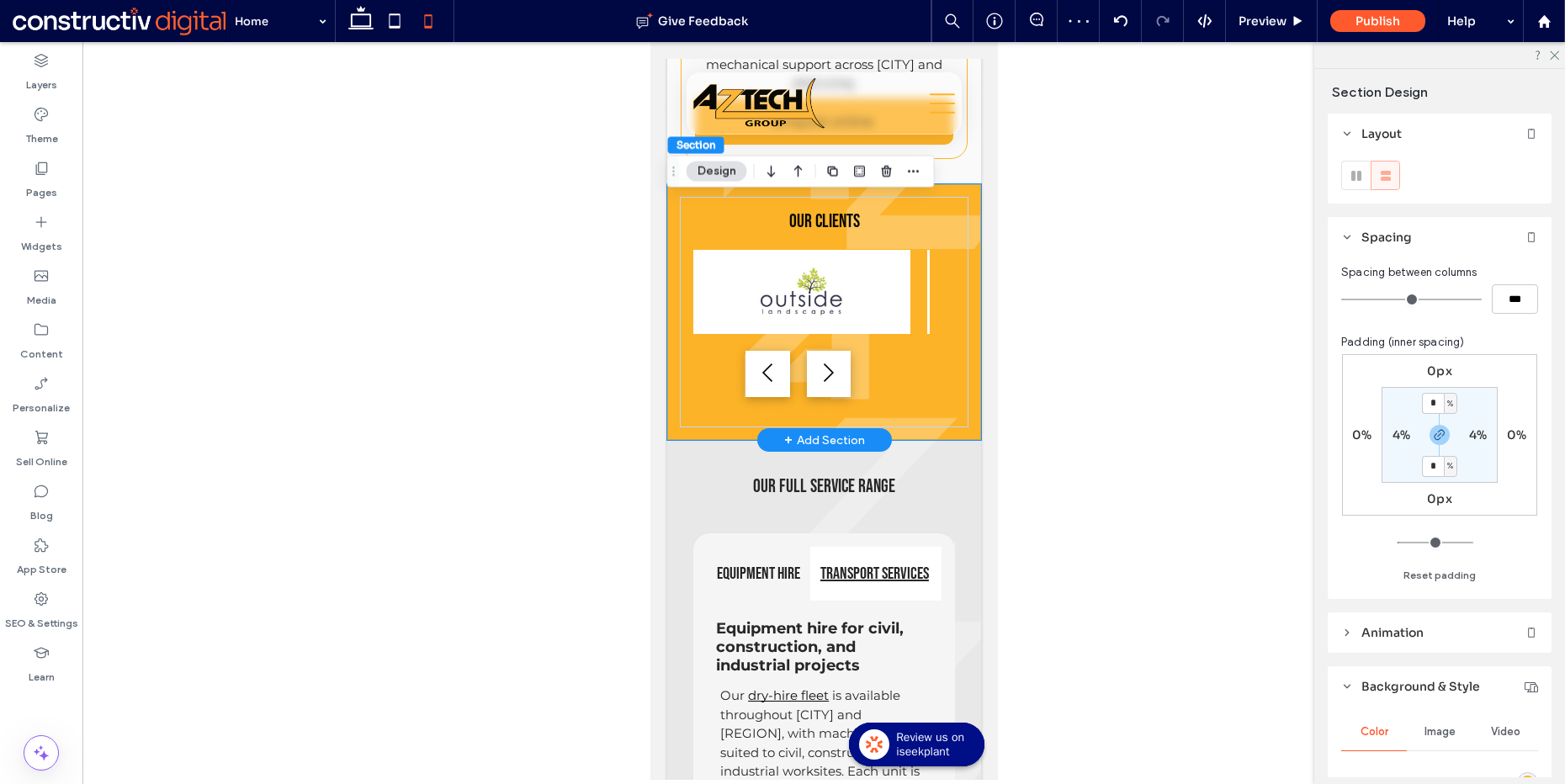 click on "Our clients" at bounding box center (823, 312) 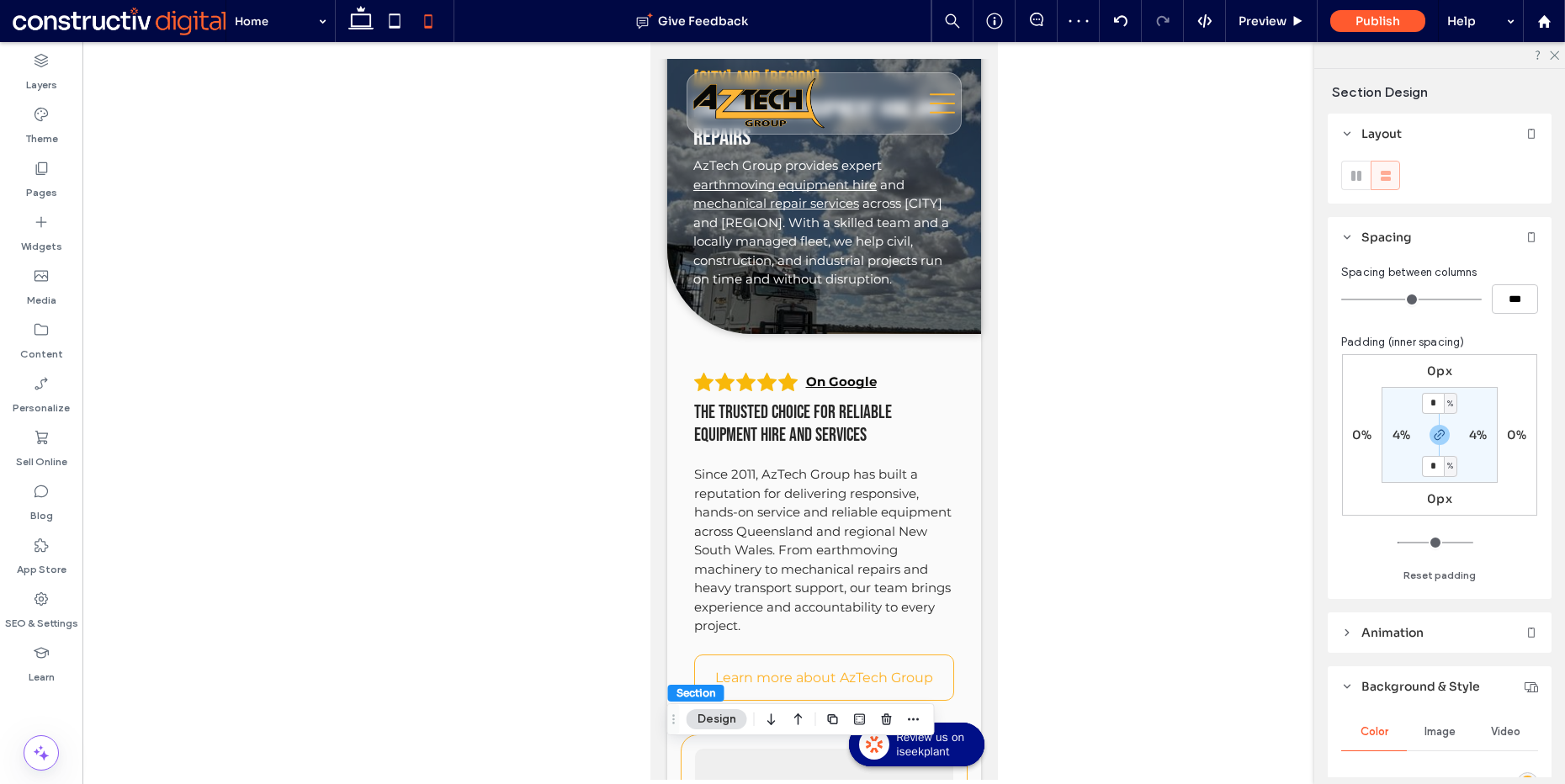 scroll, scrollTop: 96, scrollLeft: 0, axis: vertical 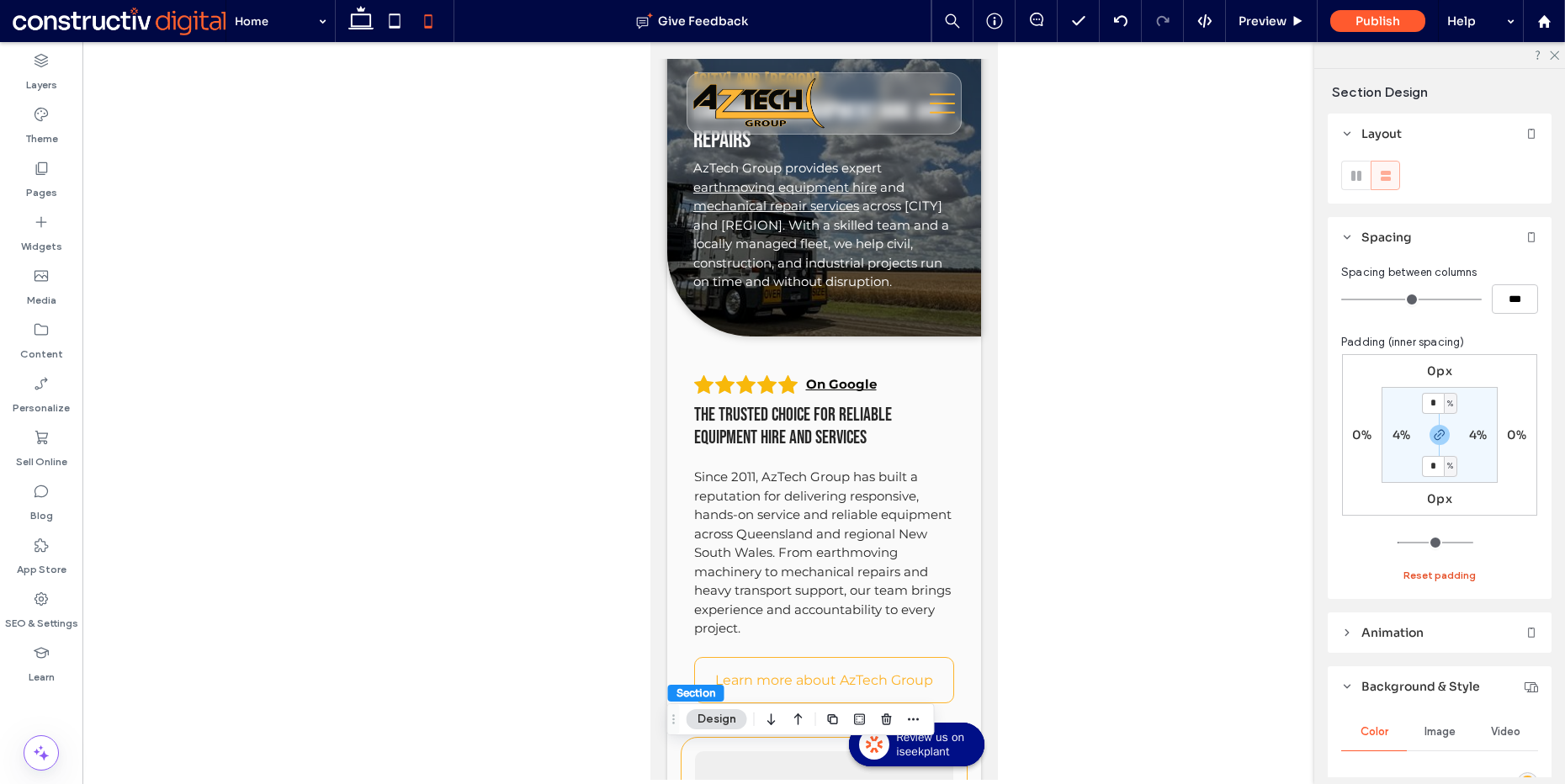 click on "Reset padding" at bounding box center [1440, 575] 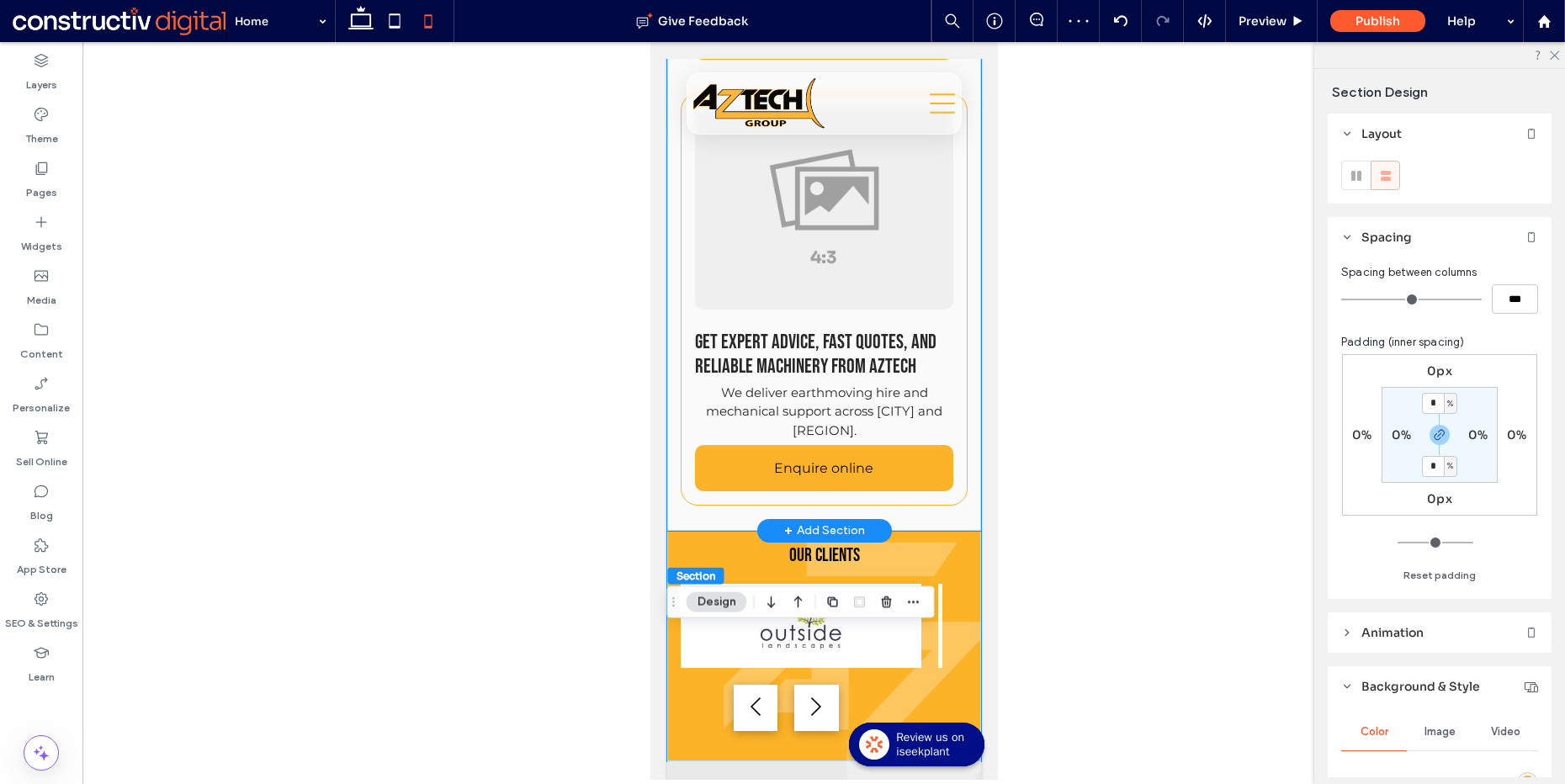 scroll, scrollTop: 856, scrollLeft: 0, axis: vertical 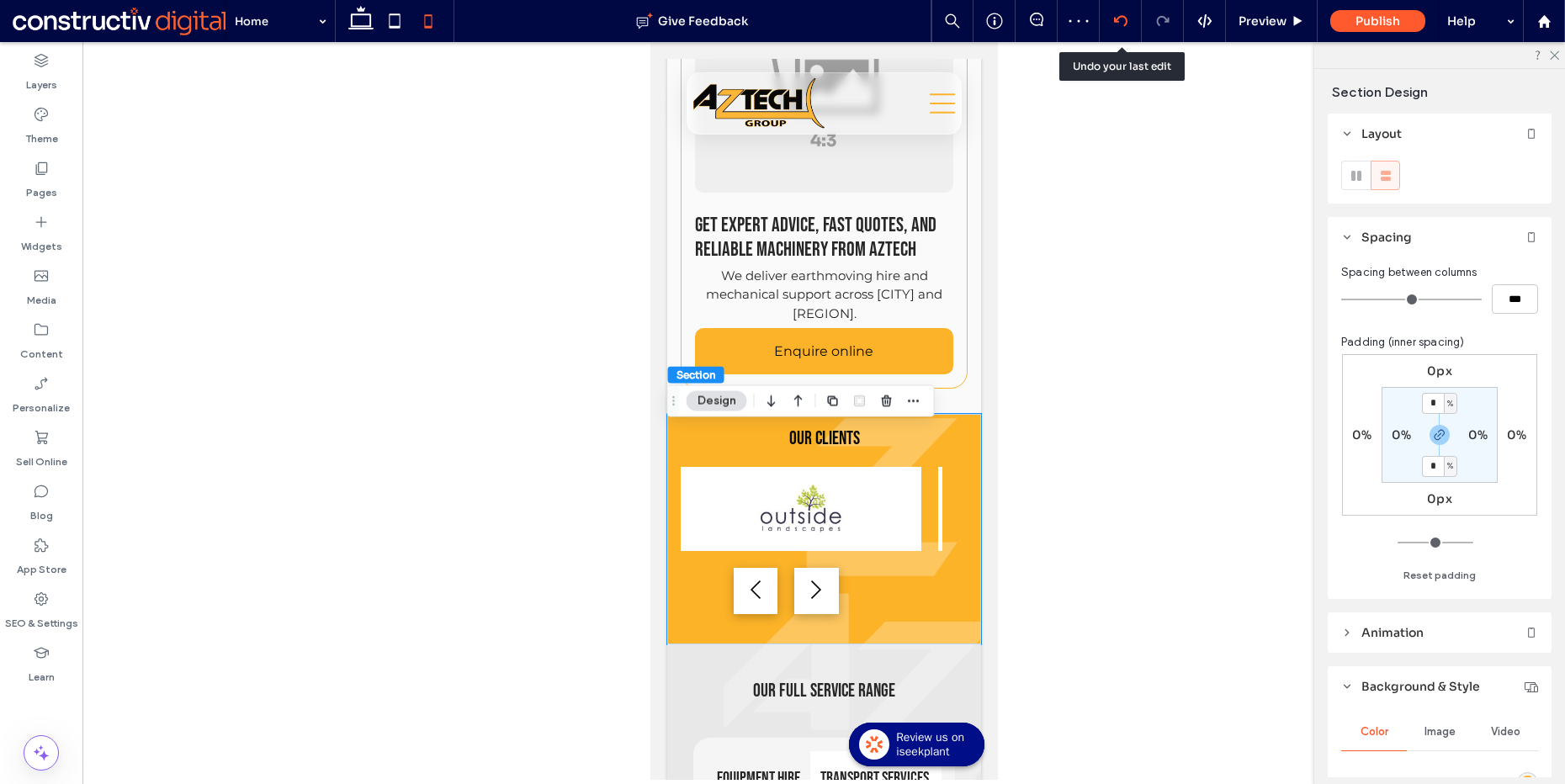 click 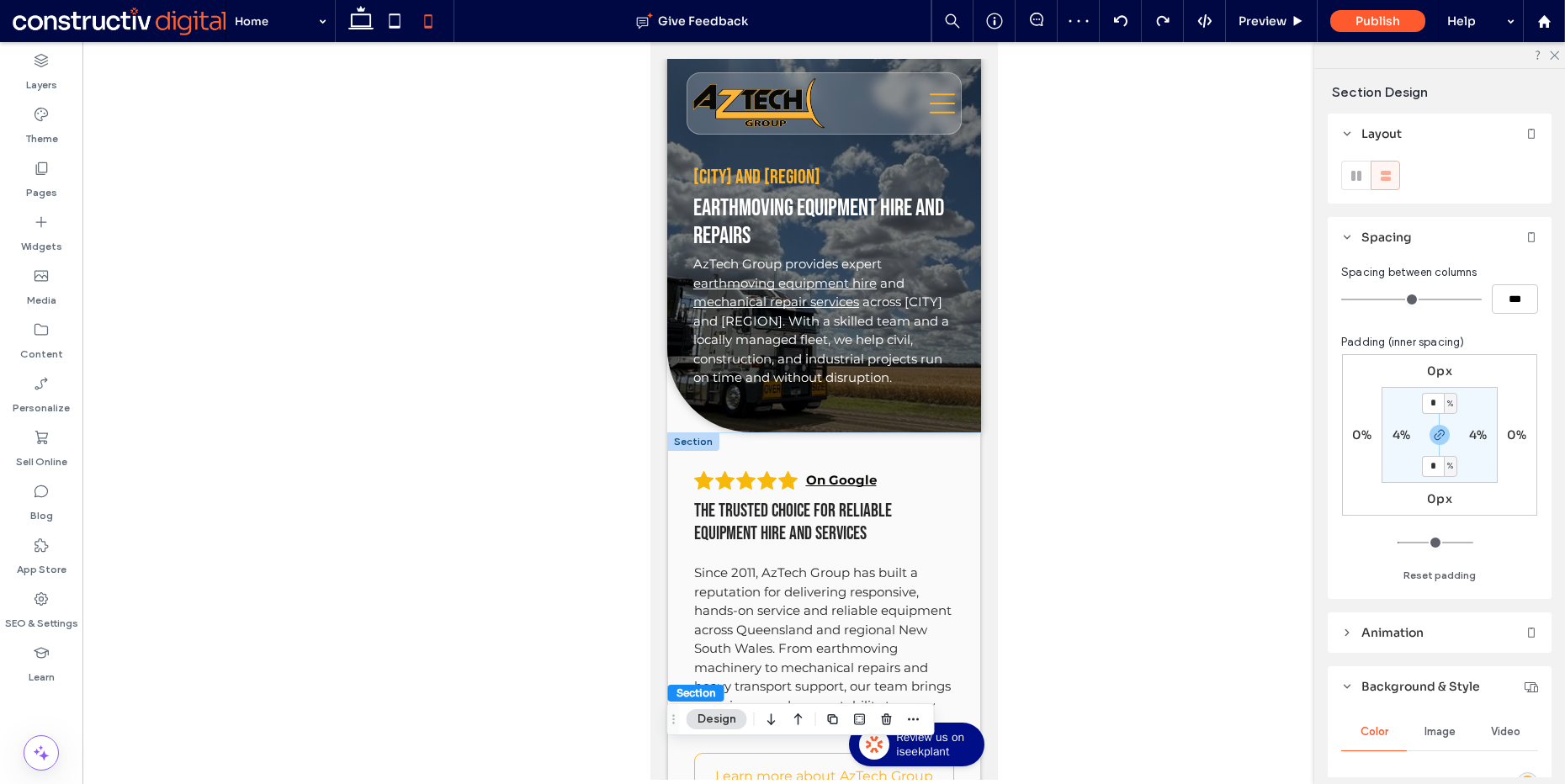 scroll, scrollTop: 402, scrollLeft: 0, axis: vertical 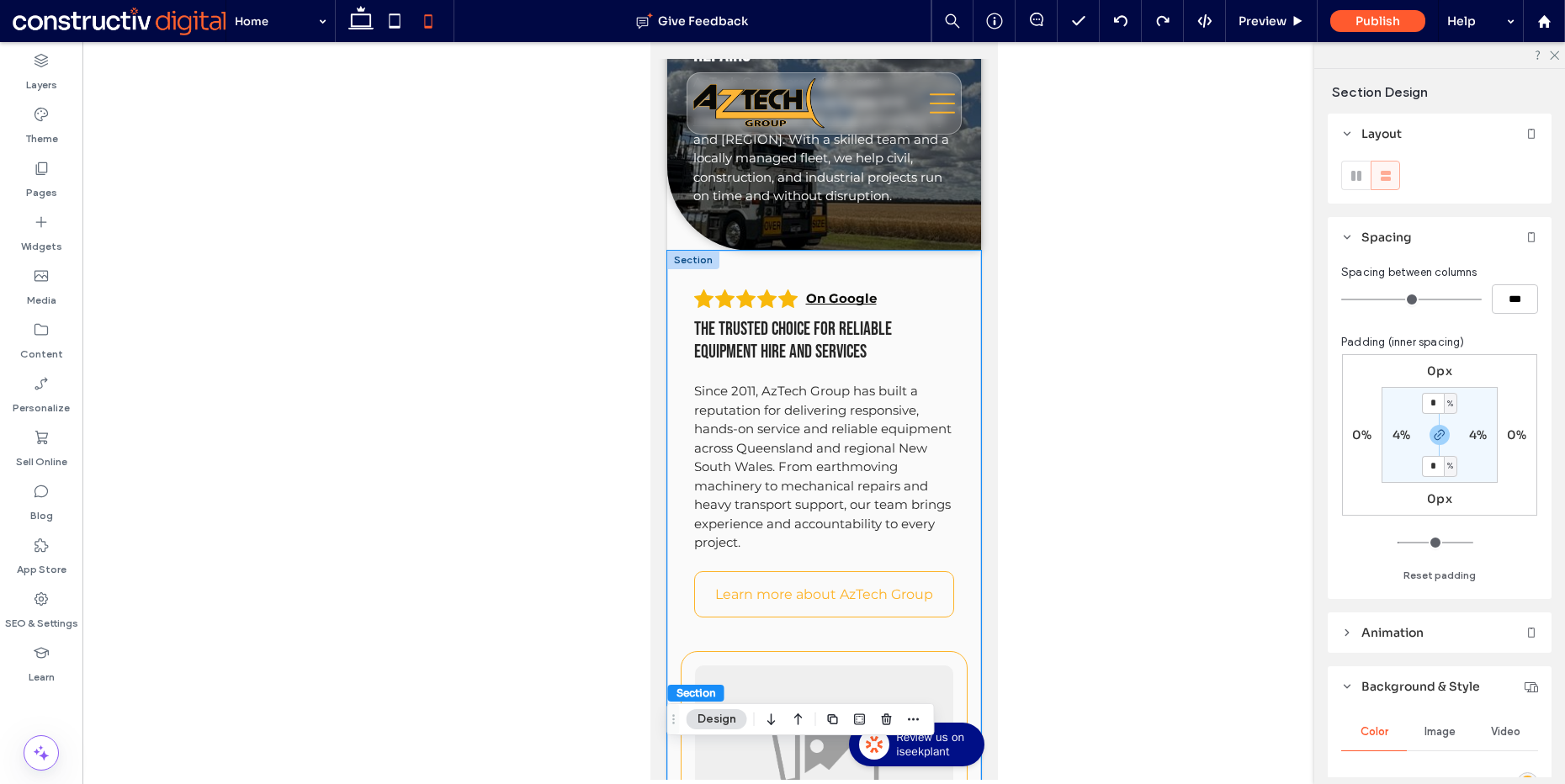 click on "On Google
The trusted choice for reliable equipment hire and services
Since 2011, AzTech Group has built a reputation for delivering responsive, hands-on service and reliable equipment across Queensland and regional New South Wales. From earthmoving machinery to mechanical repairs and heavy transport support, our team brings experience and accountability to every project.
Learn more about AzTech Group
Get expert advice, fast quotes, and reliable machinery from AzTech
We deliver earthmoving hire and mechanical support across Brisbane and South East Queensland.
Enquire online" at bounding box center (823, 670) 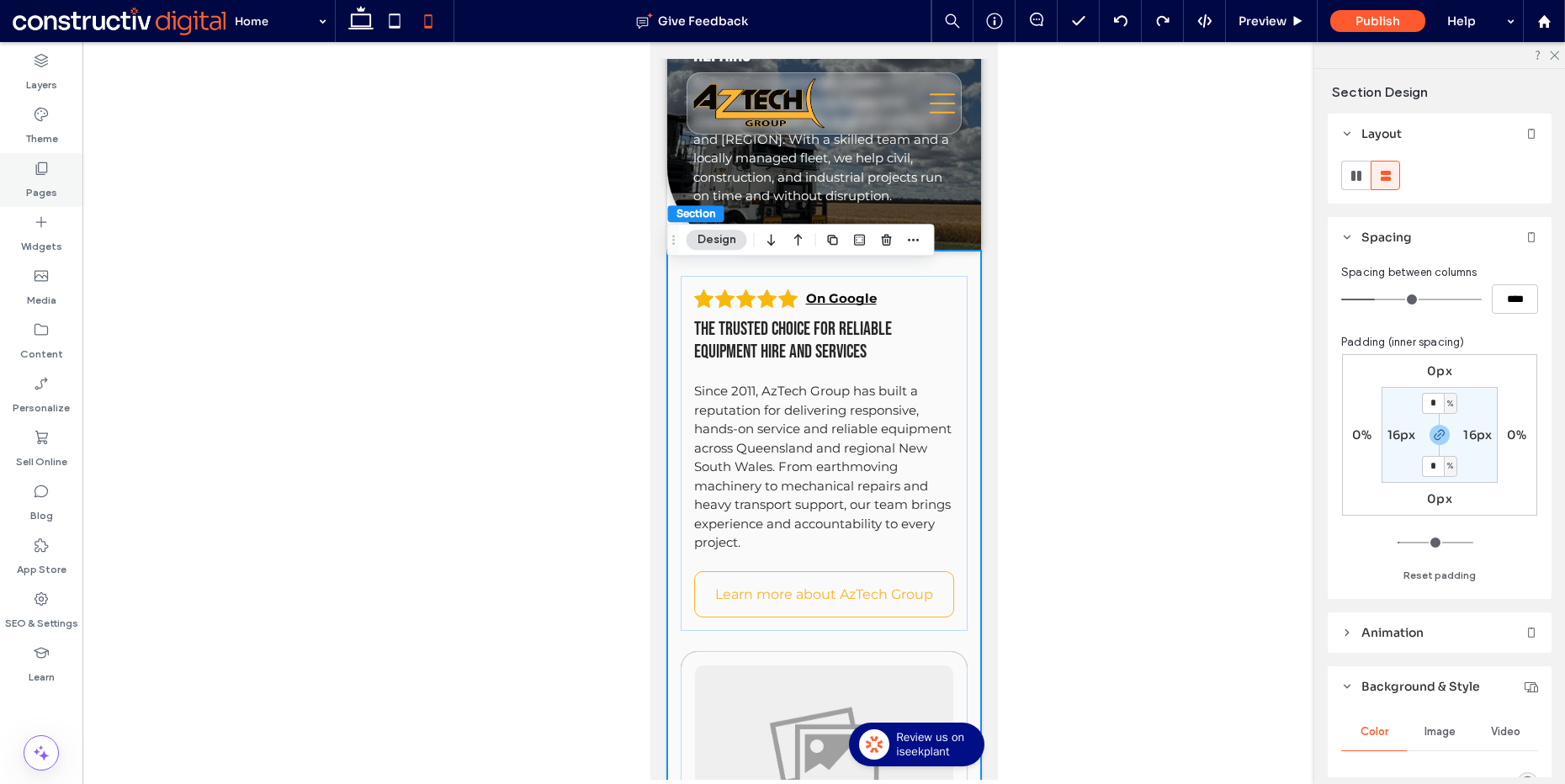 click on "Pages" at bounding box center [41, 180] 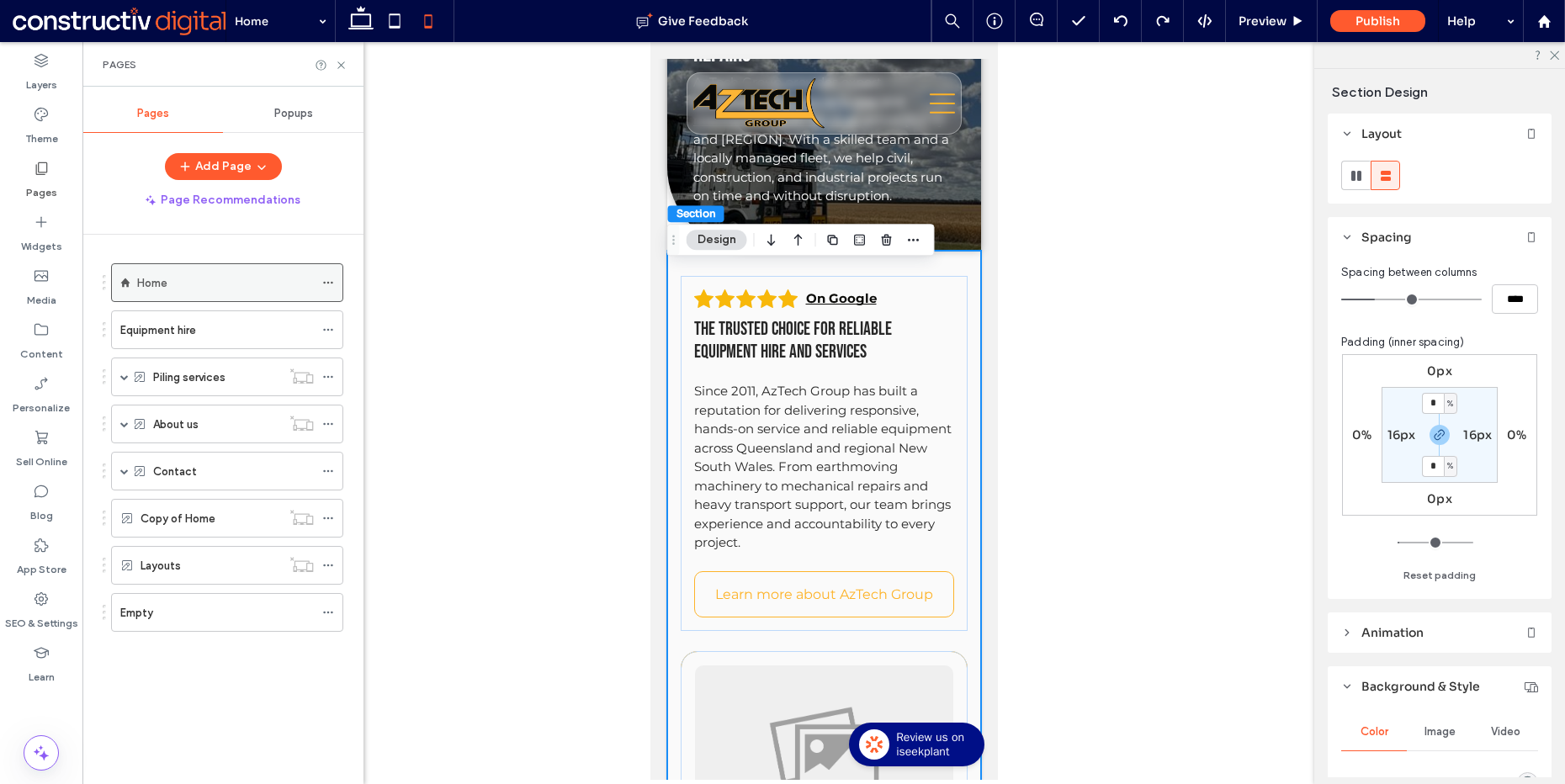 click on "Home" at bounding box center (225, 283) 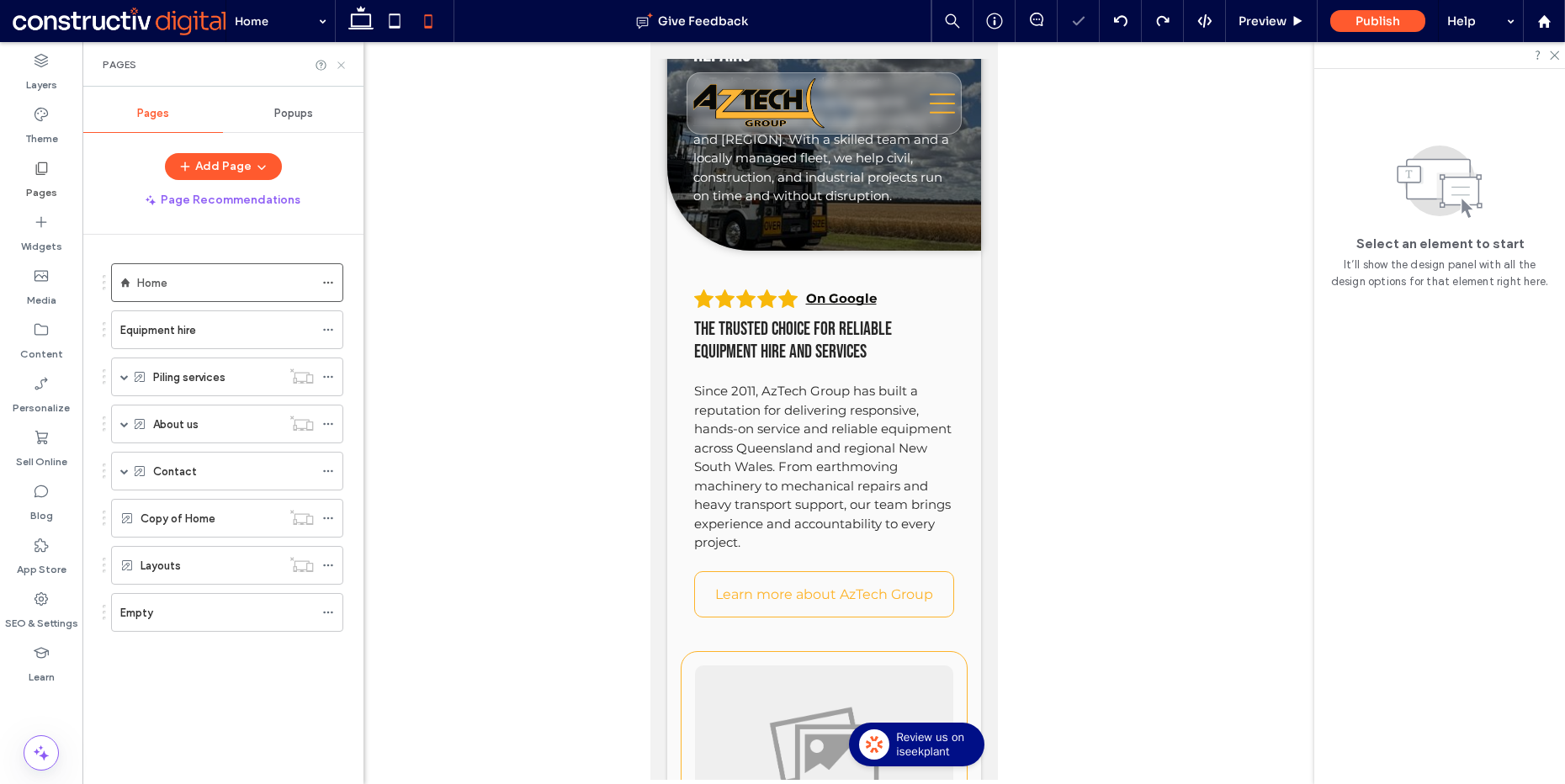 click 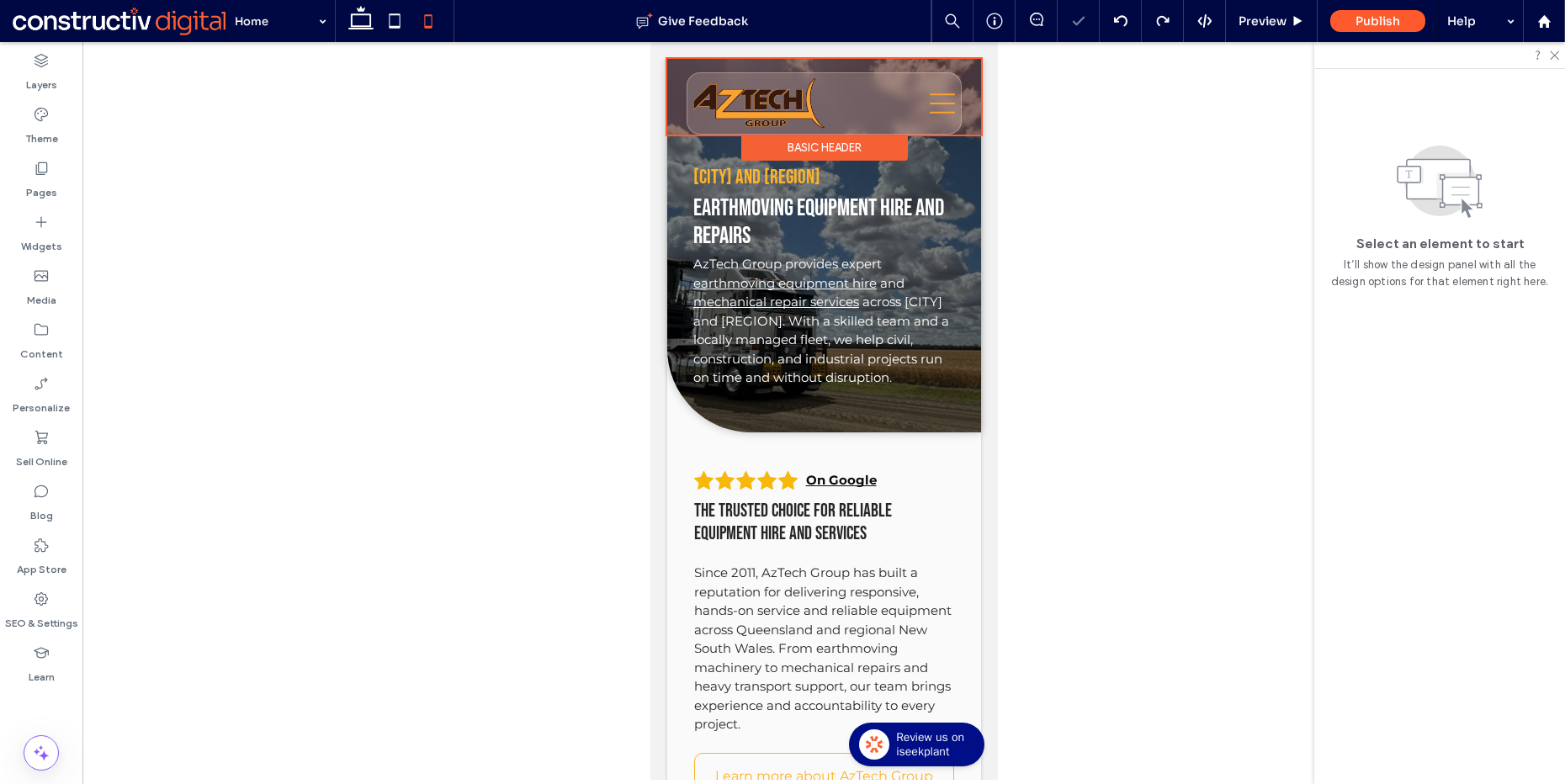scroll, scrollTop: 0, scrollLeft: 0, axis: both 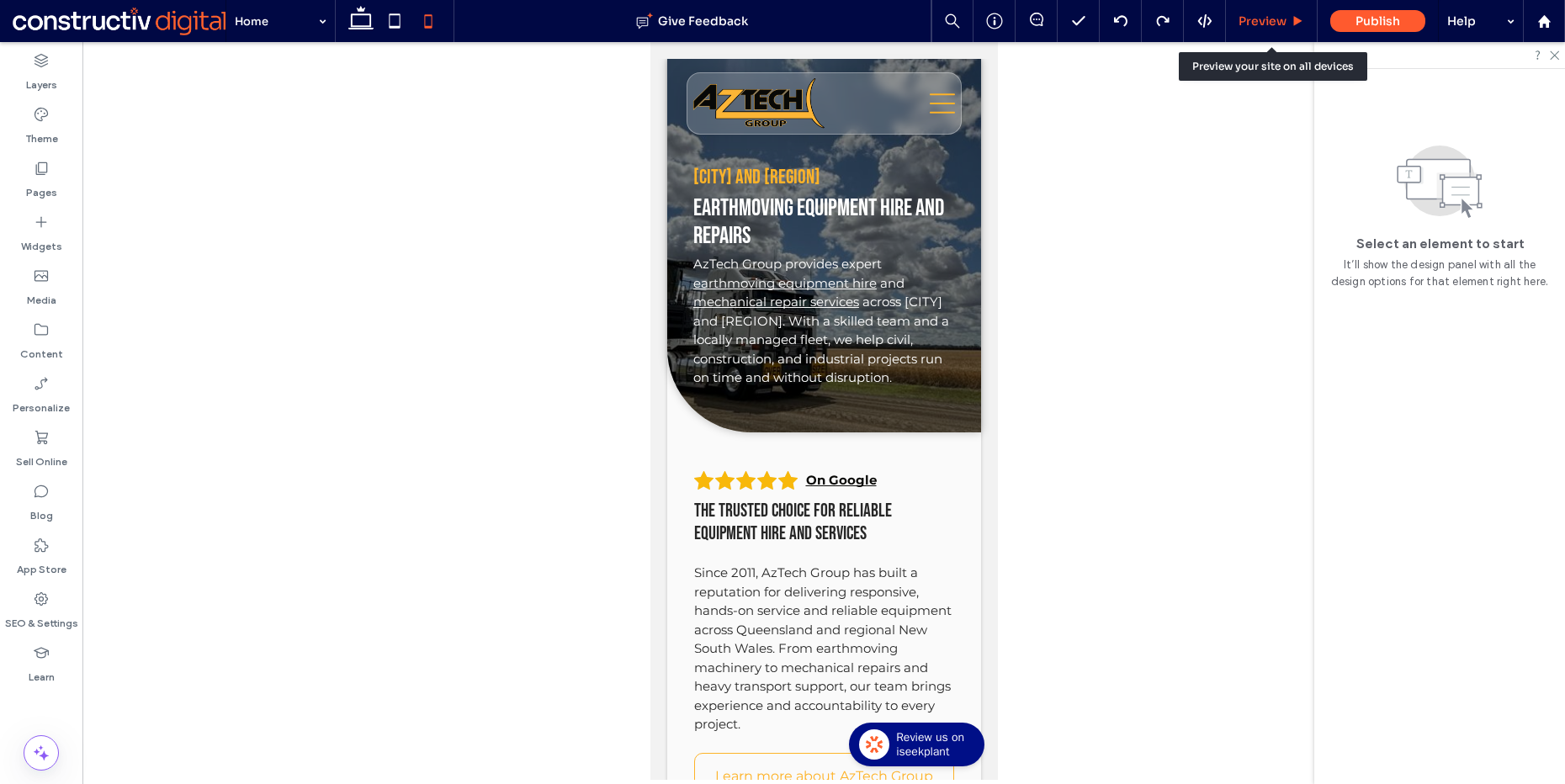 click on "Preview" at bounding box center [1262, 21] 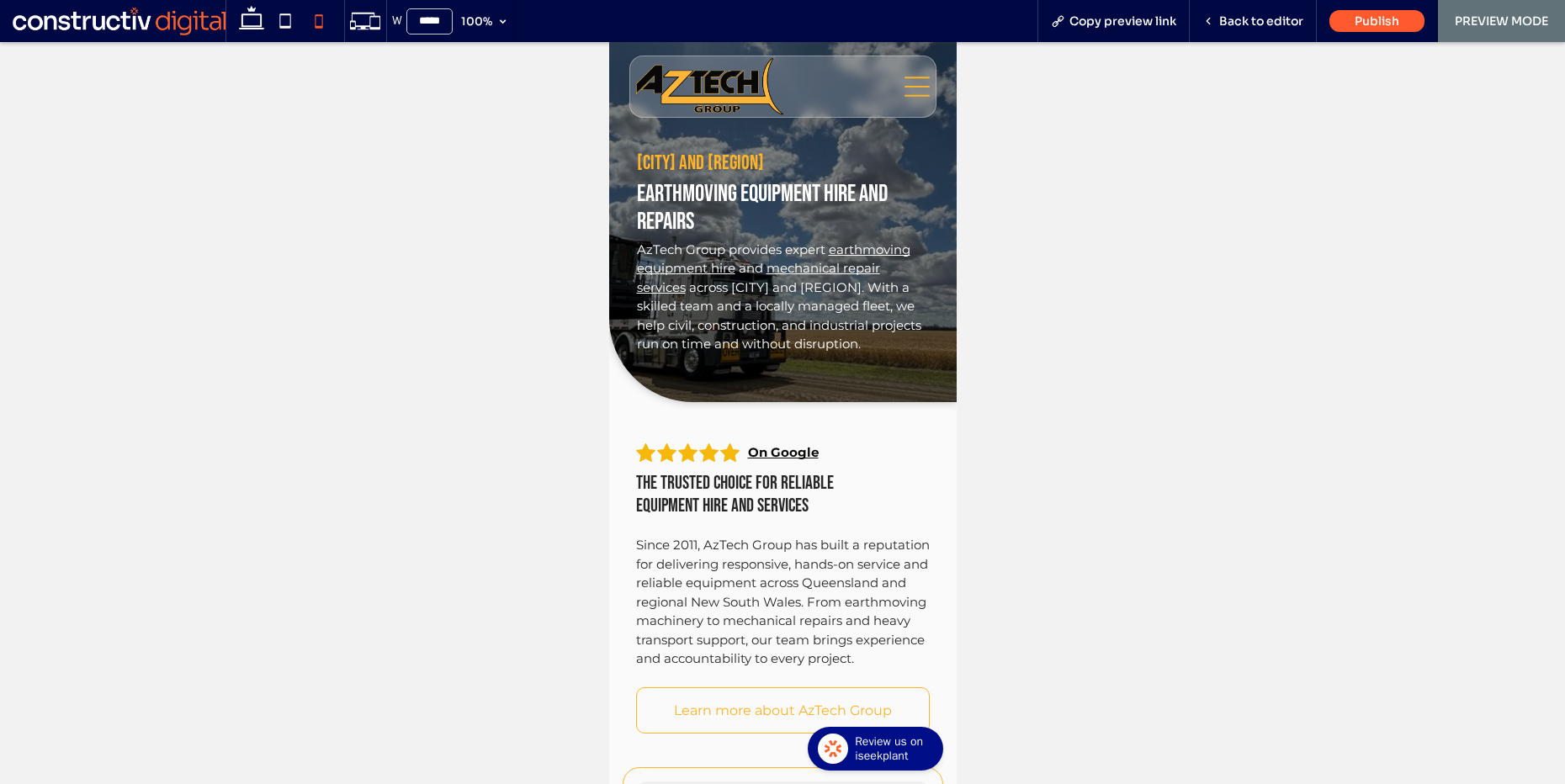 click 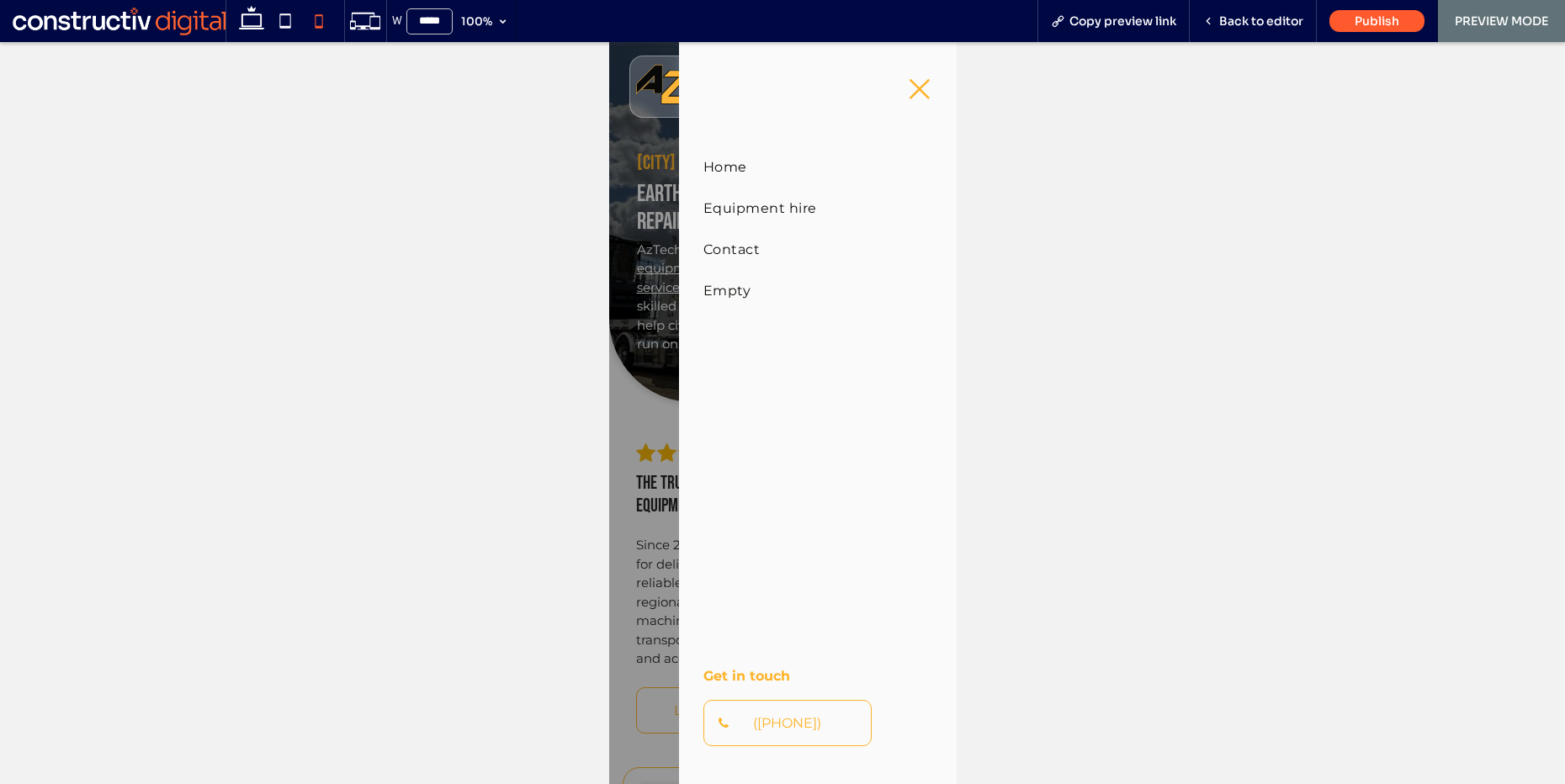 click 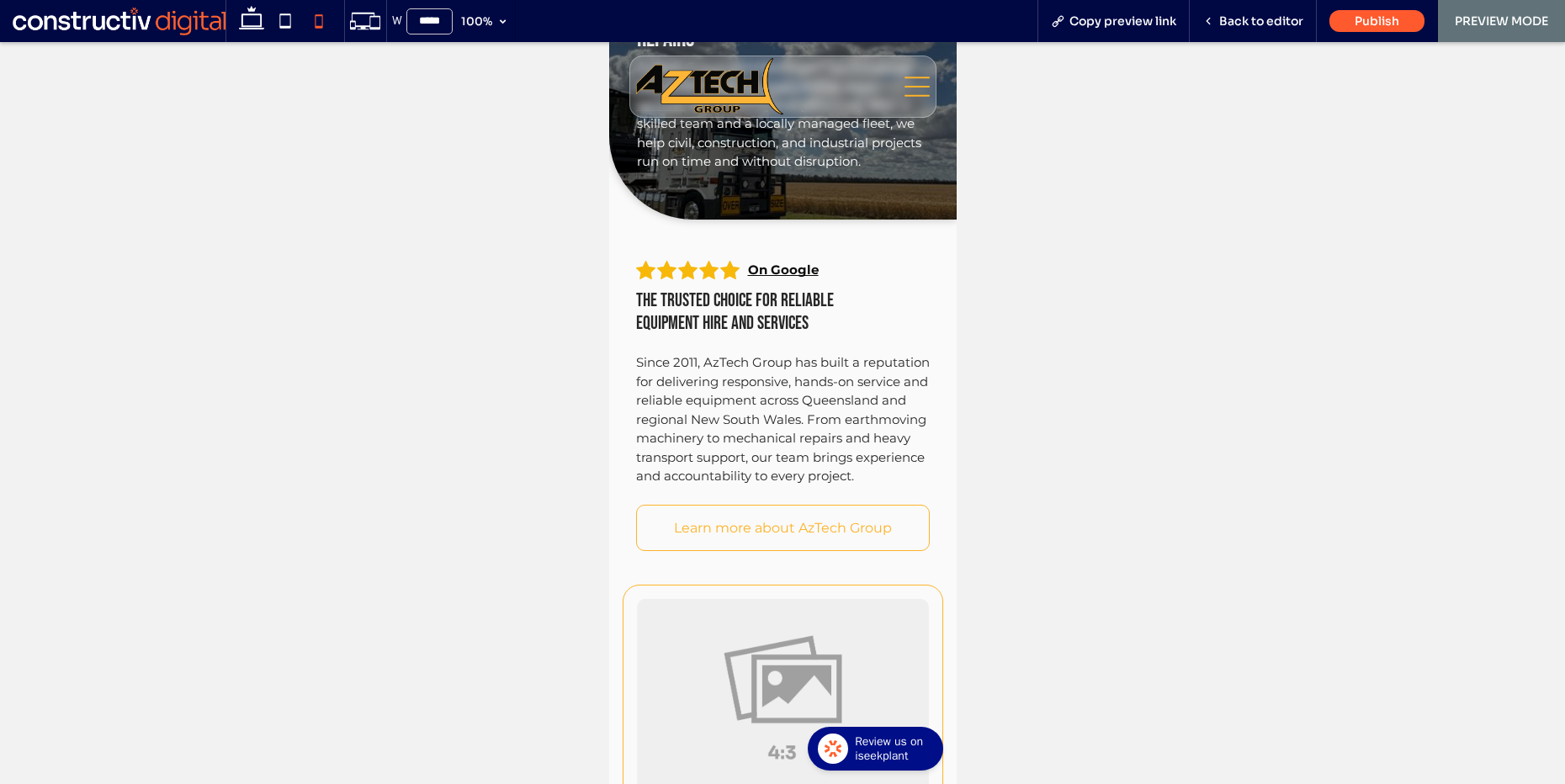 scroll, scrollTop: 177, scrollLeft: 0, axis: vertical 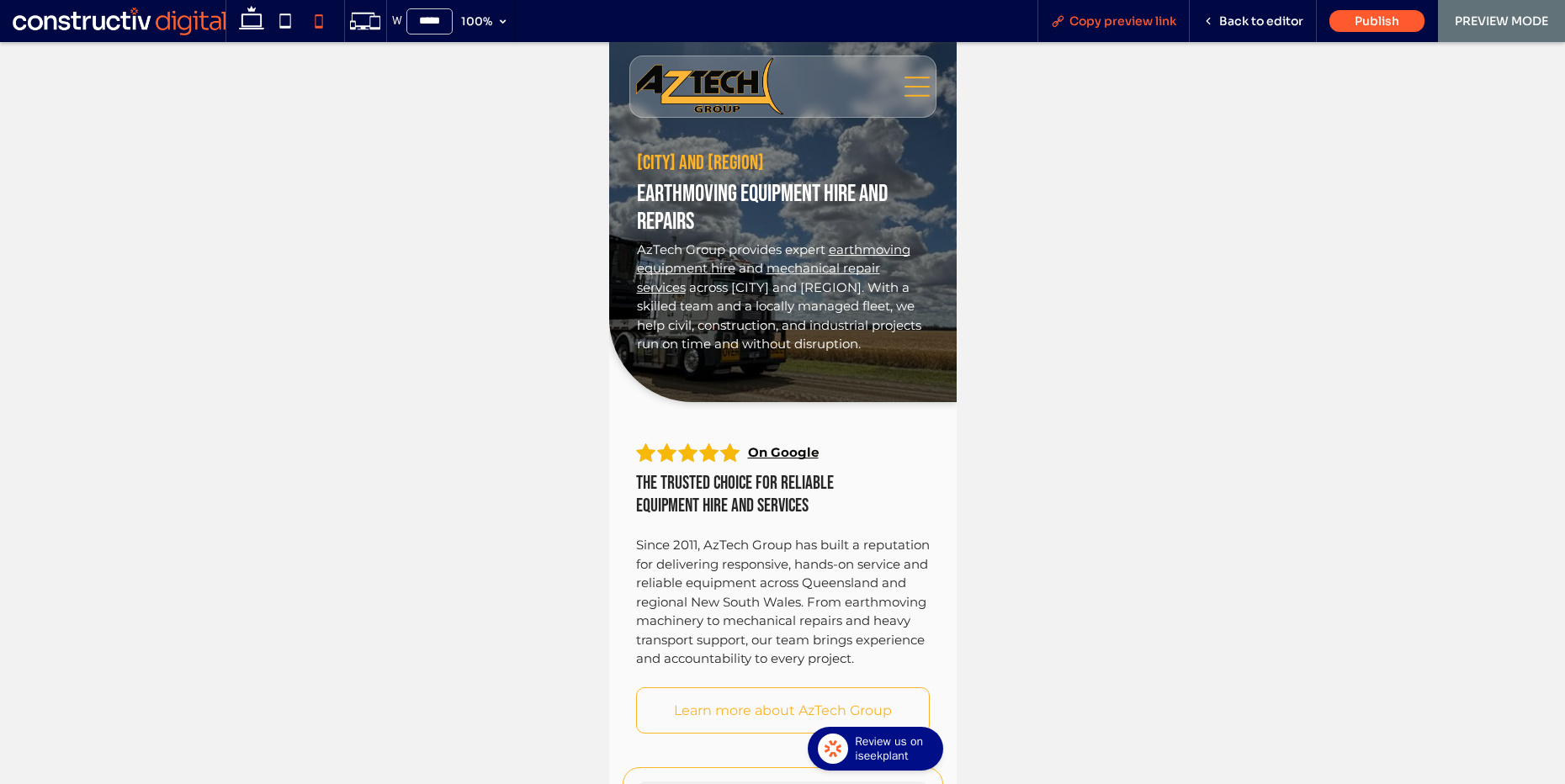 click on "Copy preview link" at bounding box center (1122, 21) 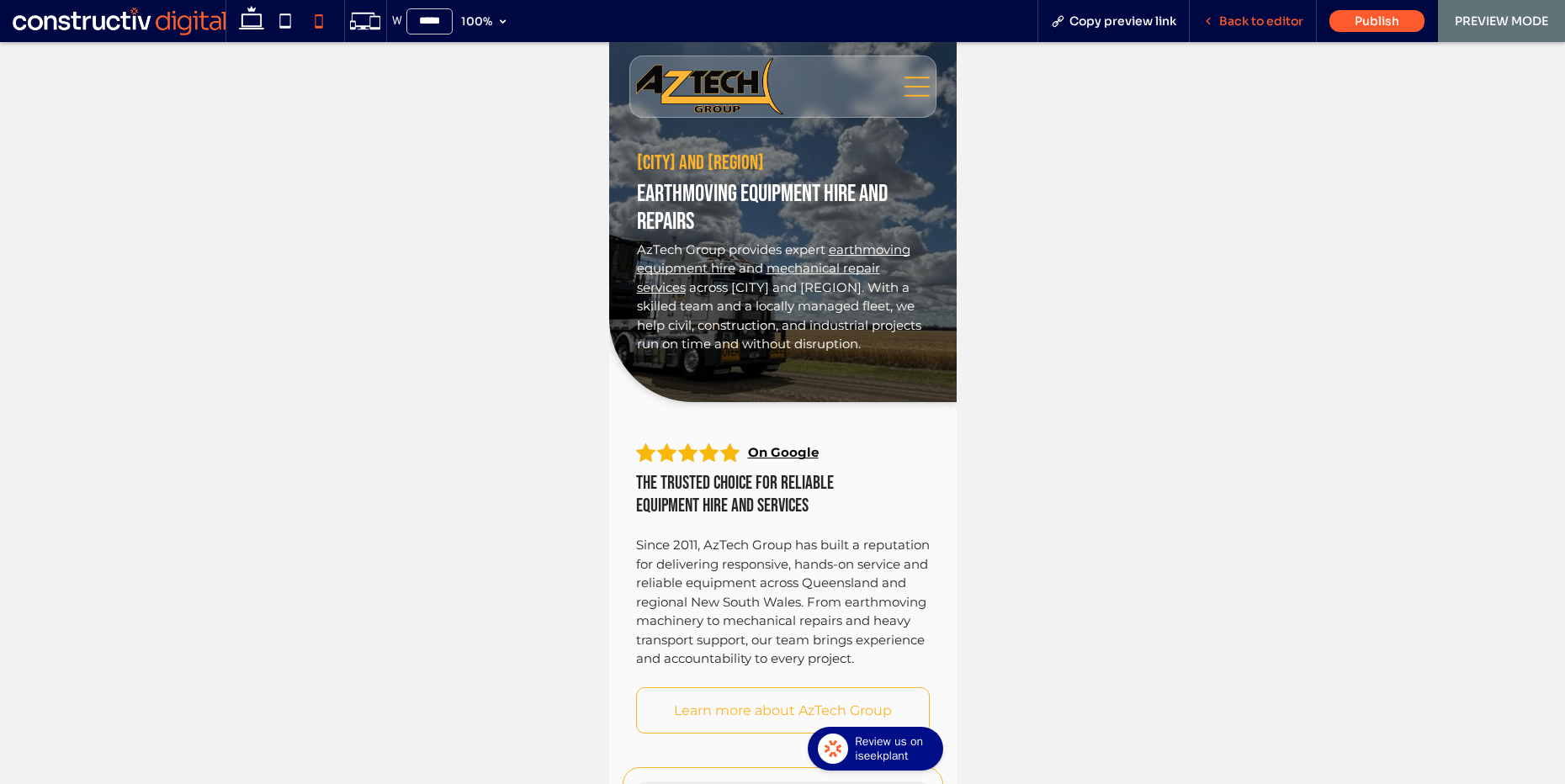 click on "Back to editor" at bounding box center [1261, 21] 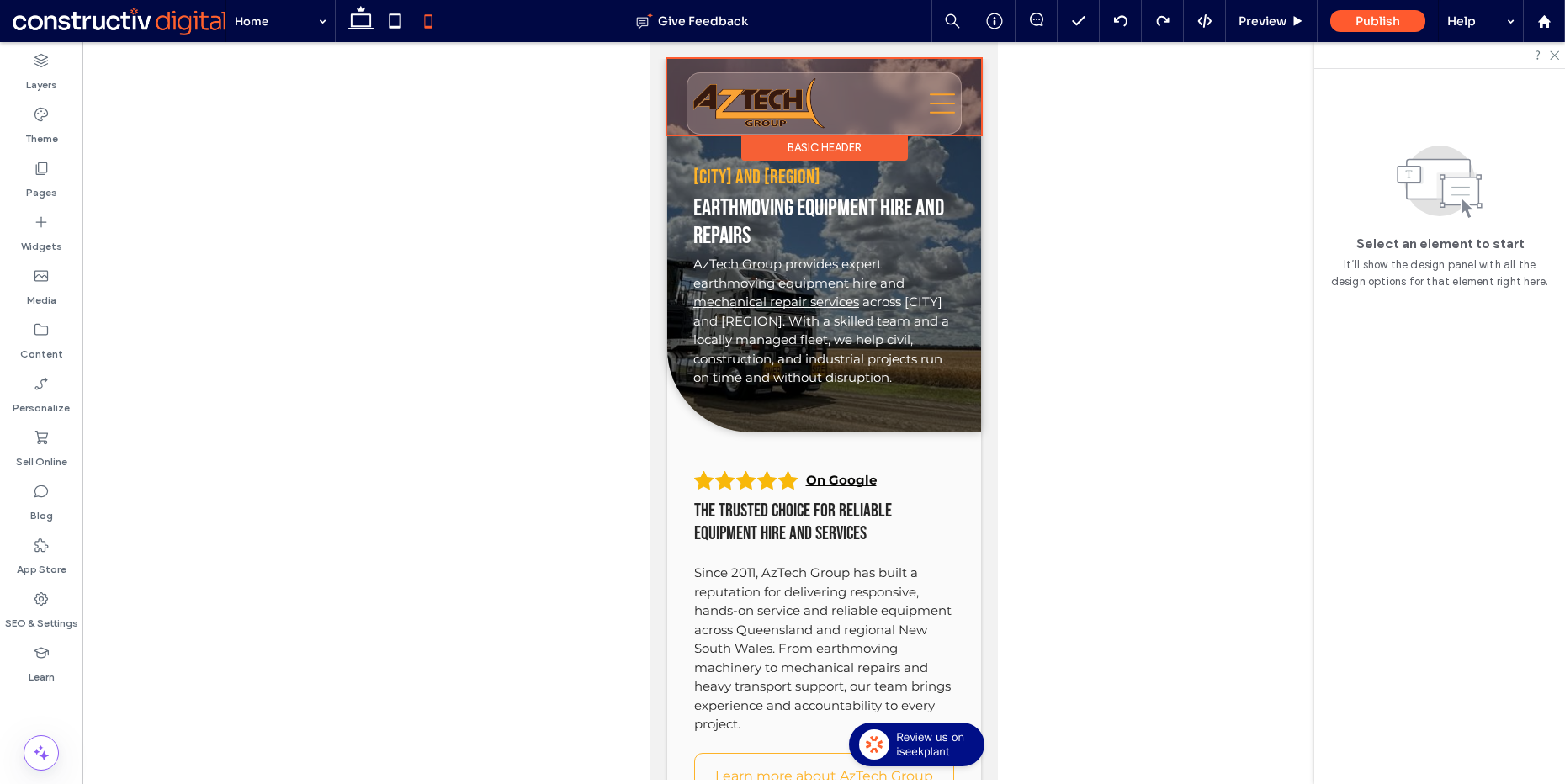 click at bounding box center [823, 97] 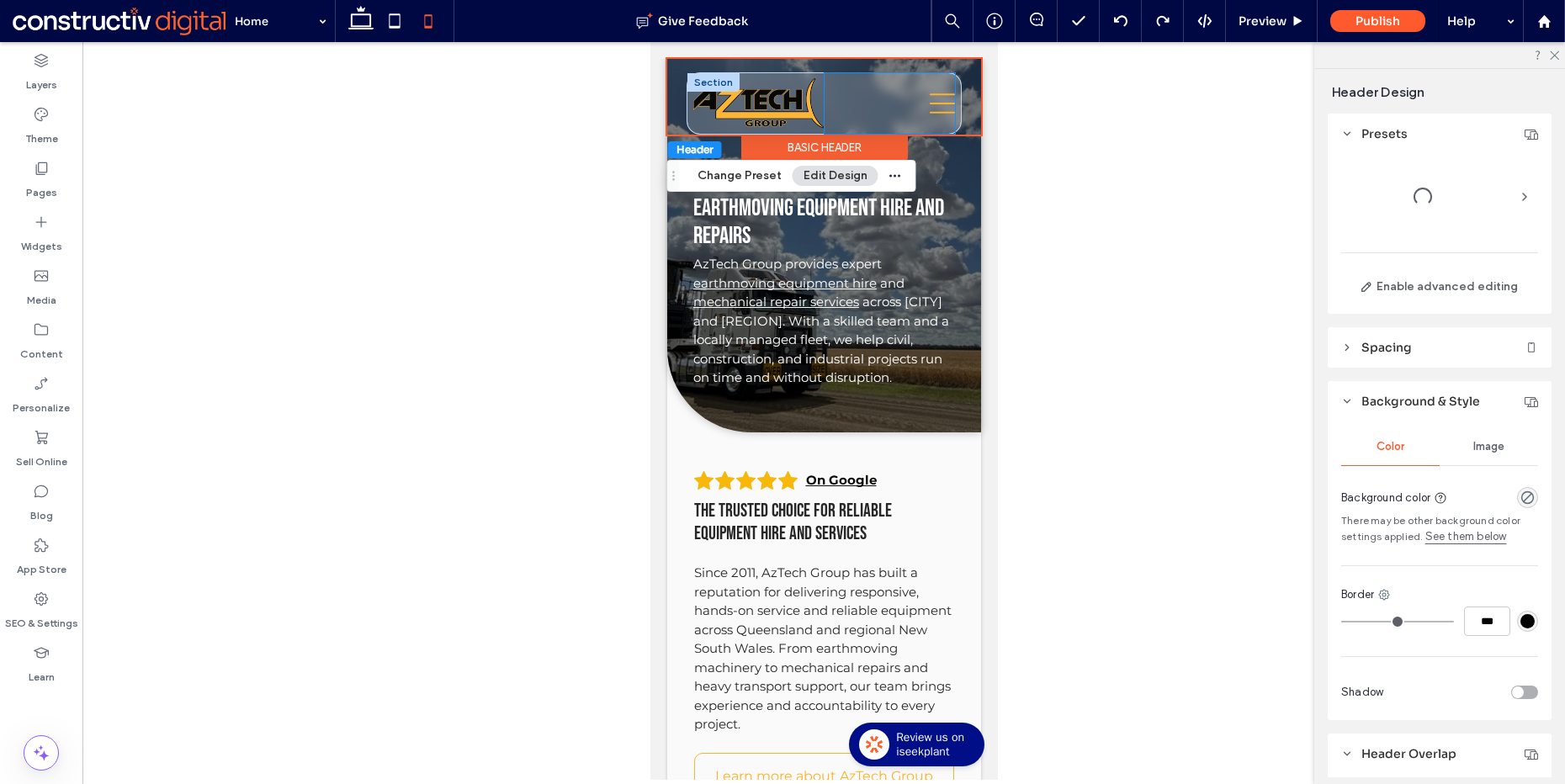 click at bounding box center (889, 103) 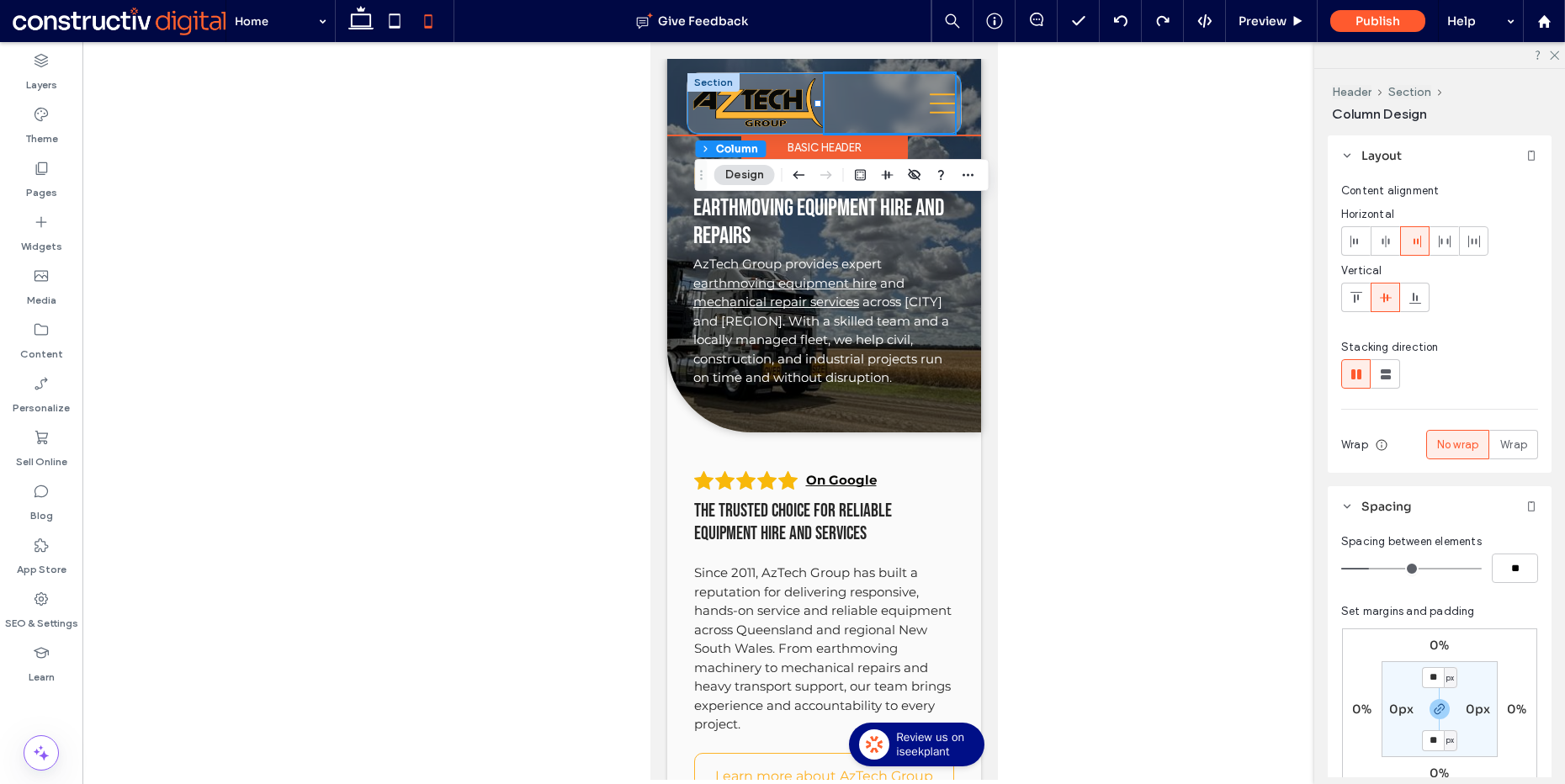 click on "Home
Equipment hire
Contact
Empty
(04) 6800 0150" at bounding box center (823, 103) 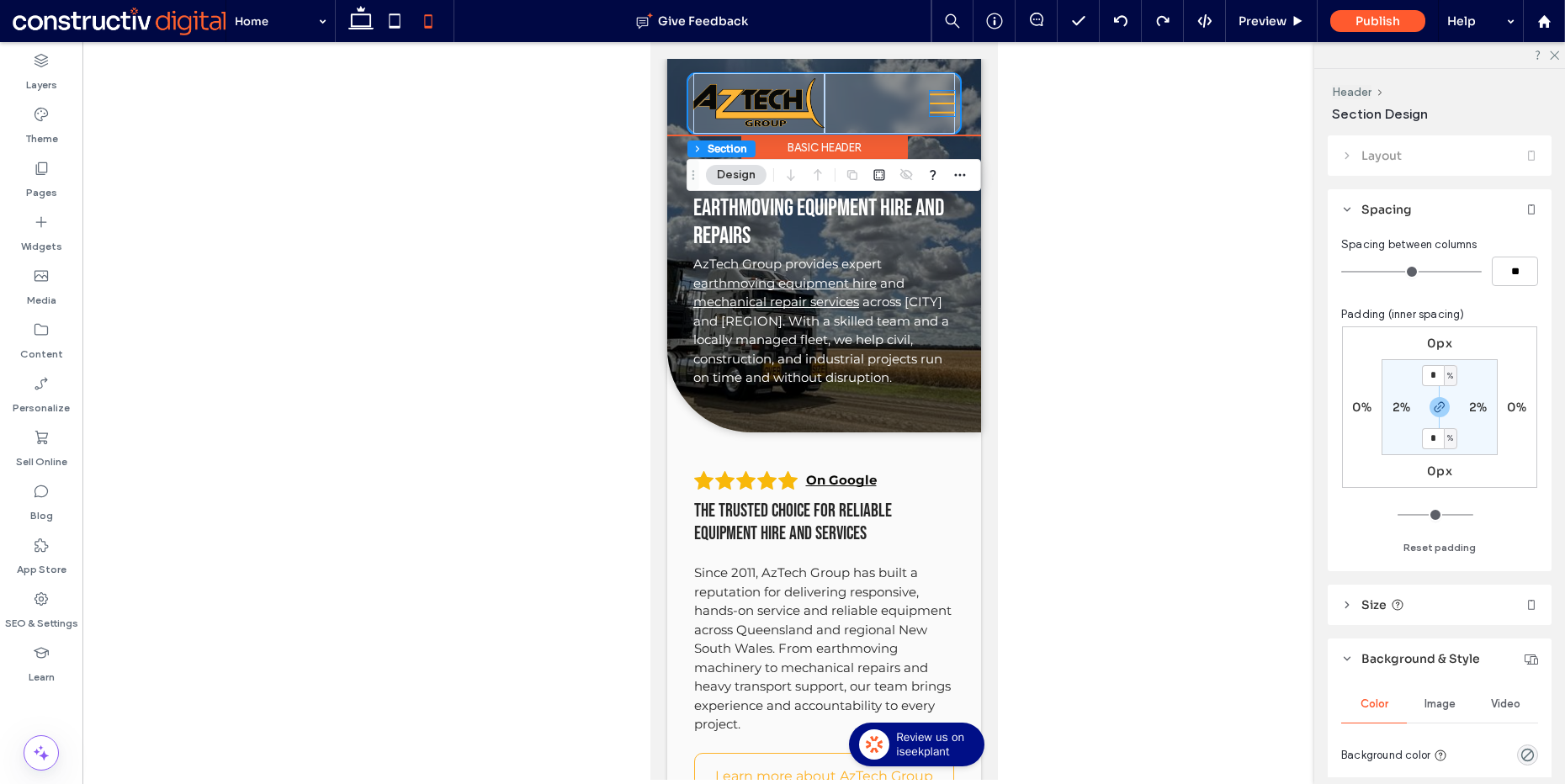 click 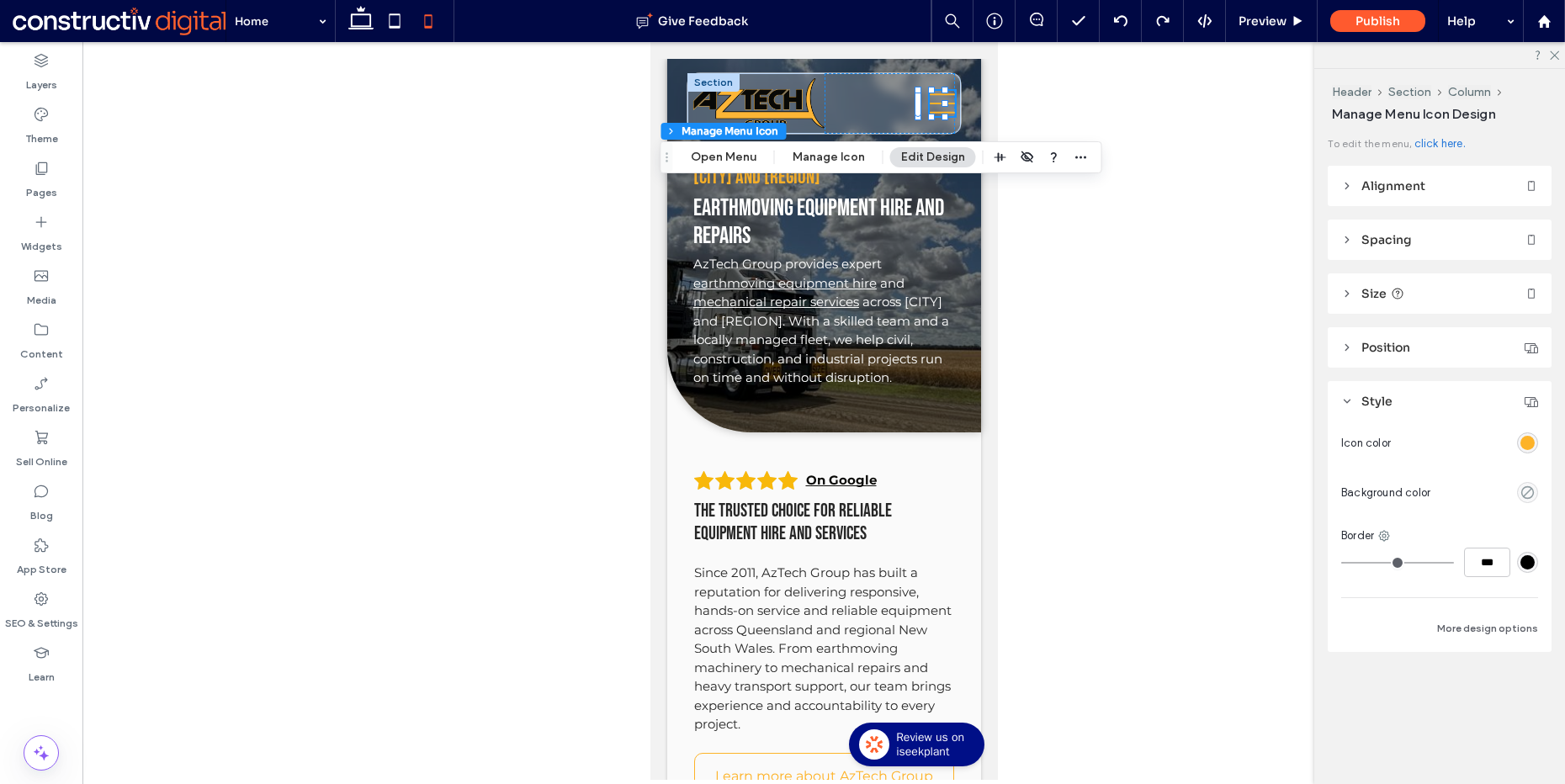 click on "Size" at bounding box center (1374, 294) 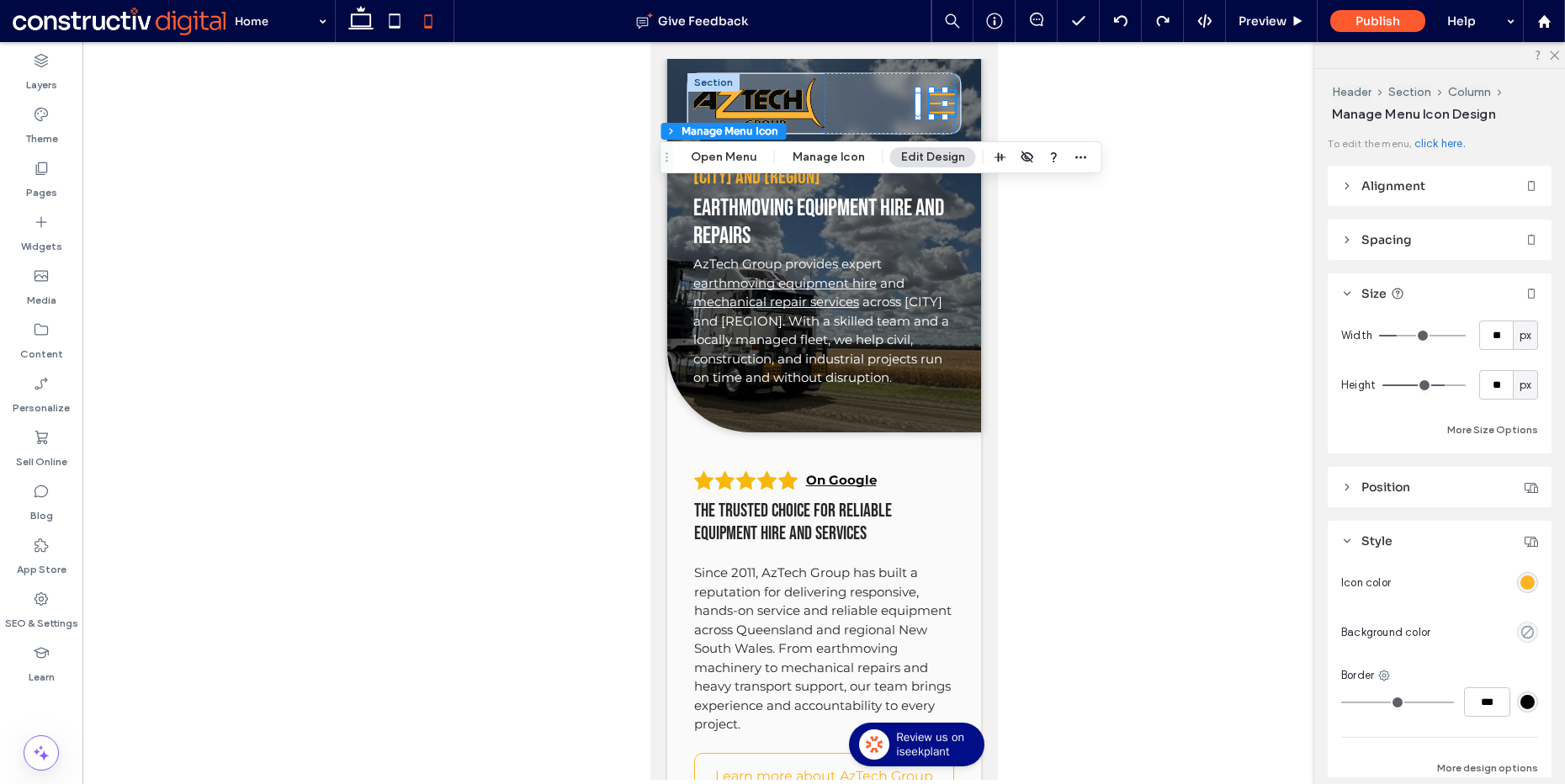 click on "Spacing" at bounding box center (1387, 240) 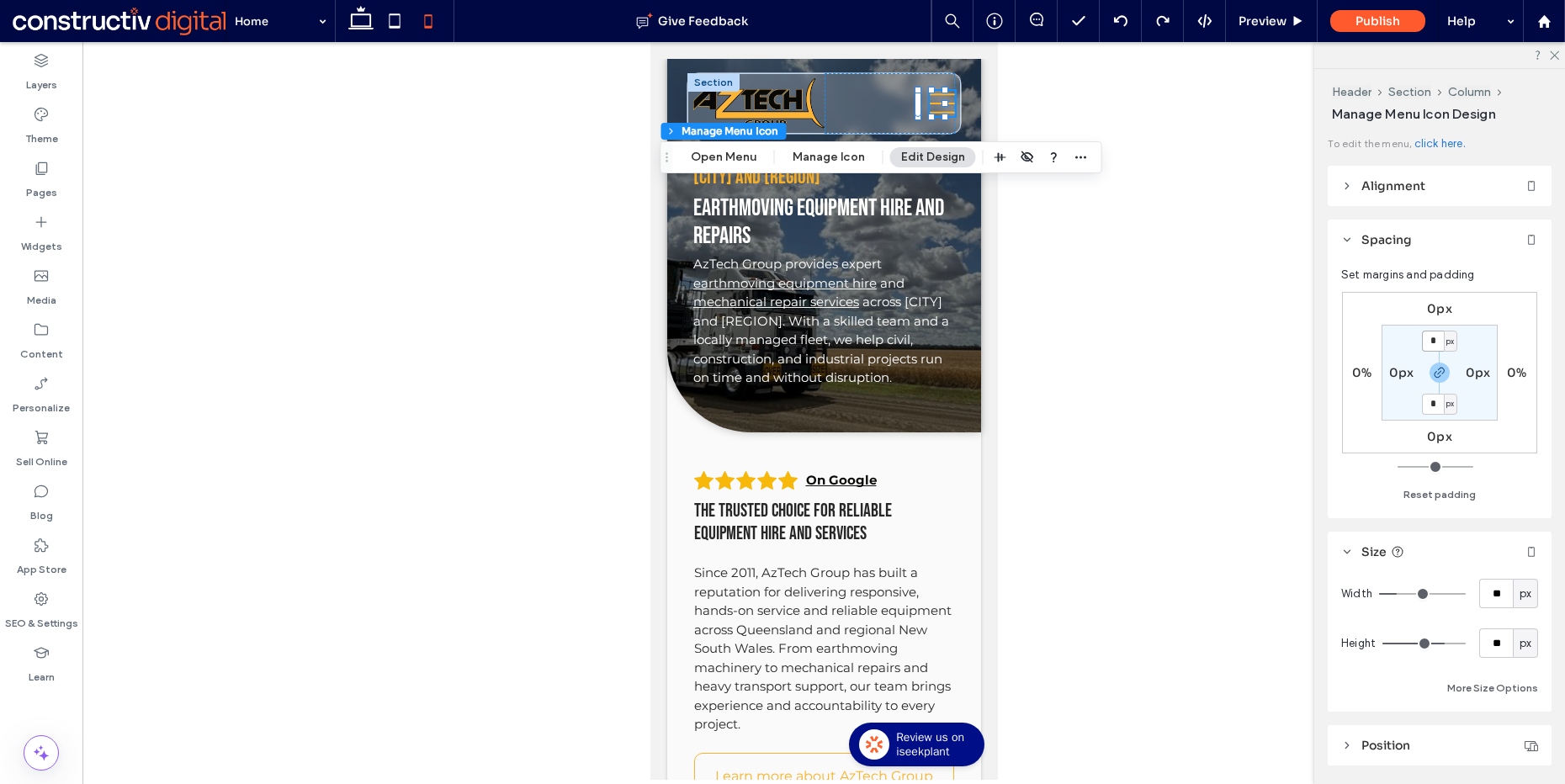click on "*" at bounding box center [1433, 341] 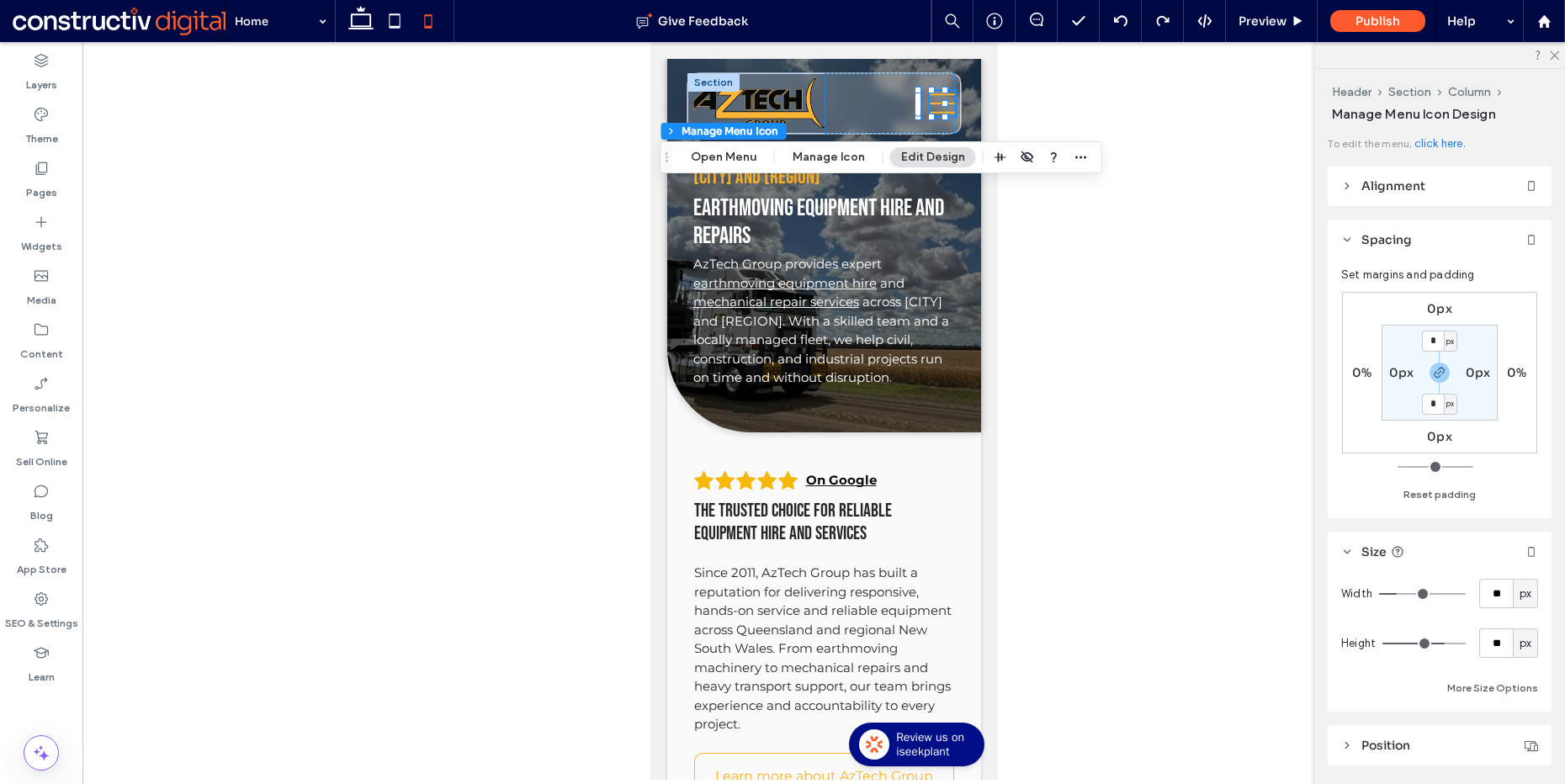 type on "*" 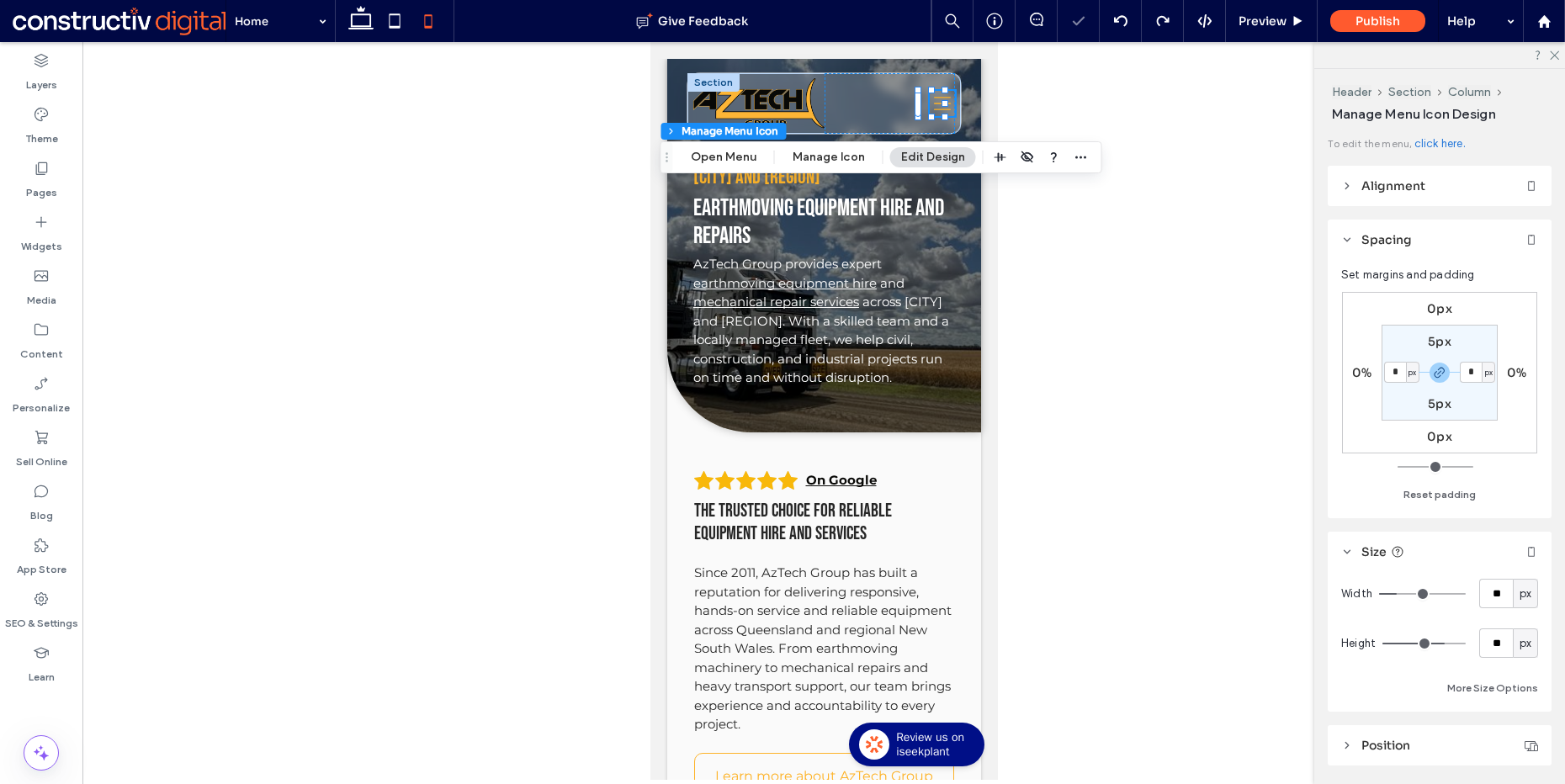 type on "*" 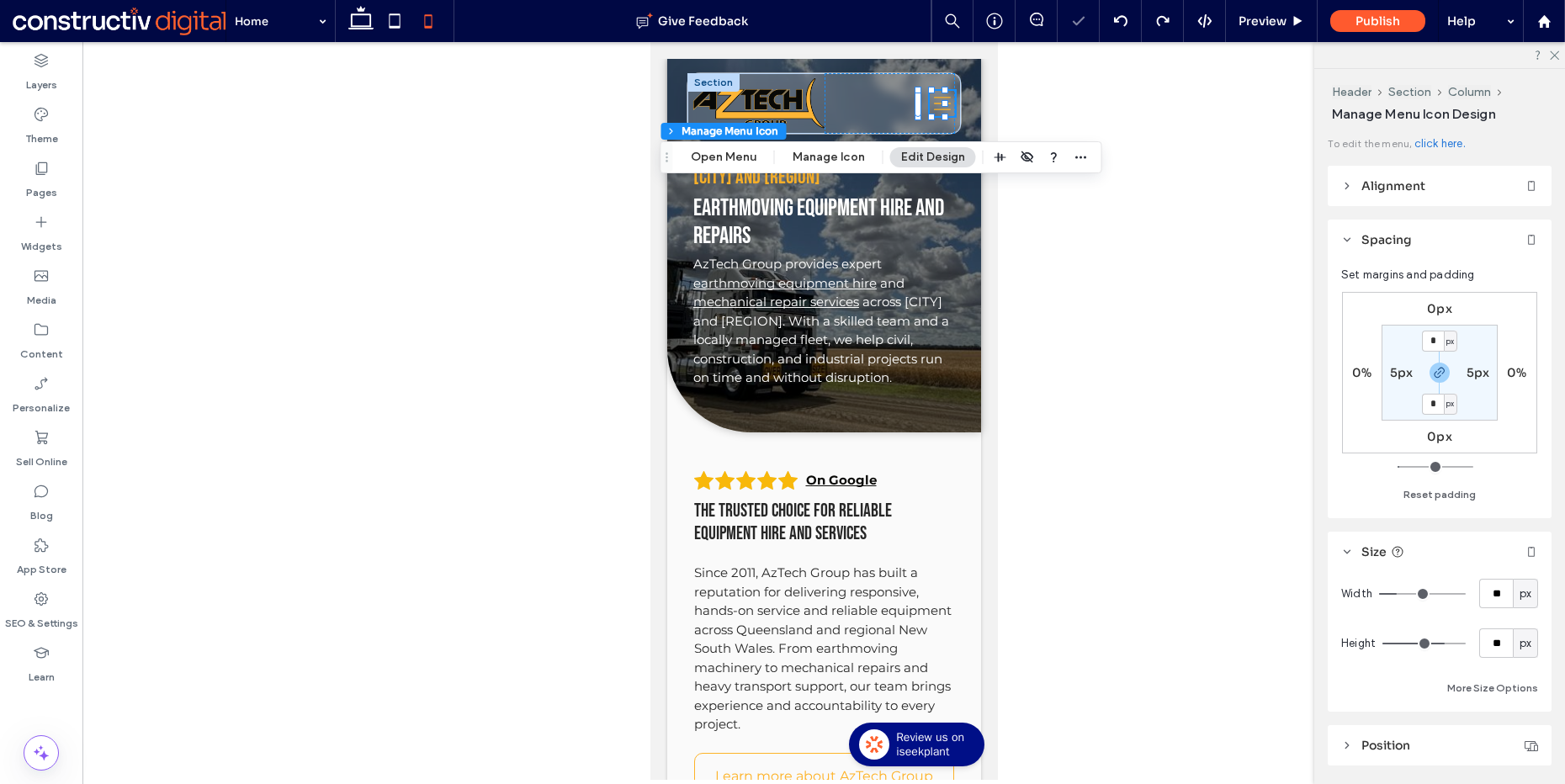 click on "0px" at bounding box center (1440, 309) 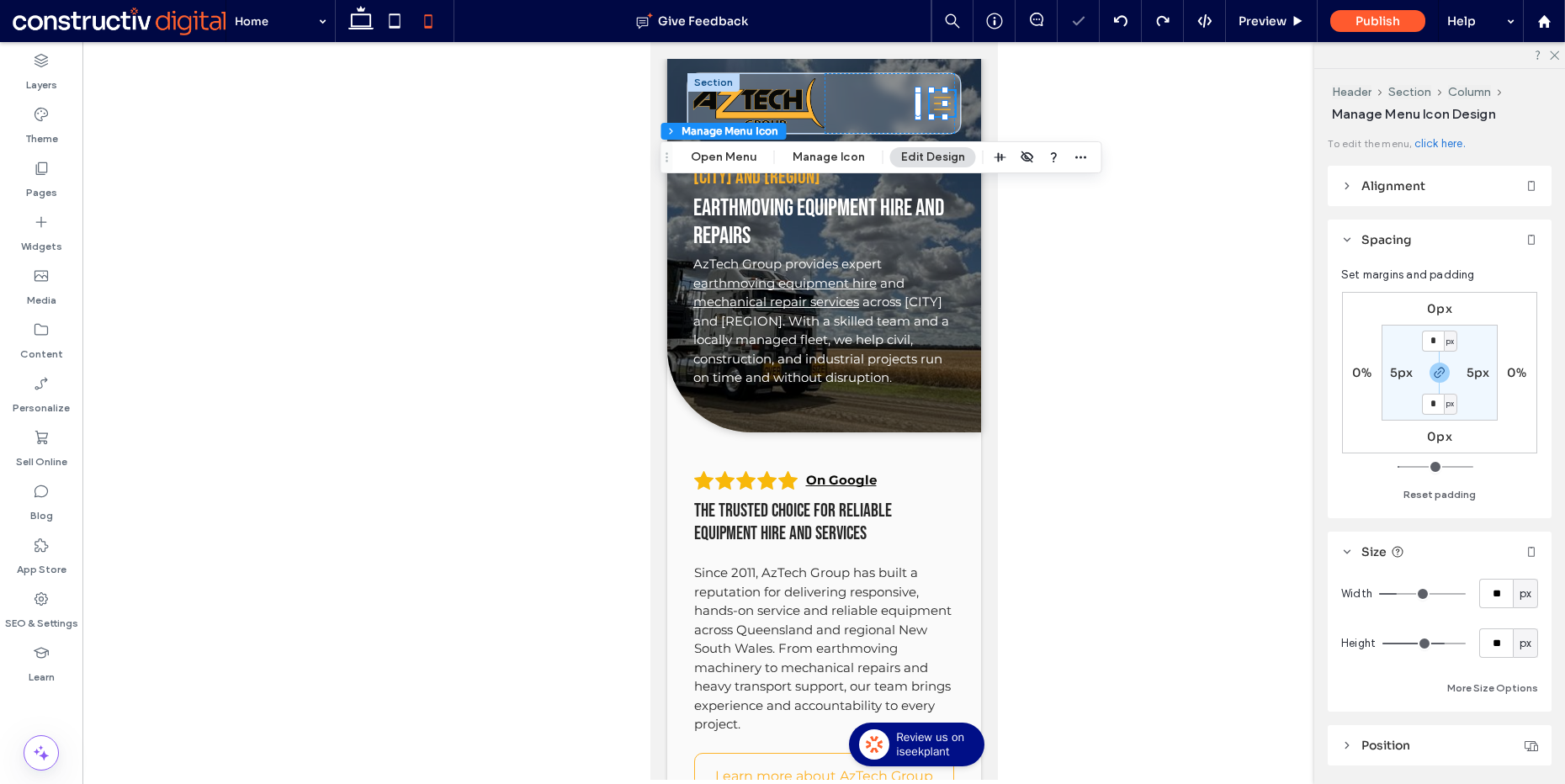 type on "*" 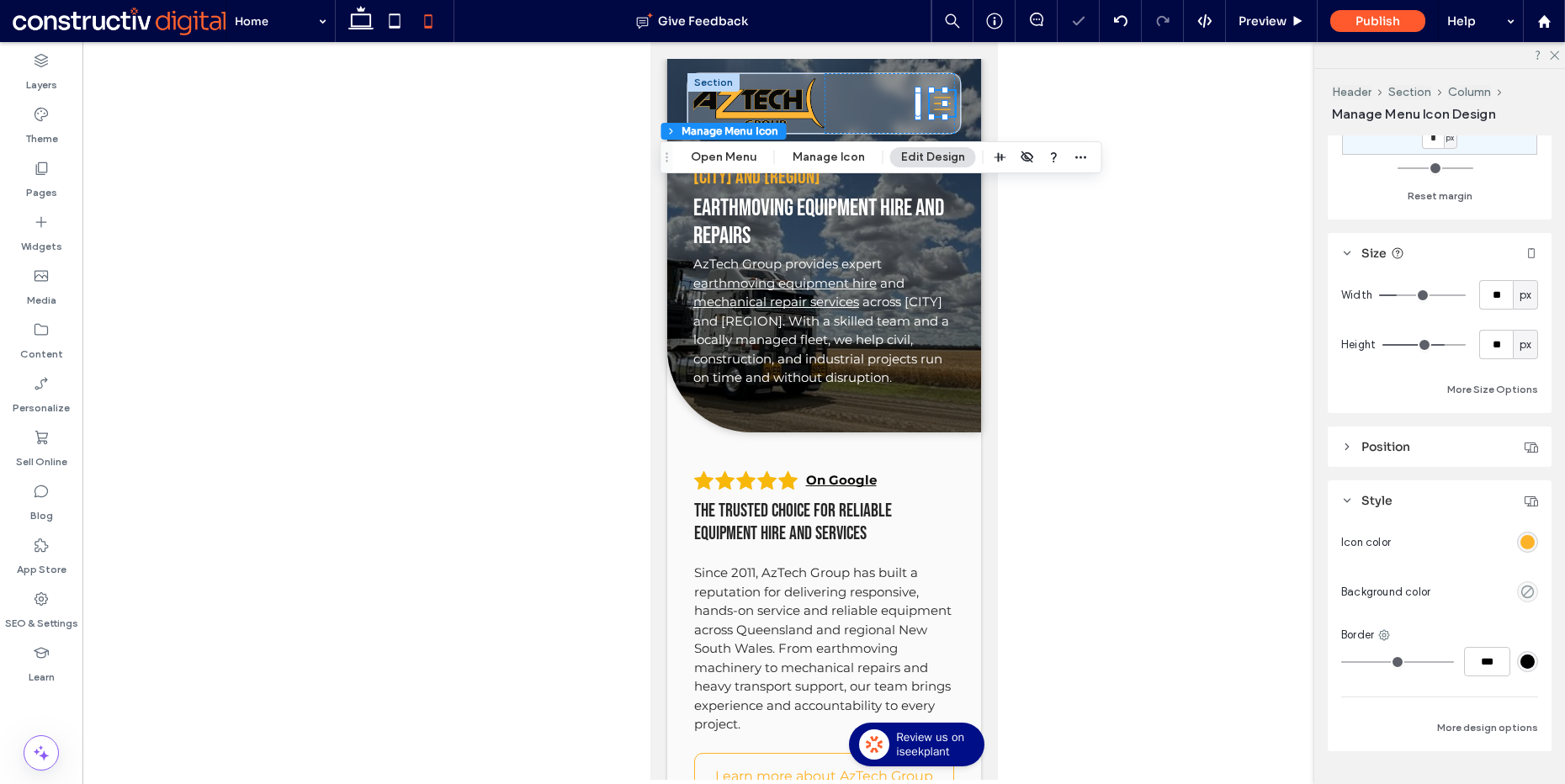 scroll, scrollTop: 300, scrollLeft: 0, axis: vertical 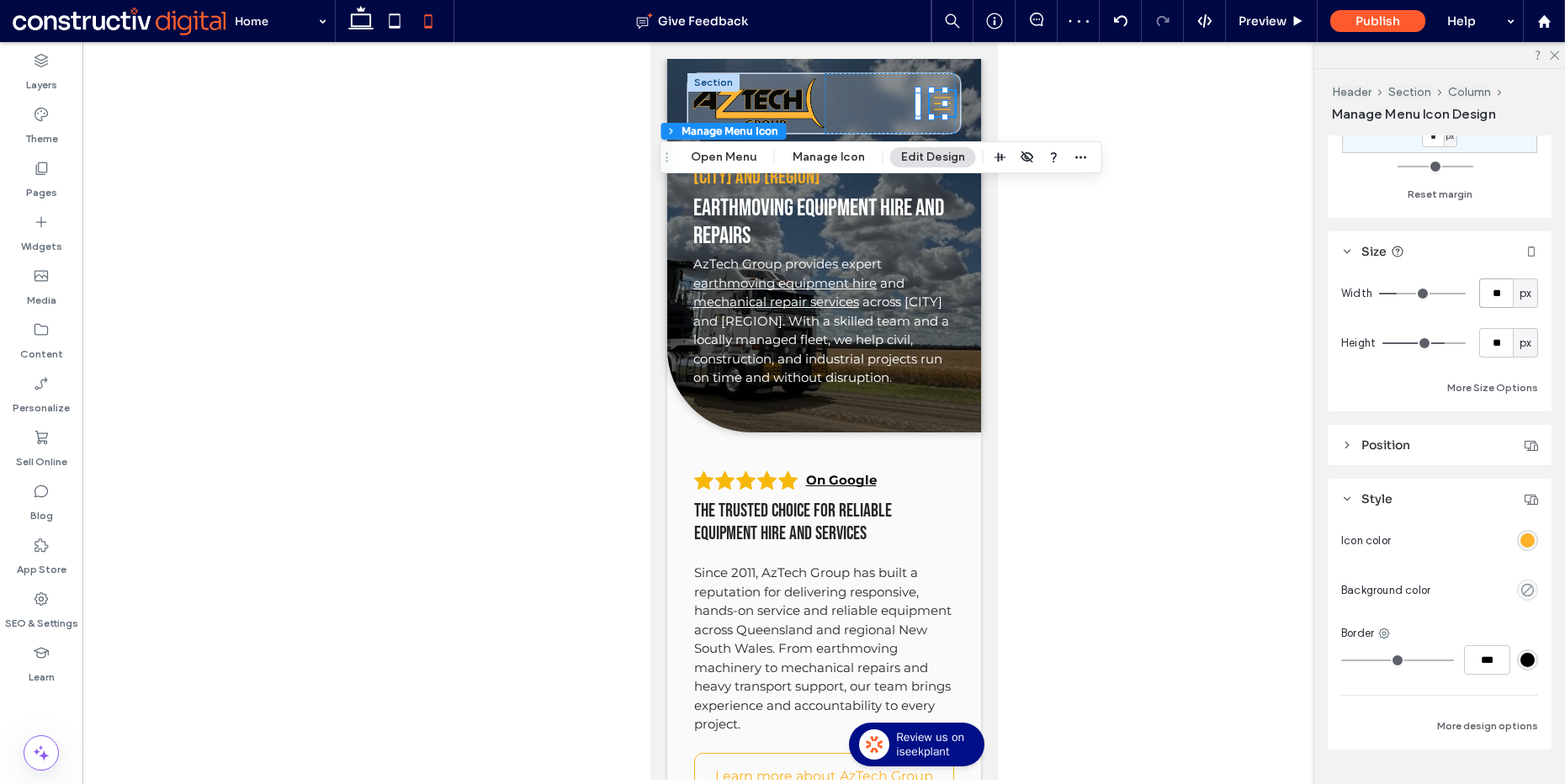 click on "**" at bounding box center (1496, 293) 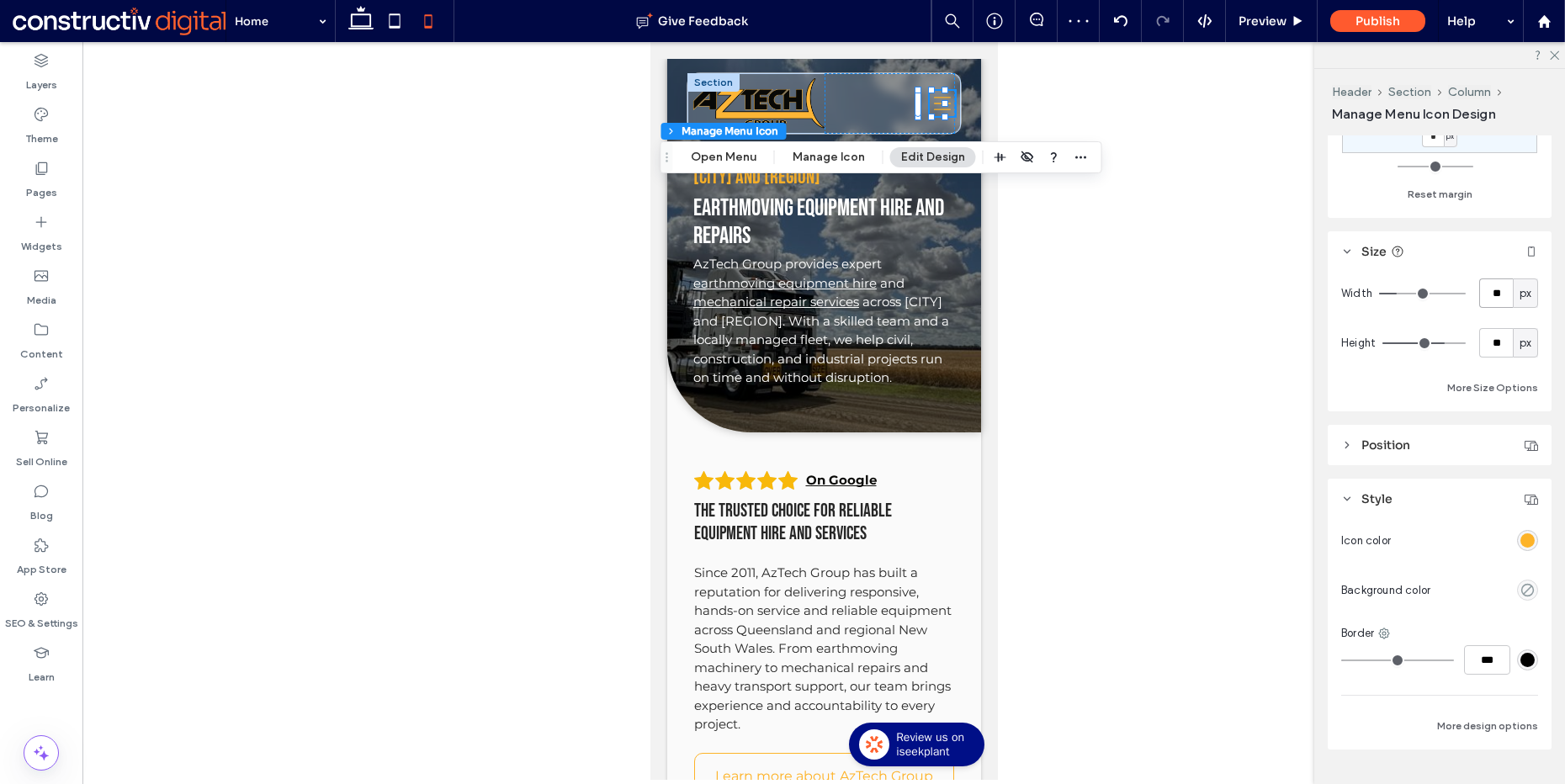 type on "**" 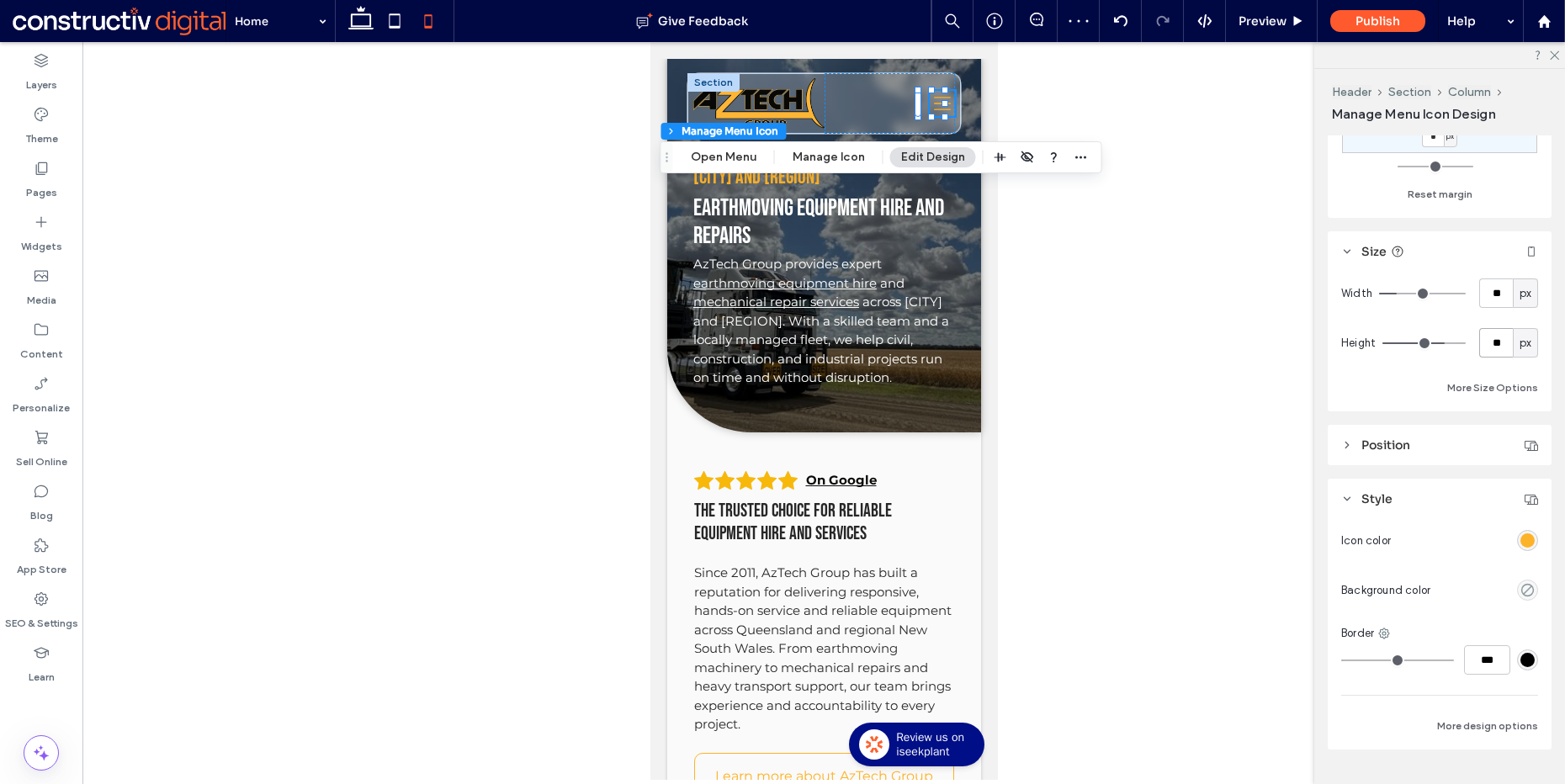 type on "**" 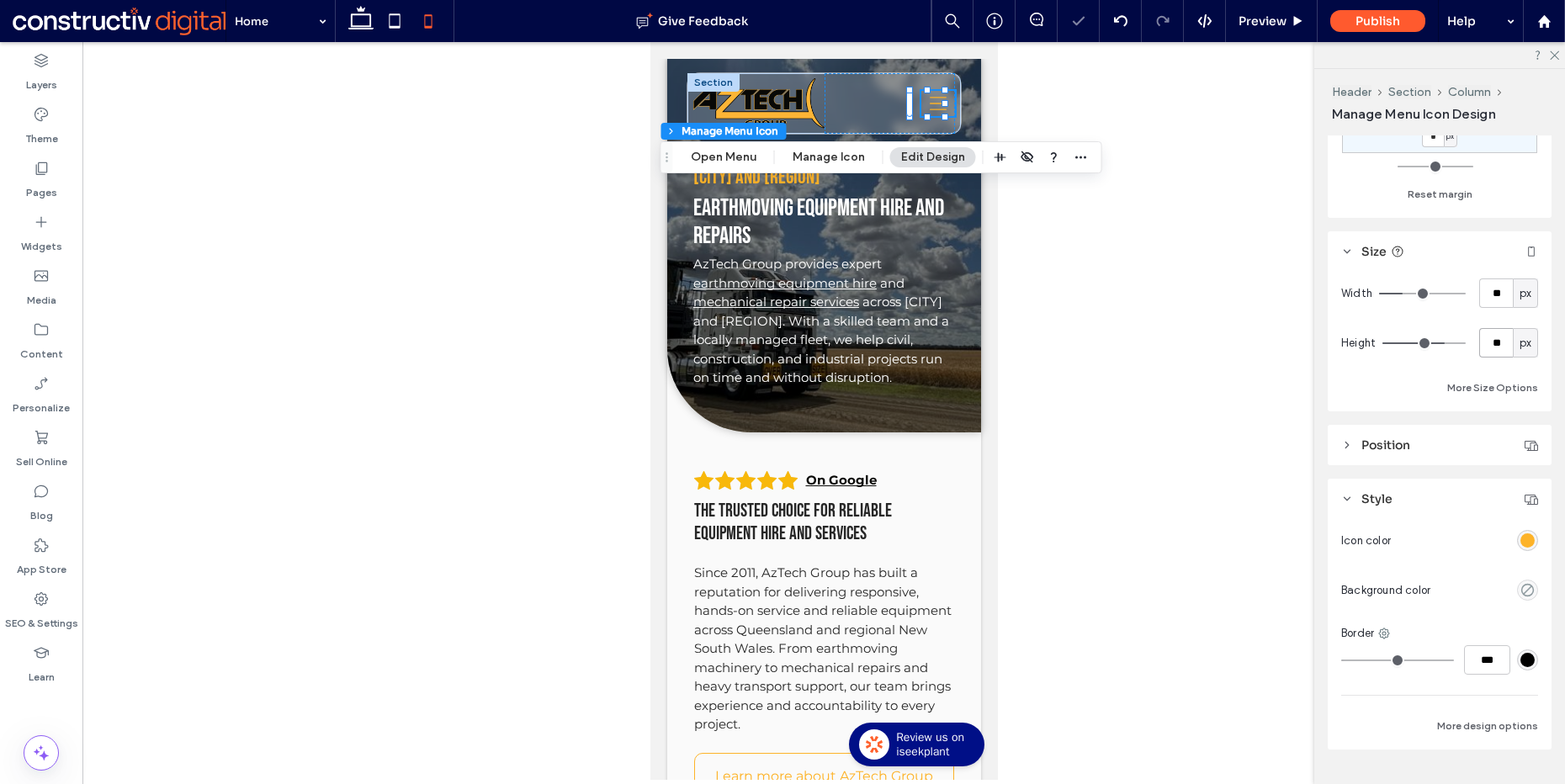 type on "**" 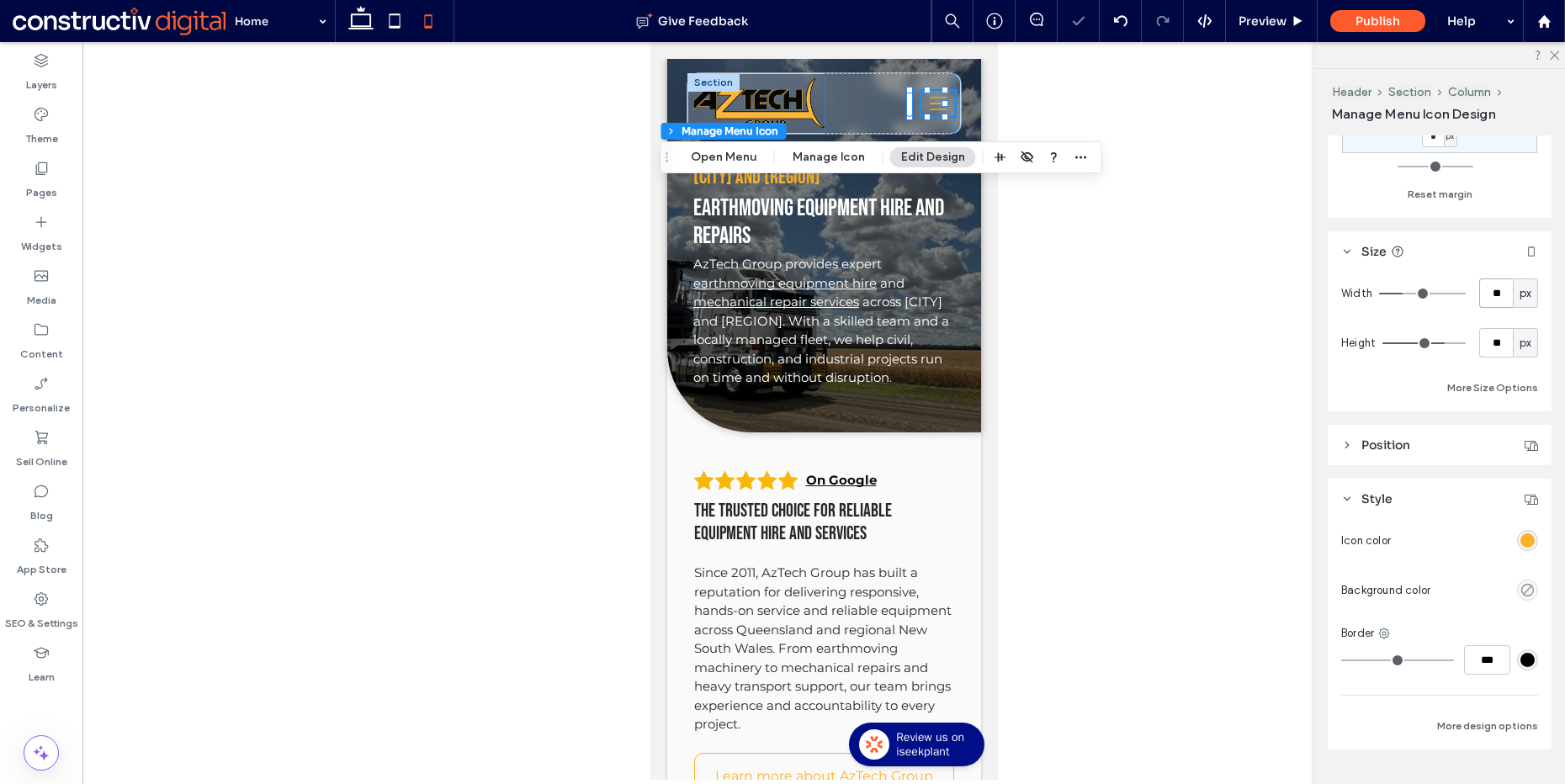 type on "**" 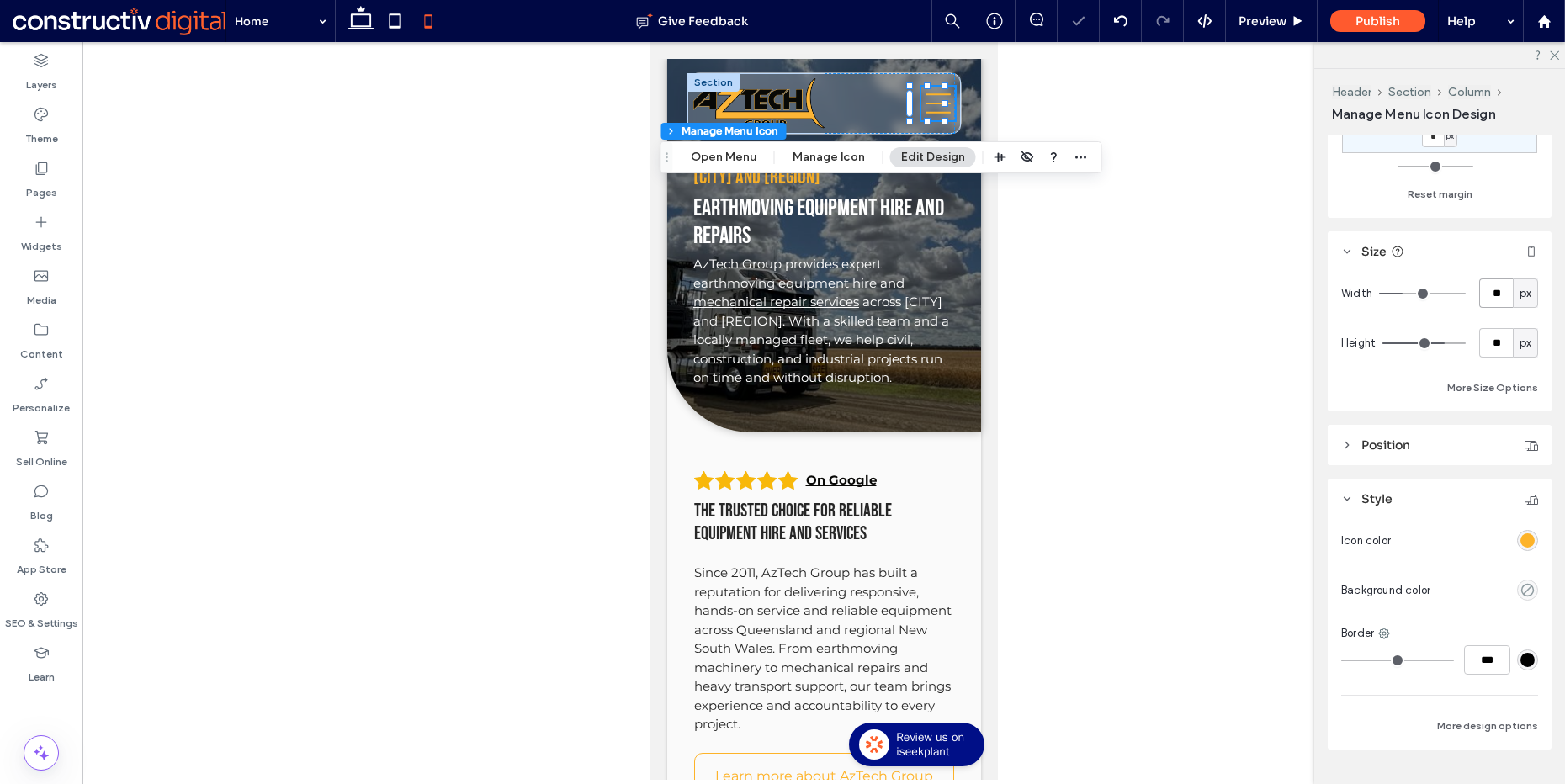 click on "**" at bounding box center [1496, 293] 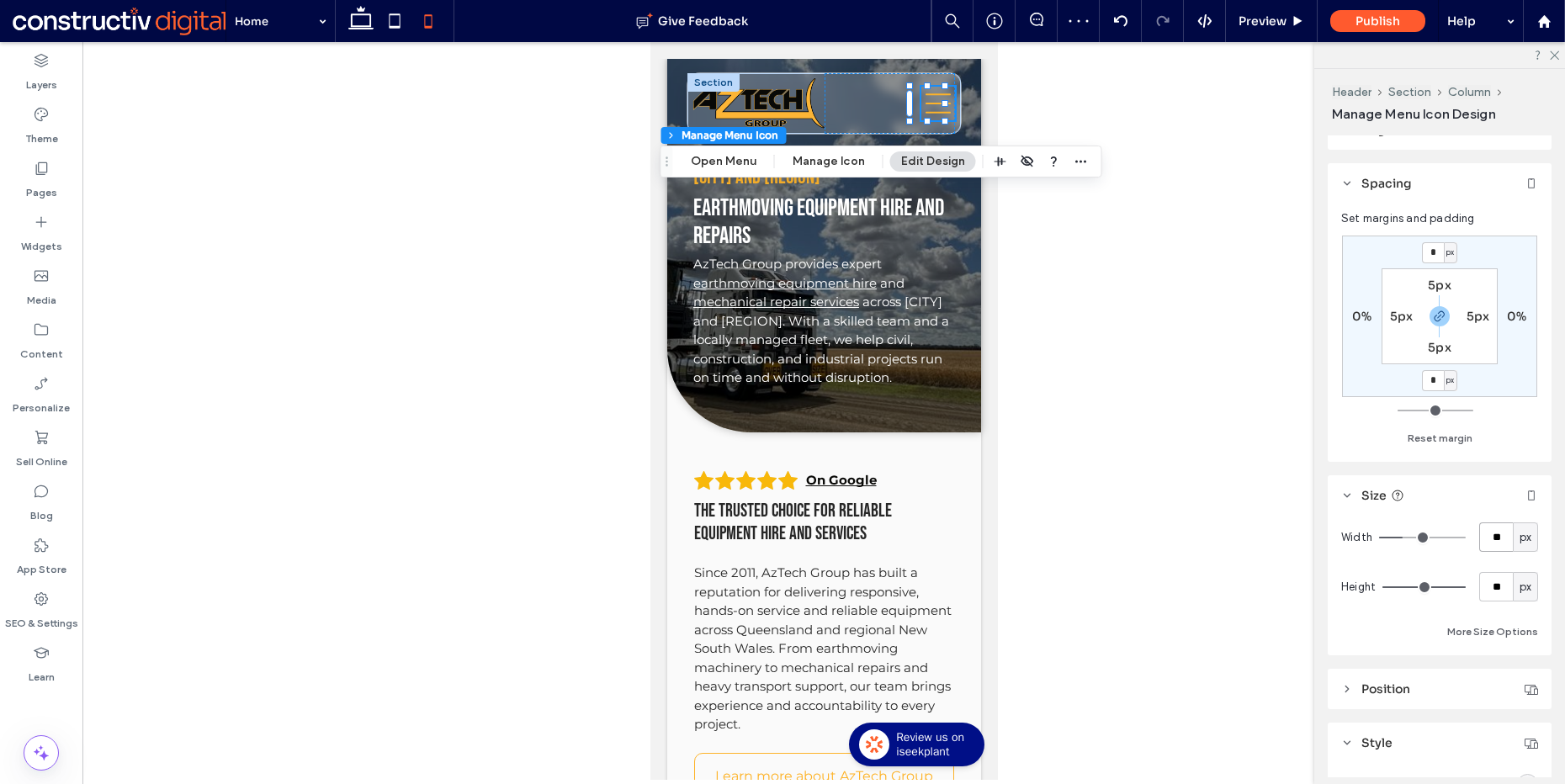 scroll, scrollTop: 0, scrollLeft: 0, axis: both 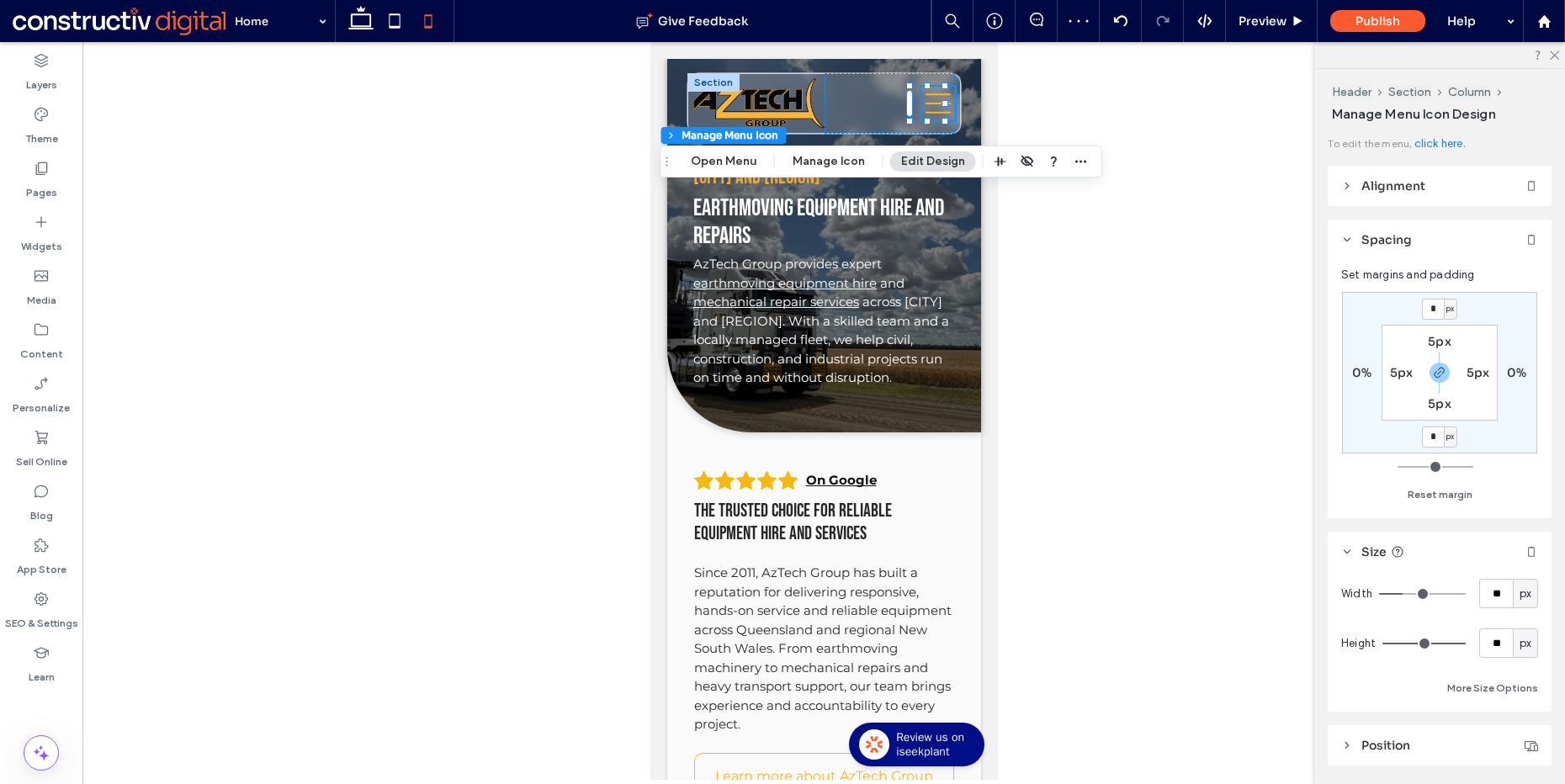 click on "5px" at bounding box center [1440, 342] 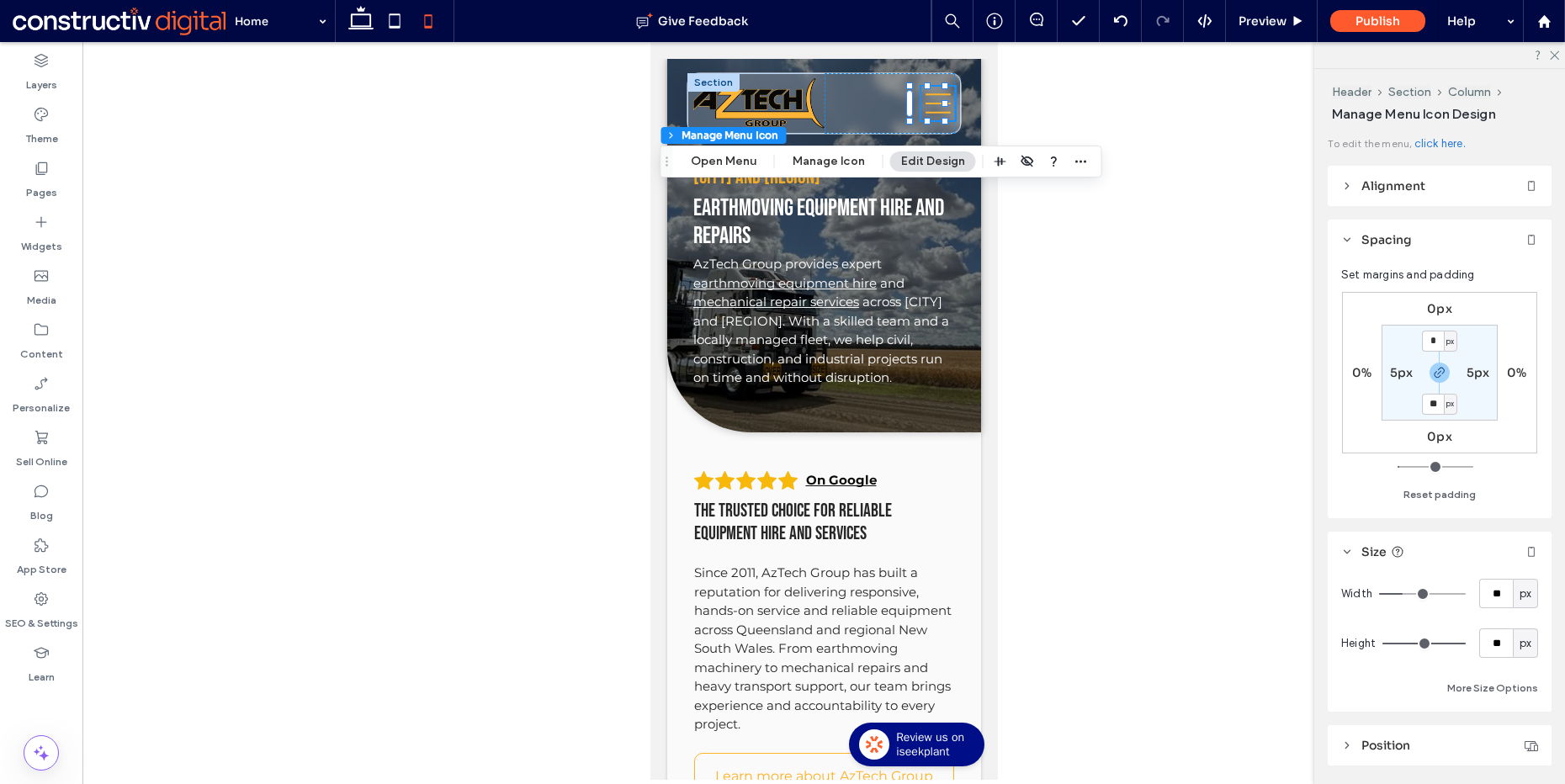type on "**" 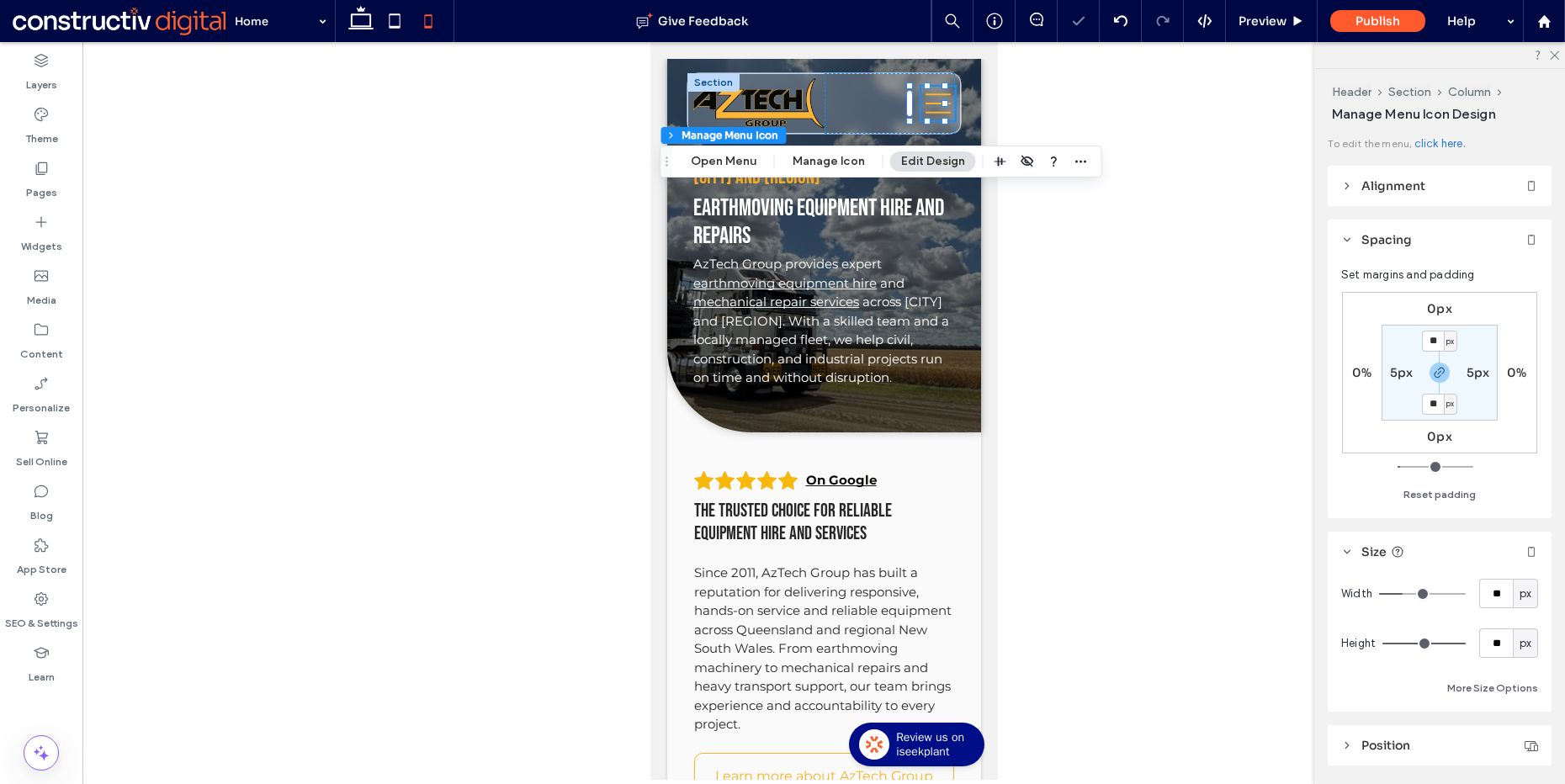click on "5px" at bounding box center [1402, 373] 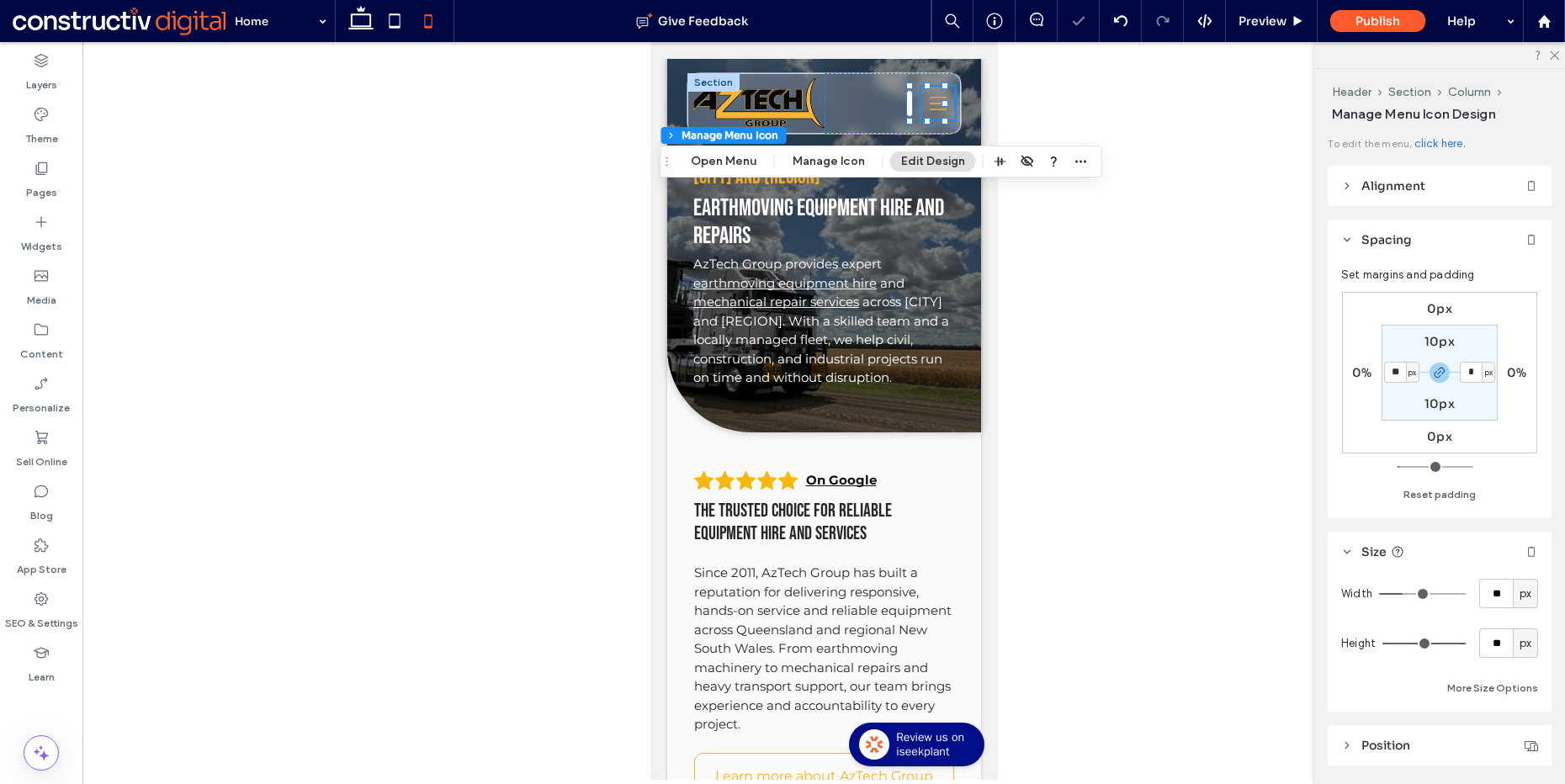 type on "**" 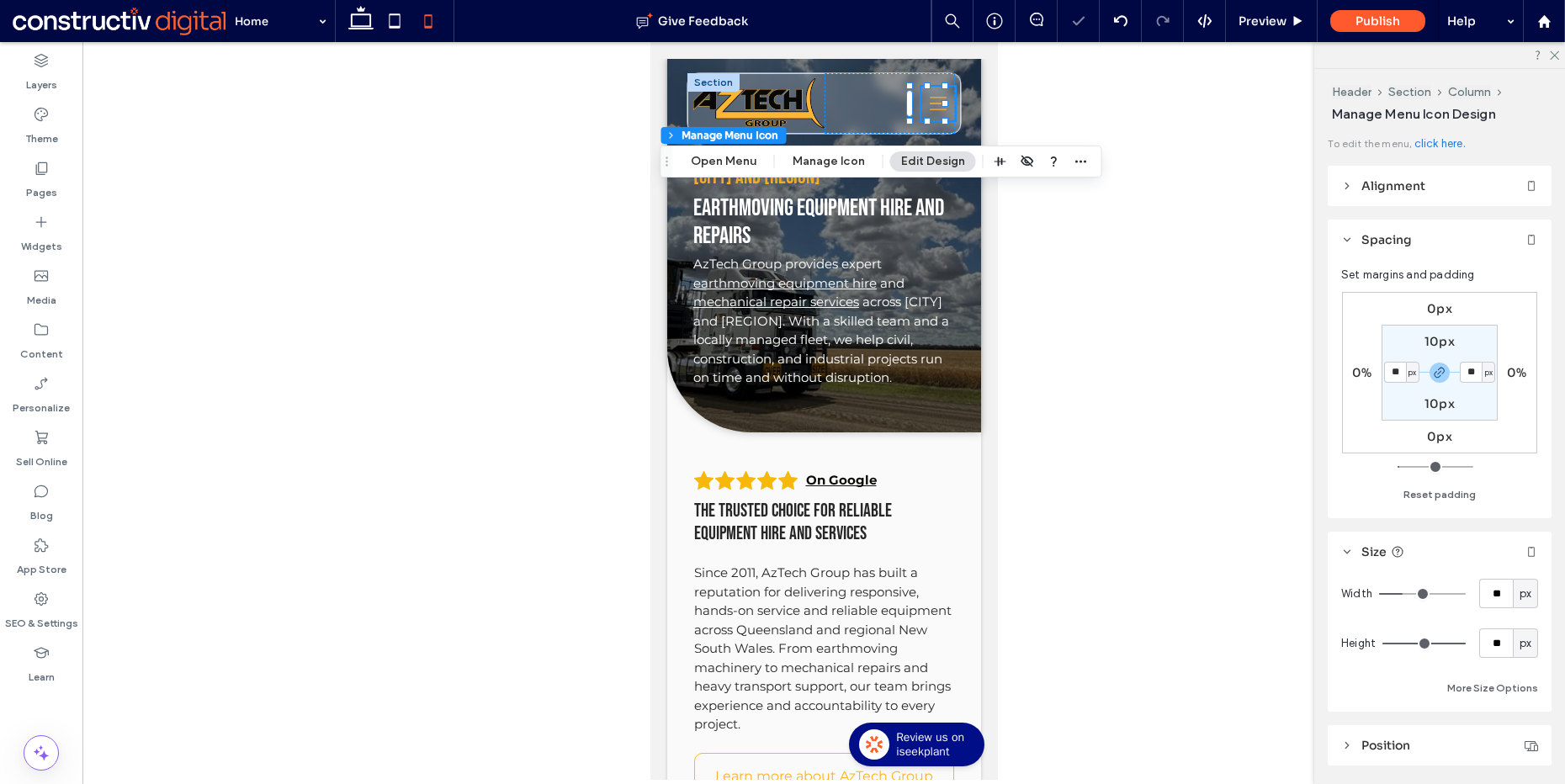 click on "10px" at bounding box center (1440, 342) 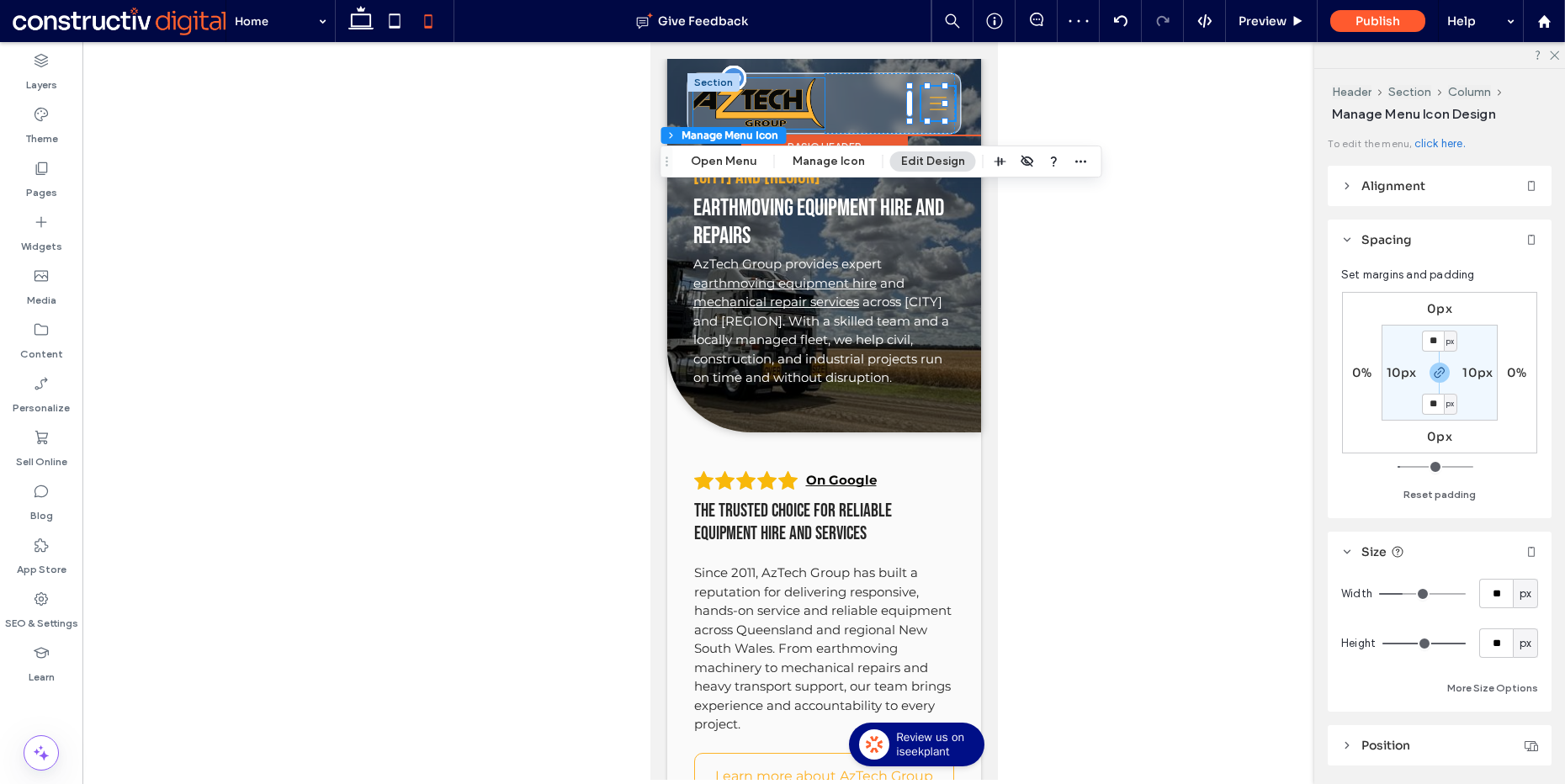 click at bounding box center [758, 103] 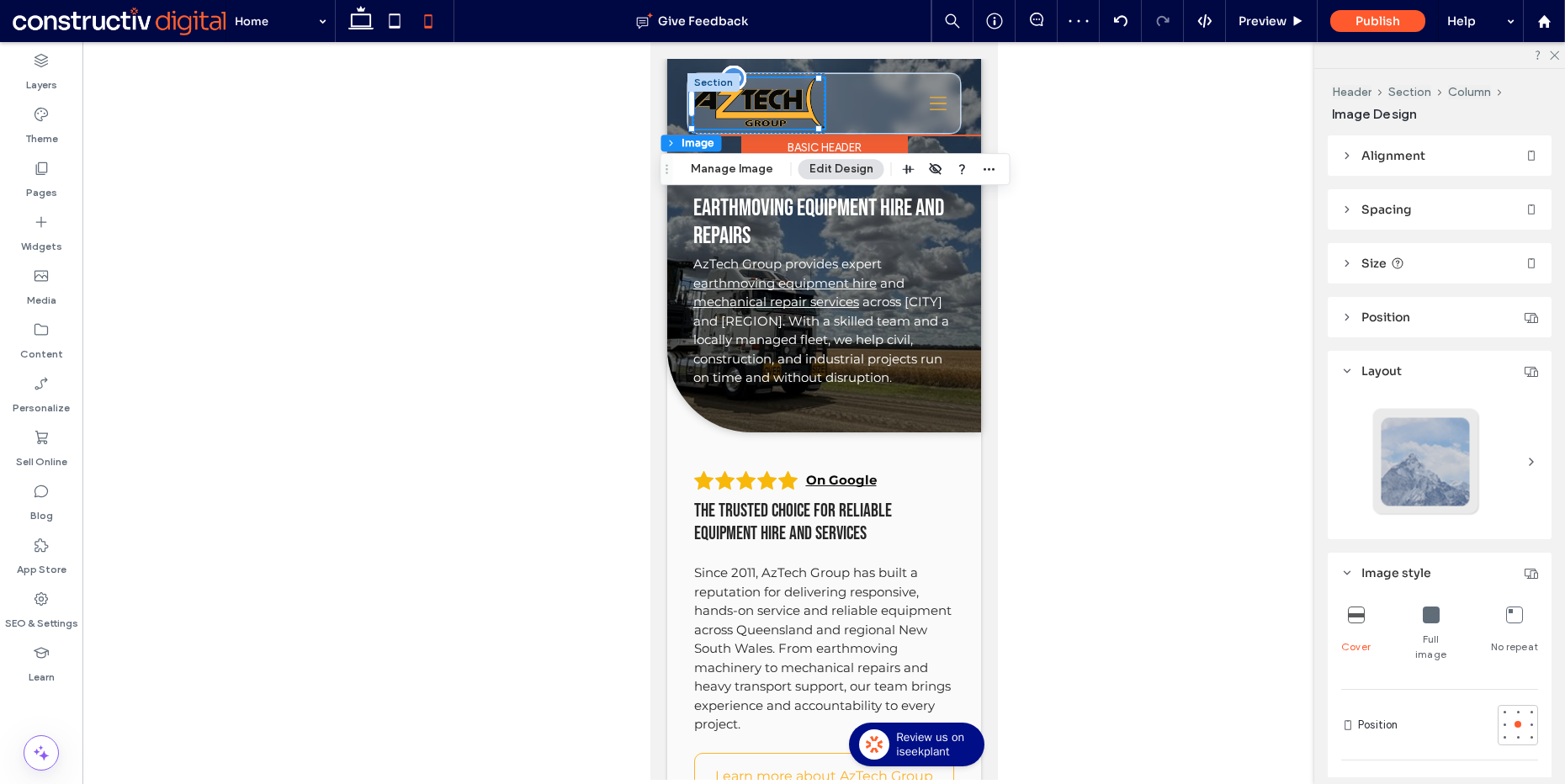 click at bounding box center (758, 103) 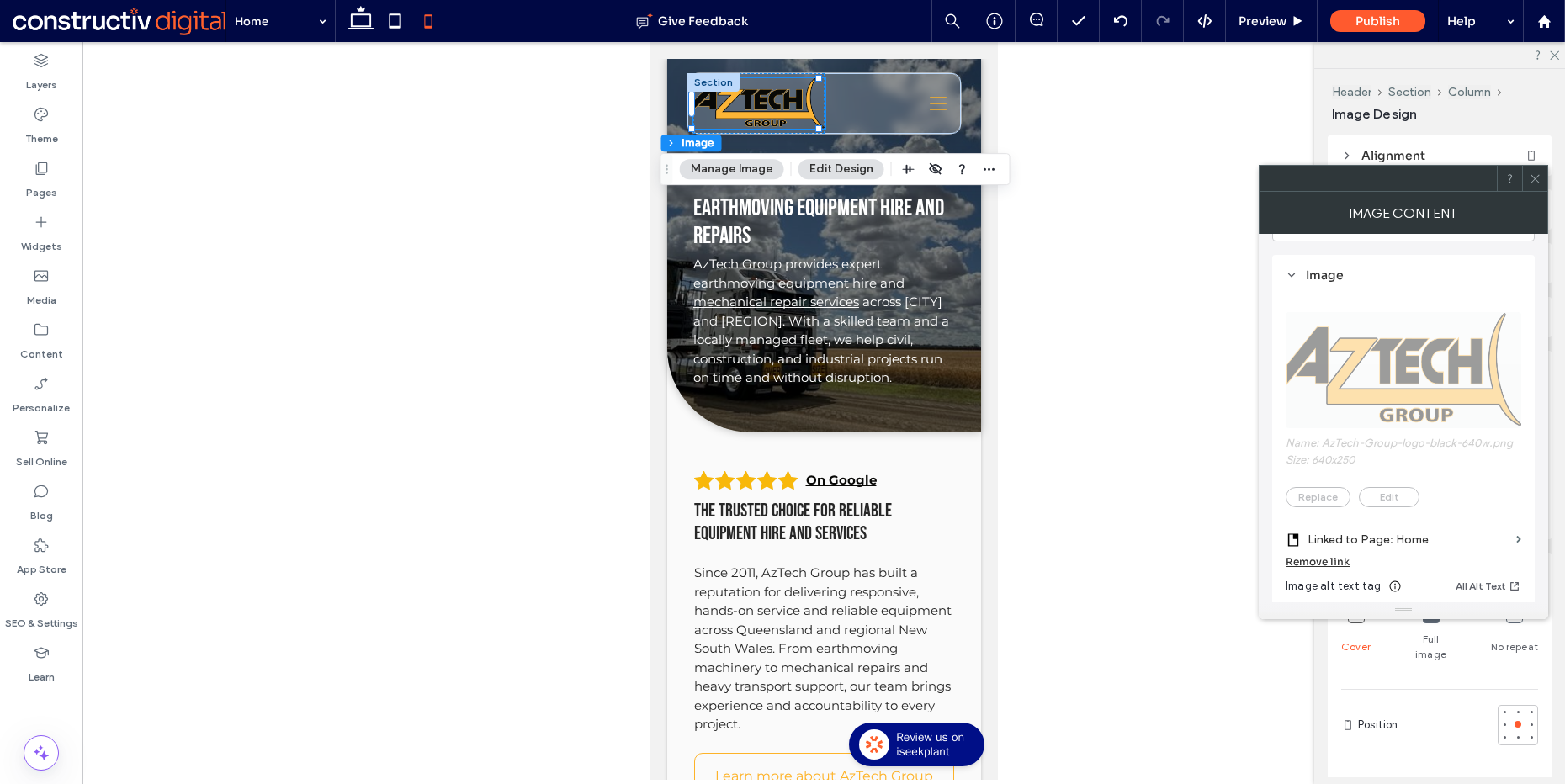 scroll, scrollTop: 358, scrollLeft: 0, axis: vertical 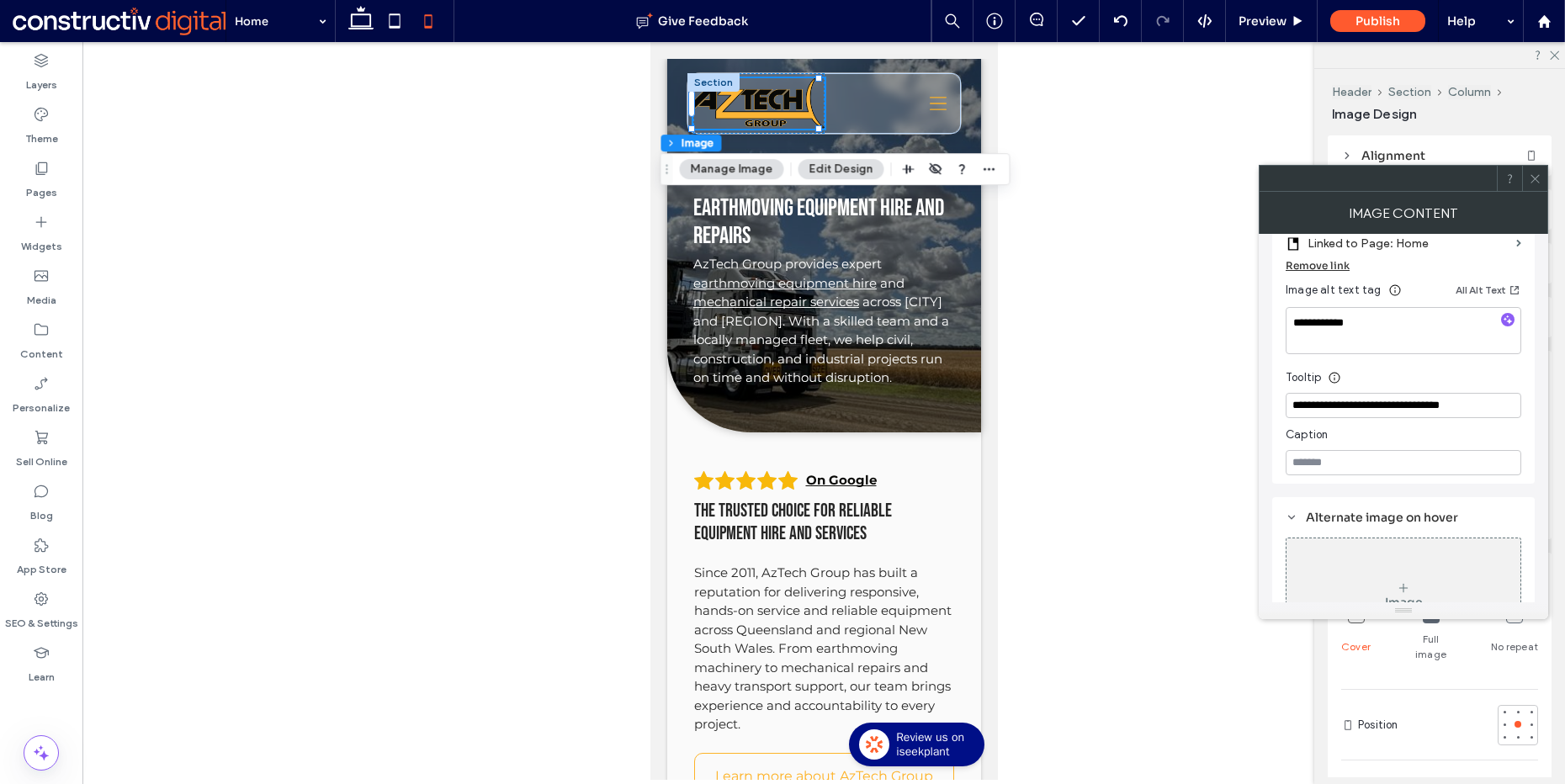 click 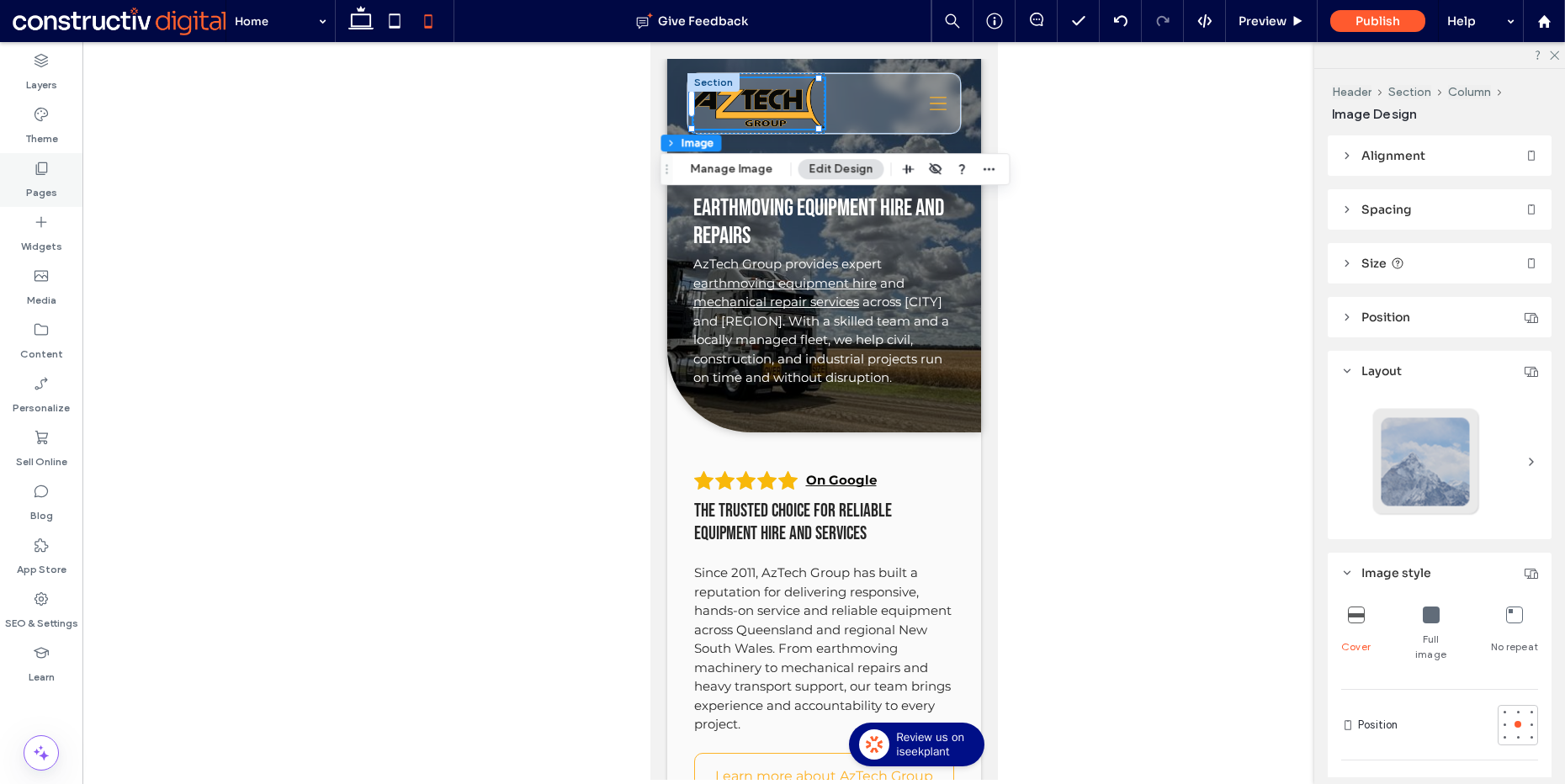 click on "Pages" at bounding box center (41, 188) 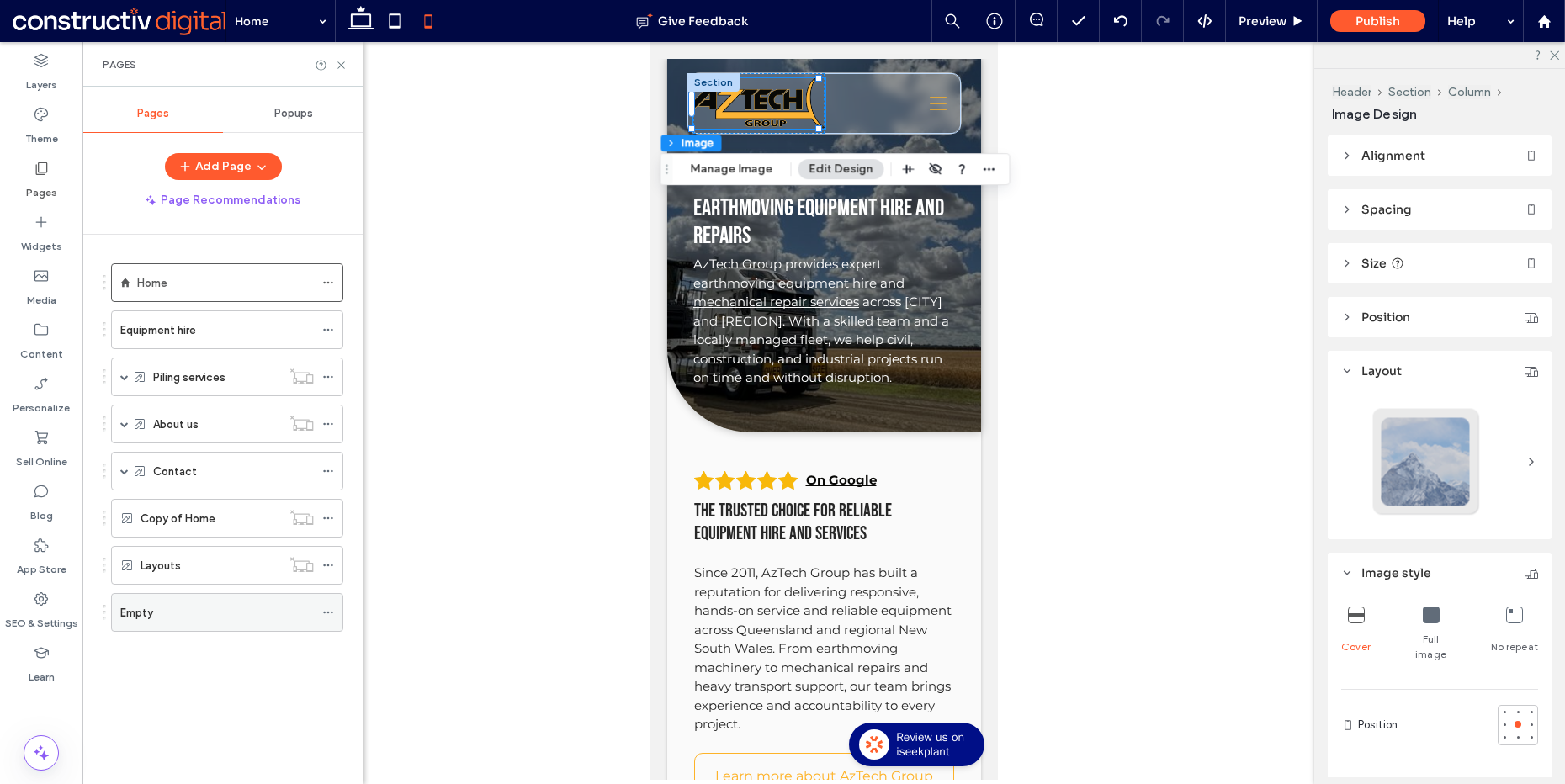click on "Empty" at bounding box center (217, 612) 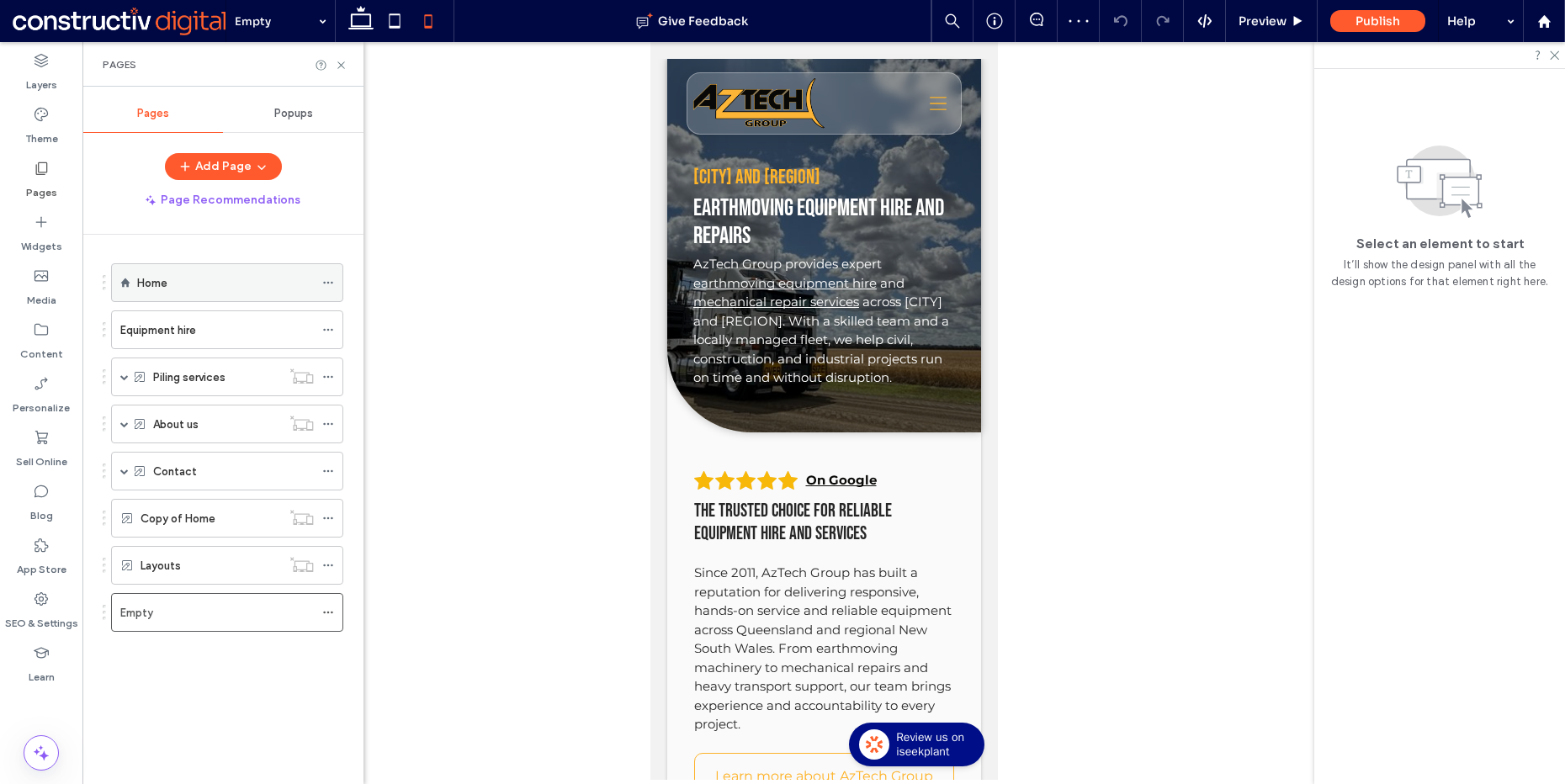 click on "Home" at bounding box center (225, 283) 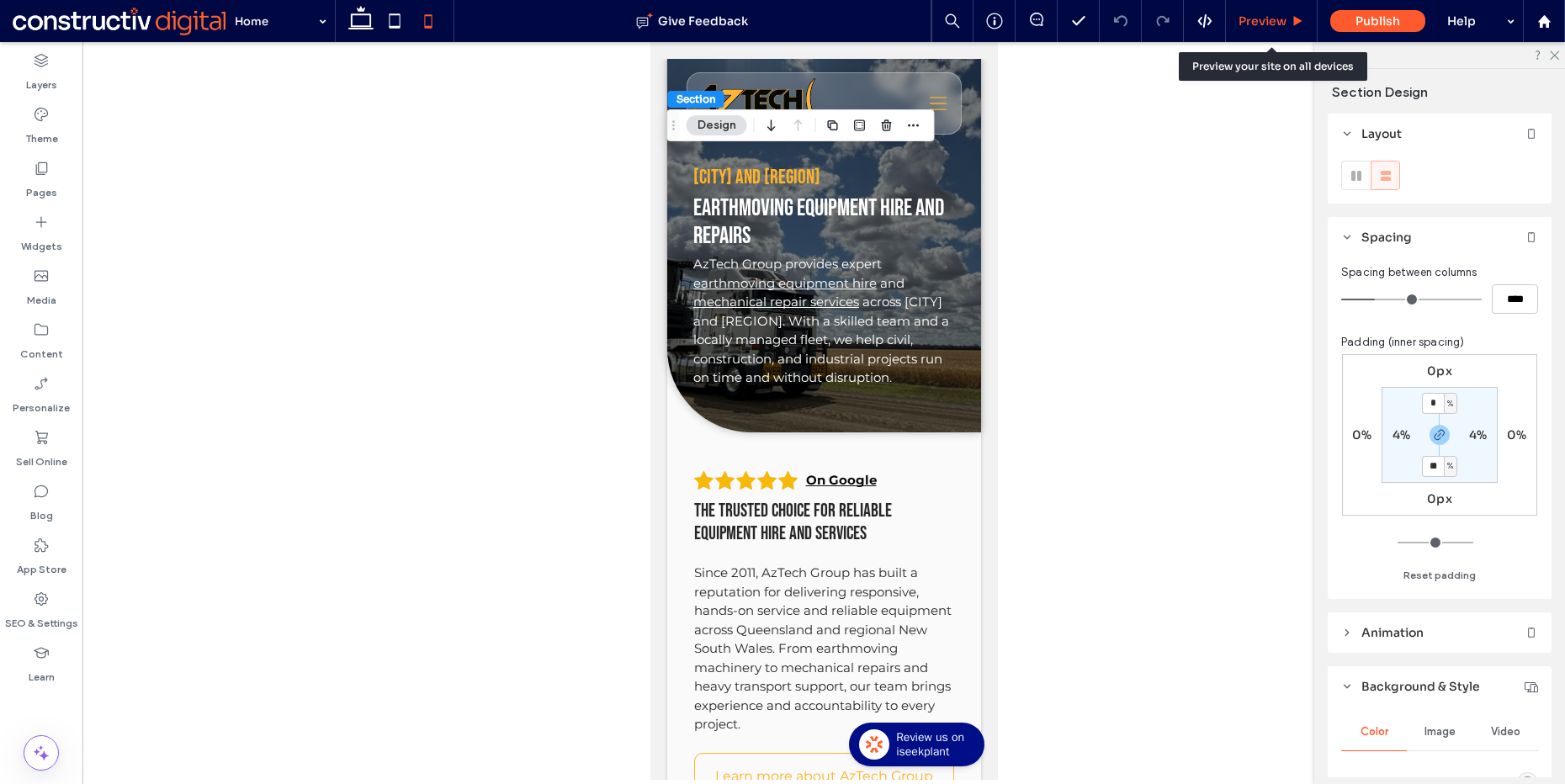 click on "Preview" at bounding box center [1271, 21] 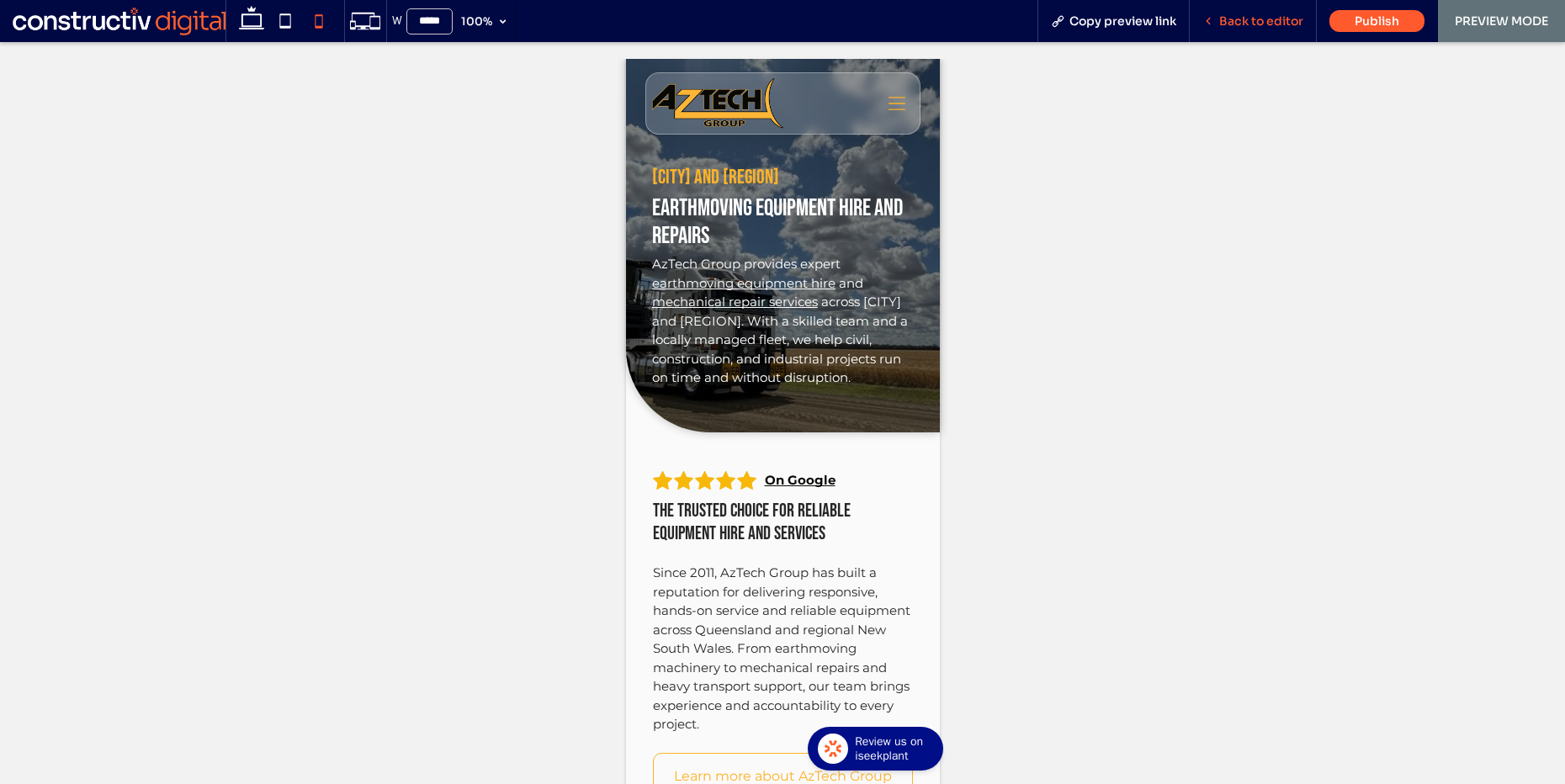 click on "Back to editor" at bounding box center (1261, 21) 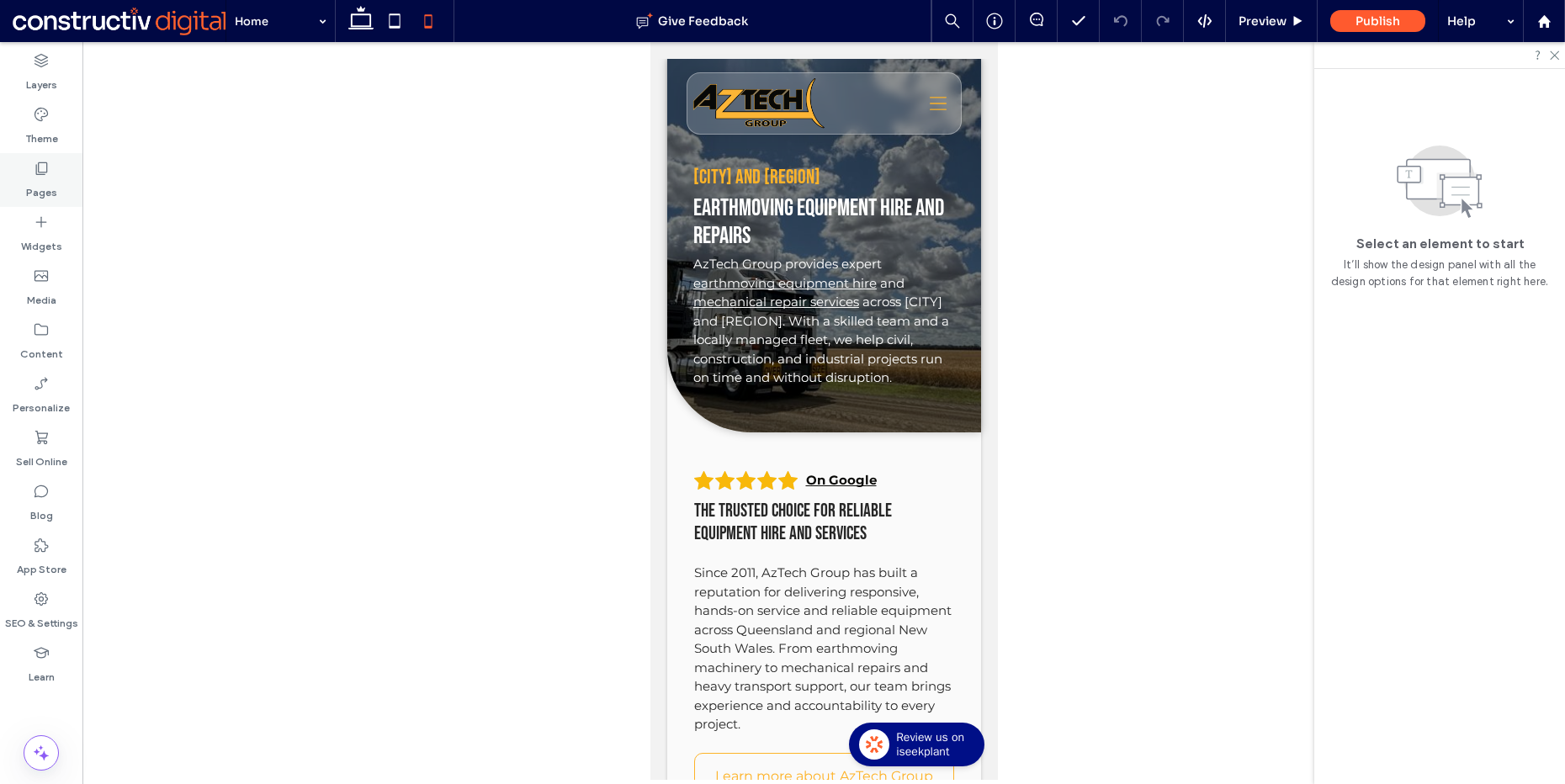 click on "Pages" at bounding box center [41, 188] 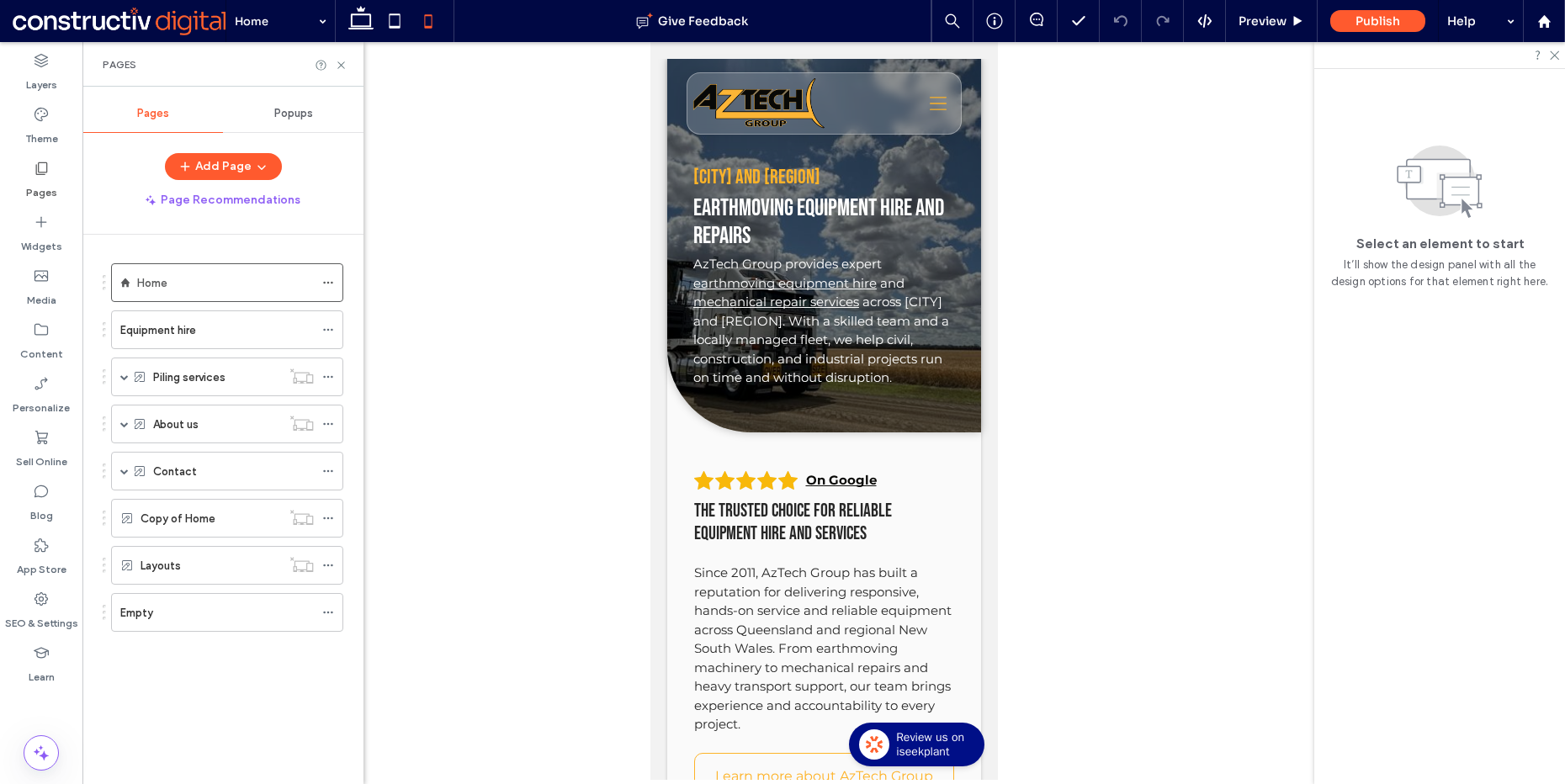 click on "Pages" at bounding box center [41, 180] 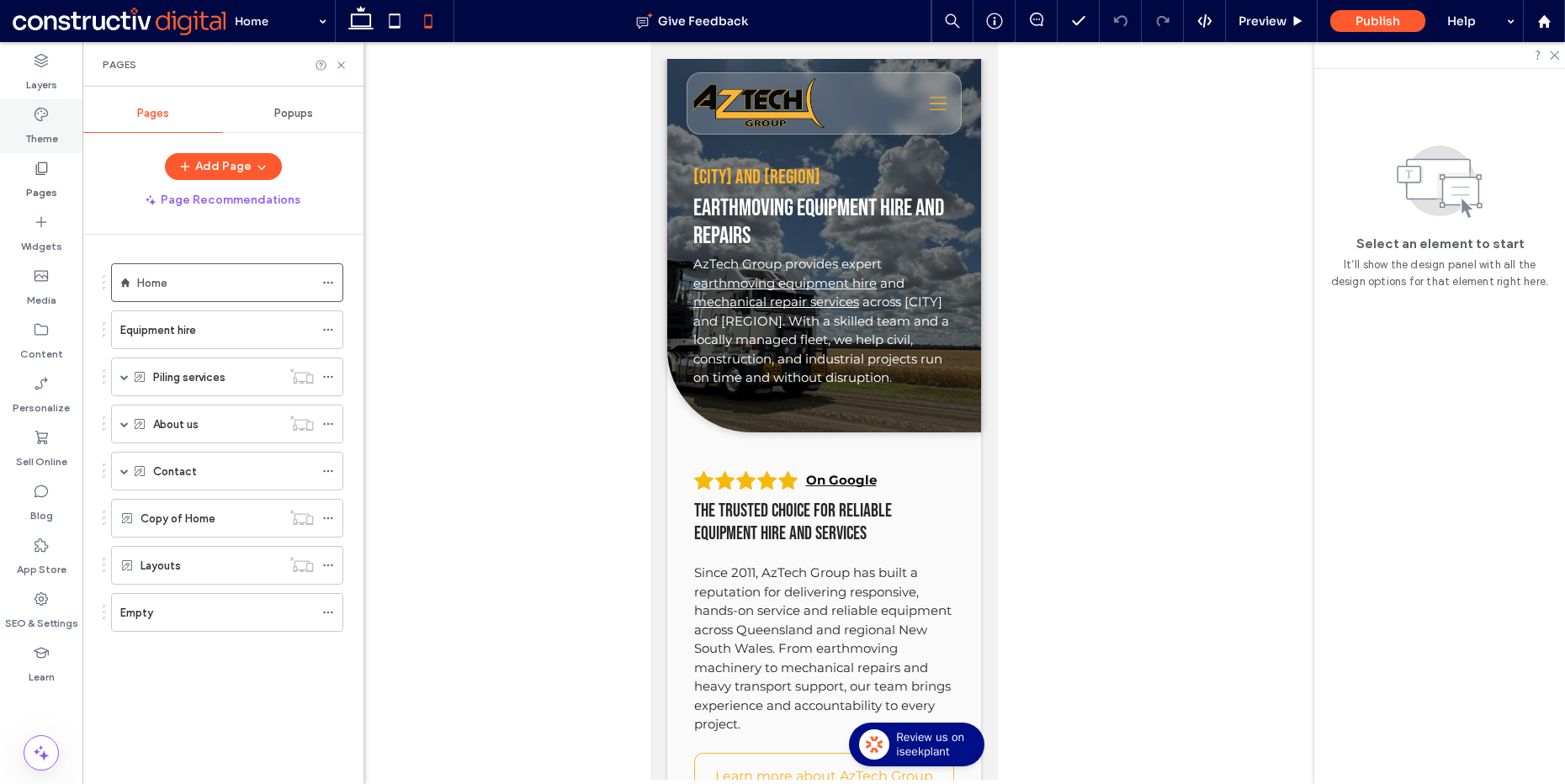 click on "Theme" at bounding box center (41, 135) 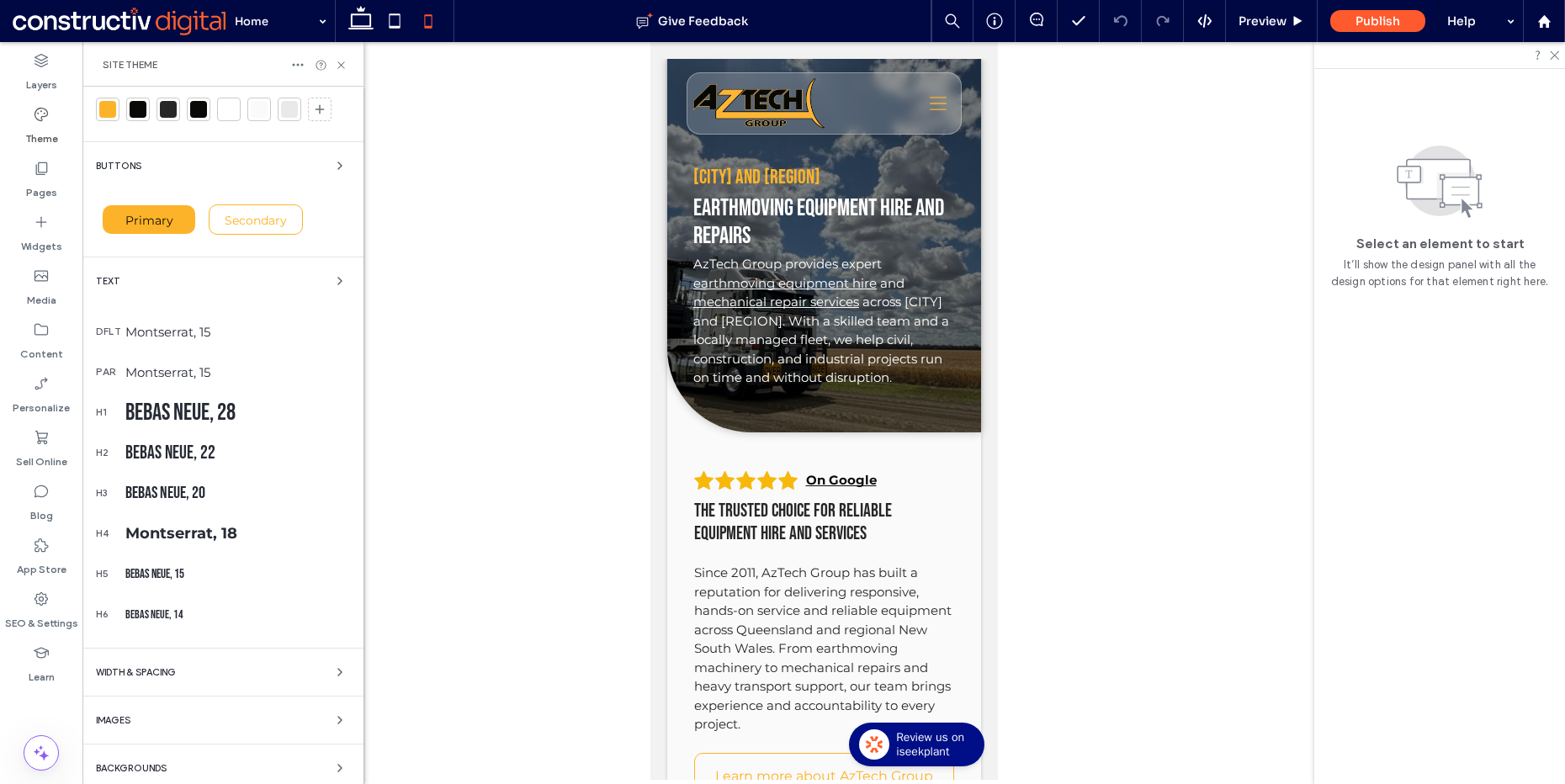 scroll, scrollTop: 51, scrollLeft: 0, axis: vertical 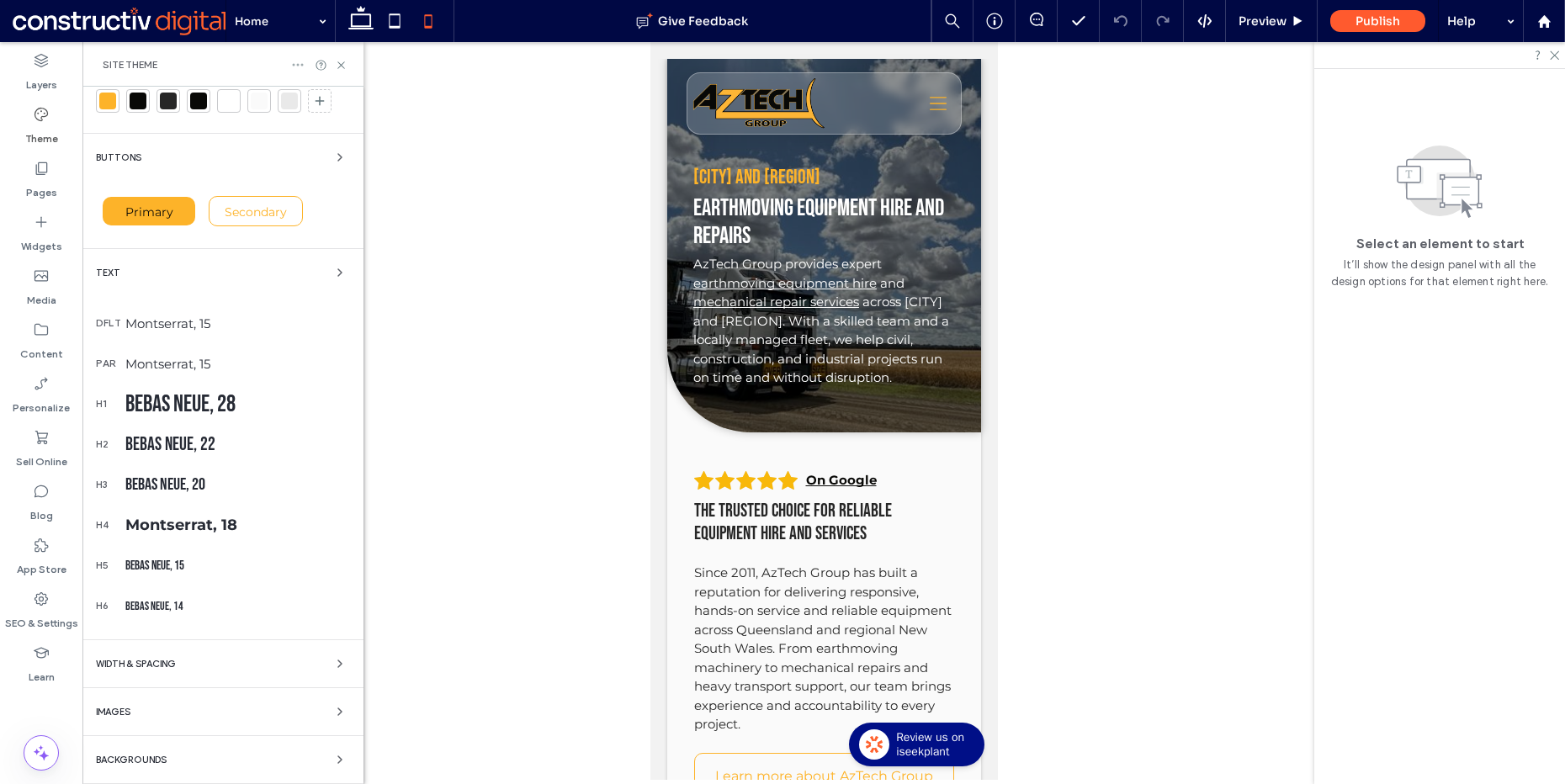 click 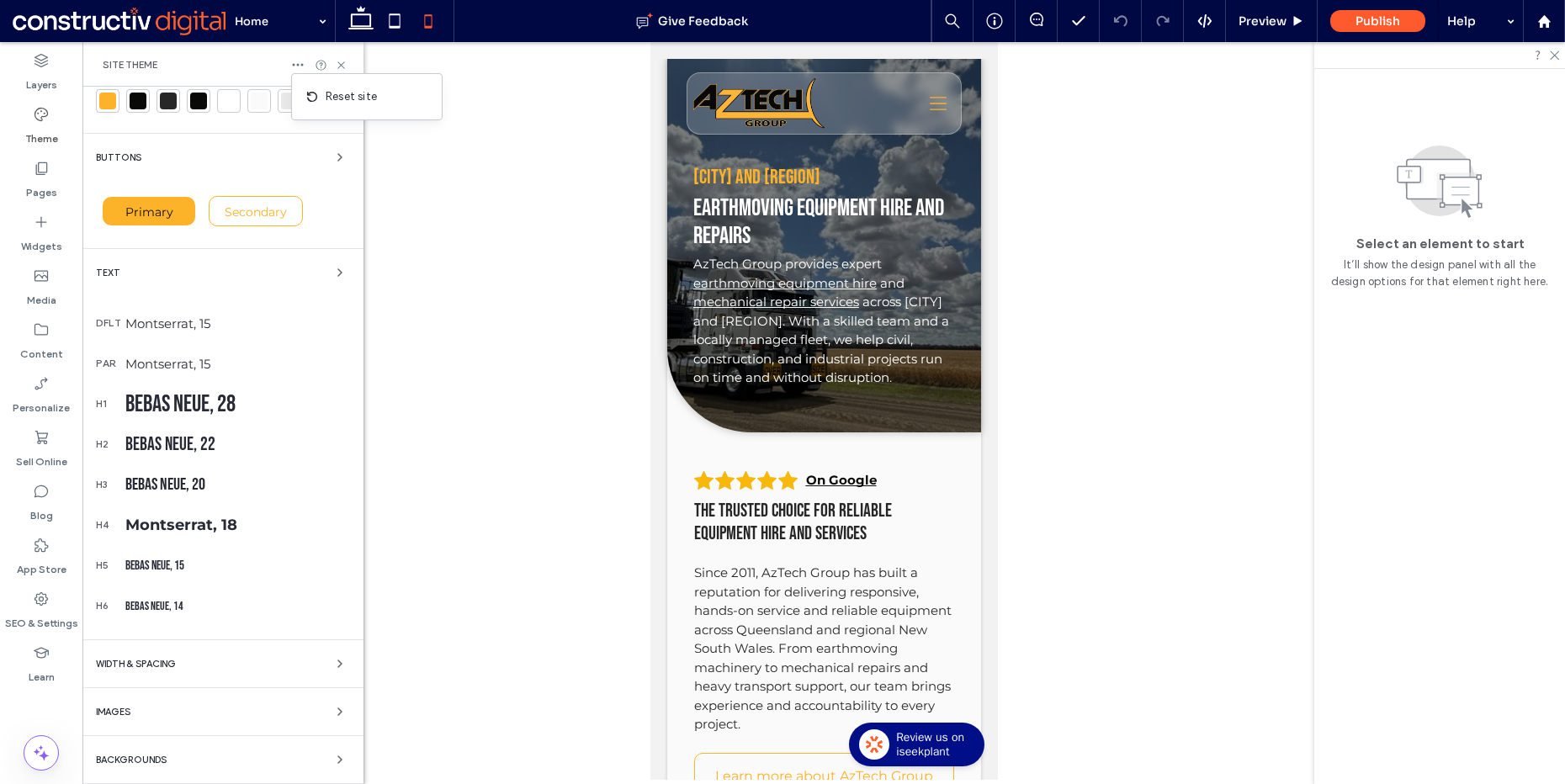 click on "Site Theme" at bounding box center [223, 65] 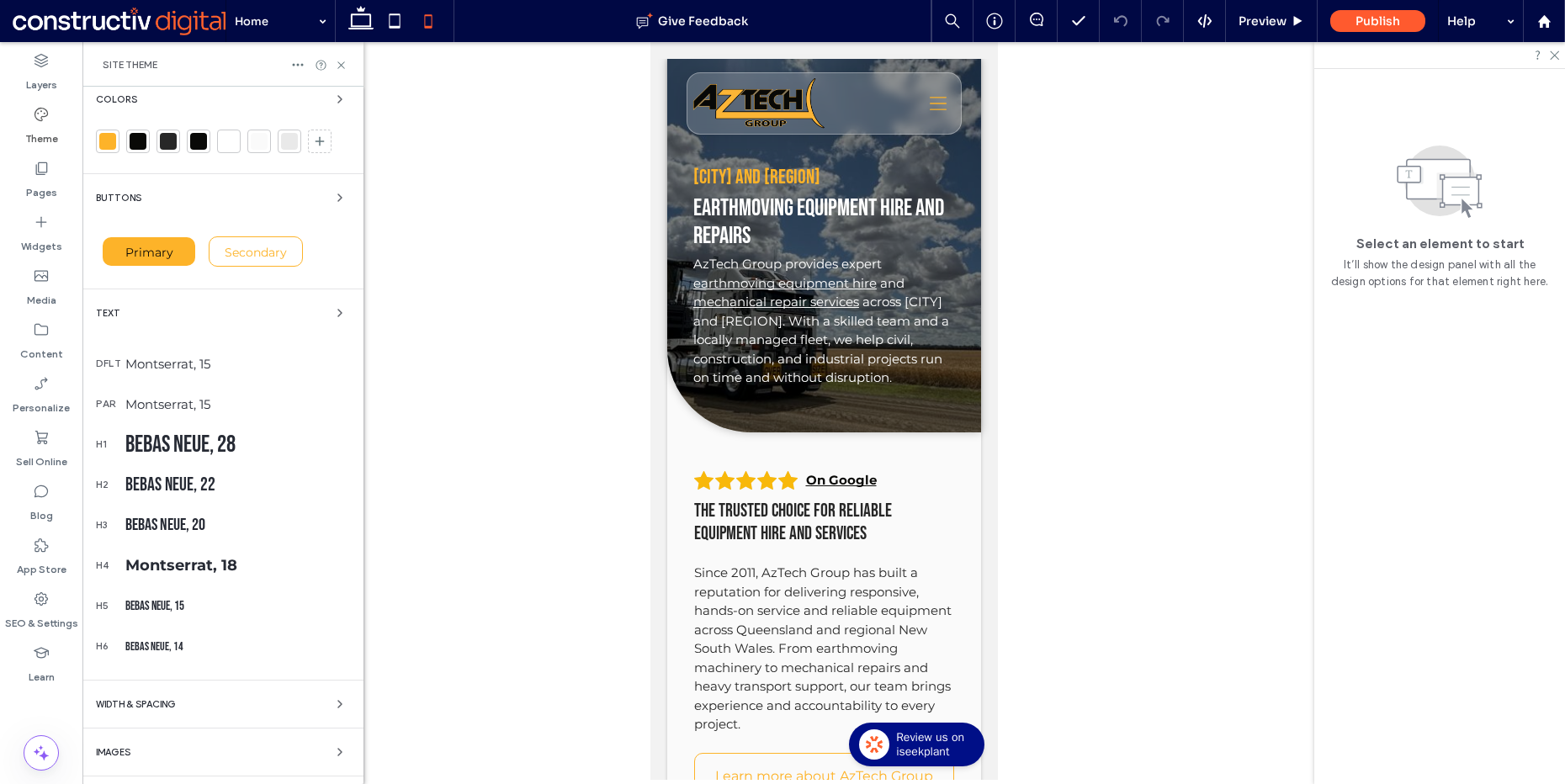 scroll, scrollTop: 0, scrollLeft: 0, axis: both 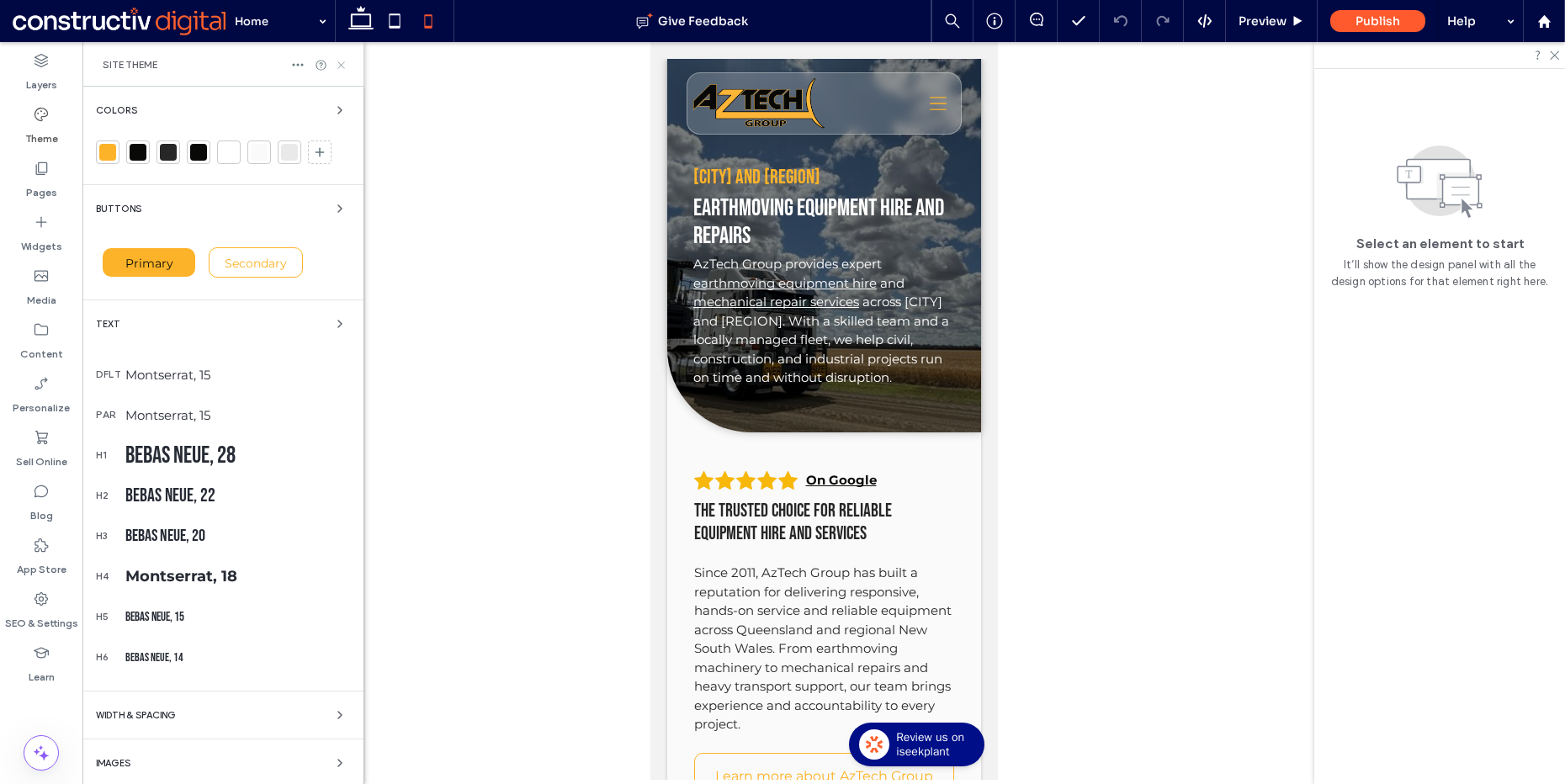 click 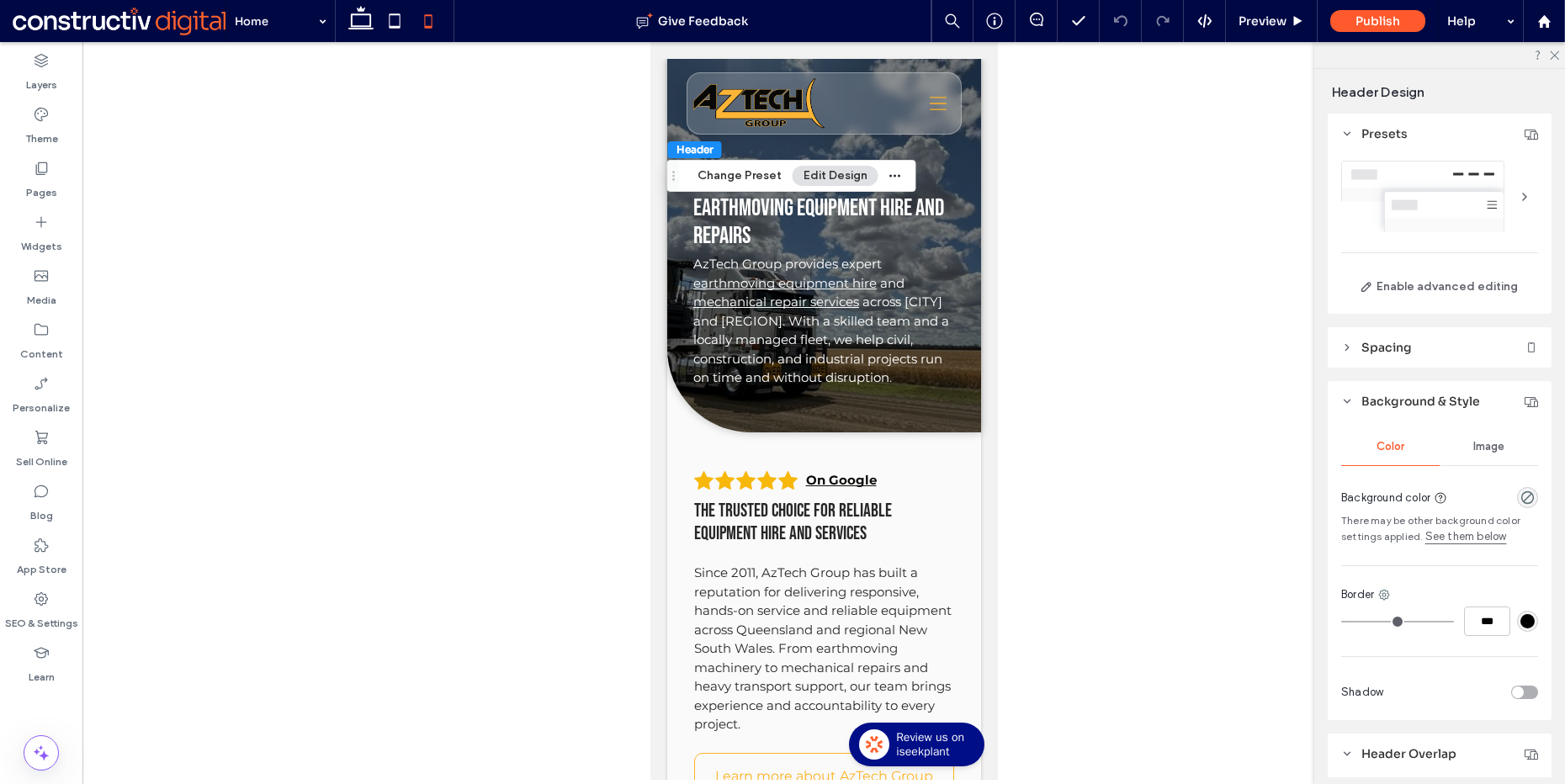 click at bounding box center [1440, 196] 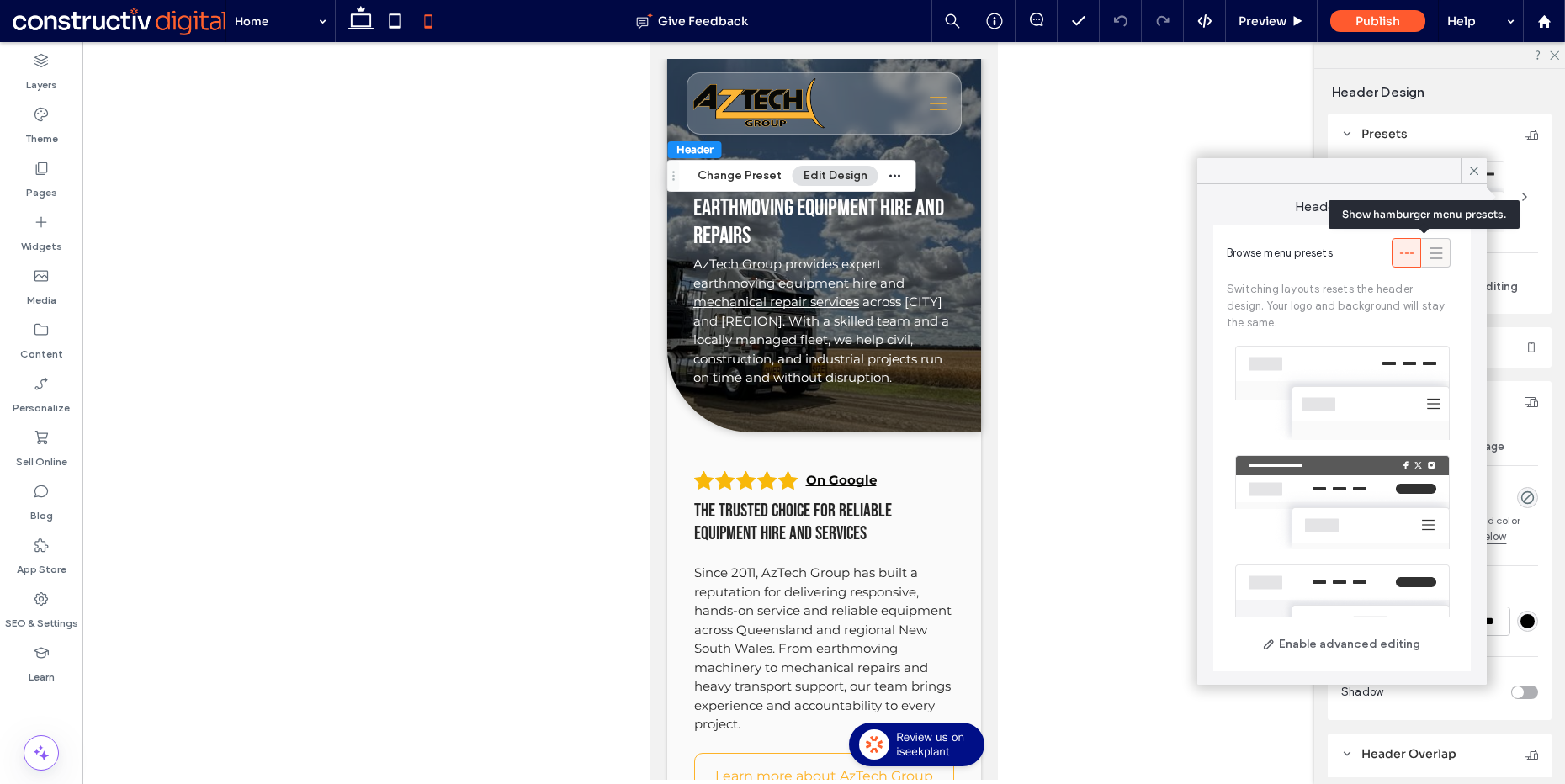 click 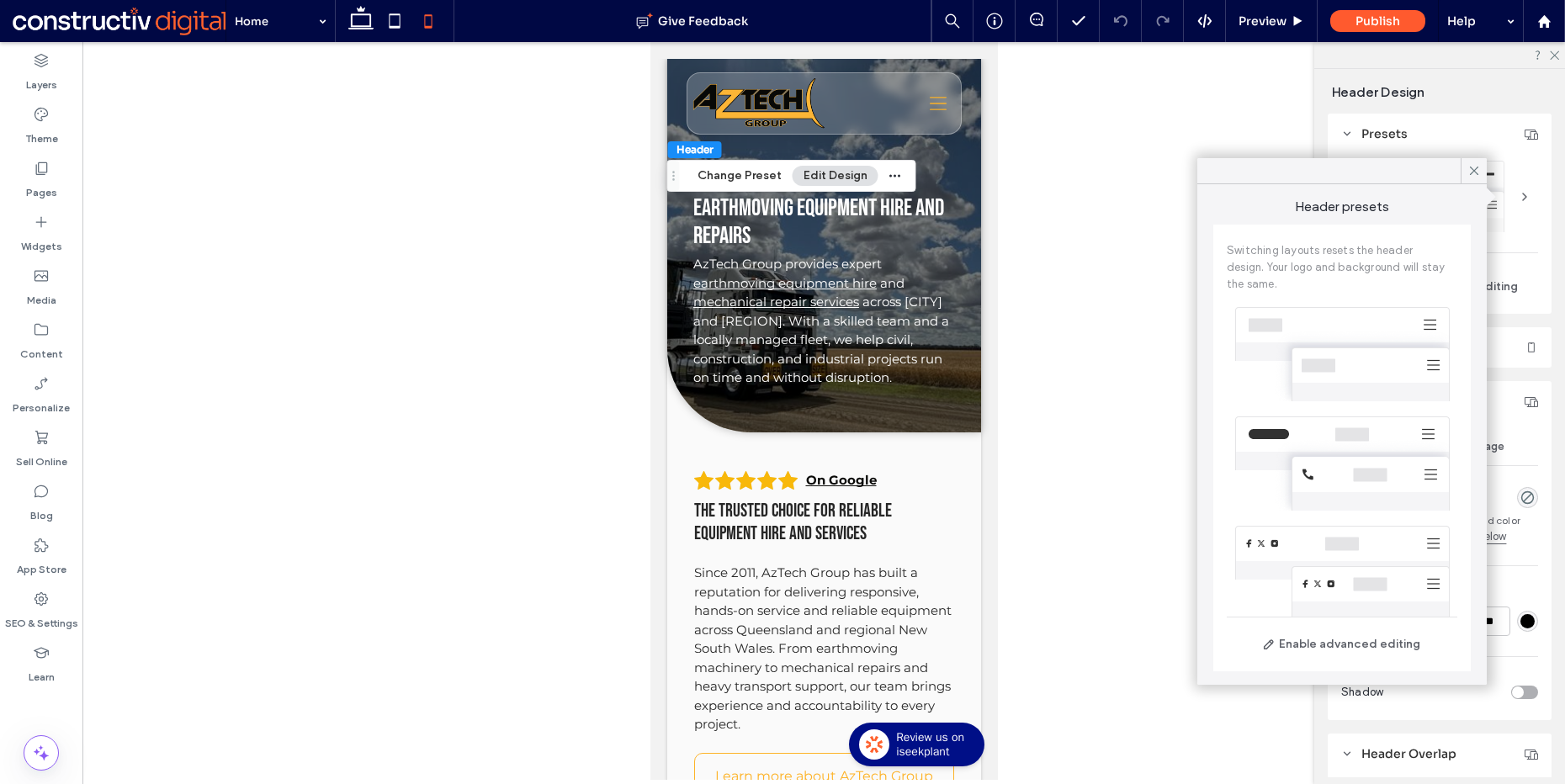 scroll, scrollTop: 0, scrollLeft: 0, axis: both 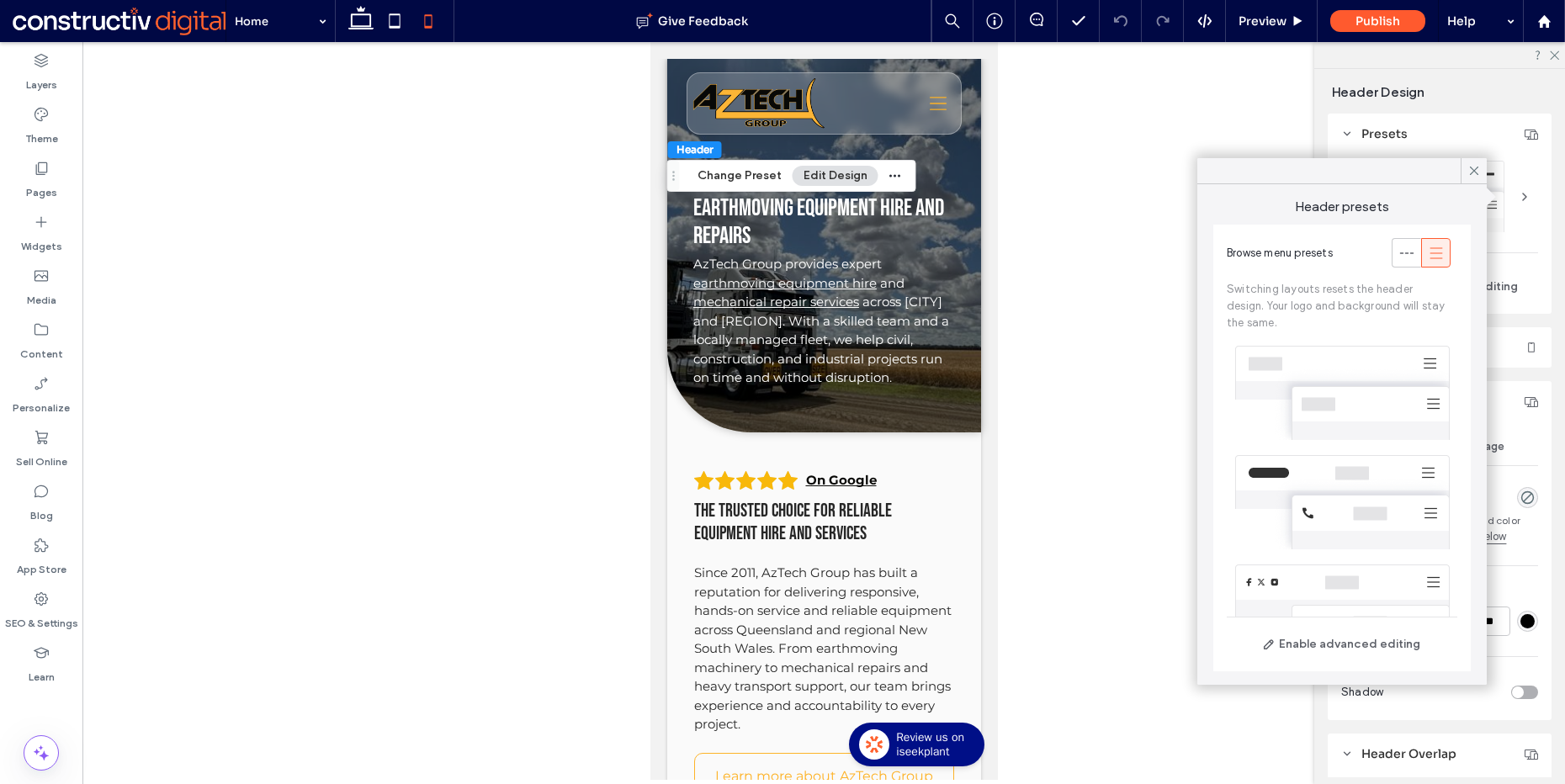click on "Browse menu presets Switching layouts resets the header design. Your logo and background will stay the same." at bounding box center [1342, 288] 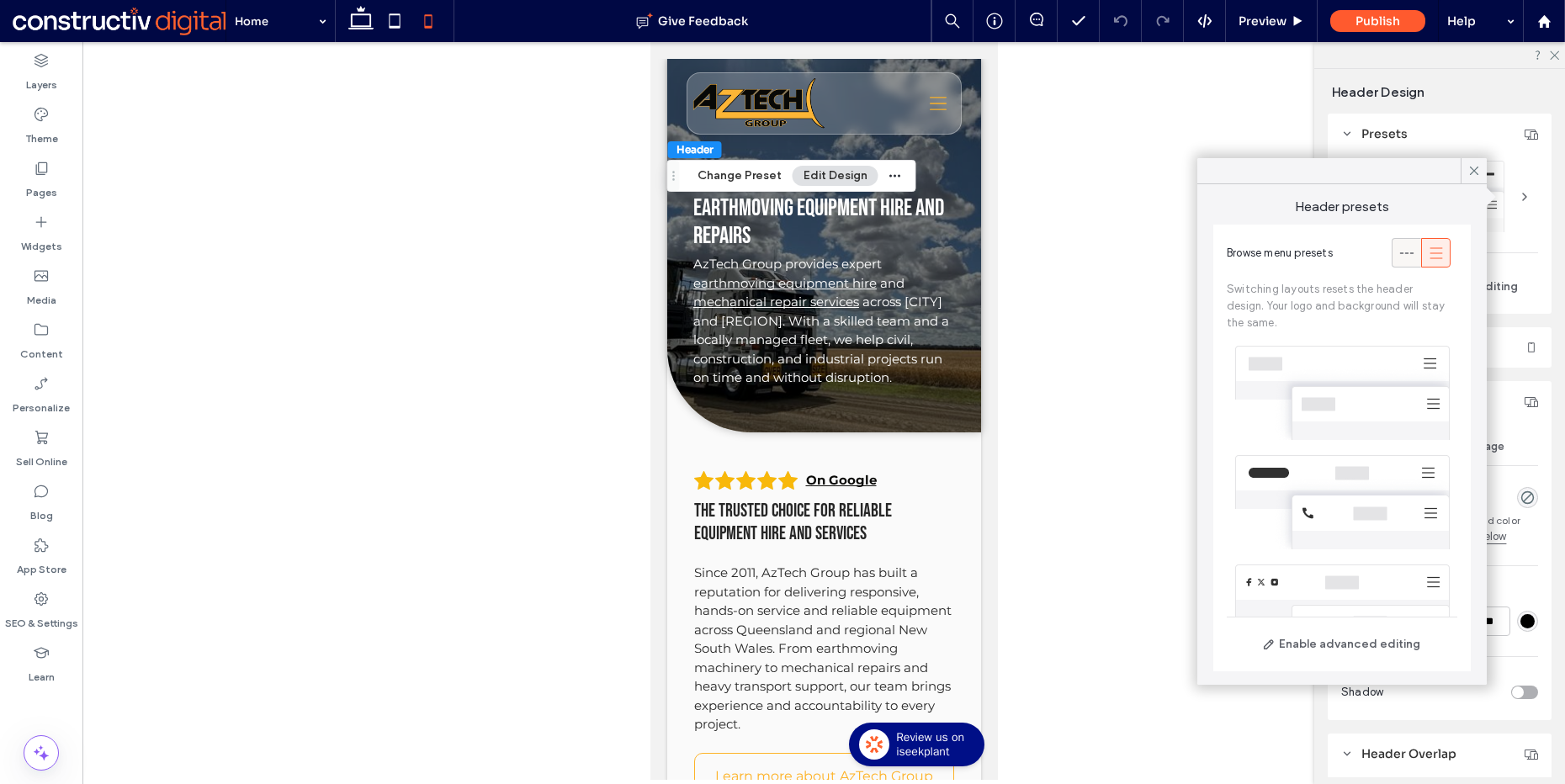 click 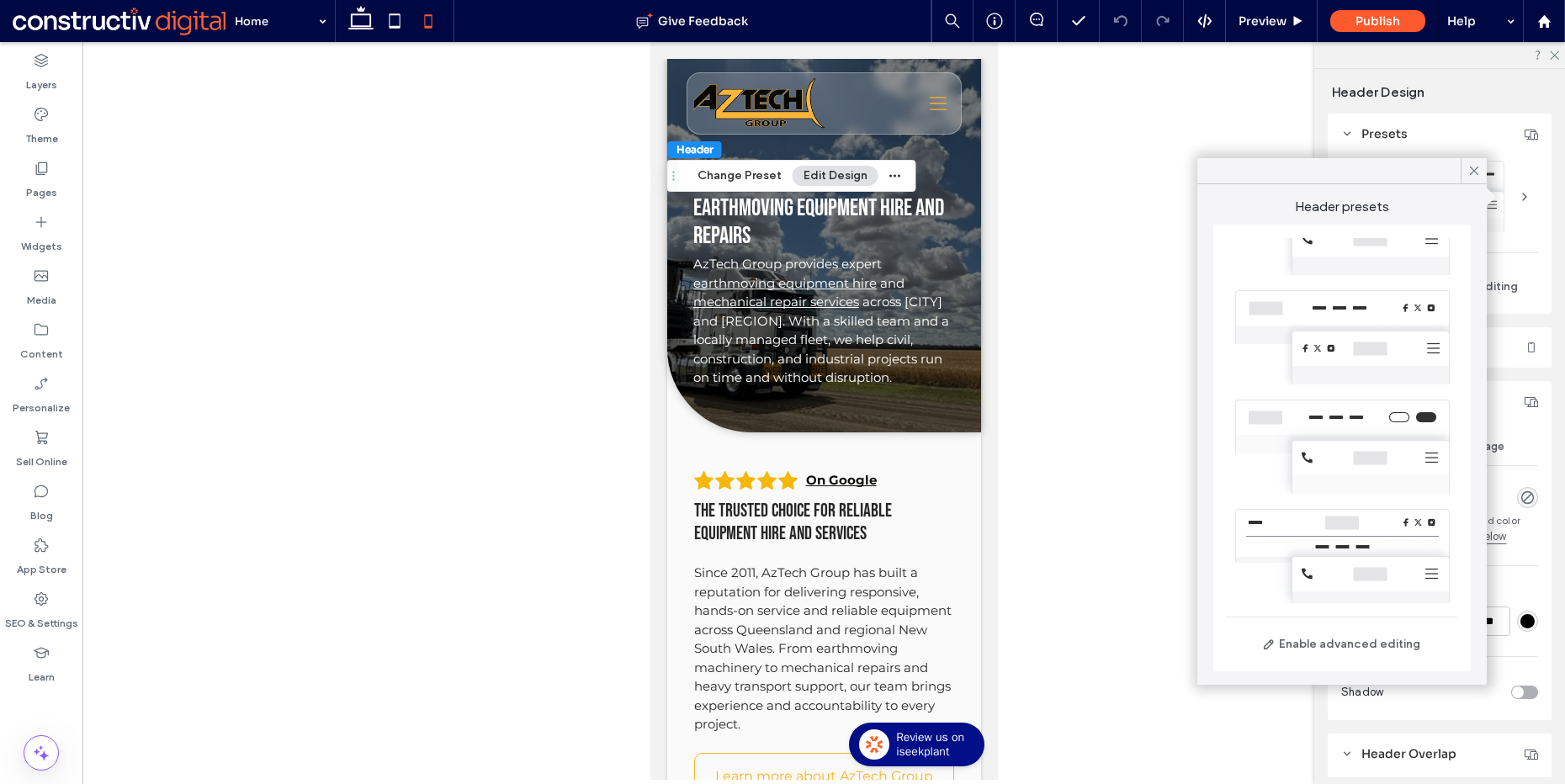 scroll, scrollTop: 384, scrollLeft: 0, axis: vertical 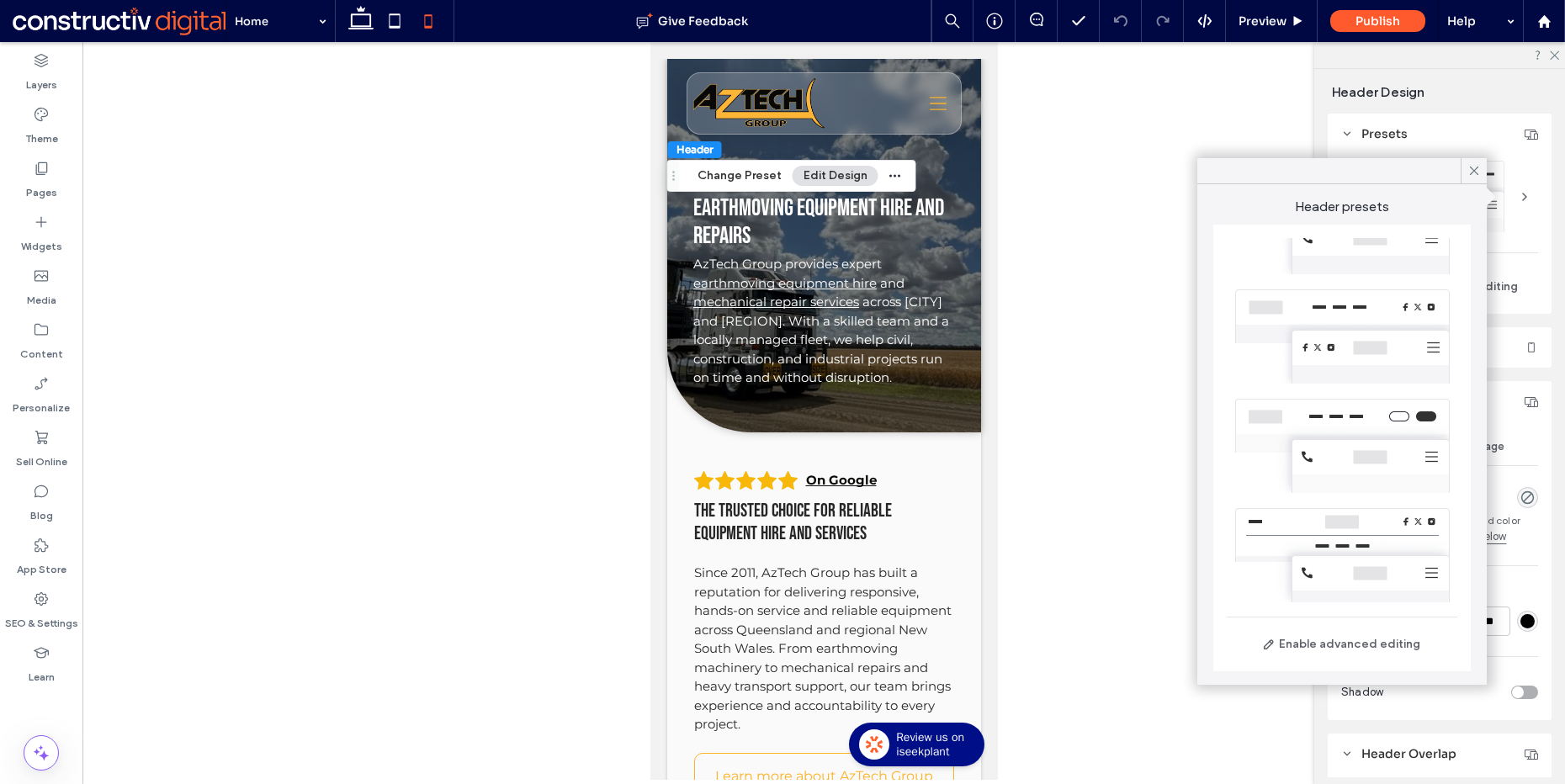 click at bounding box center [1342, 227] 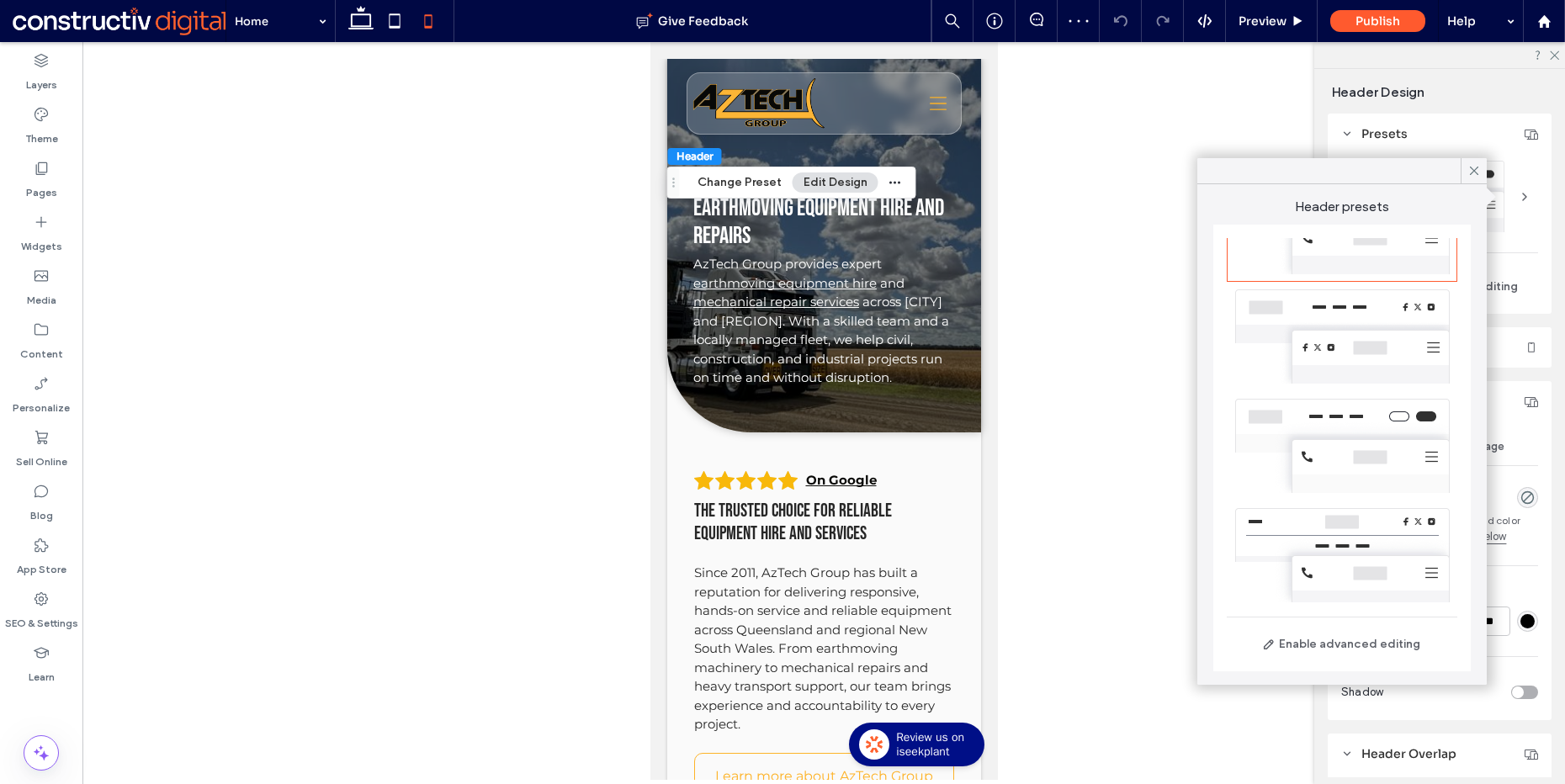 click 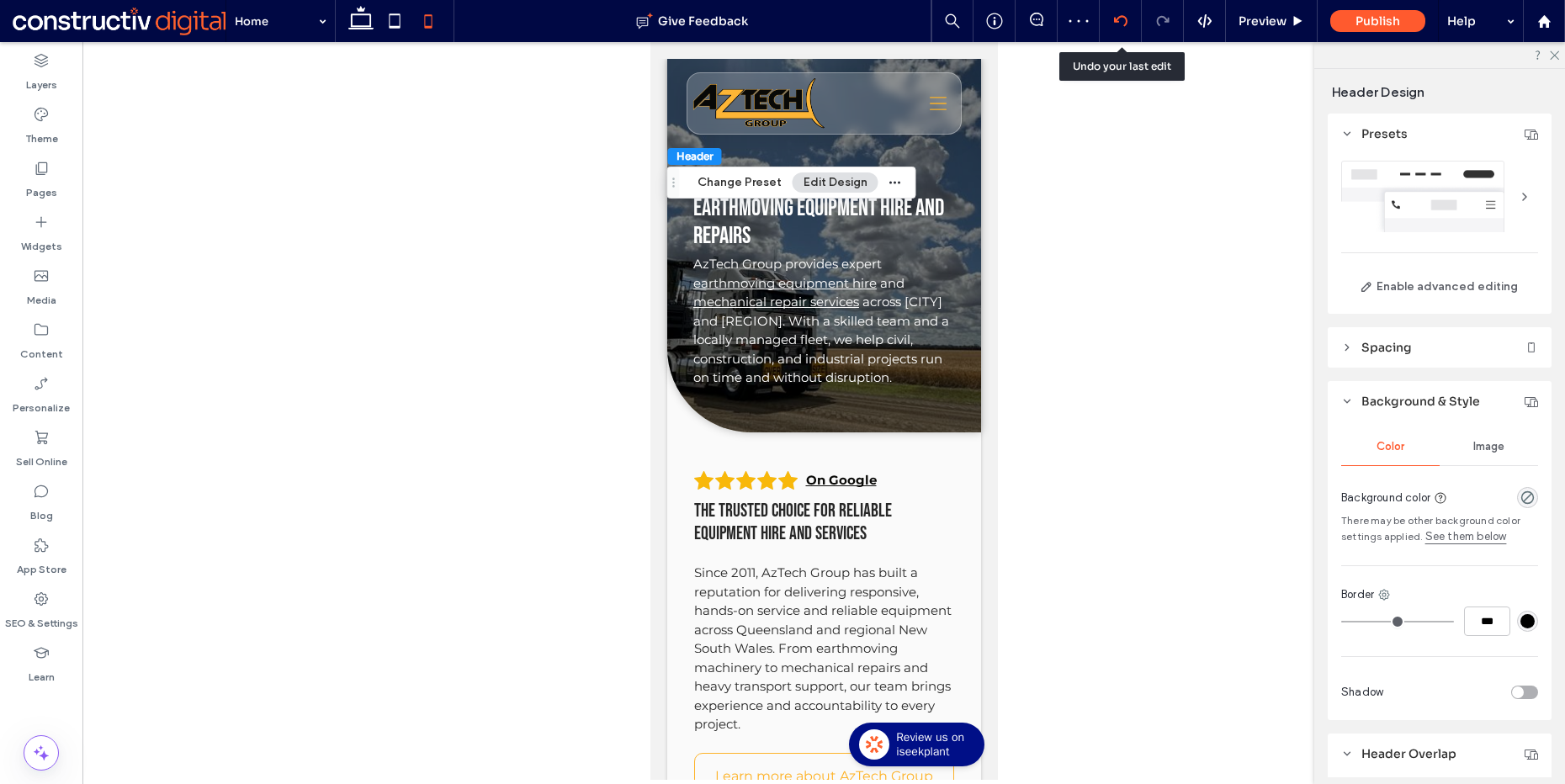 click 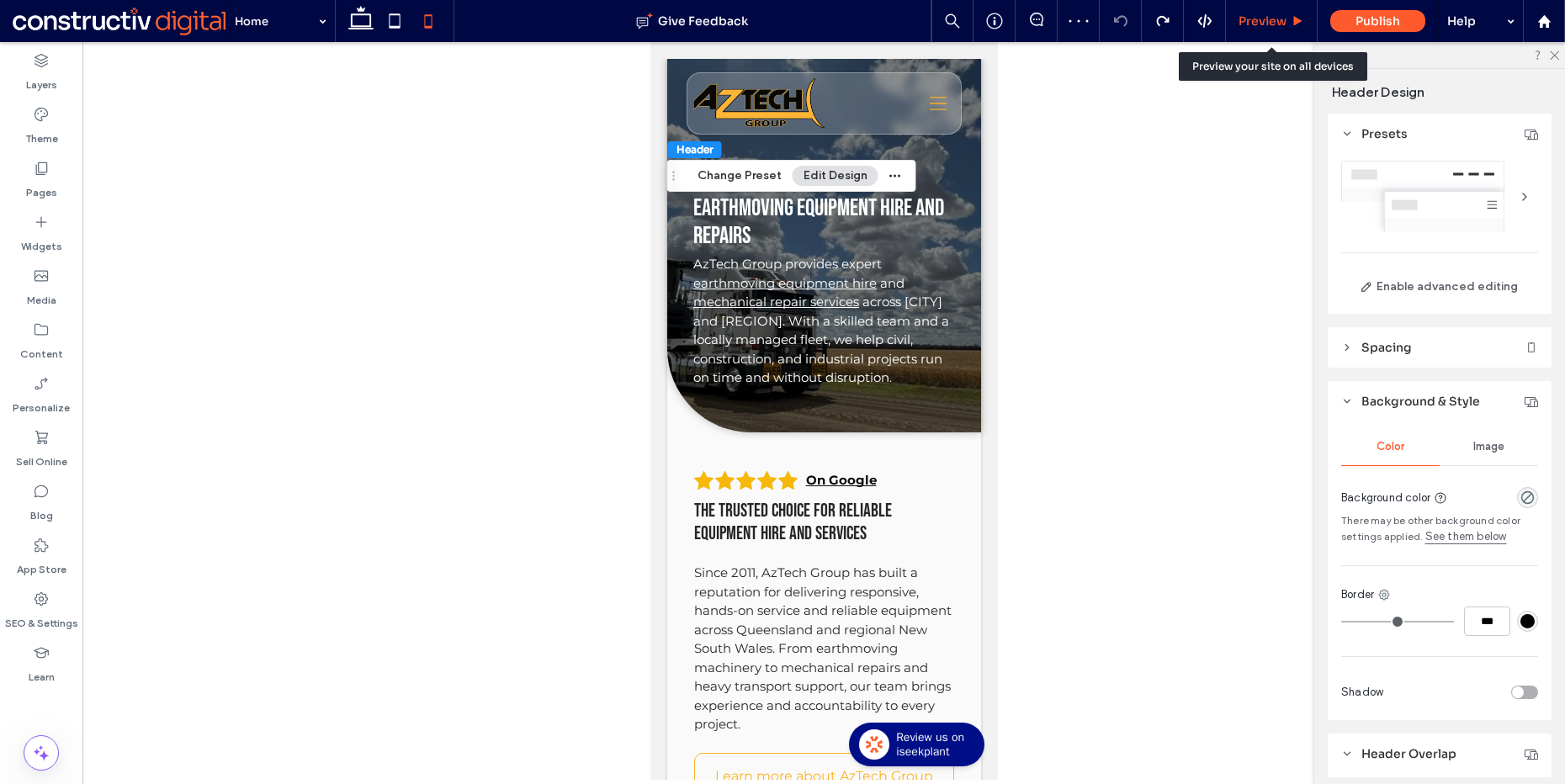 click on "Preview" at bounding box center (1262, 21) 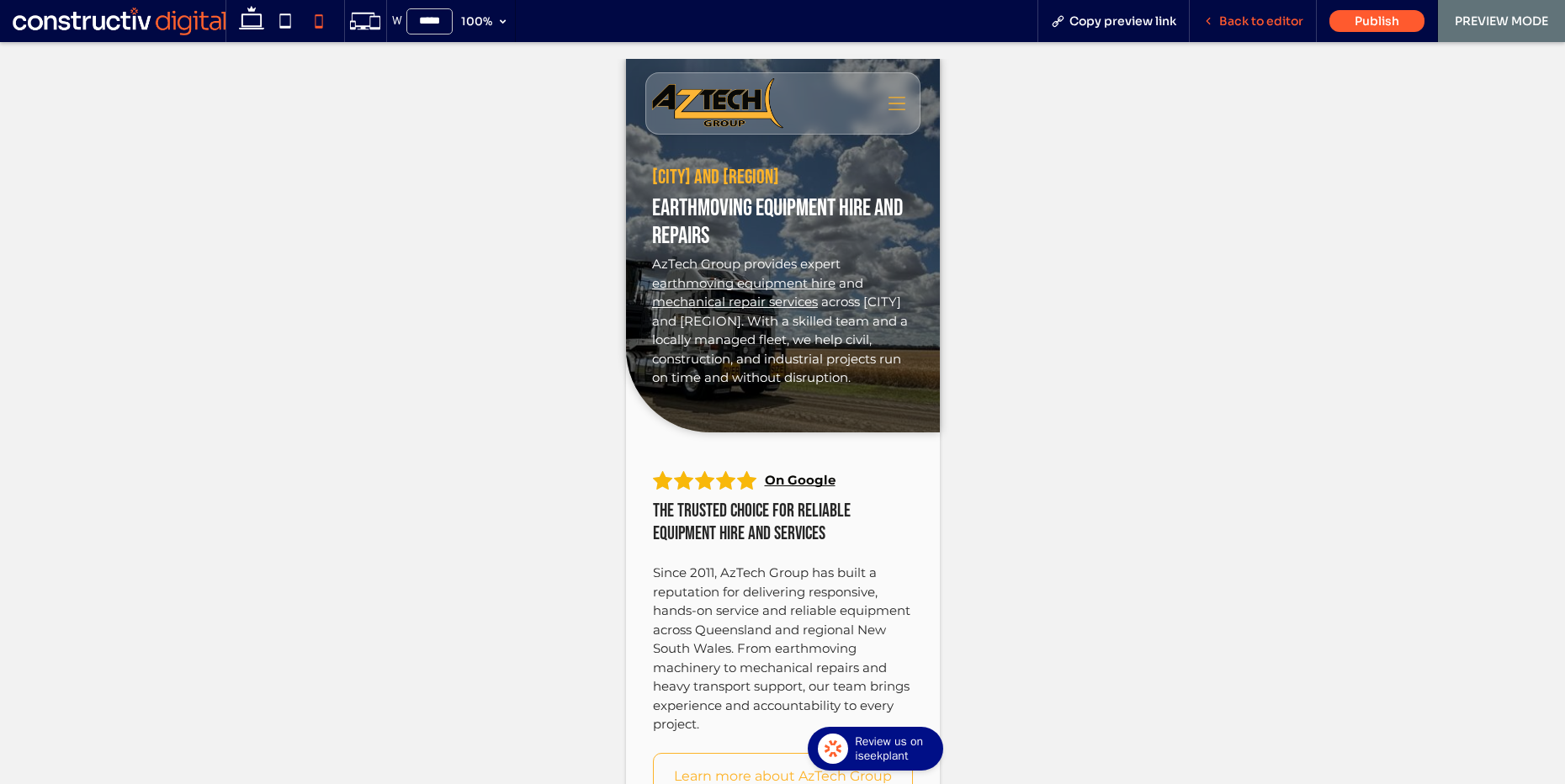 click on "Back to editor" at bounding box center [1261, 21] 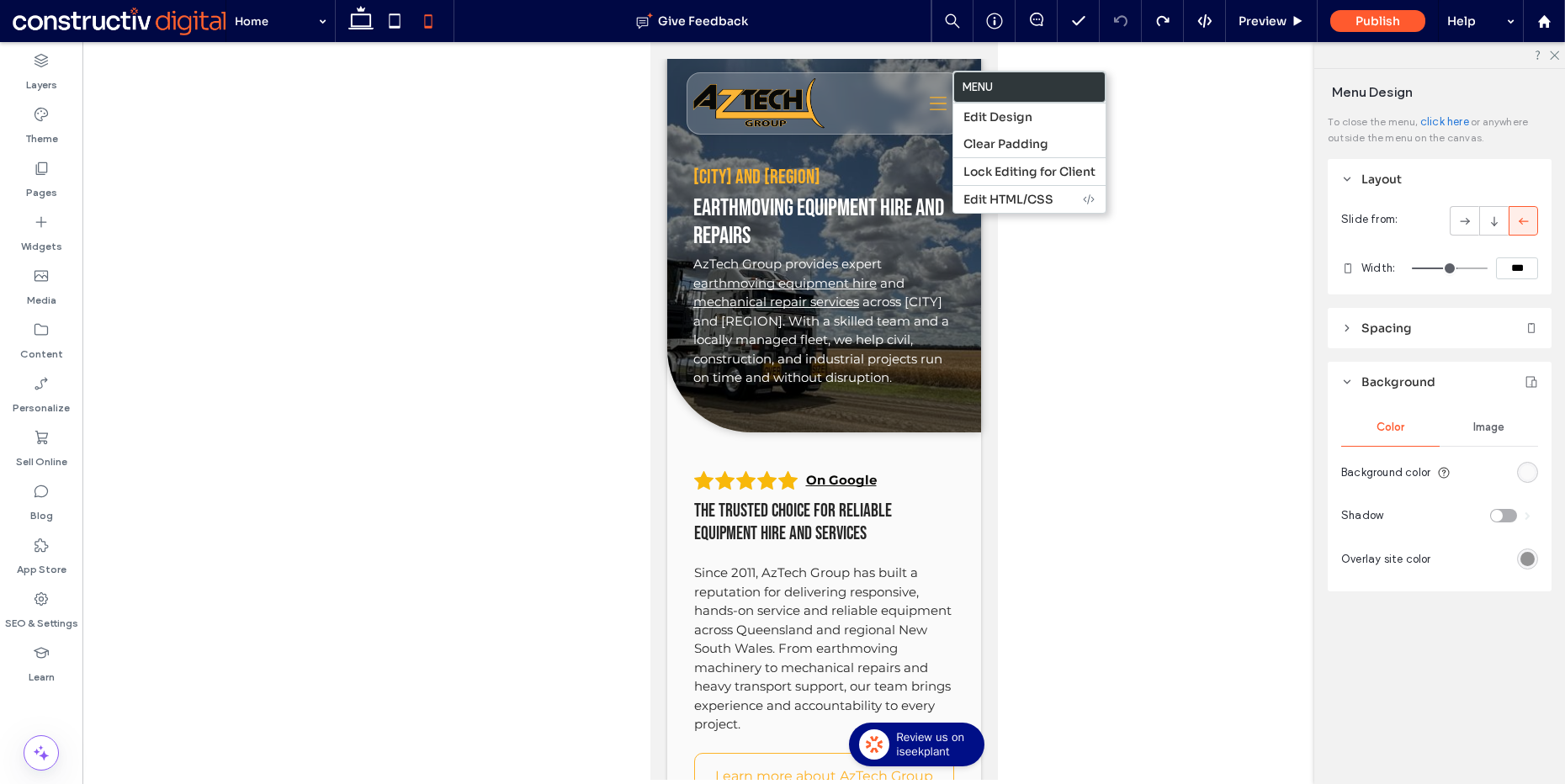 click on "Slide from:" at bounding box center [1440, 220] 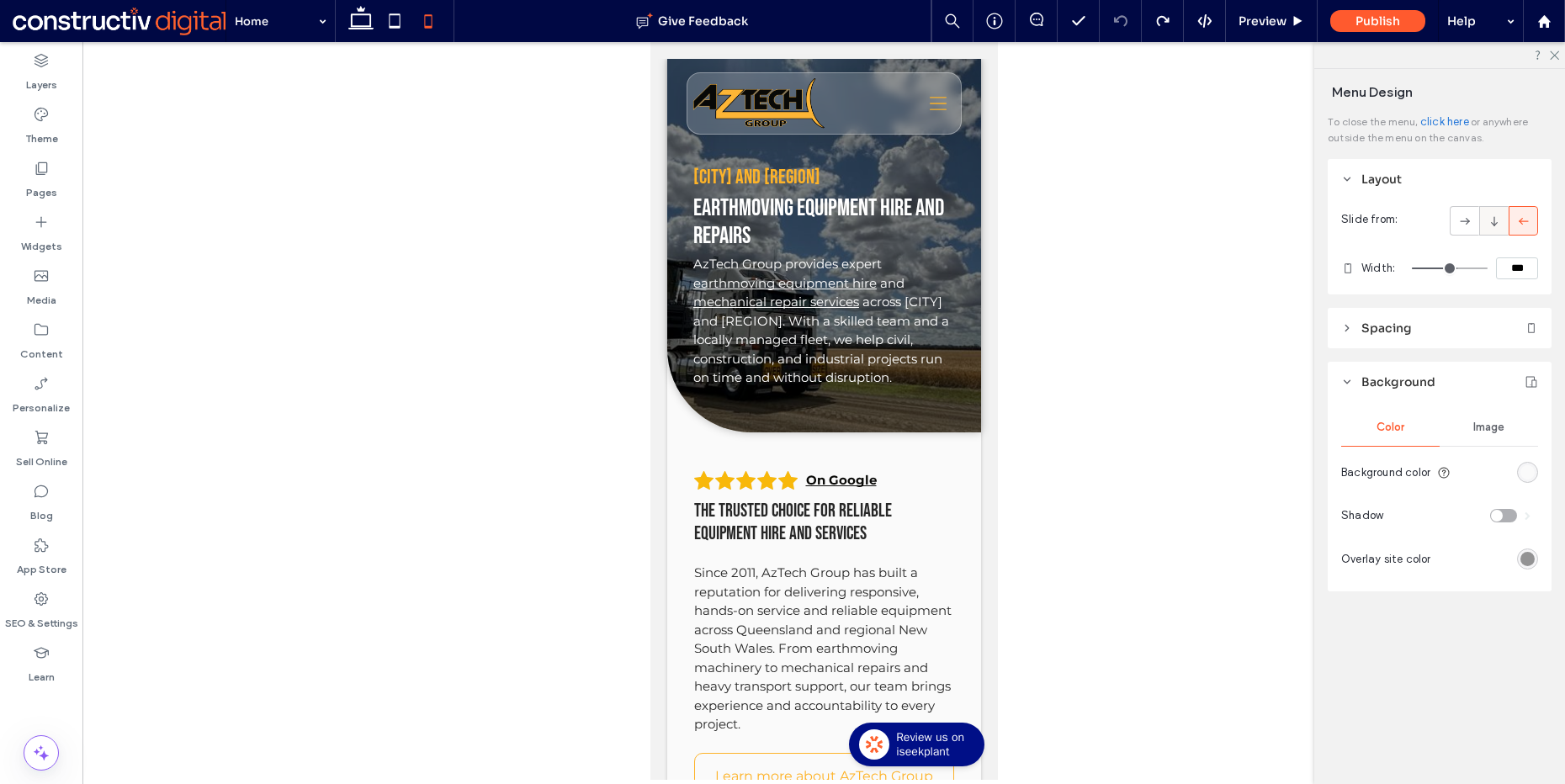 click 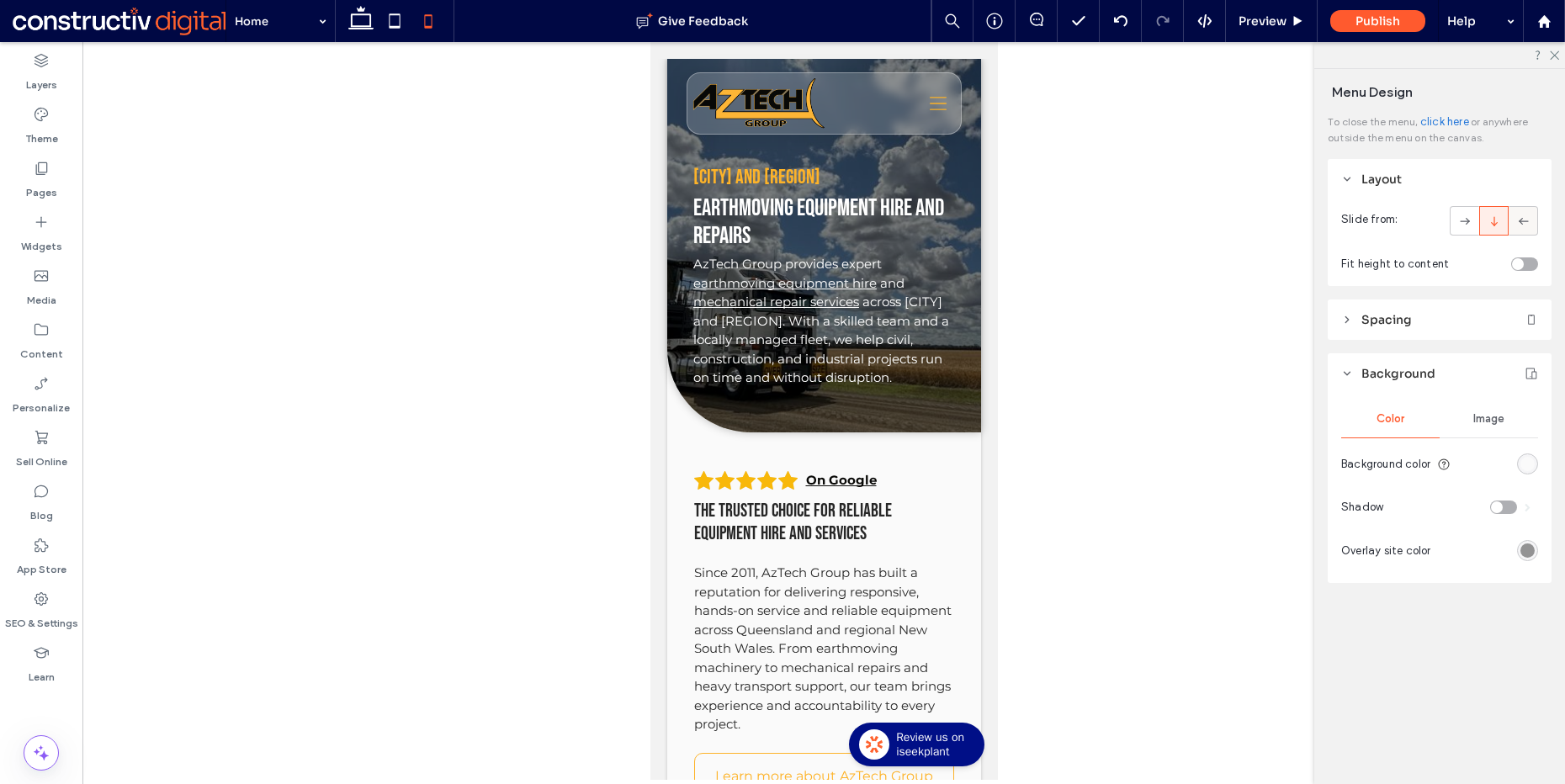 click 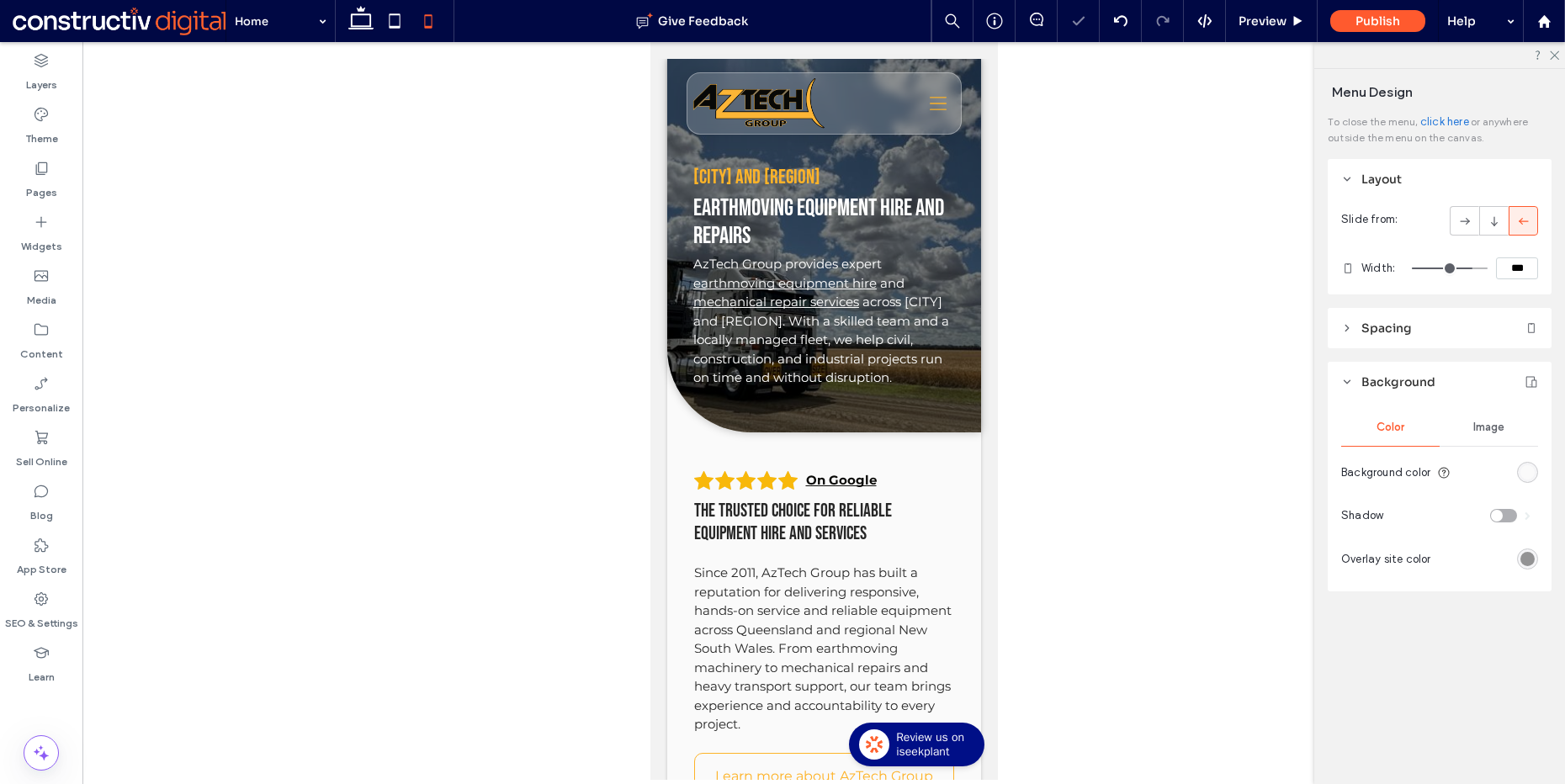 type on "**" 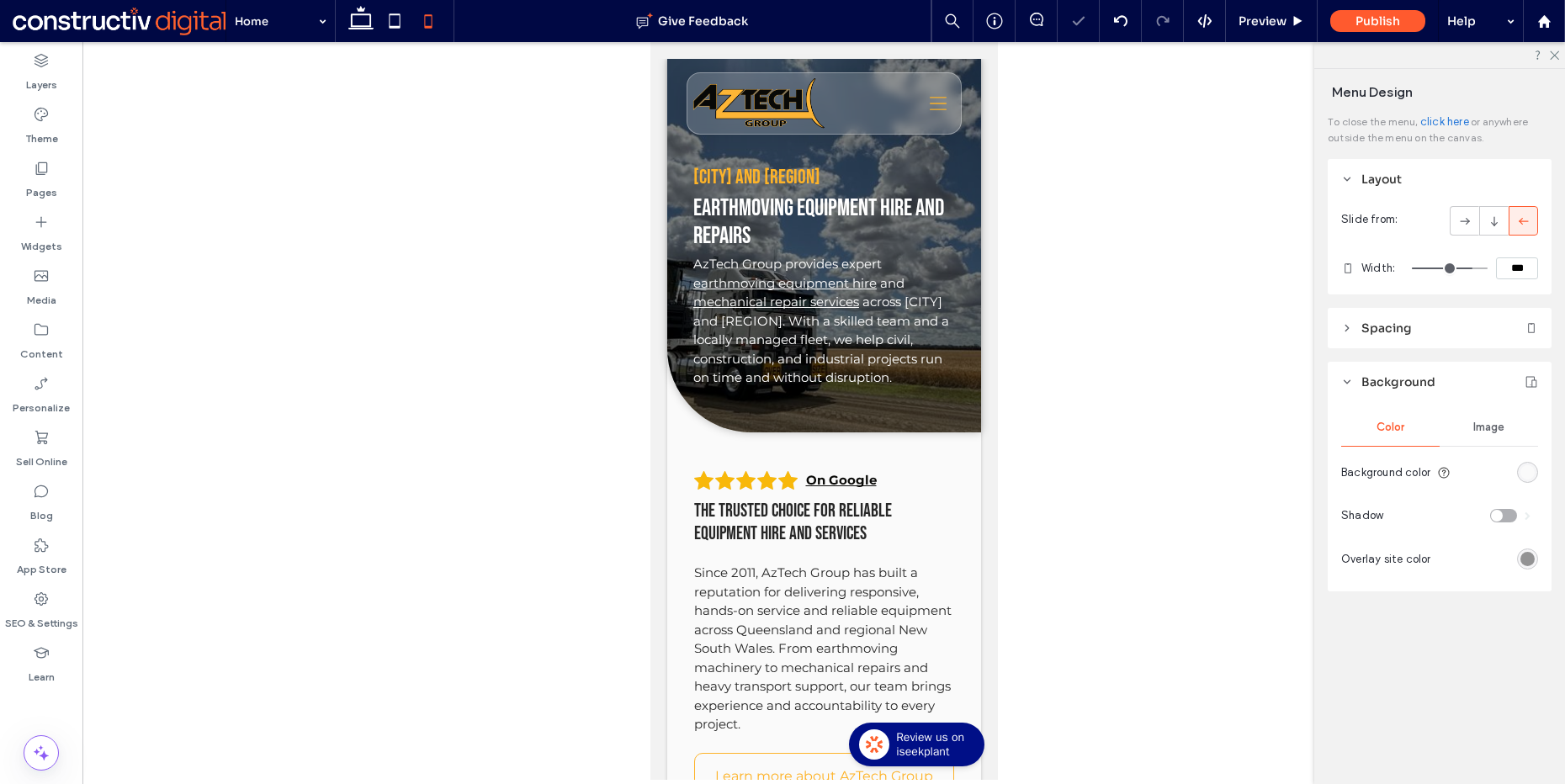 type on "***" 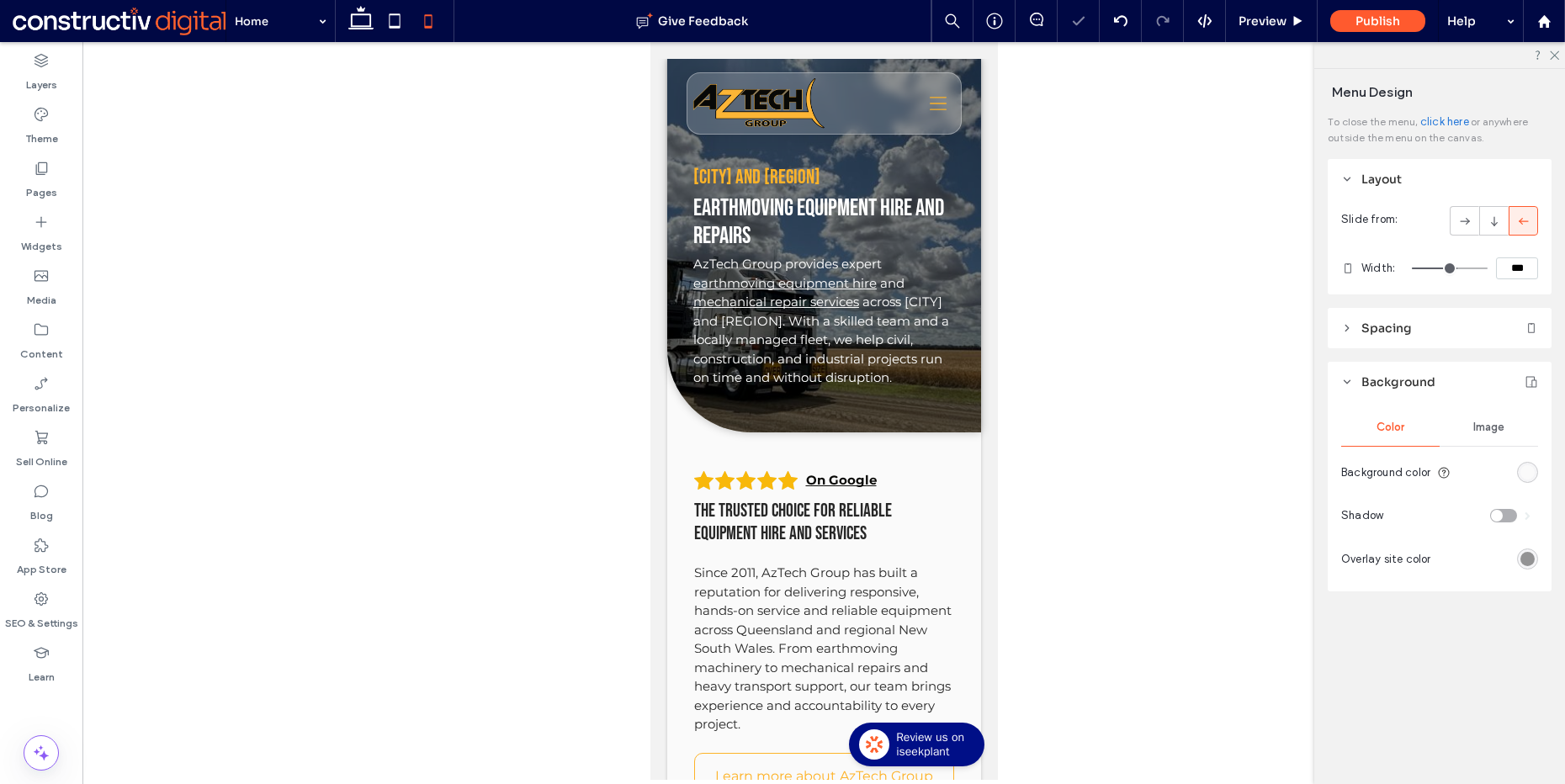 click on "***" at bounding box center [1517, 268] 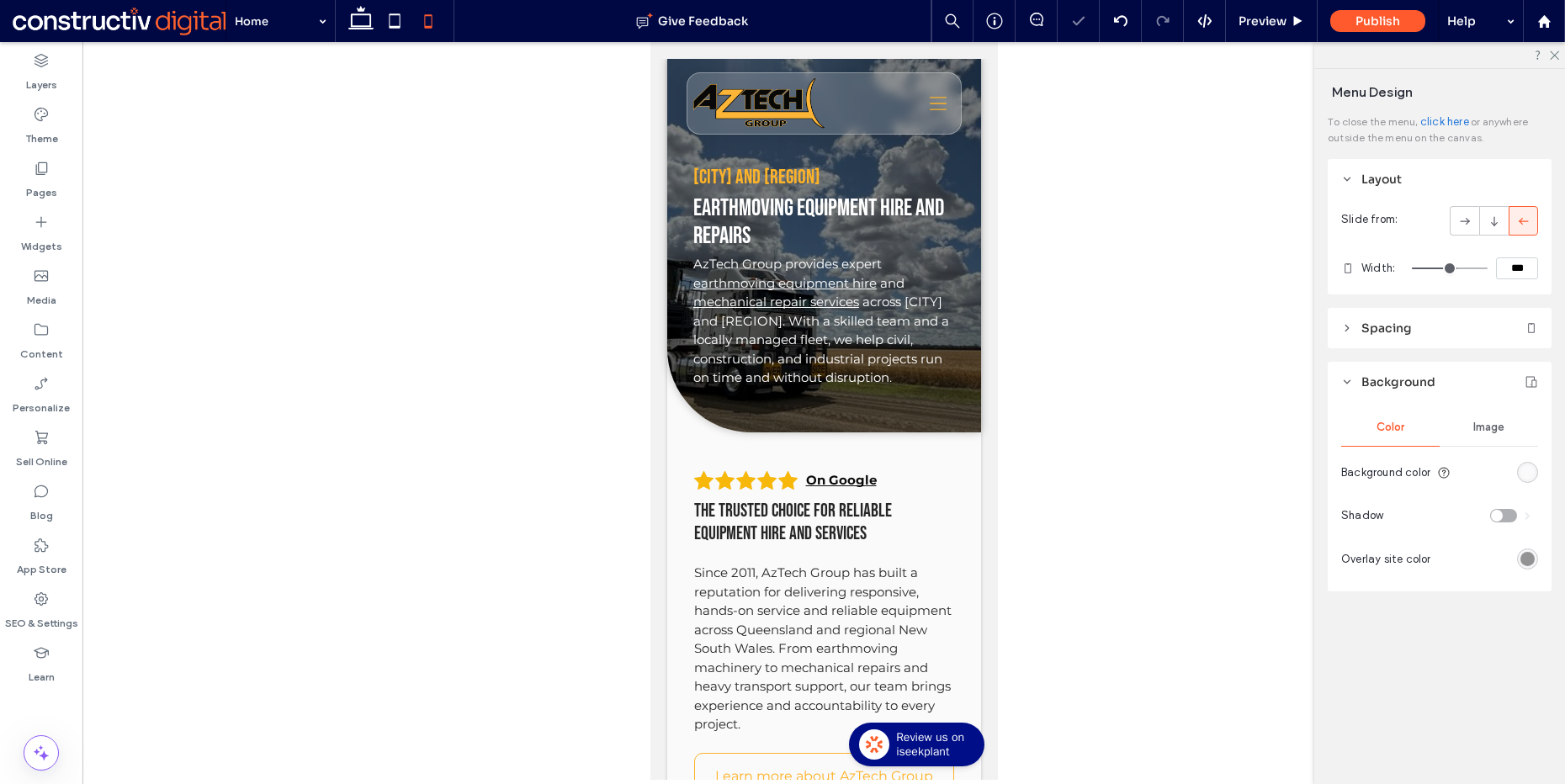 click on "Spacing" at bounding box center (1440, 328) 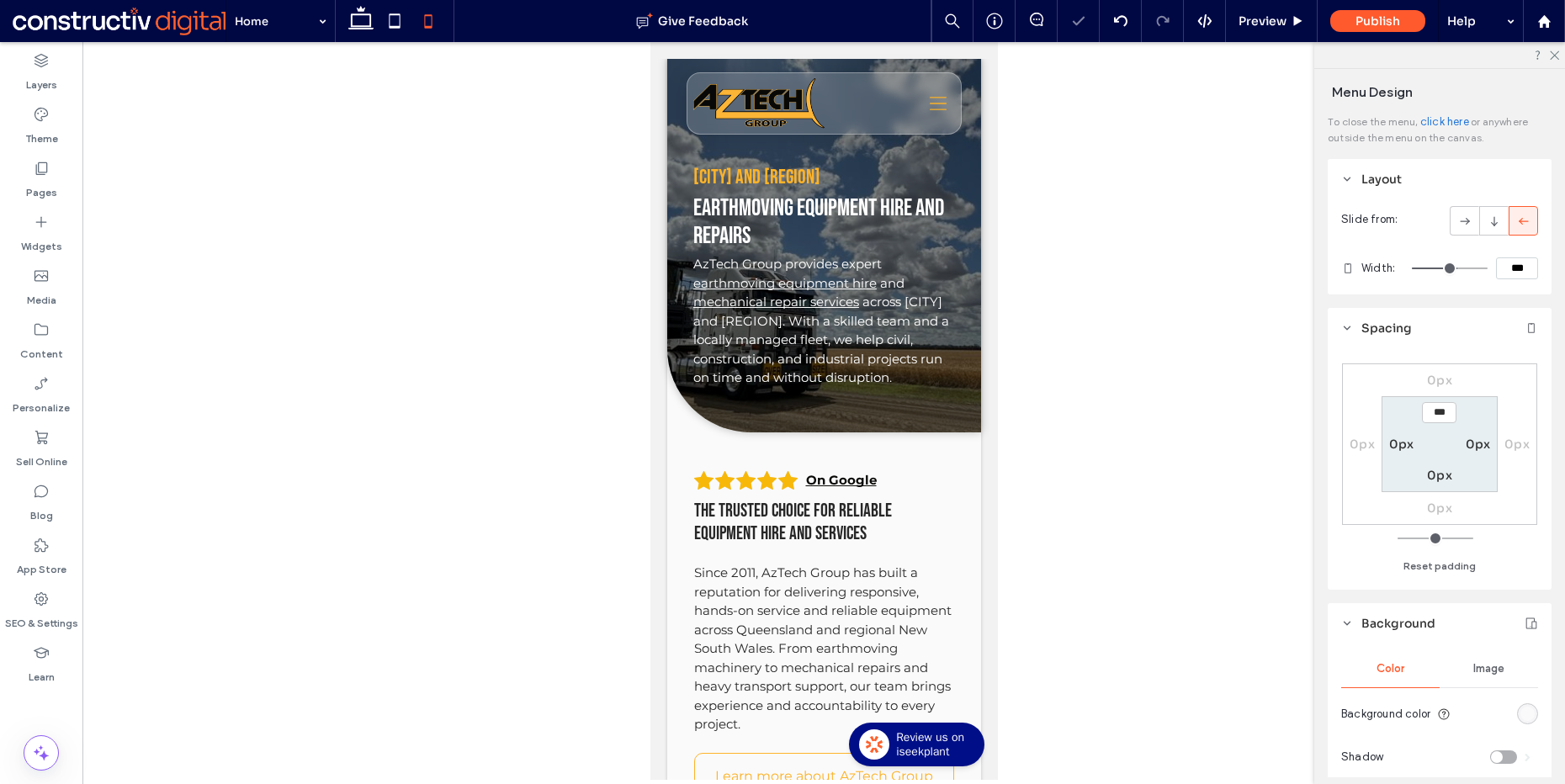 click on "Spacing" at bounding box center [1440, 328] 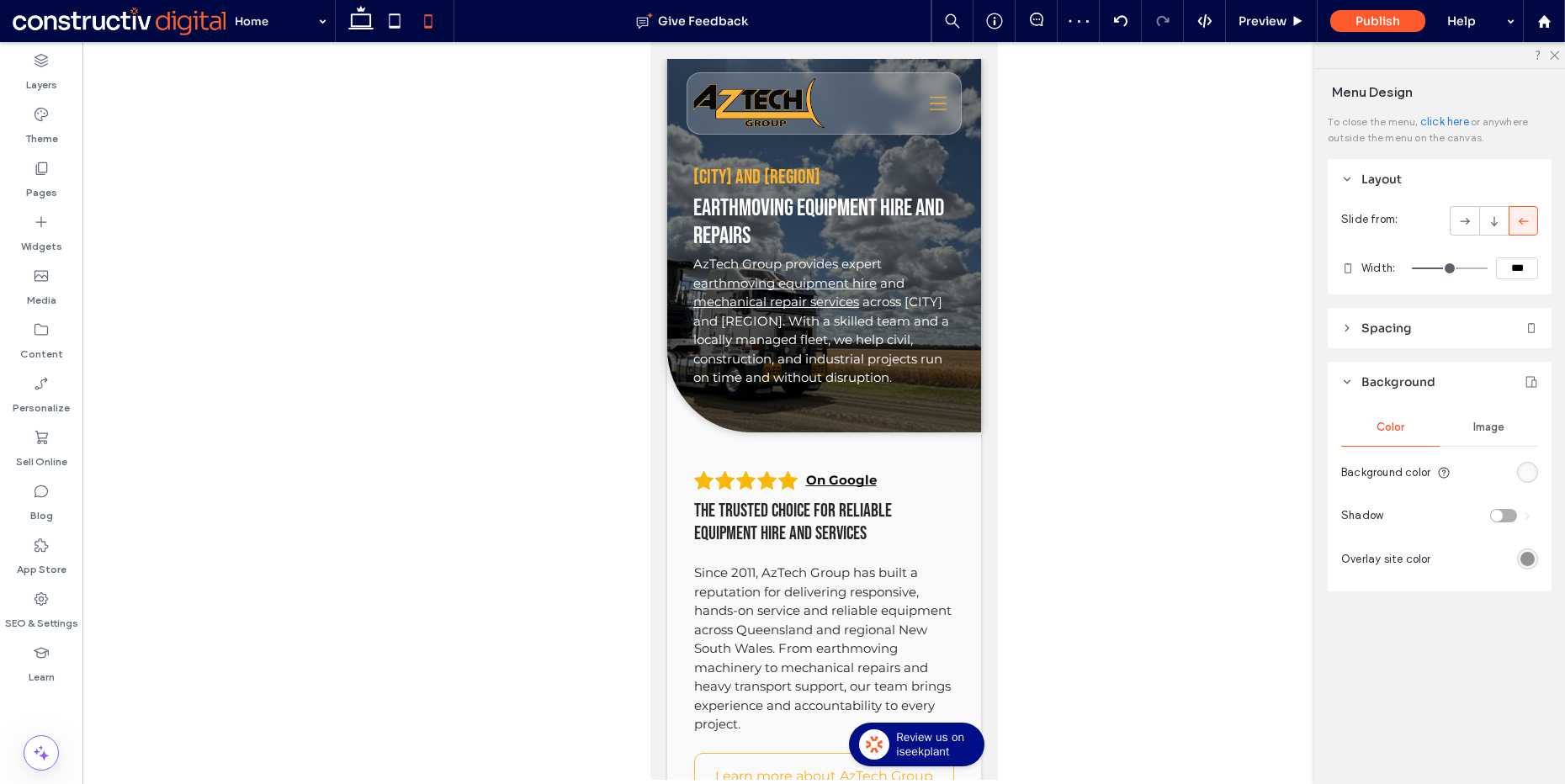click on "Spacing" at bounding box center (1387, 328) 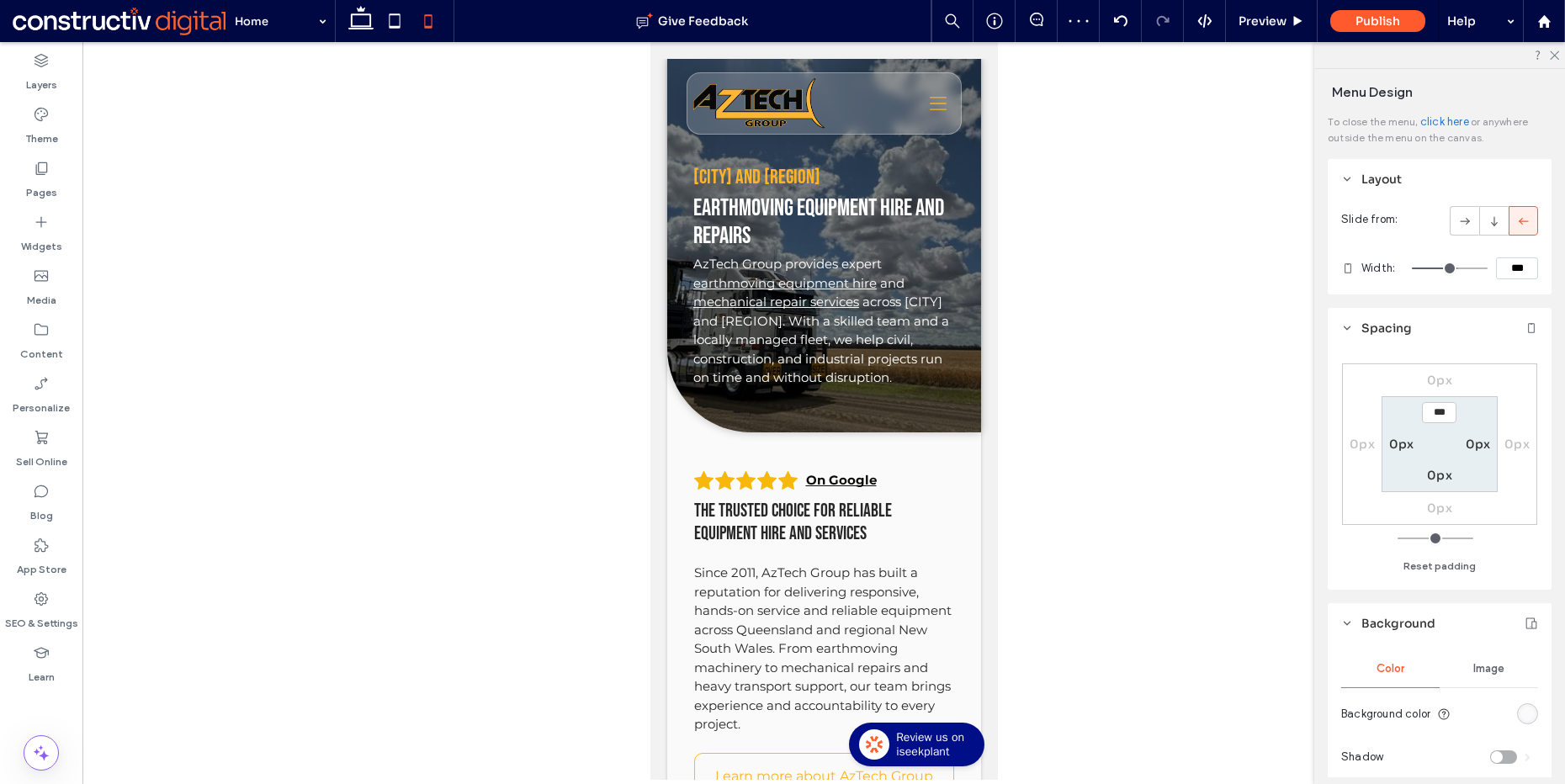 click on "Spacing" at bounding box center [1387, 328] 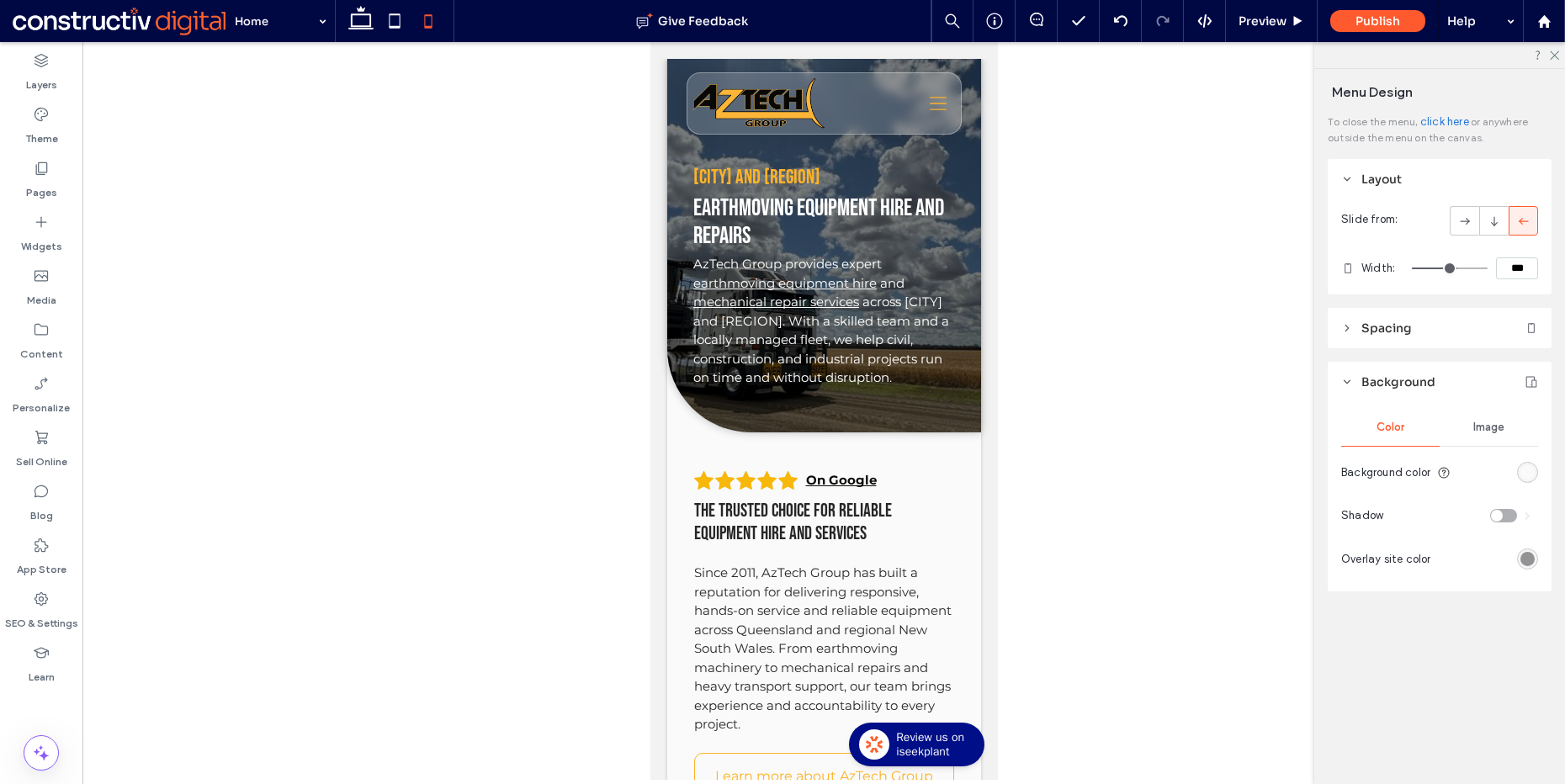 click on "Image" at bounding box center (1488, 427) 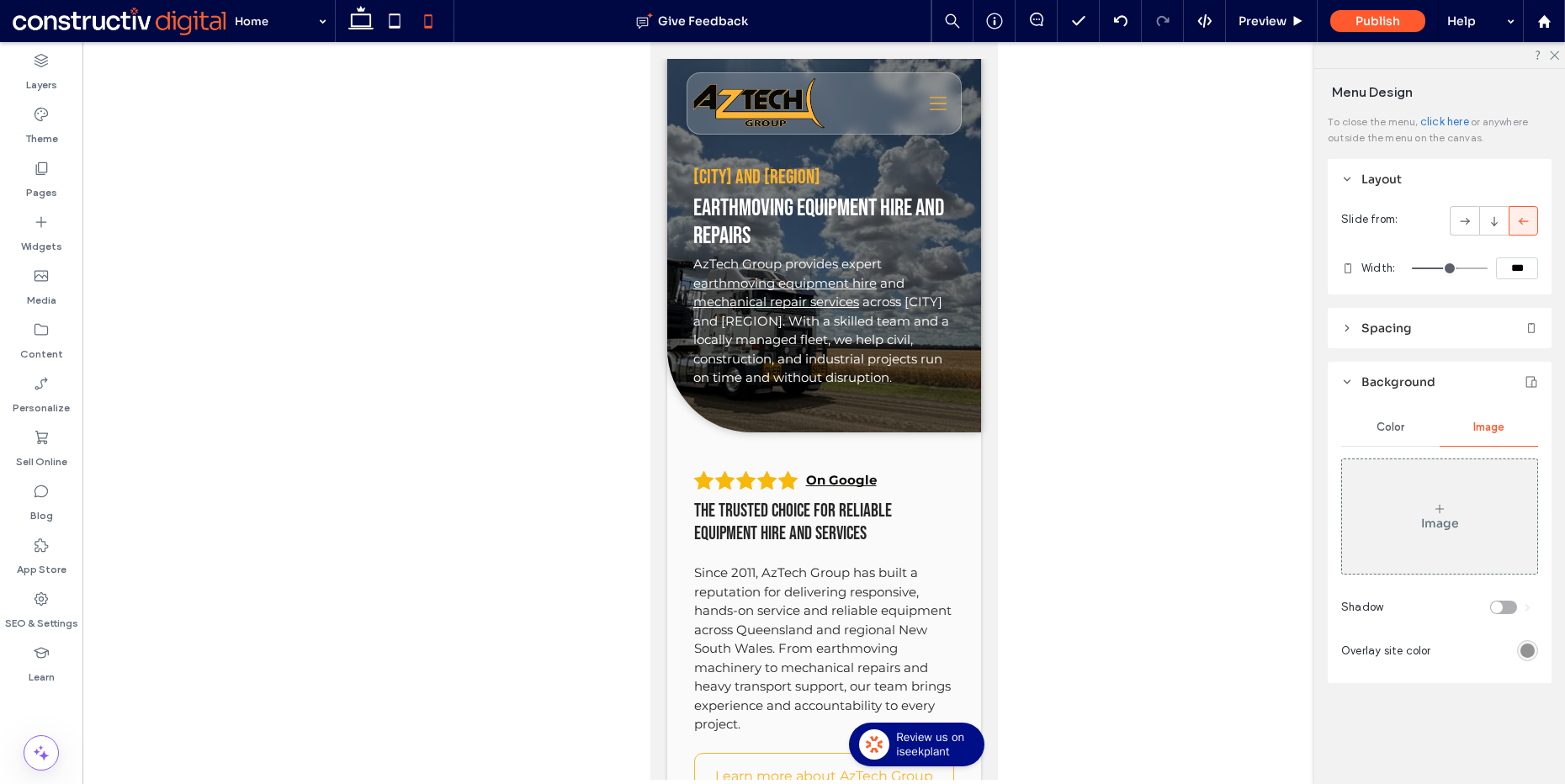 click on "Color" at bounding box center [1390, 427] 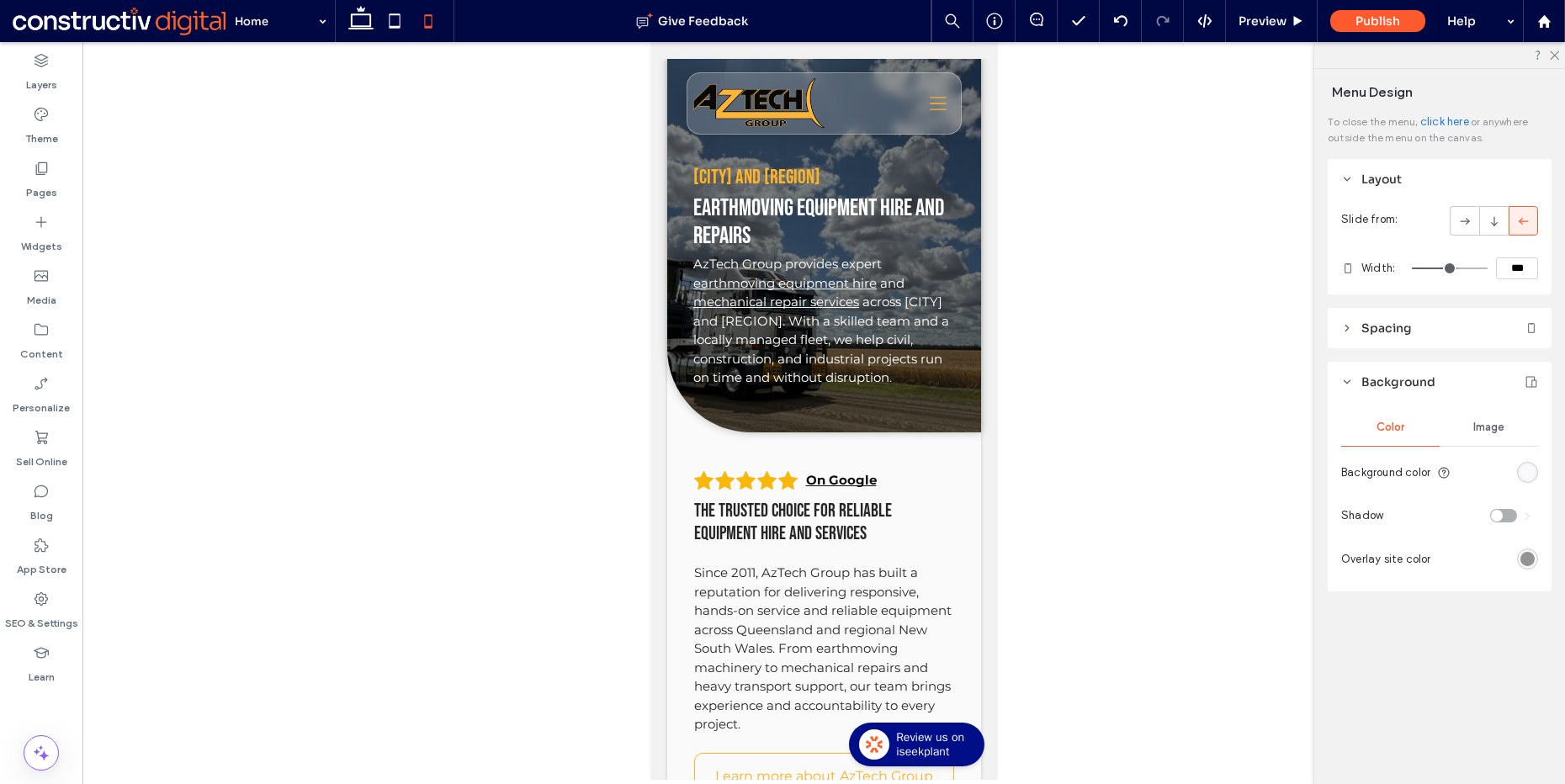 click 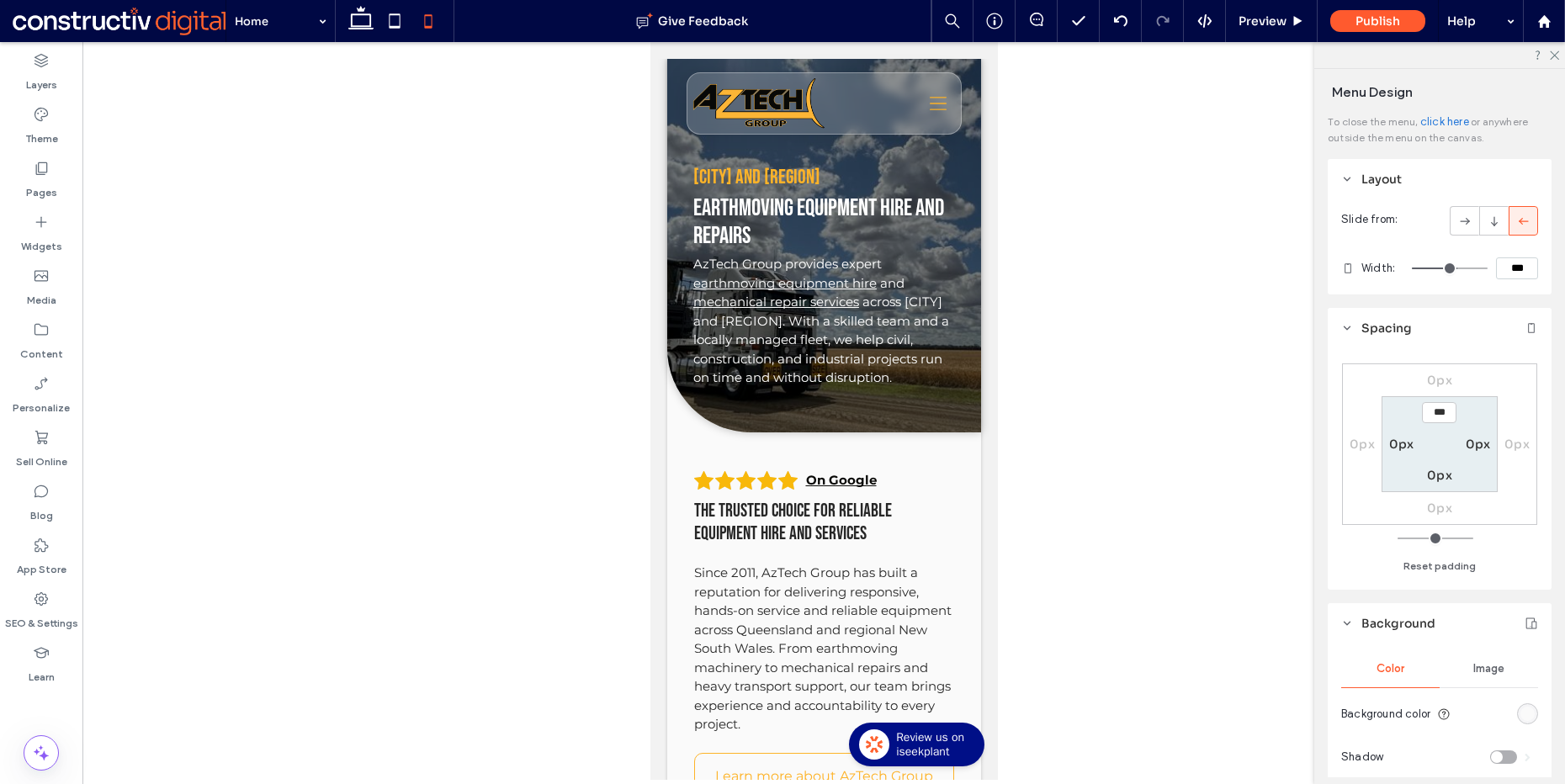 click 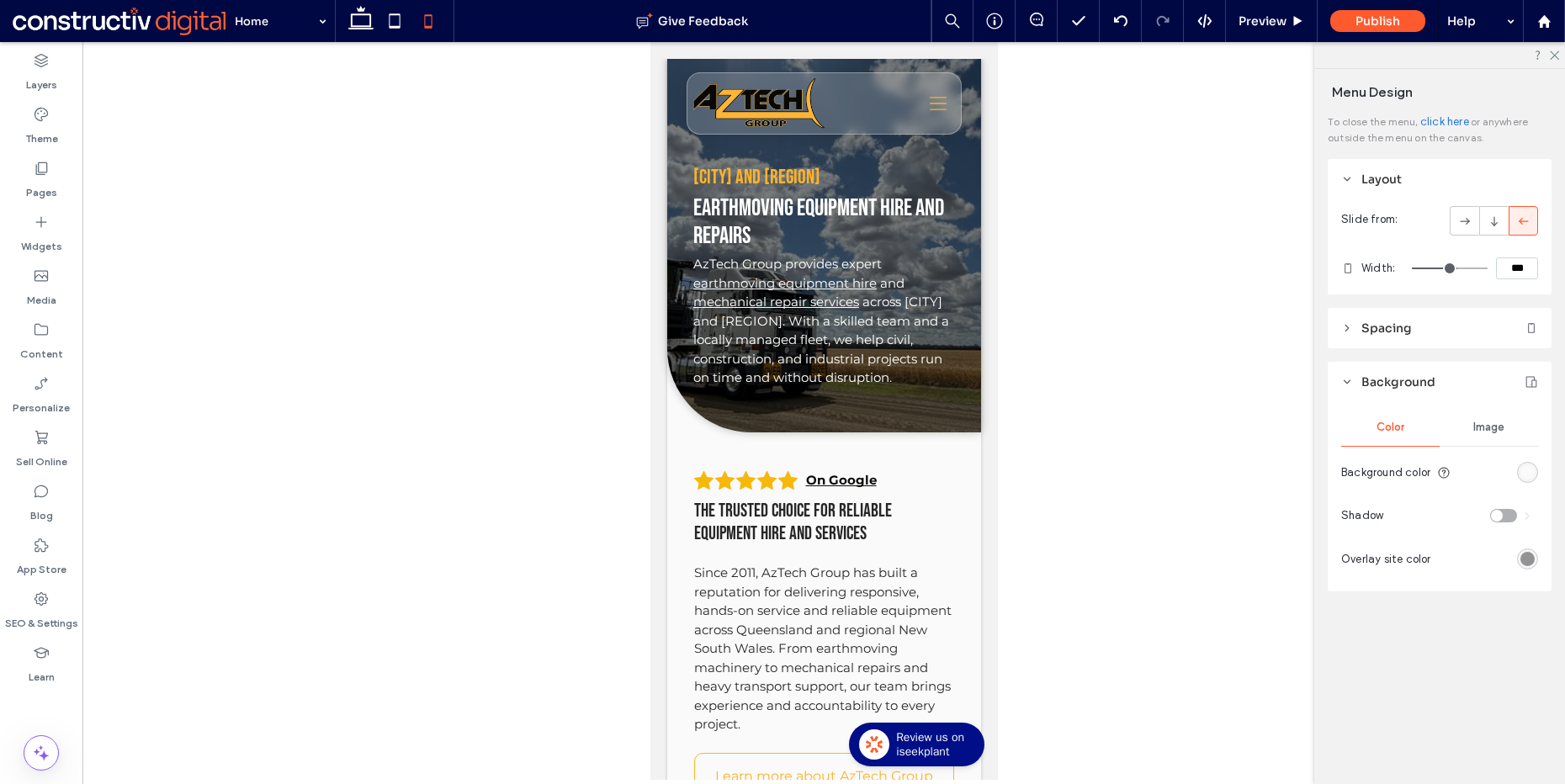 click on "Layout" at bounding box center [1440, 179] 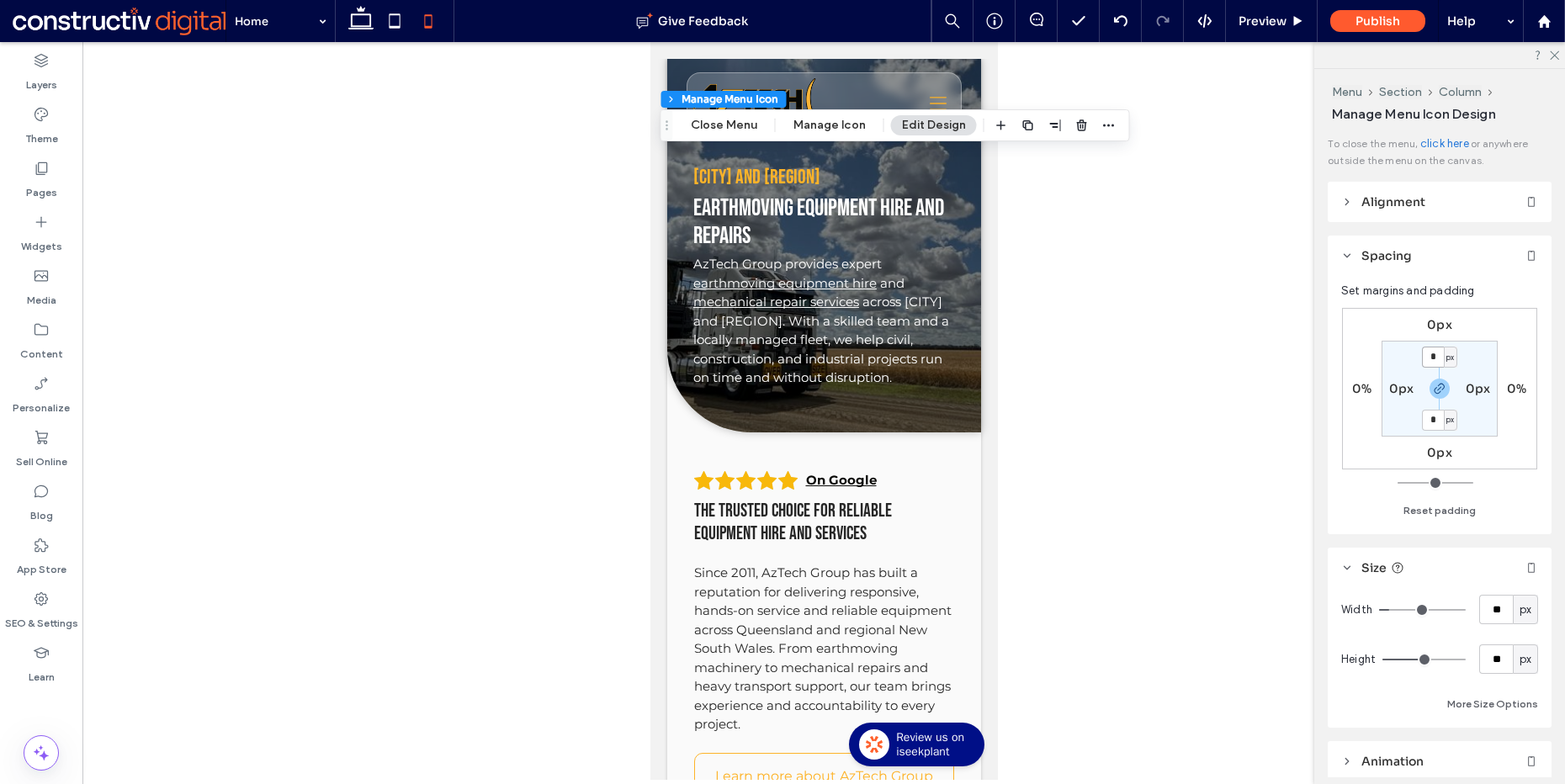 click on "*" at bounding box center [1433, 357] 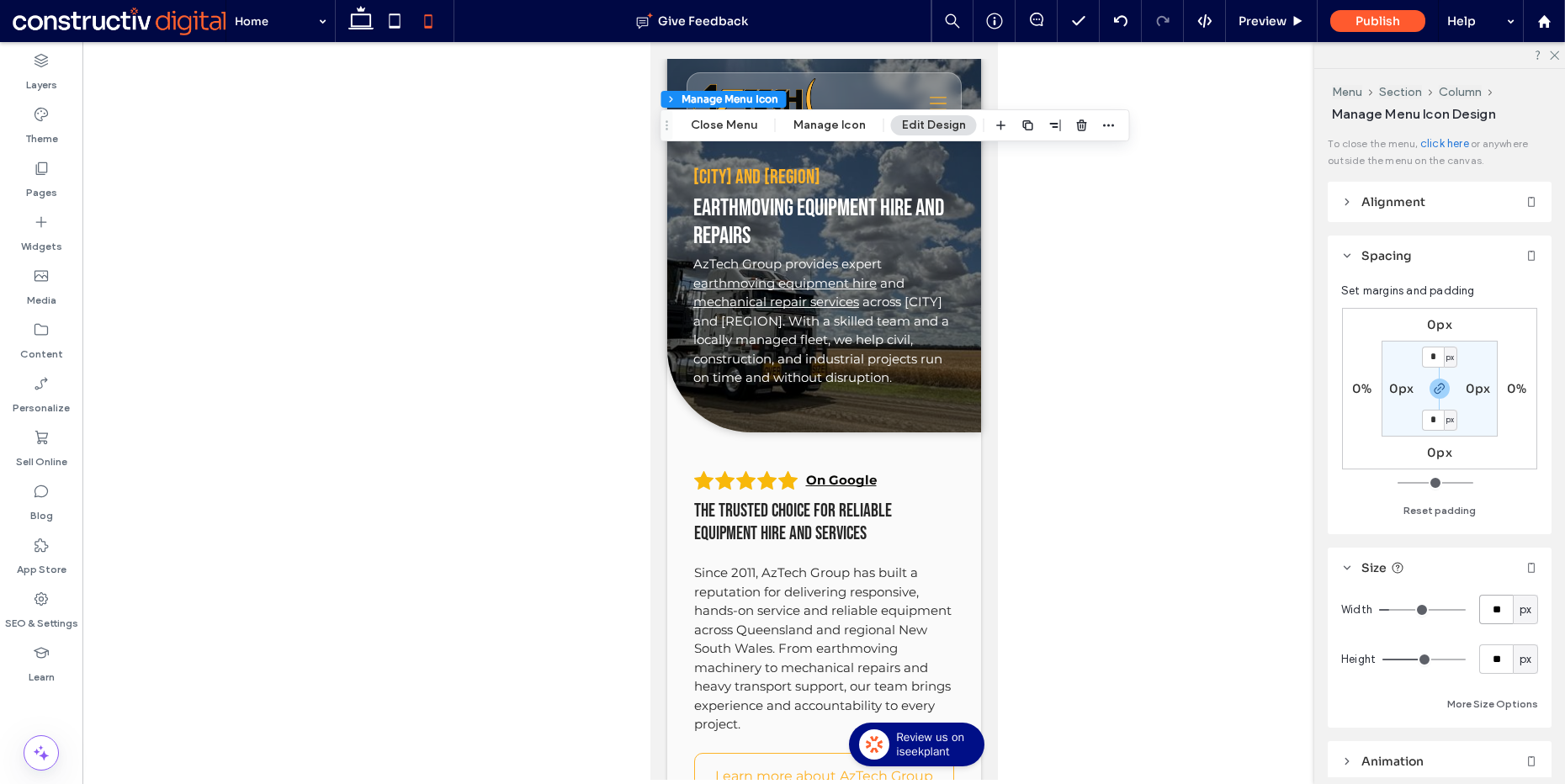click on "**" at bounding box center [1496, 609] 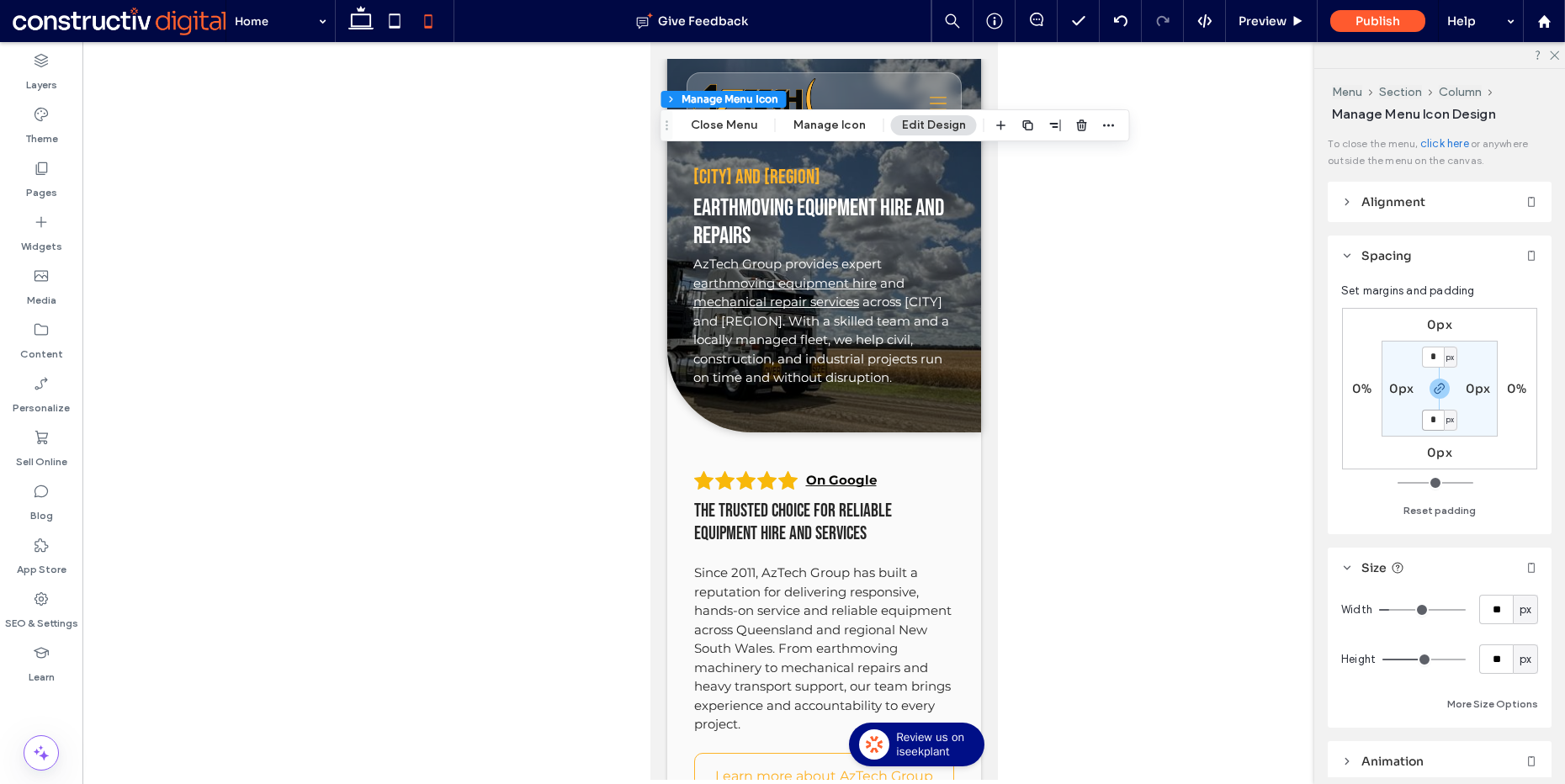type on "**" 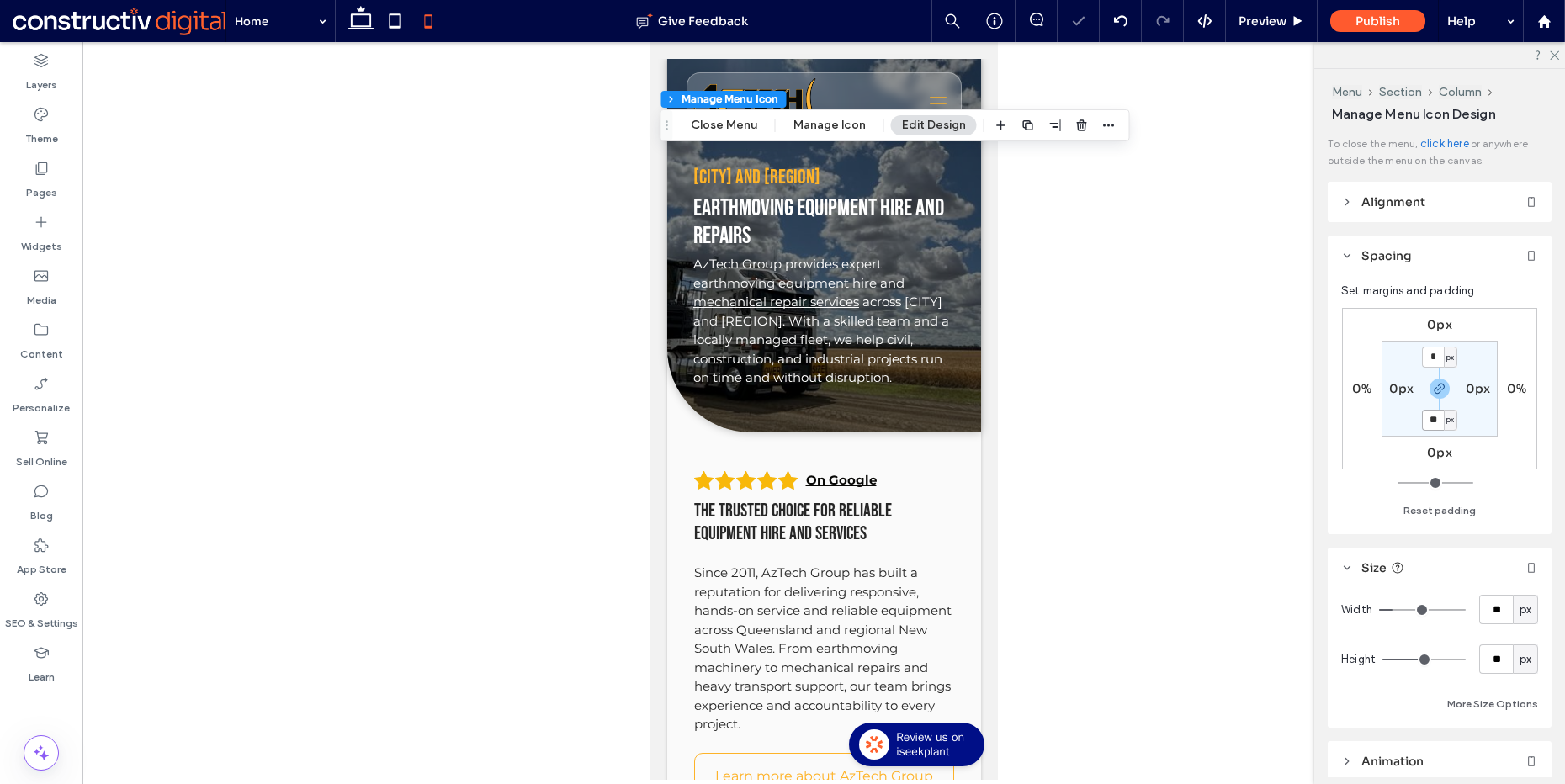 type on "**" 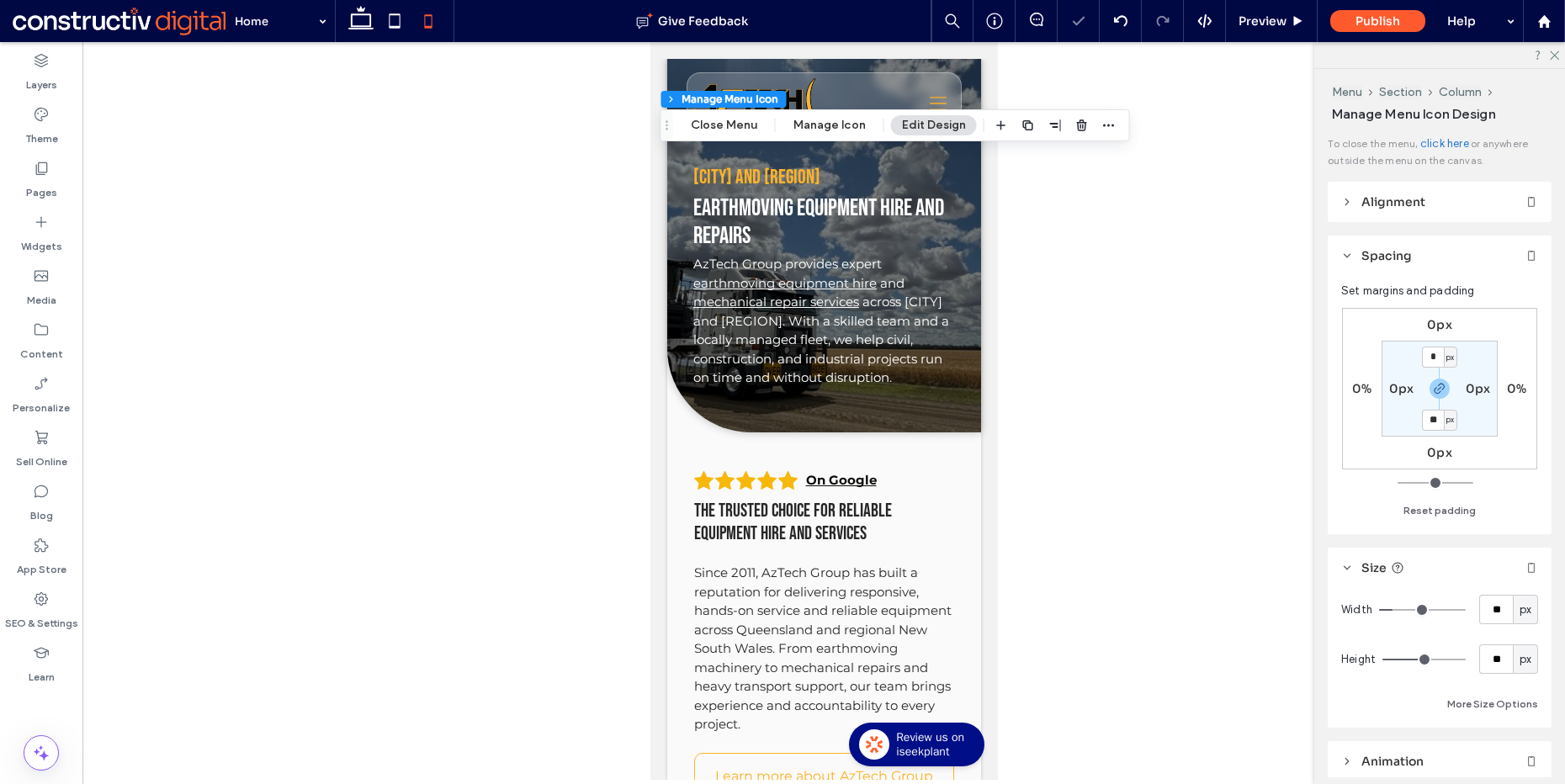 type on "**" 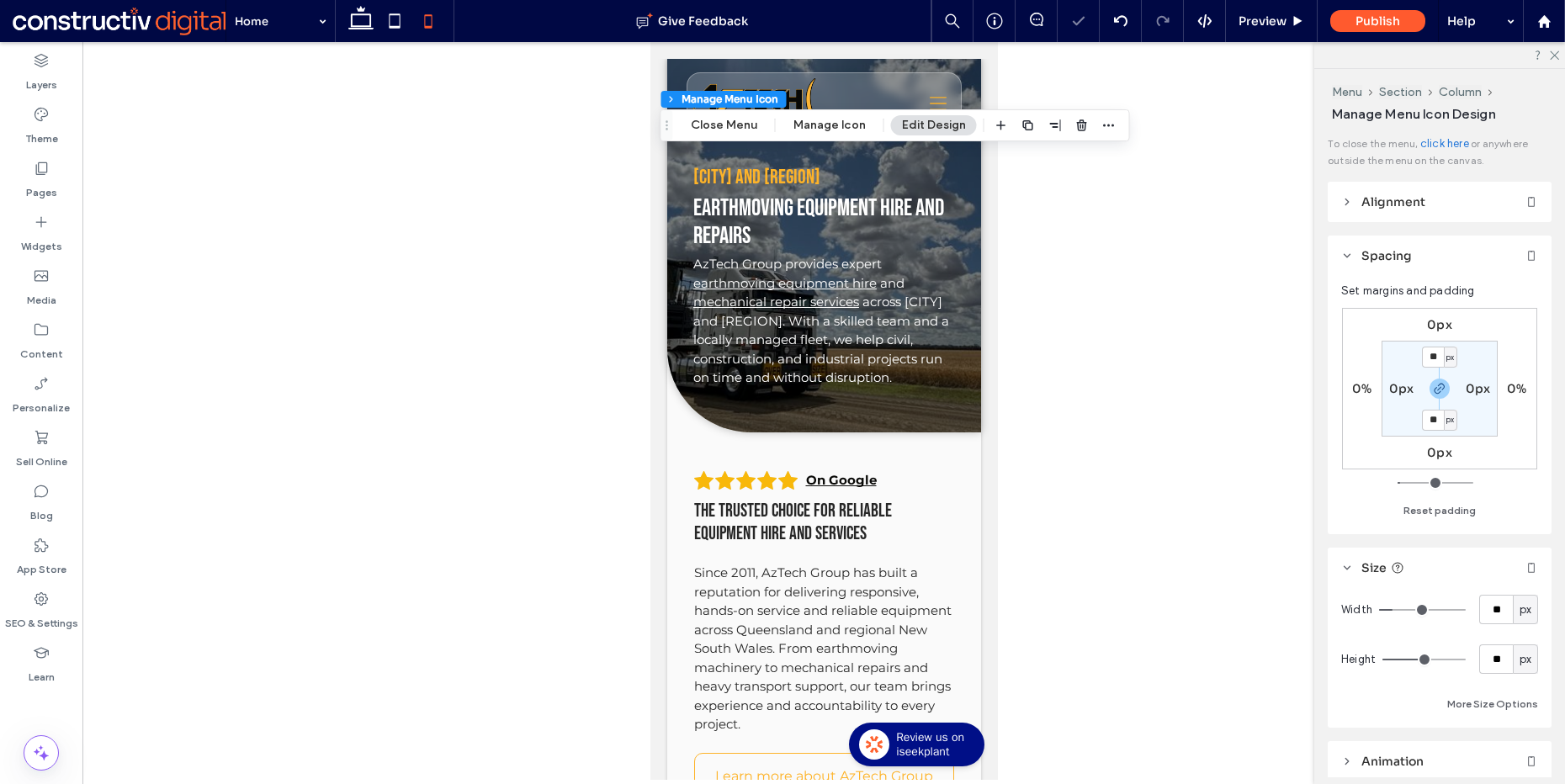click on "0px" at bounding box center [1402, 389] 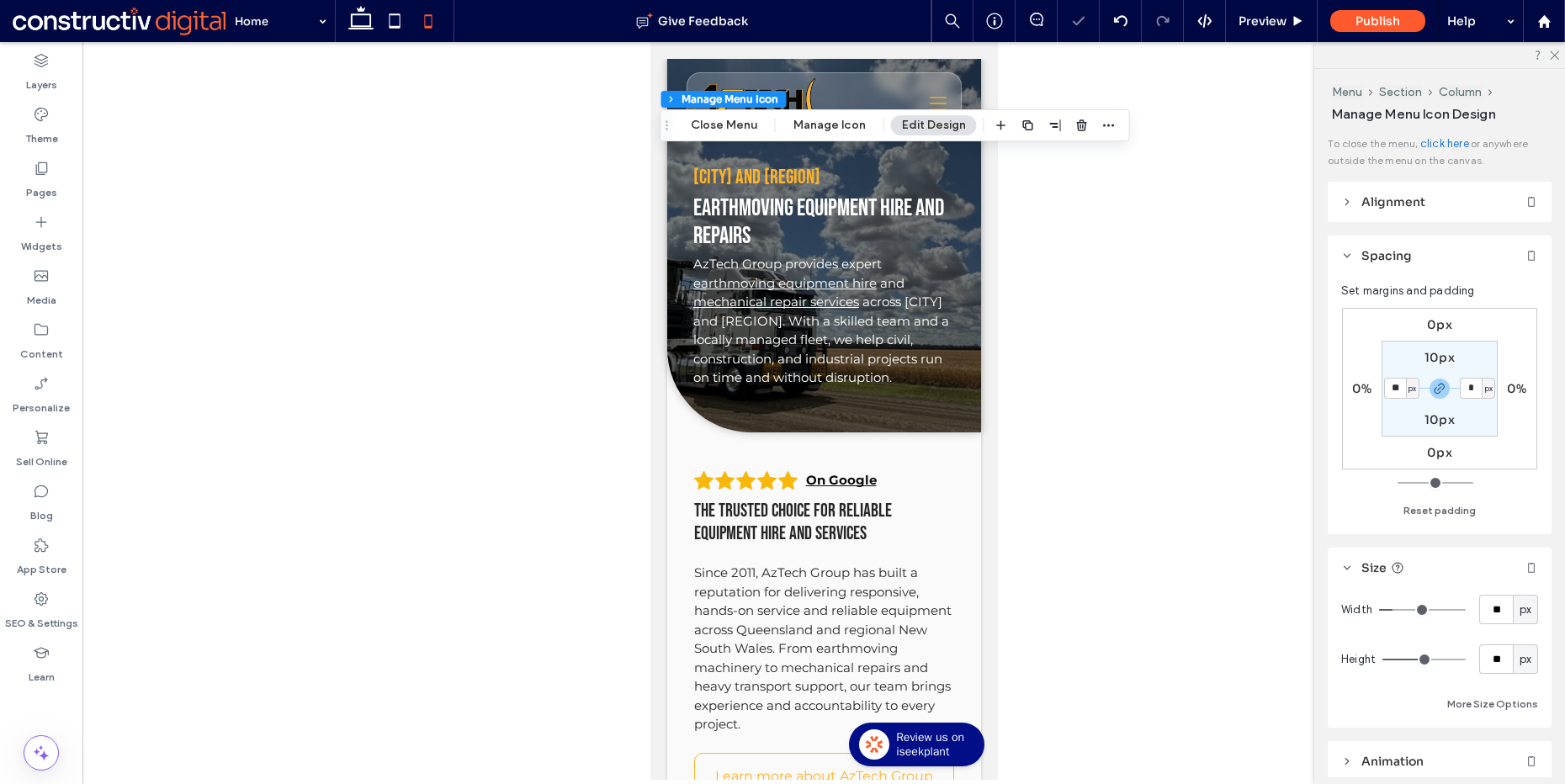 type on "**" 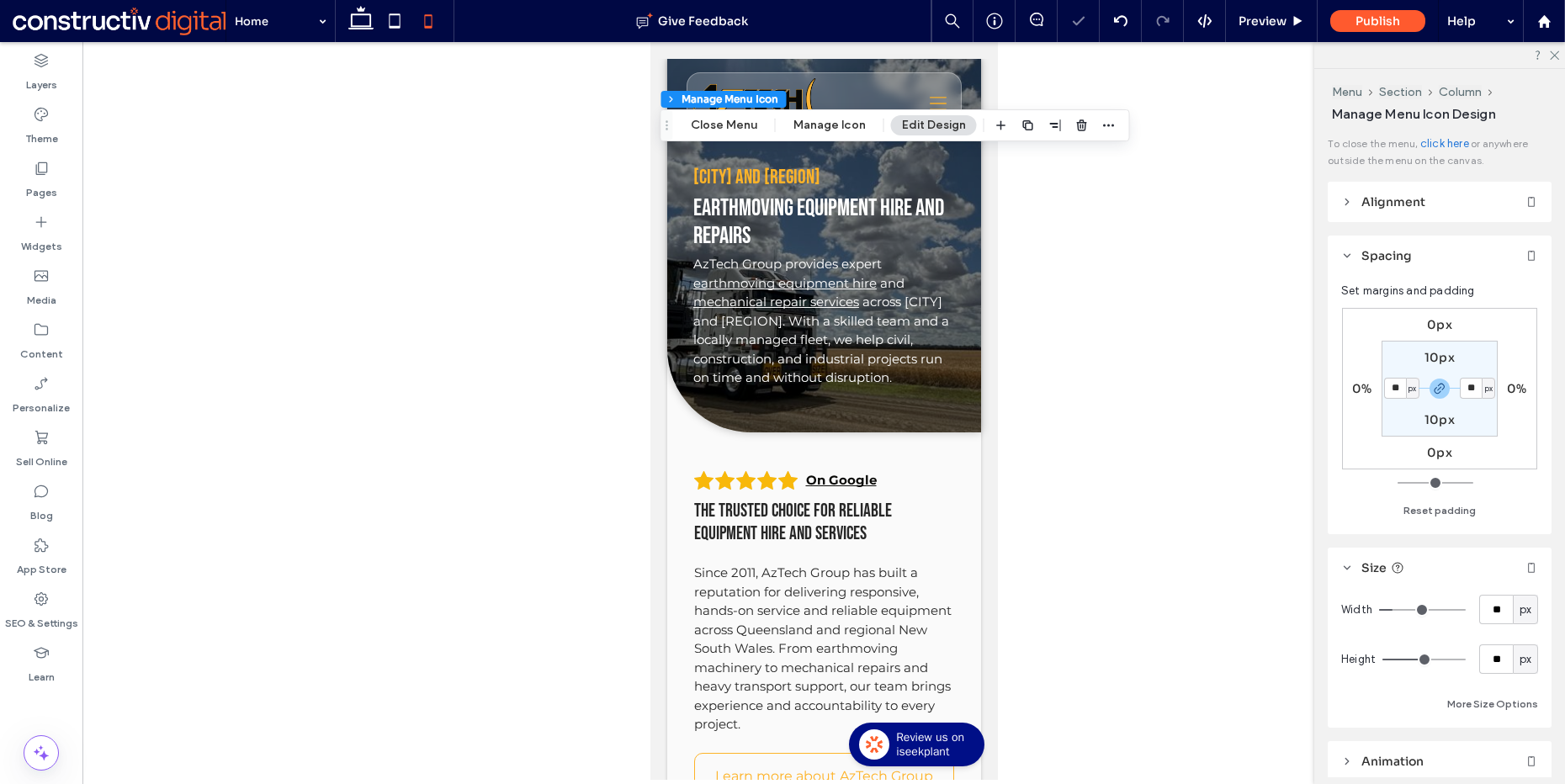 click on "10px" at bounding box center [1440, 358] 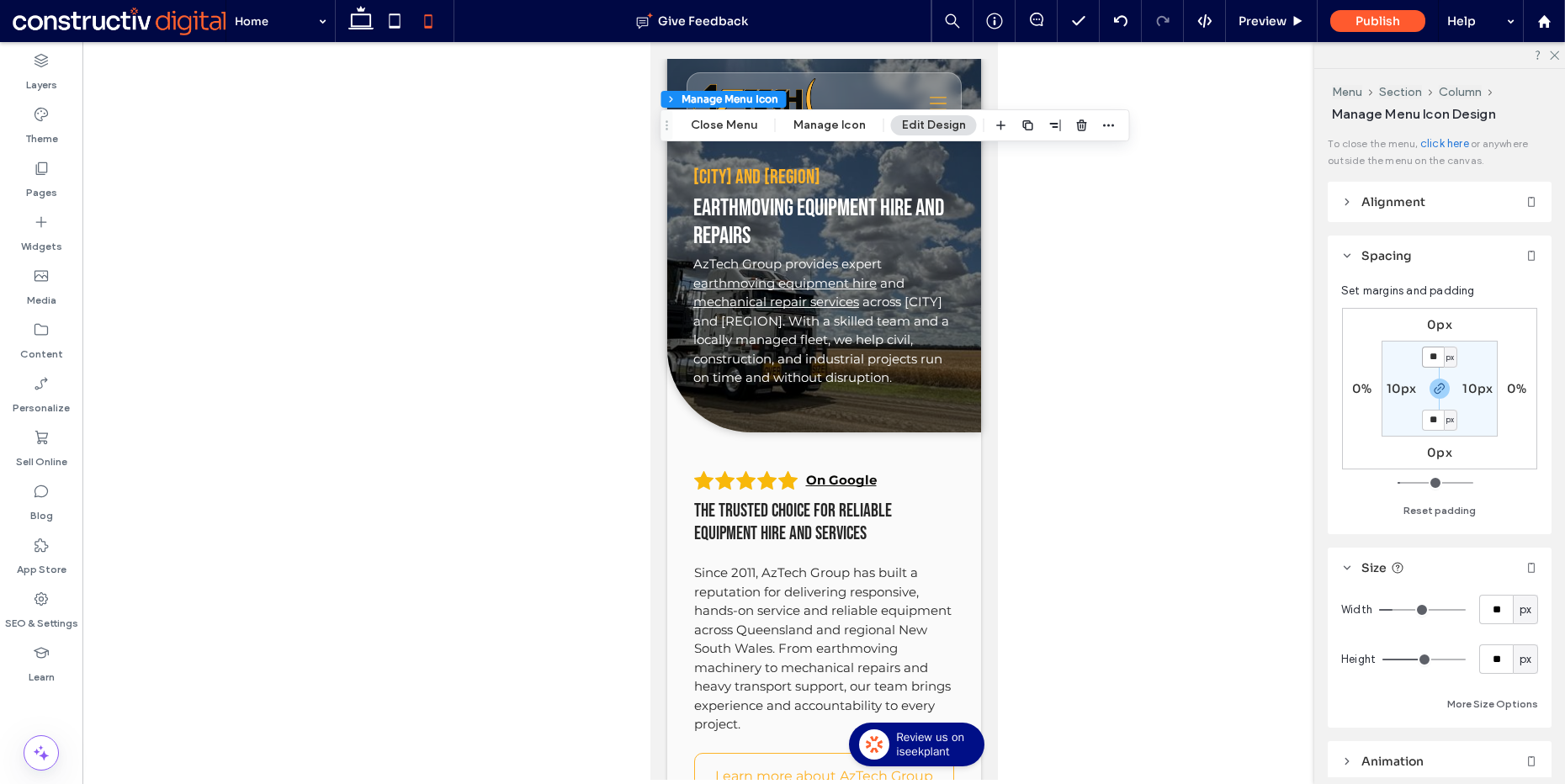 click on "**" at bounding box center (1433, 357) 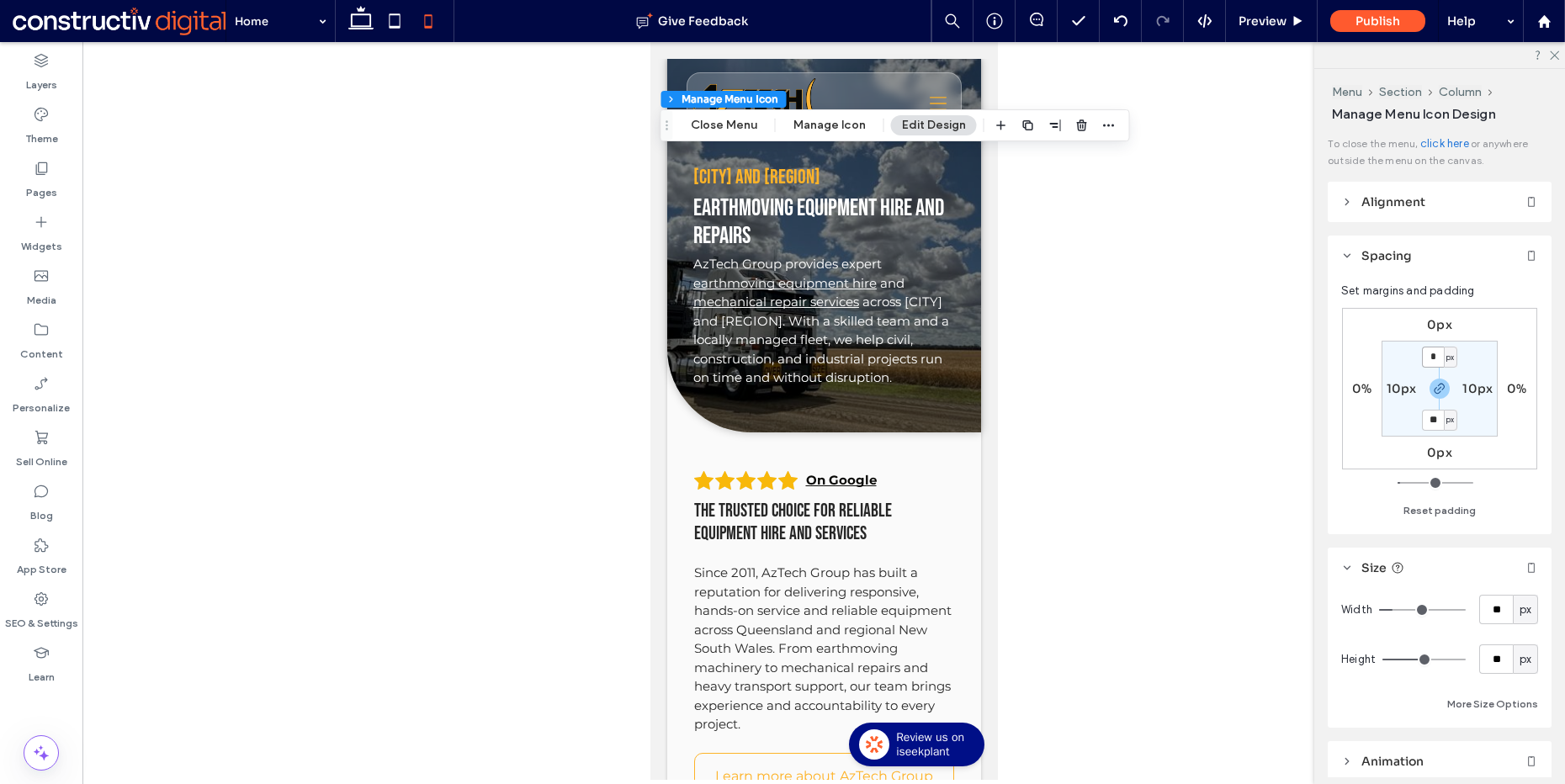 type on "*" 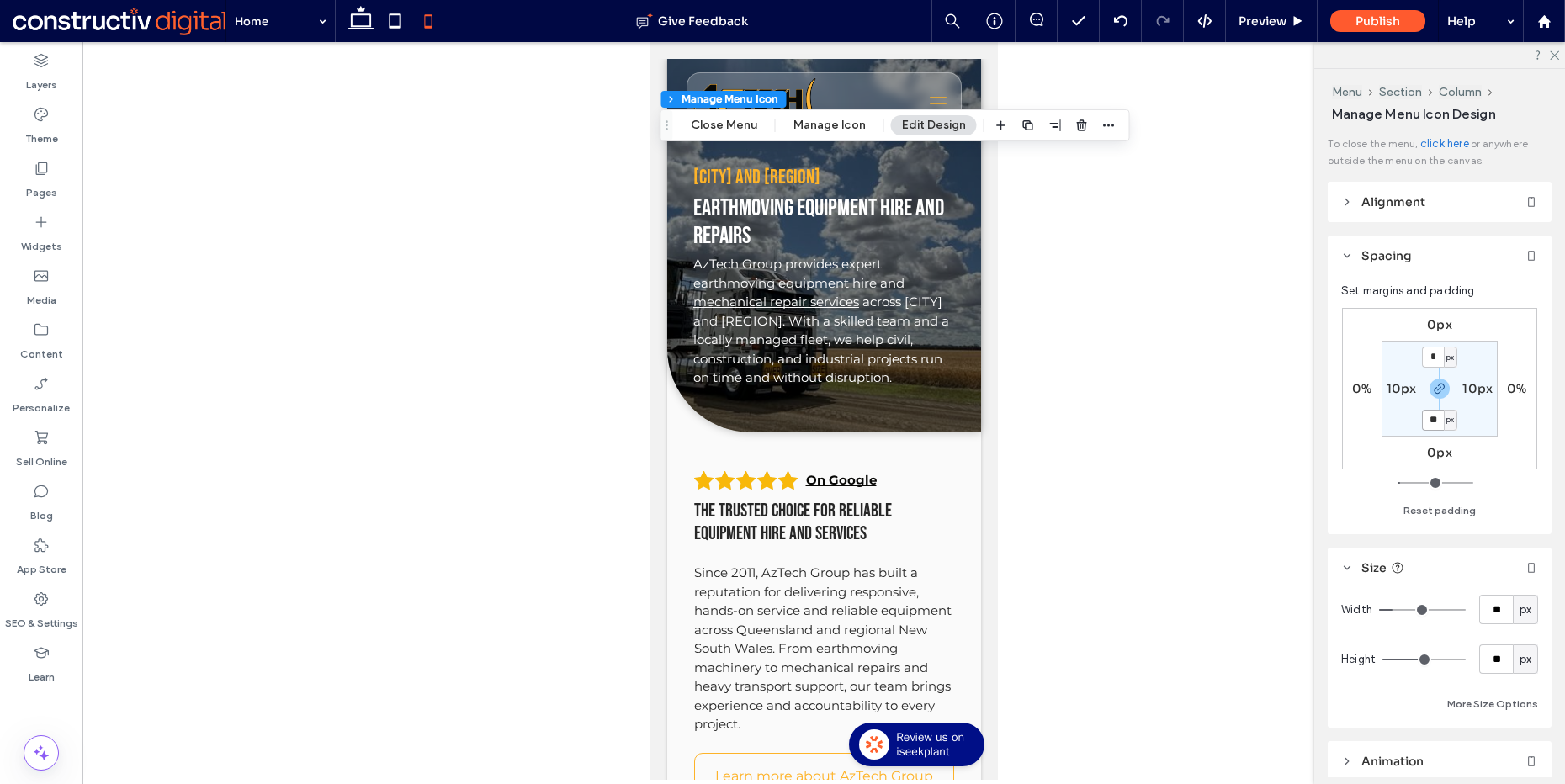 type on "*" 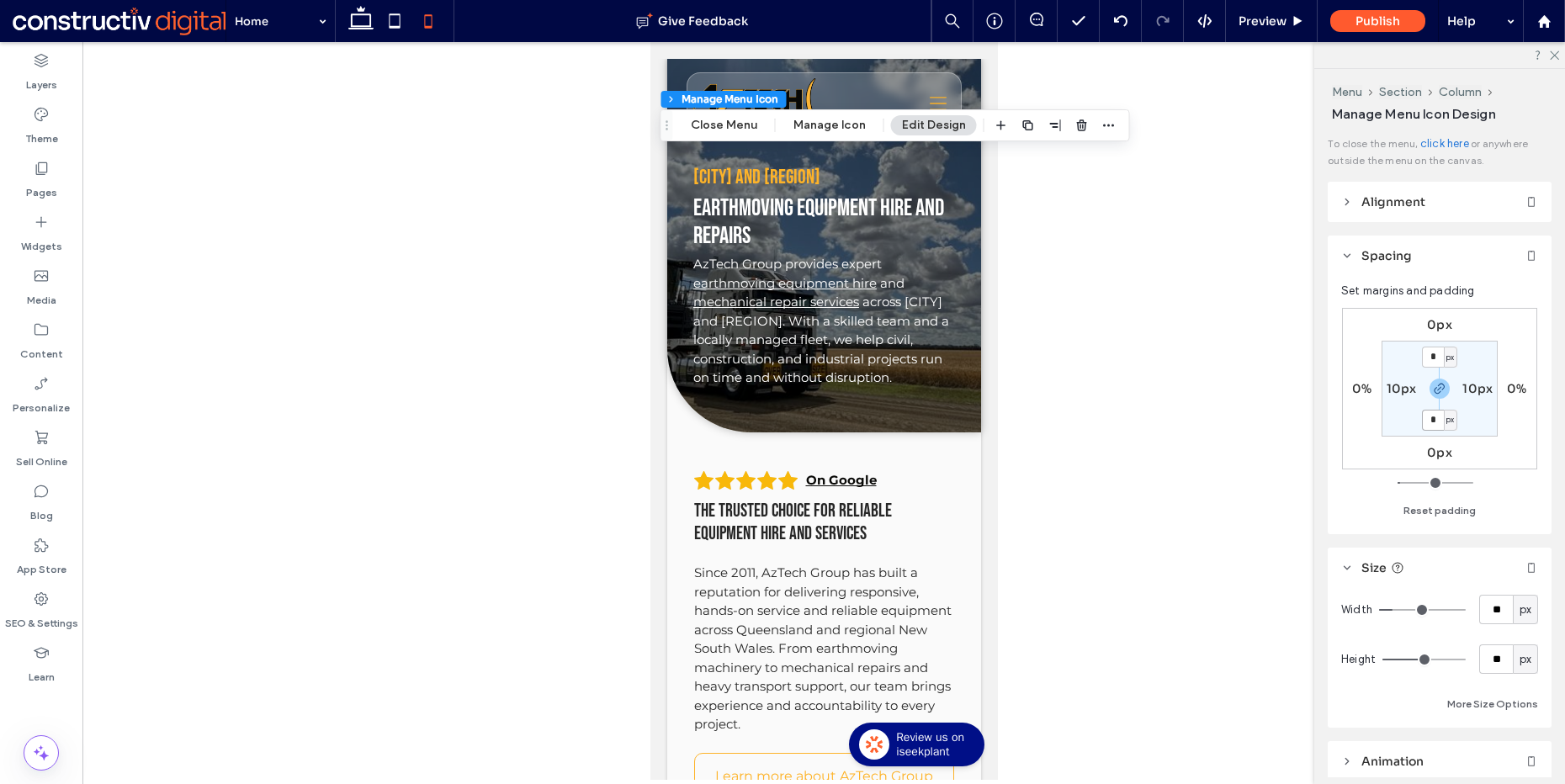 click on "*" at bounding box center [1433, 420] 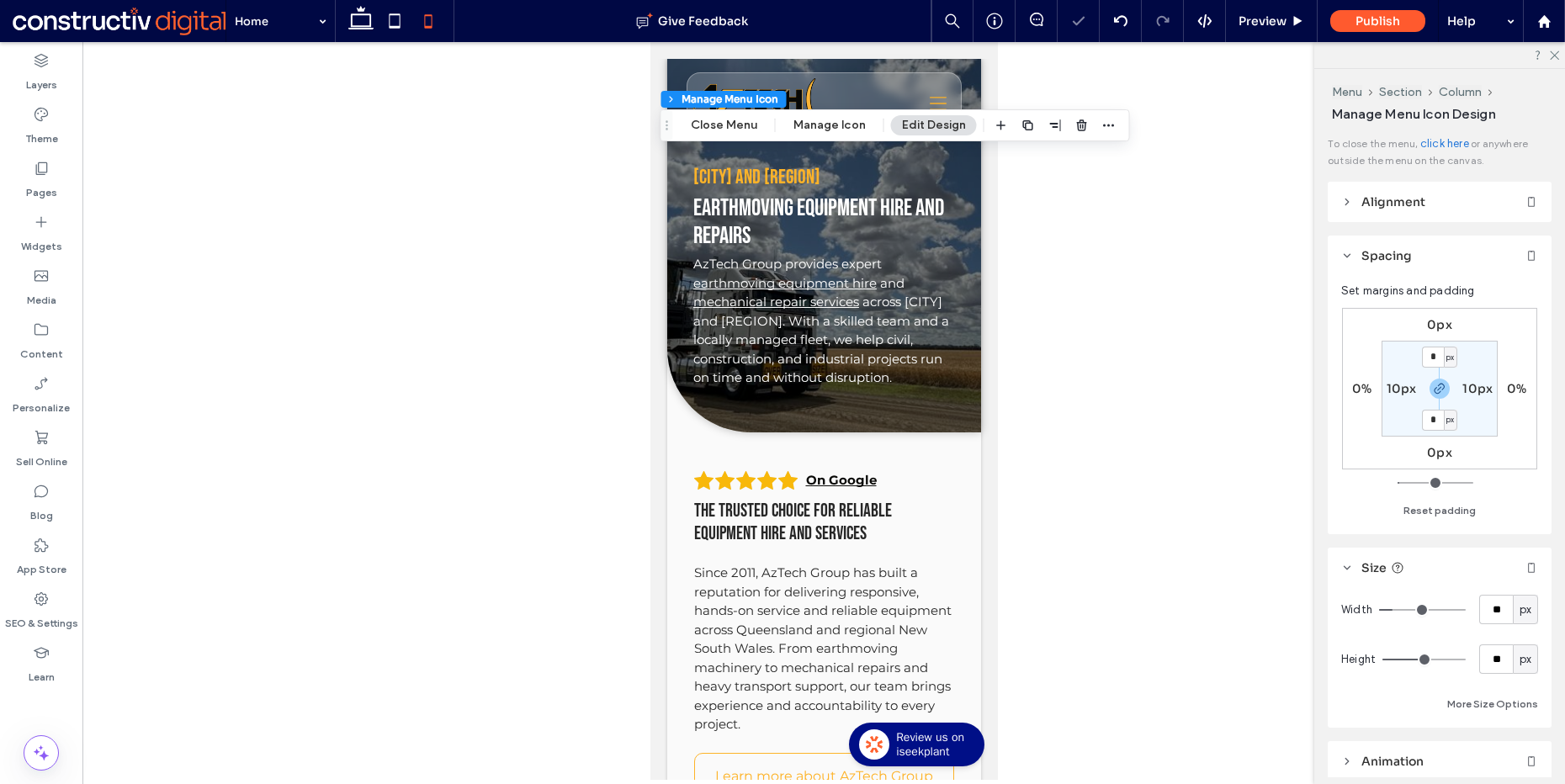 click on "10px" at bounding box center (1477, 389) 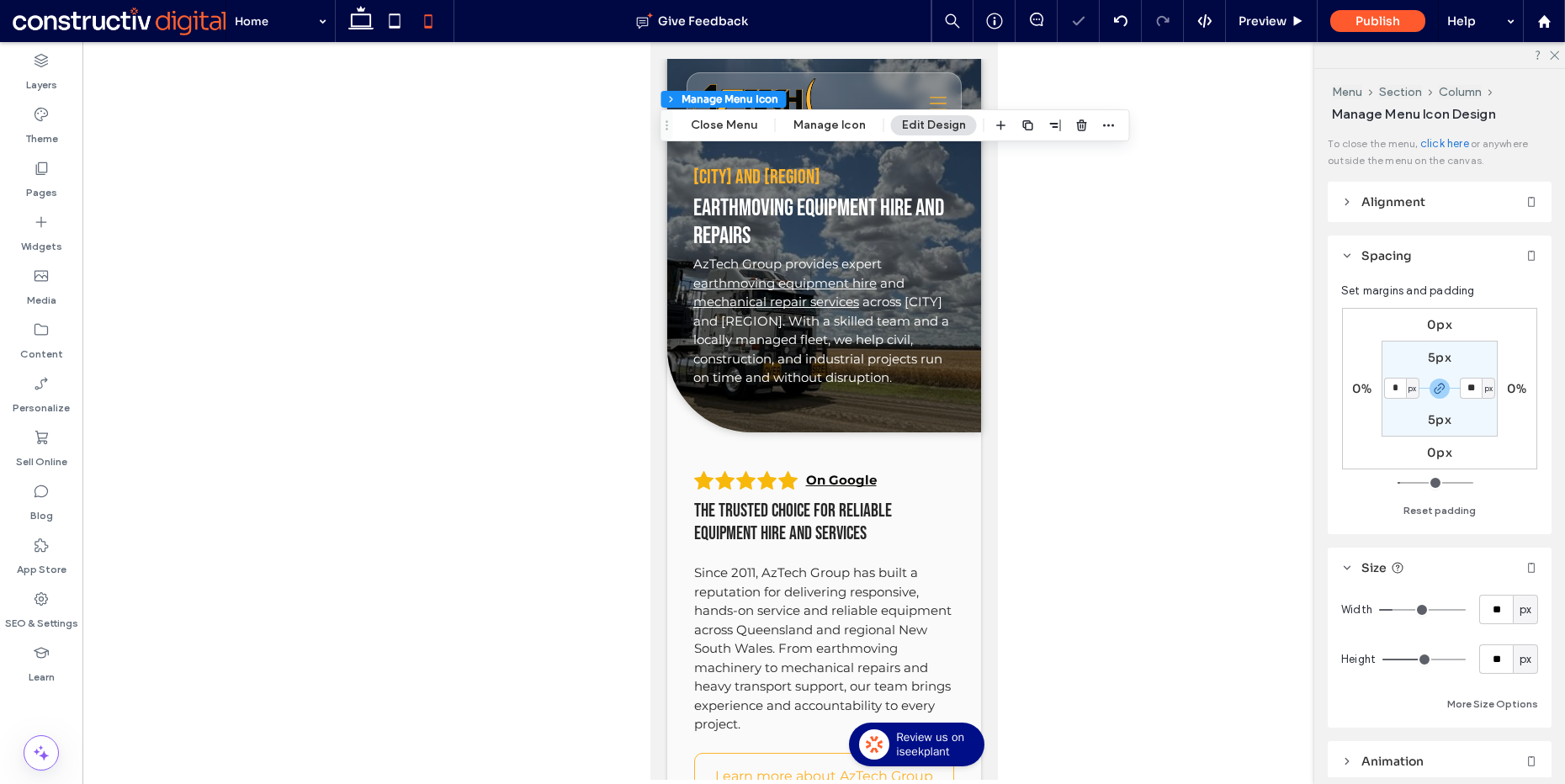 type on "*" 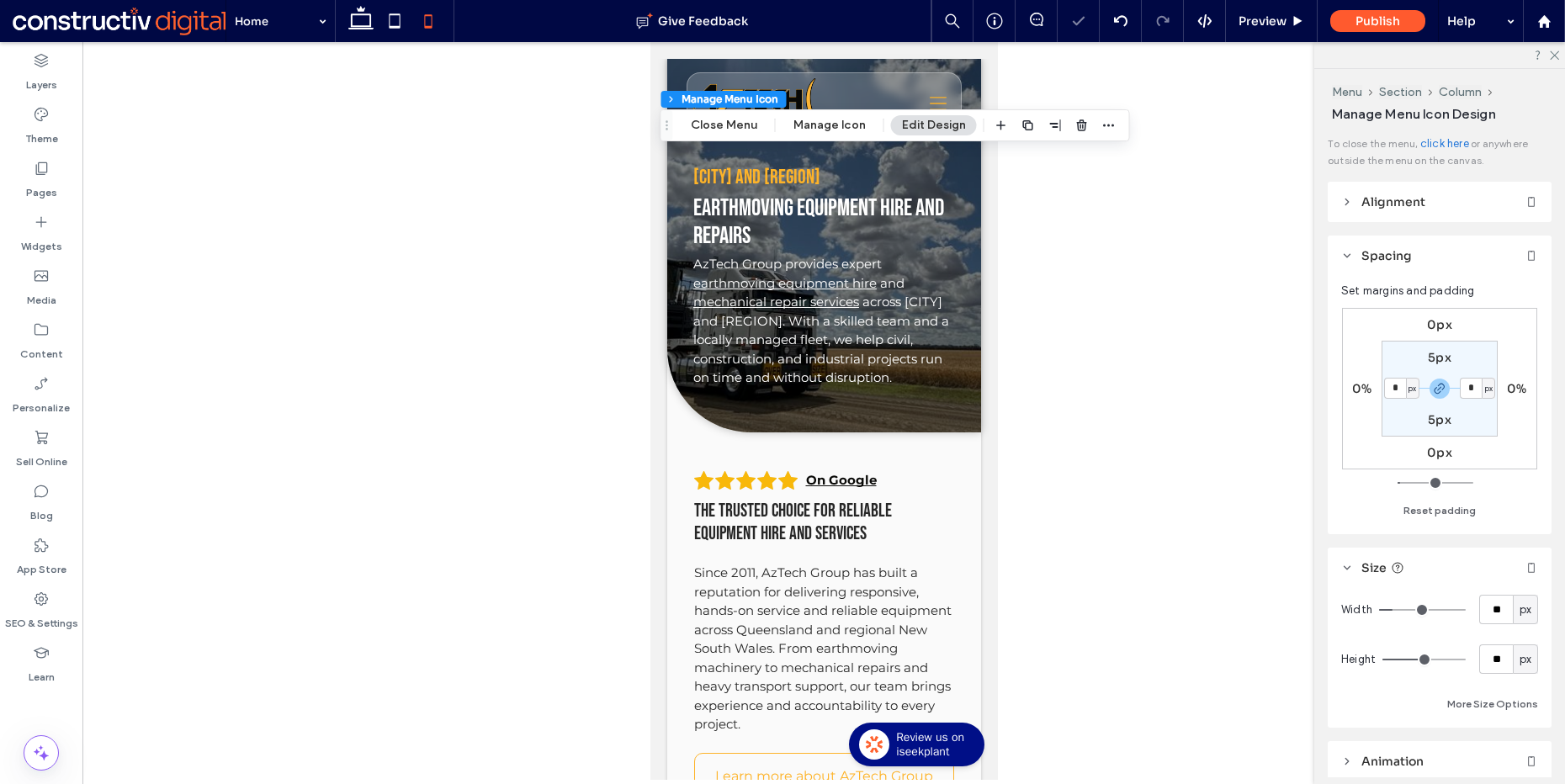 click on "5px" at bounding box center [1440, 358] 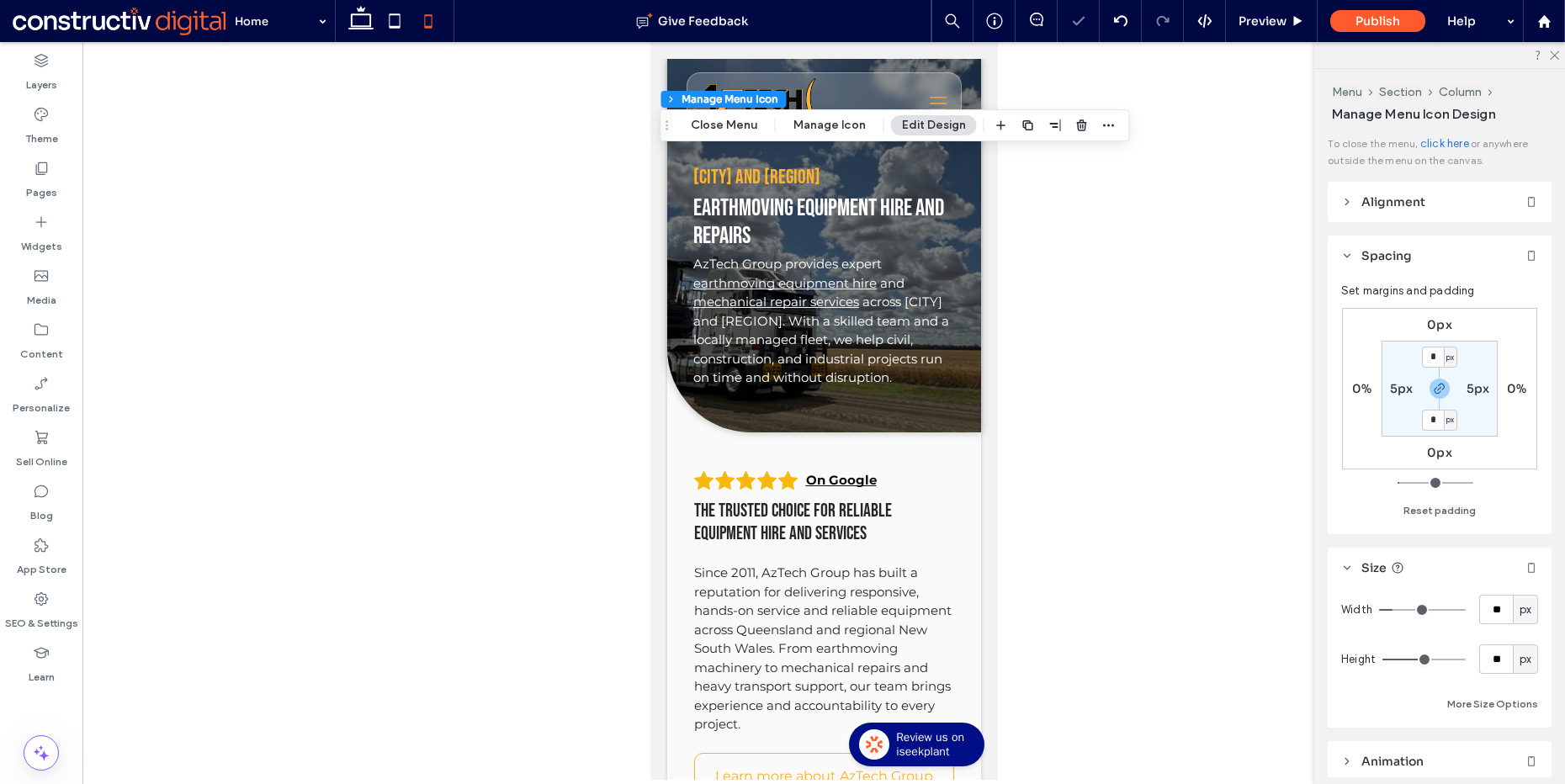 click at bounding box center [824, 411] 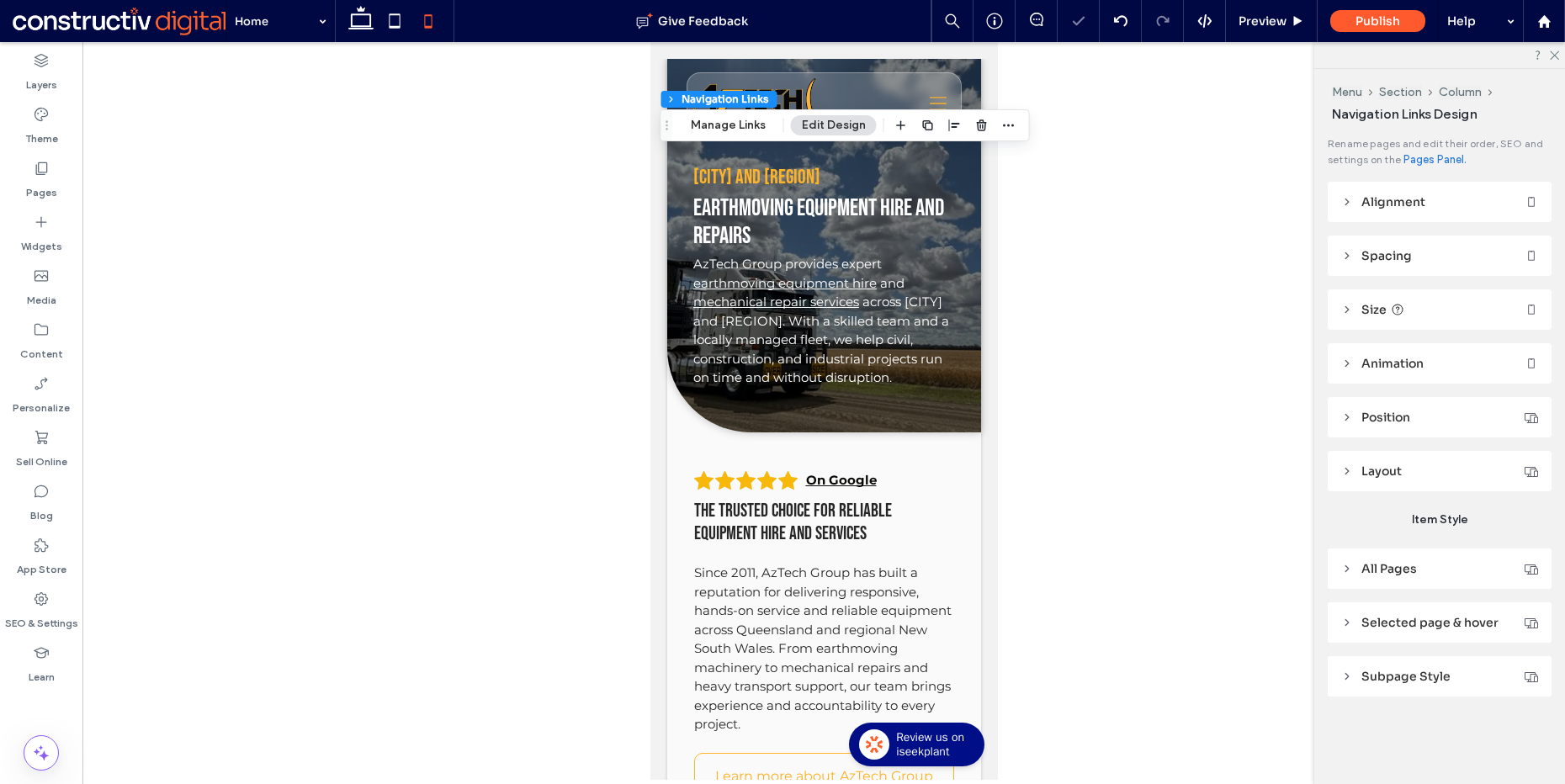type on "***" 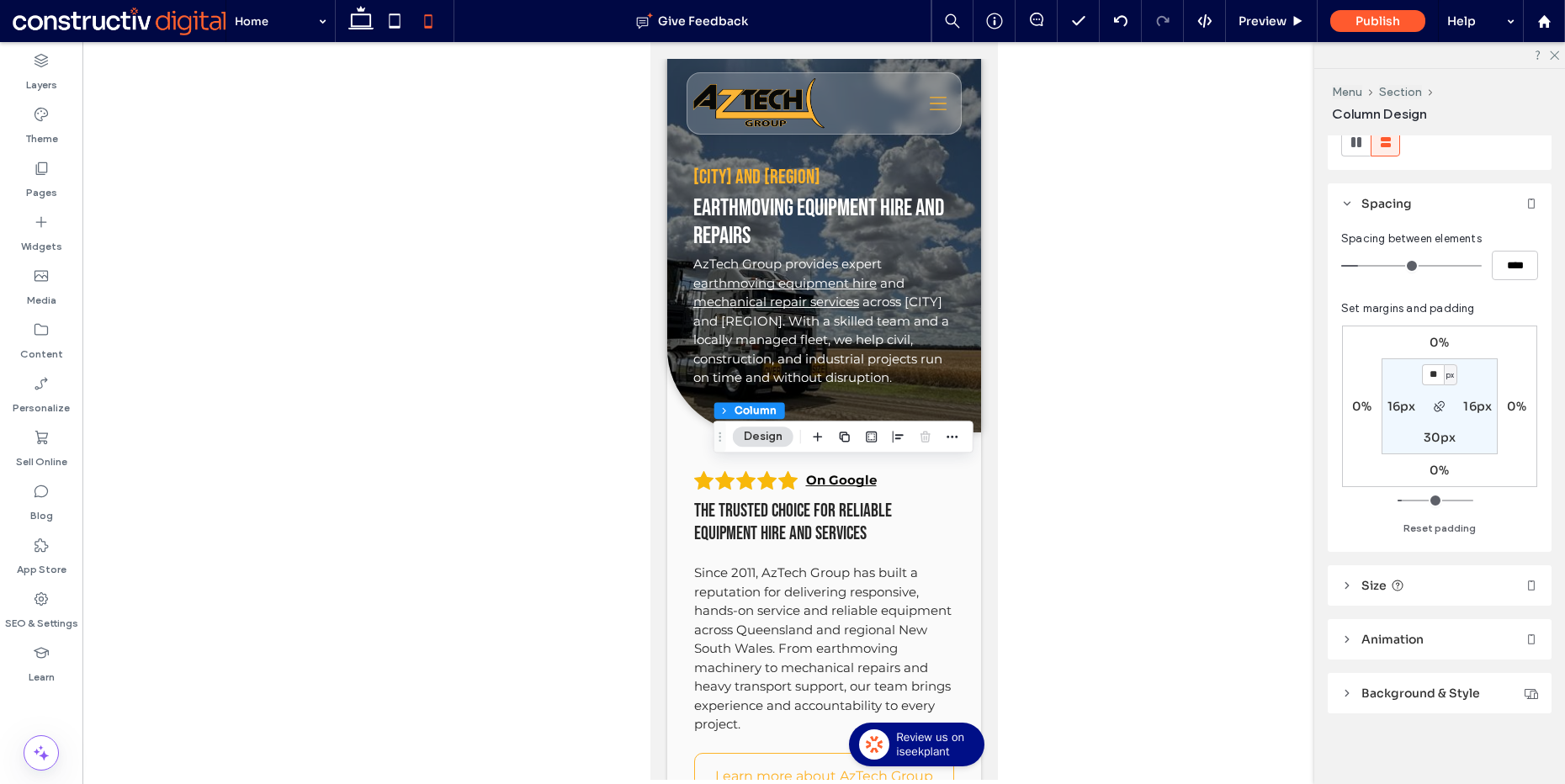 scroll, scrollTop: 236, scrollLeft: 0, axis: vertical 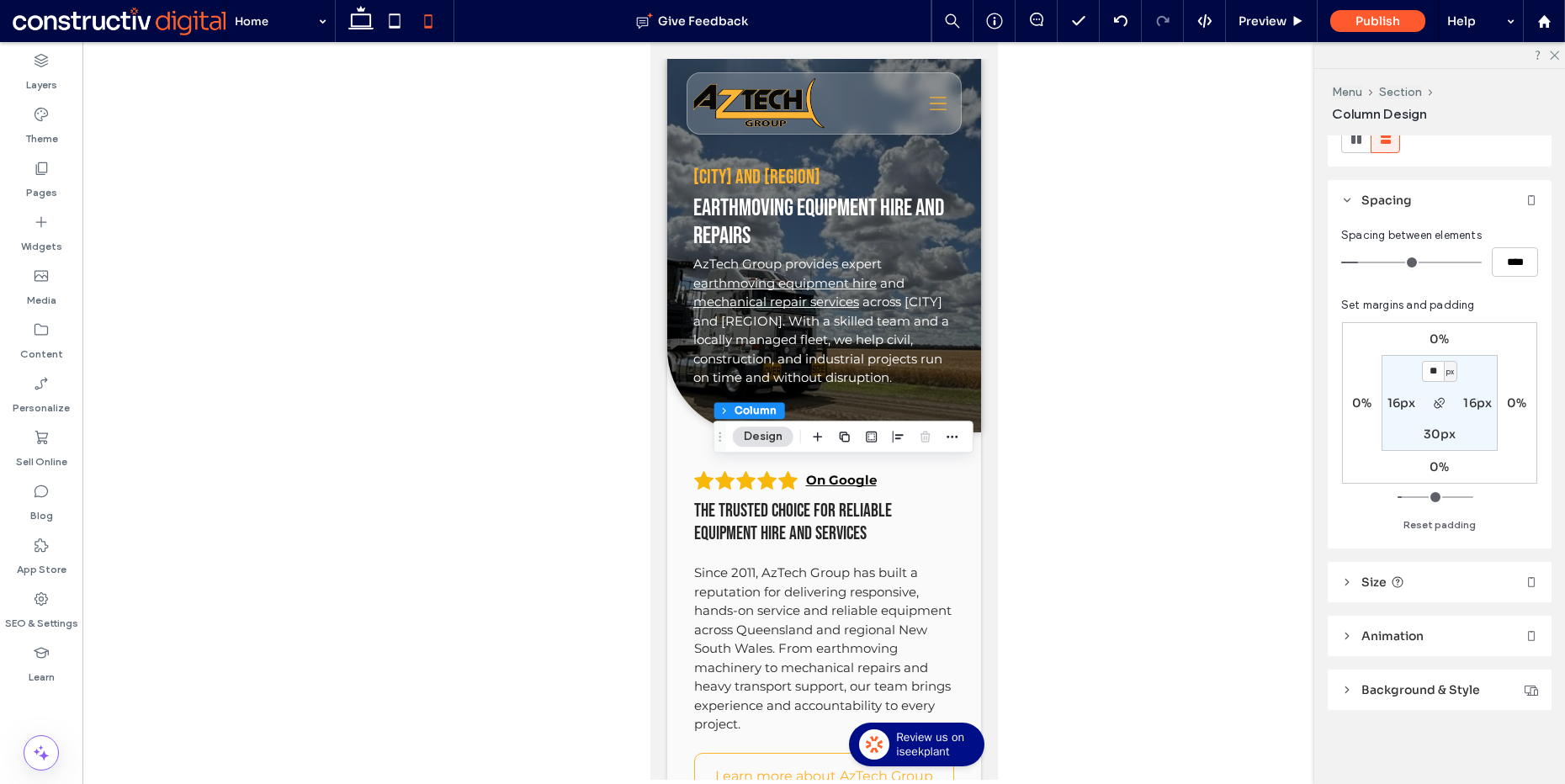 click 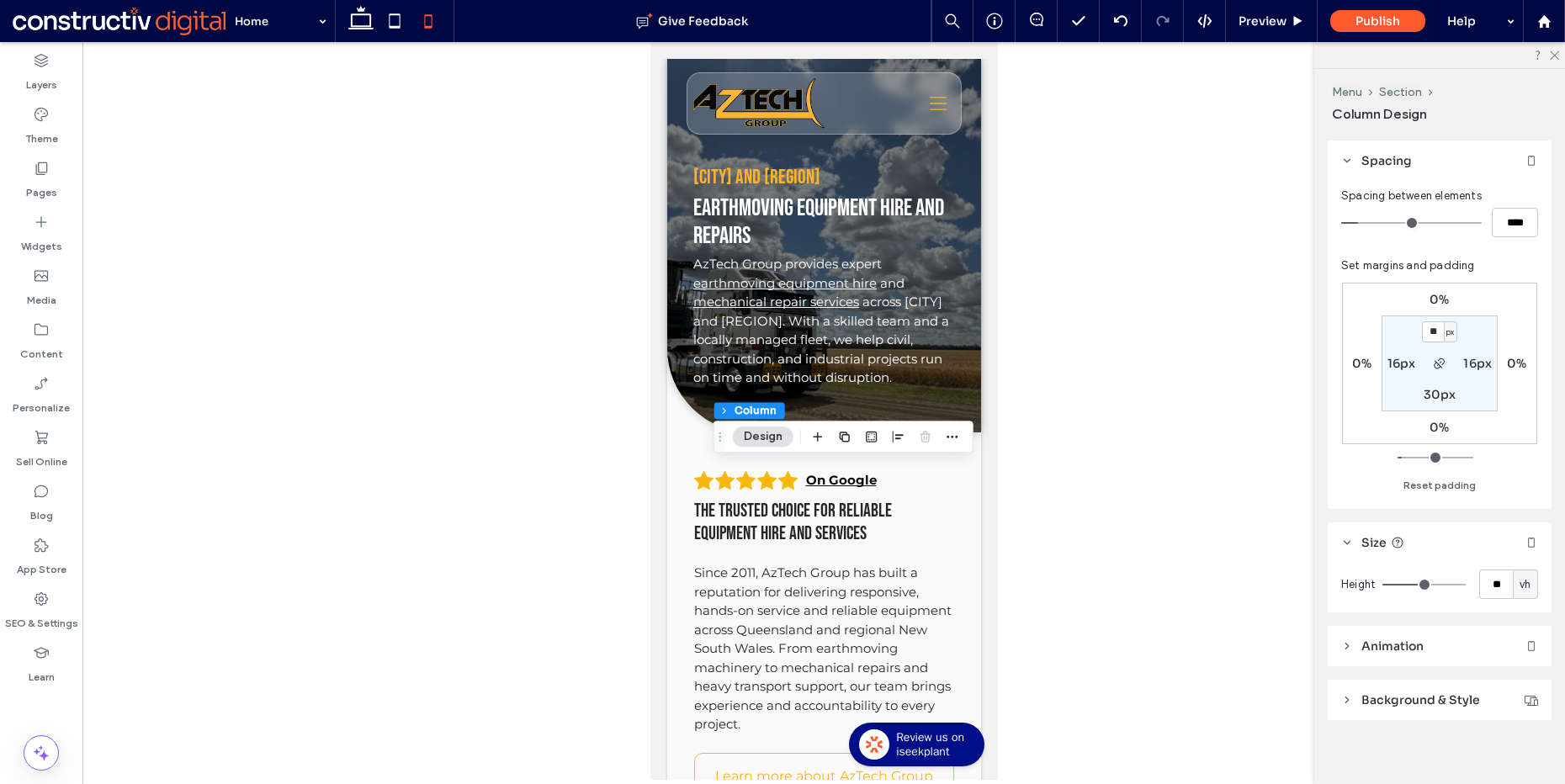 scroll, scrollTop: 285, scrollLeft: 0, axis: vertical 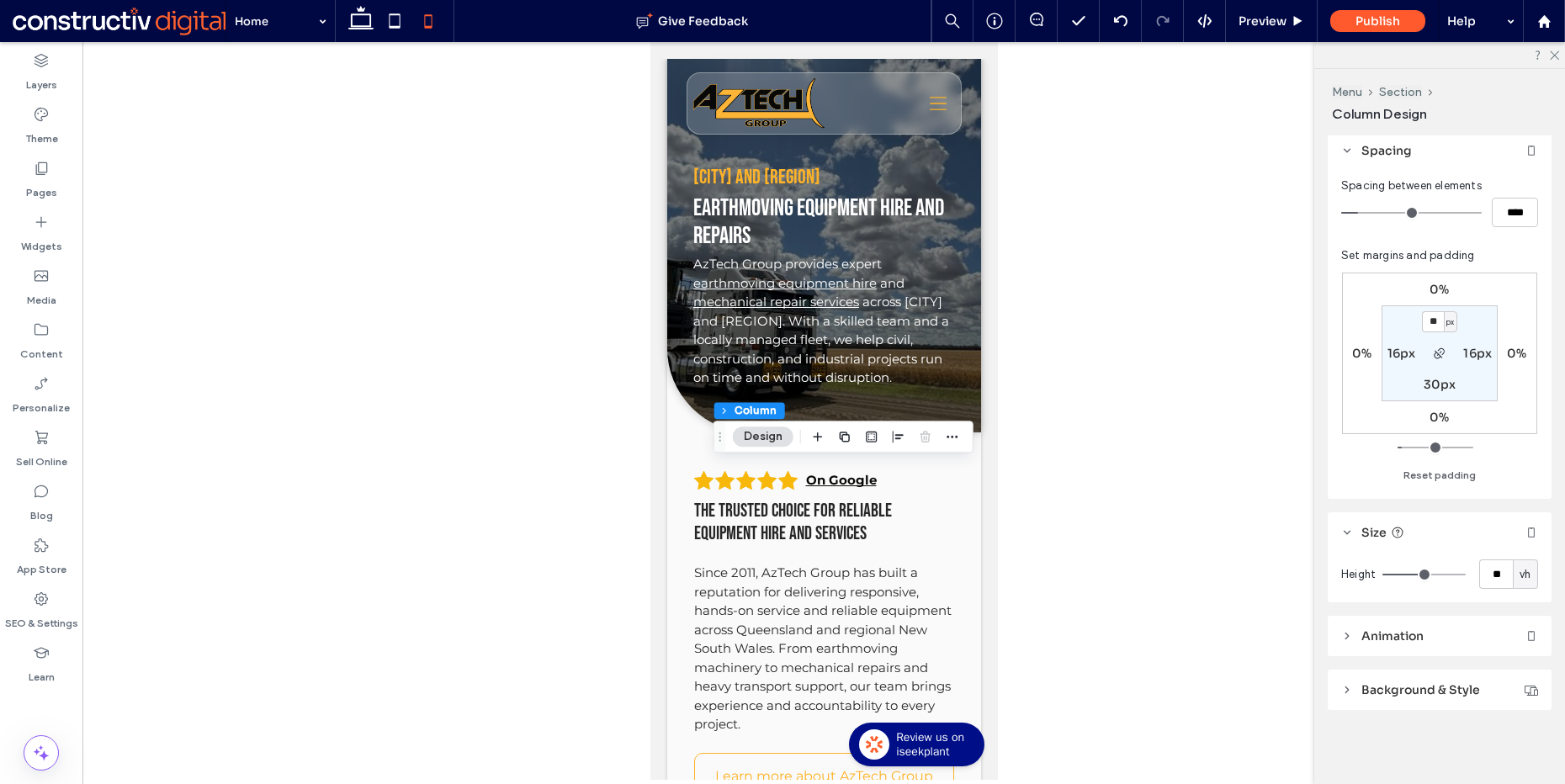 click 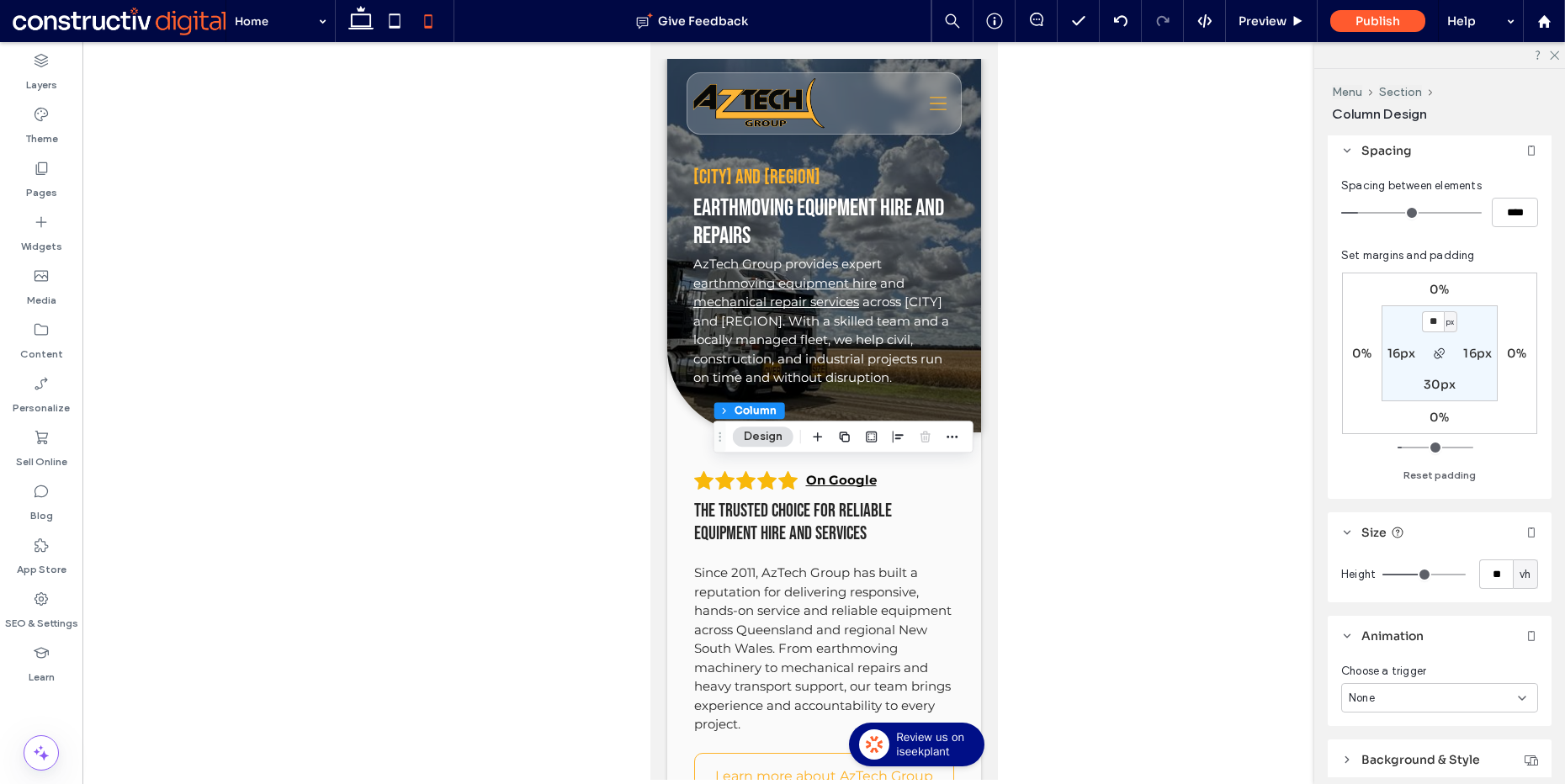 click 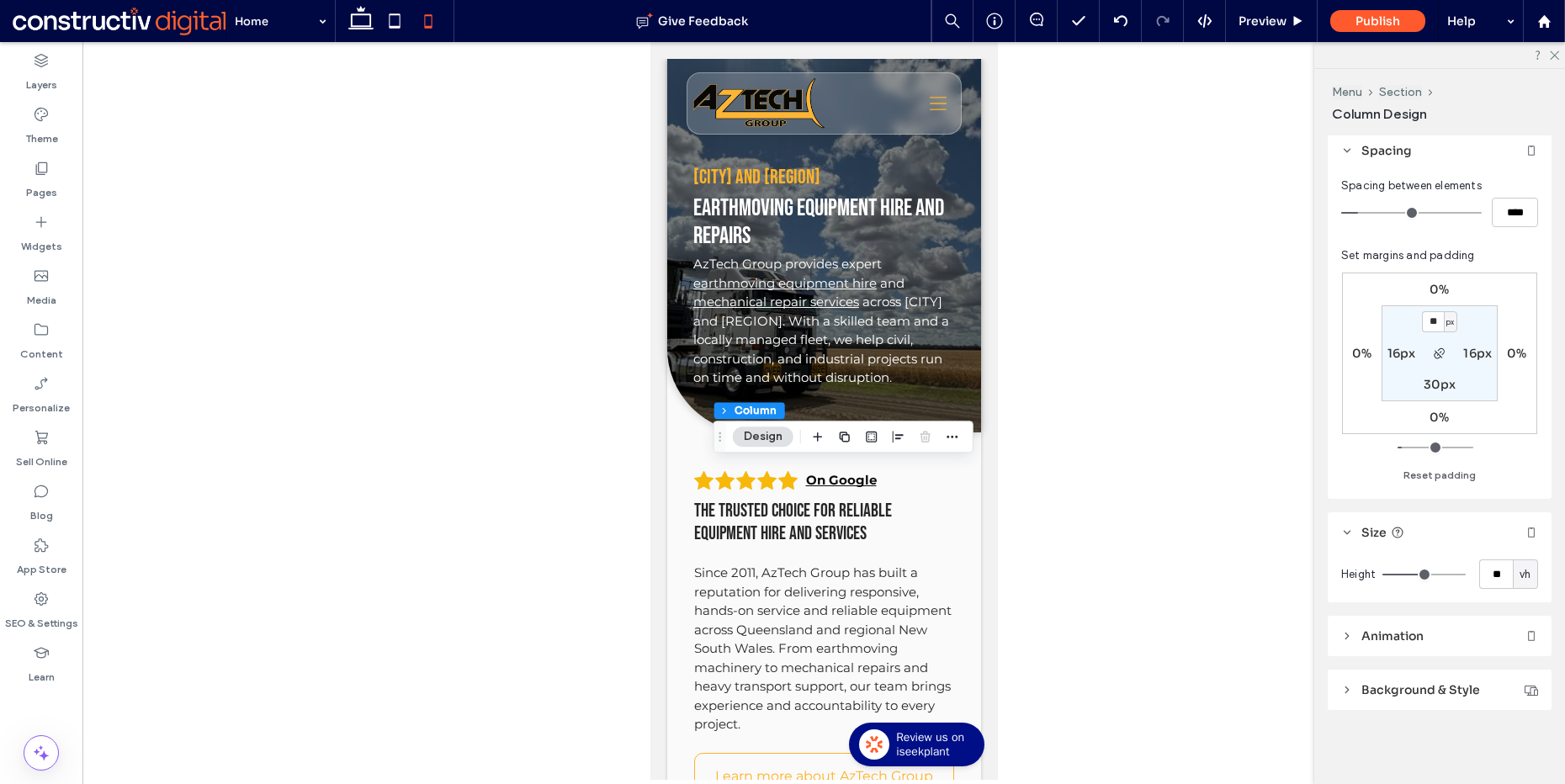 click 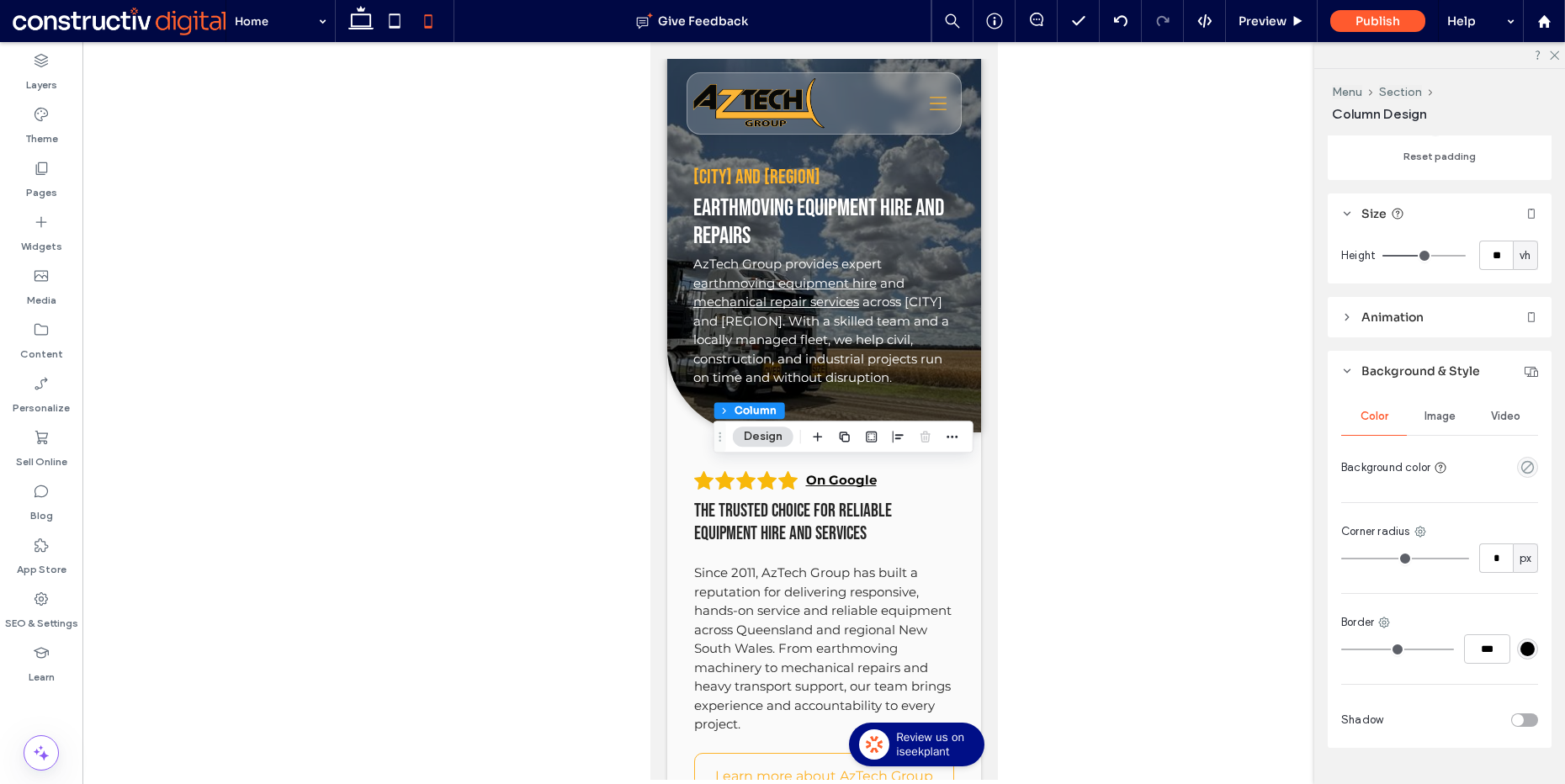 scroll, scrollTop: 642, scrollLeft: 0, axis: vertical 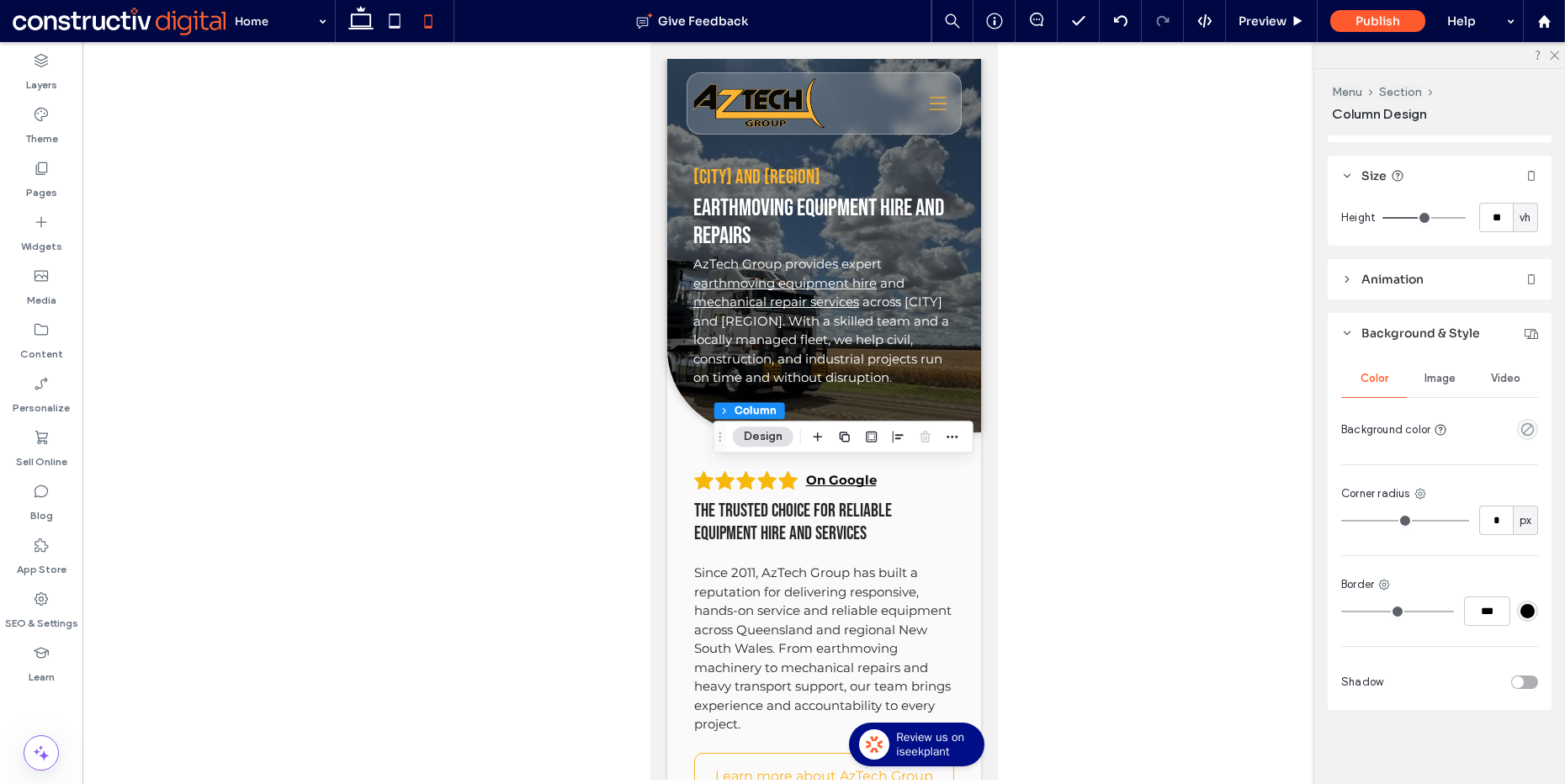 click on "Image" at bounding box center [1440, 379] 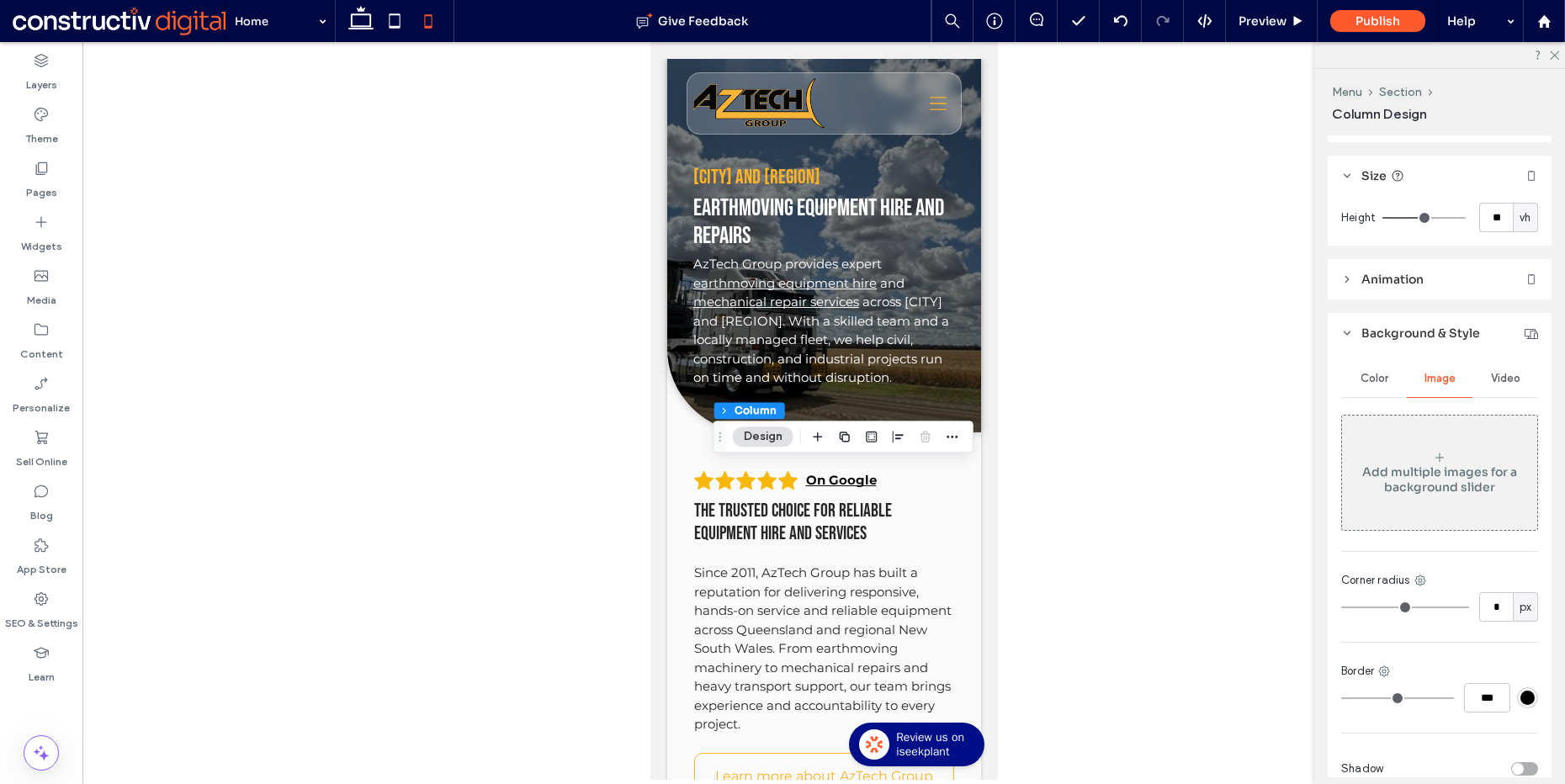 click on "Video" at bounding box center (1505, 379) 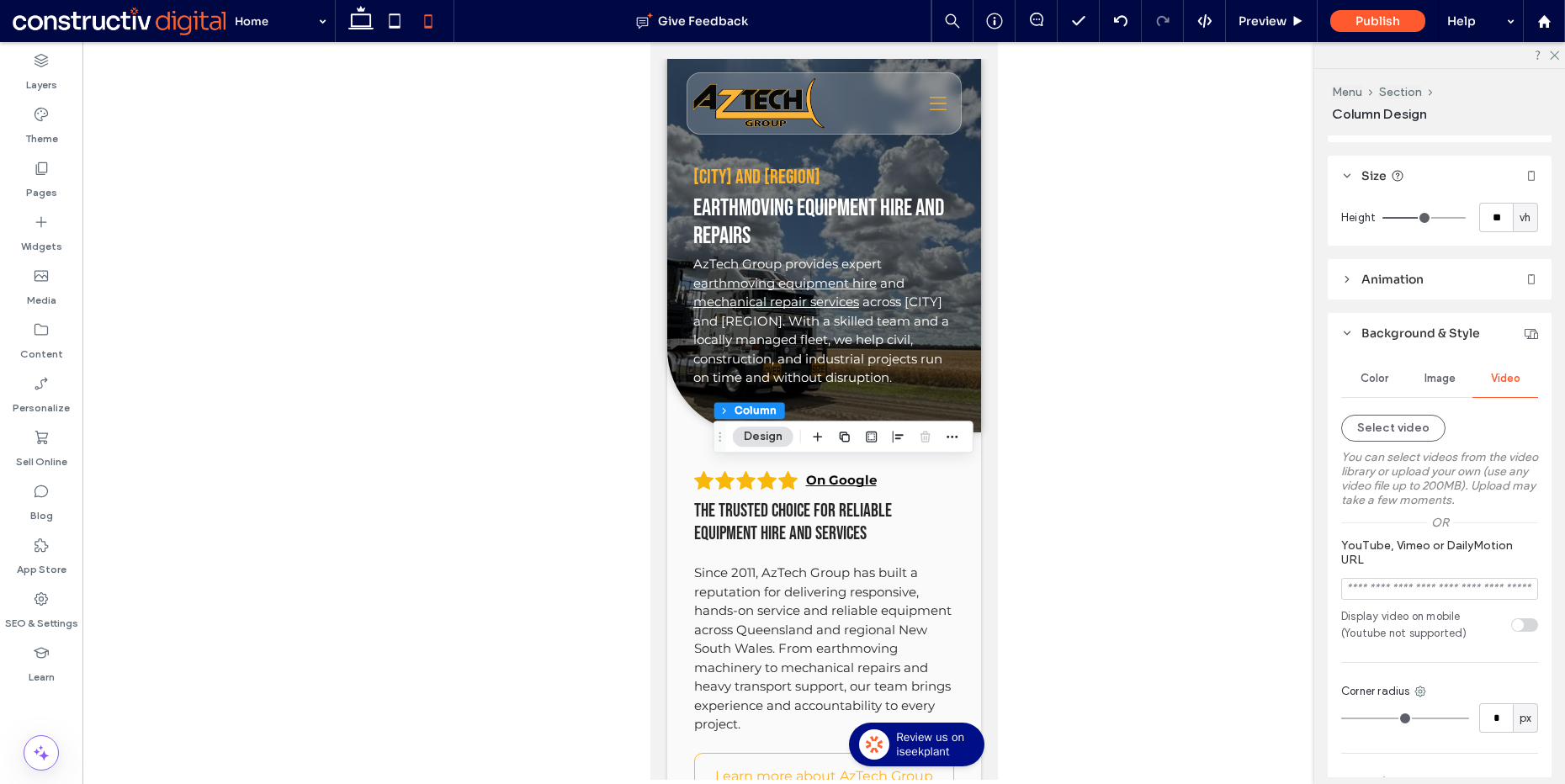 click on "Color" at bounding box center (1374, 379) 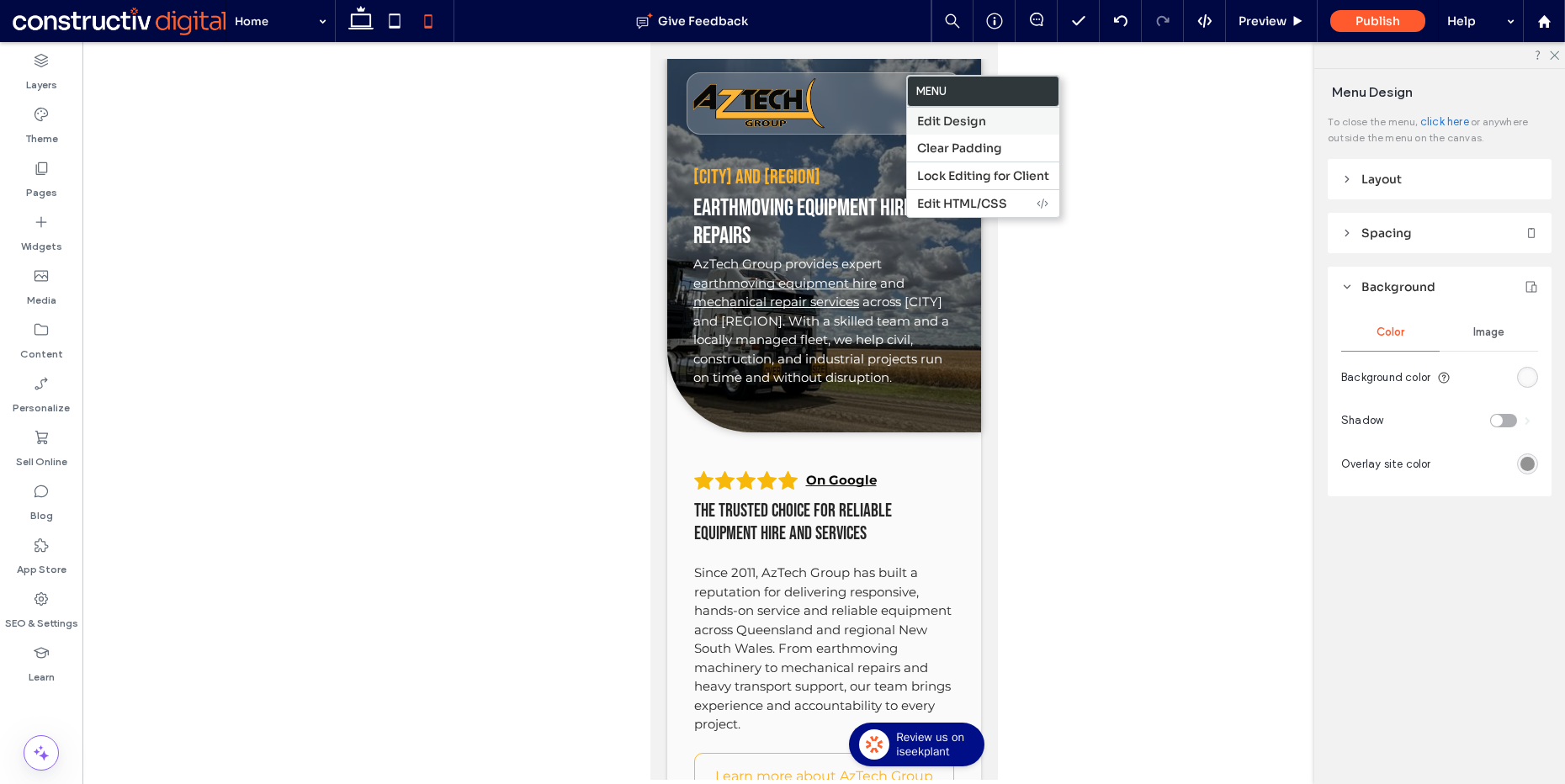 click on "Edit Design" at bounding box center (983, 121) 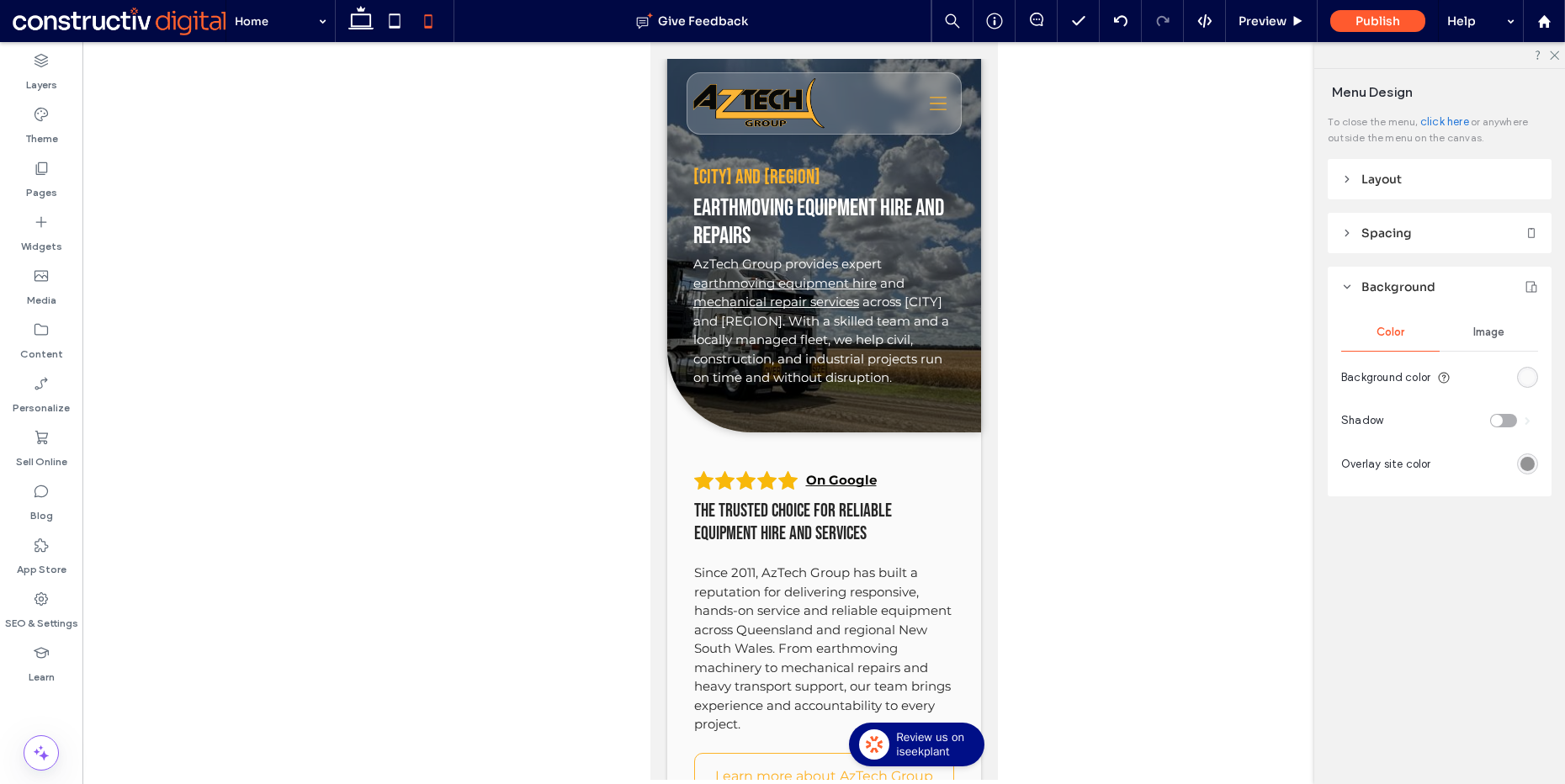 click on "To close the menu,   click here   or anywhere outside the menu on the canvas. Layout Slide from: Width: *** Spacing 0px 0px 0px 0px *** 0px 0px 0px Reset padding Background Color Image Background color Shadow Overlay site color" at bounding box center (1440, 305) 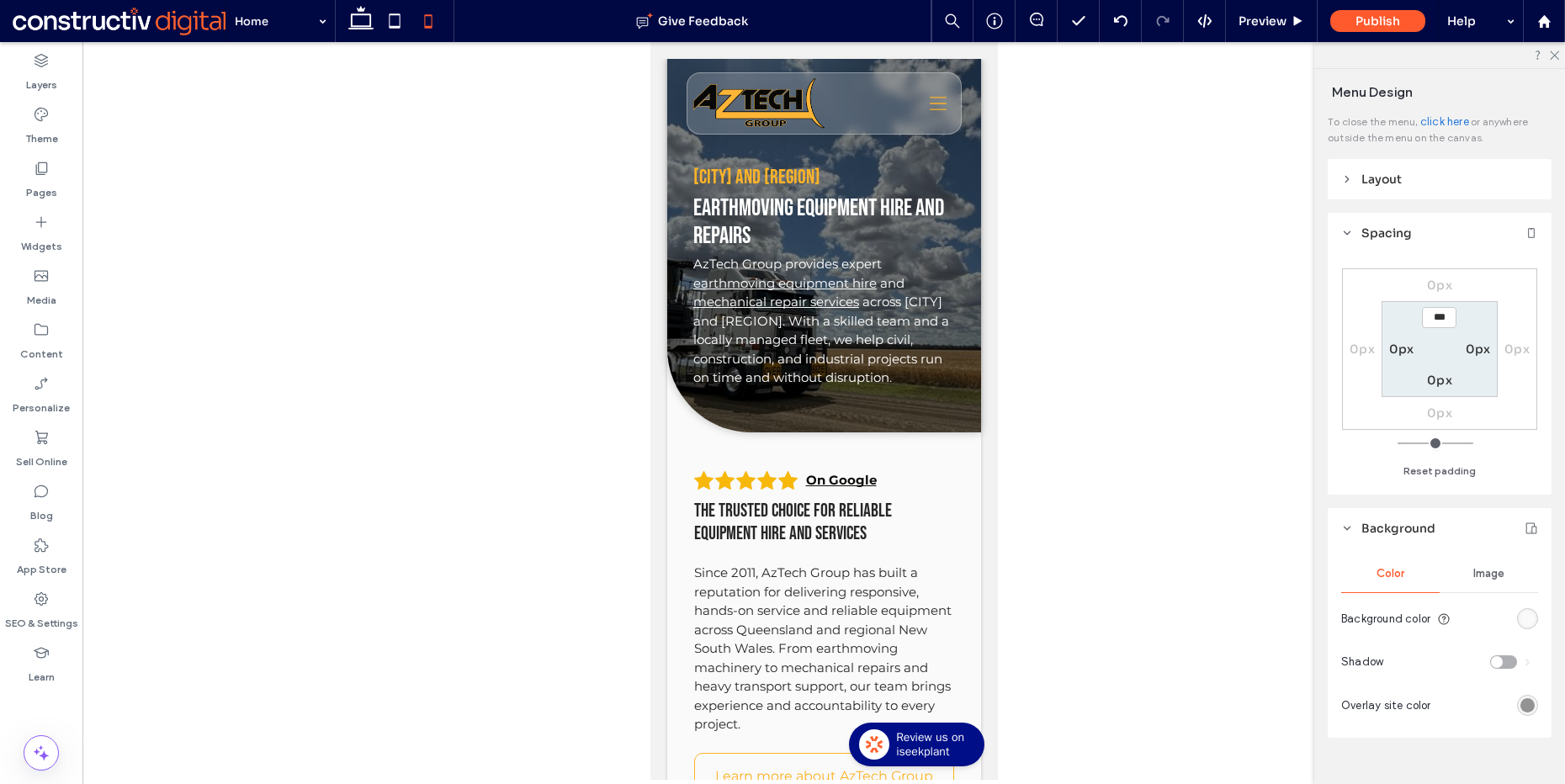 click on "Layout" at bounding box center [1382, 179] 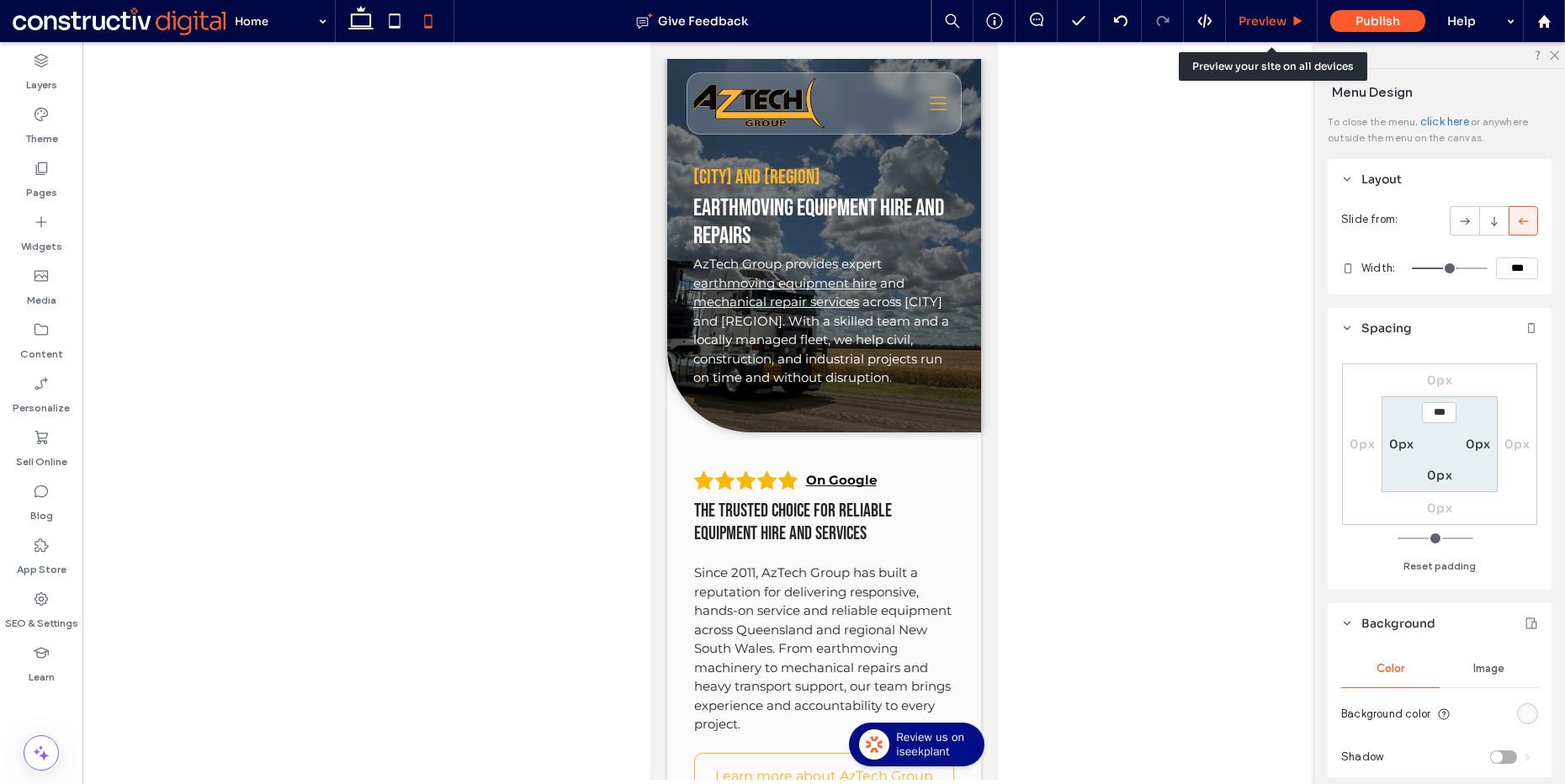 click on "Preview" at bounding box center (1271, 21) 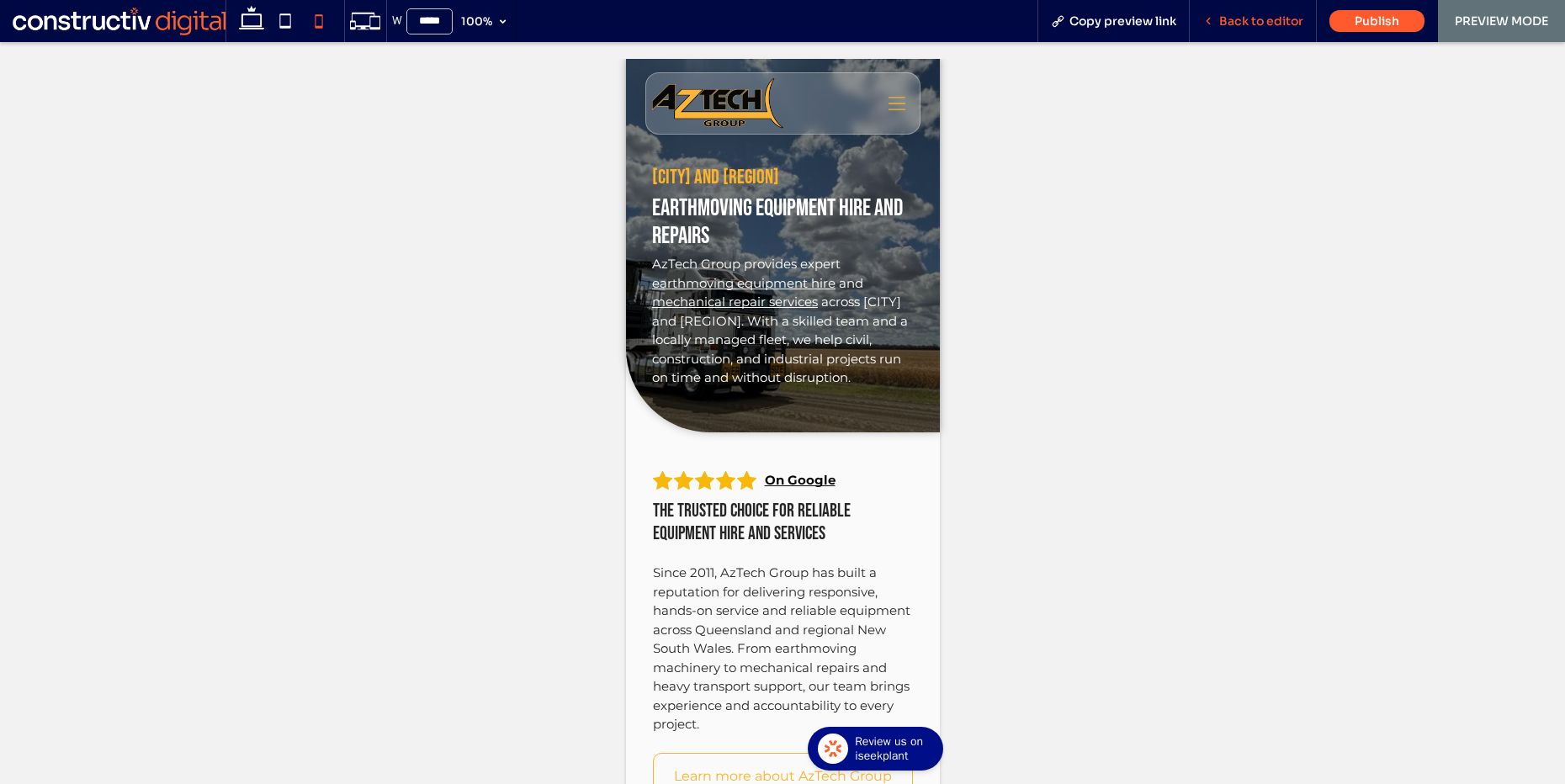click on "Back to editor" at bounding box center [1261, 21] 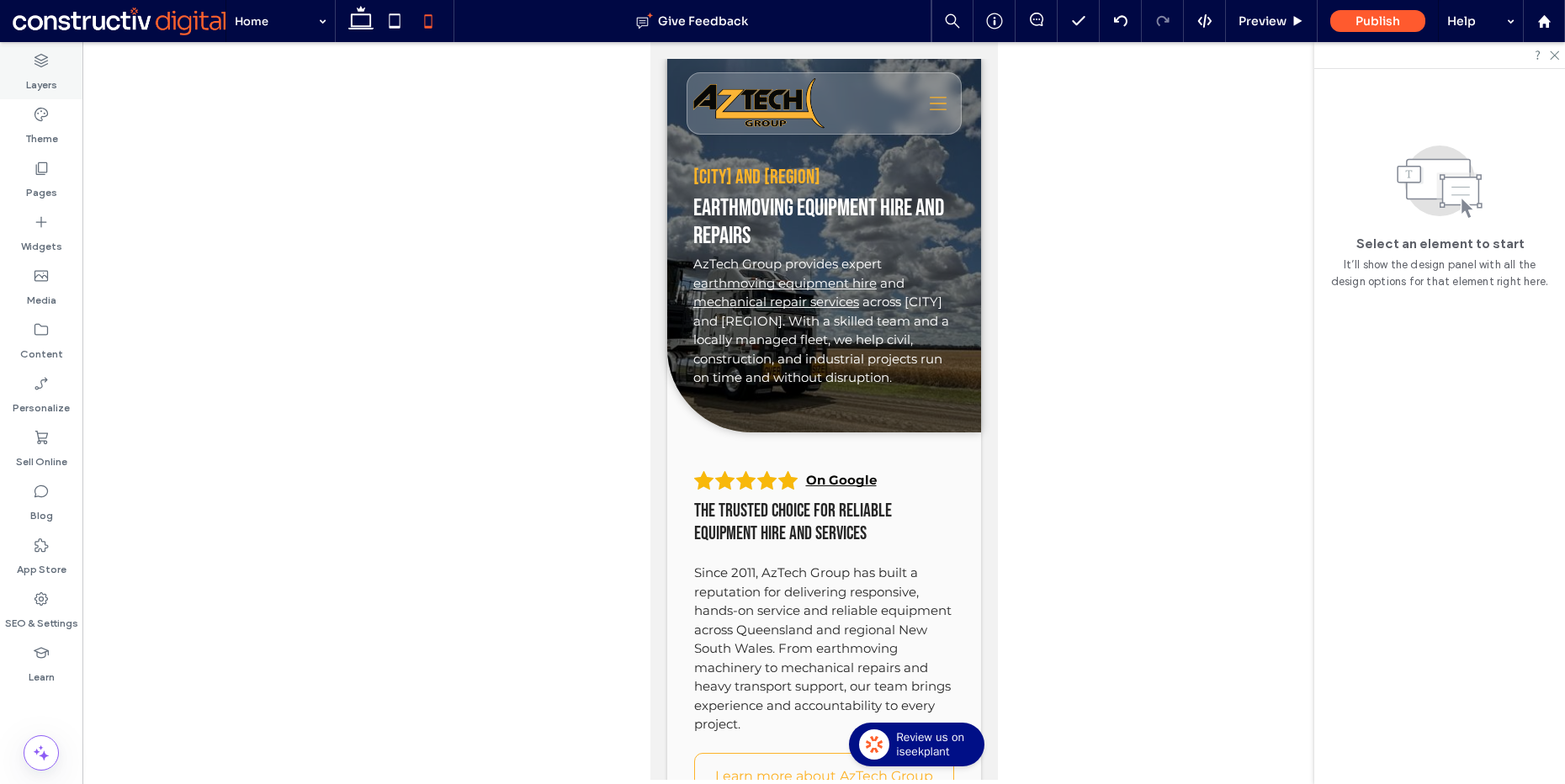 click on "Layers" at bounding box center [41, 81] 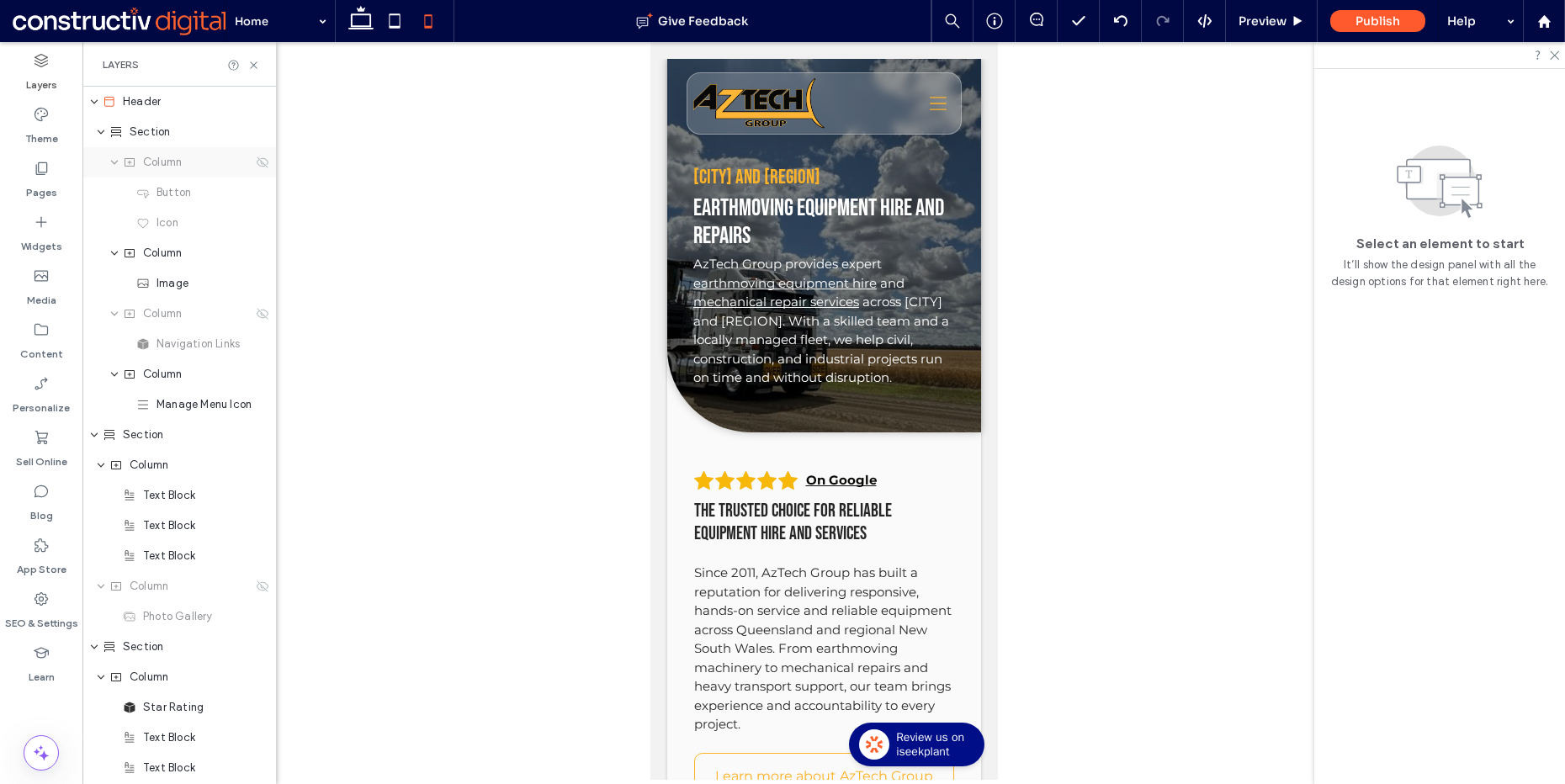 click 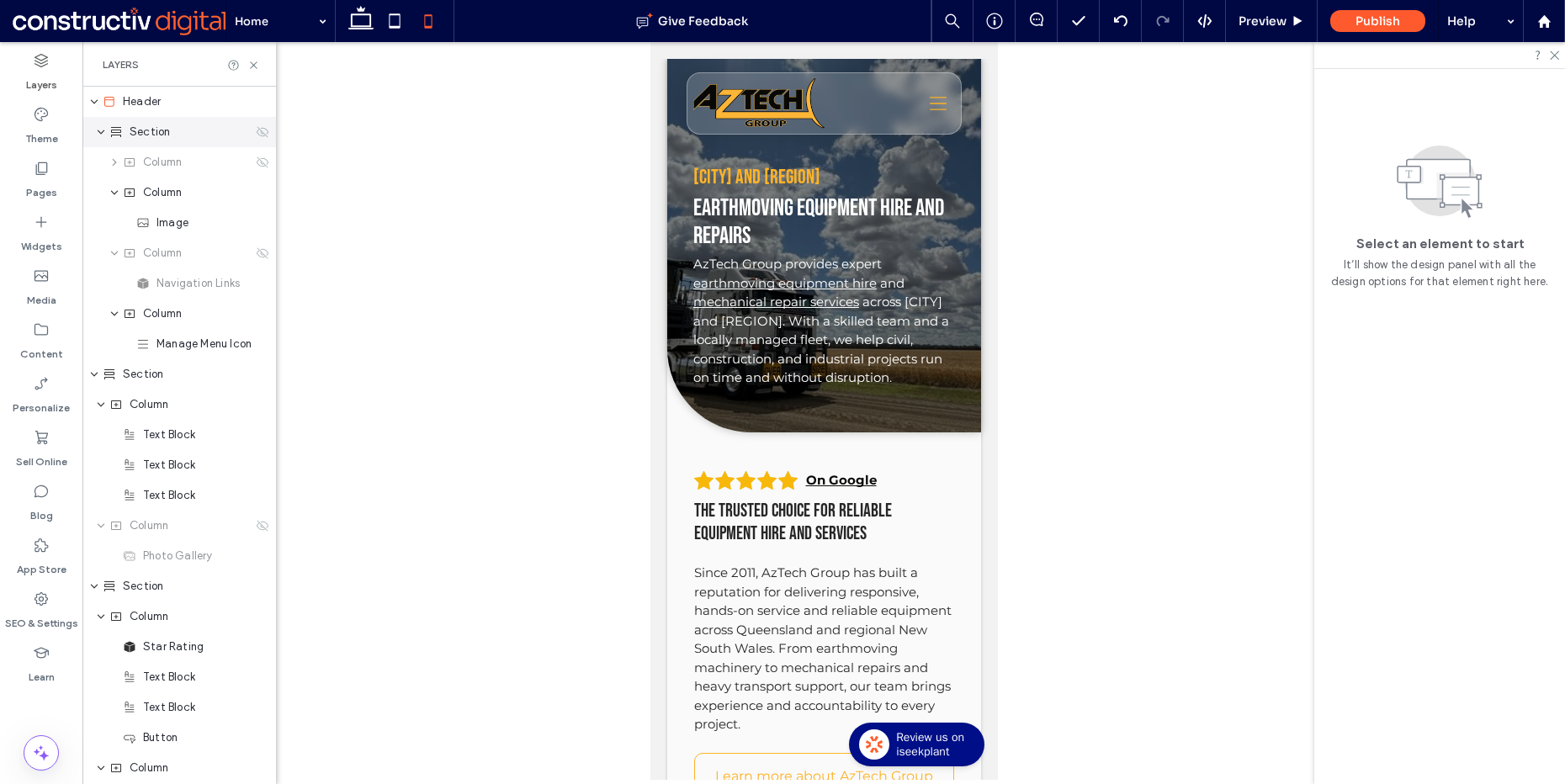 click 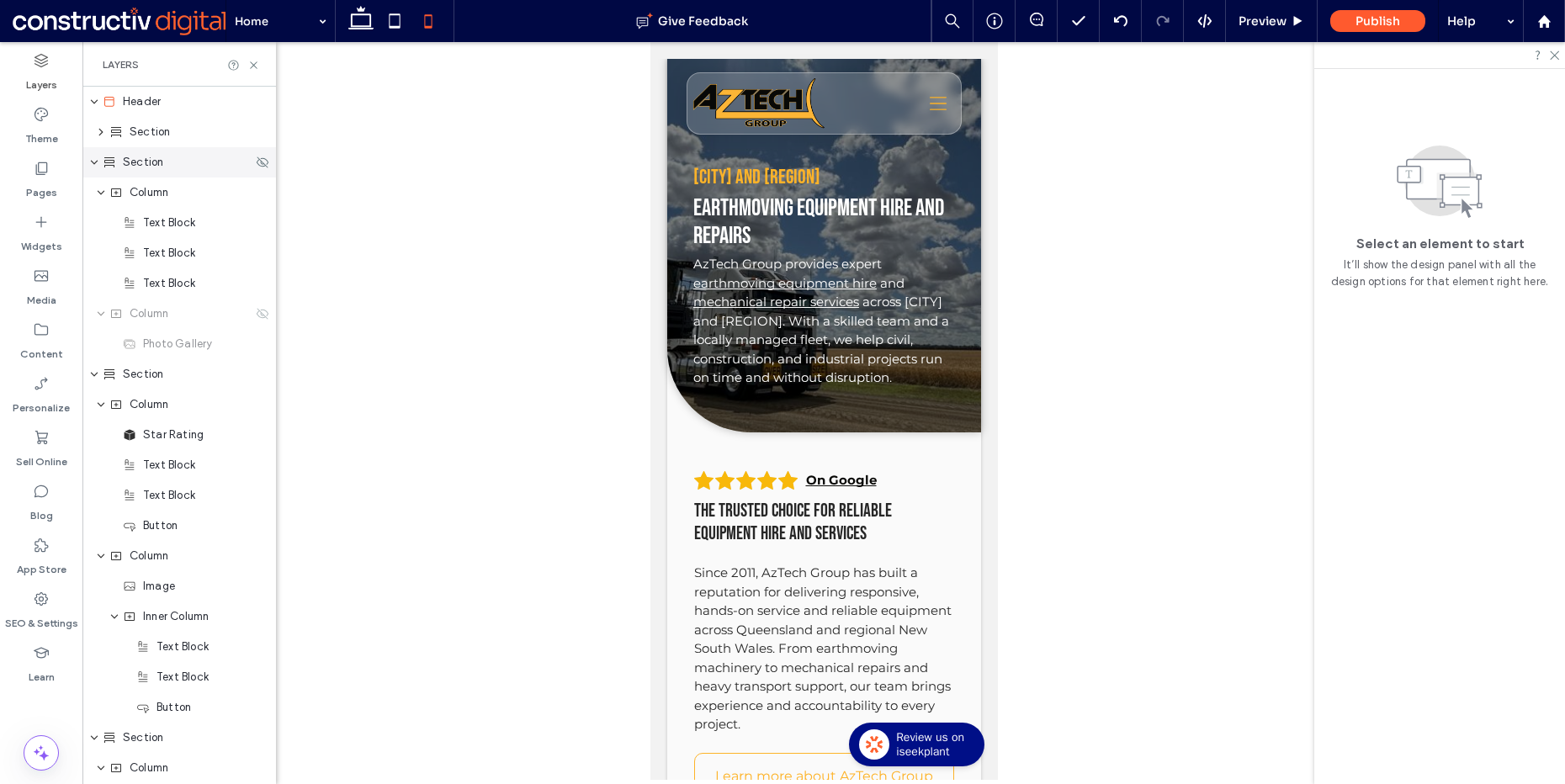 click 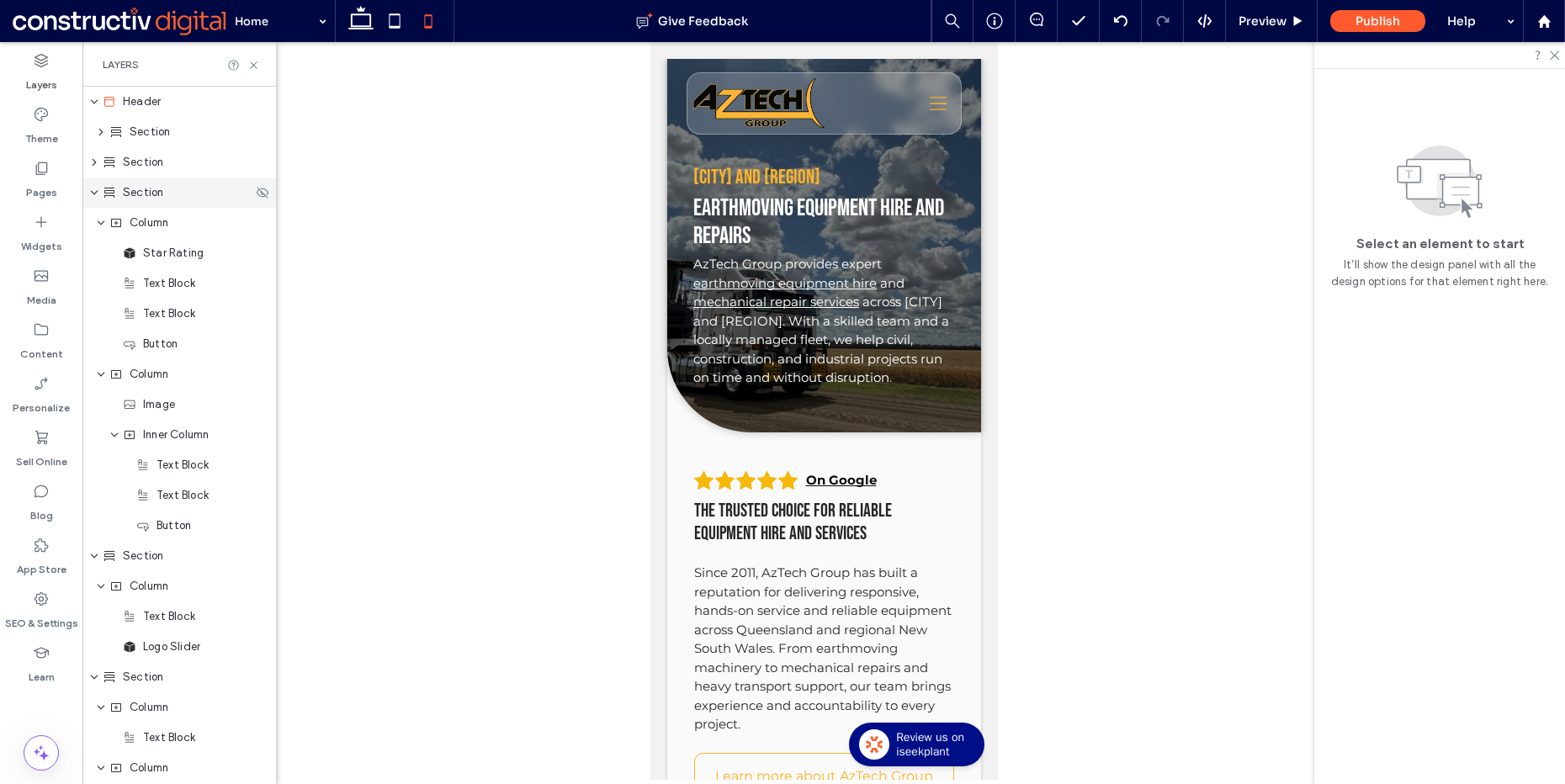 click 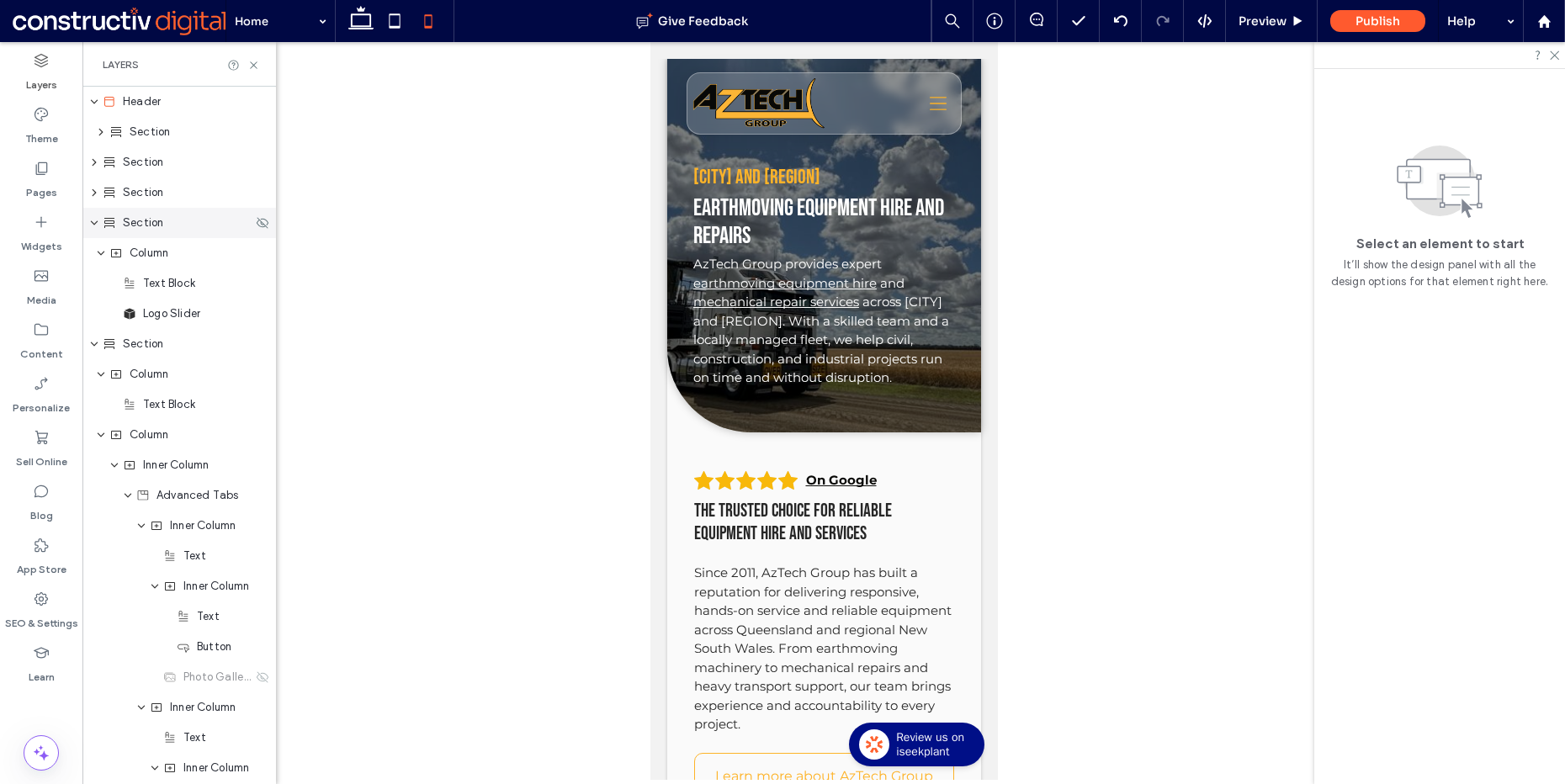 click 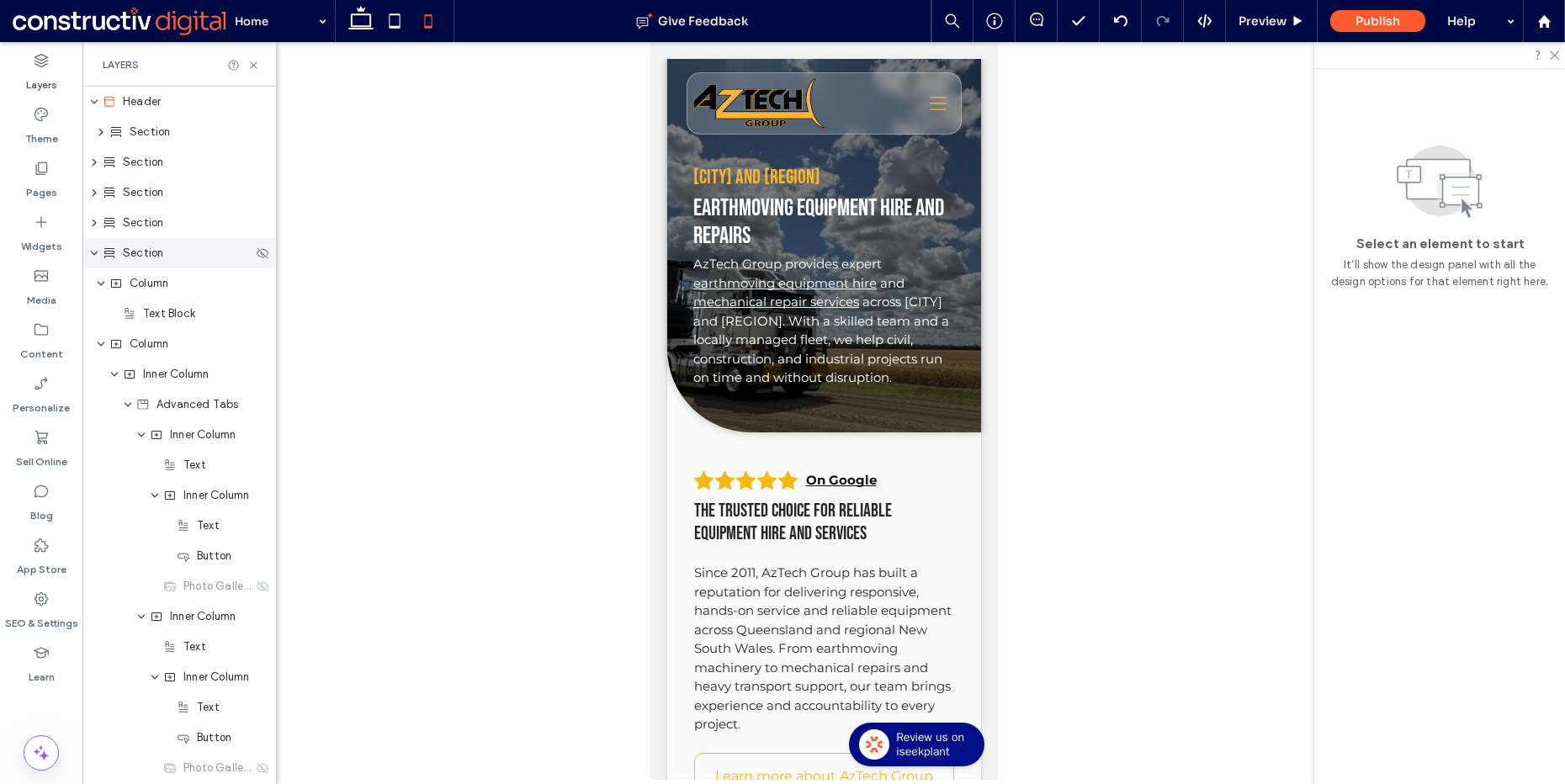 click 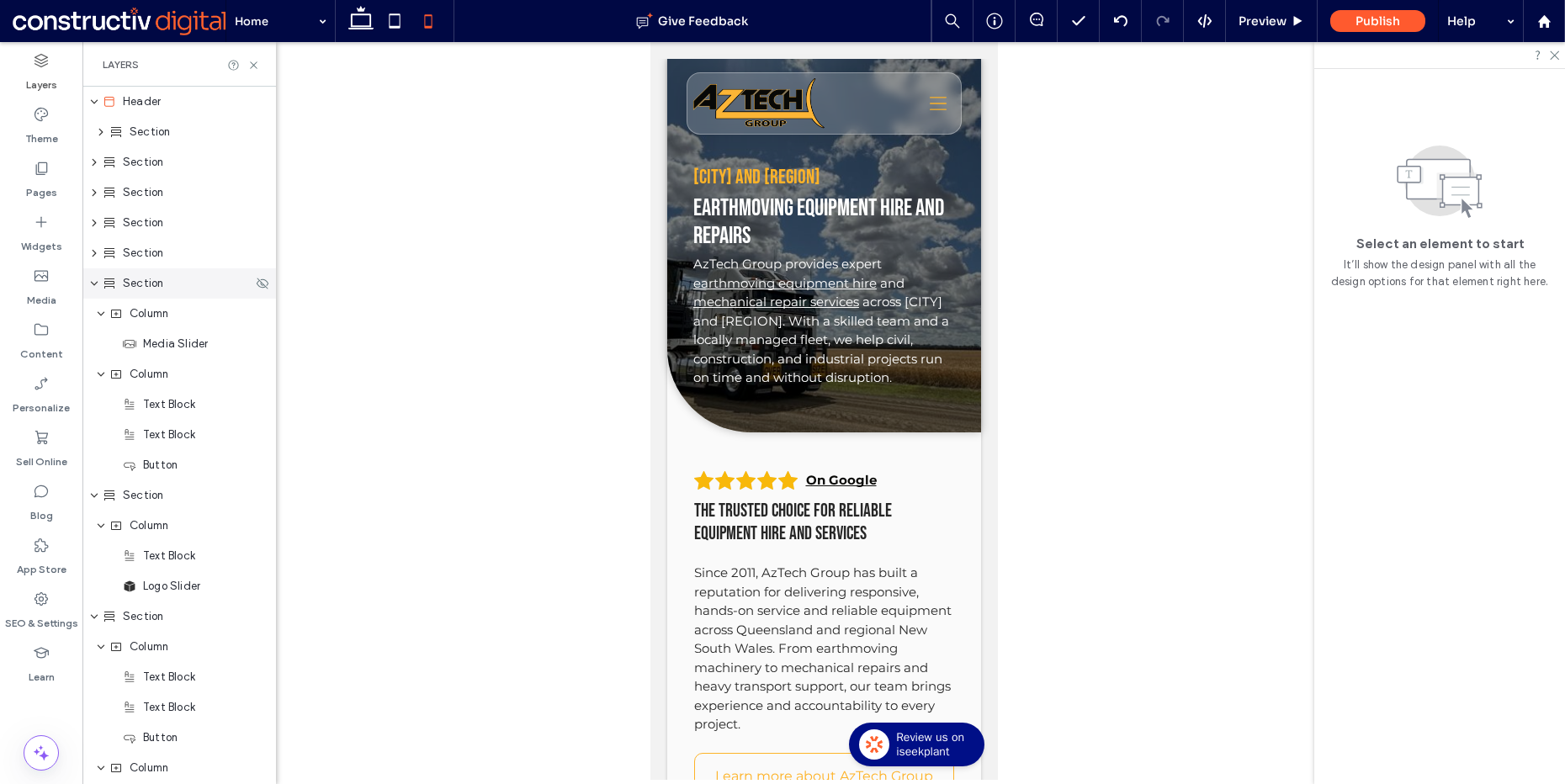 click at bounding box center (94, 283) 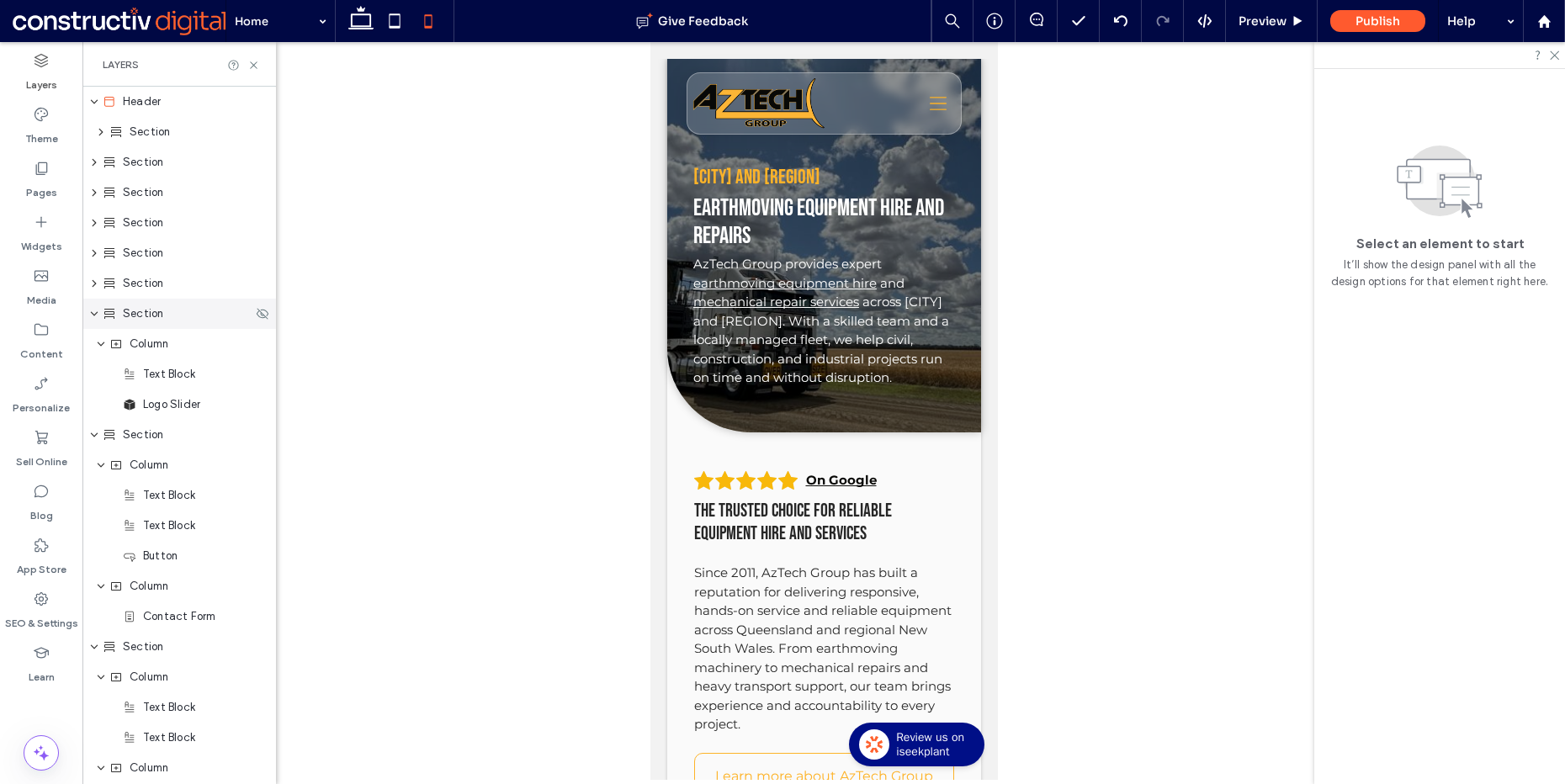 click 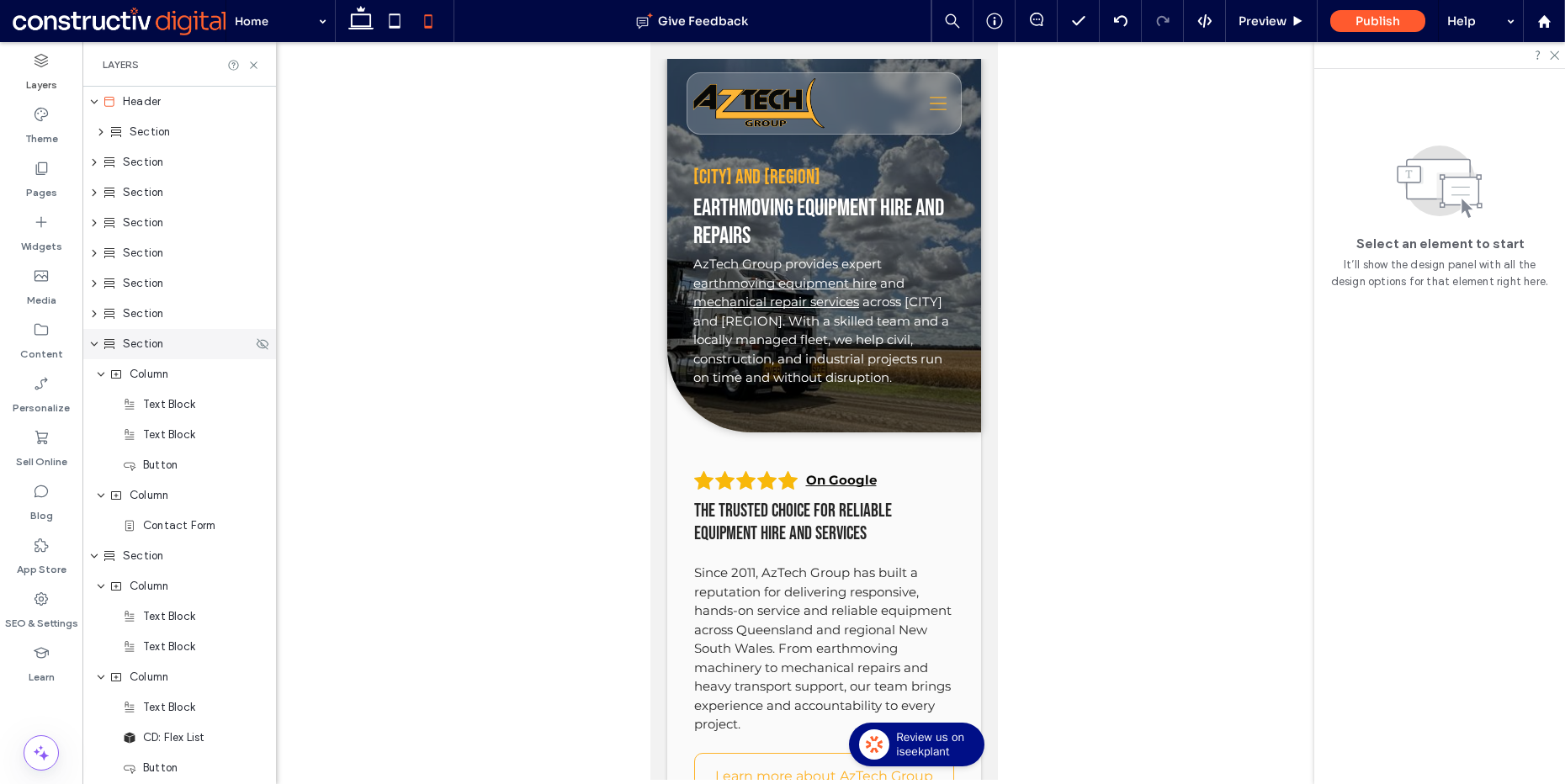 drag, startPoint x: 91, startPoint y: 341, endPoint x: 93, endPoint y: 357, distance: 16.124515 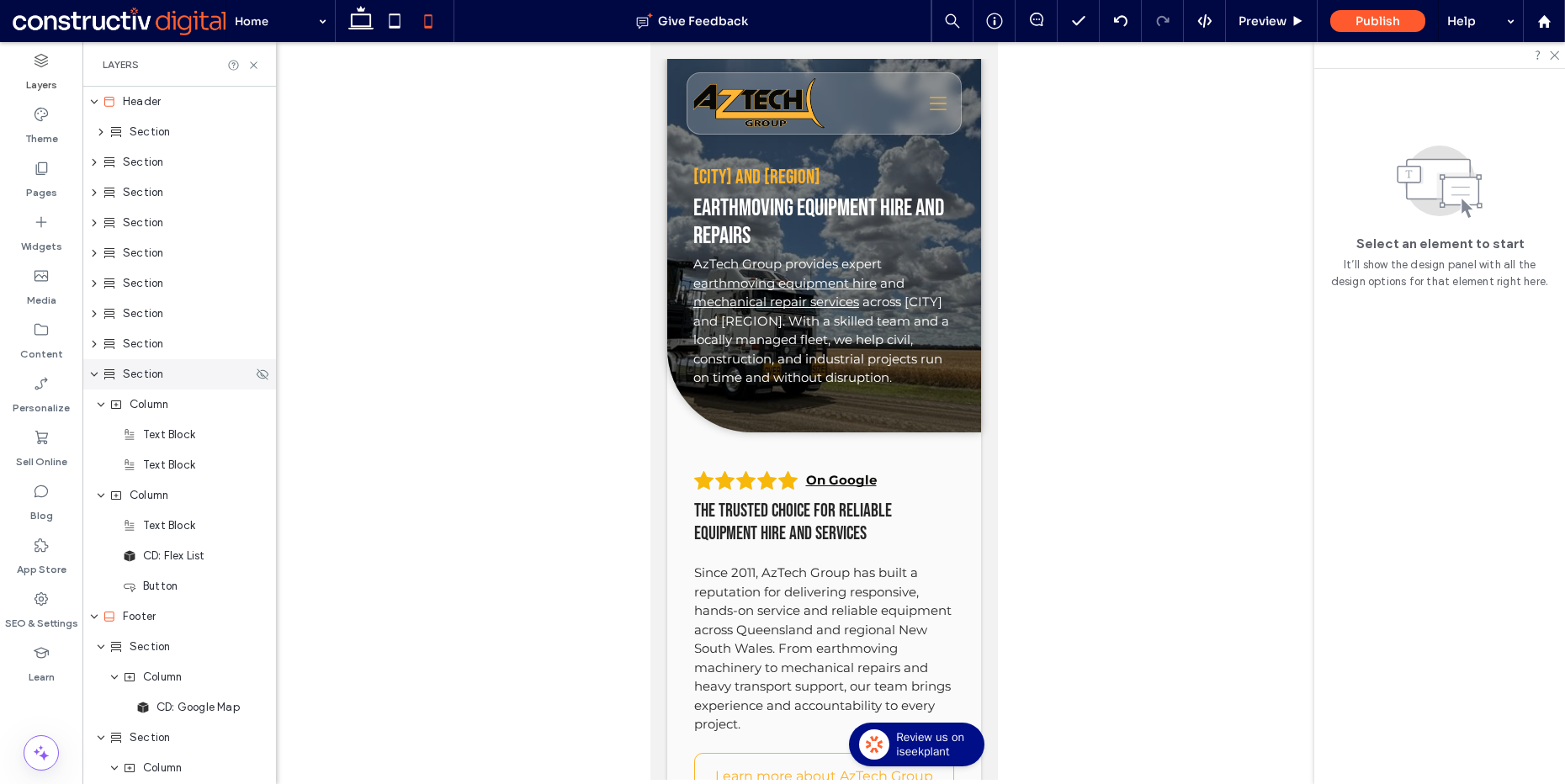 click 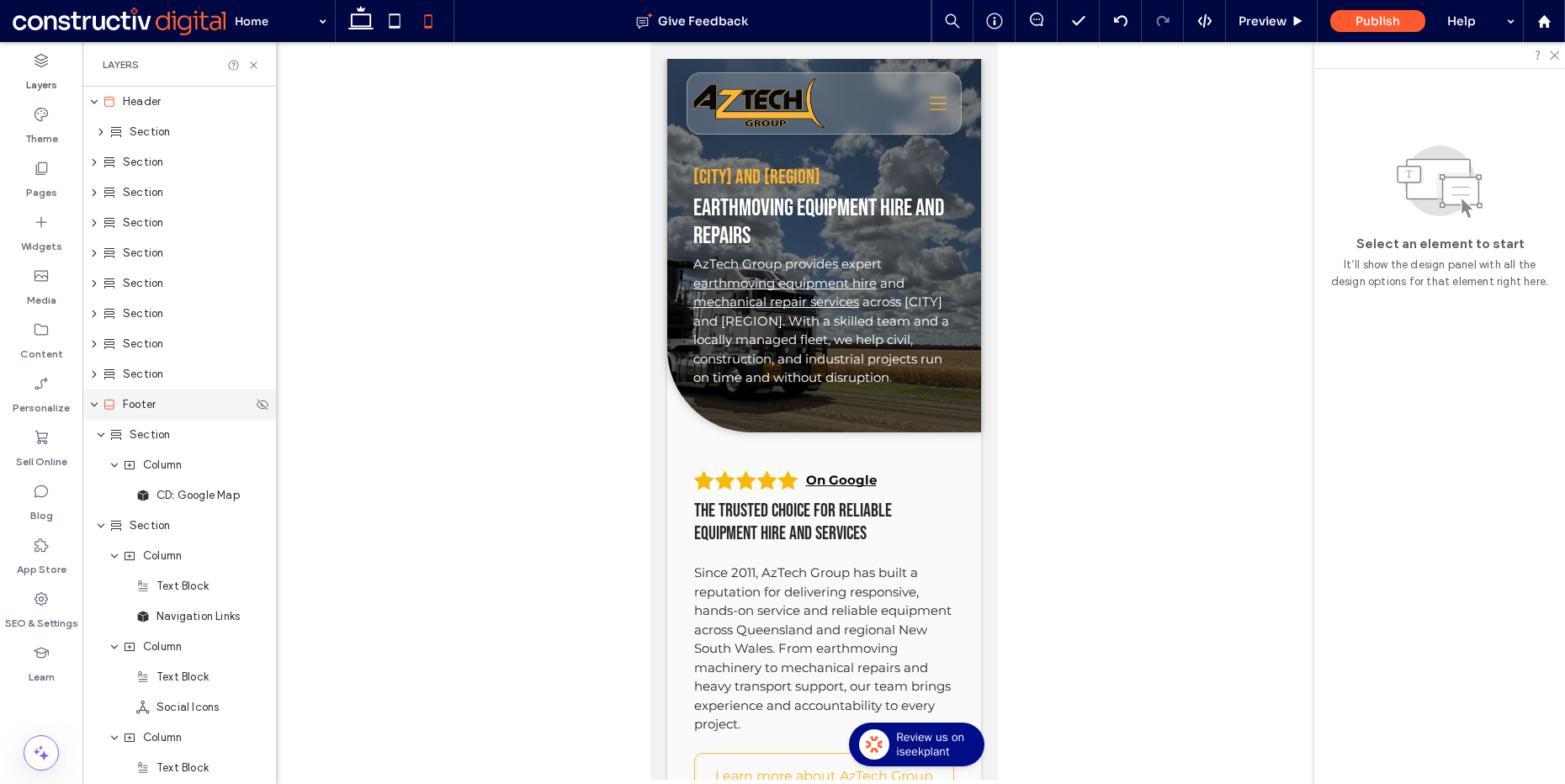 click 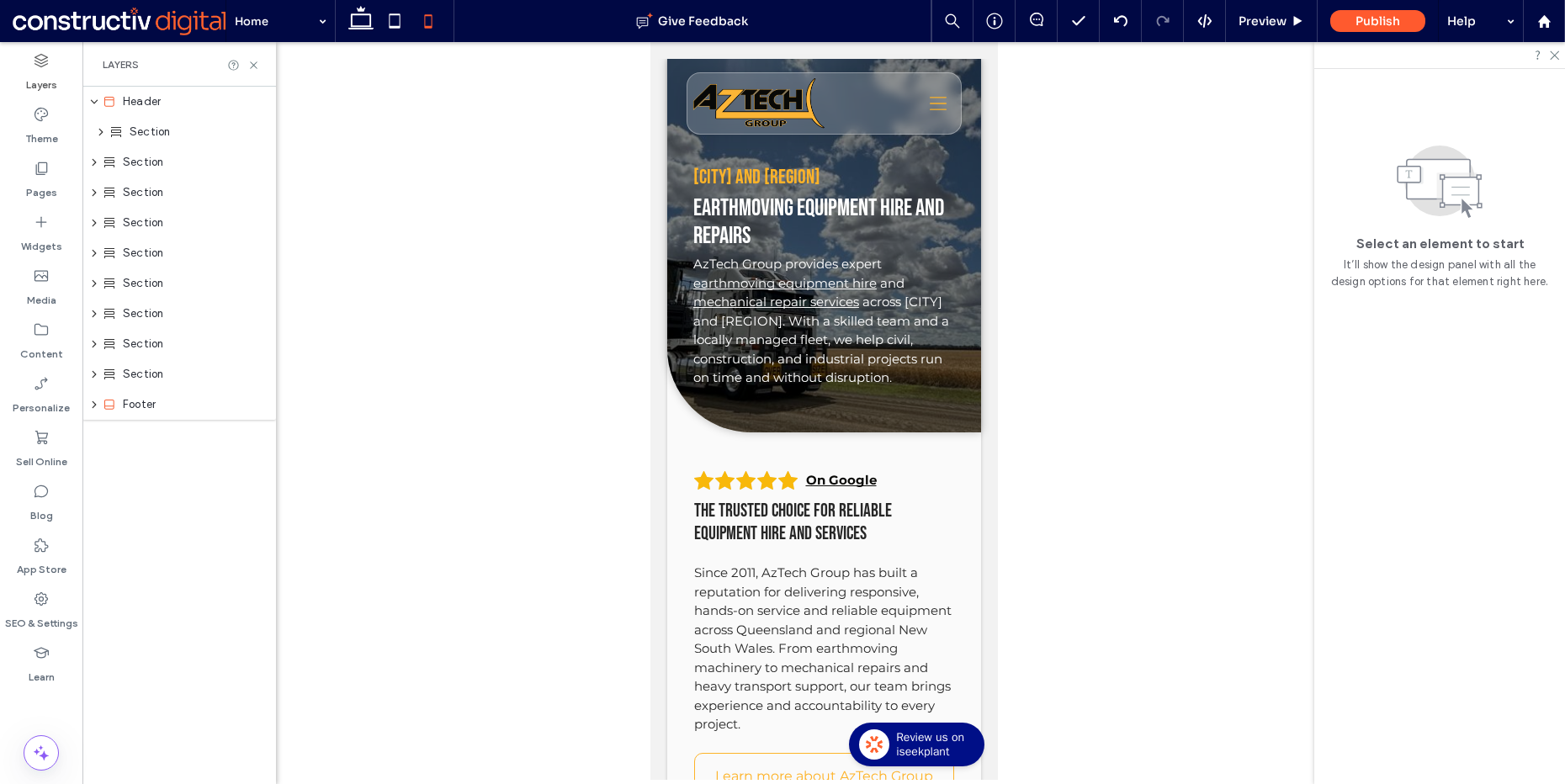 click 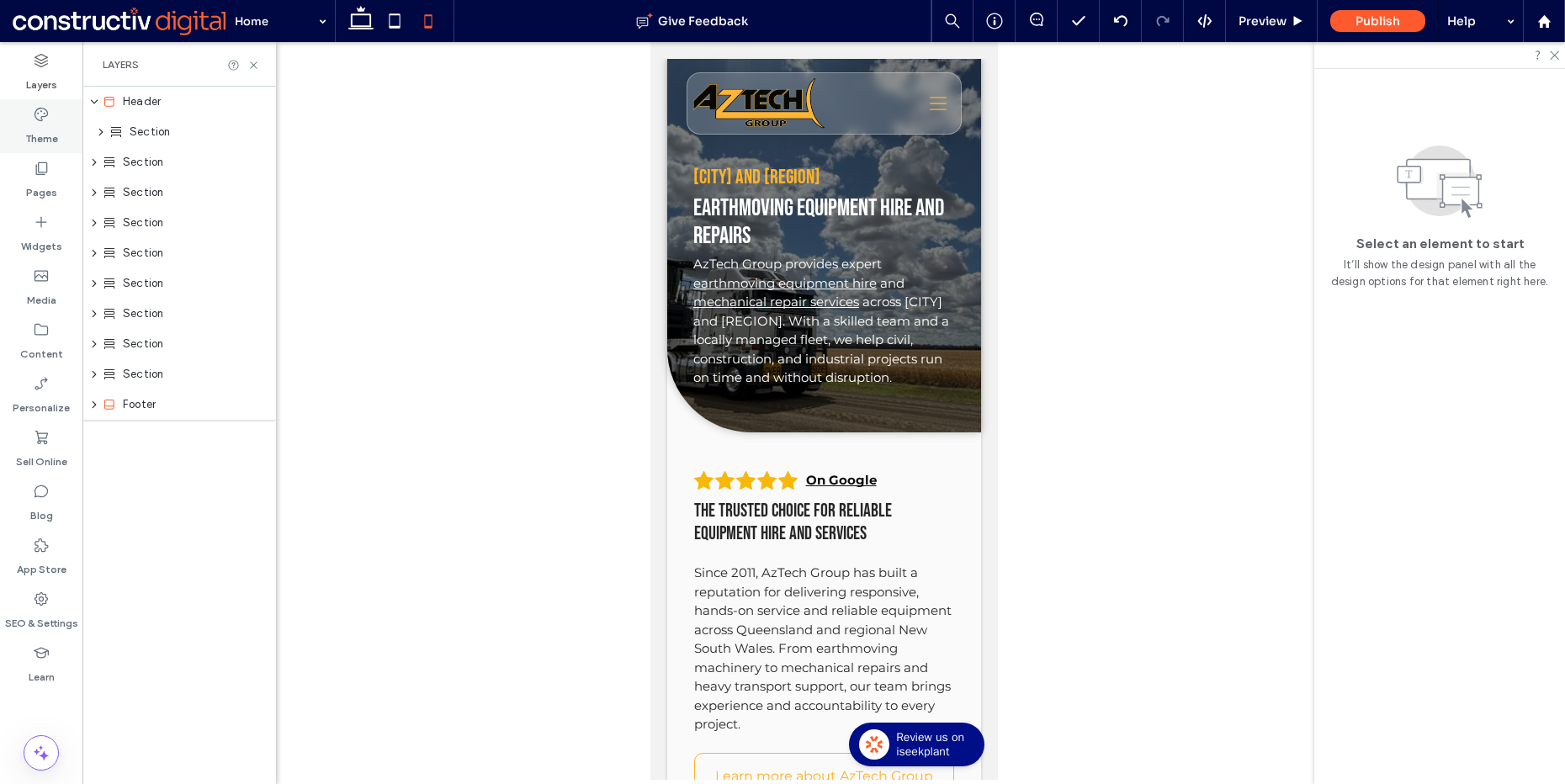 click 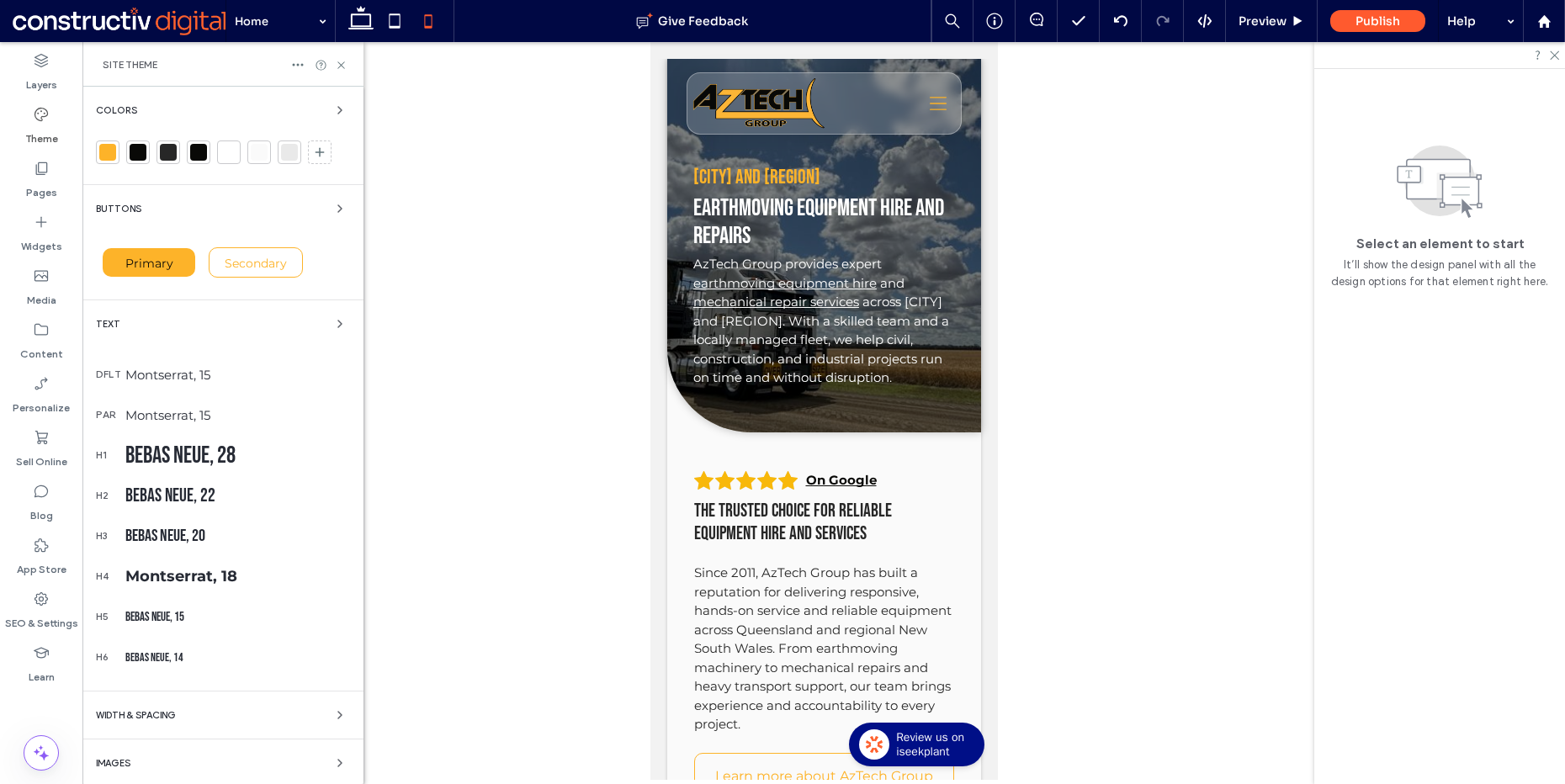 click on "Bebas Neue, 28" at bounding box center (237, 455) 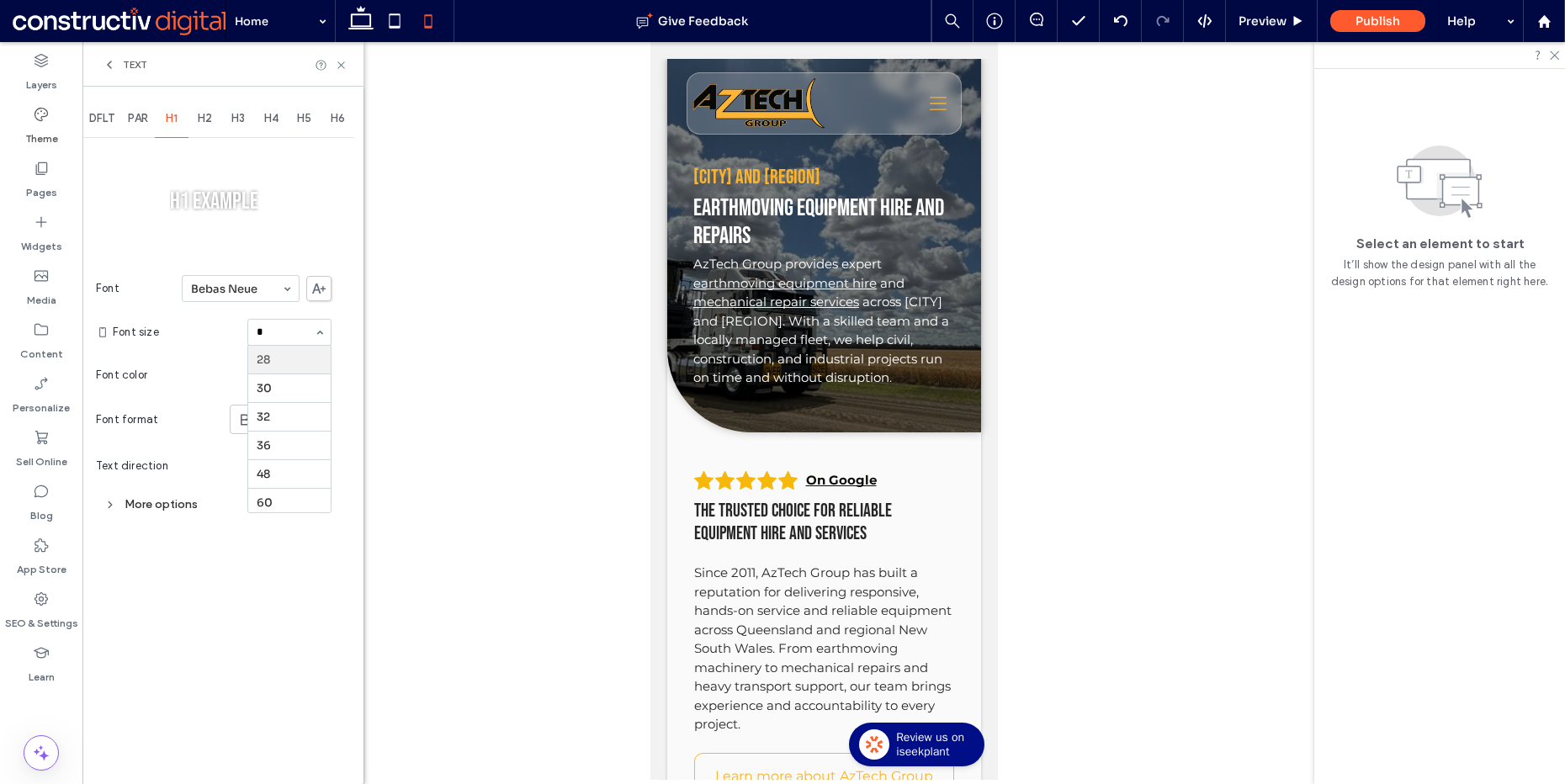 scroll, scrollTop: 0, scrollLeft: 0, axis: both 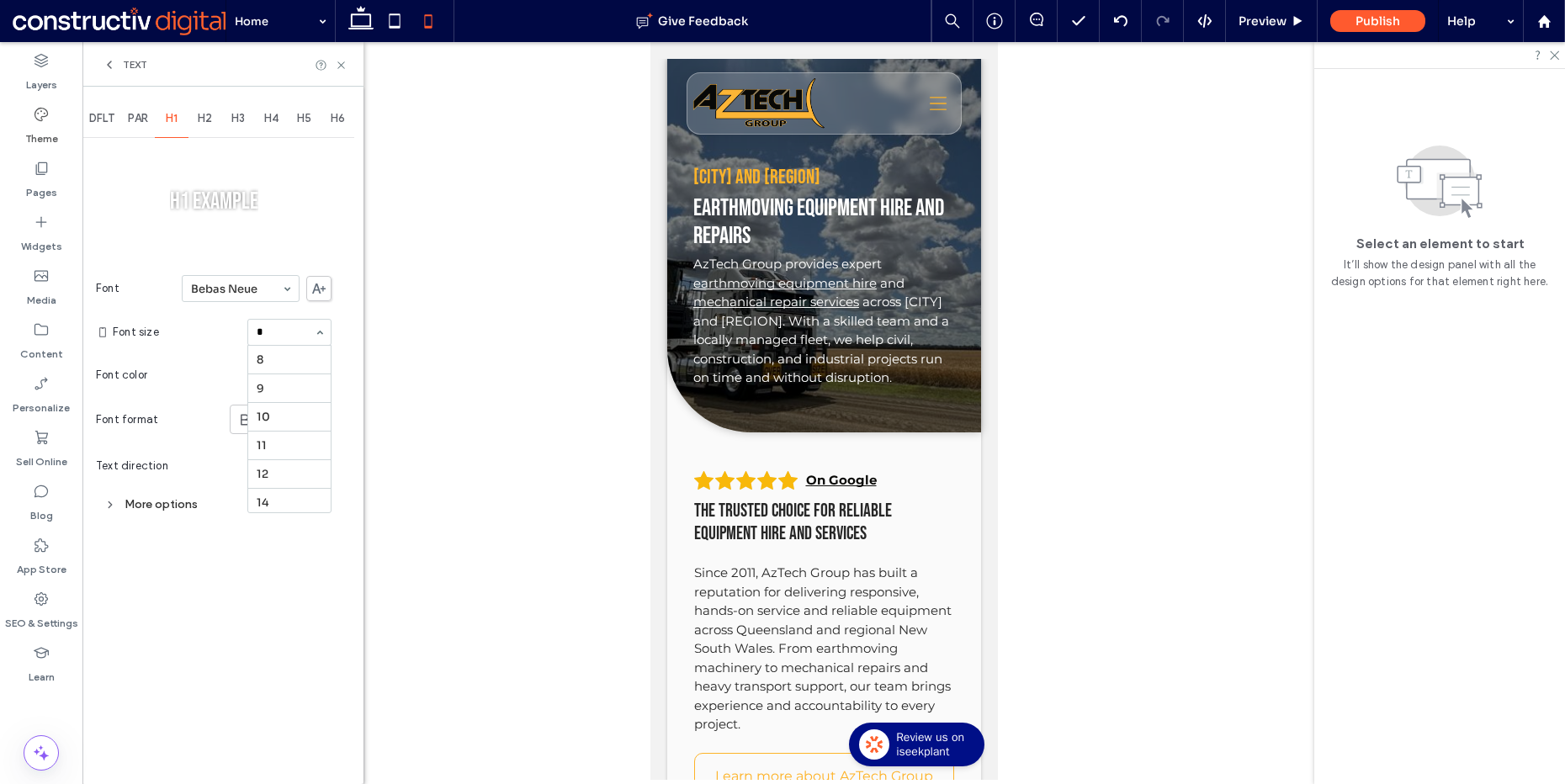 type on "**" 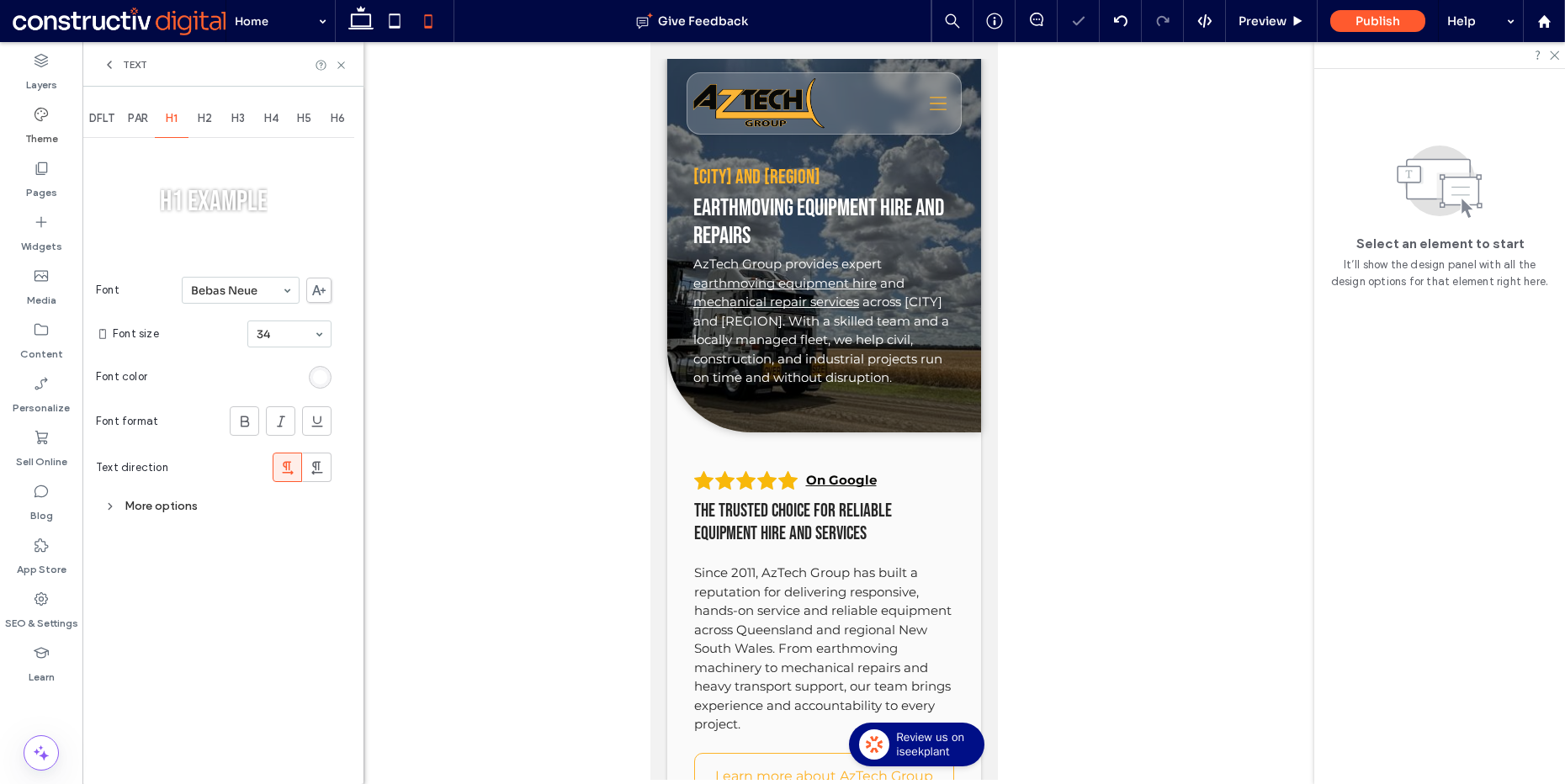 click at bounding box center (285, 334) 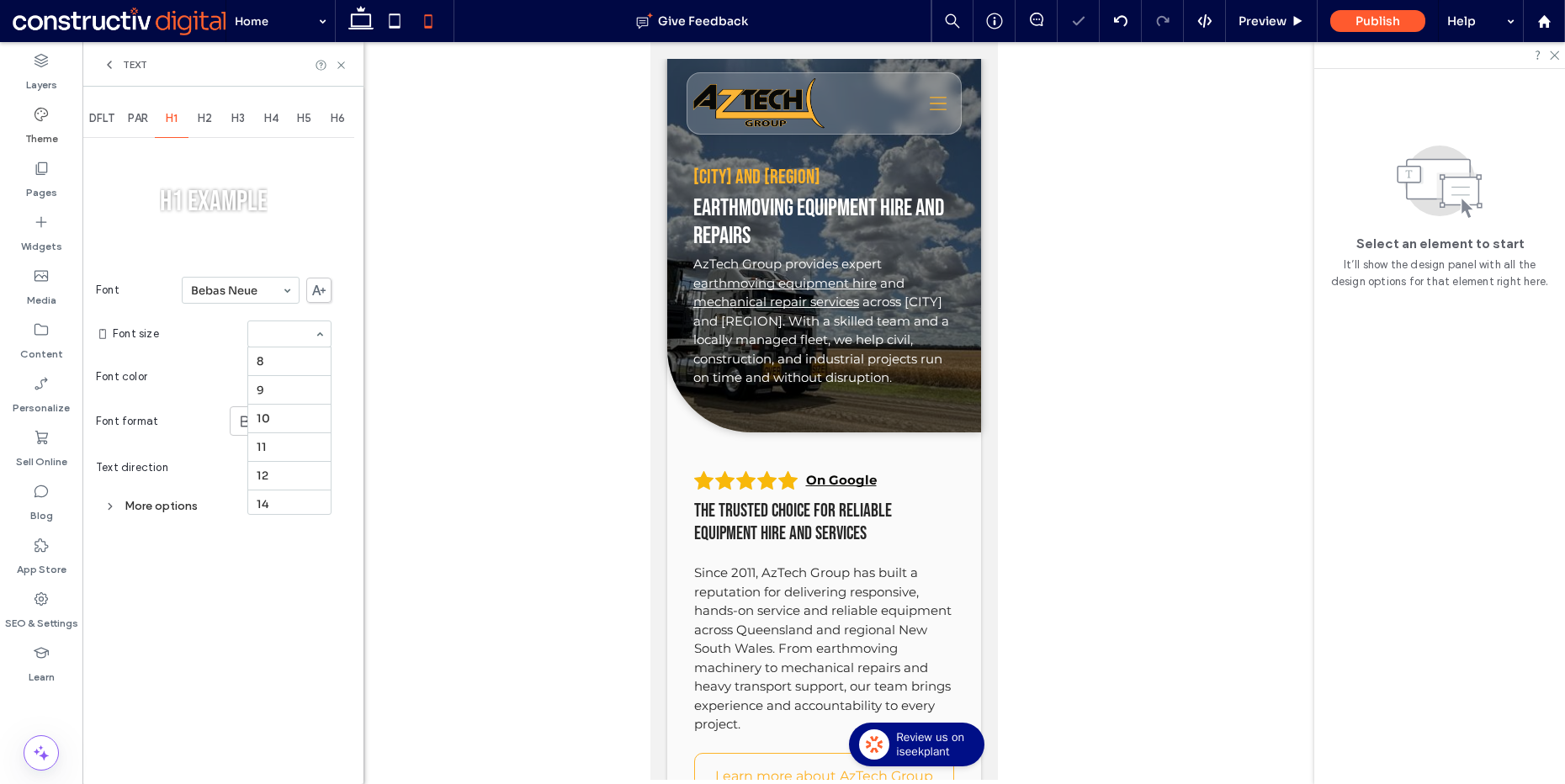 scroll, scrollTop: 315, scrollLeft: 0, axis: vertical 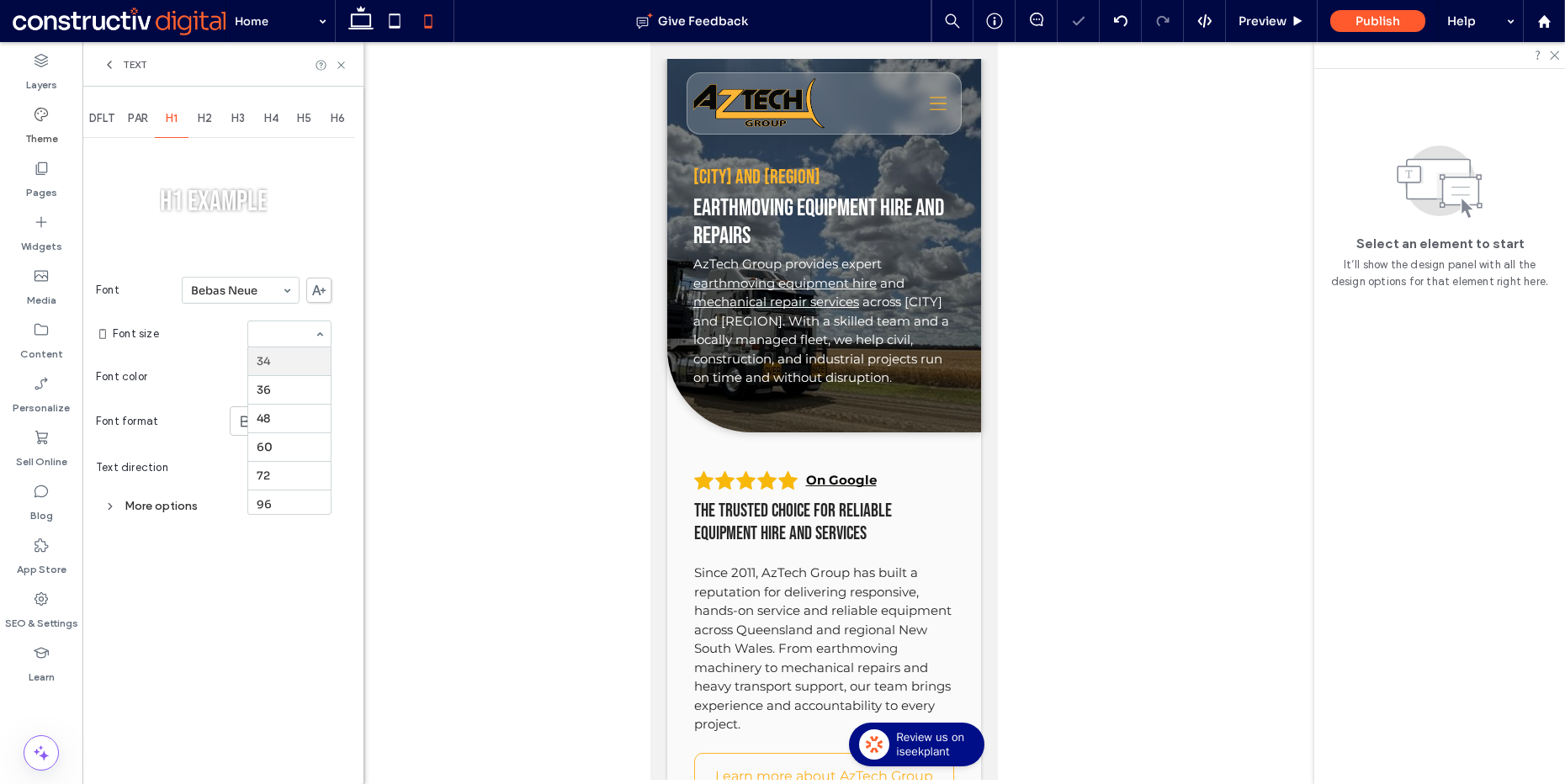 click at bounding box center [285, 334] 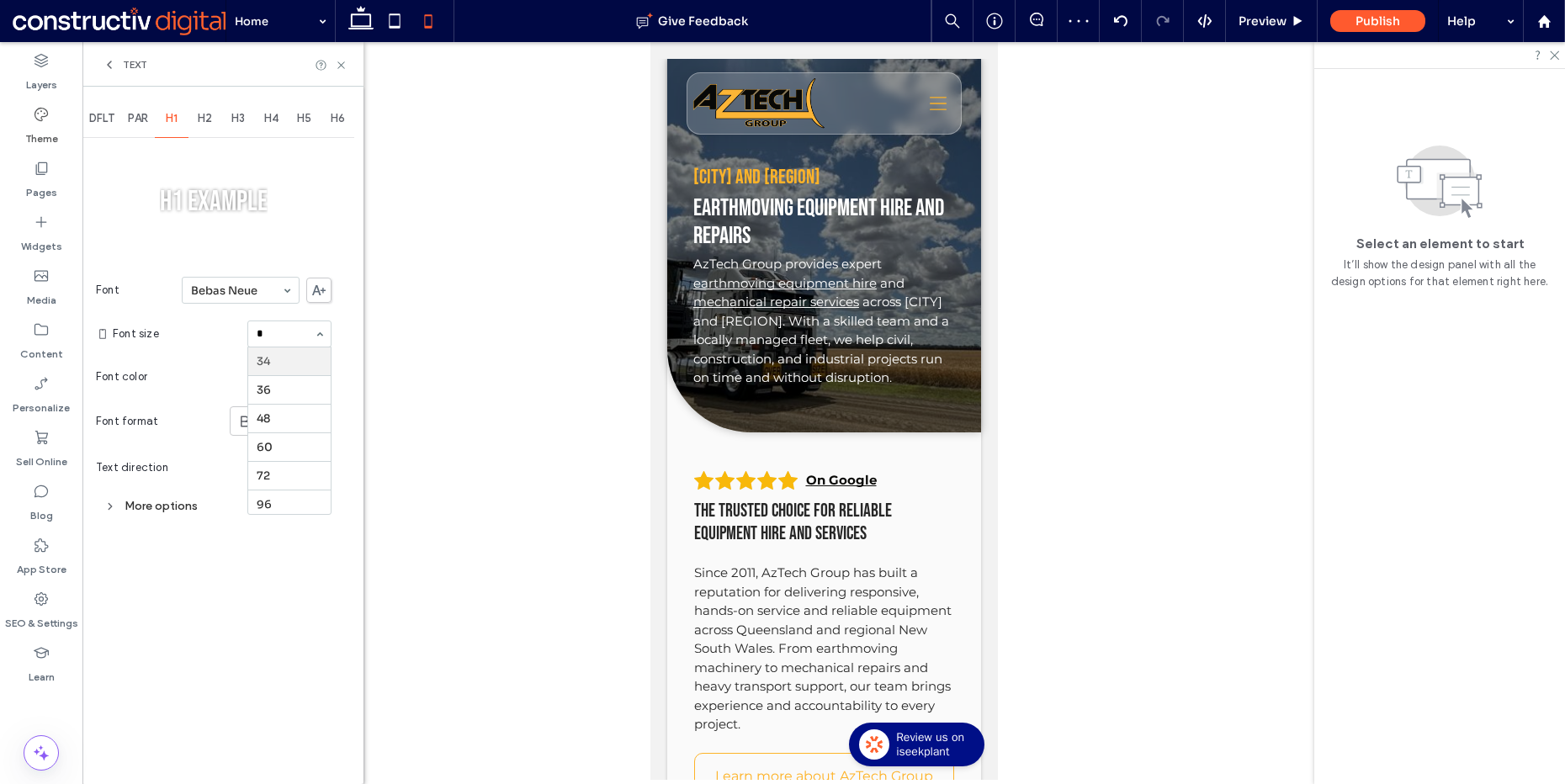 scroll, scrollTop: 0, scrollLeft: 0, axis: both 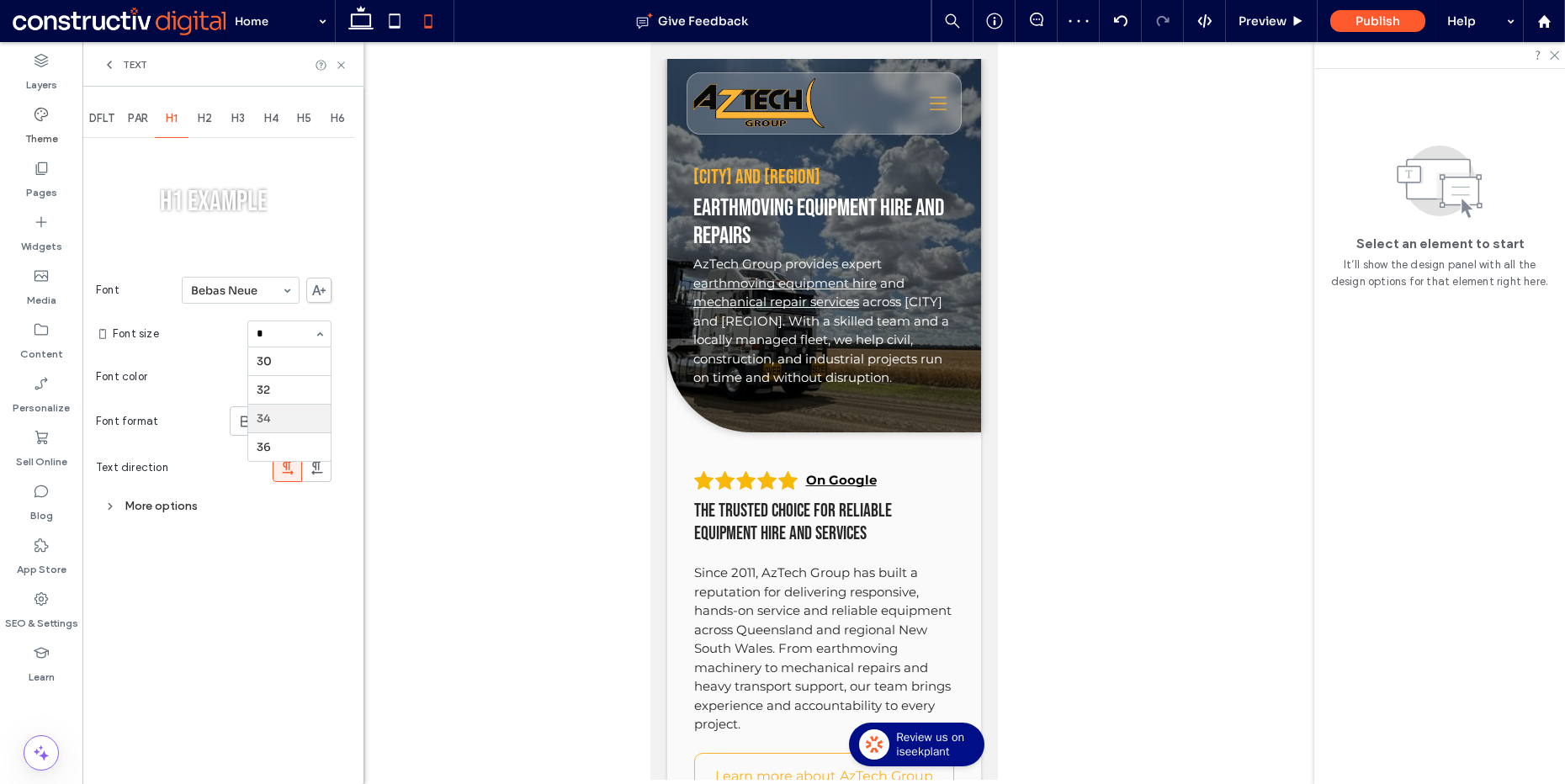type on "**" 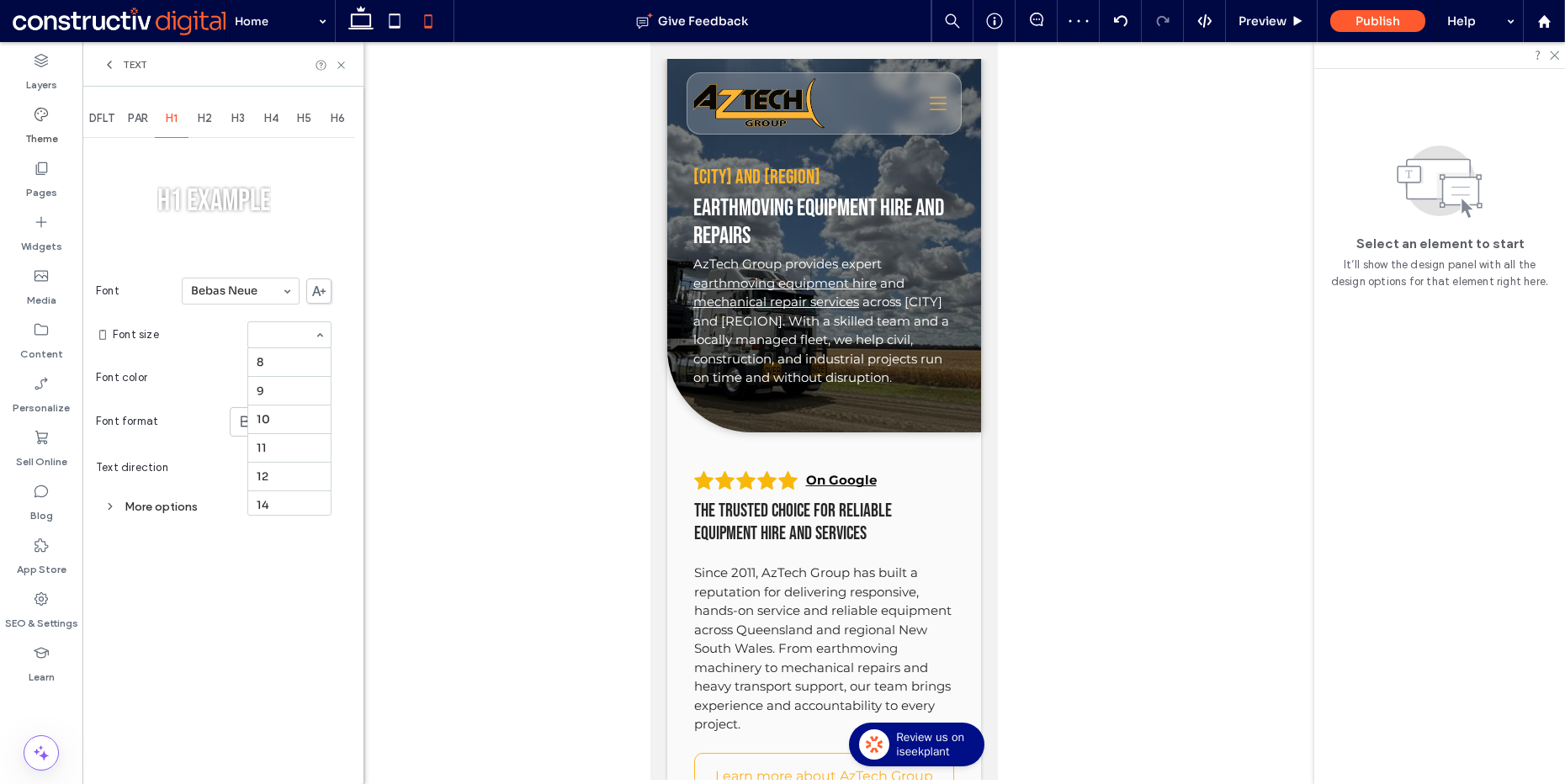 click at bounding box center [285, 335] 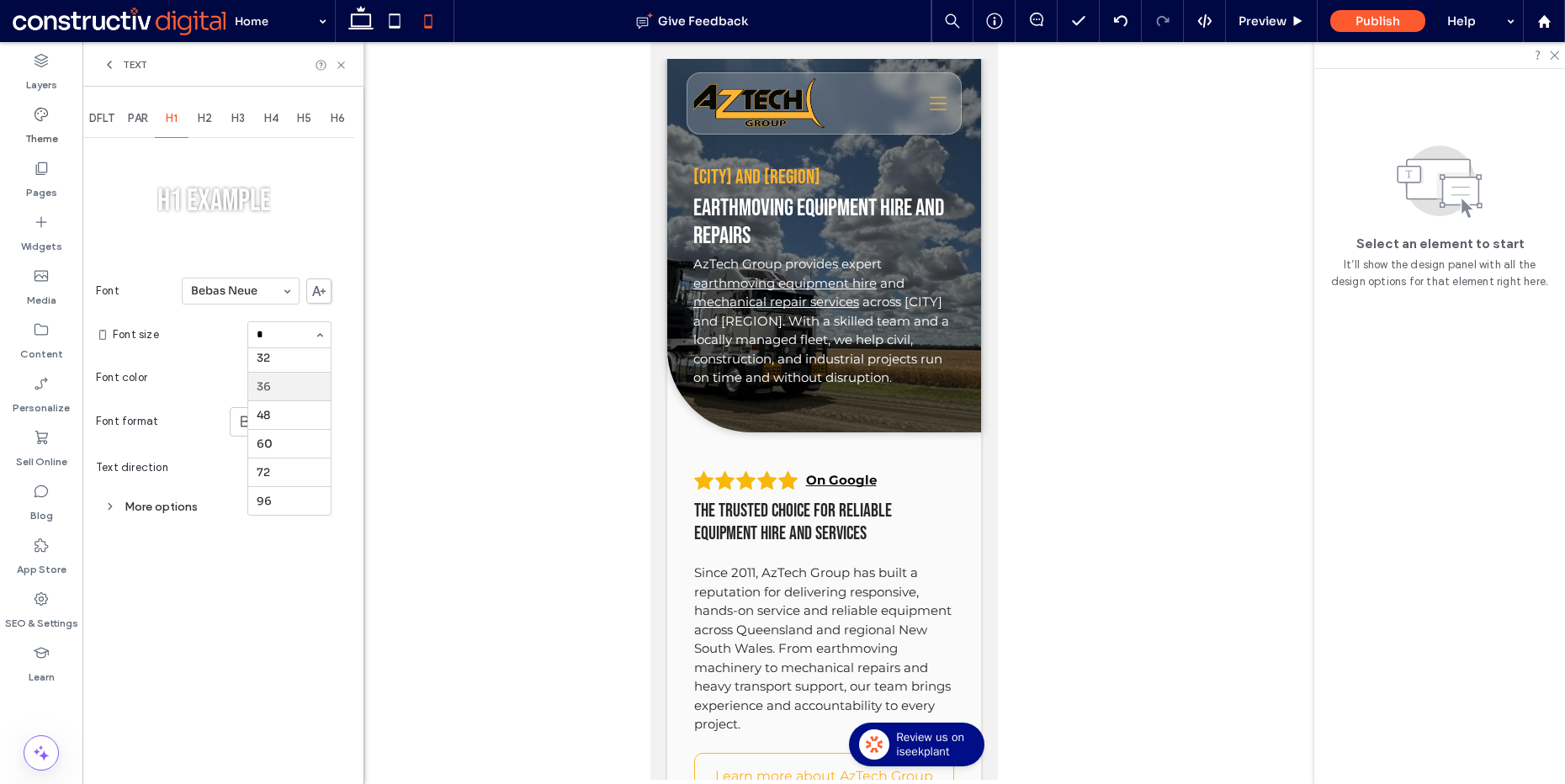 scroll, scrollTop: 0, scrollLeft: 0, axis: both 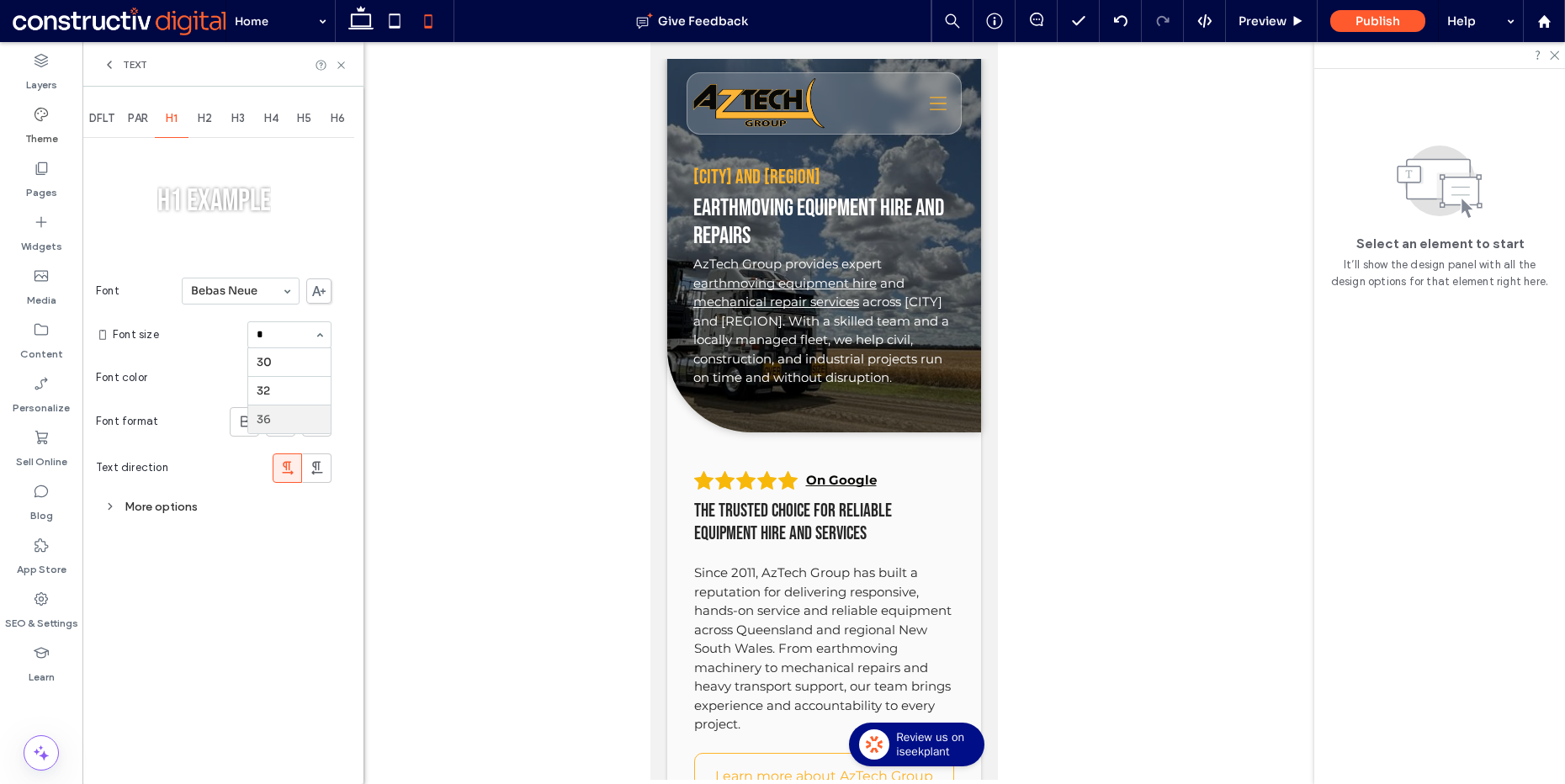 type on "**" 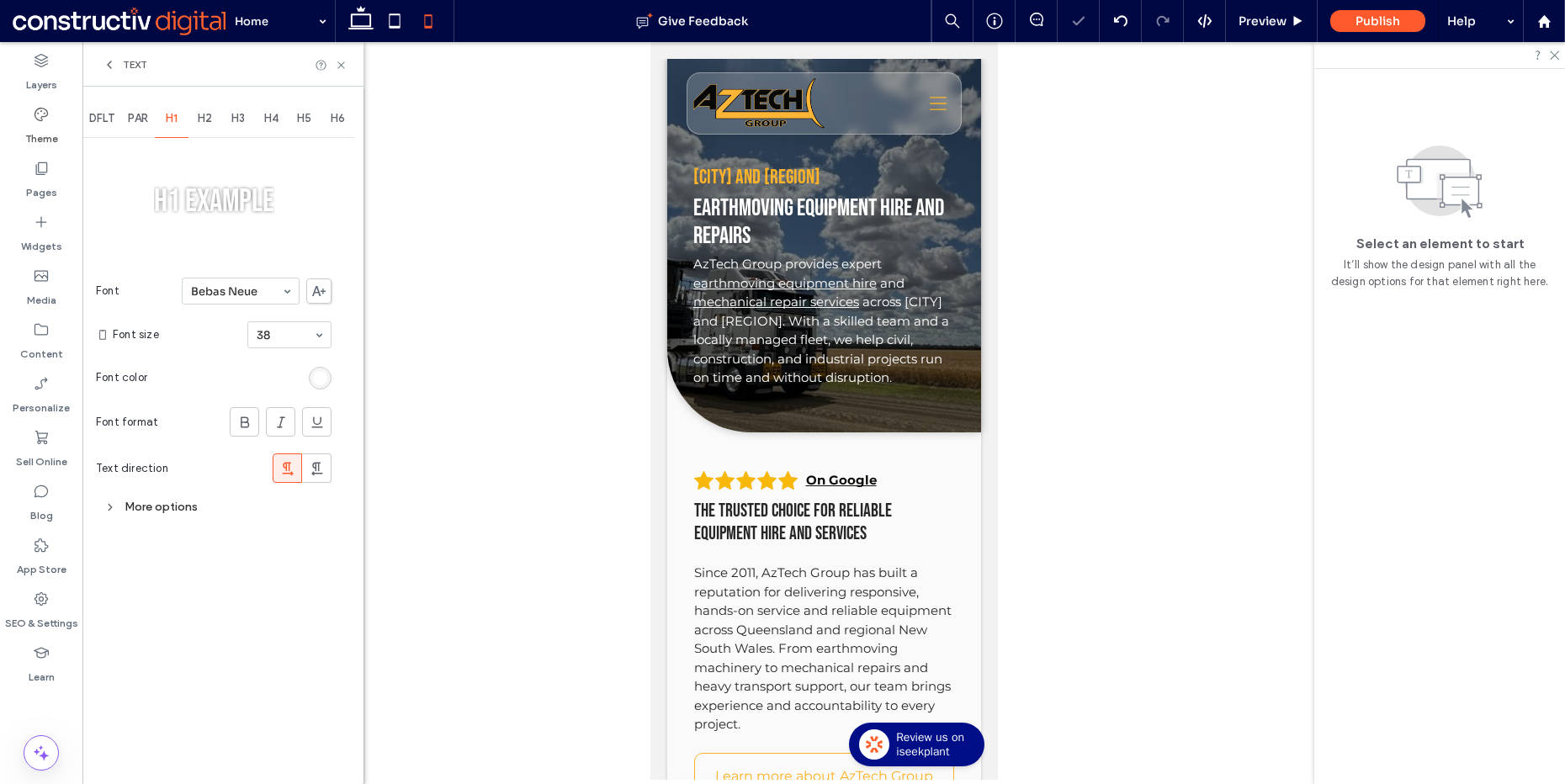 click at bounding box center [285, 335] 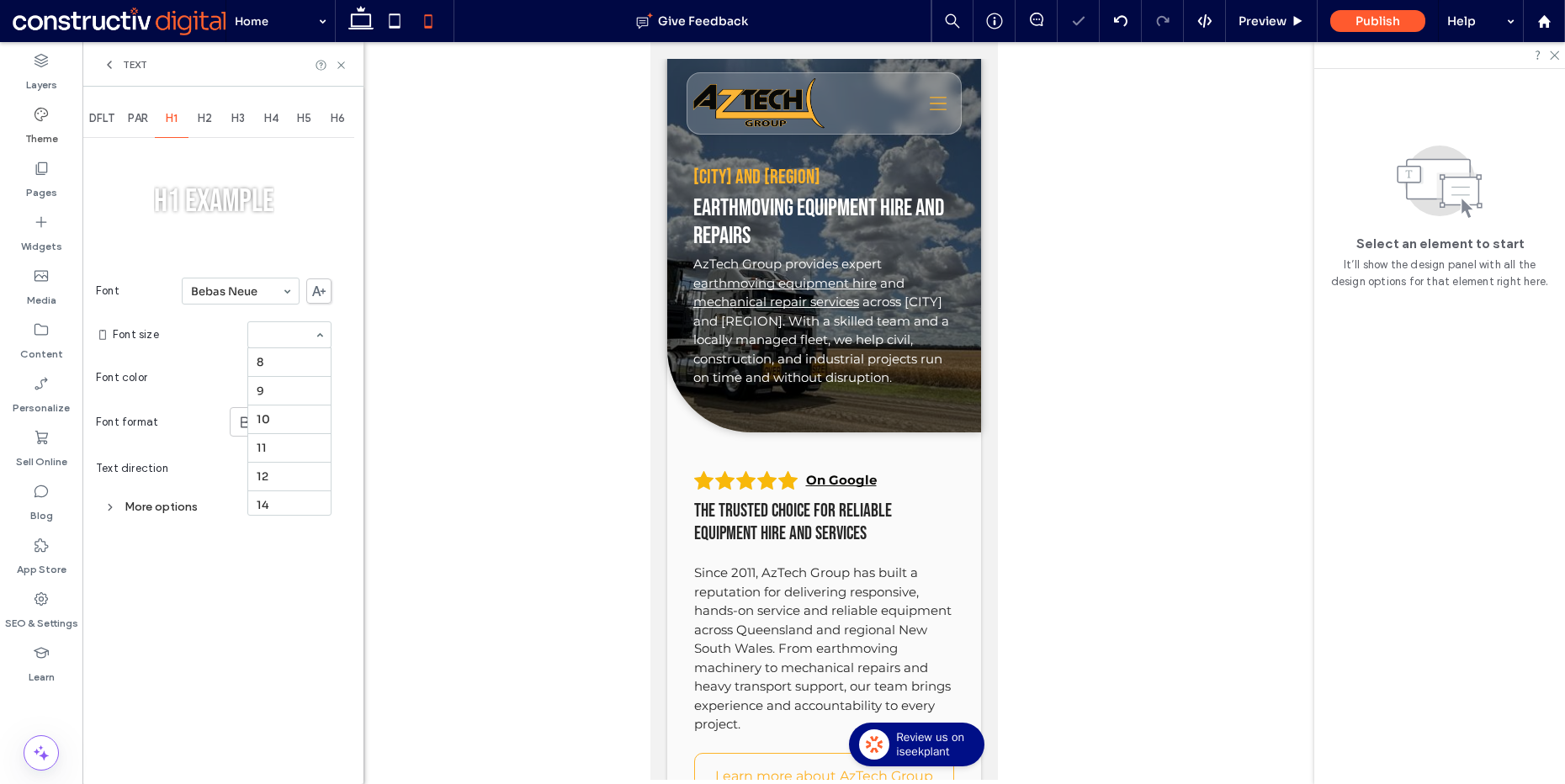 scroll, scrollTop: 319, scrollLeft: 0, axis: vertical 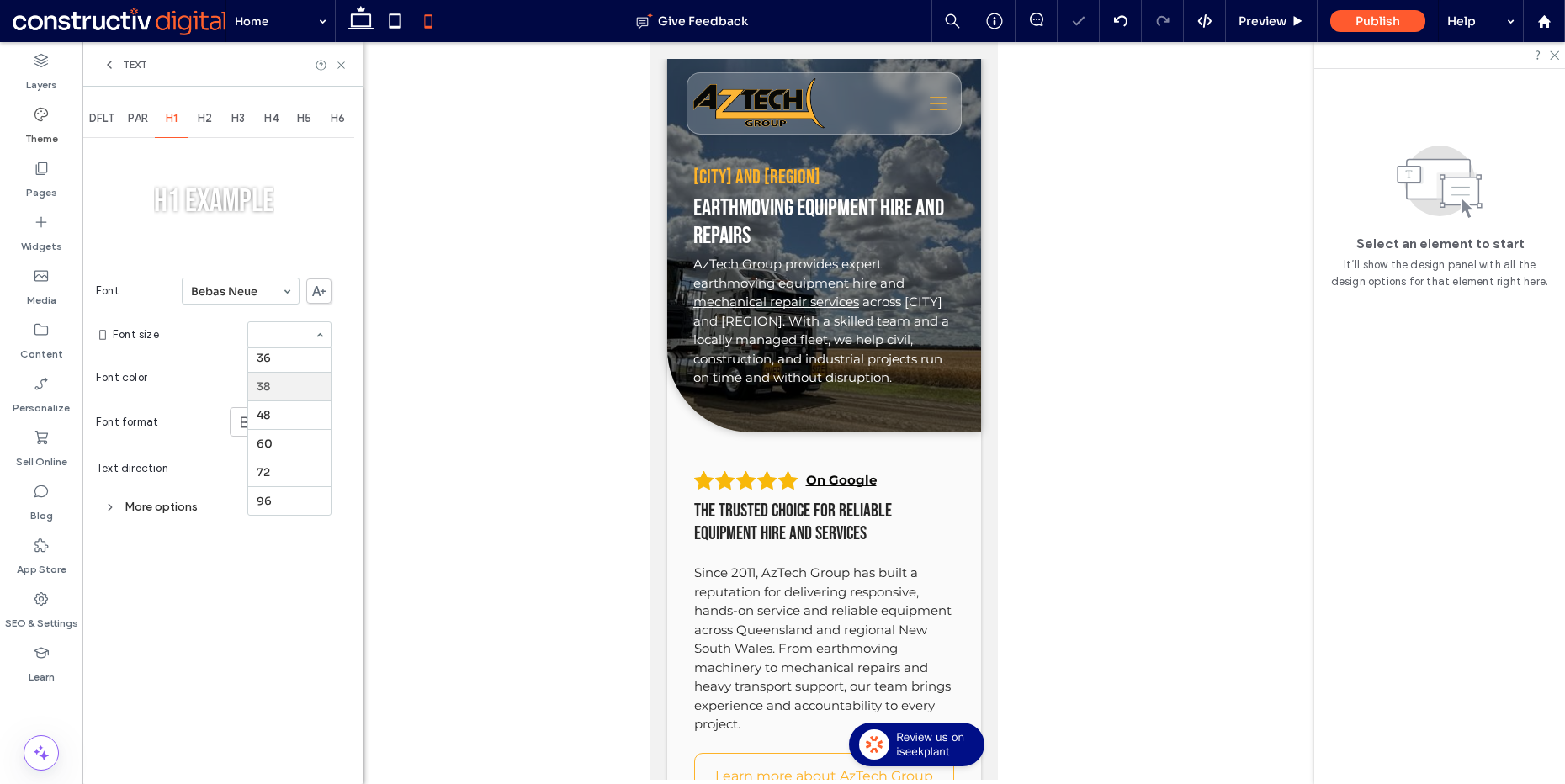 click at bounding box center (285, 335) 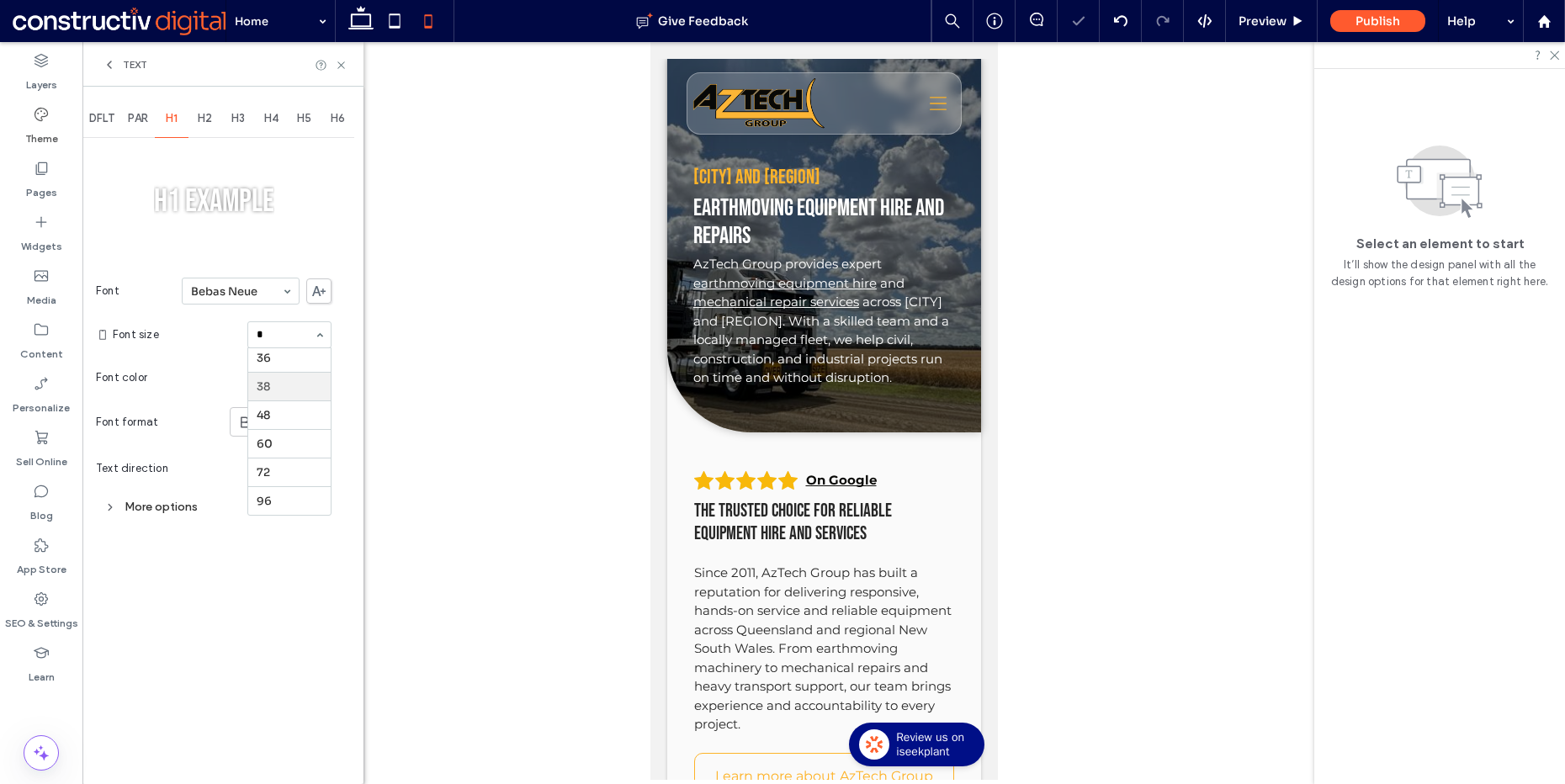 scroll, scrollTop: 0, scrollLeft: 0, axis: both 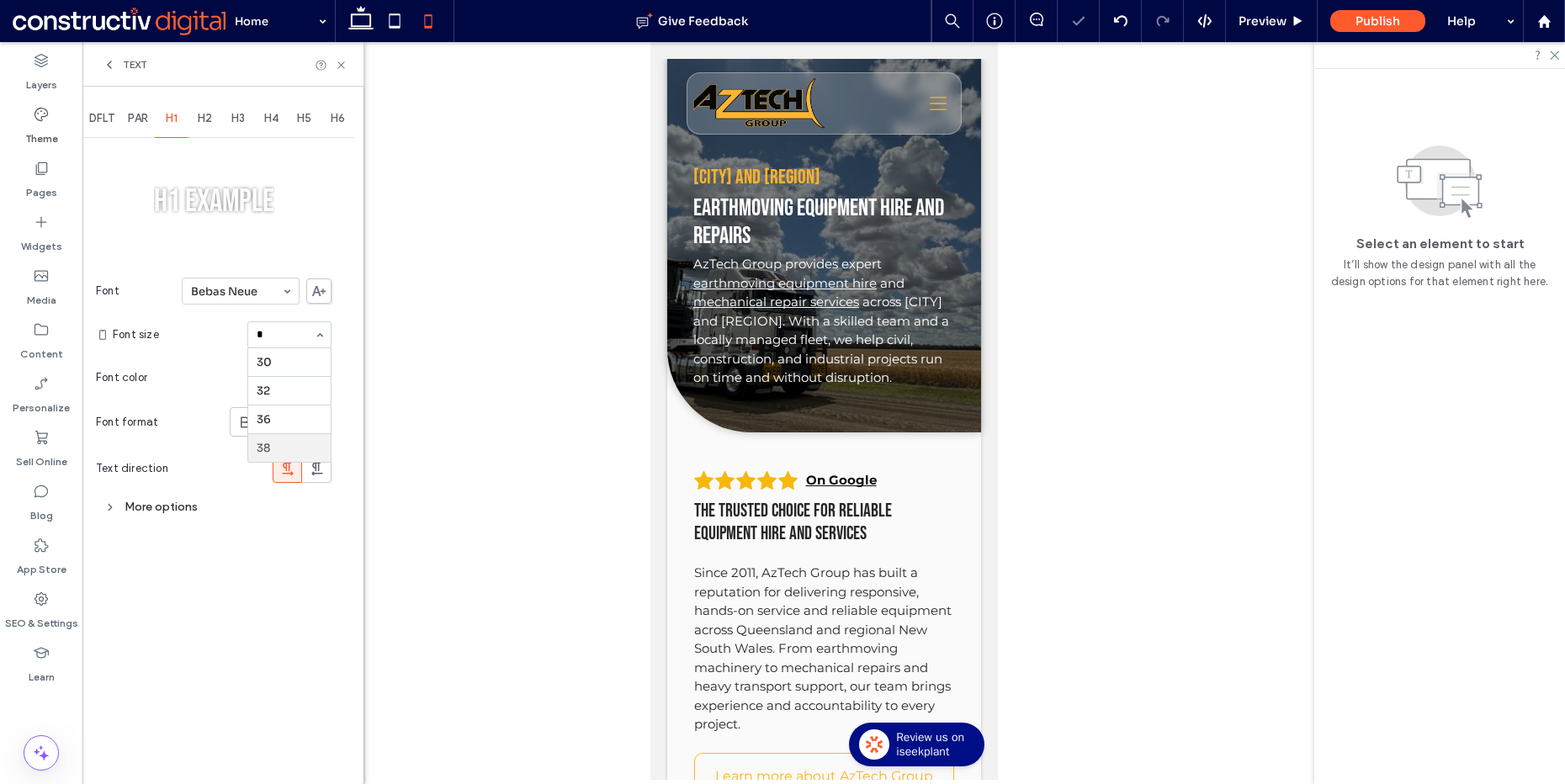type on "**" 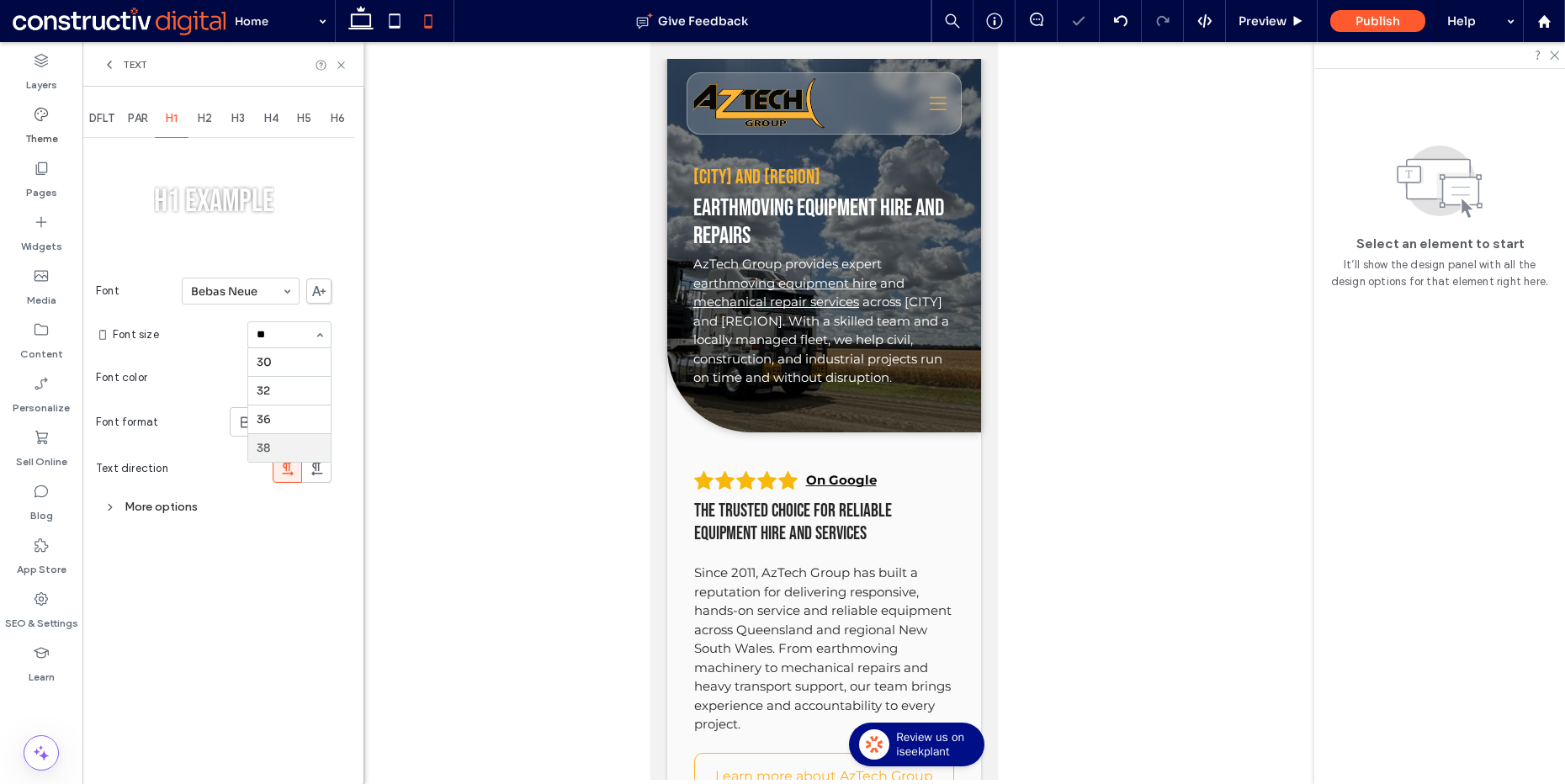 type 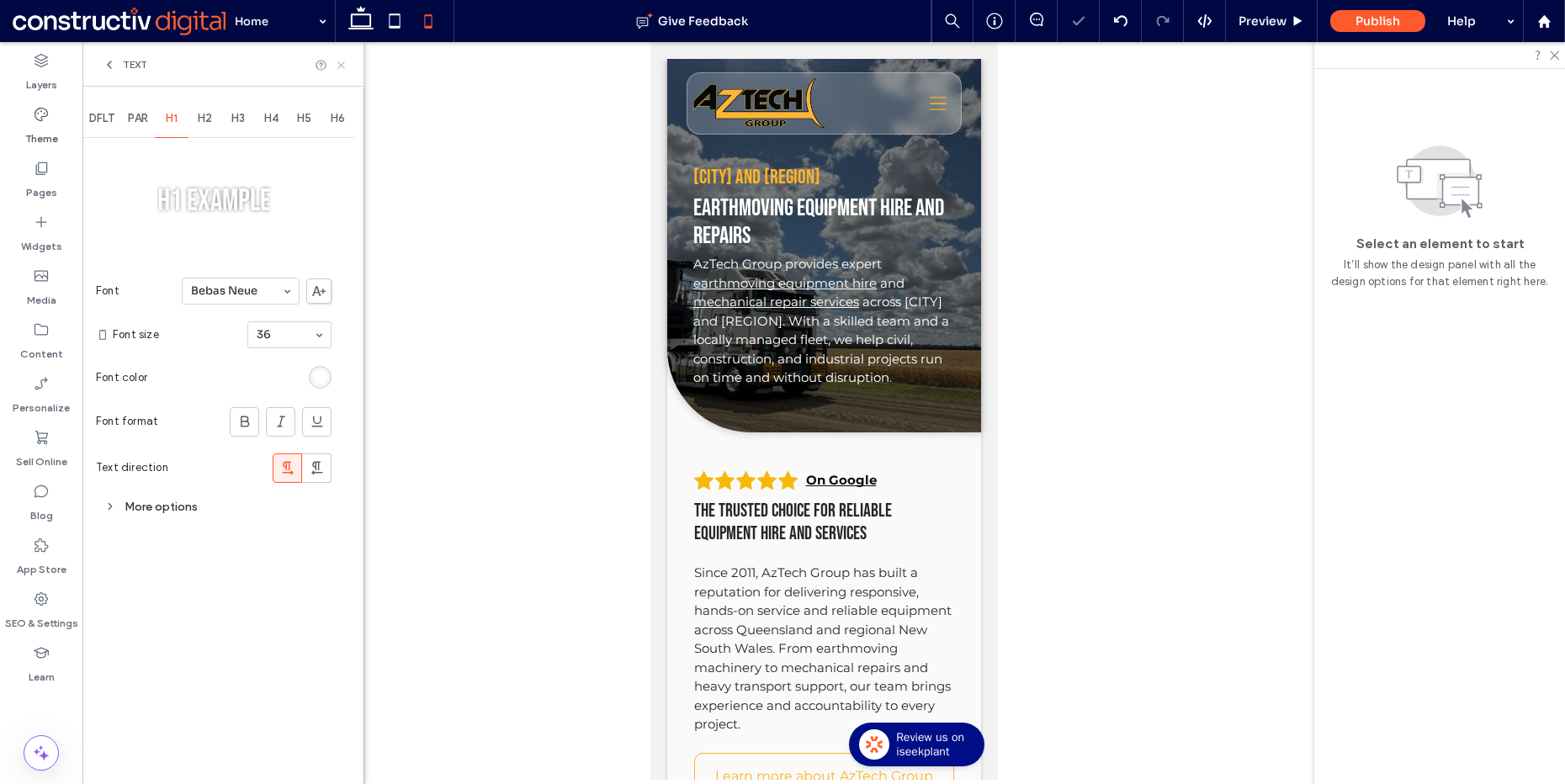 click 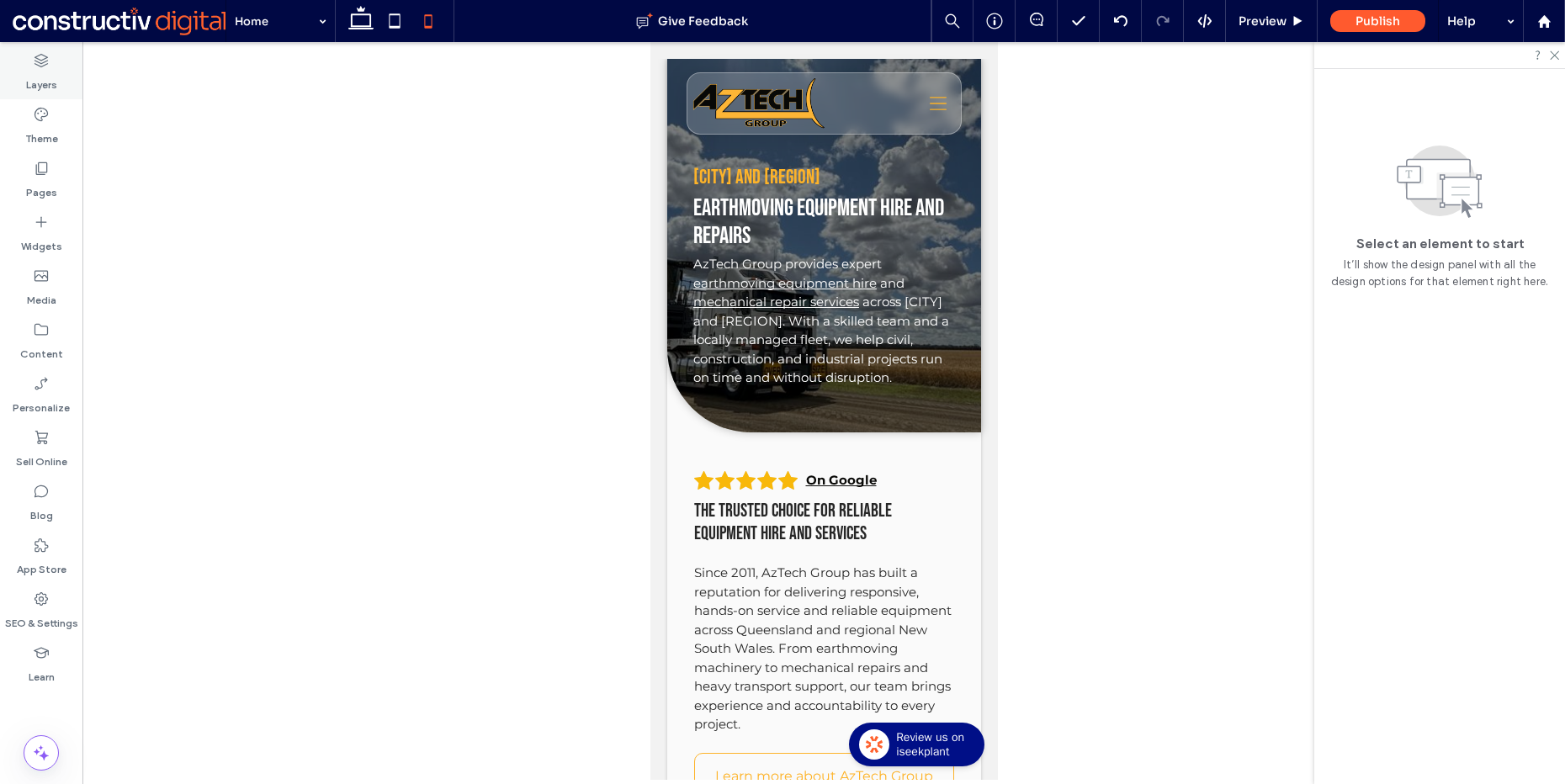 click on "Layers" at bounding box center (41, 81) 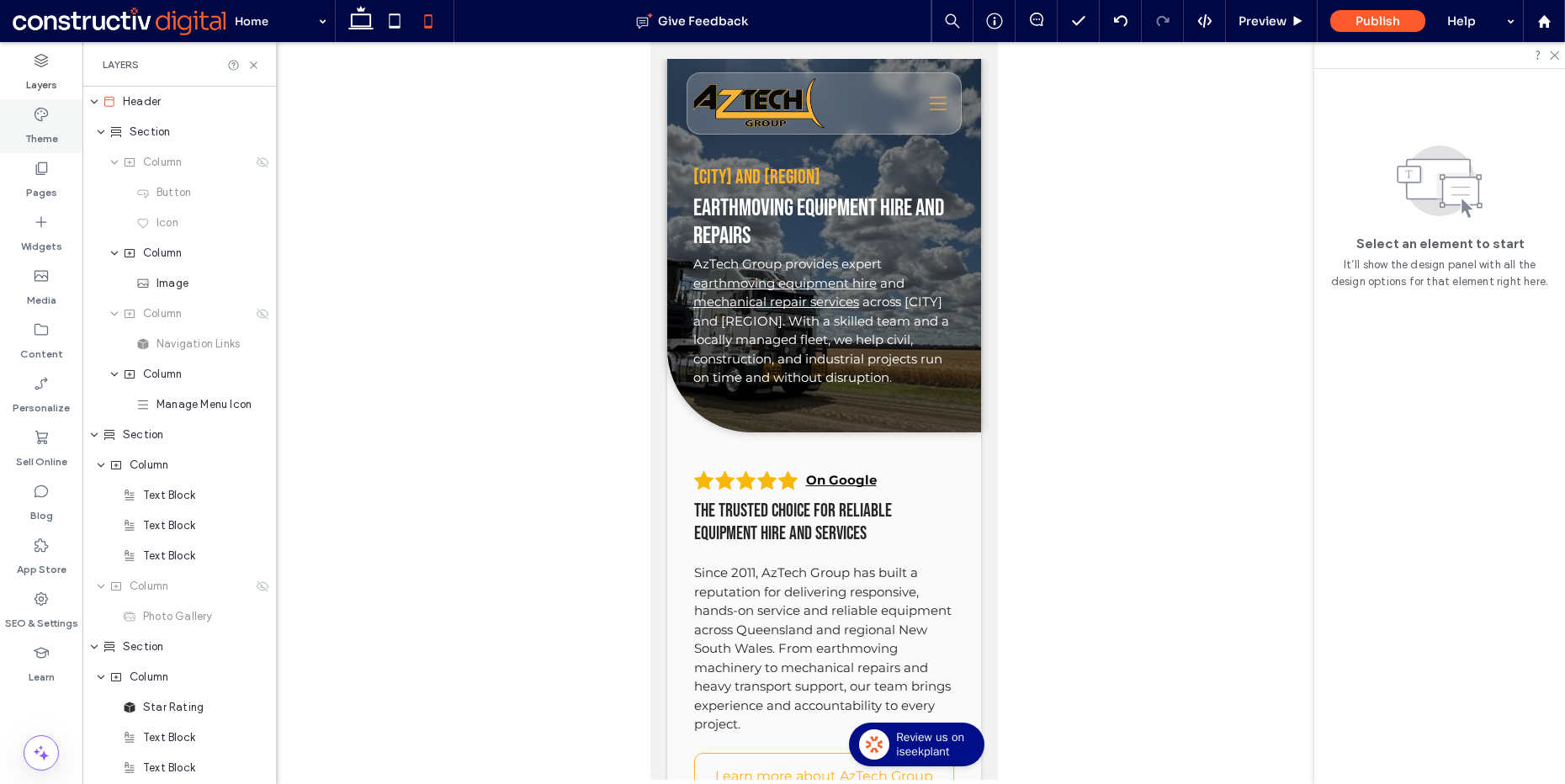 click on "Theme" at bounding box center [41, 135] 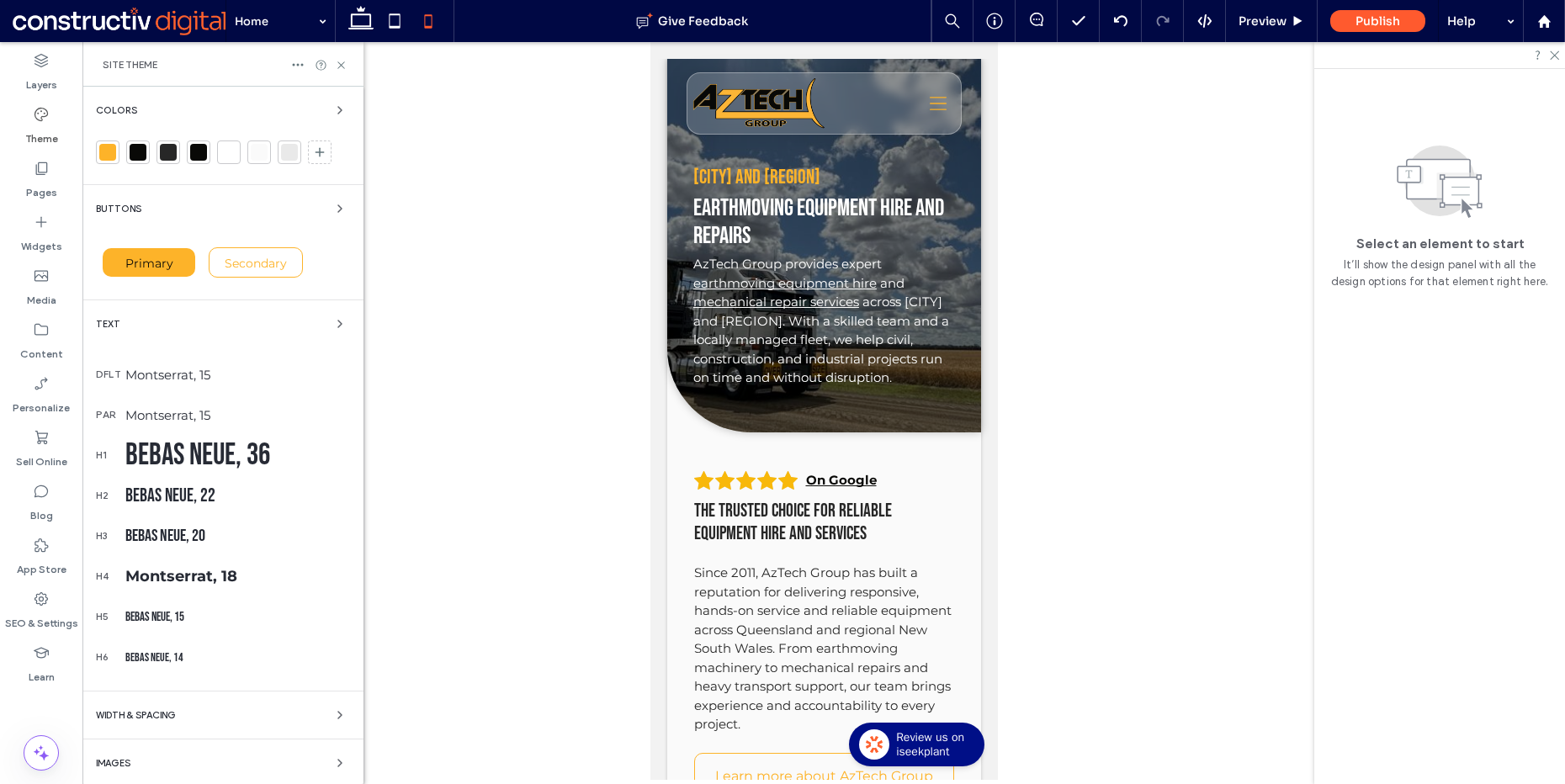click on "Bebas Neue, 22" at bounding box center (237, 495) 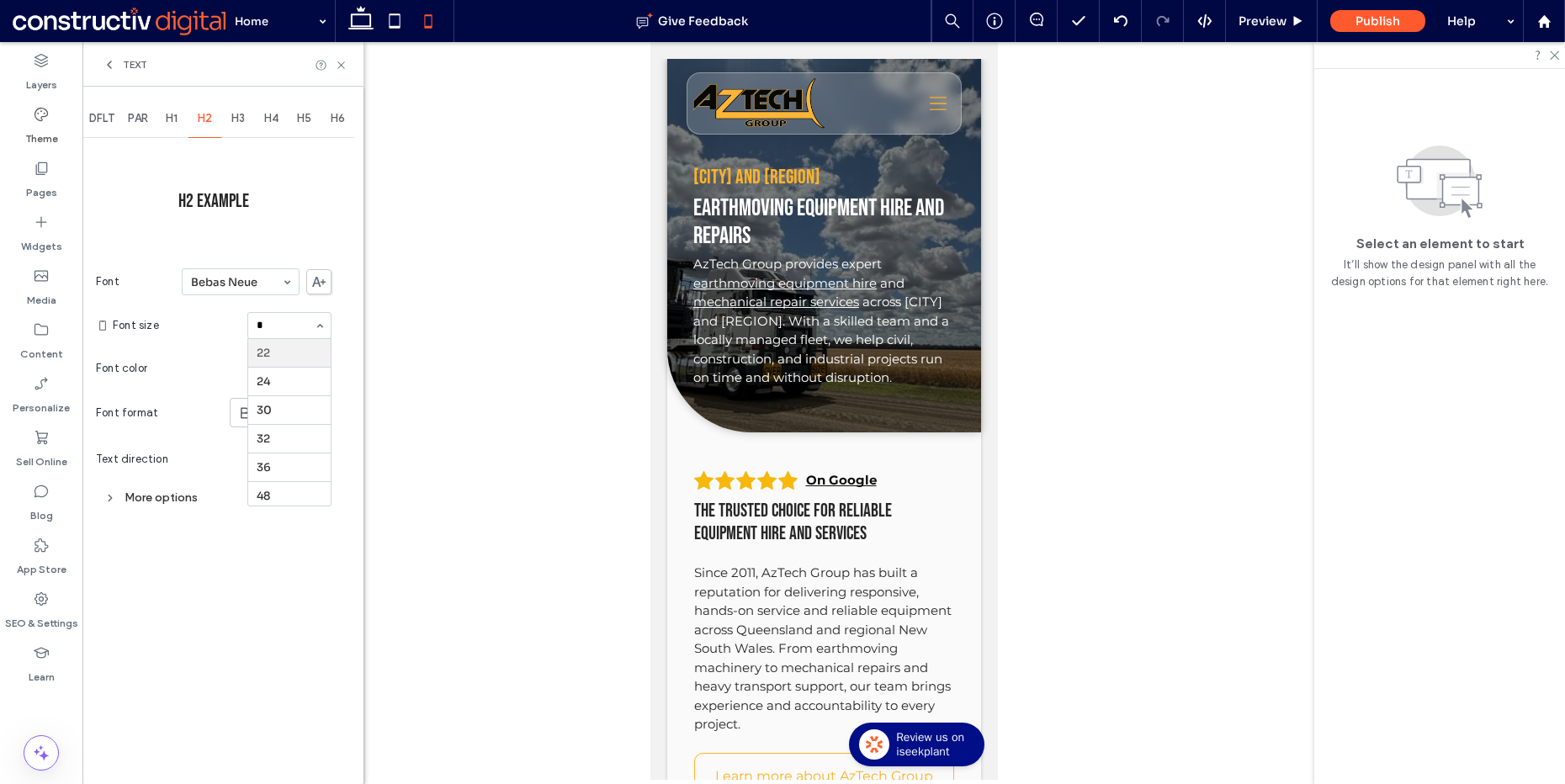 scroll, scrollTop: 0, scrollLeft: 0, axis: both 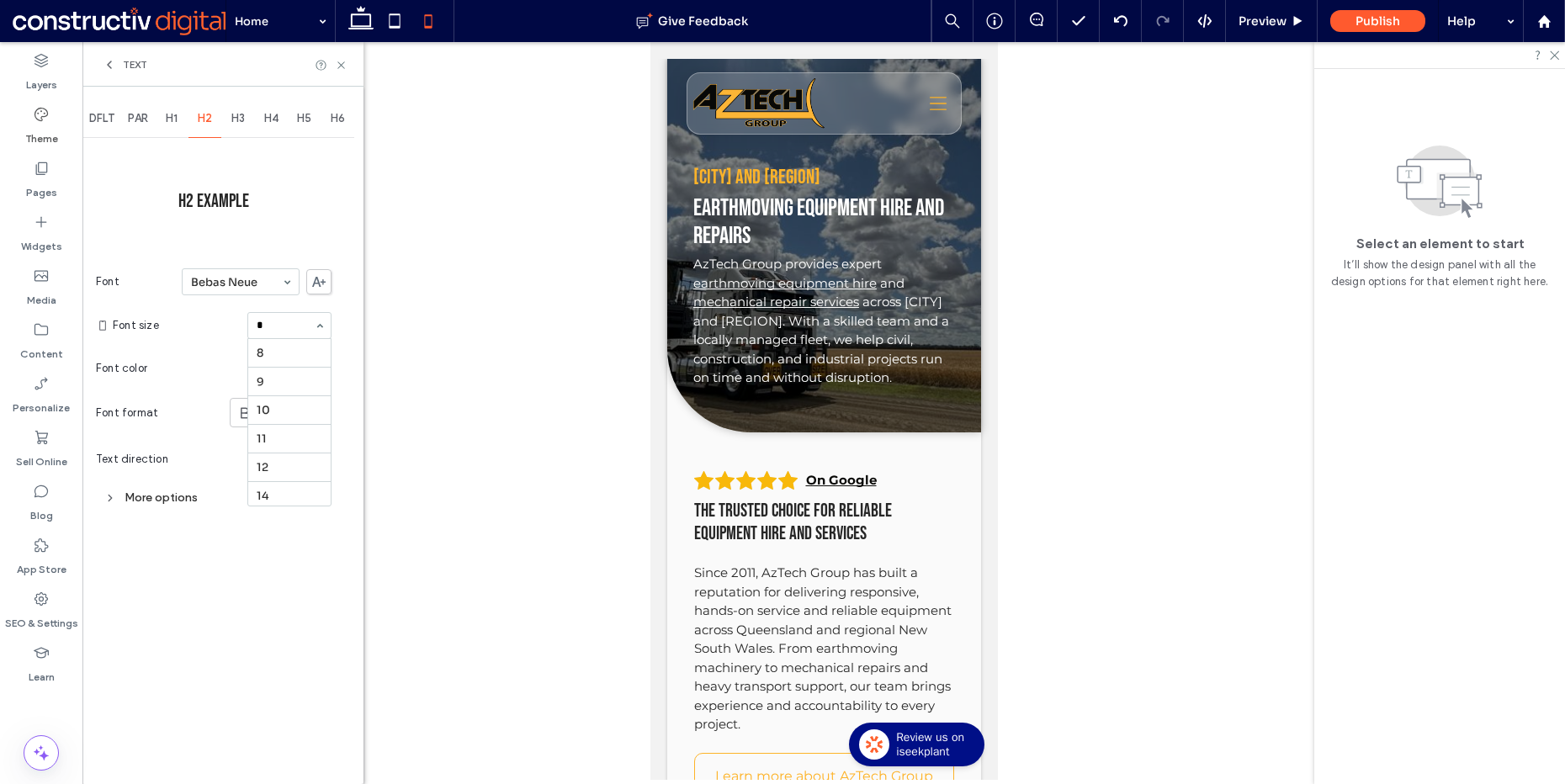 type on "**" 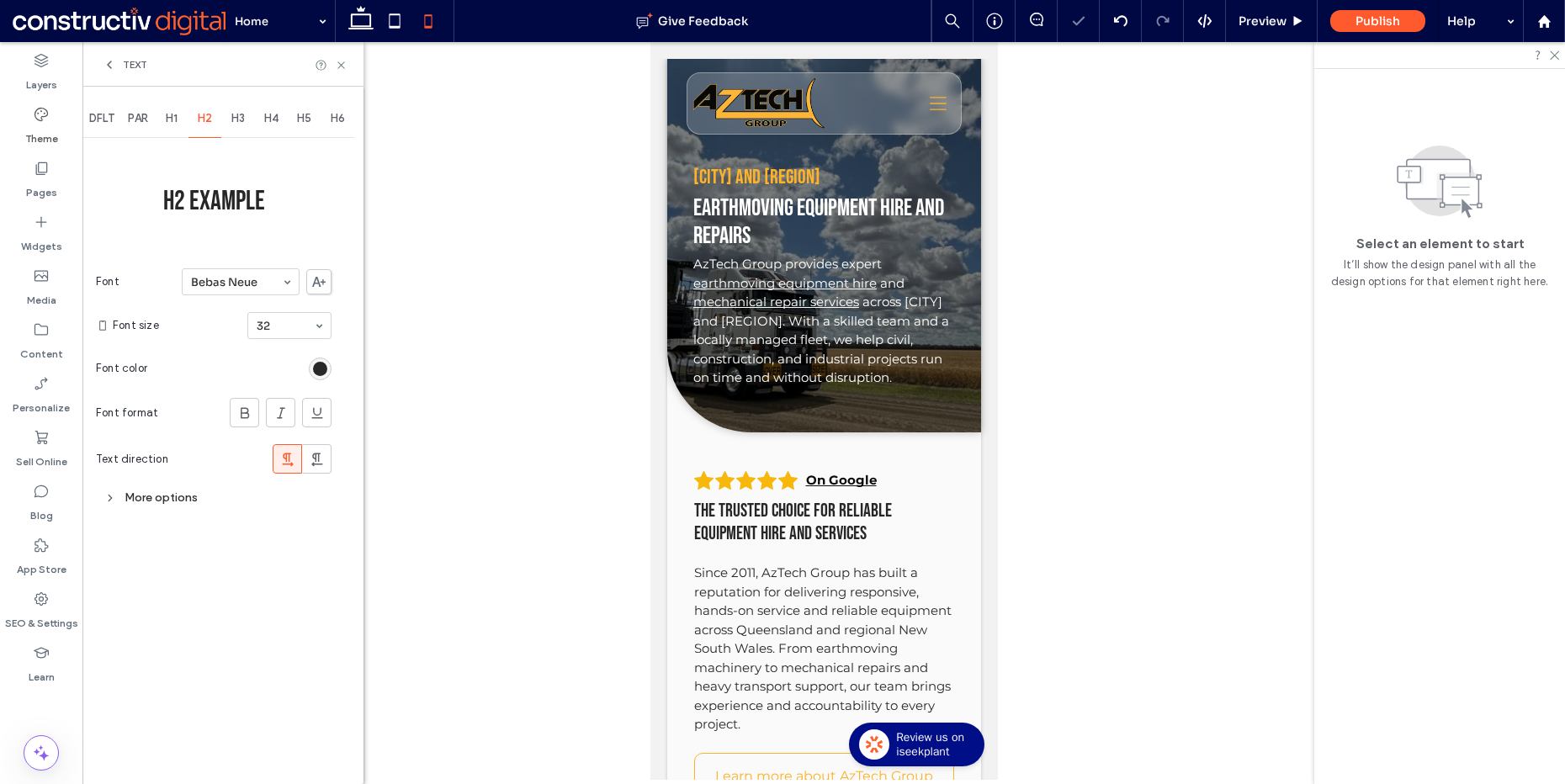 click at bounding box center [289, 326] 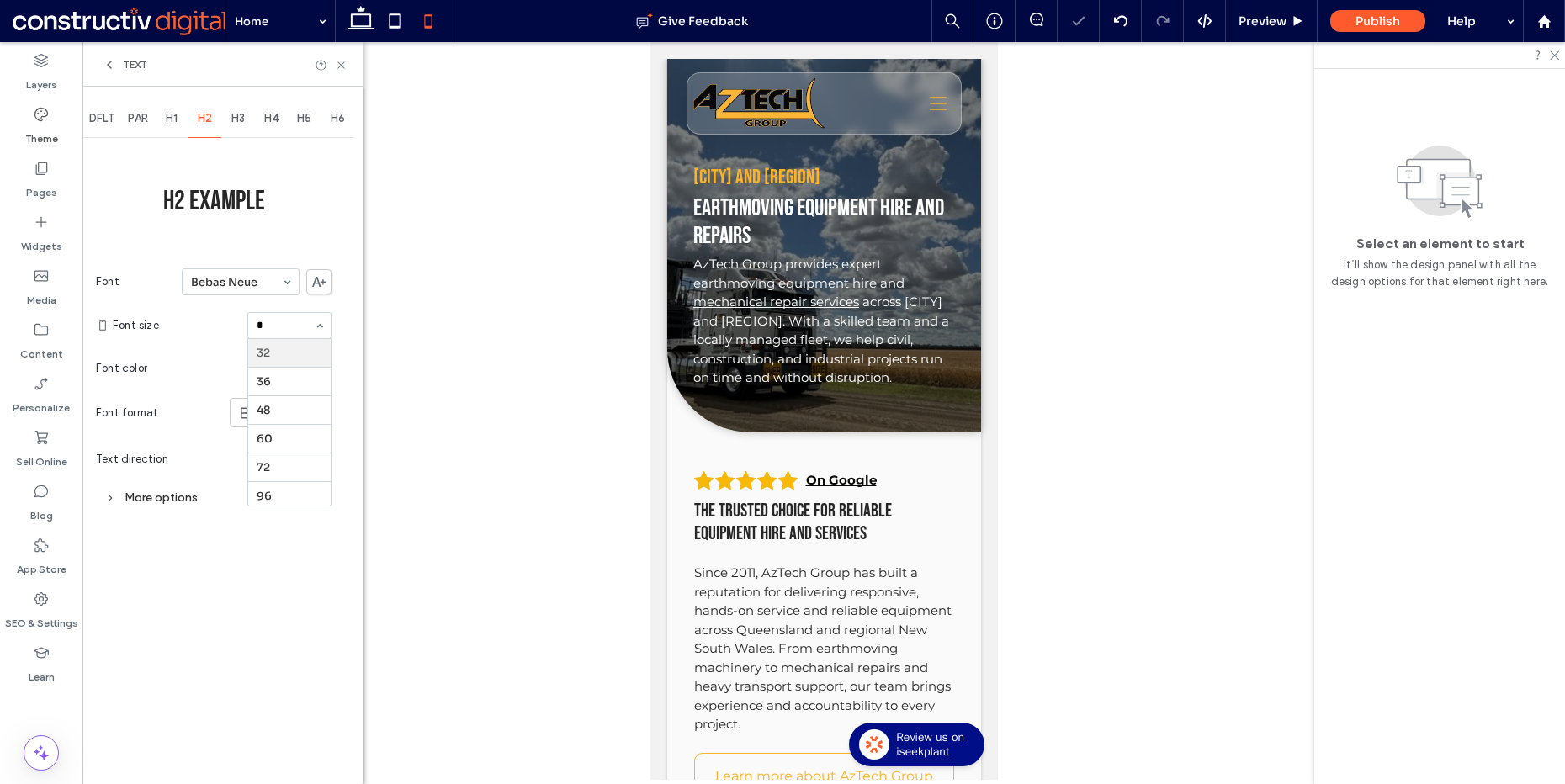 scroll, scrollTop: 0, scrollLeft: 0, axis: both 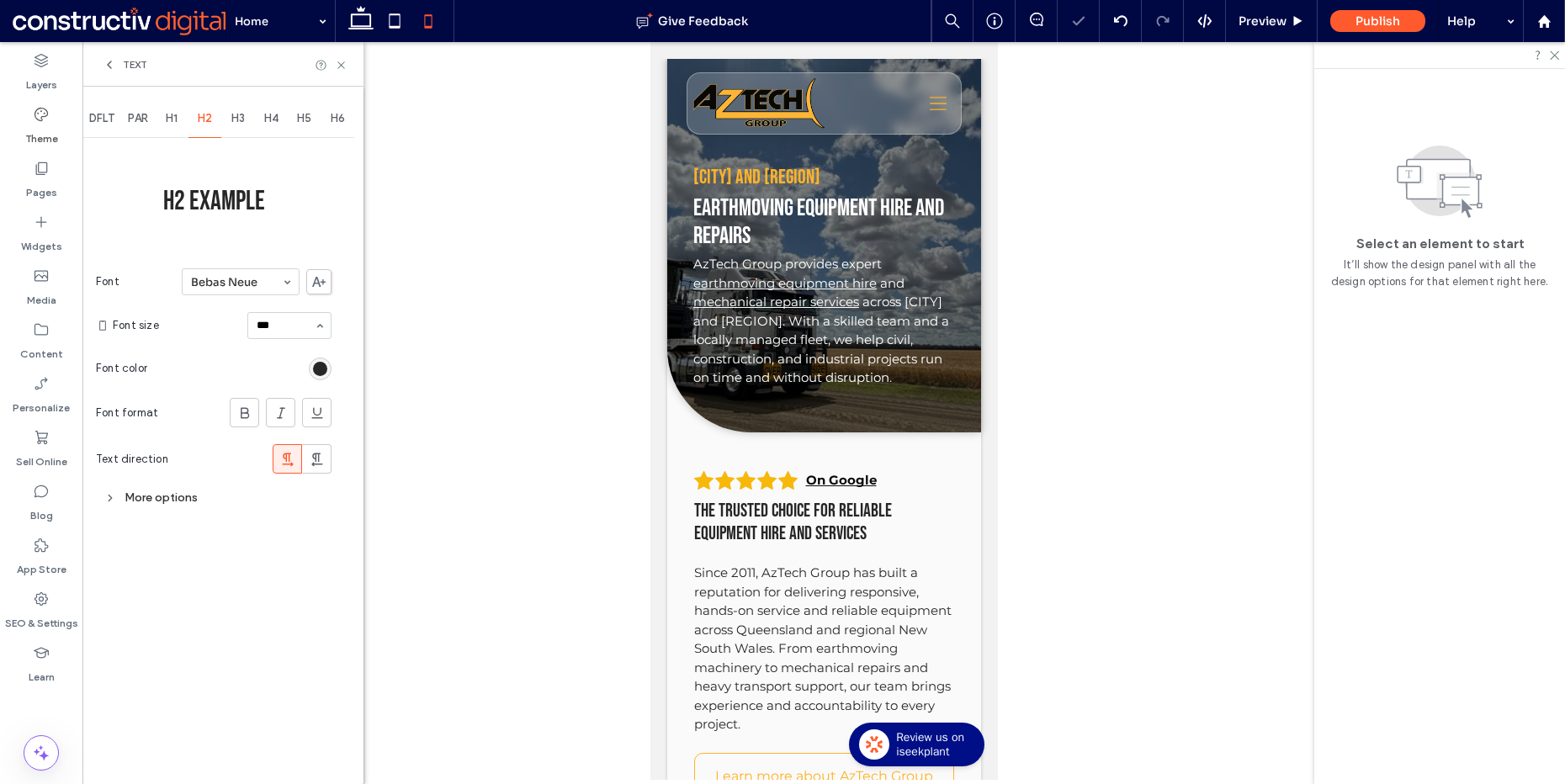 click on "***" at bounding box center [285, 326] 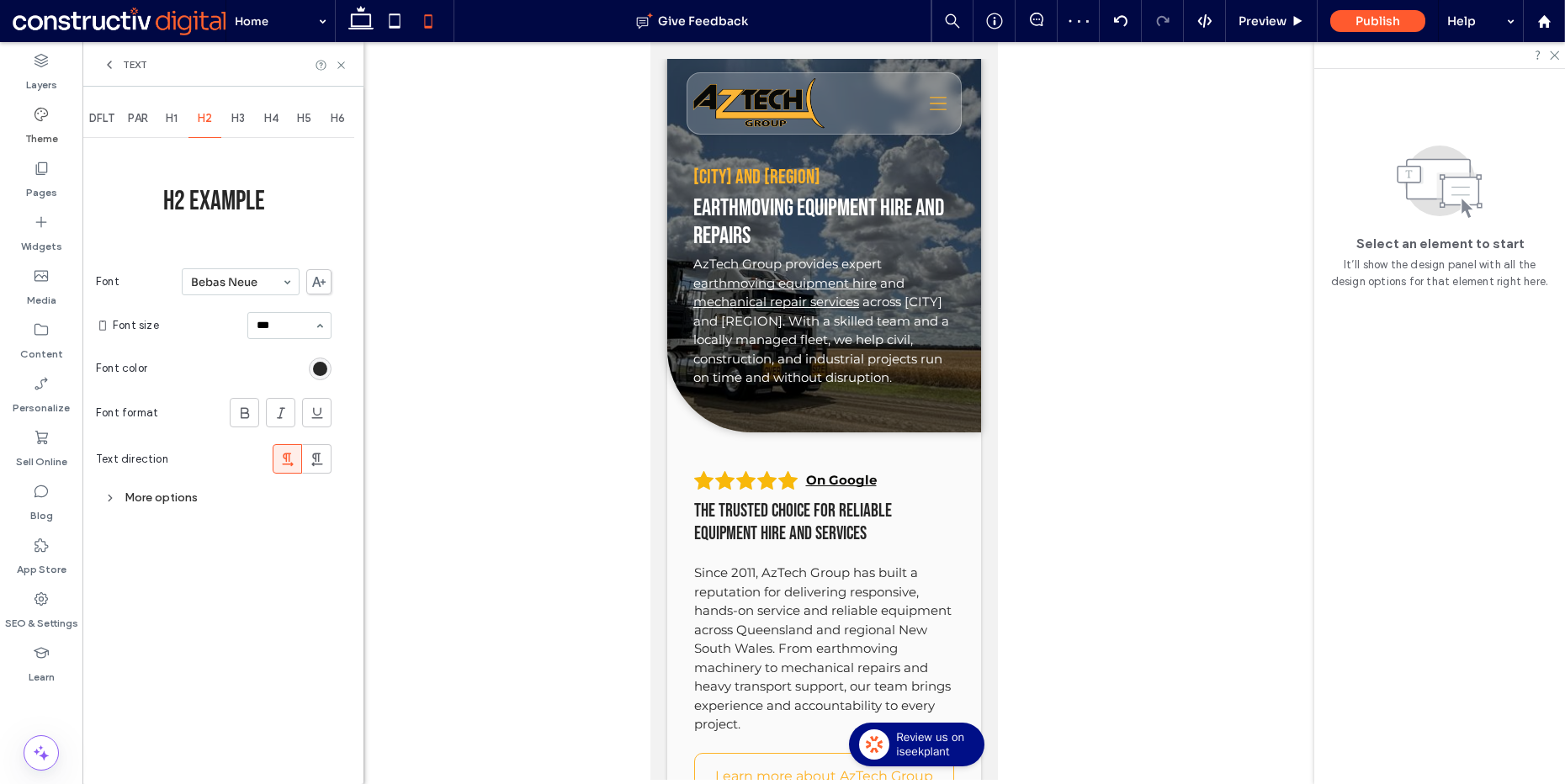 click on "***" at bounding box center (285, 326) 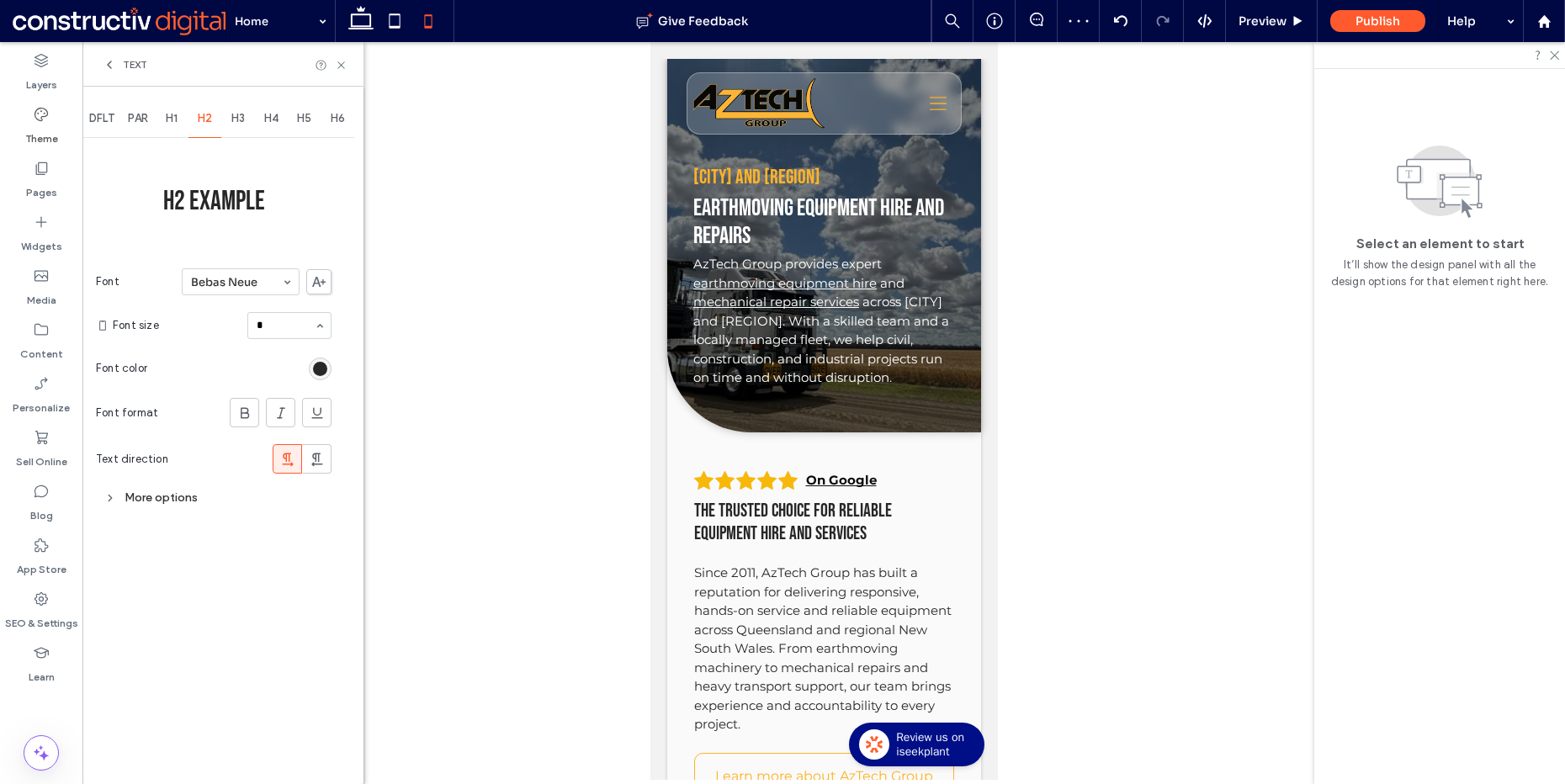 type on "**" 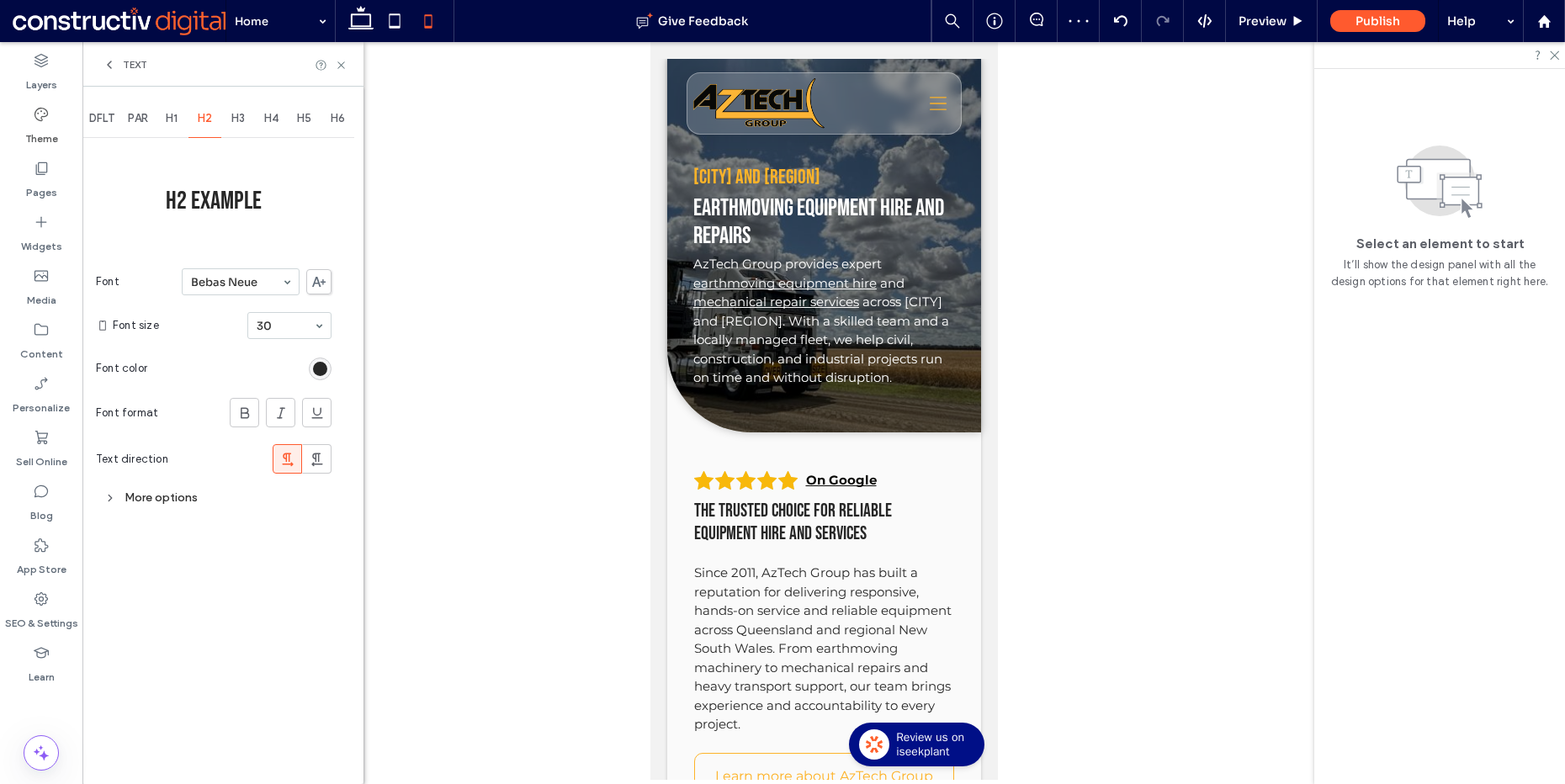 click at bounding box center [285, 326] 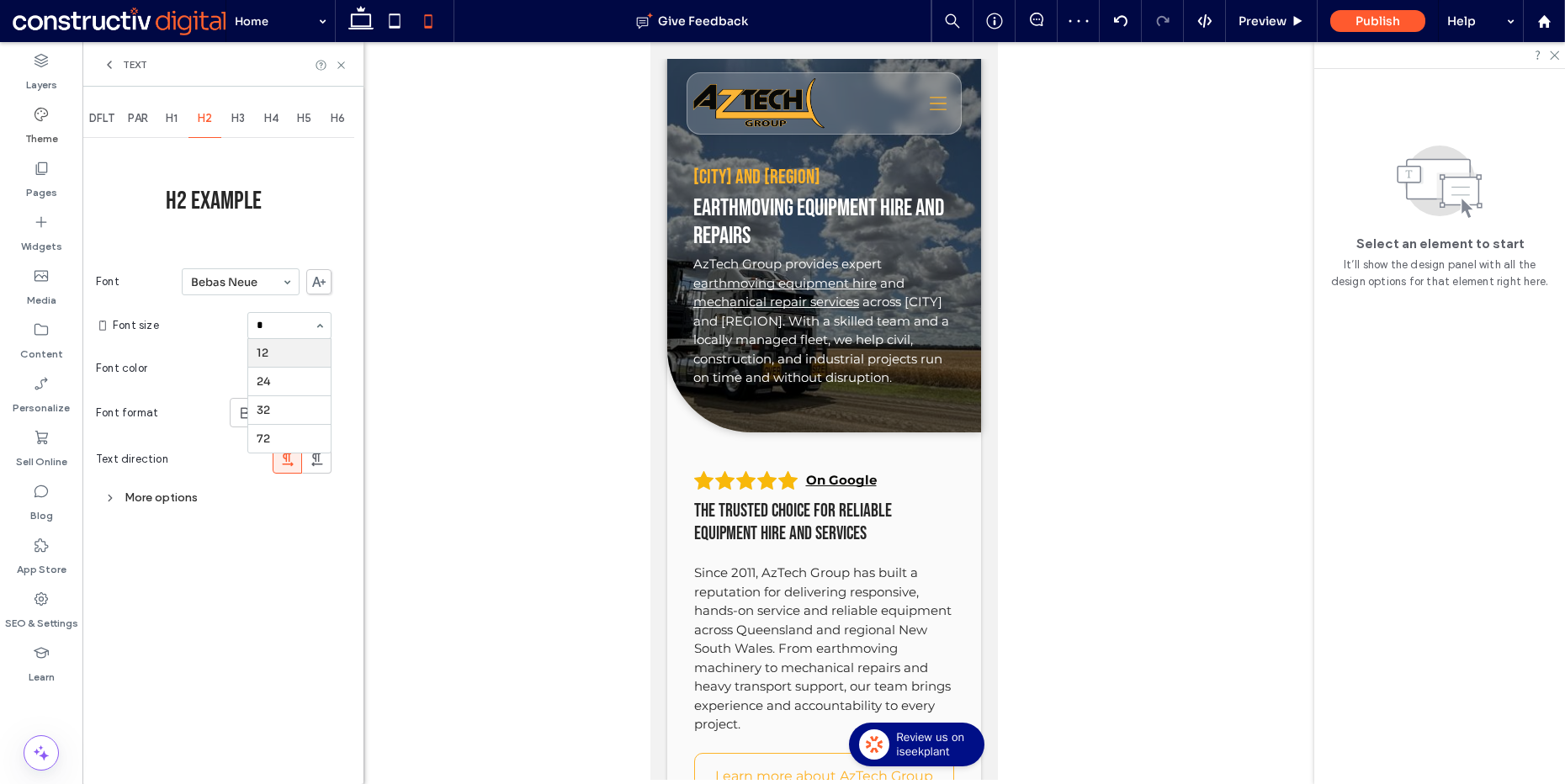 scroll, scrollTop: 0, scrollLeft: 0, axis: both 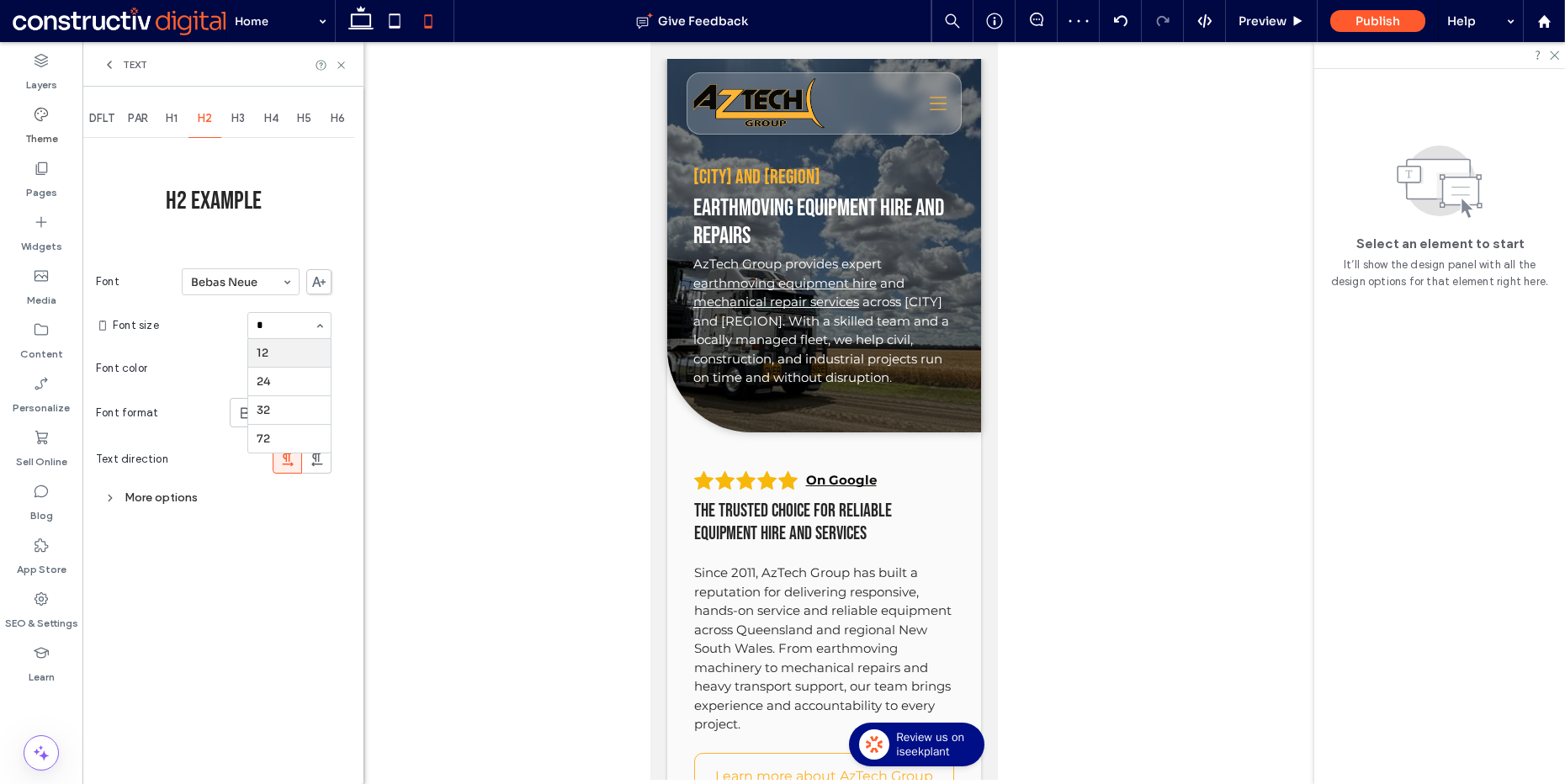 type on "**" 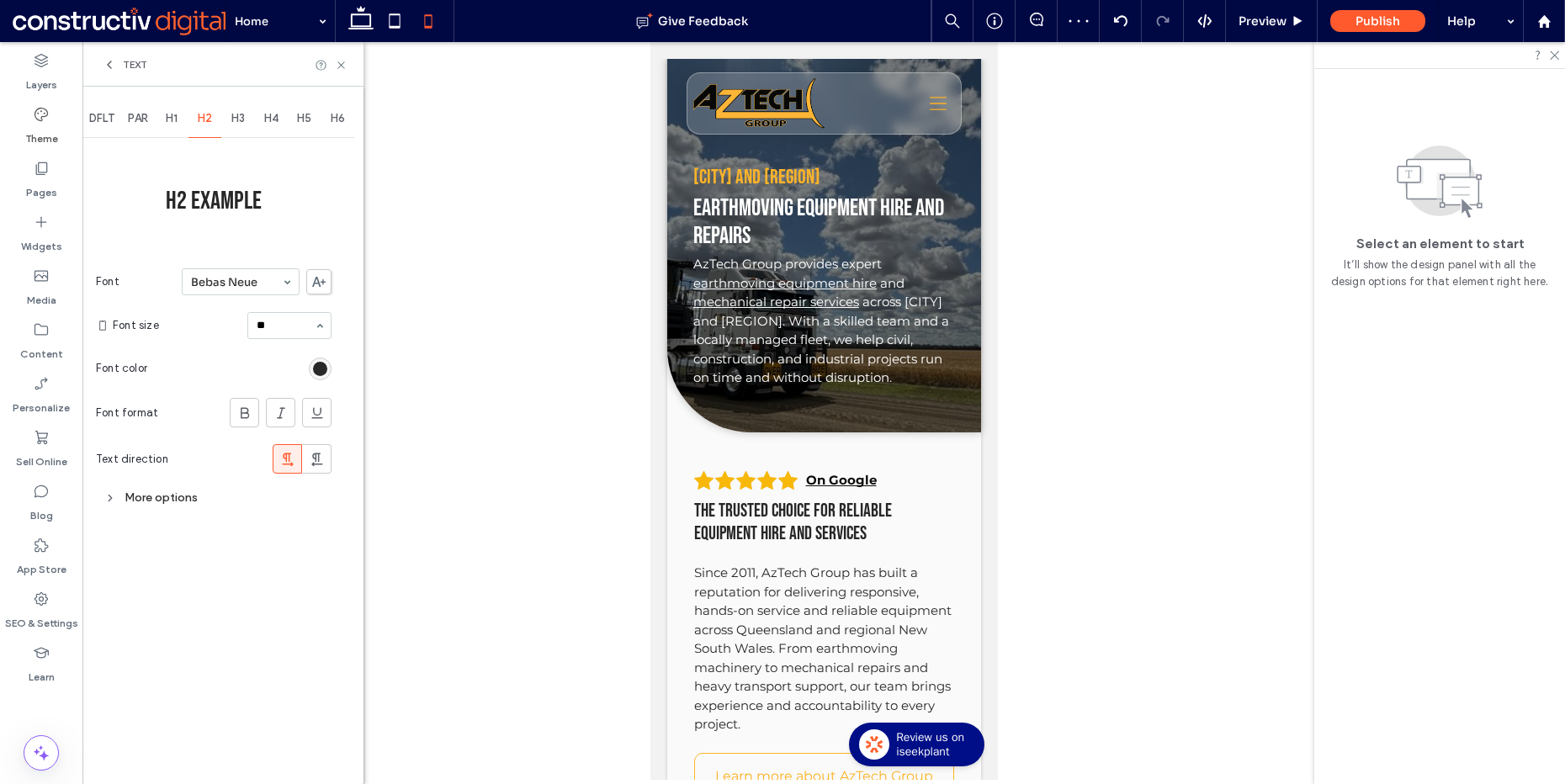 type 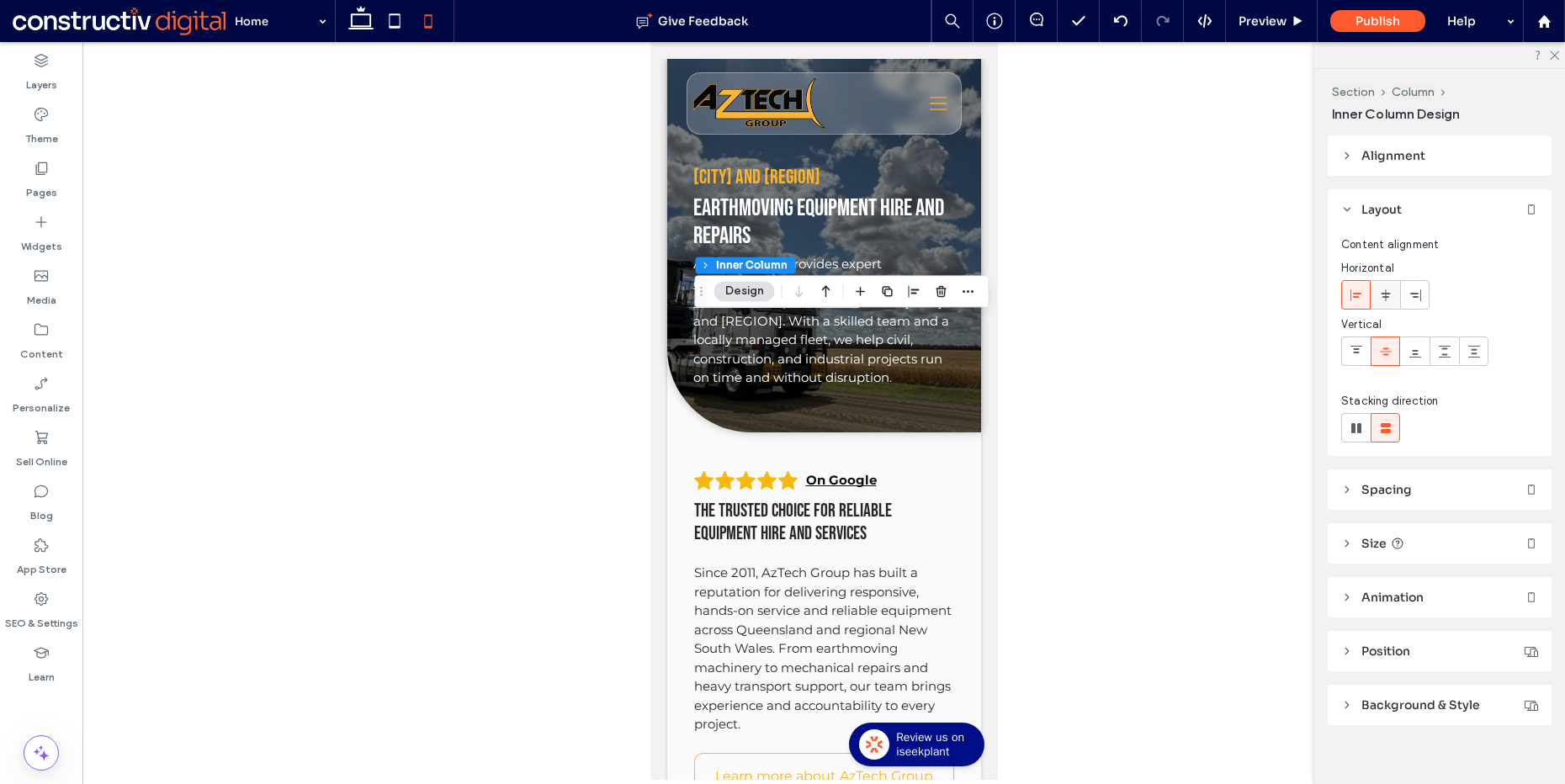 click 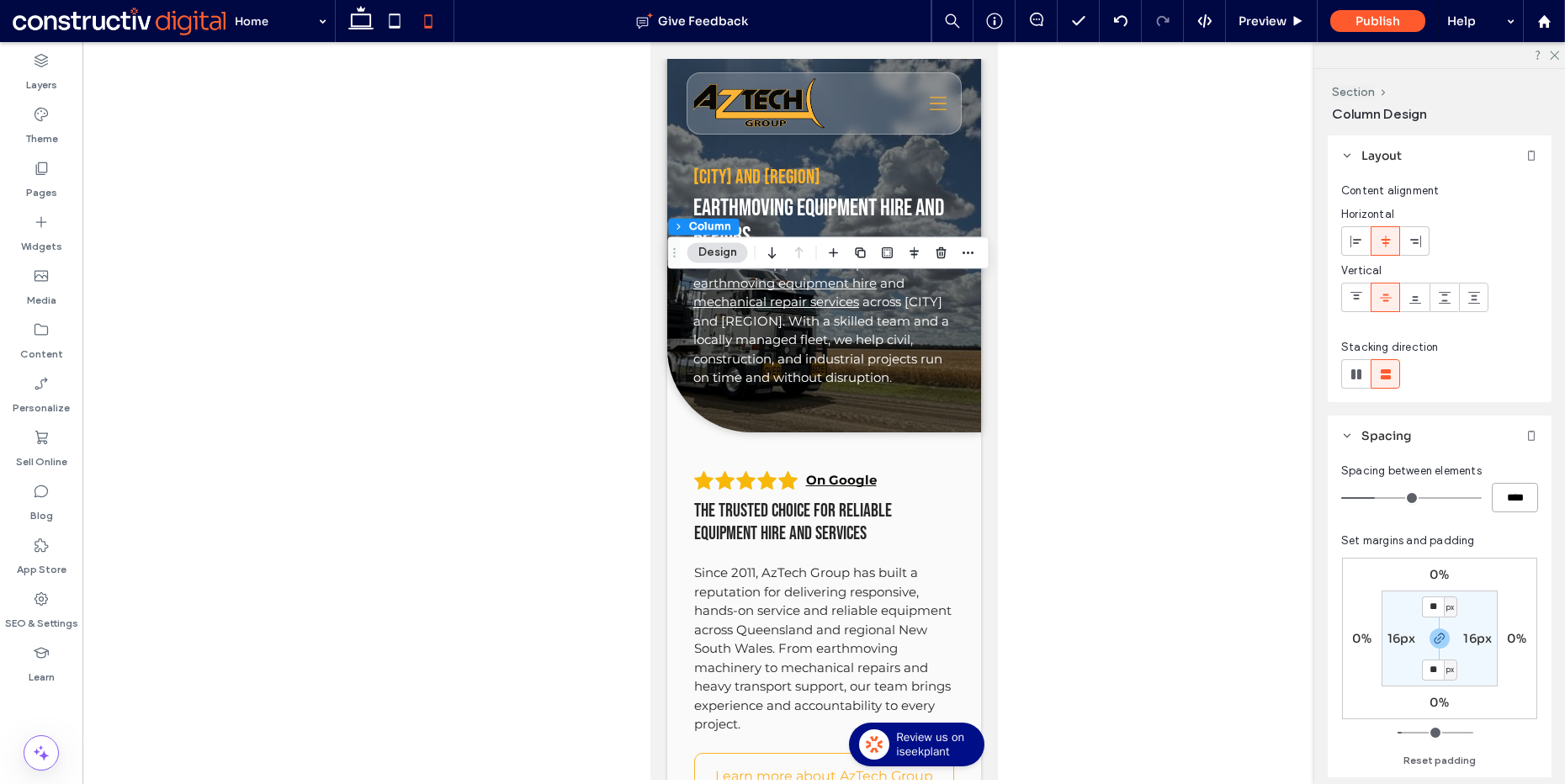 click on "****" at bounding box center (1515, 497) 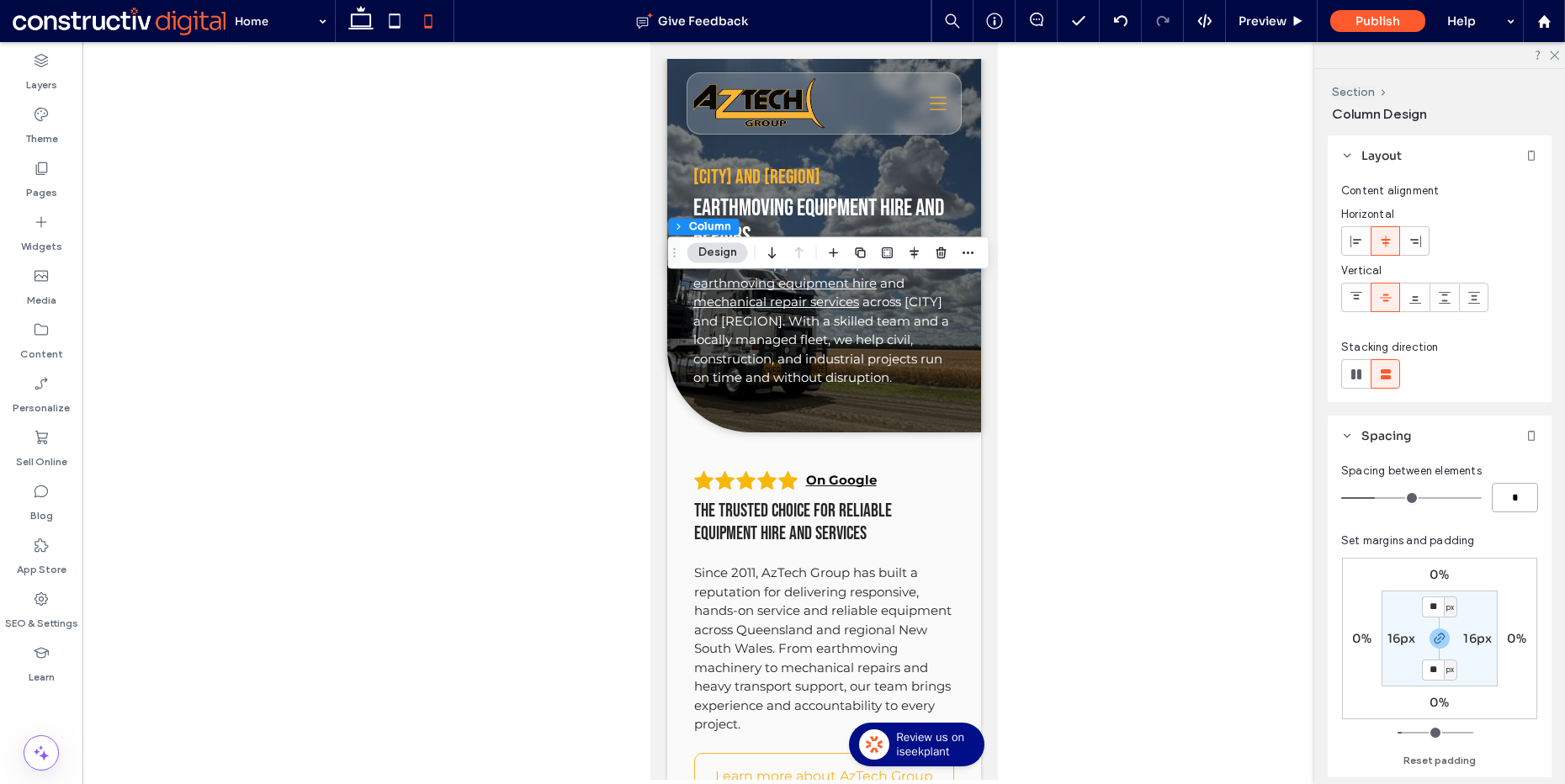 type on "*" 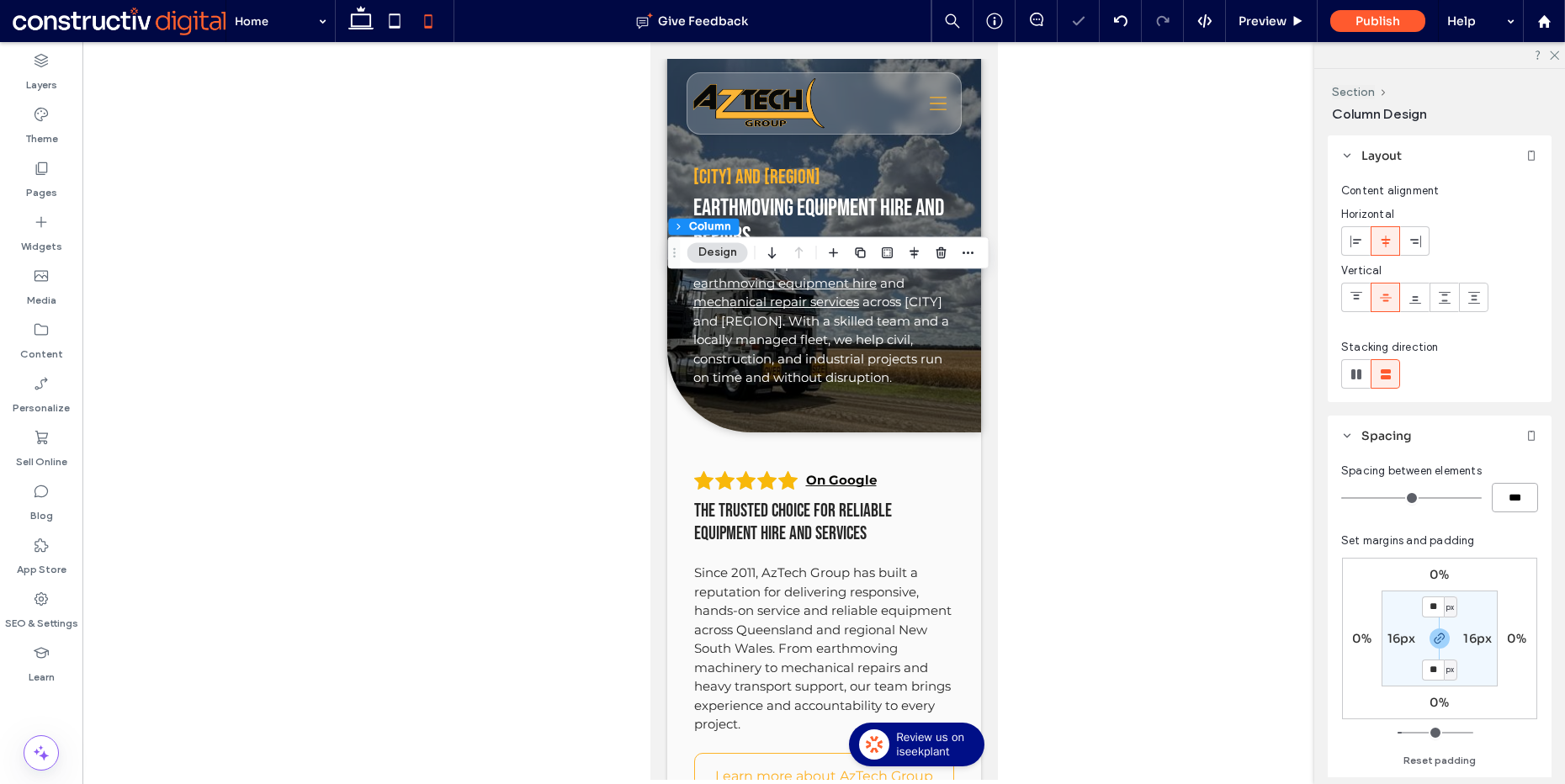 click on "***" at bounding box center [1515, 497] 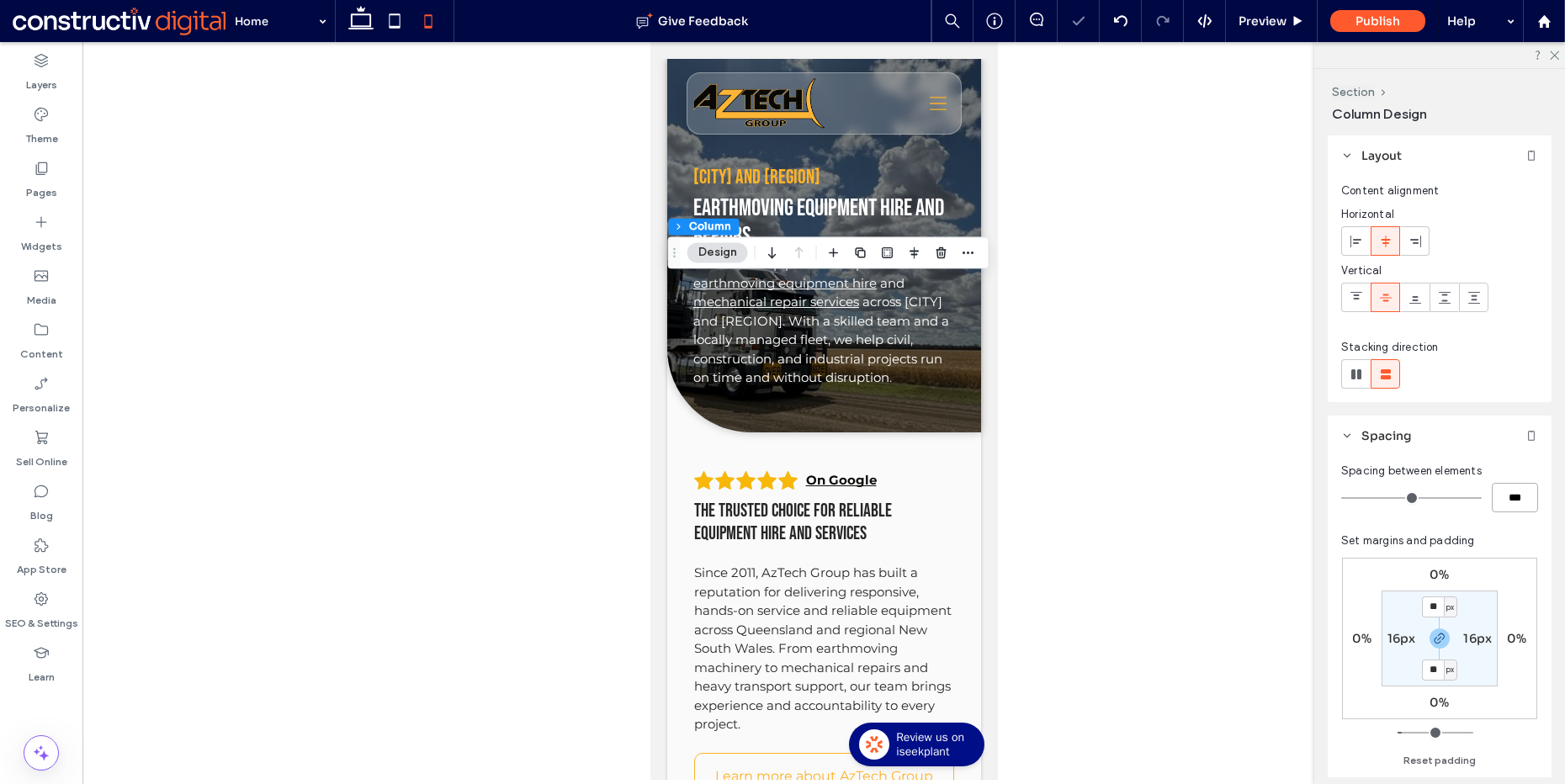 click on "***" at bounding box center [1515, 497] 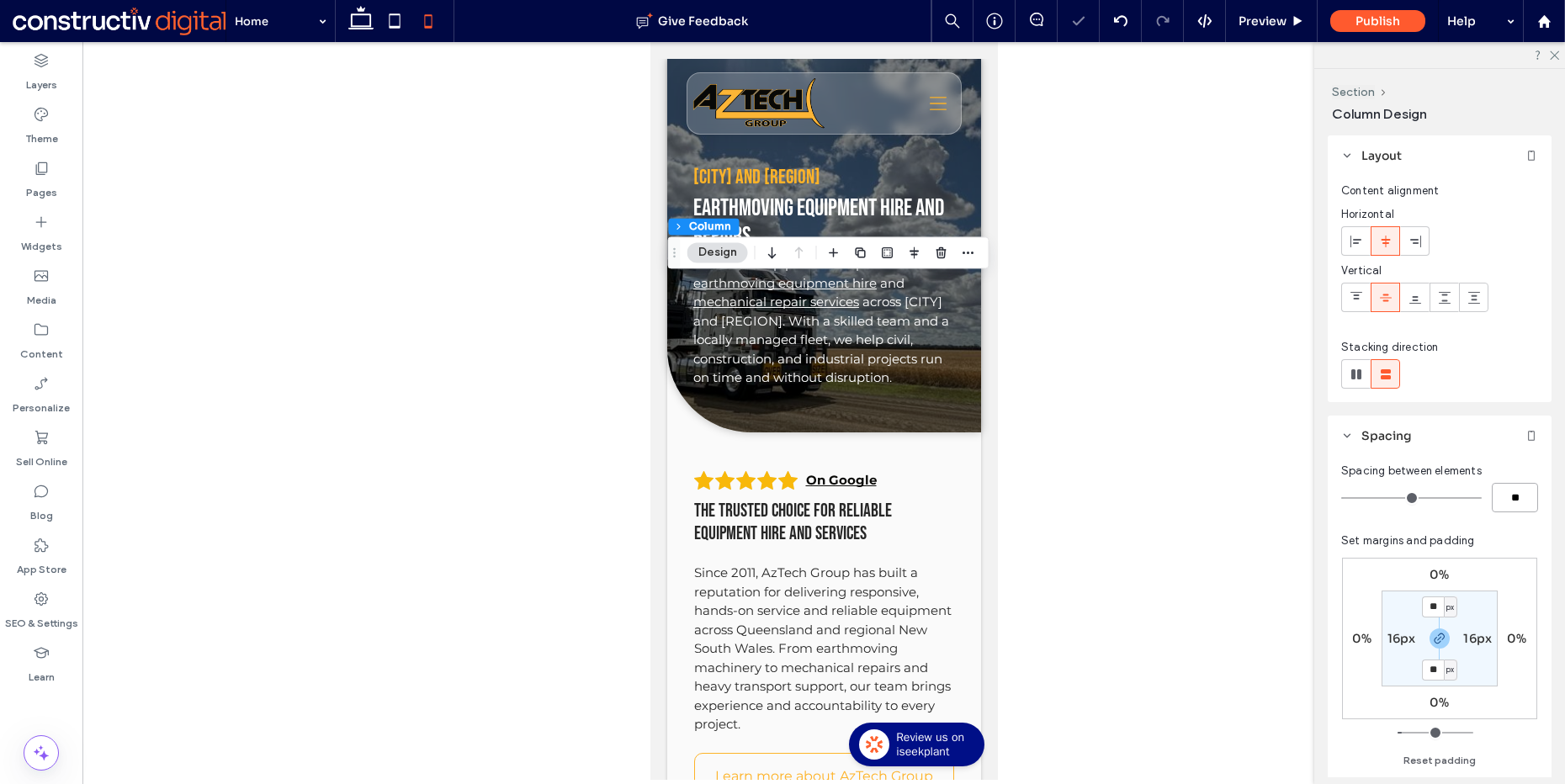 type on "**" 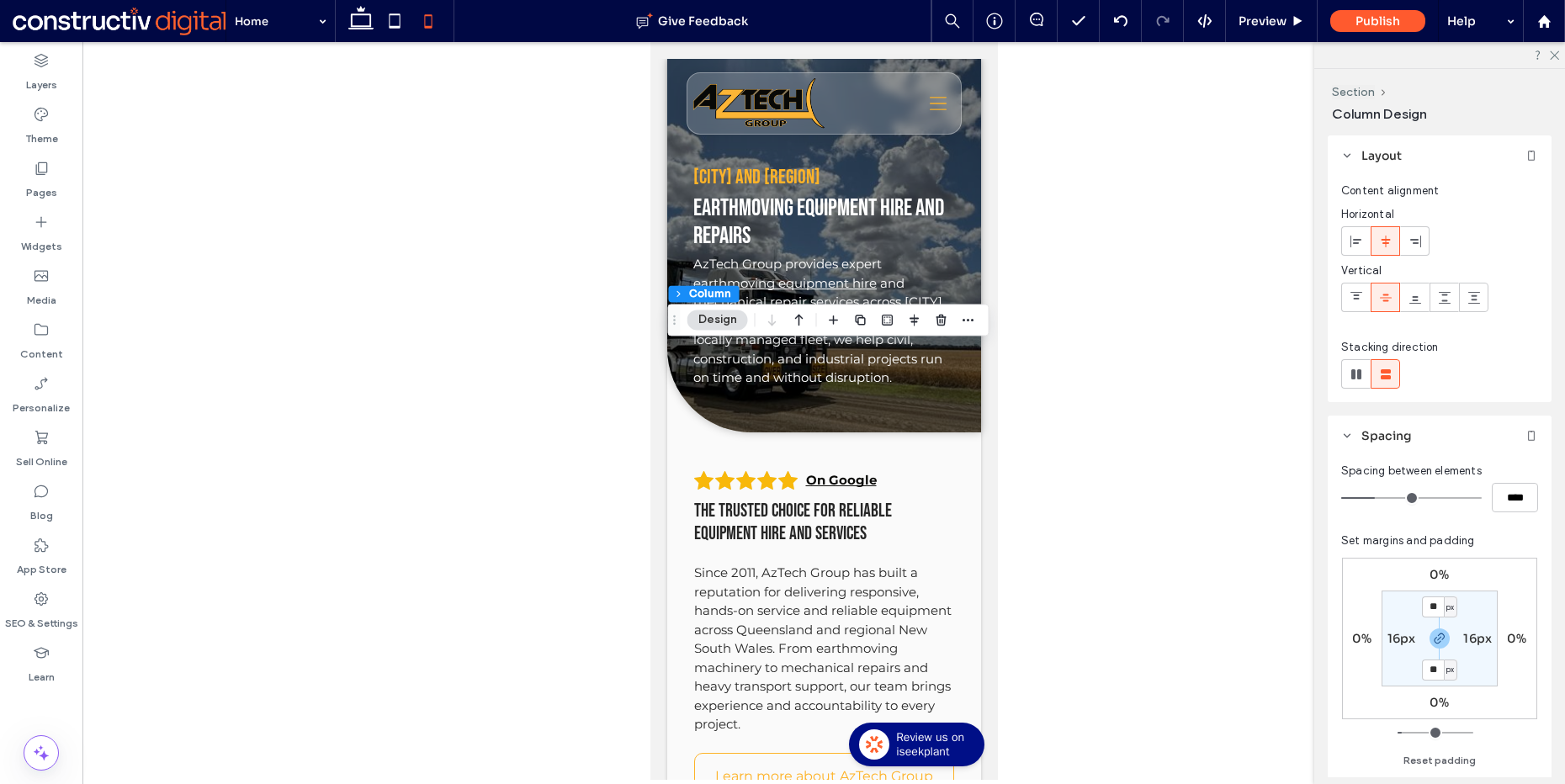 click on "16px" at bounding box center (1402, 638) 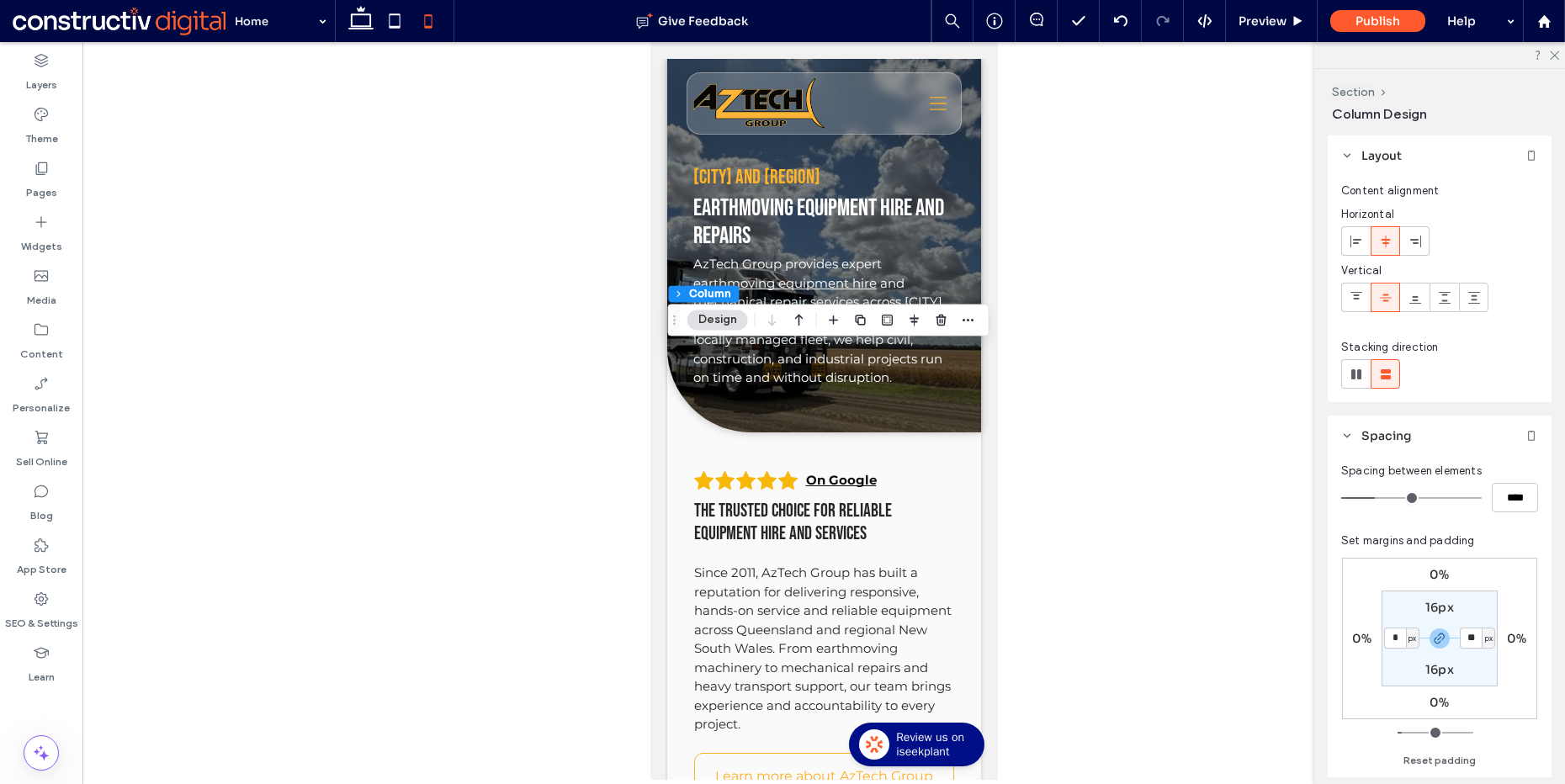 type on "*" 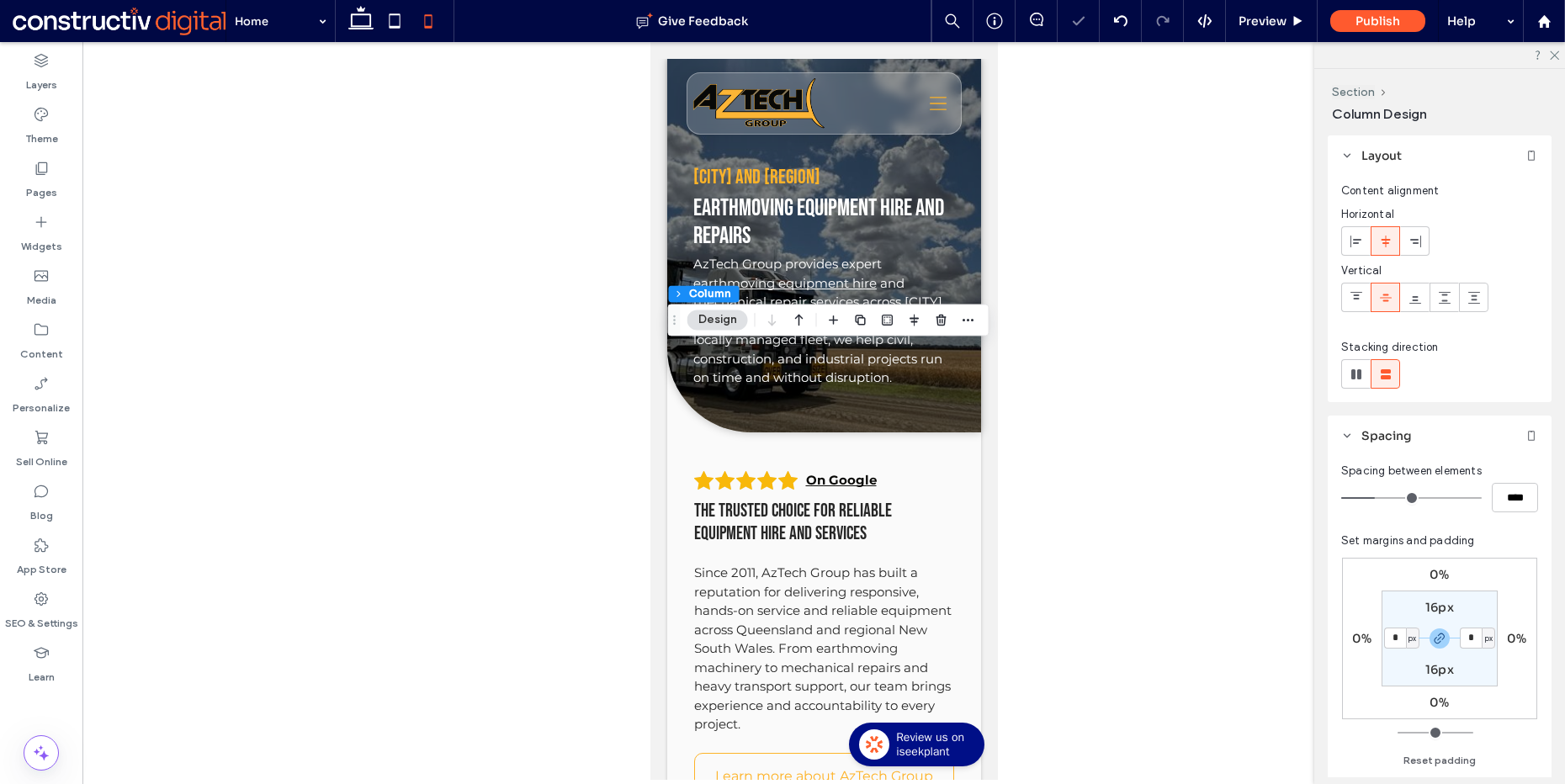 click on "16px" at bounding box center [1440, 607] 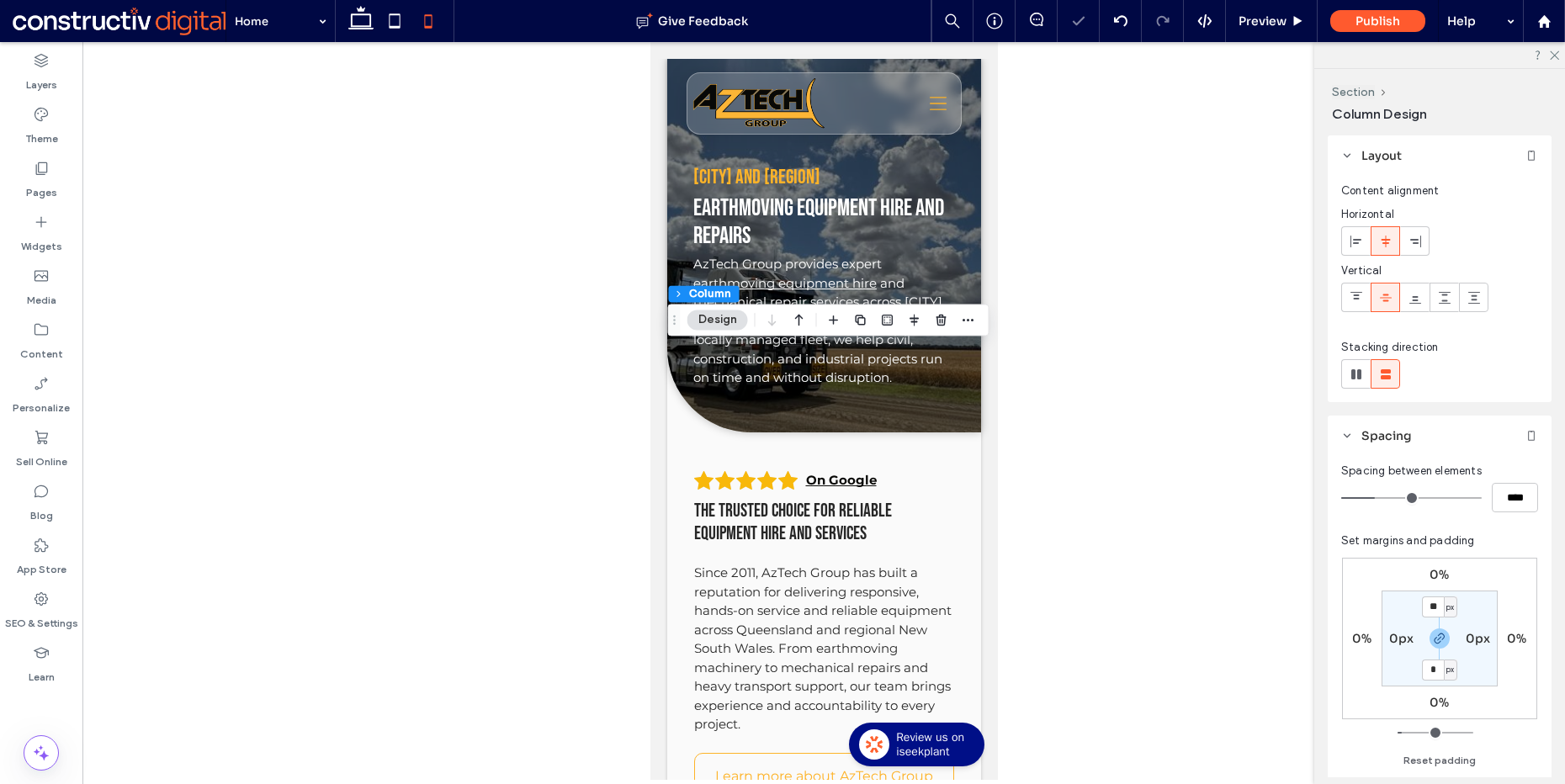 type on "*" 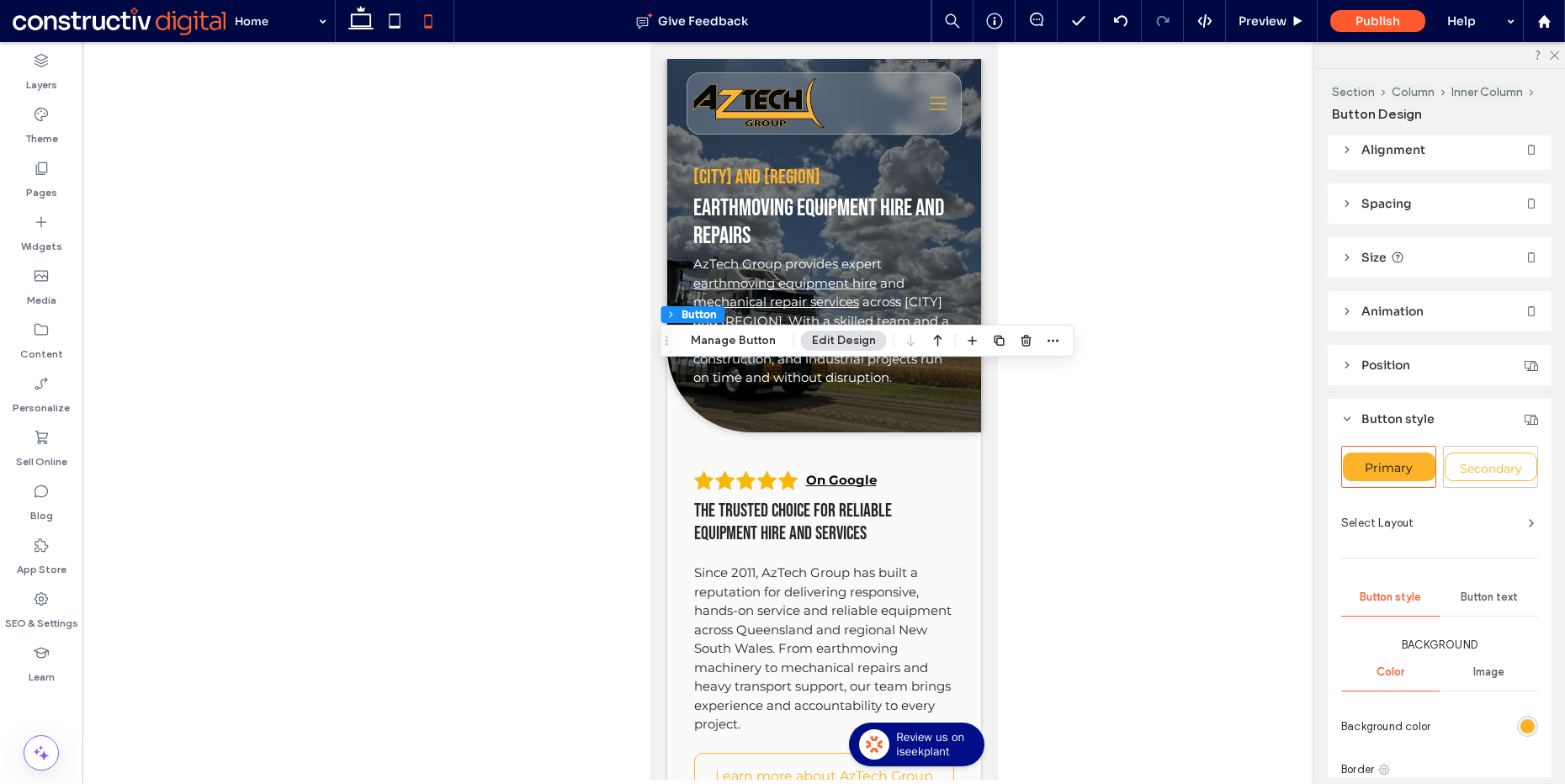 scroll, scrollTop: 0, scrollLeft: 0, axis: both 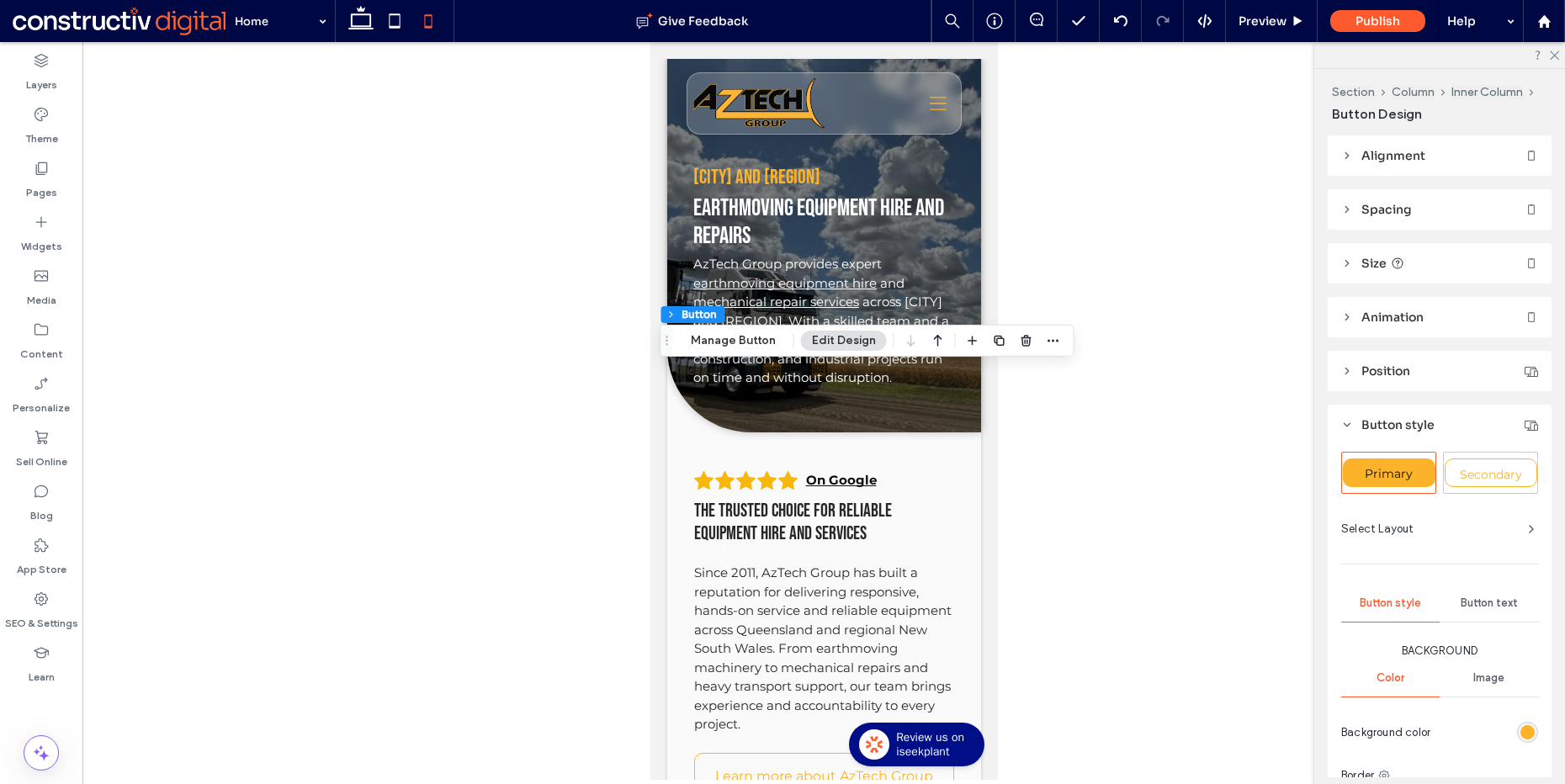 click on "Size" at bounding box center (1374, 263) 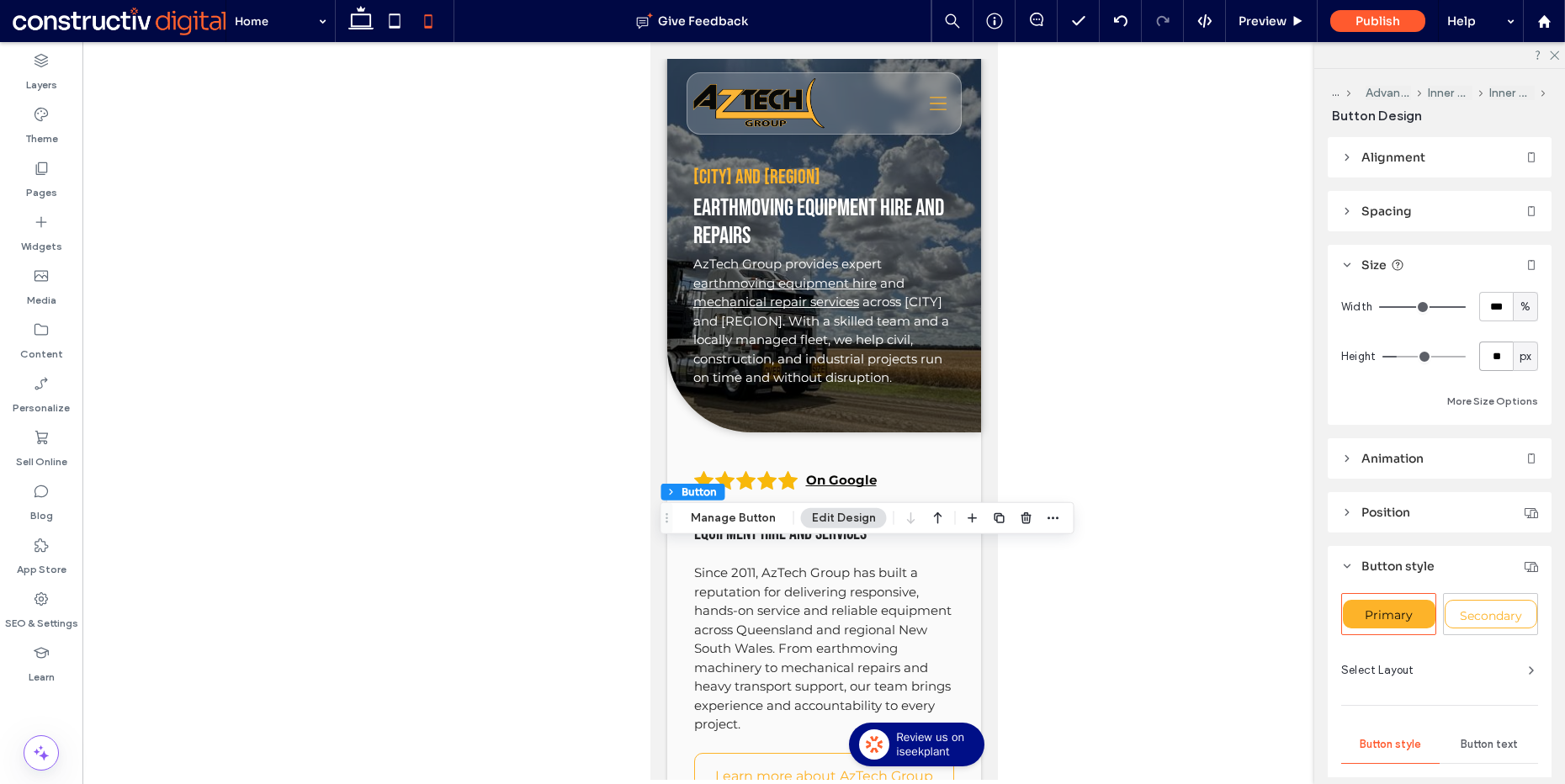click on "**" at bounding box center [1496, 356] 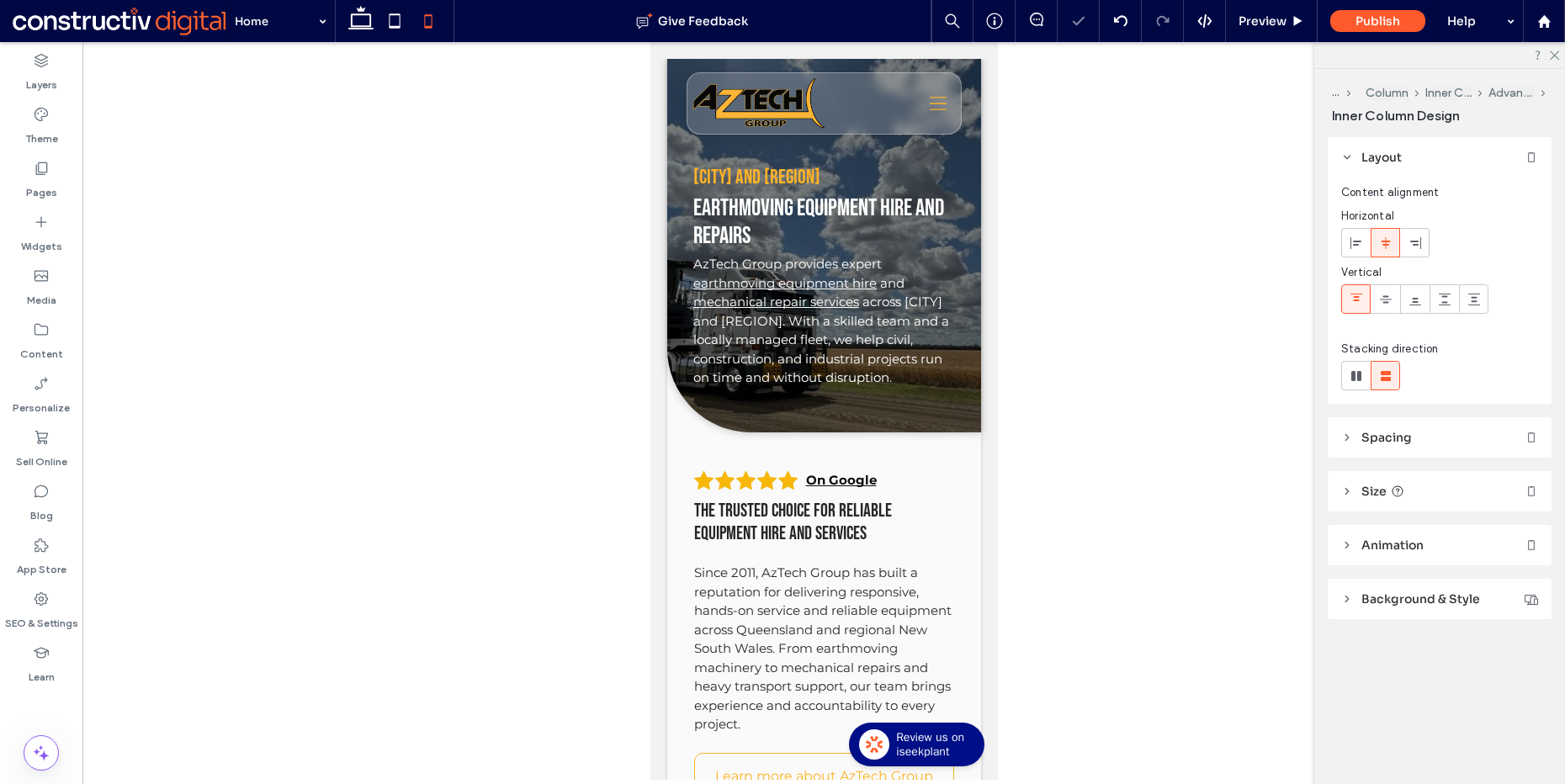 type on "**" 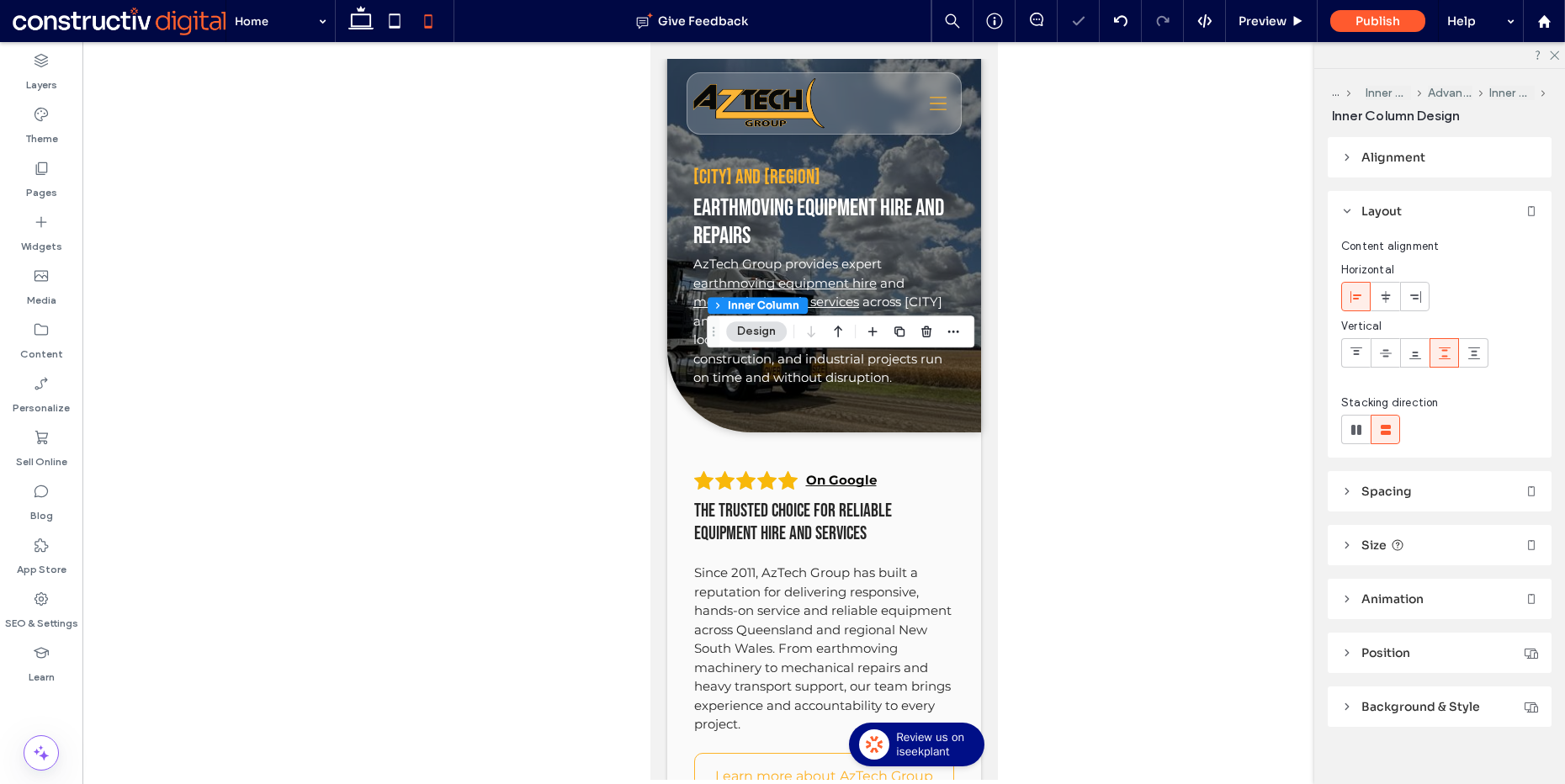 type on "**" 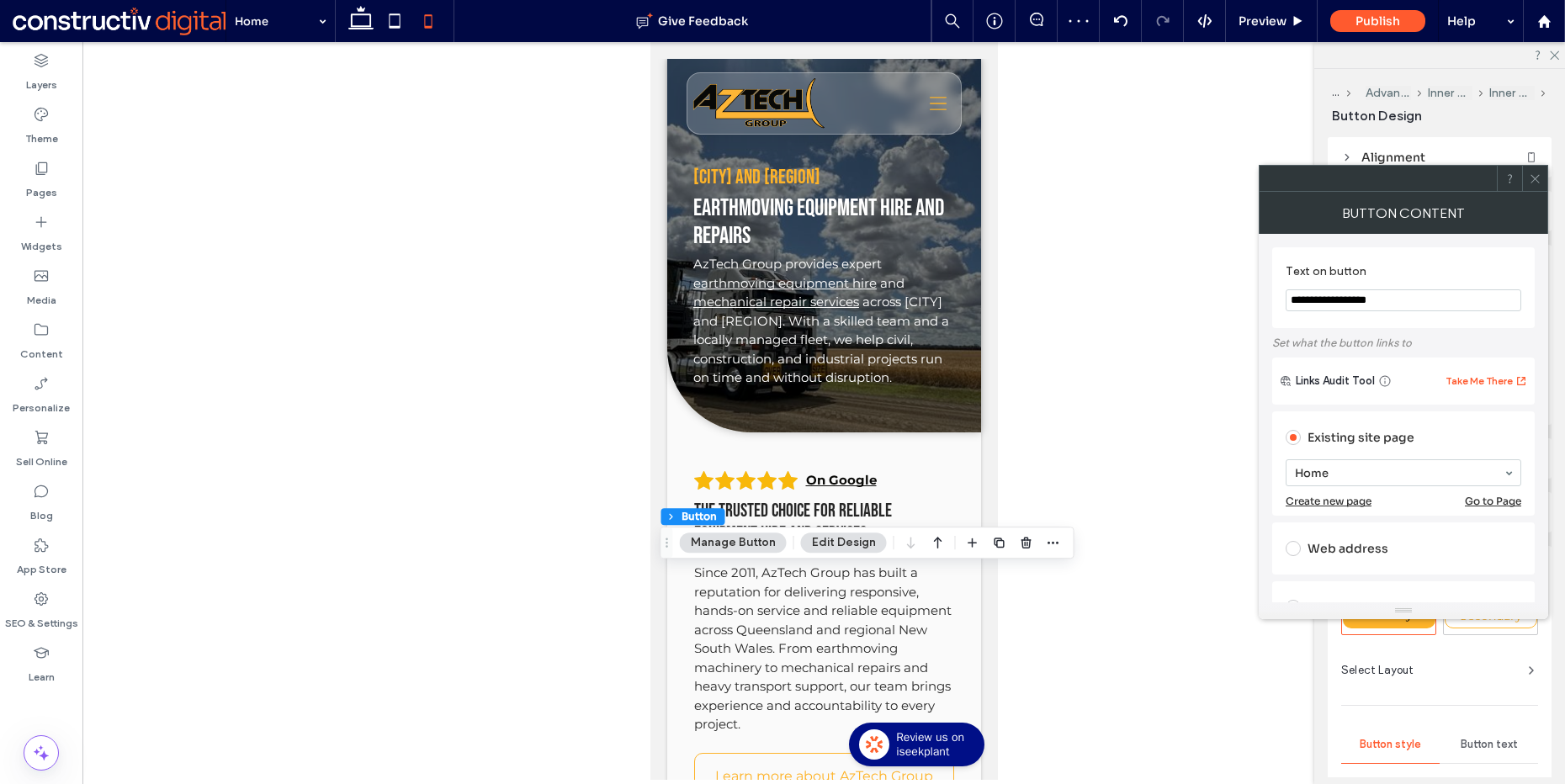 click 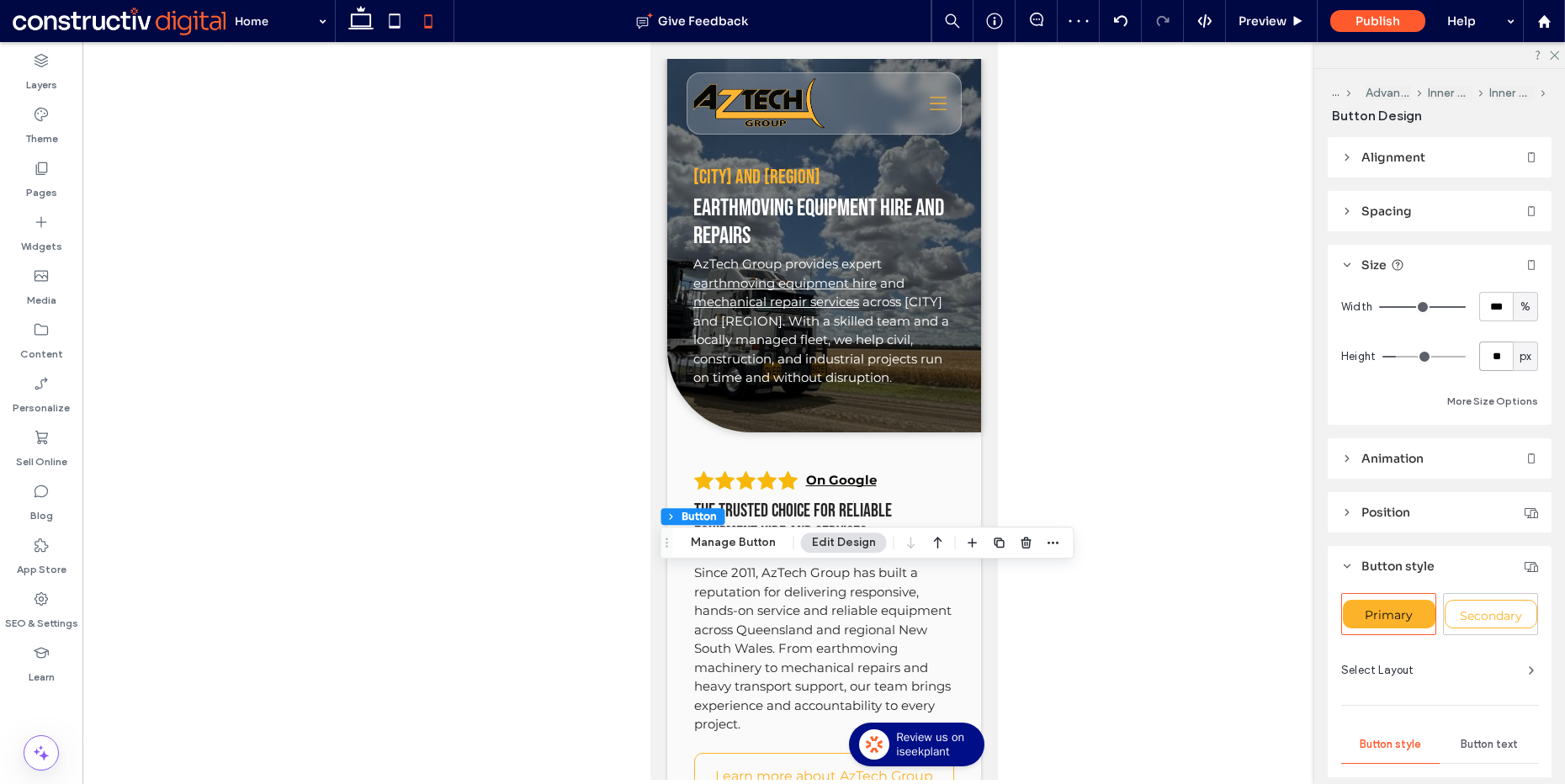 click on "**" at bounding box center (1496, 356) 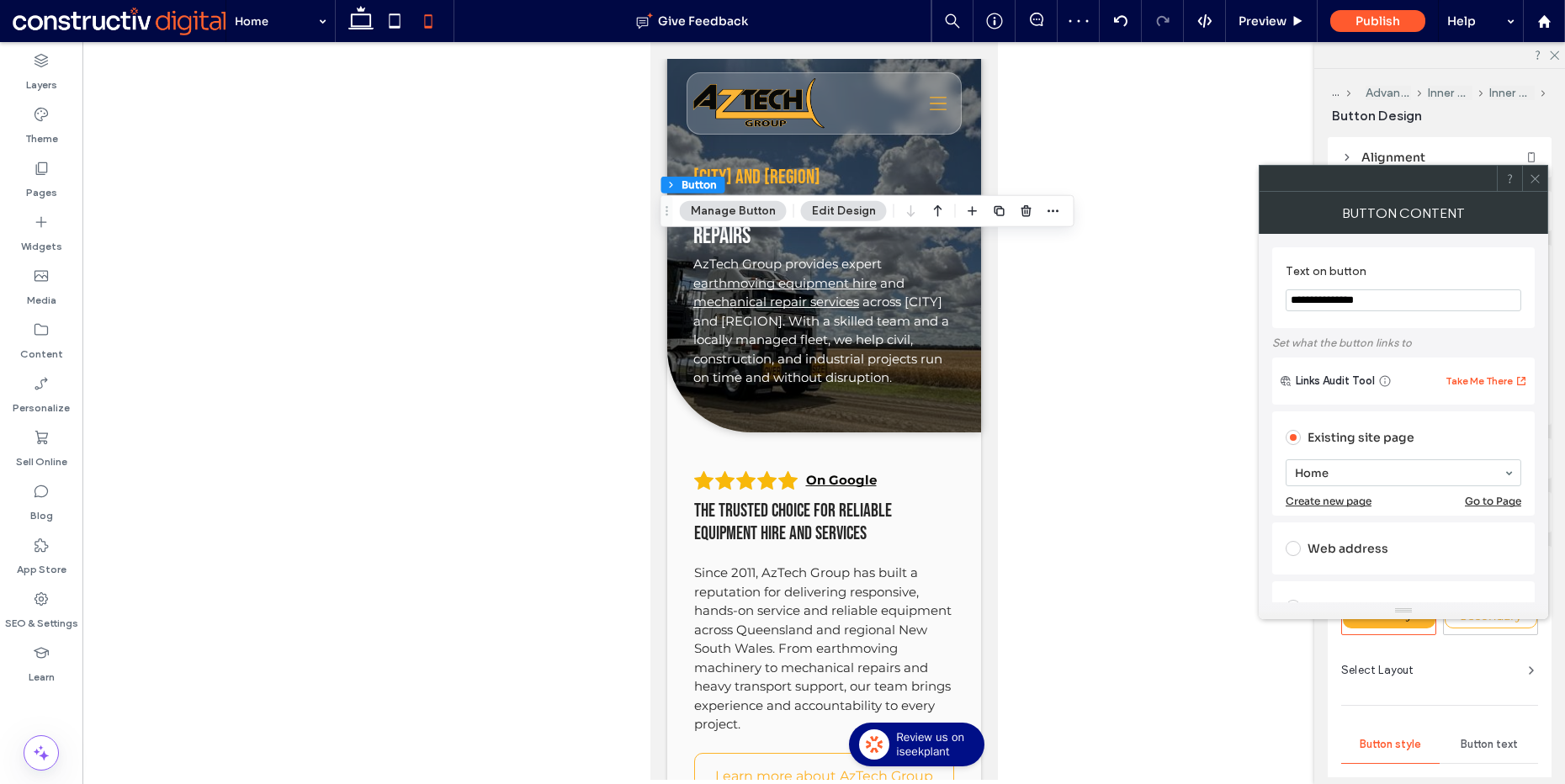 click at bounding box center [1535, 178] 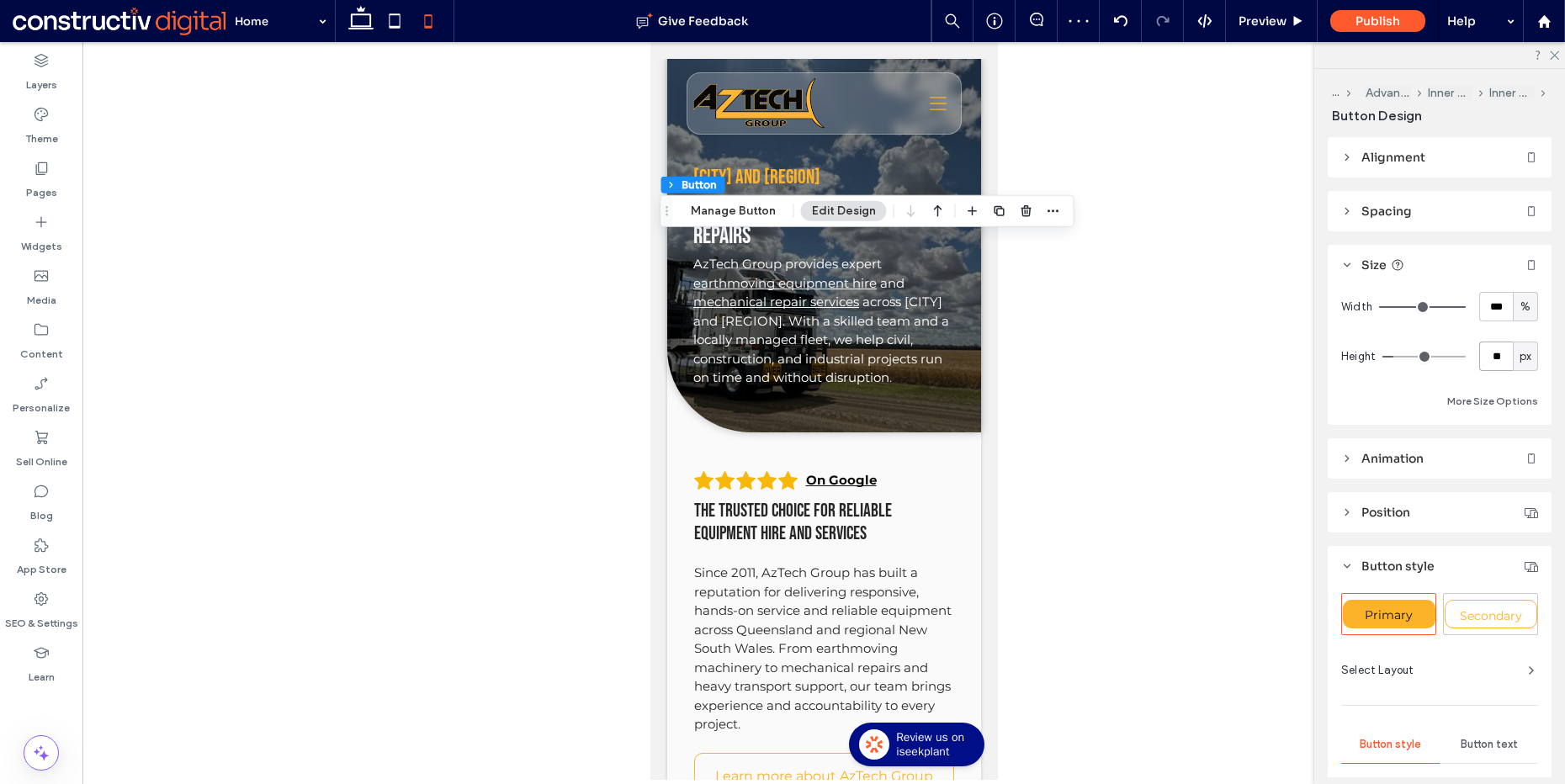 click on "**" at bounding box center [1496, 356] 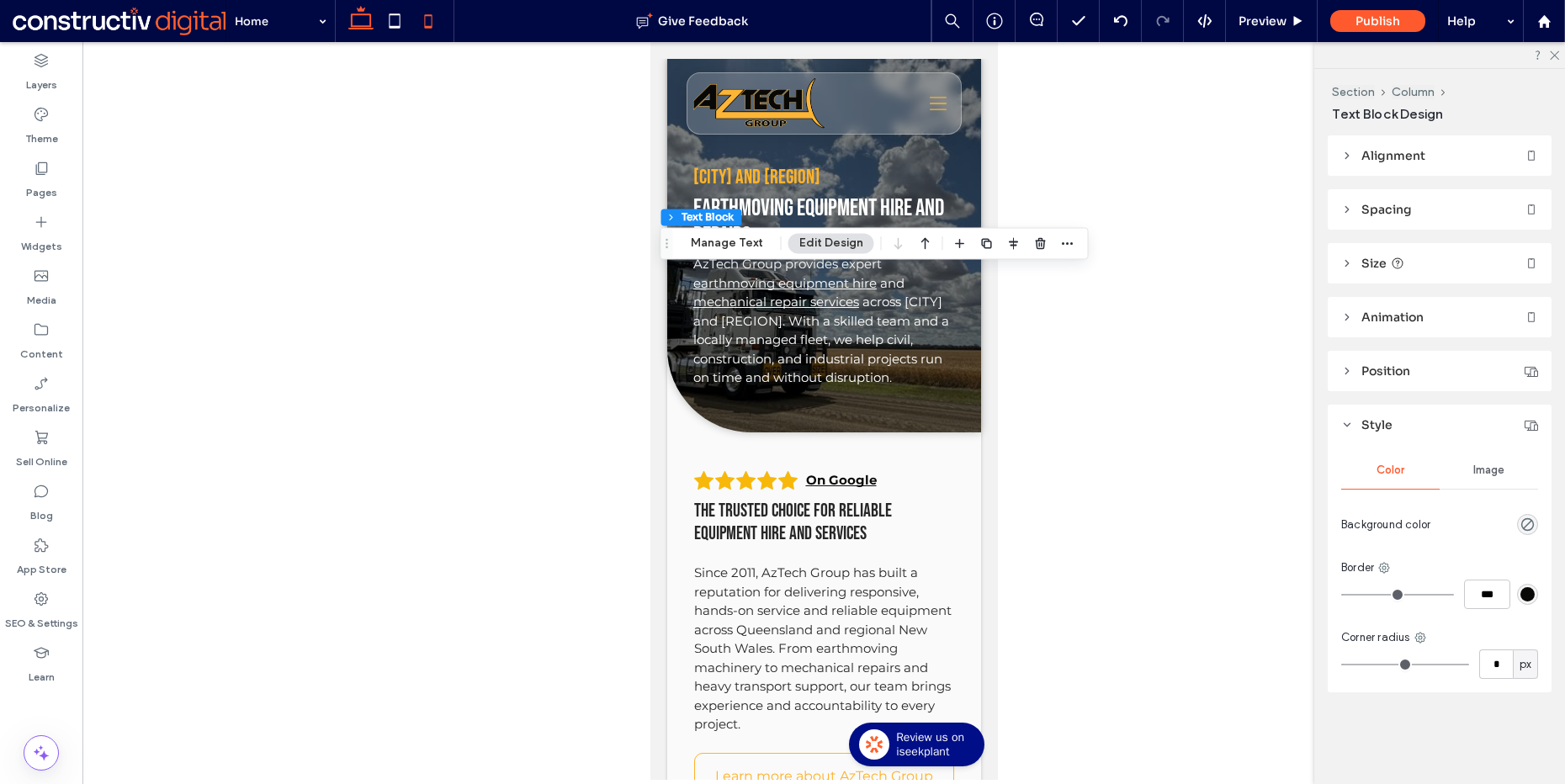 click 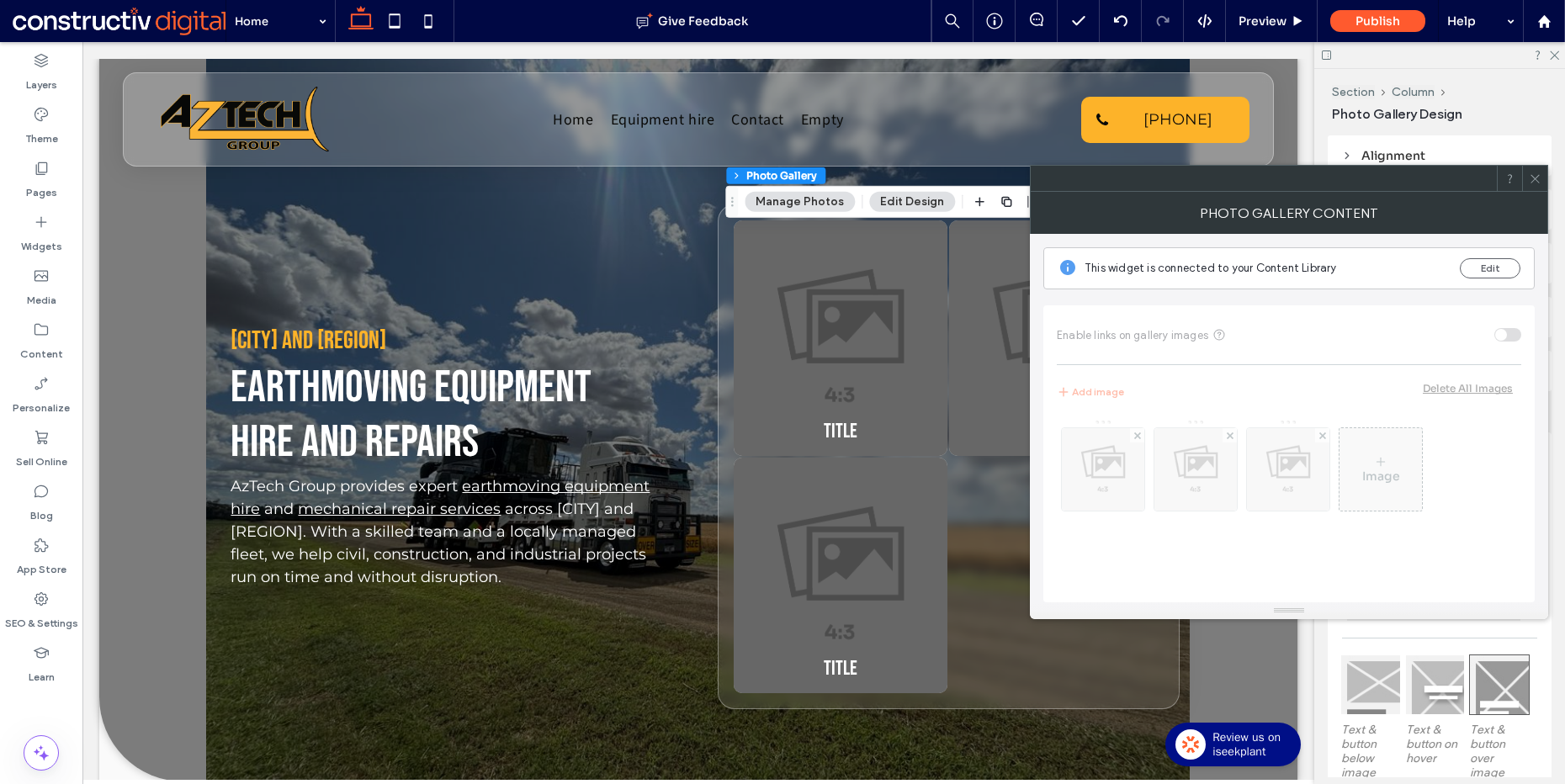 click 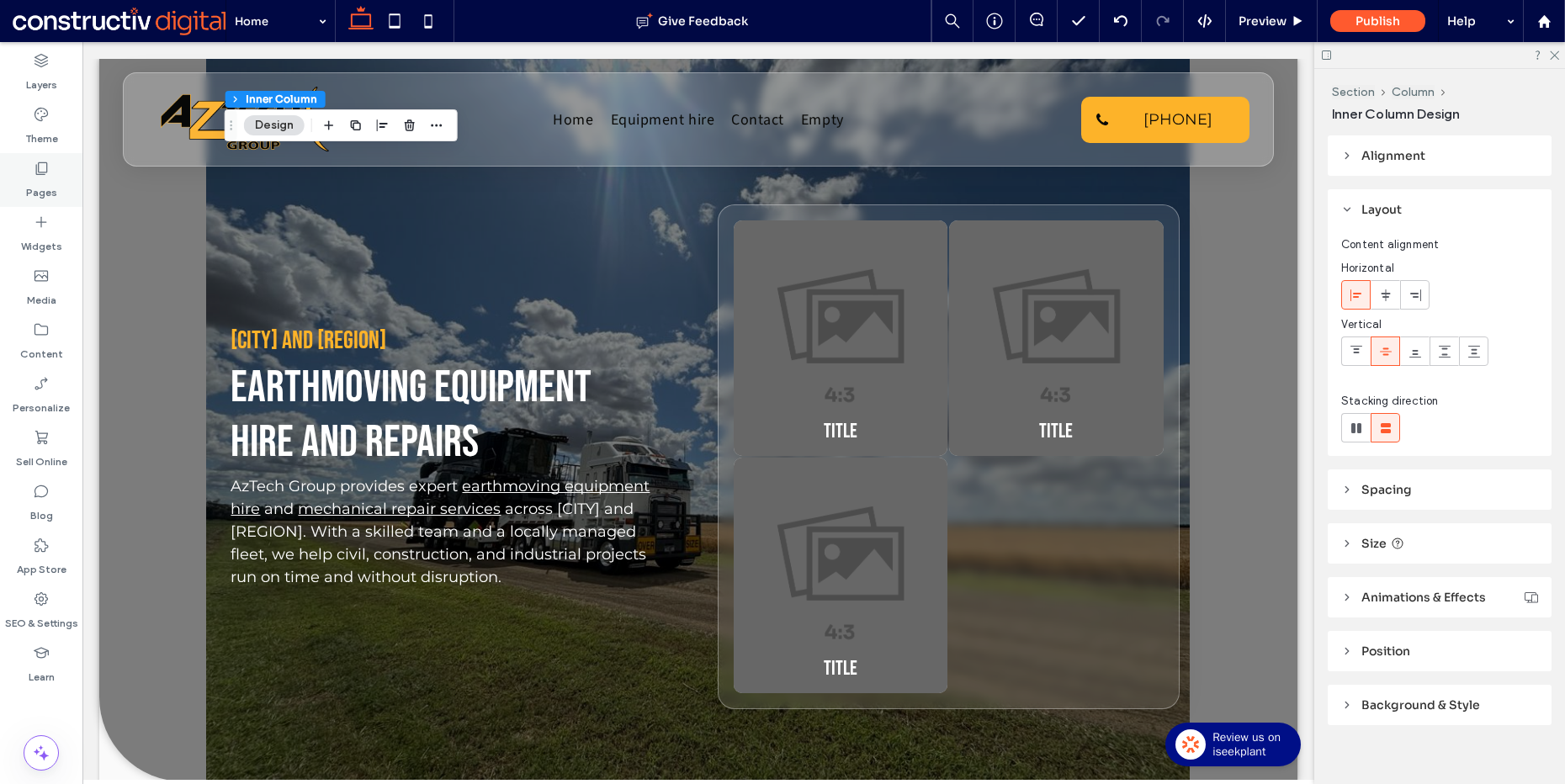 click 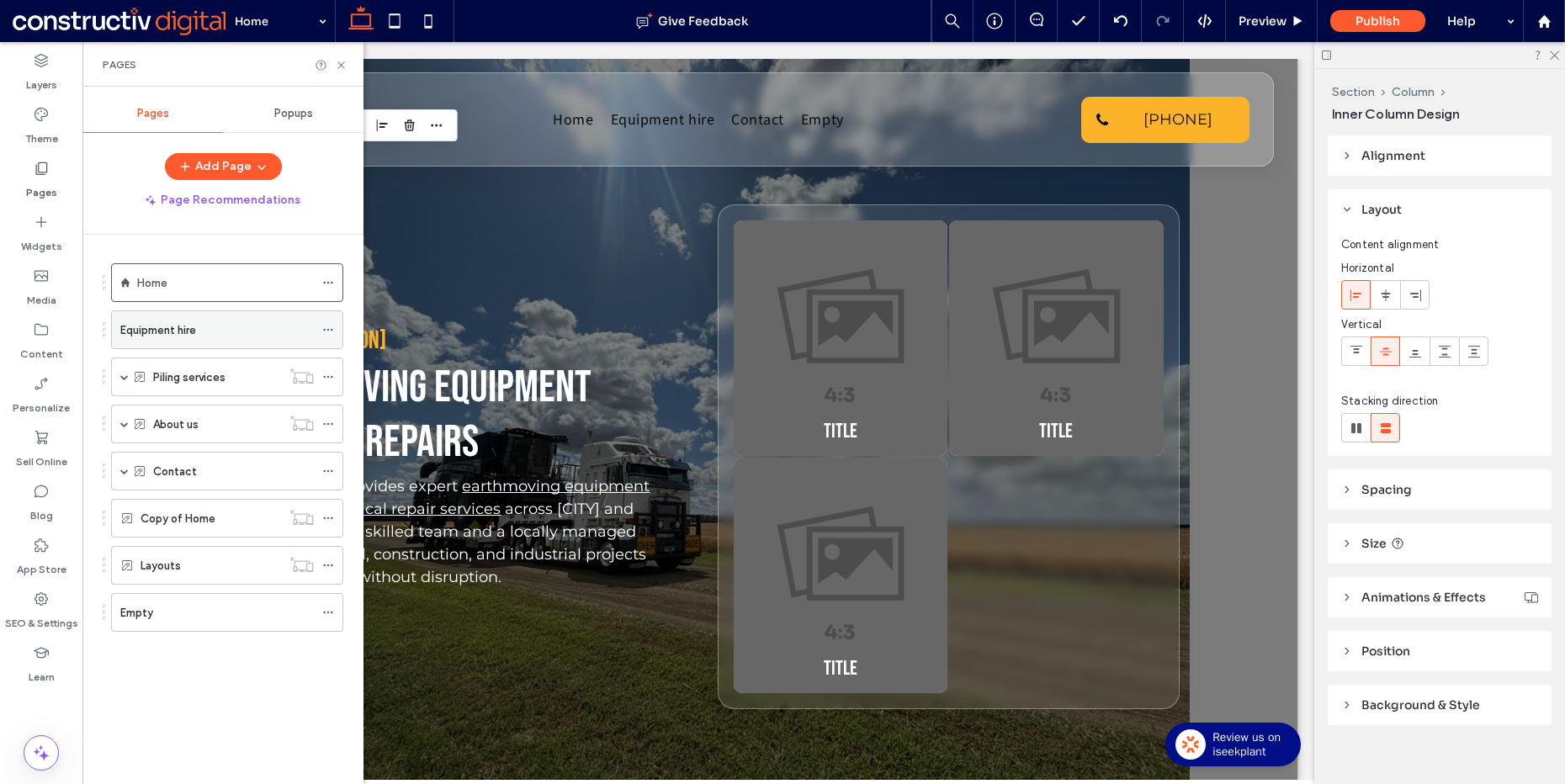 click on "Equipment hire" at bounding box center (158, 330) 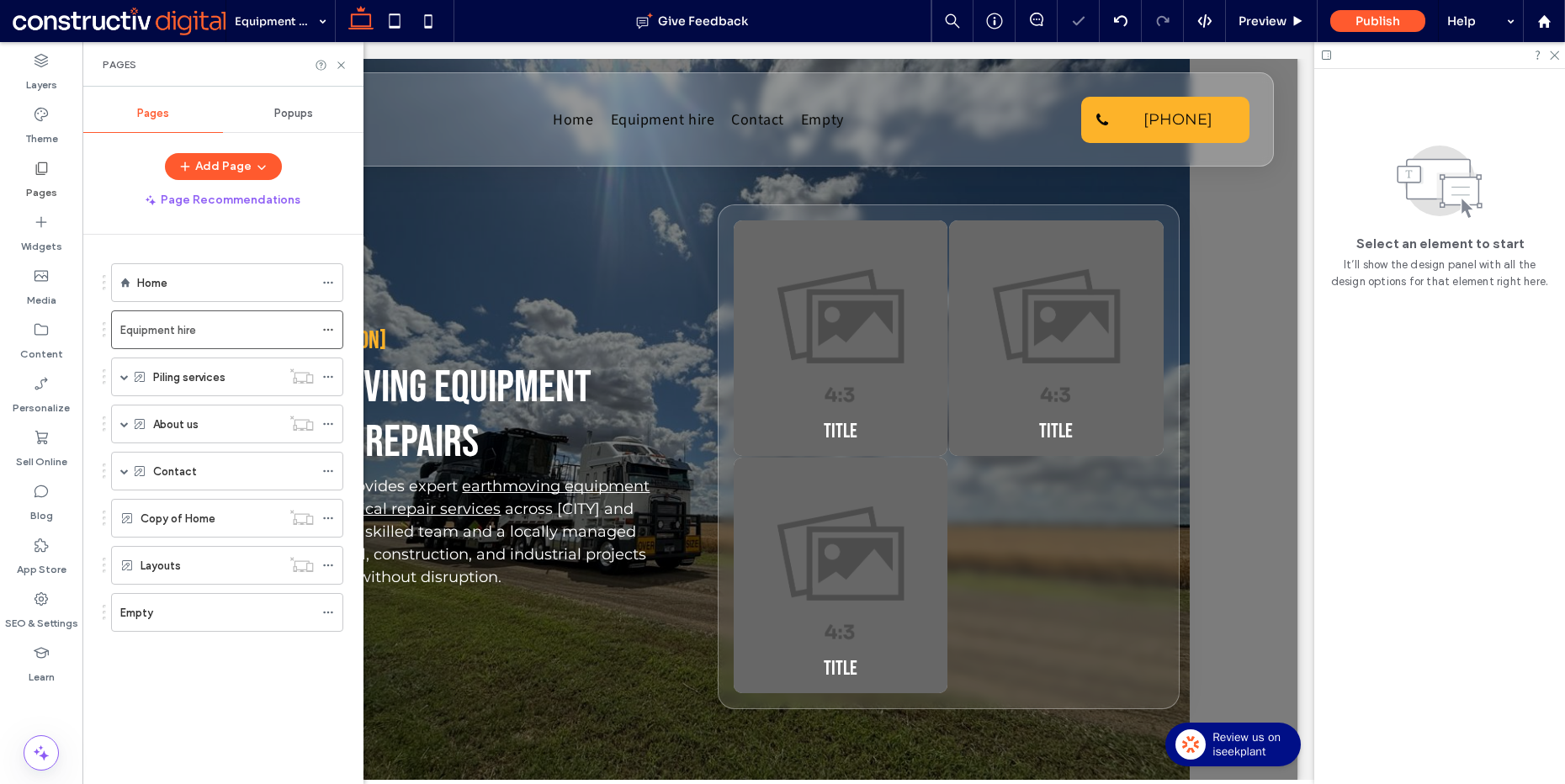 click 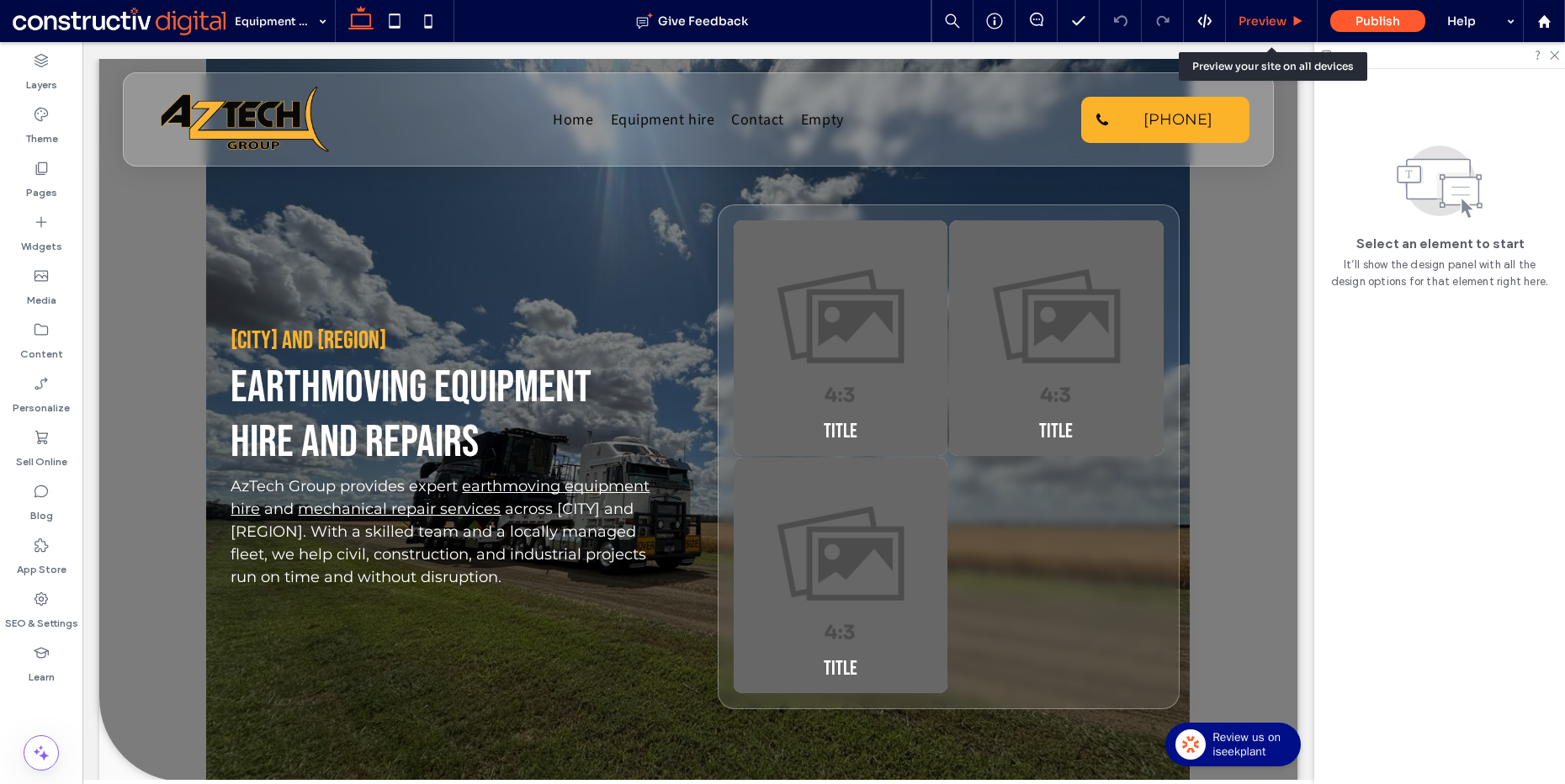 click on "Preview" at bounding box center (1262, 21) 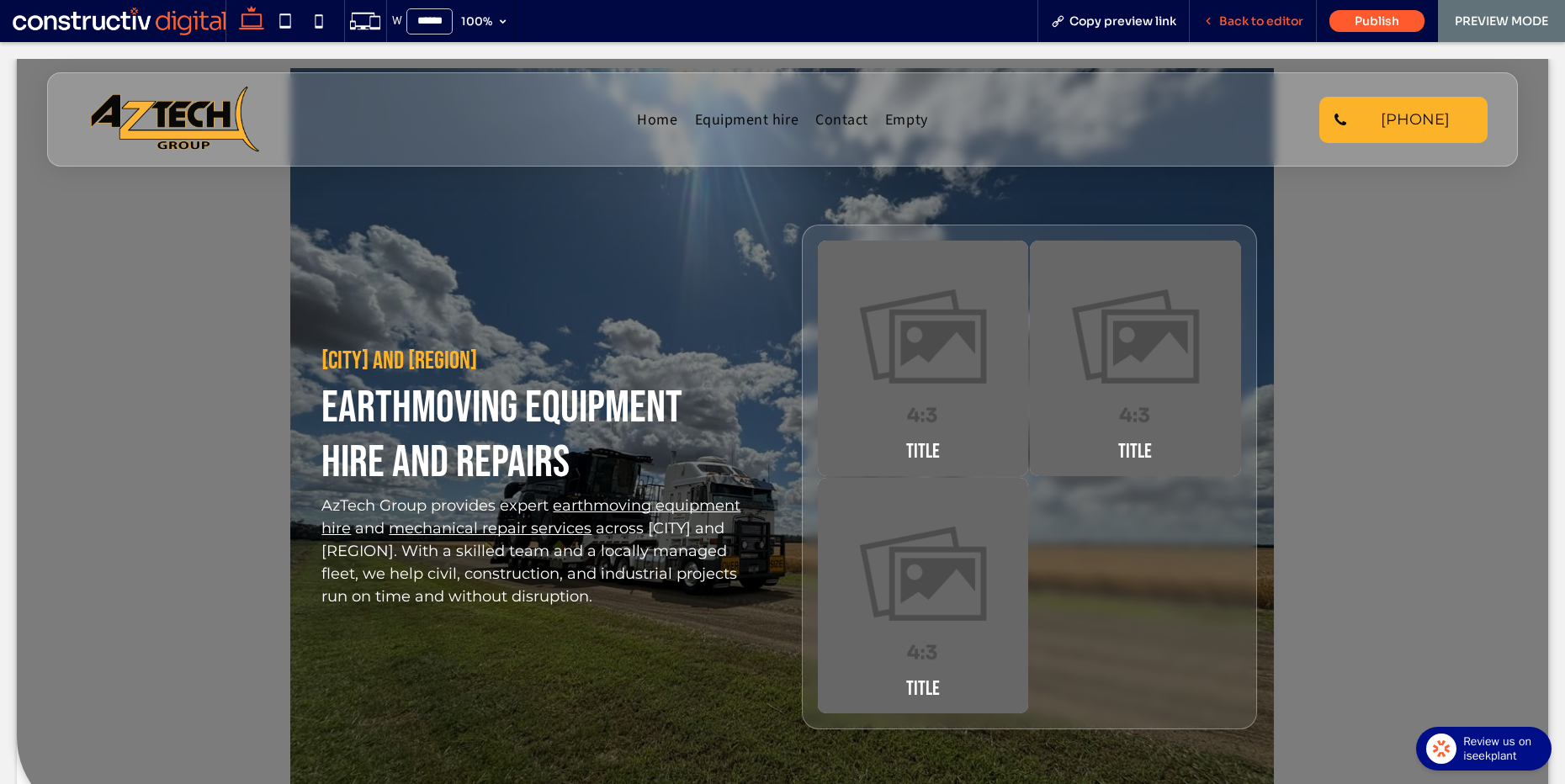 click on "Back to editor" at bounding box center [1261, 21] 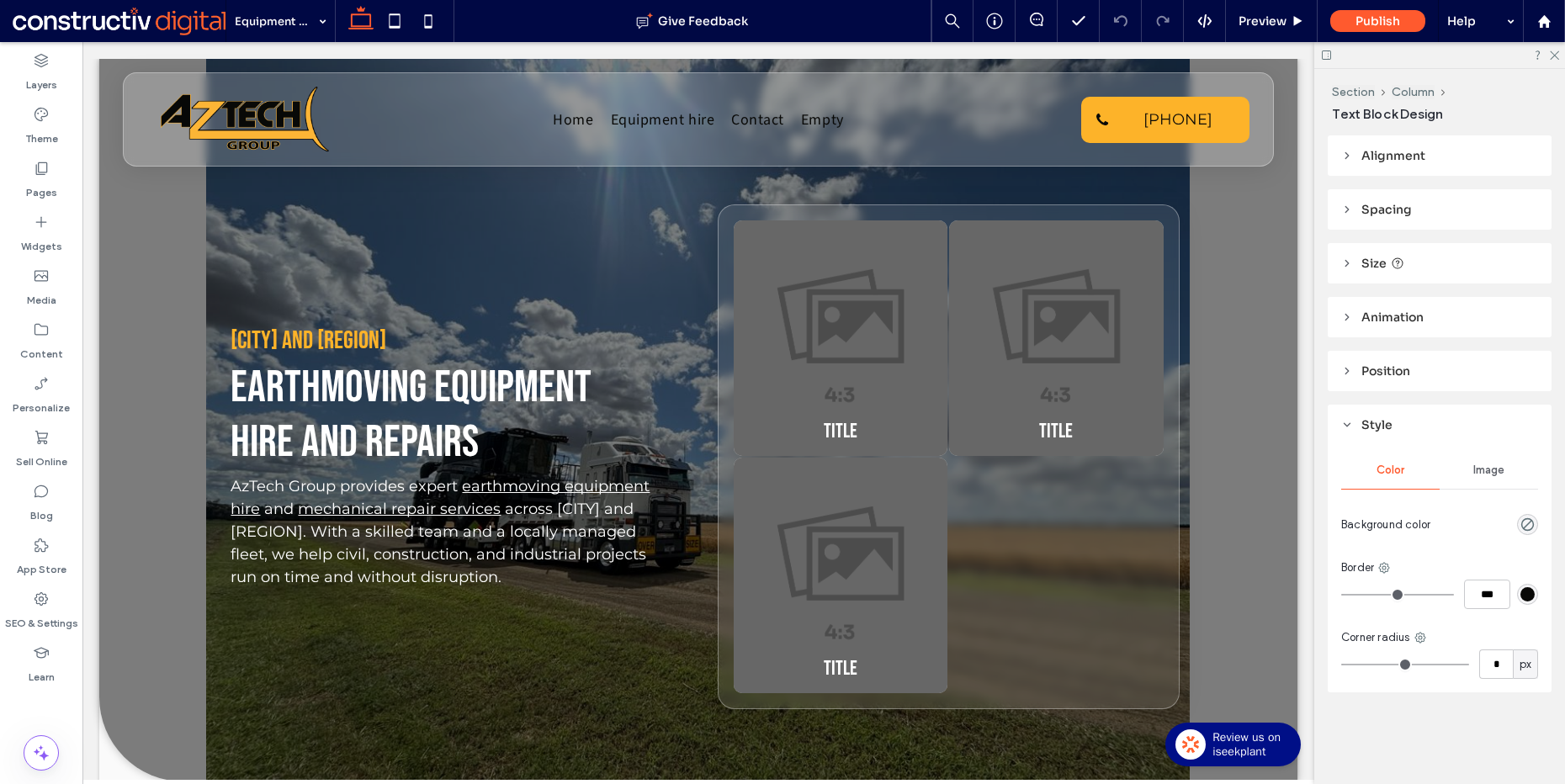 type on "**" 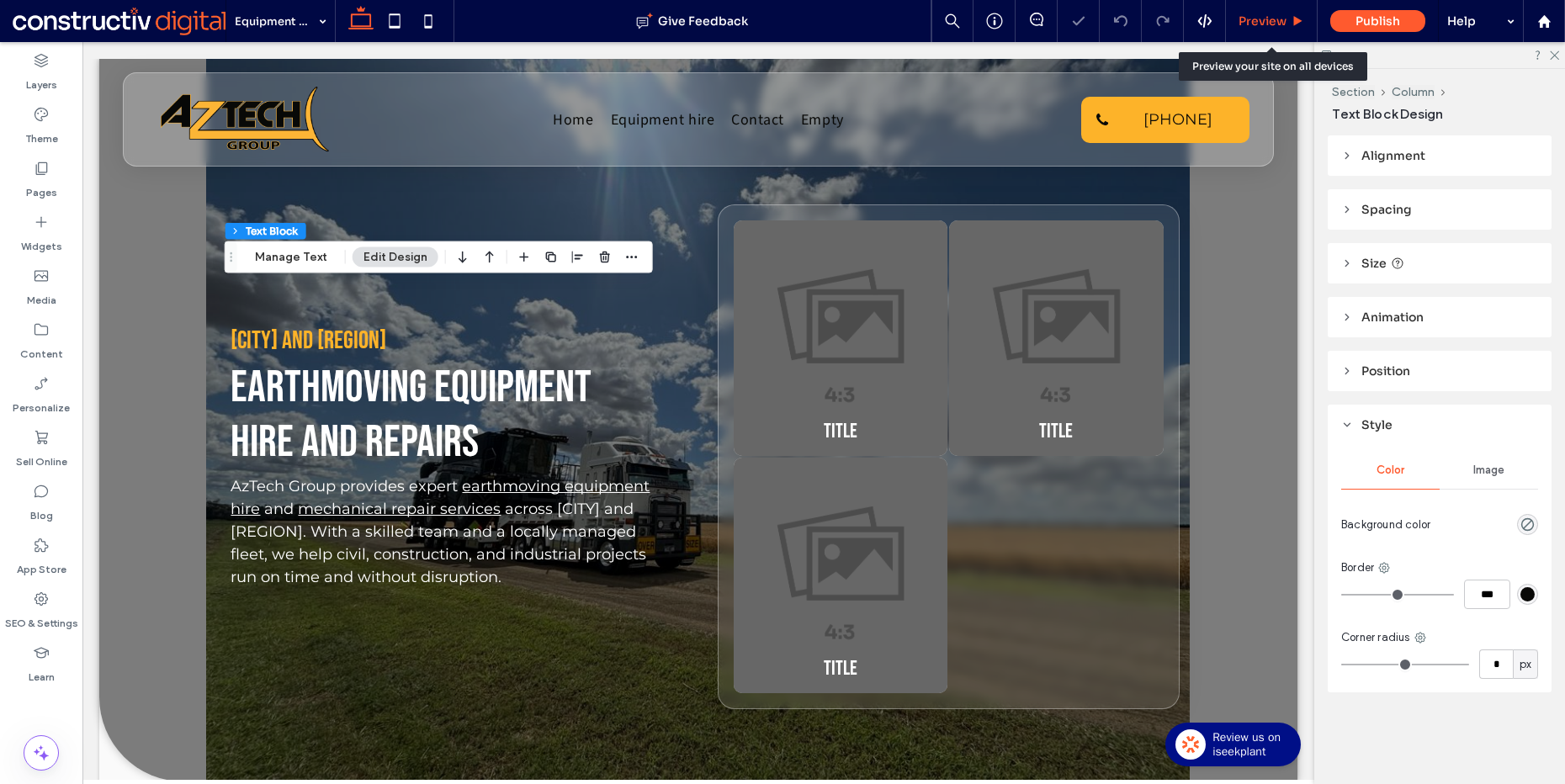 click on "Preview" at bounding box center [1262, 21] 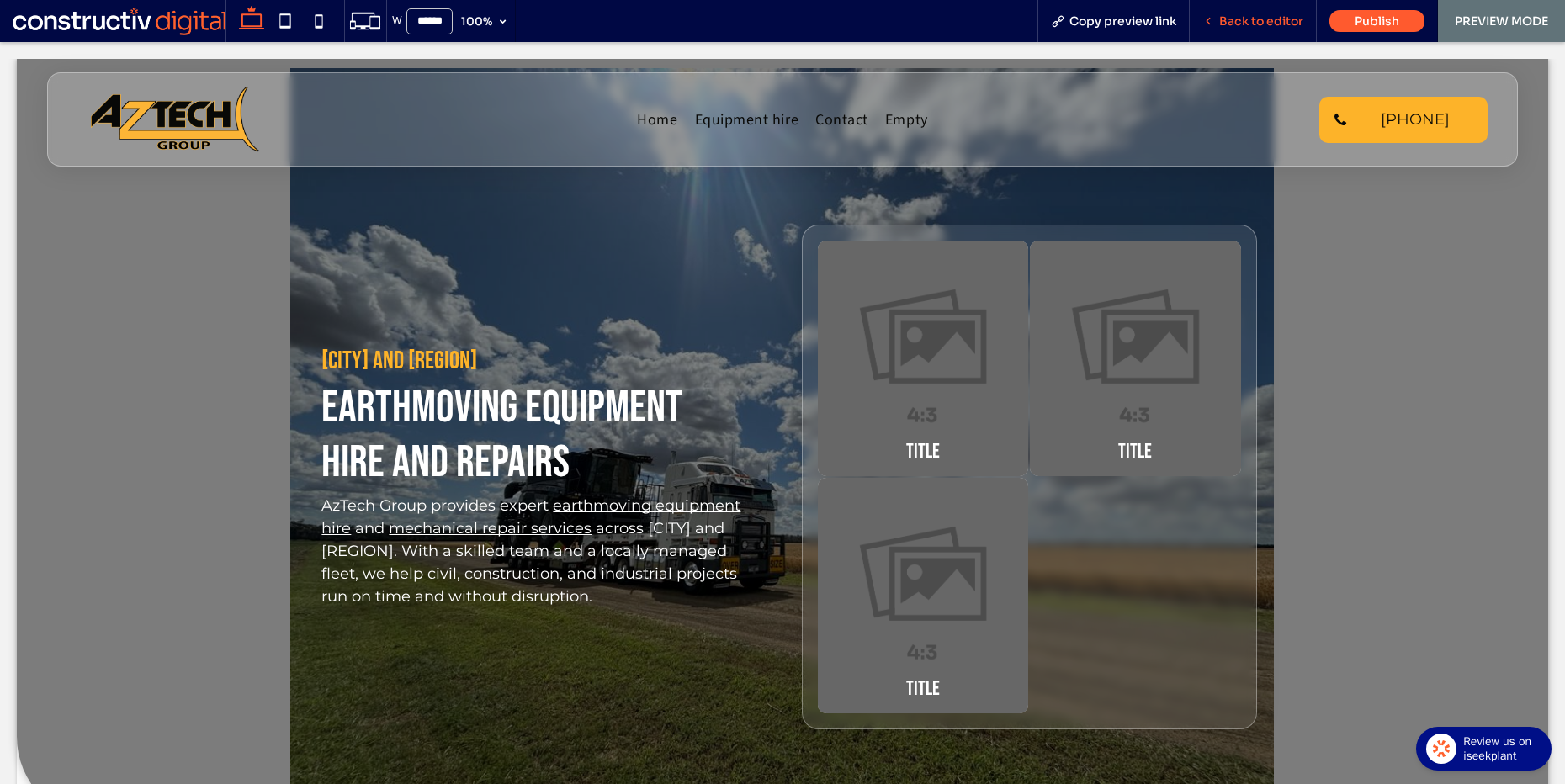 click on "Back to editor" at bounding box center (1261, 21) 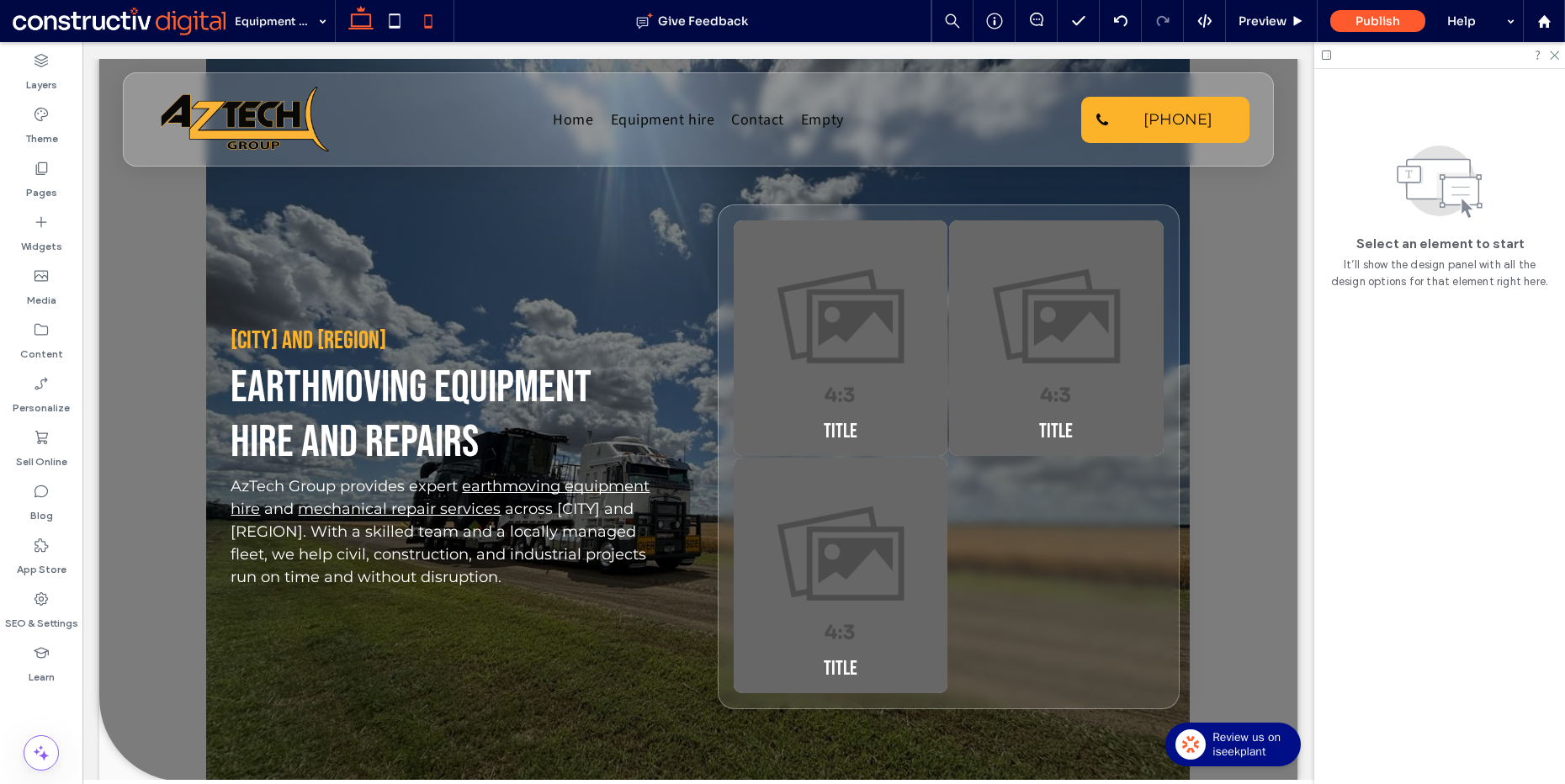click 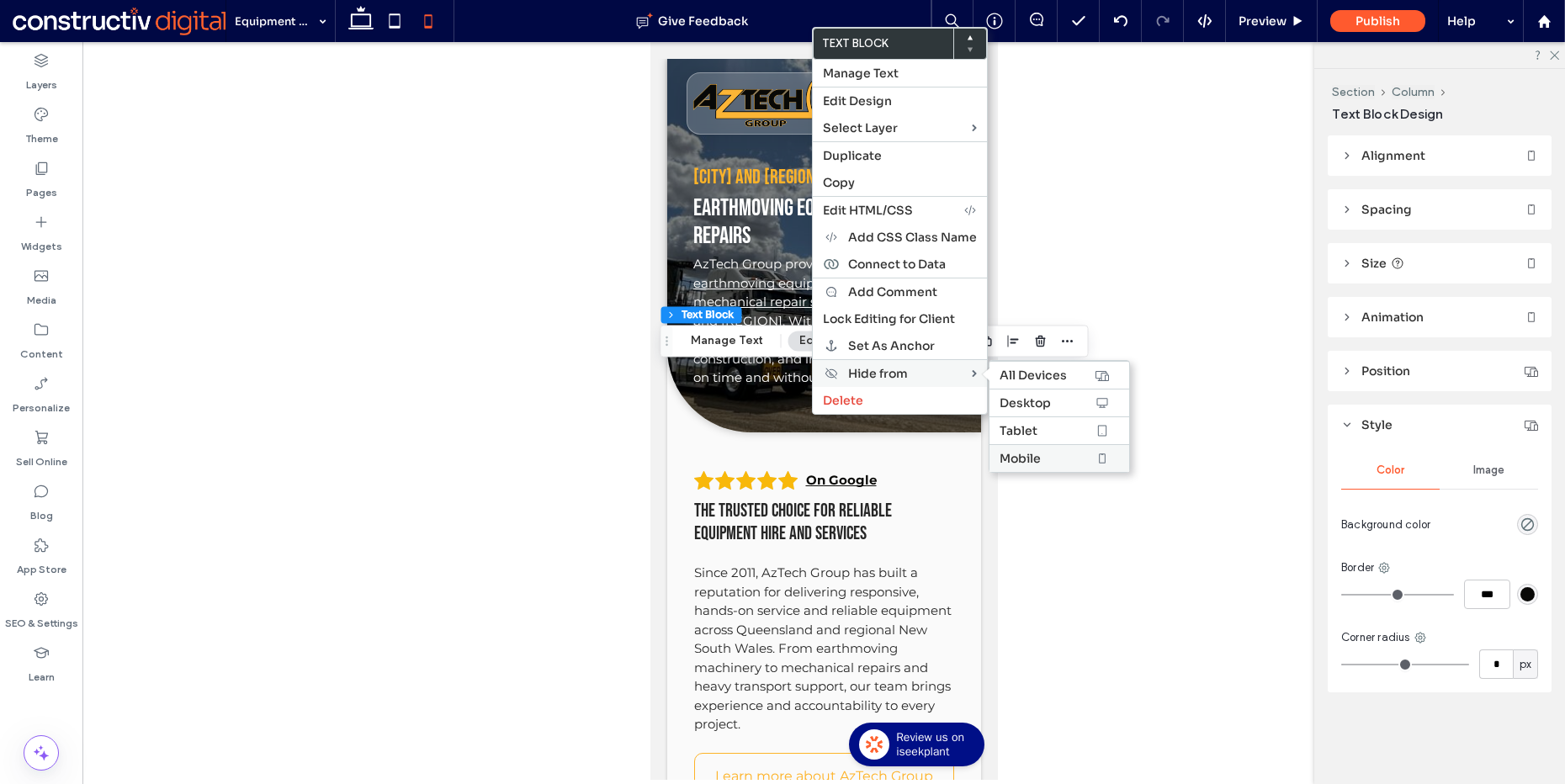 click on "Mobile" at bounding box center [1059, 458] 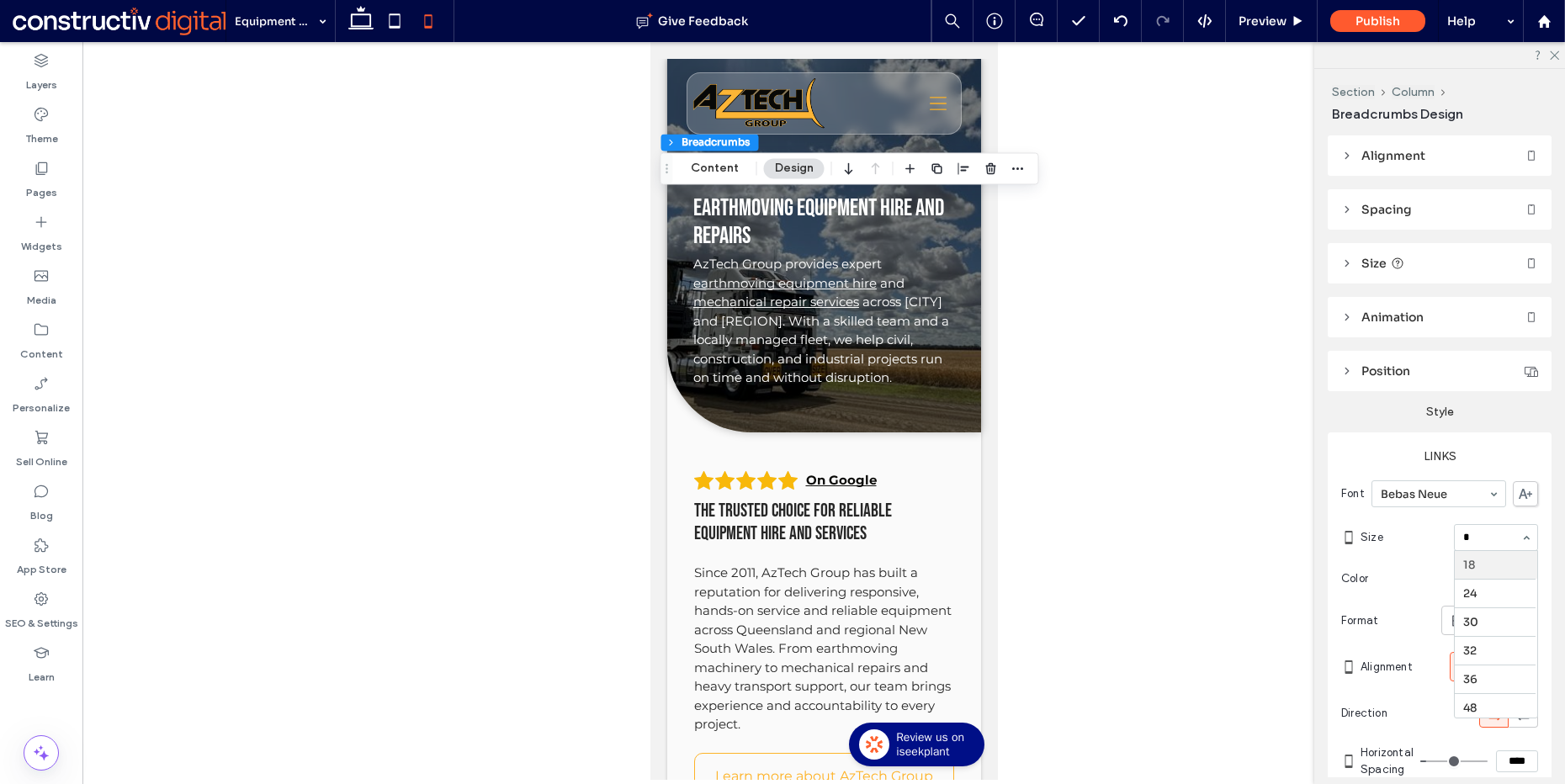 scroll, scrollTop: 0, scrollLeft: 0, axis: both 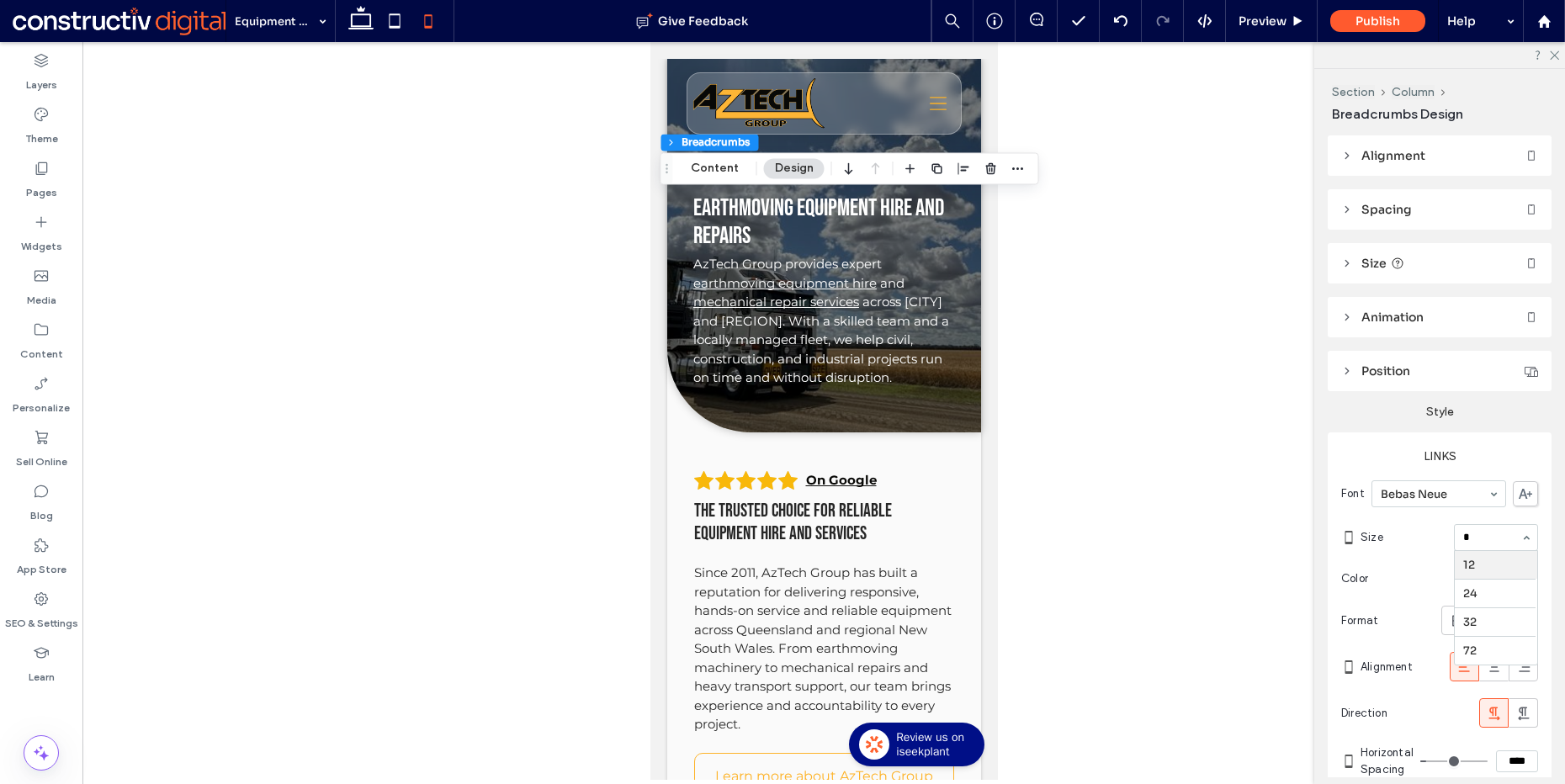 type on "**" 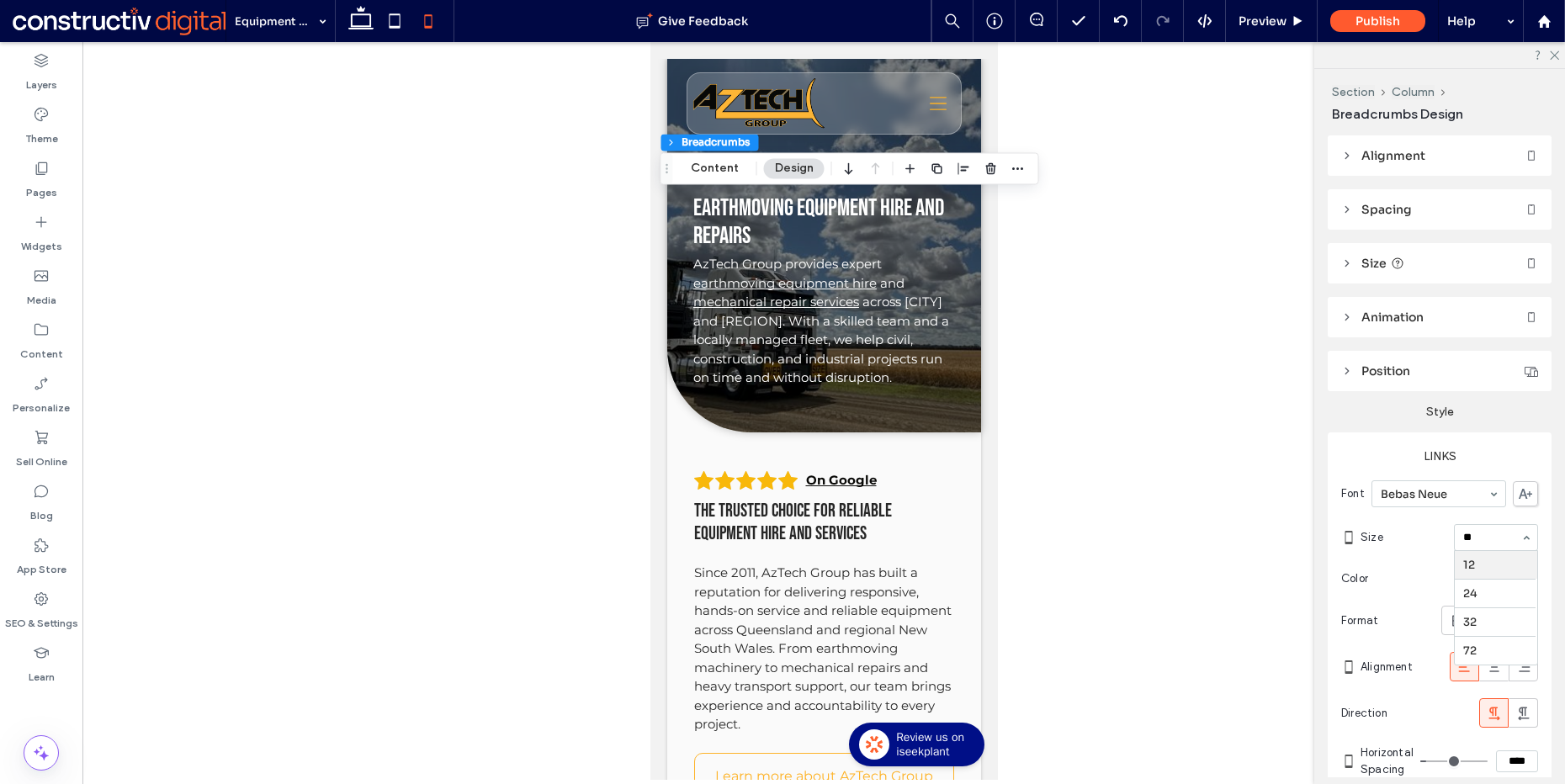 type 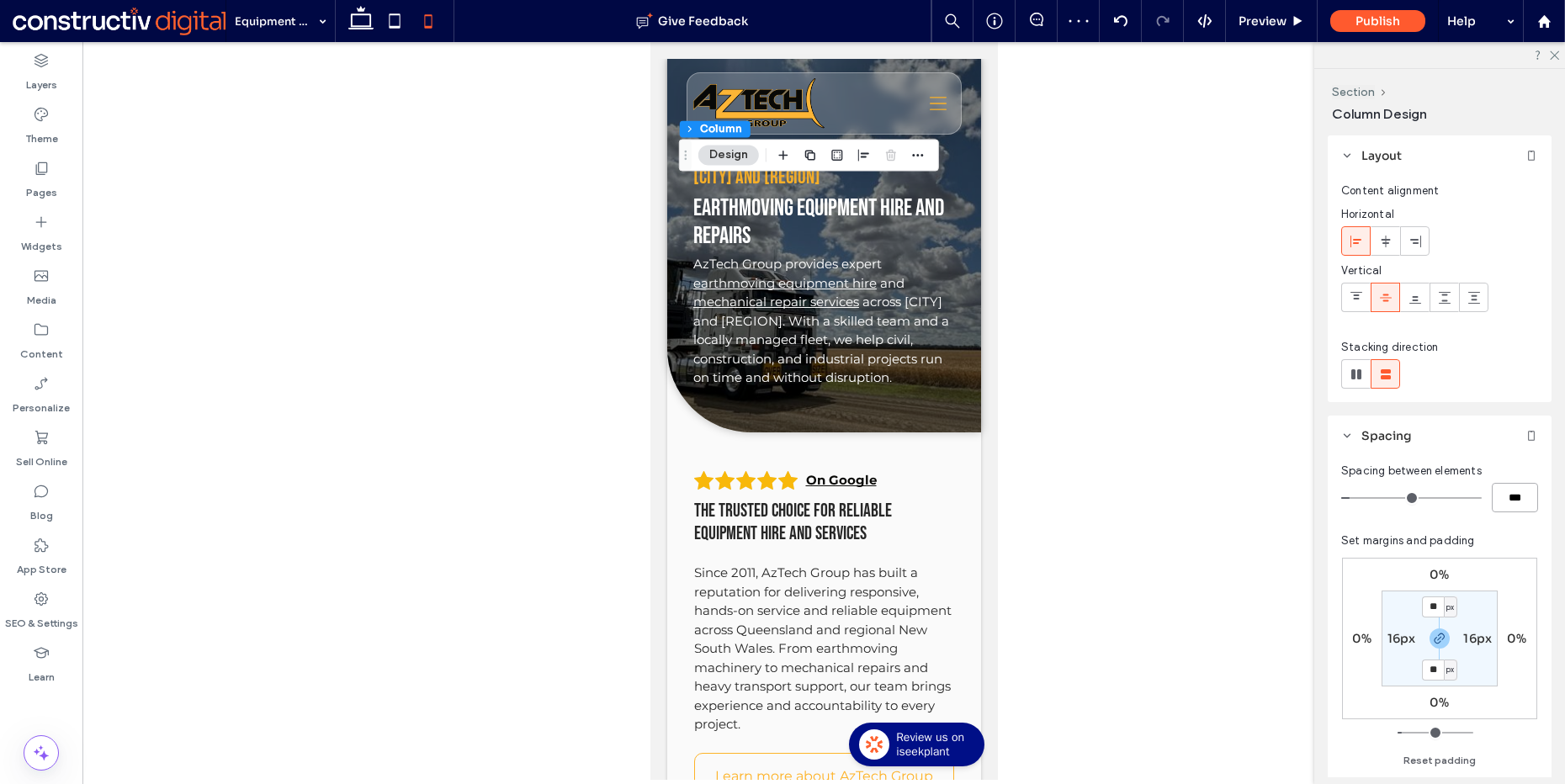 click on "***" at bounding box center (1515, 497) 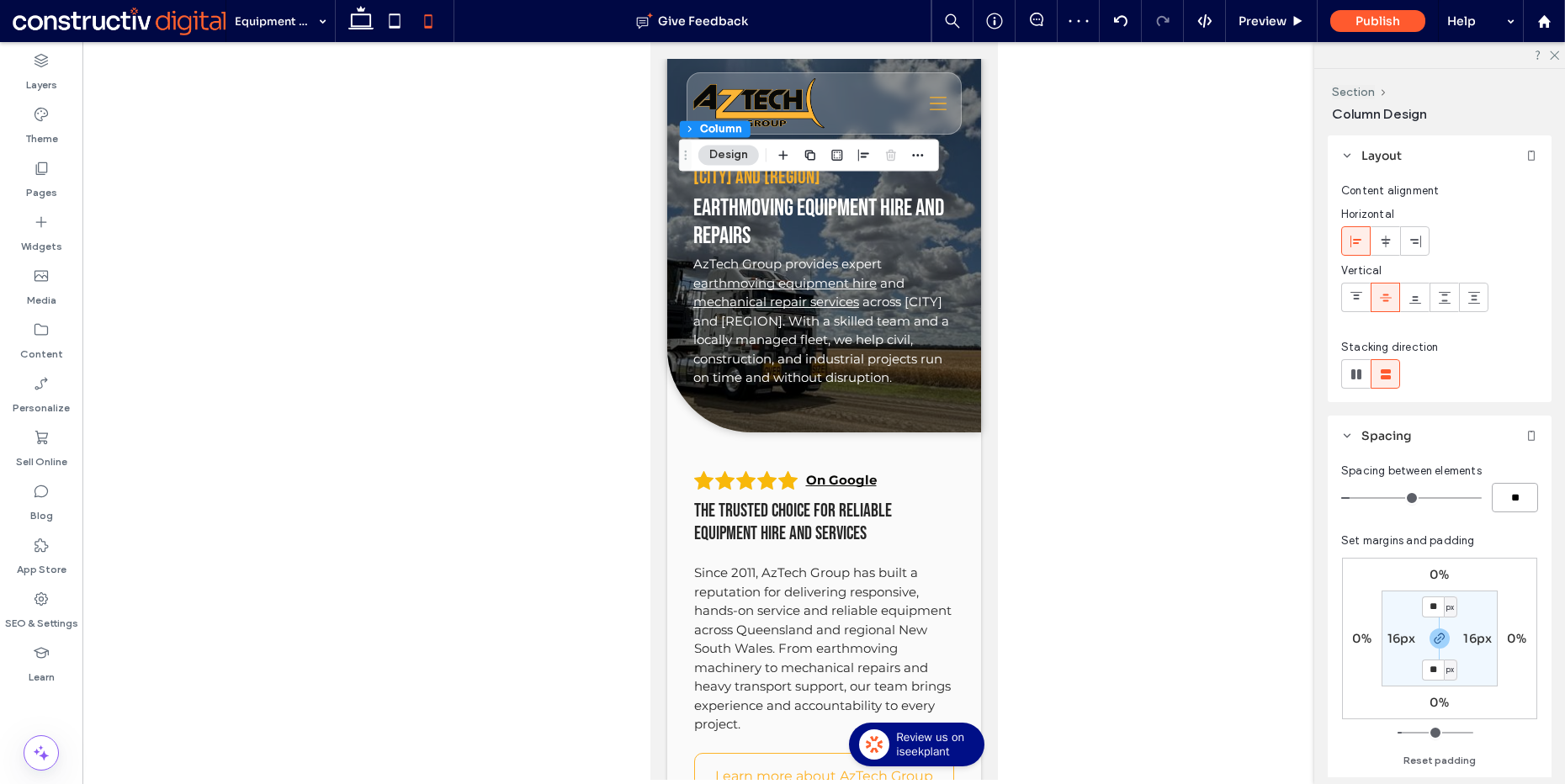 type on "**" 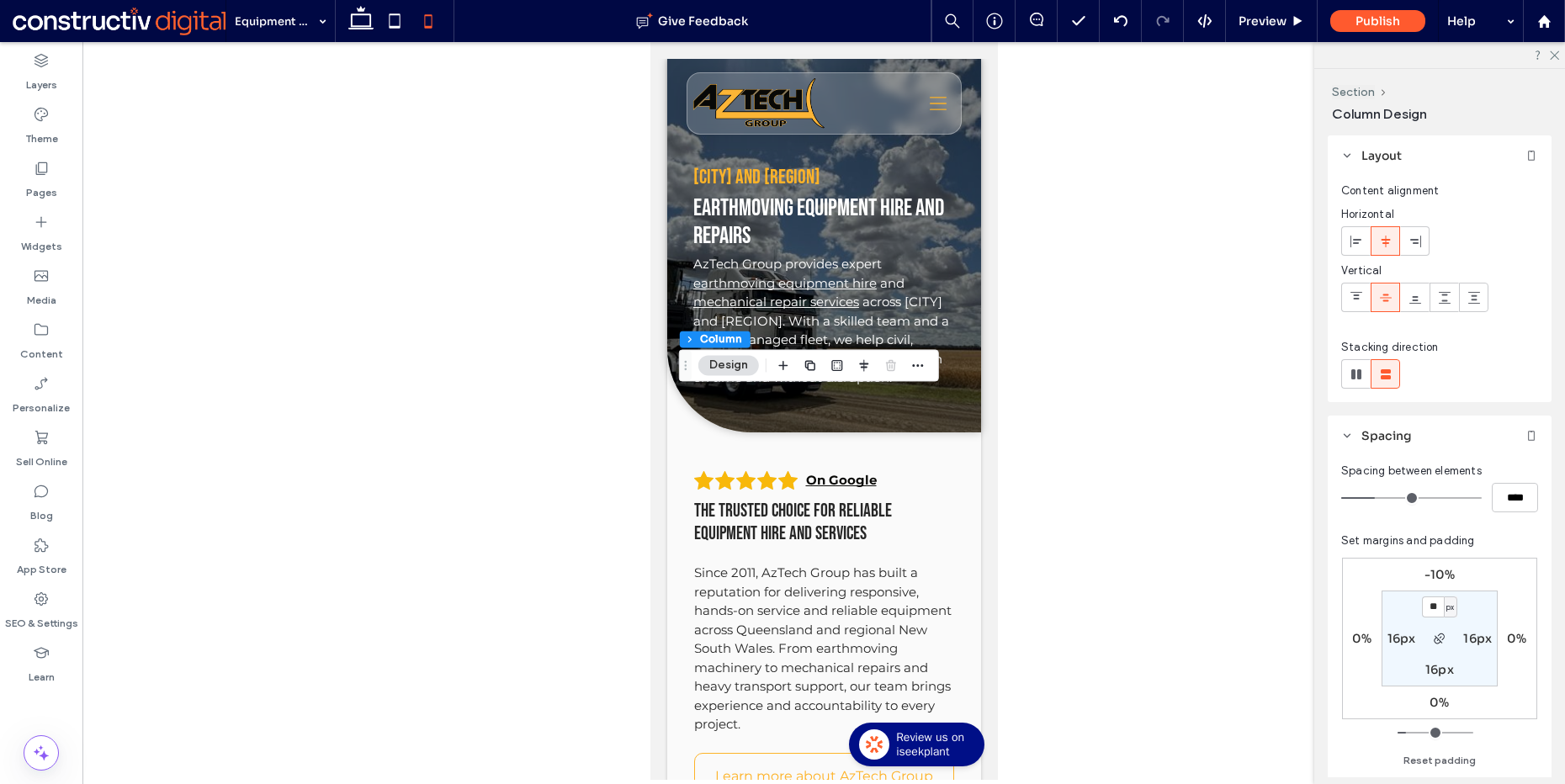 click on "-10%" at bounding box center [1440, 575] 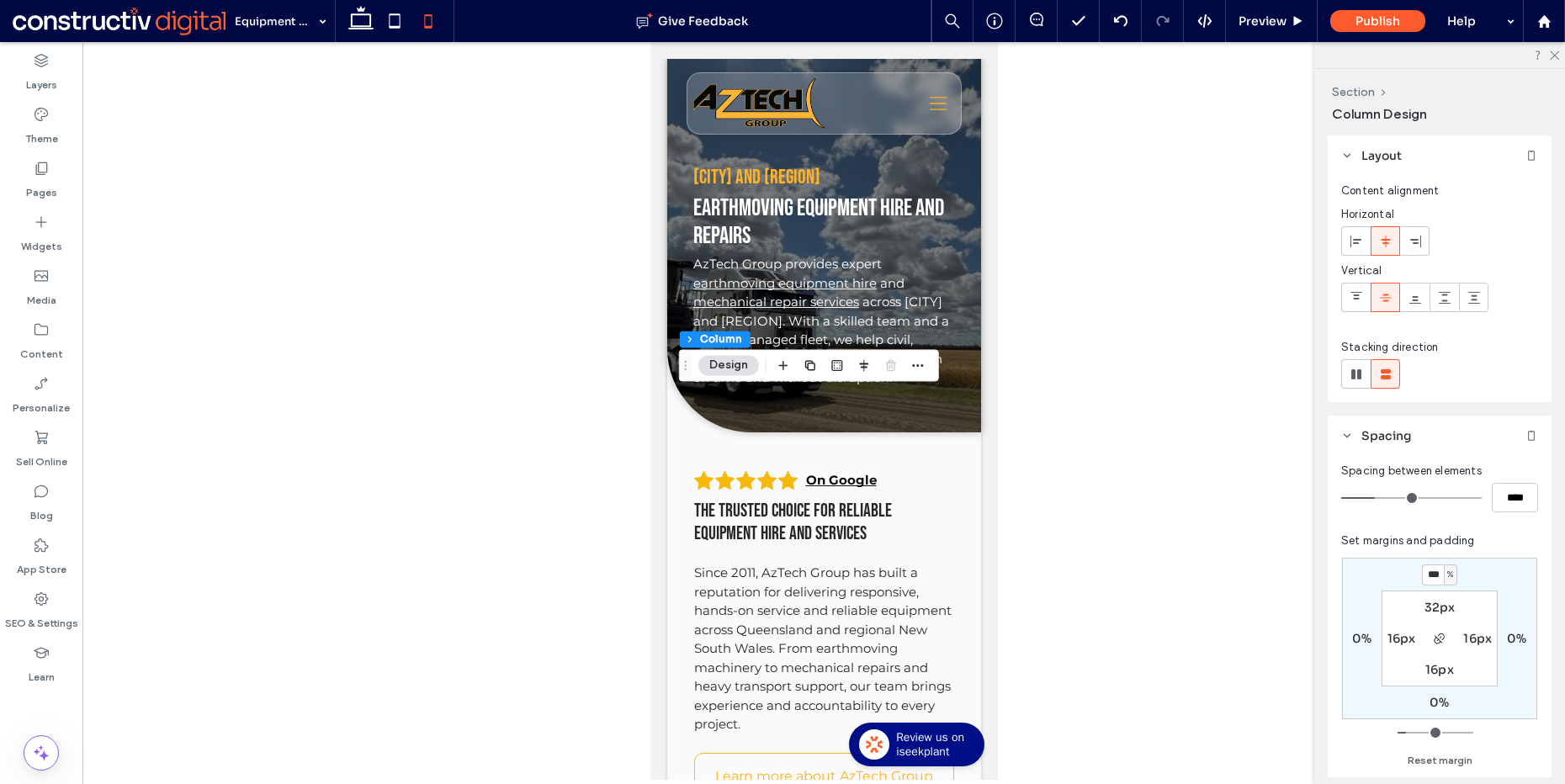click on "***" at bounding box center [1433, 575] 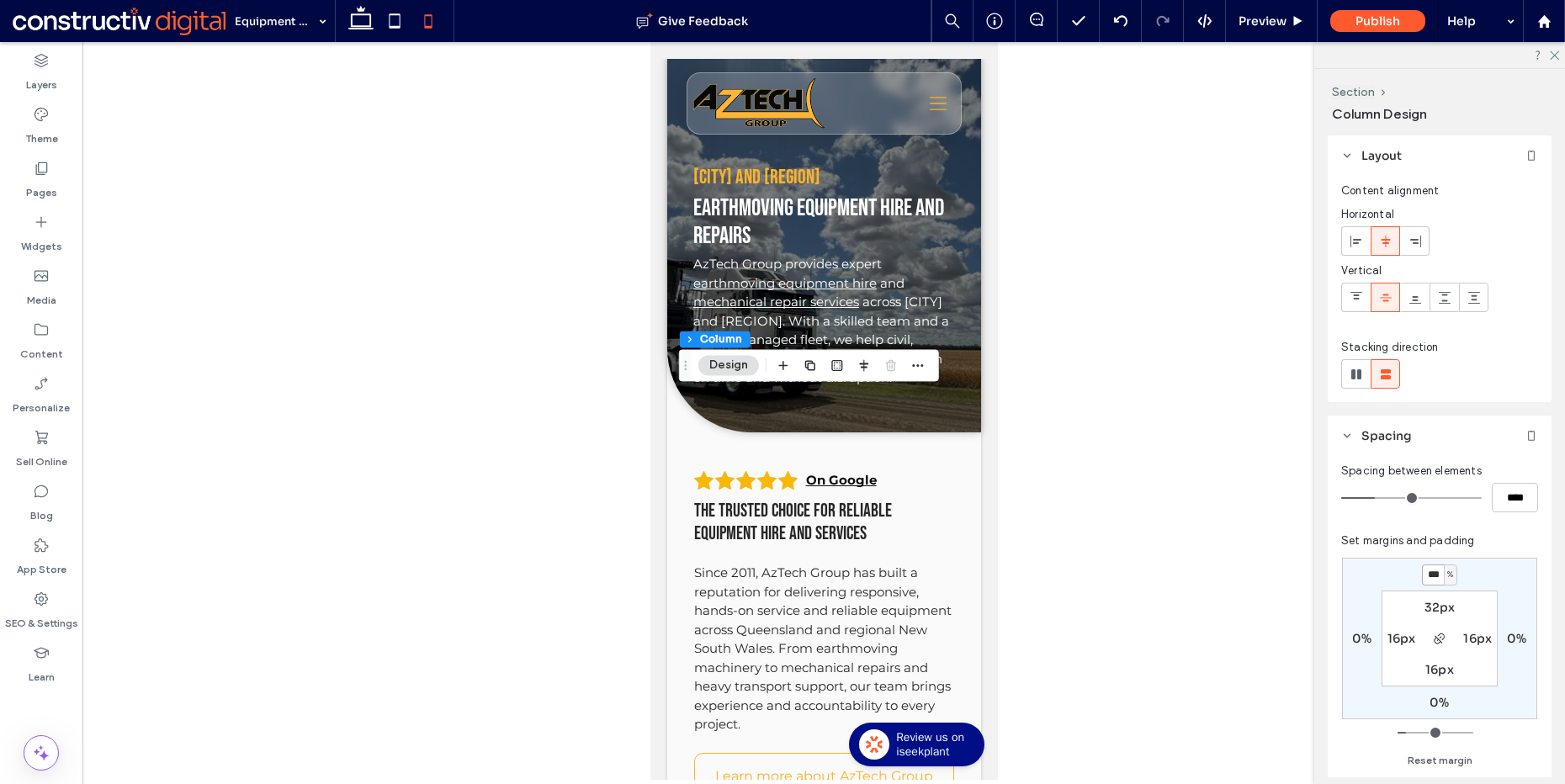 click on "***" at bounding box center [1433, 575] 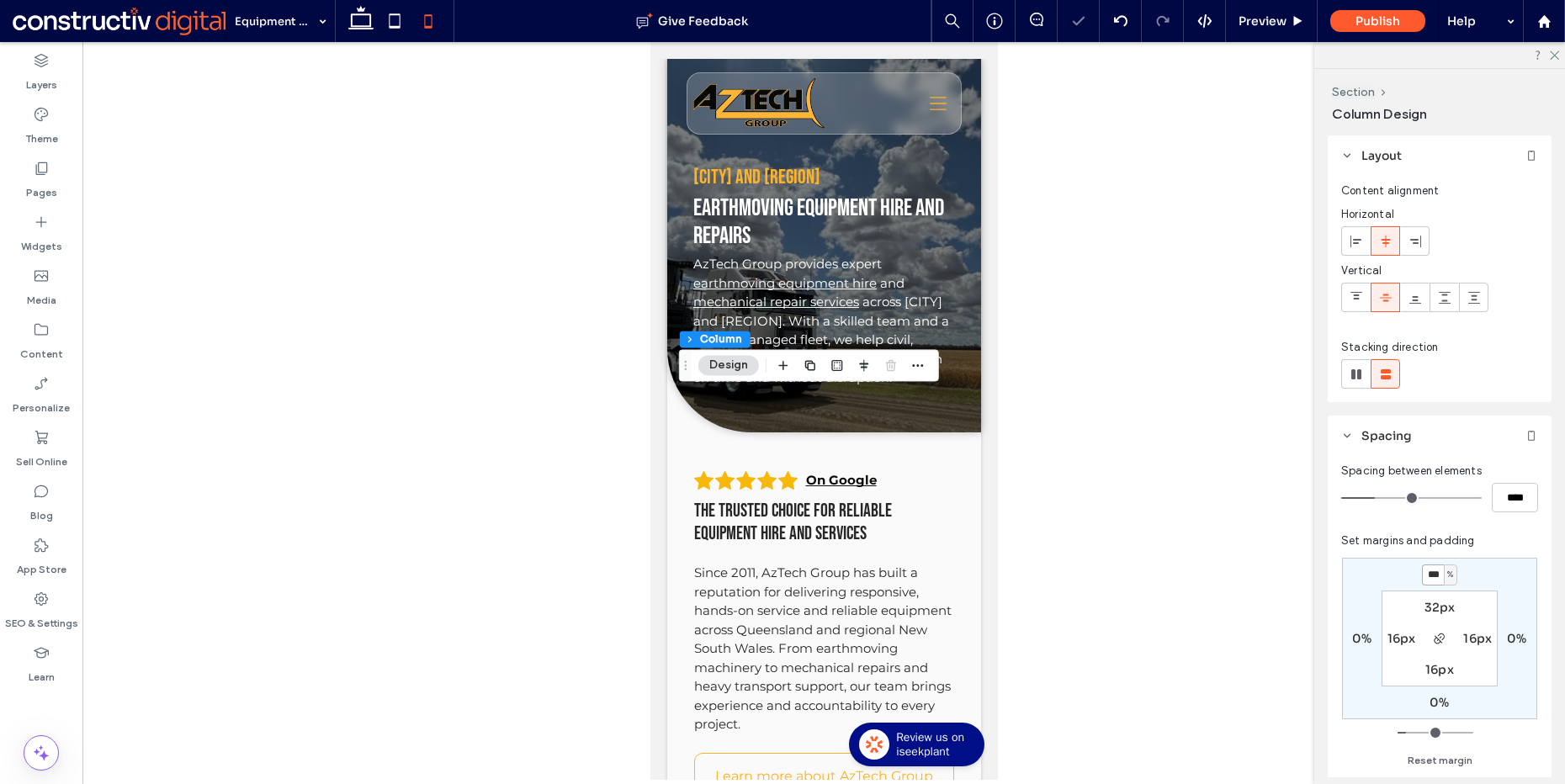 type on "***" 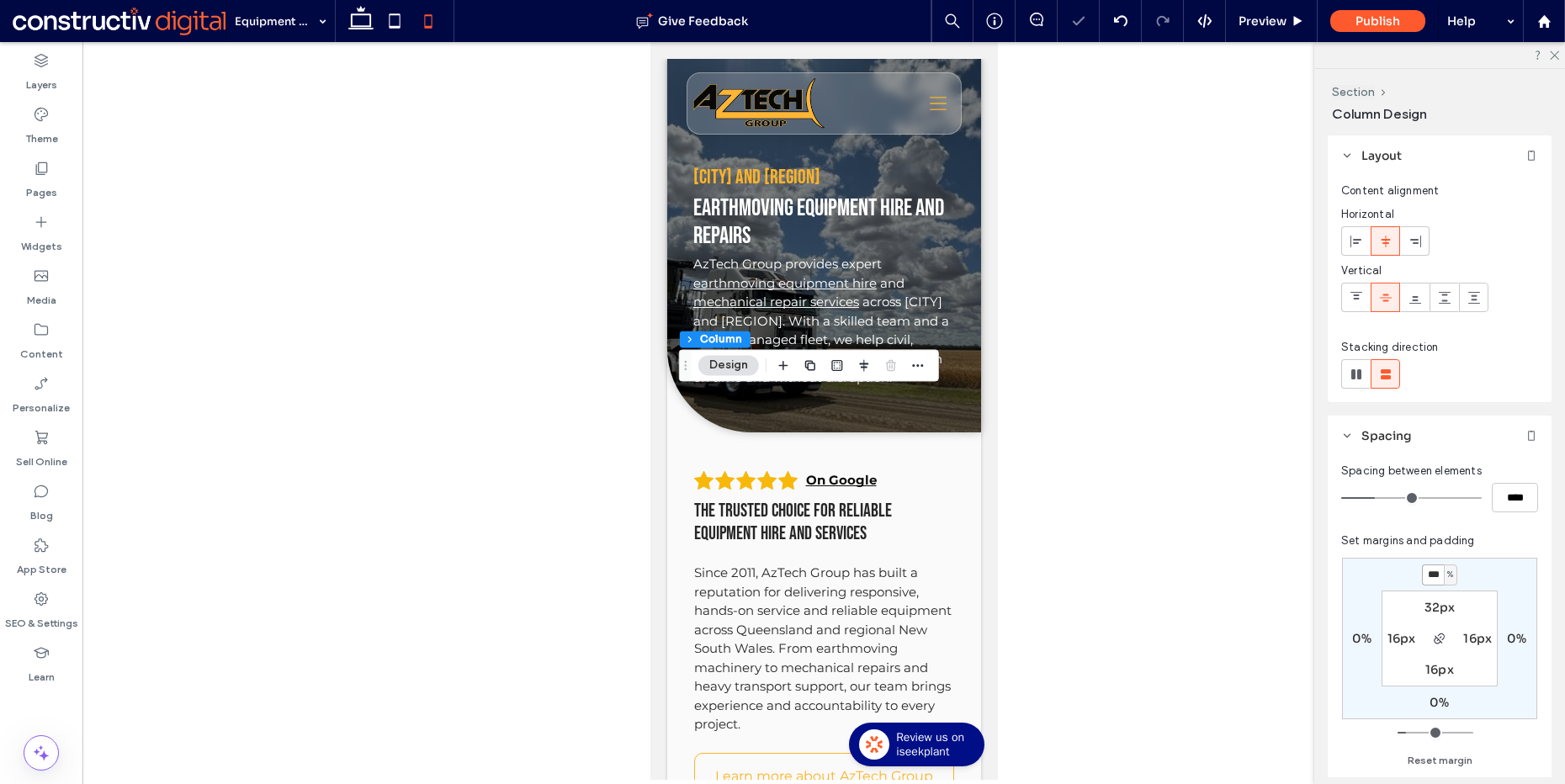 type on "*" 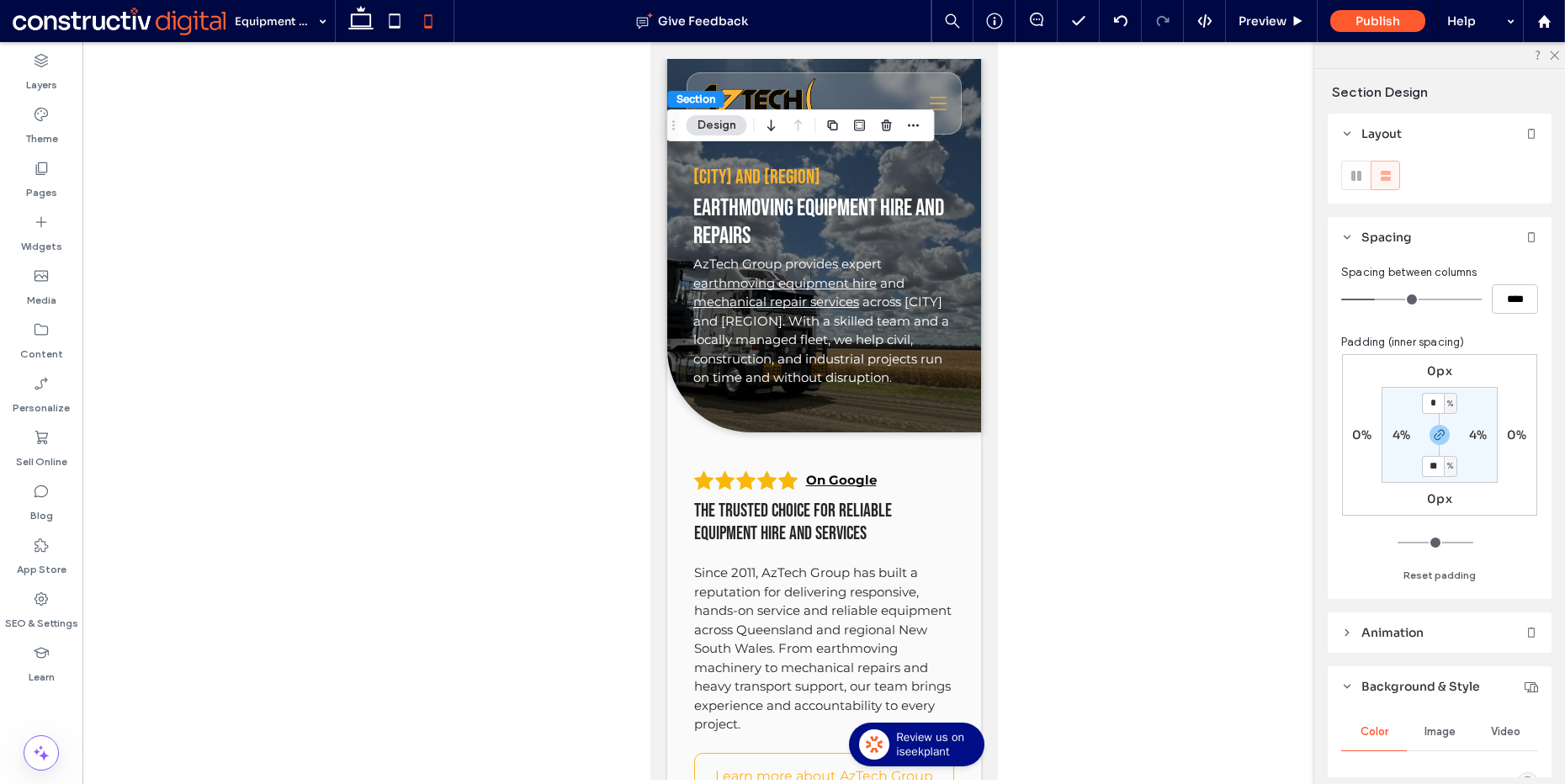 click on "**" at bounding box center (1433, 466) 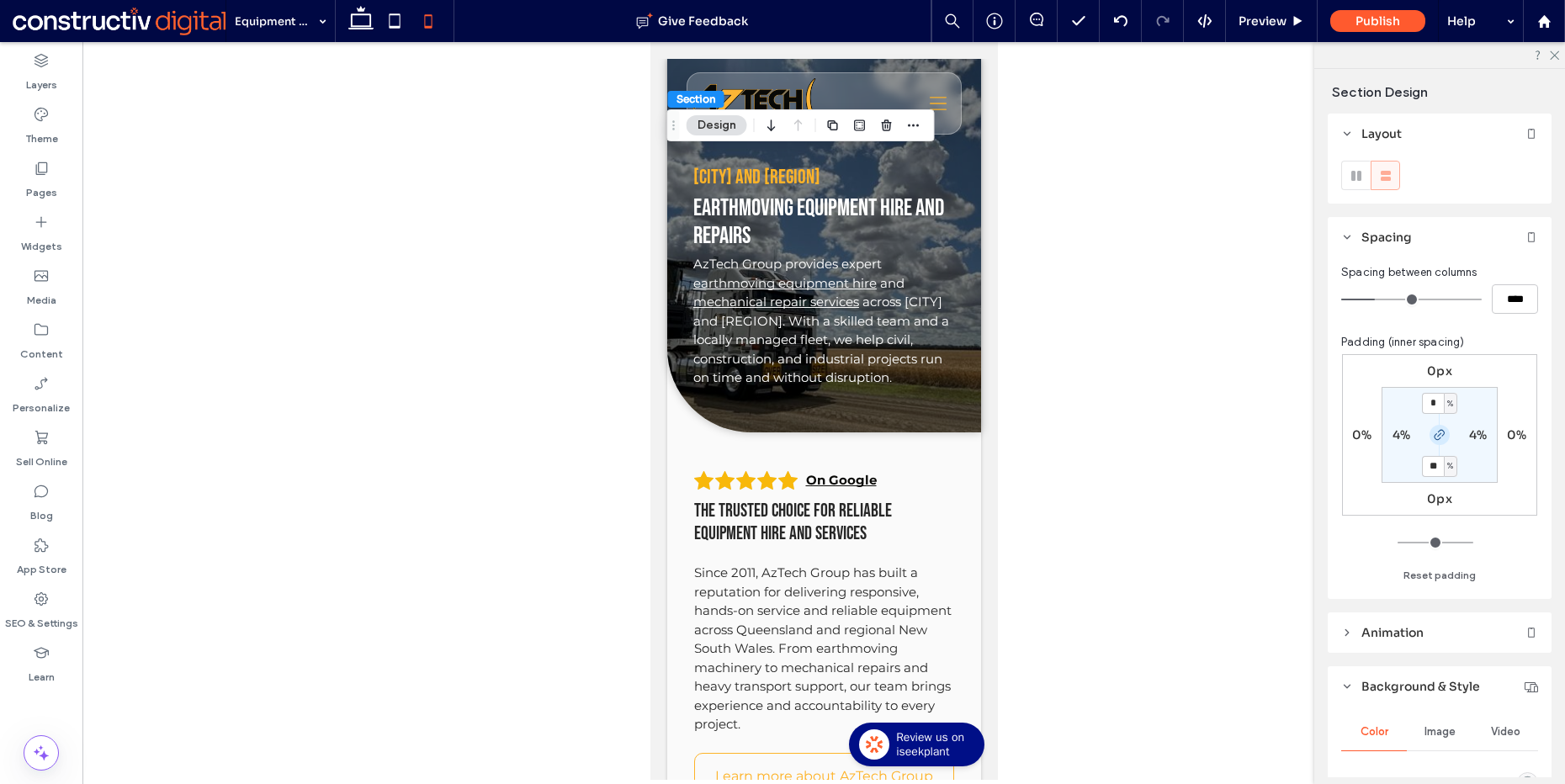 type on "**" 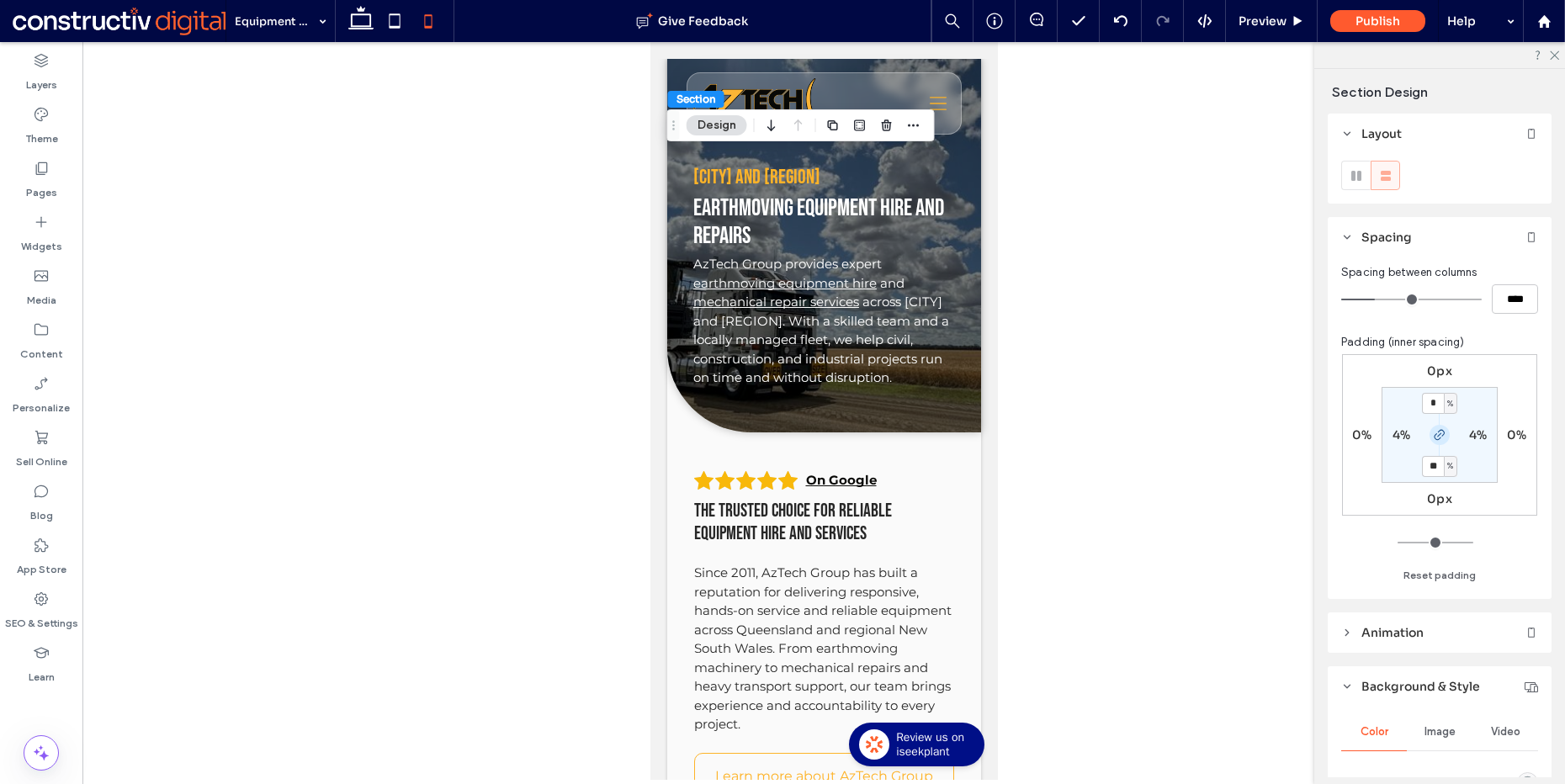 type on "**" 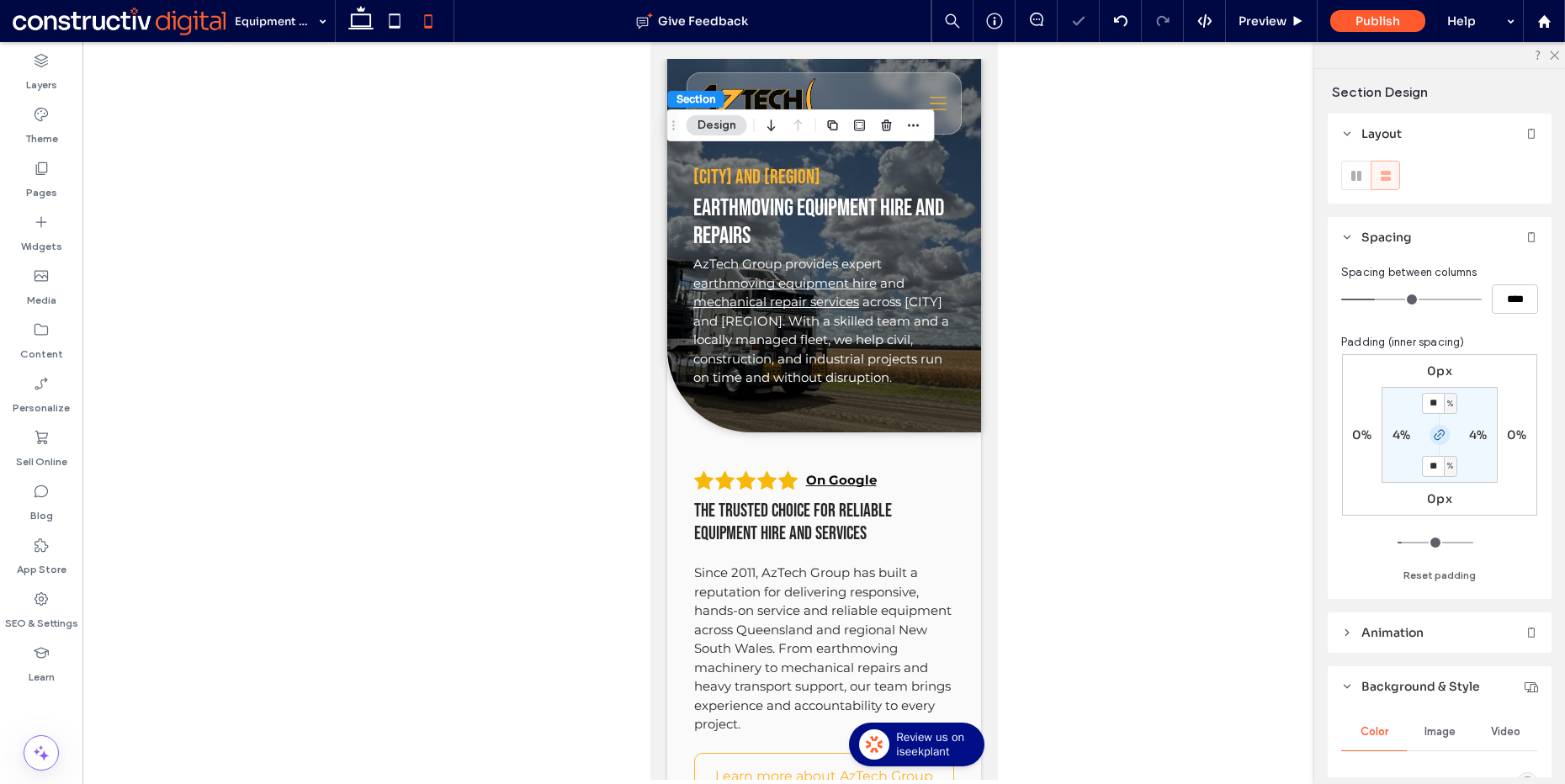 click 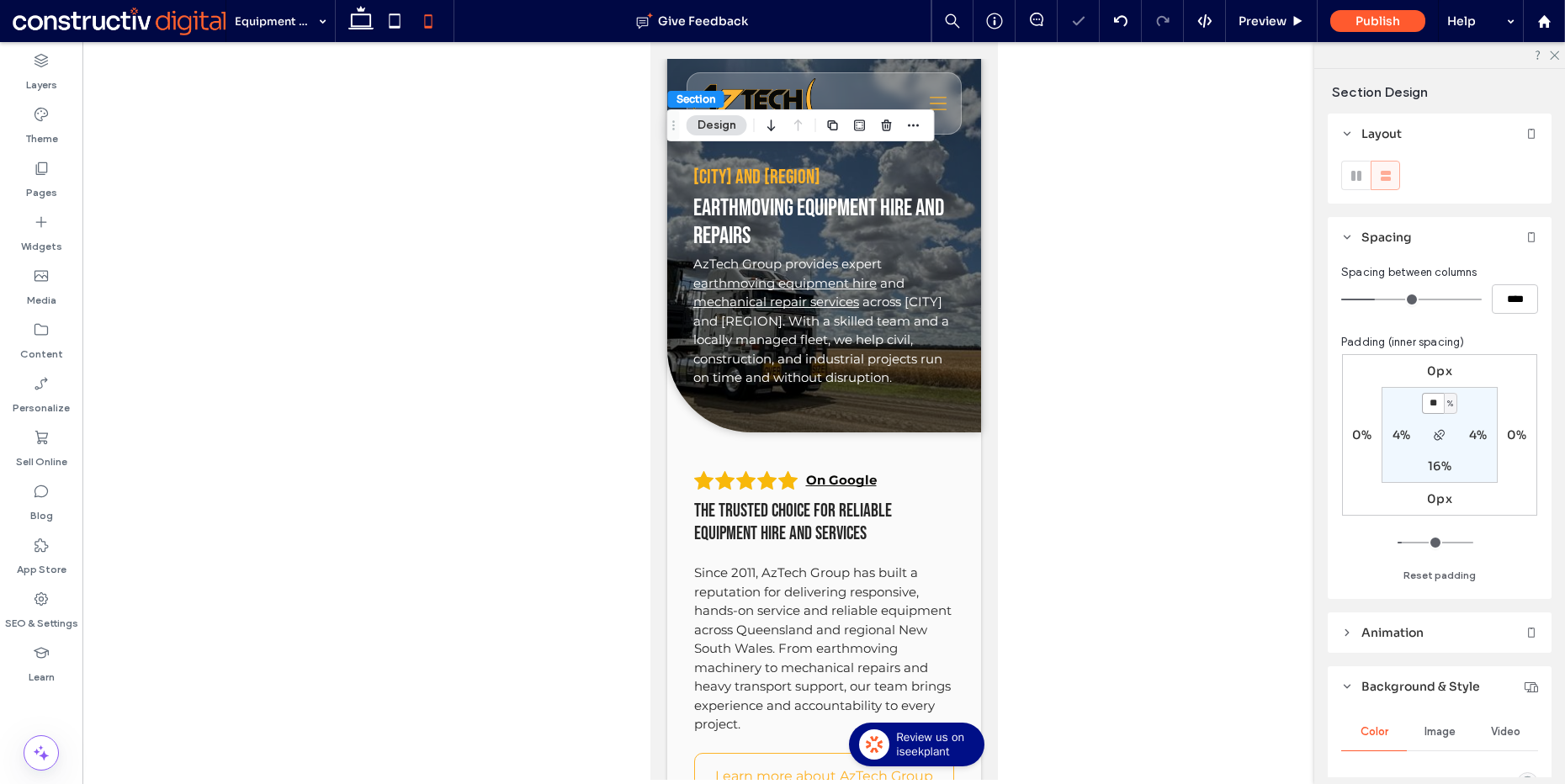click on "**" at bounding box center [1433, 403] 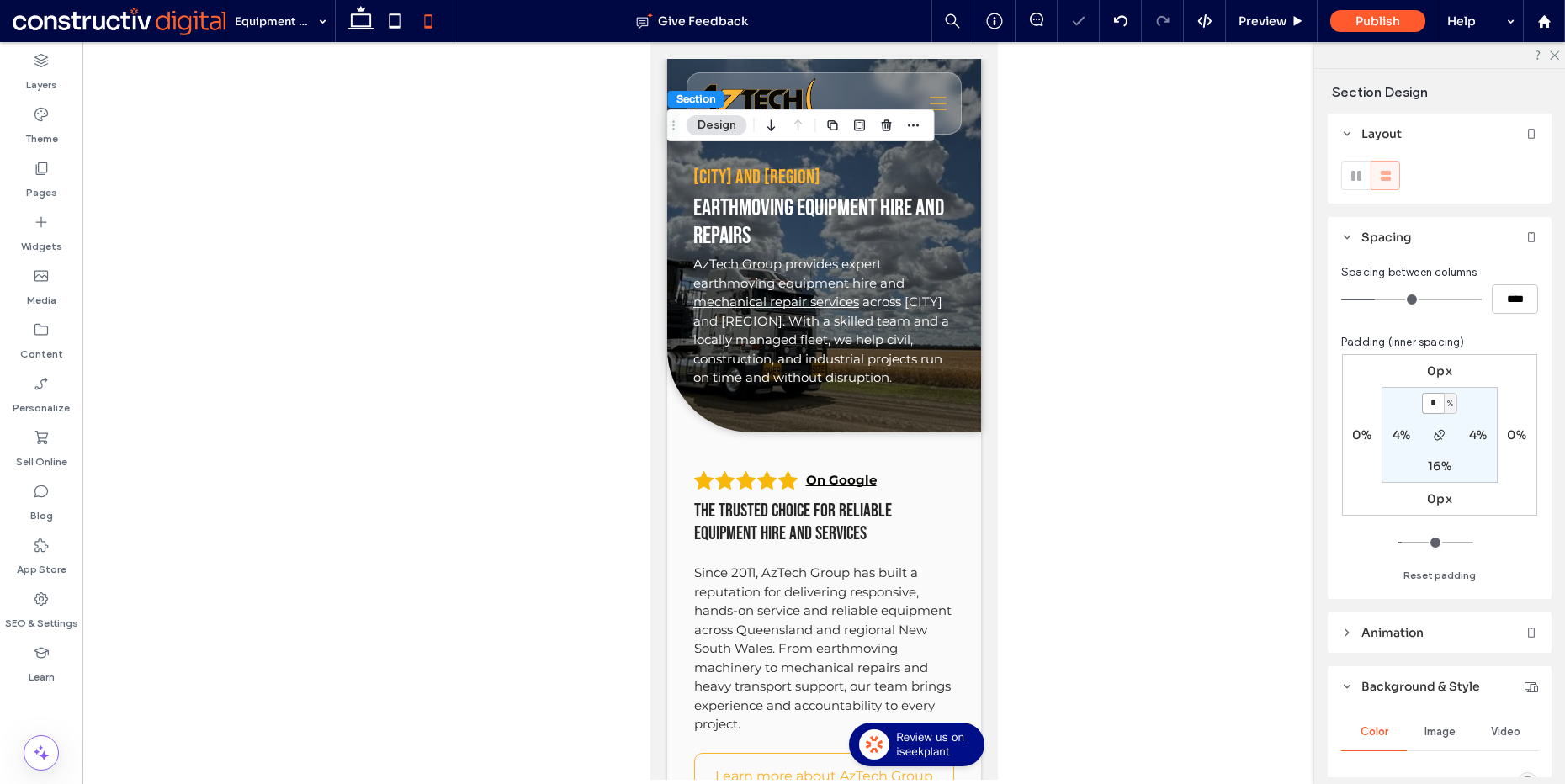 type on "*" 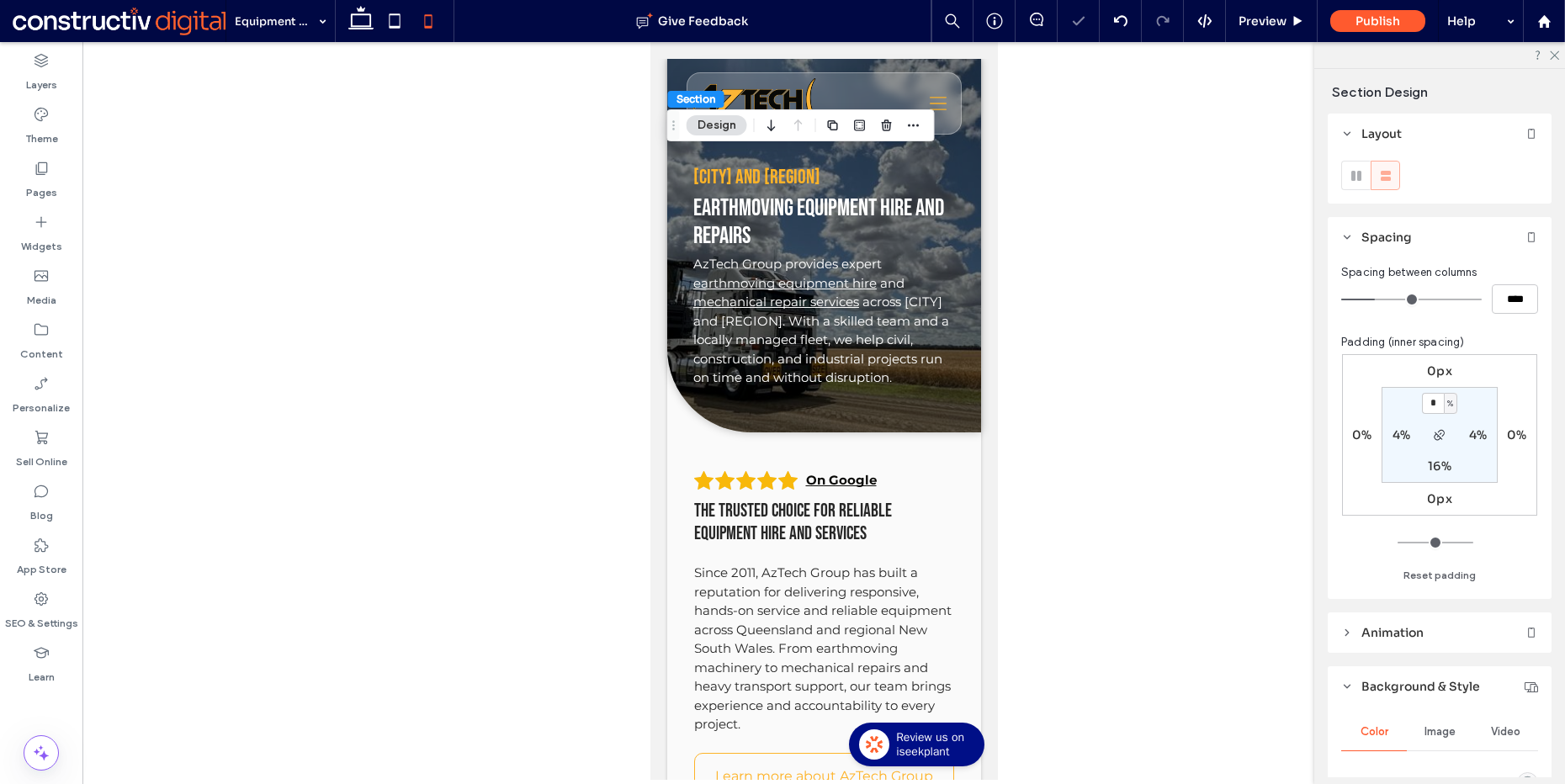 click on "16%" at bounding box center [1440, 466] 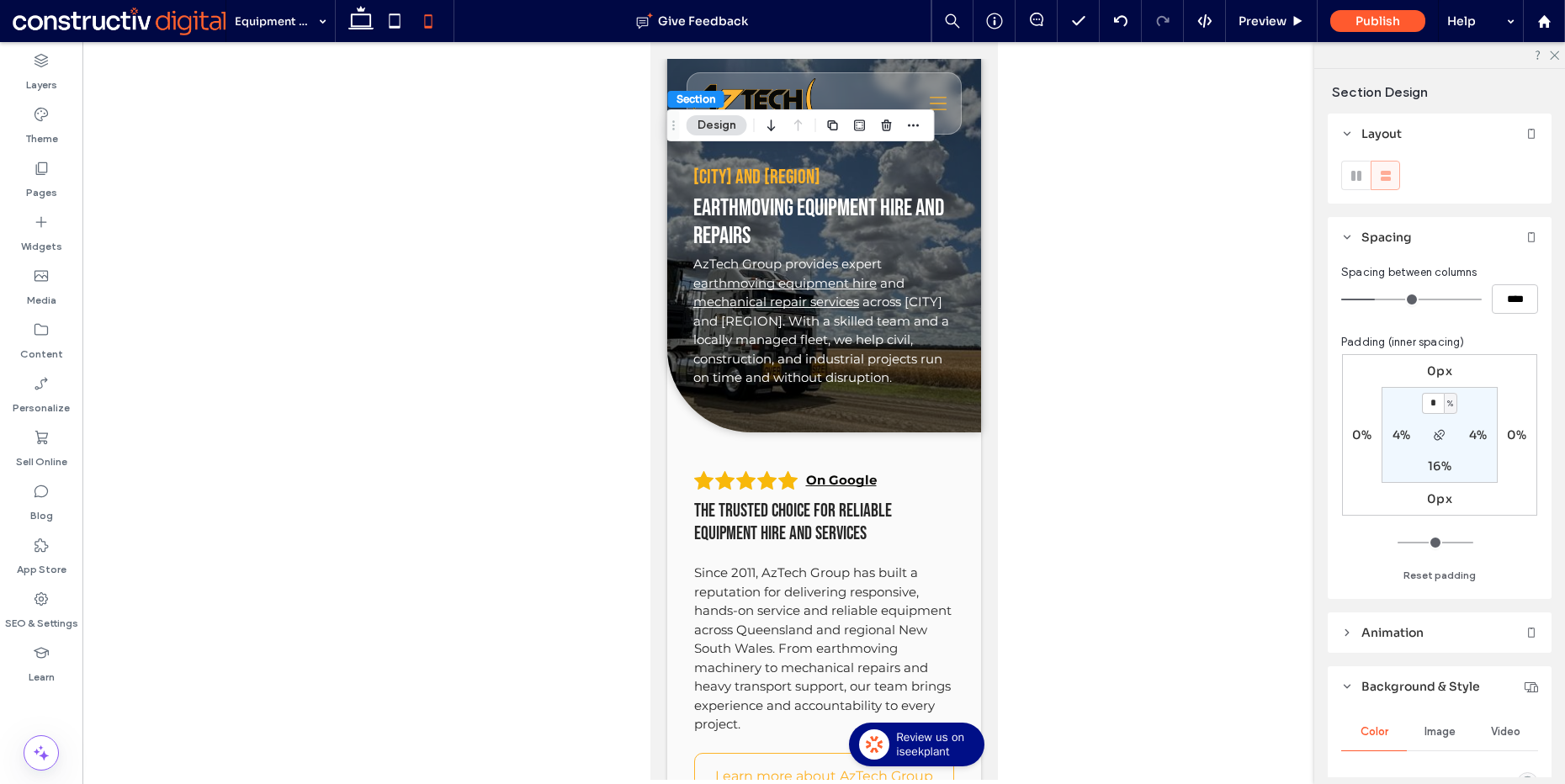 click on "16%" at bounding box center (1439, 466) 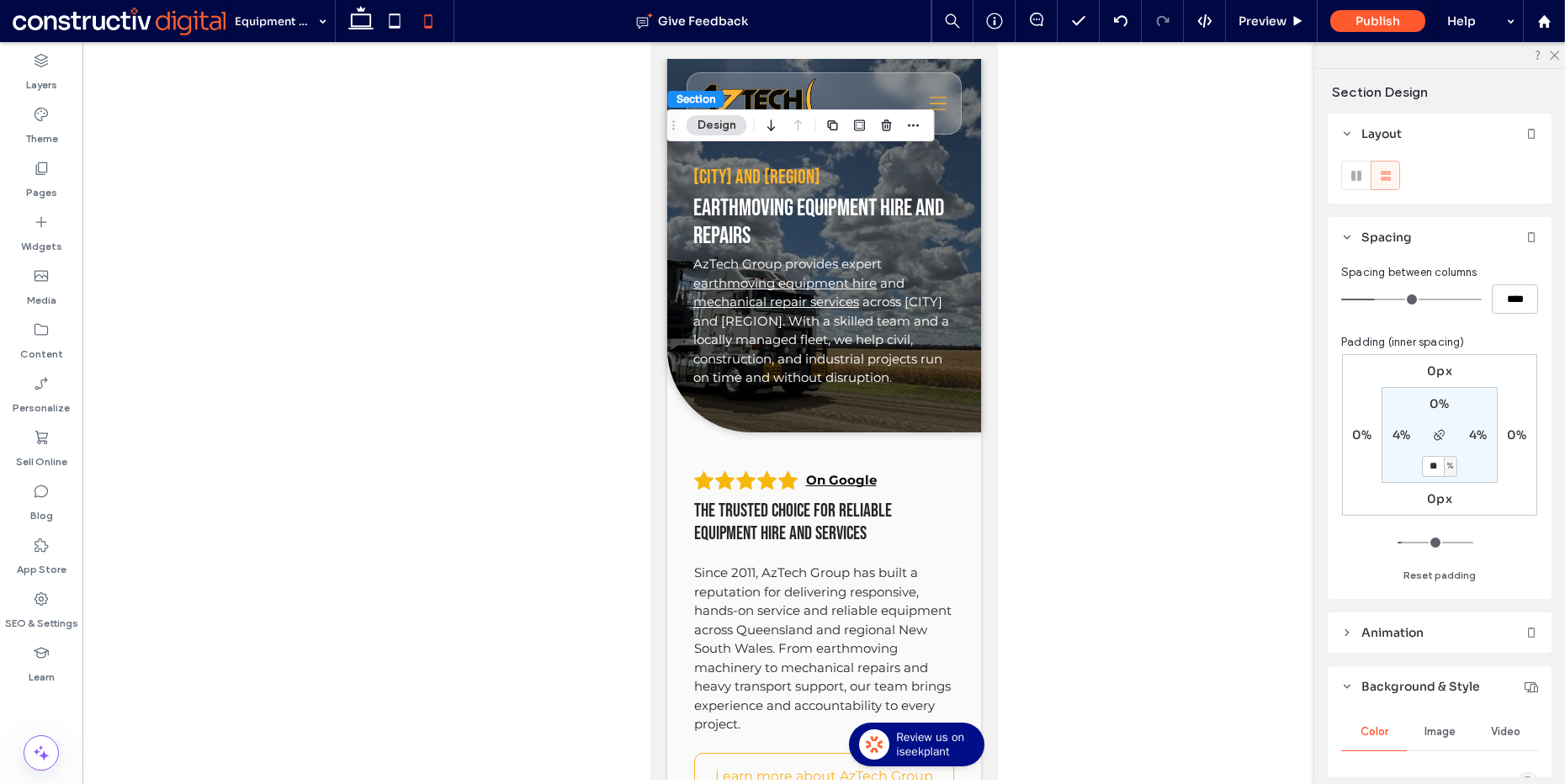type on "**" 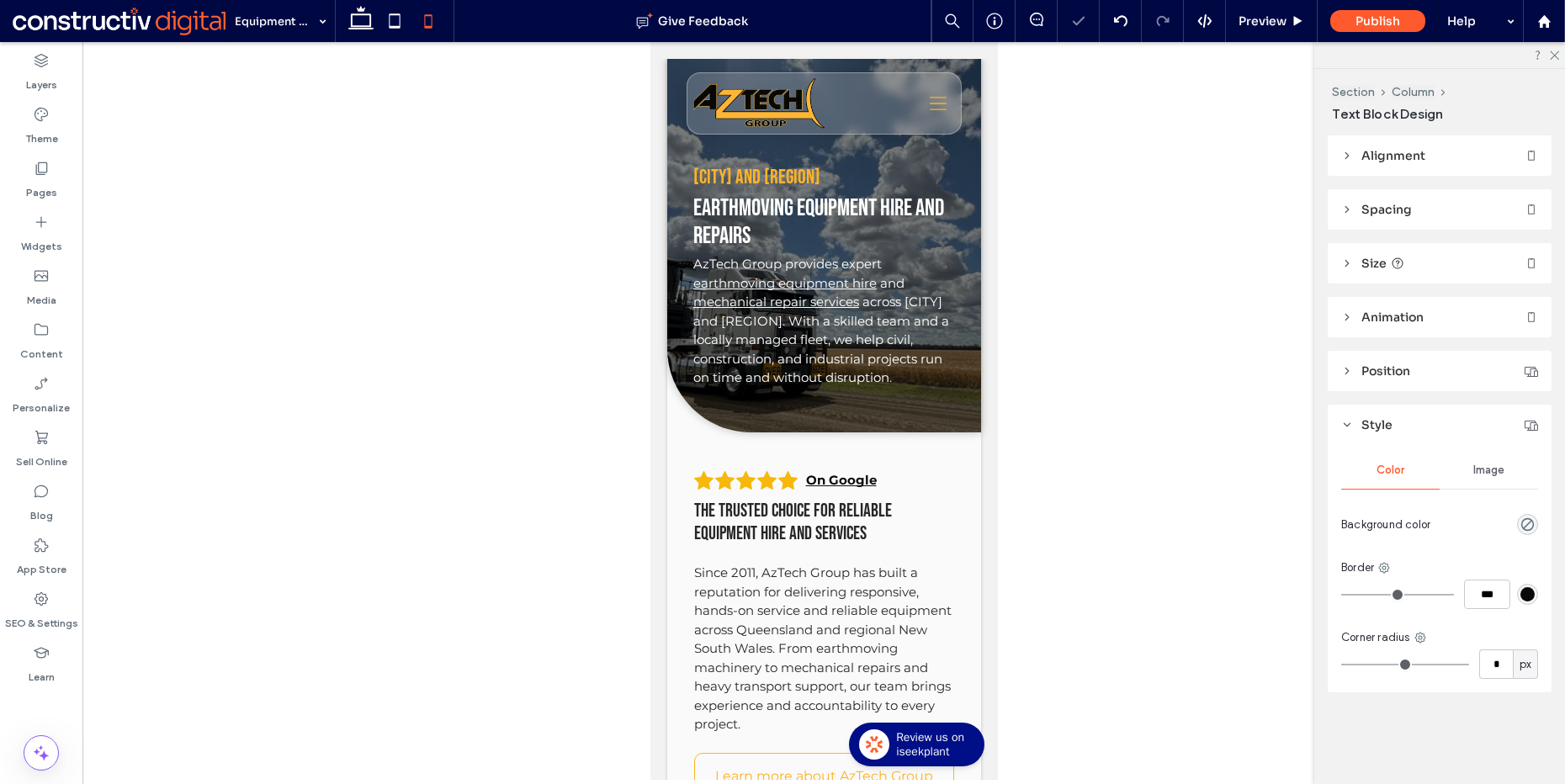 type on "**" 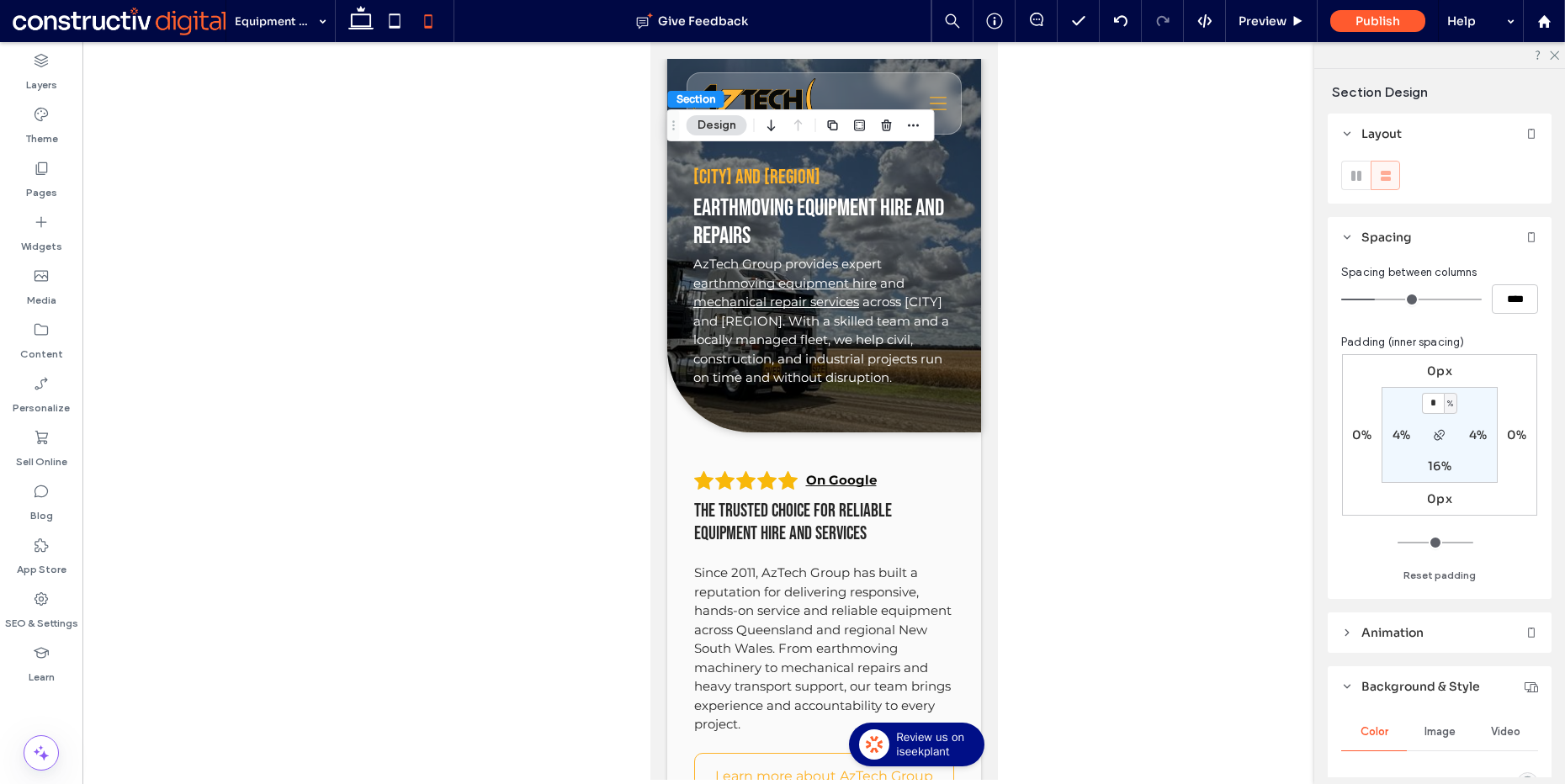 click on "16%" at bounding box center [1440, 466] 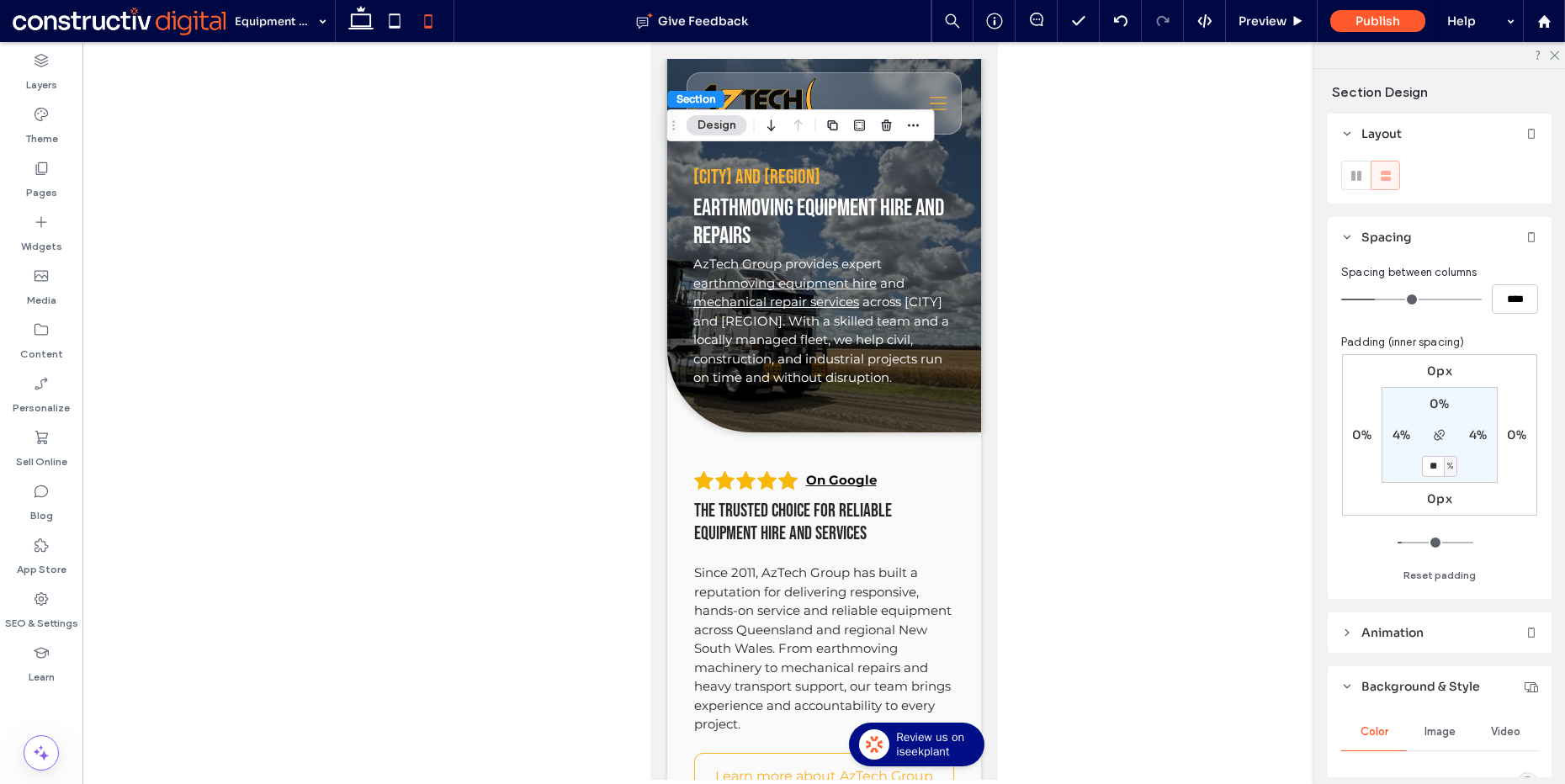 type on "**" 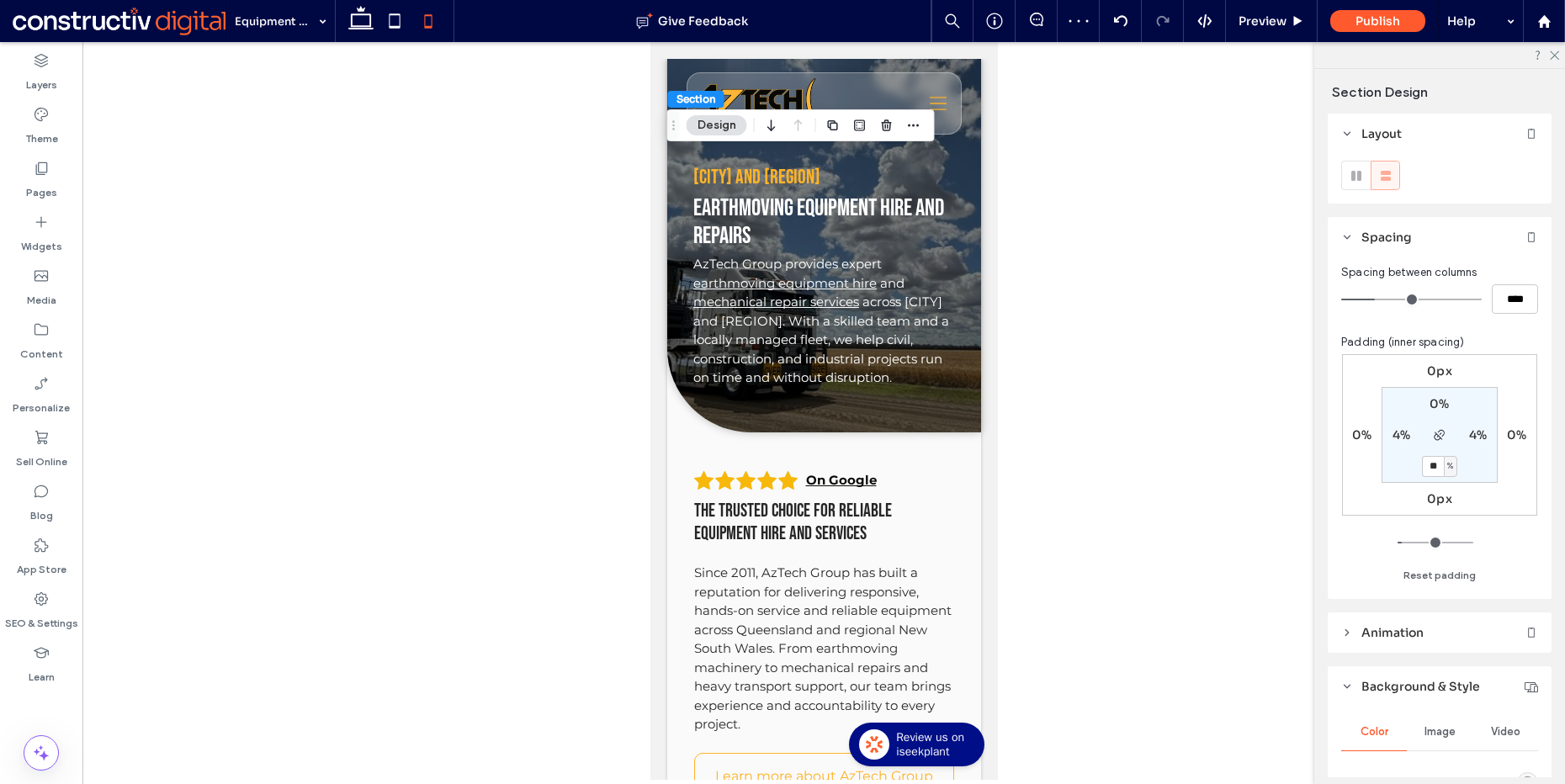 click on "**" at bounding box center (1433, 466) 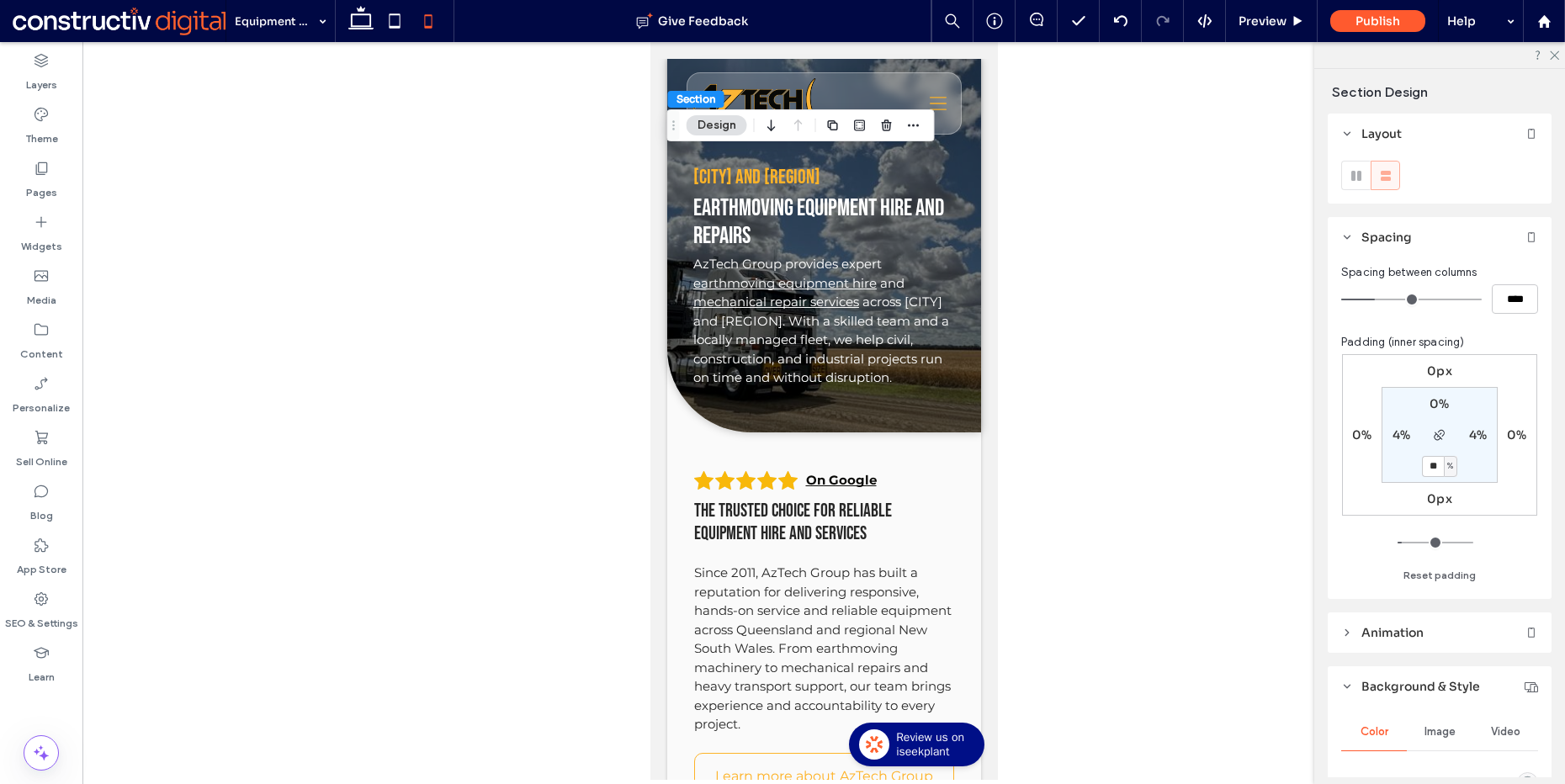 type on "**" 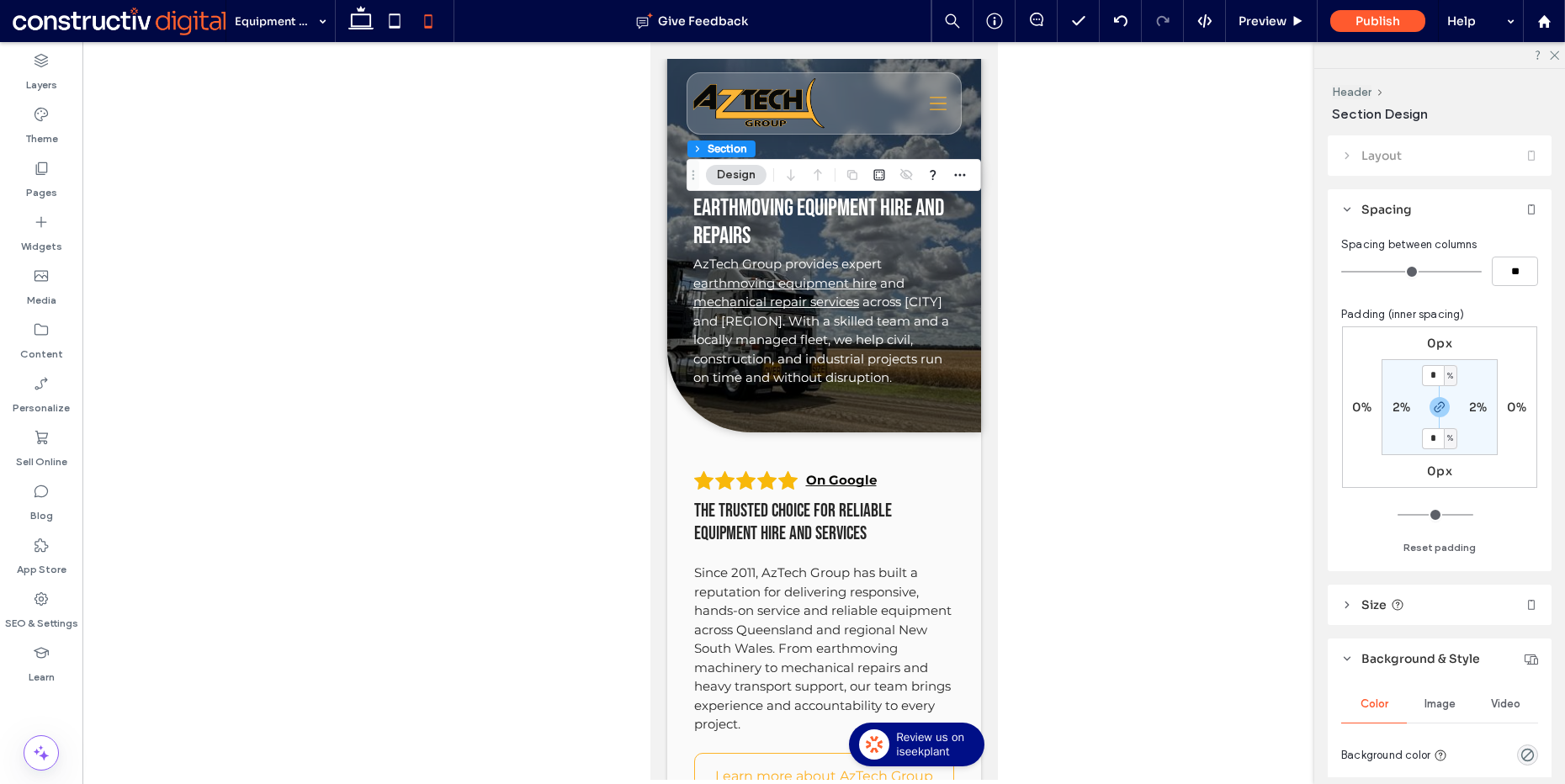 click on "2%" at bounding box center (1401, 407) 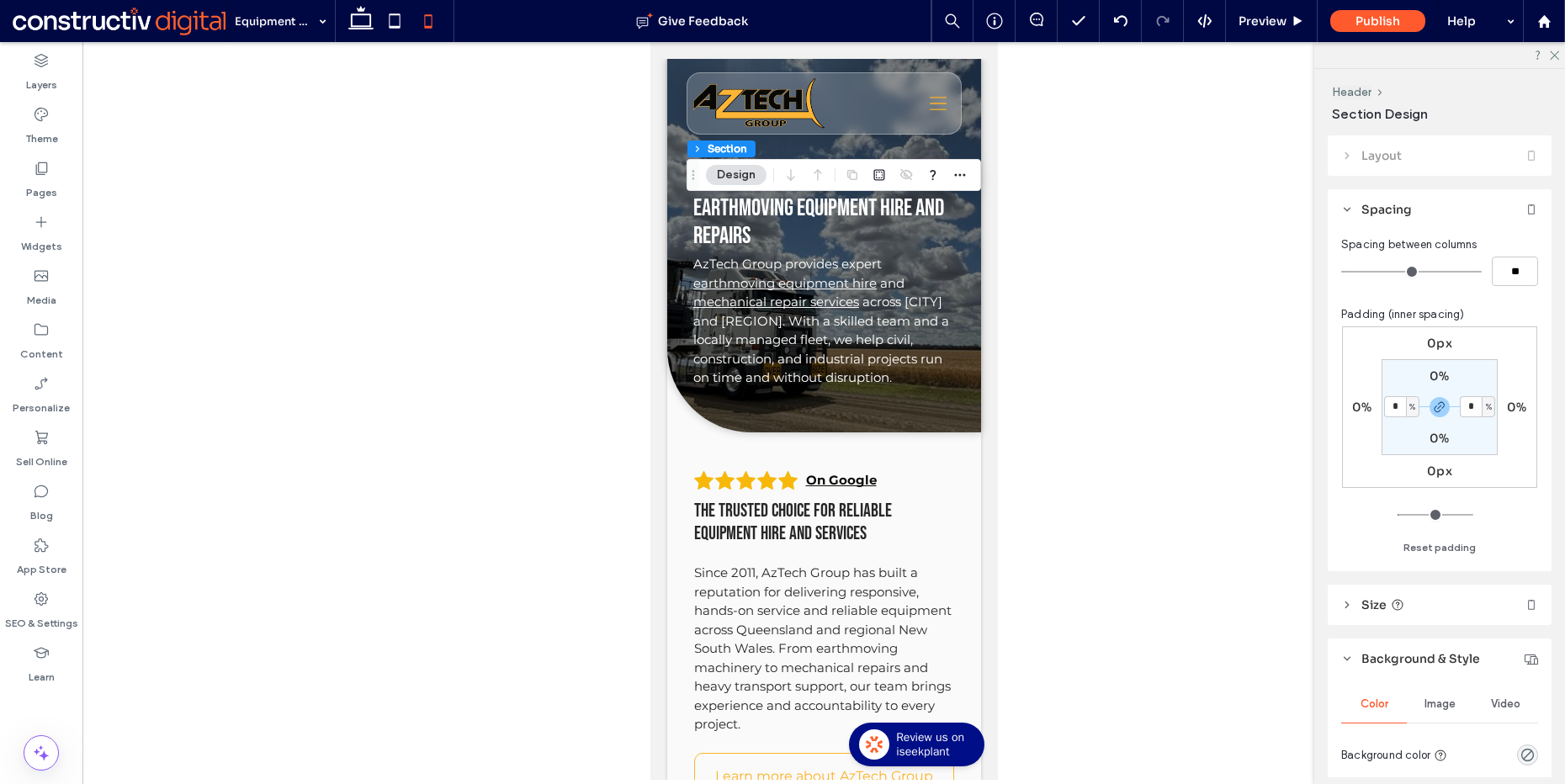 type on "*" 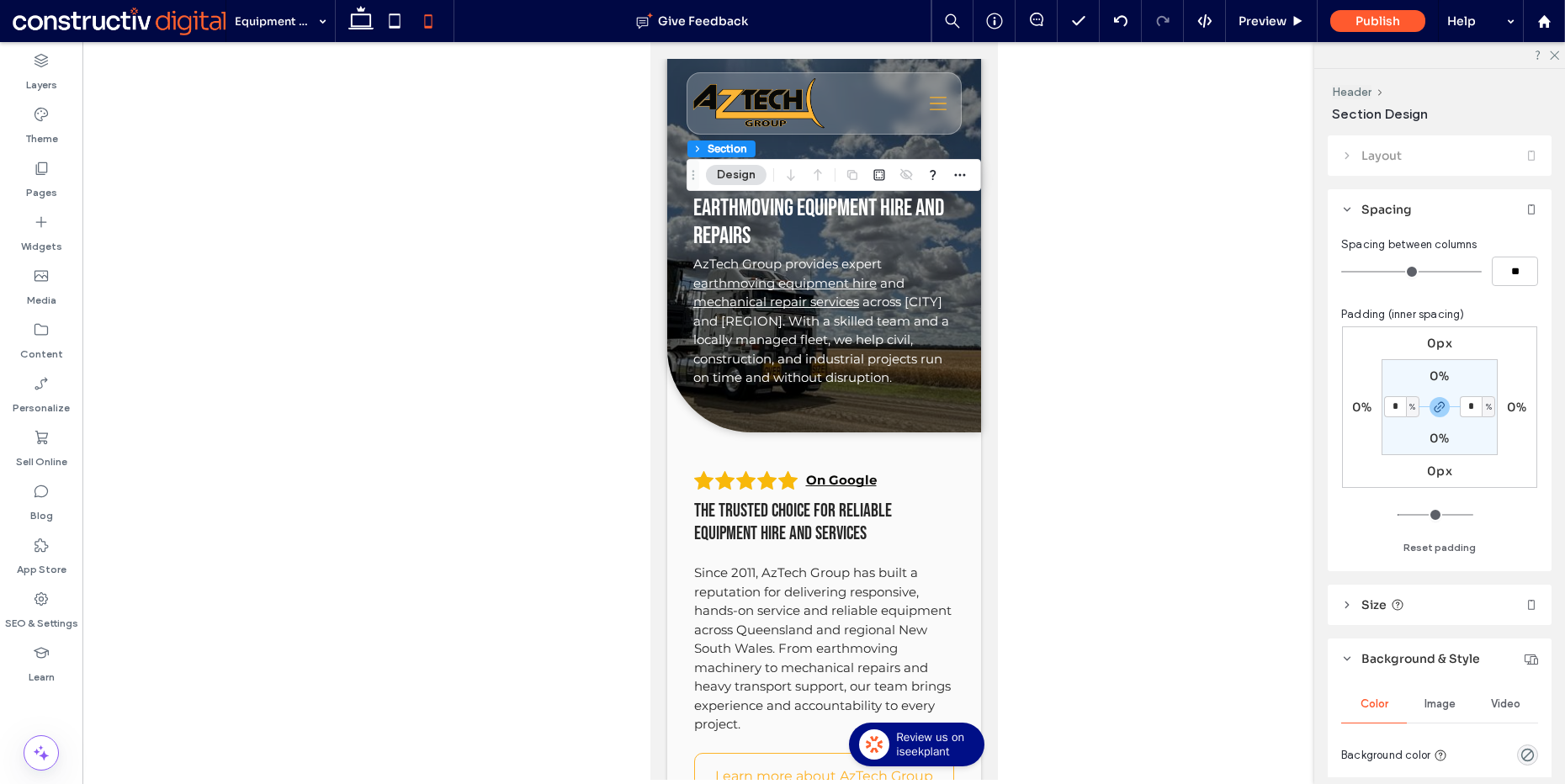 type on "*" 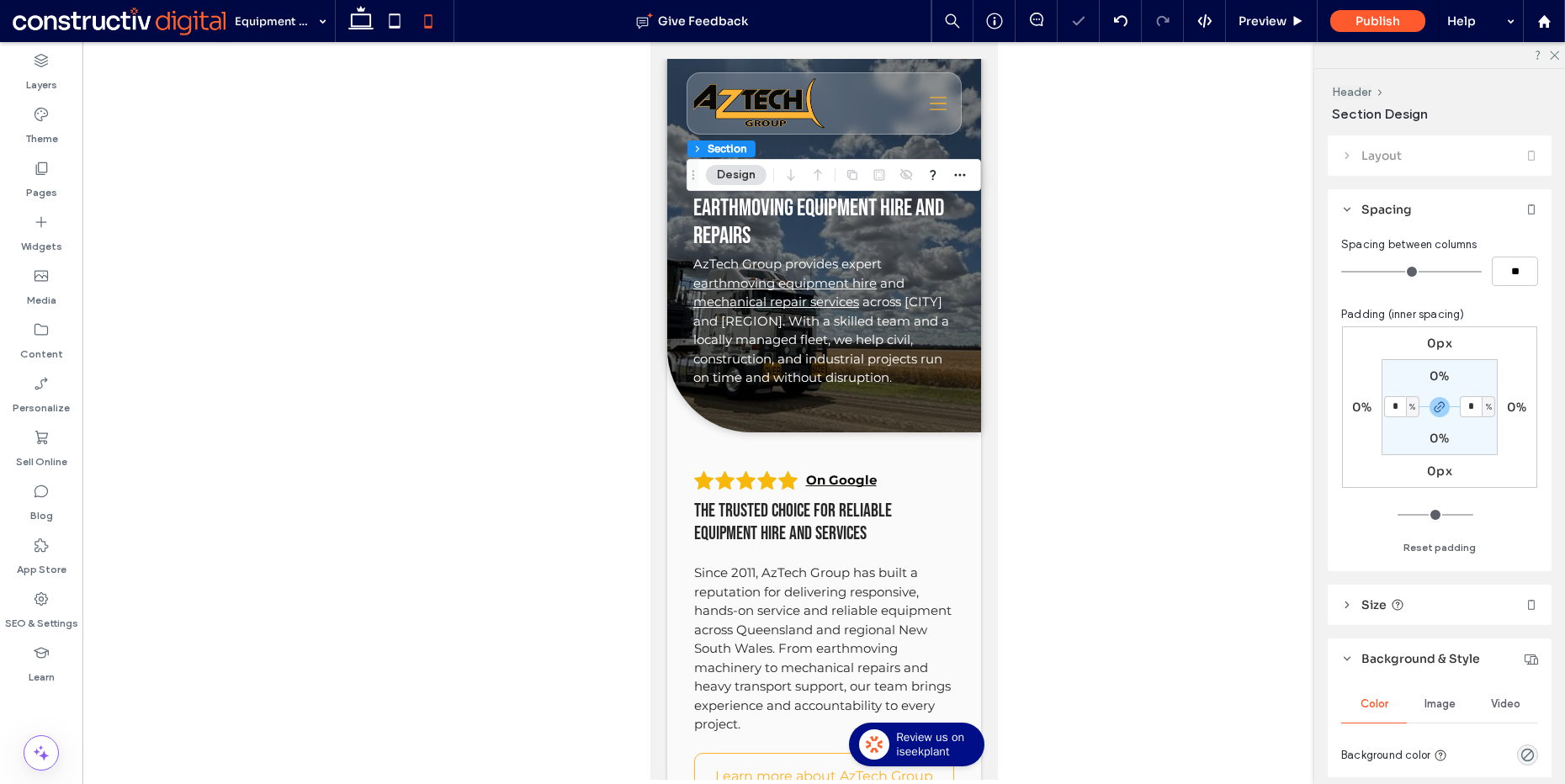 click on "*" at bounding box center [1395, 406] 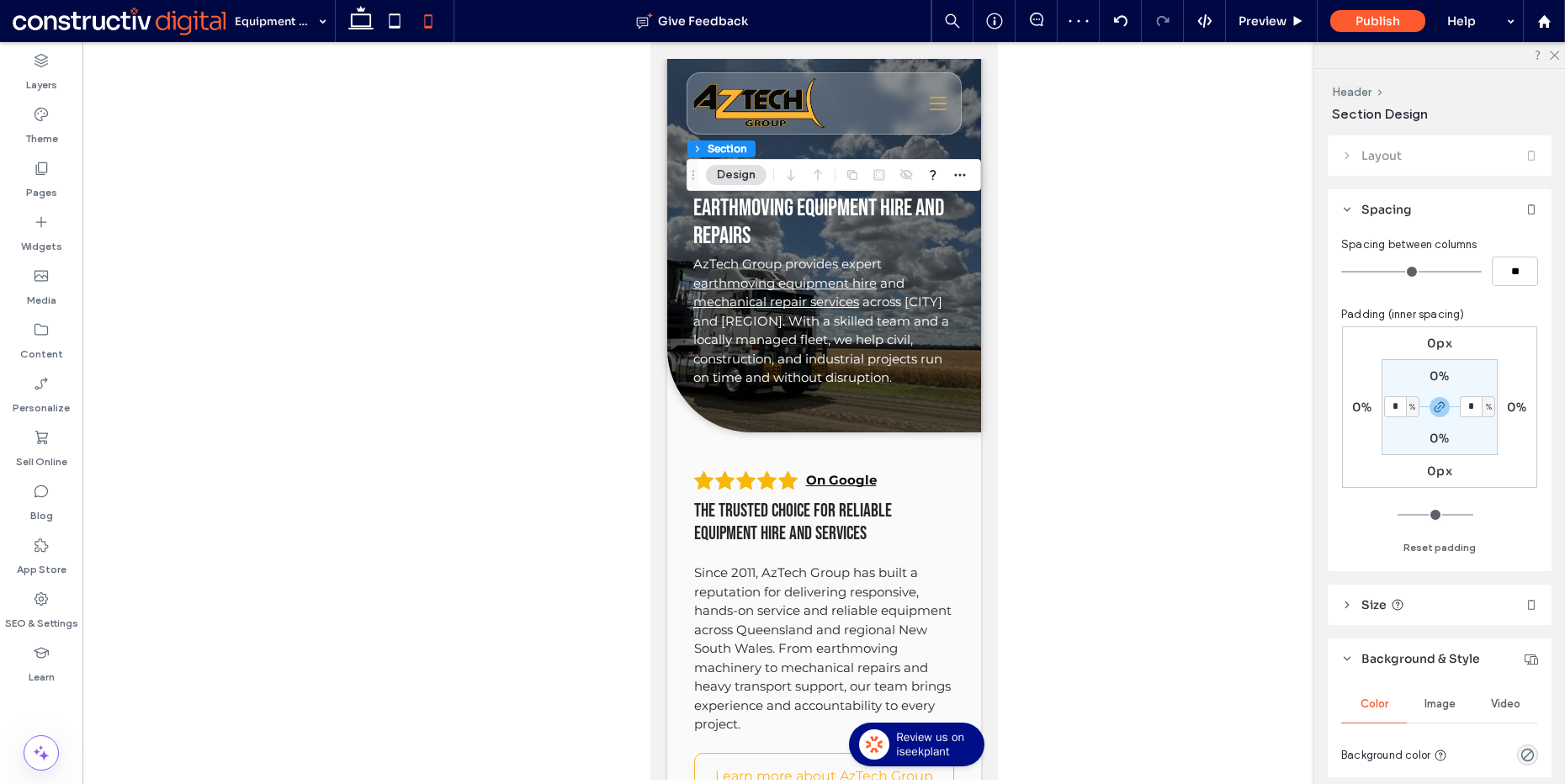 type on "*" 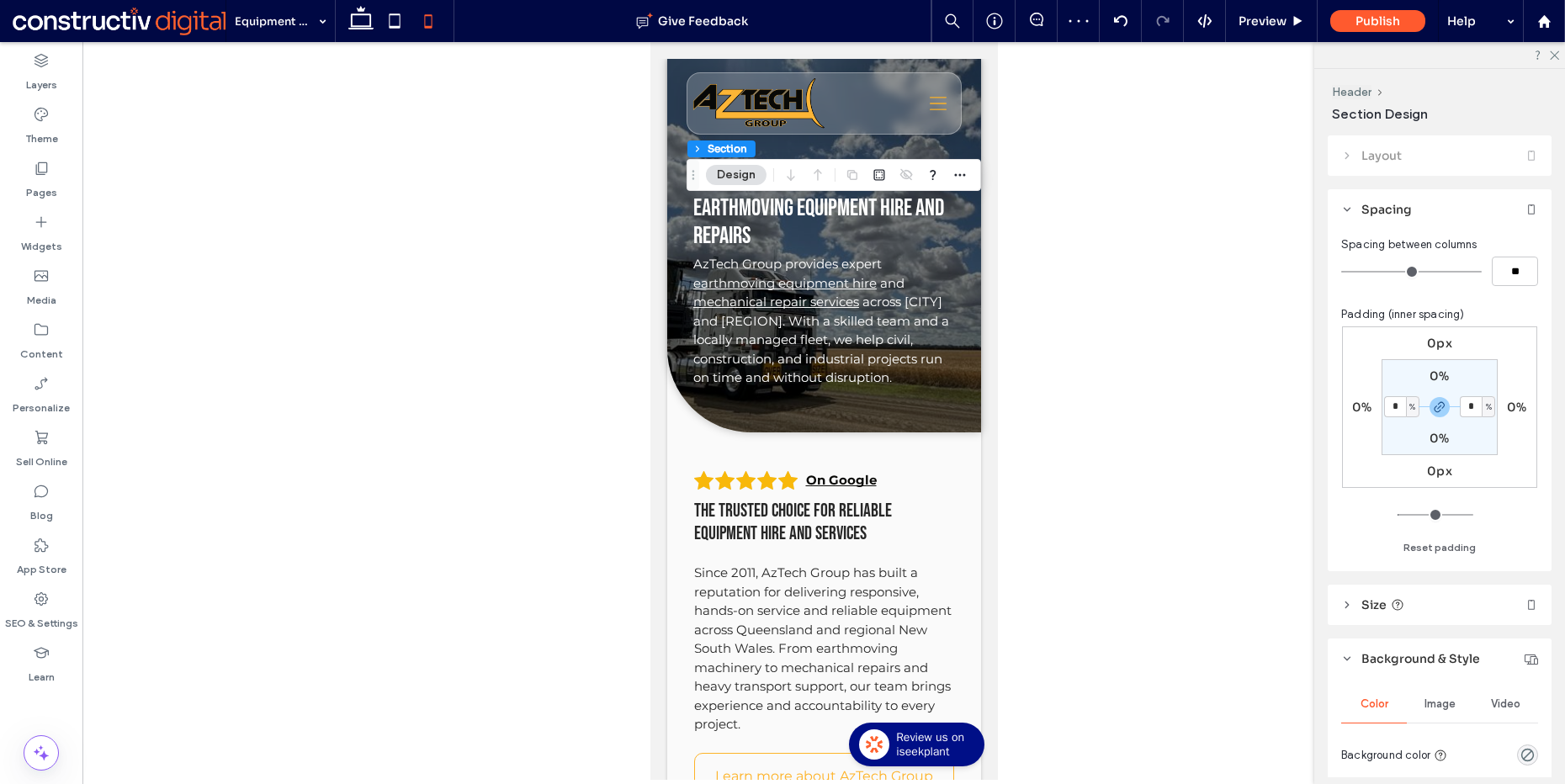 click on "Size" at bounding box center [1440, 605] 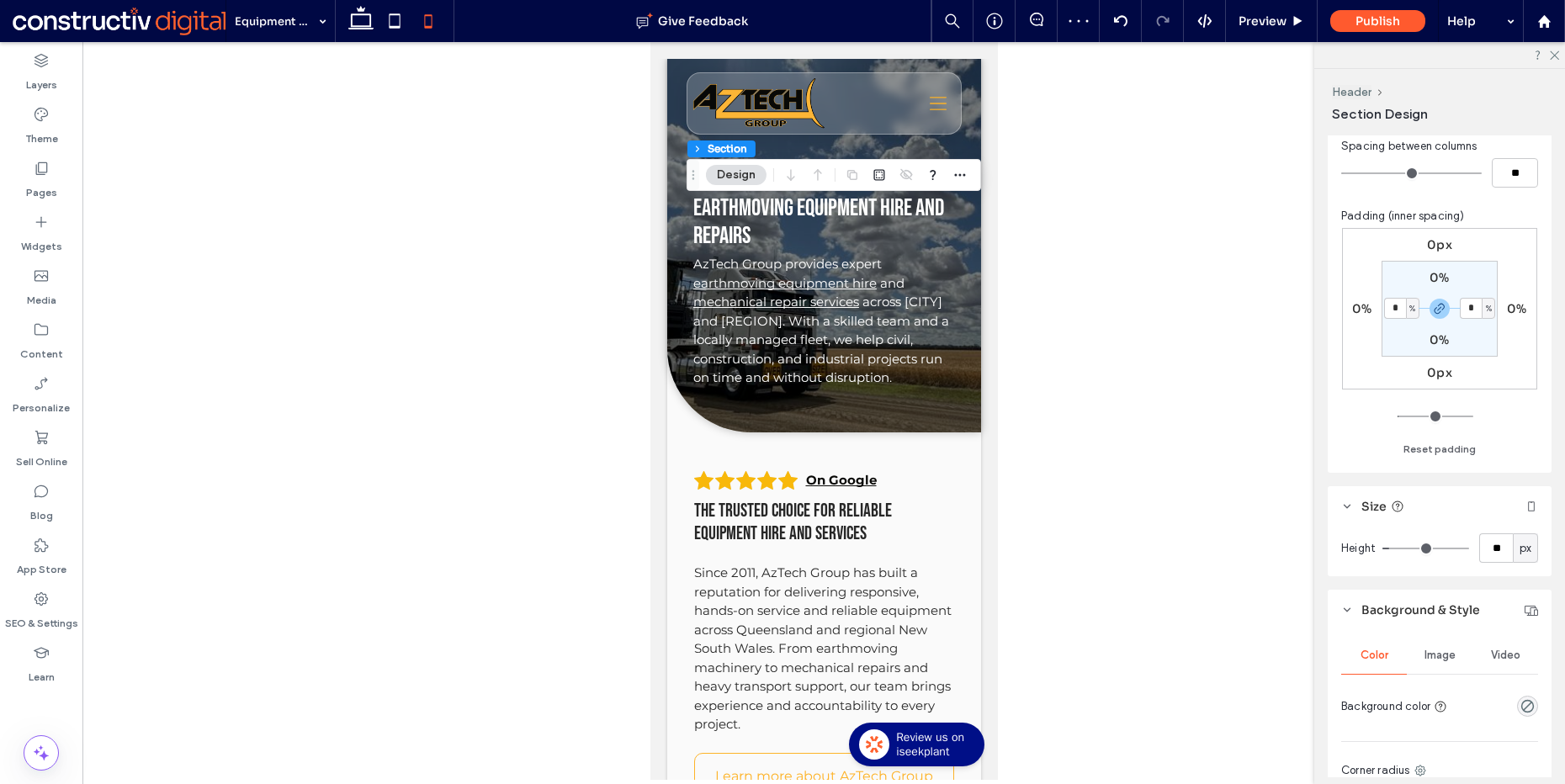 scroll, scrollTop: 137, scrollLeft: 0, axis: vertical 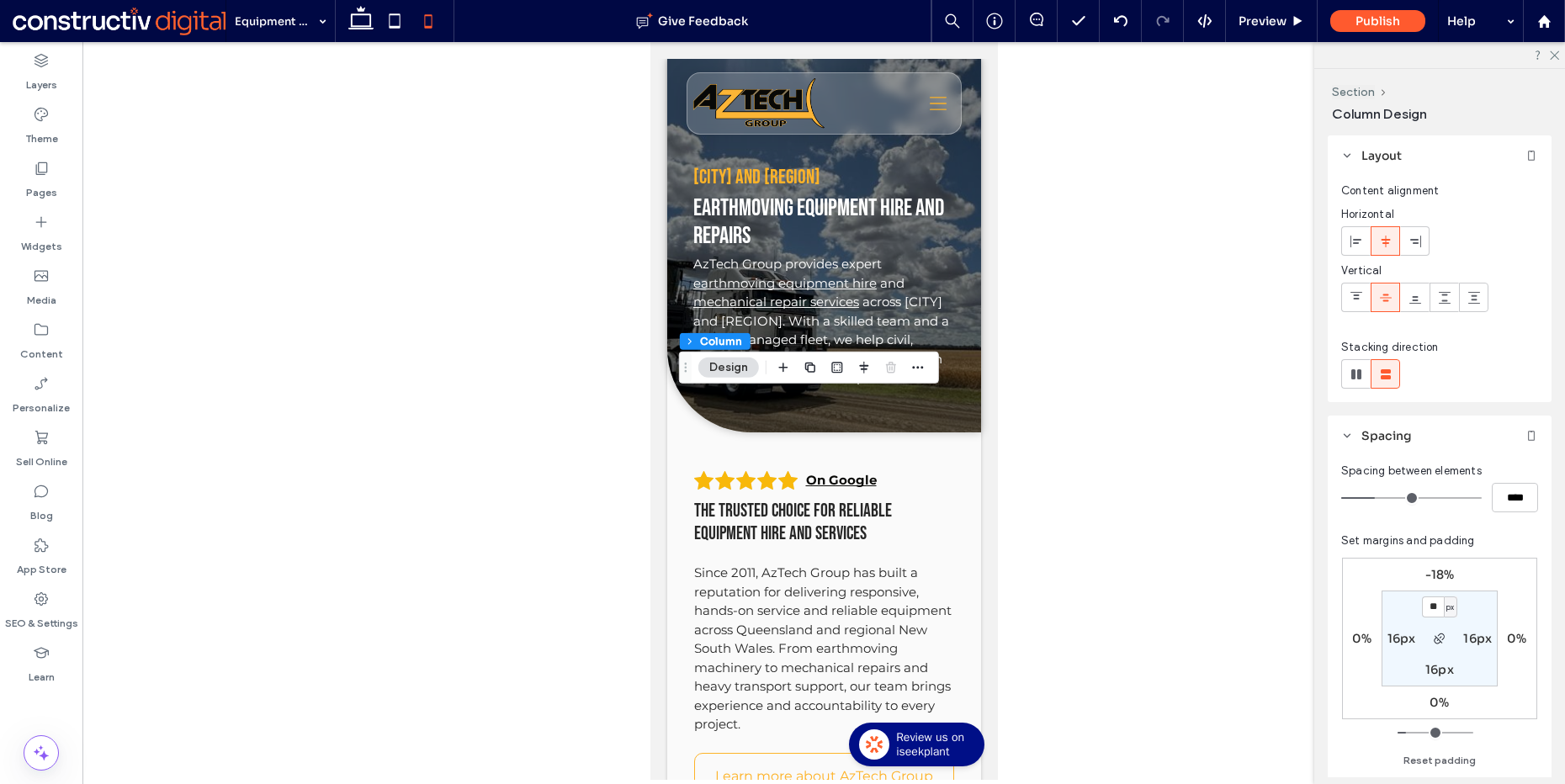 click on "16px" at bounding box center (1402, 638) 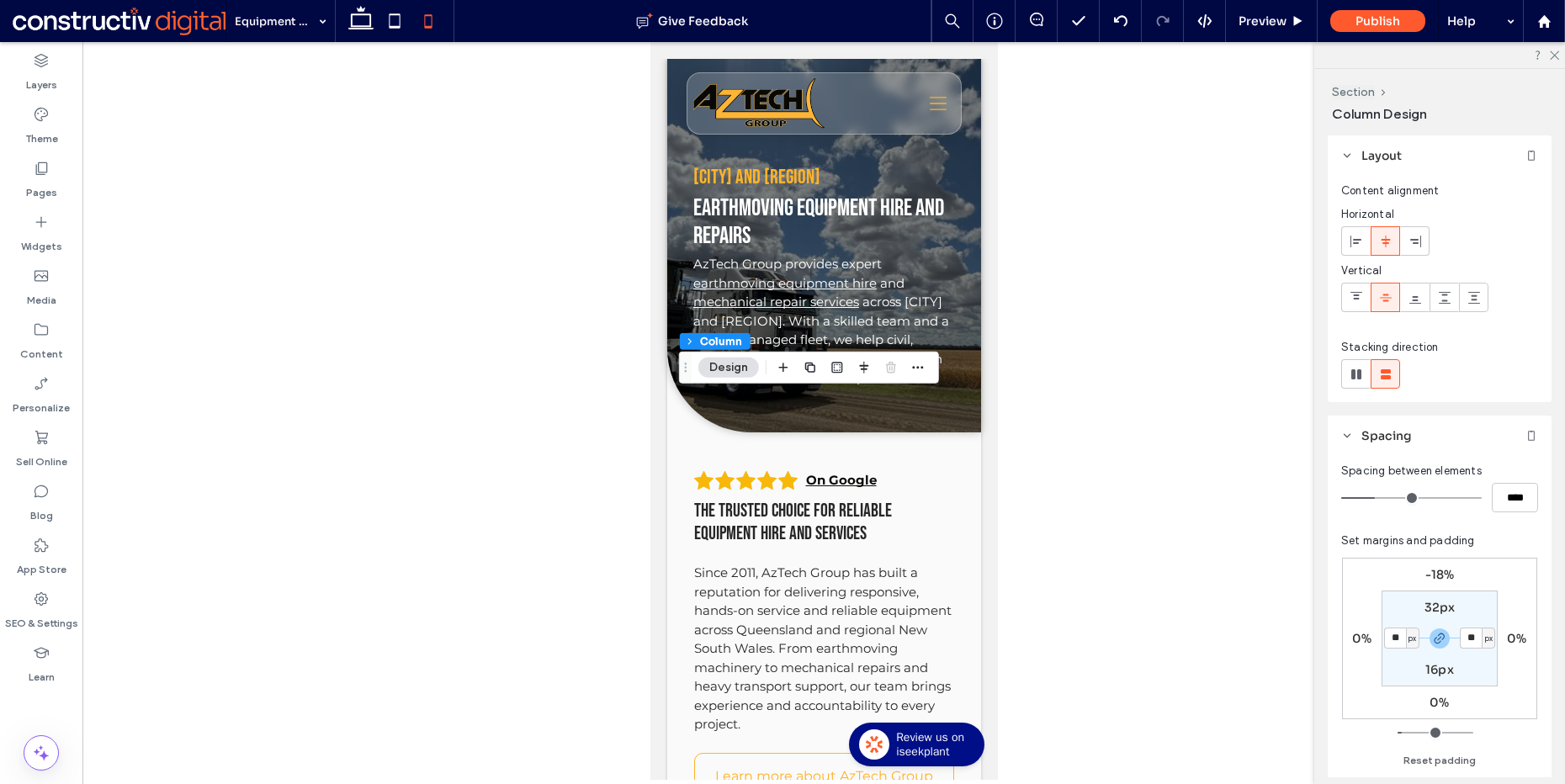 type on "**" 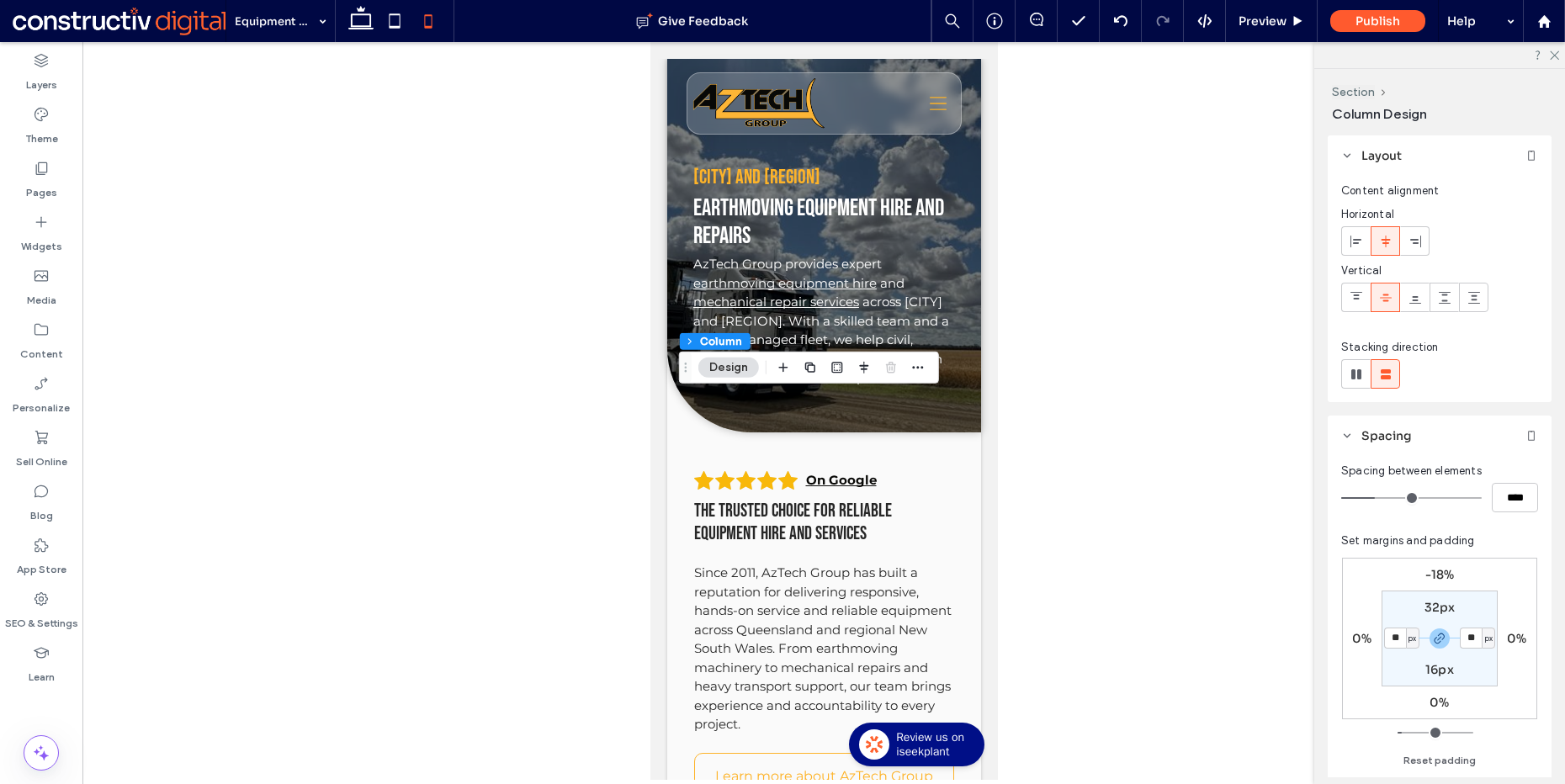 type on "**" 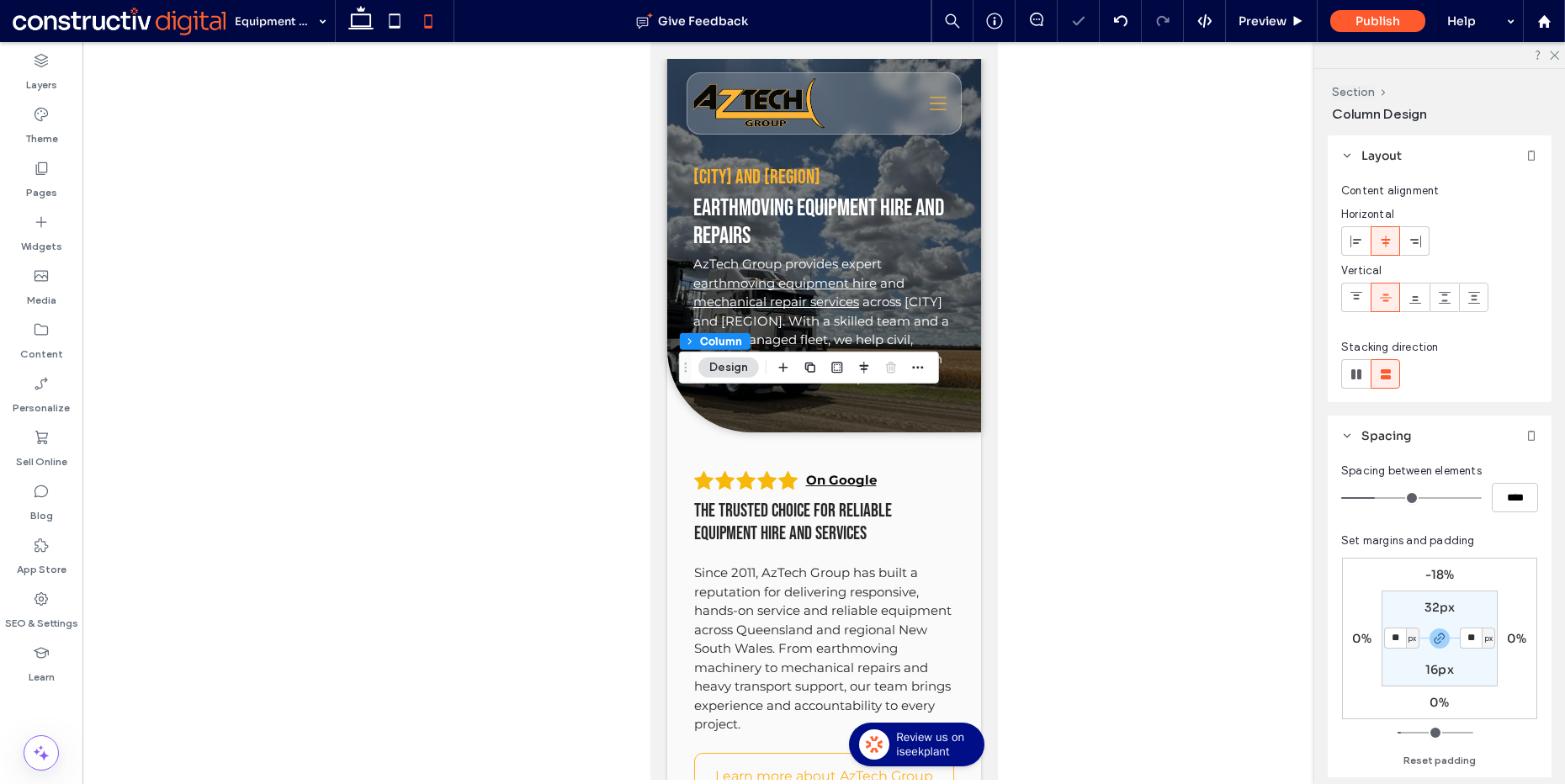 click on "**" at bounding box center [1395, 638] 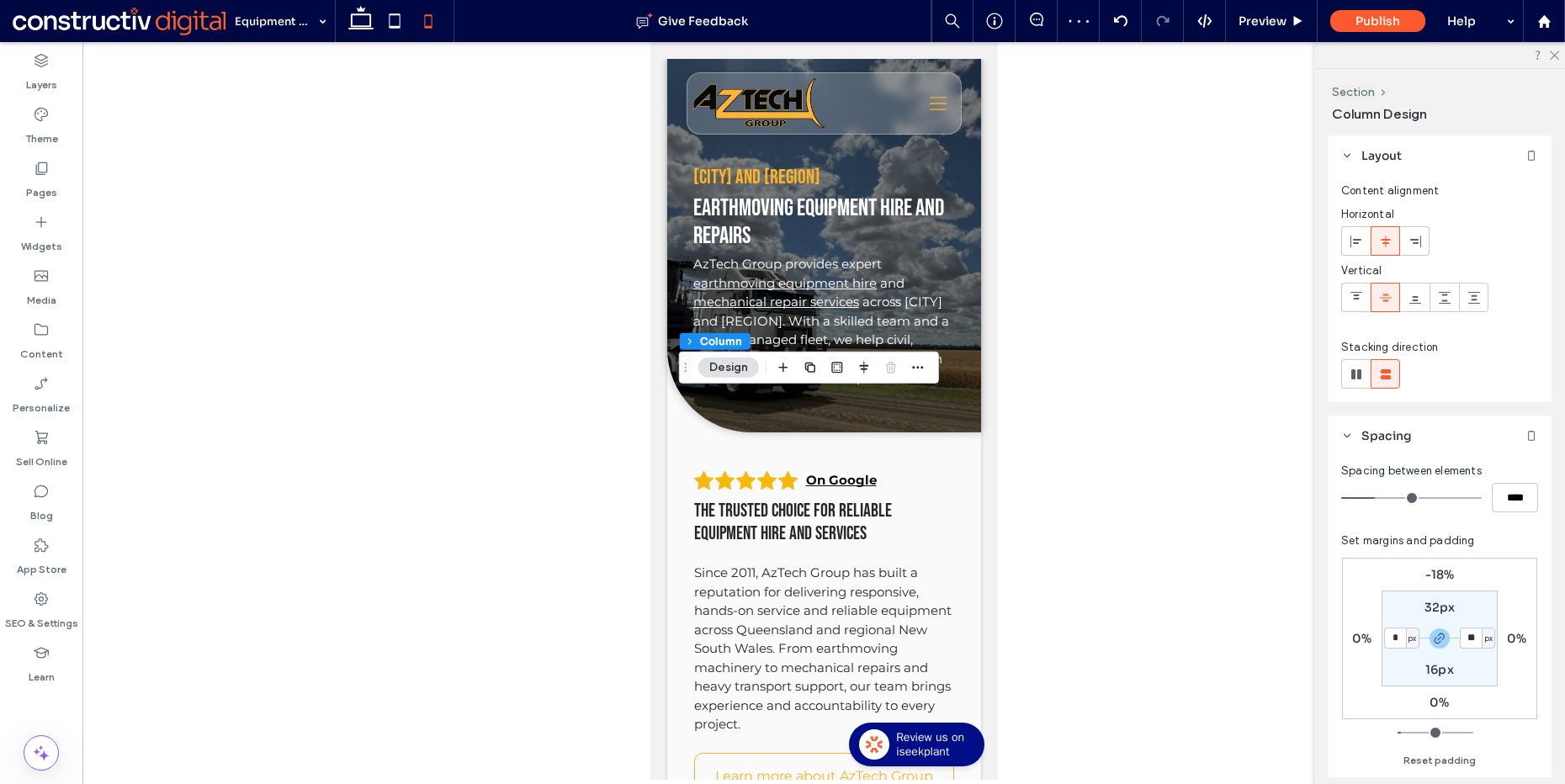 type on "*" 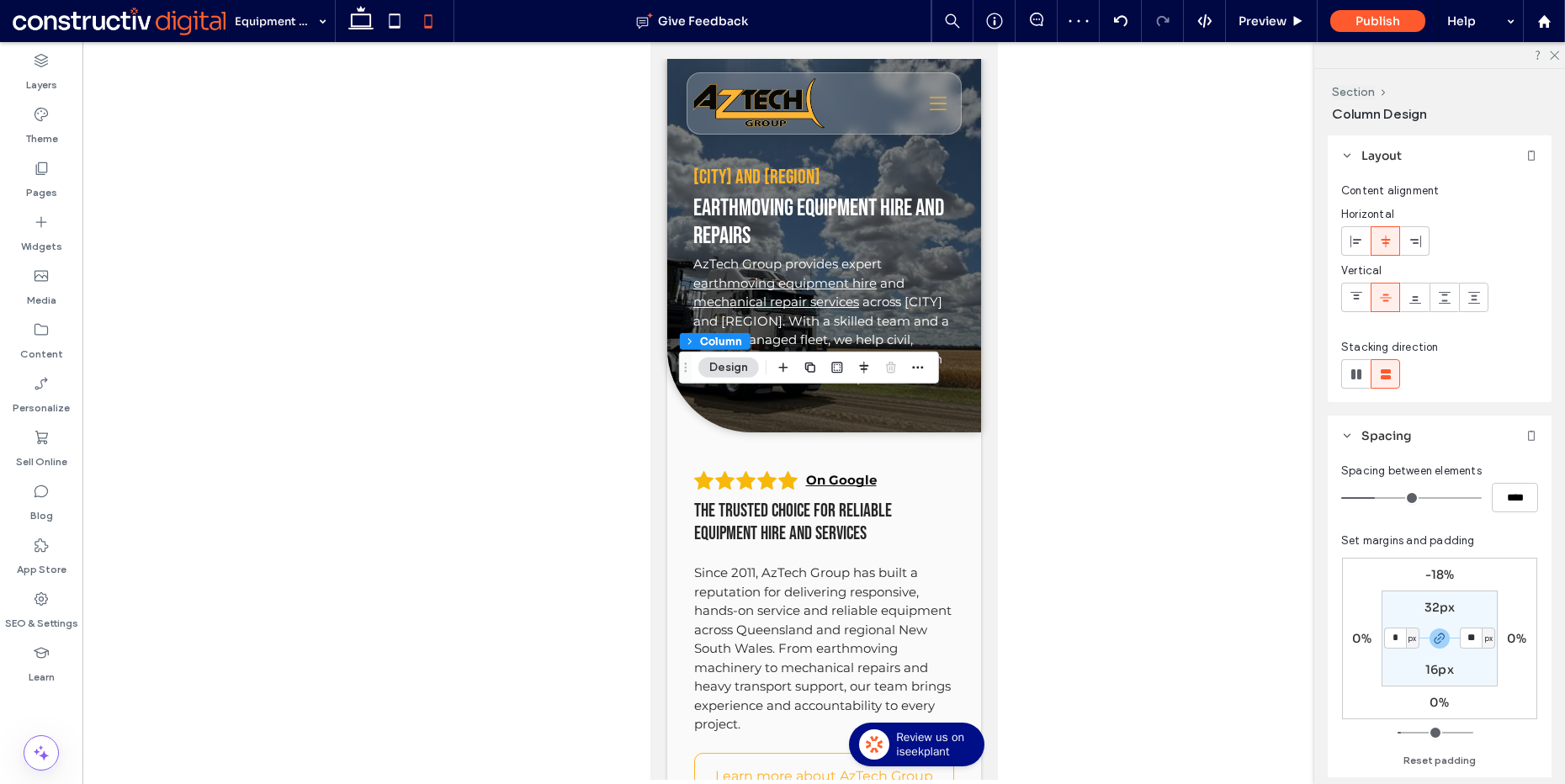type on "*" 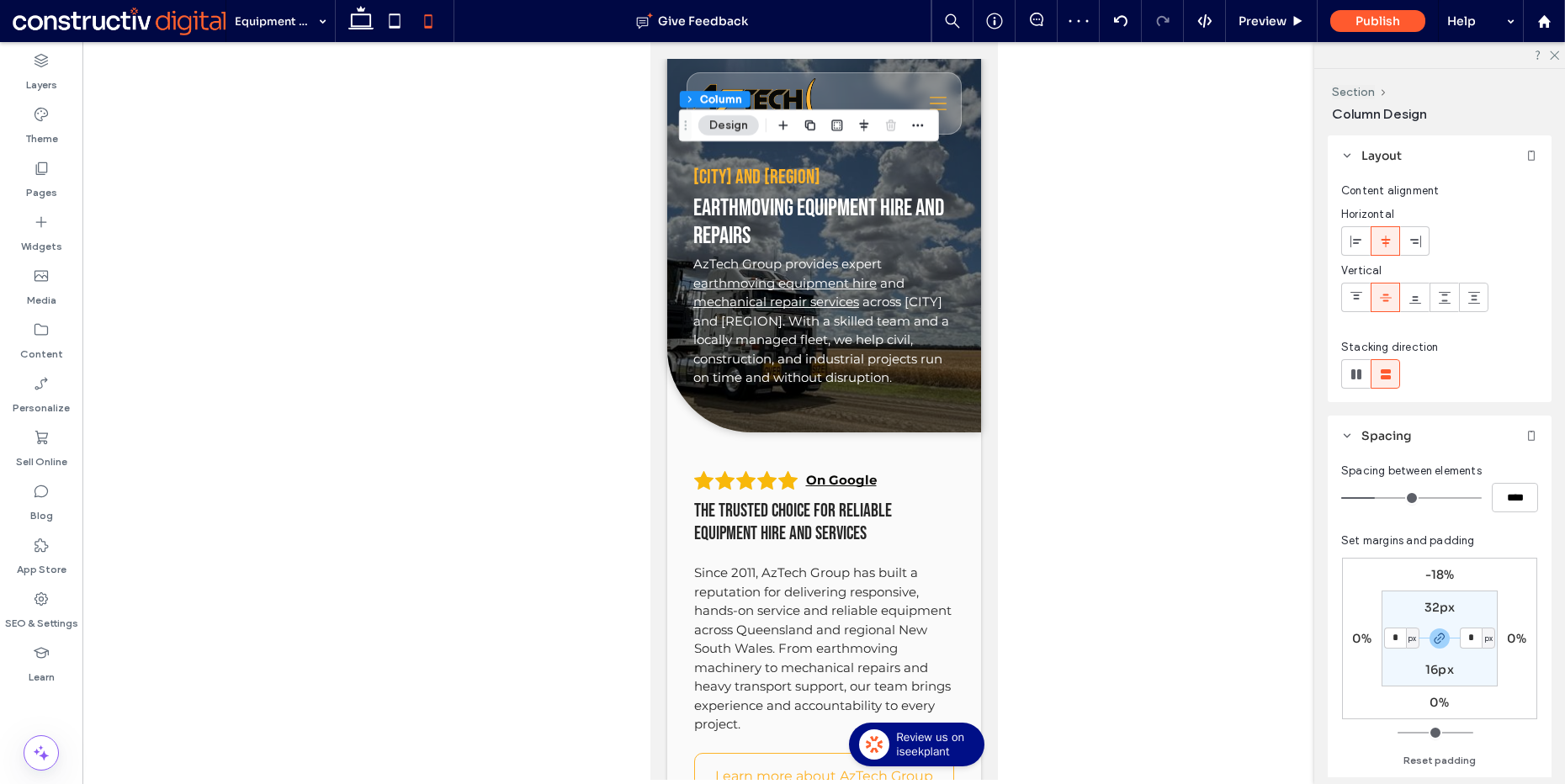 click on "16px" at bounding box center (1440, 670) 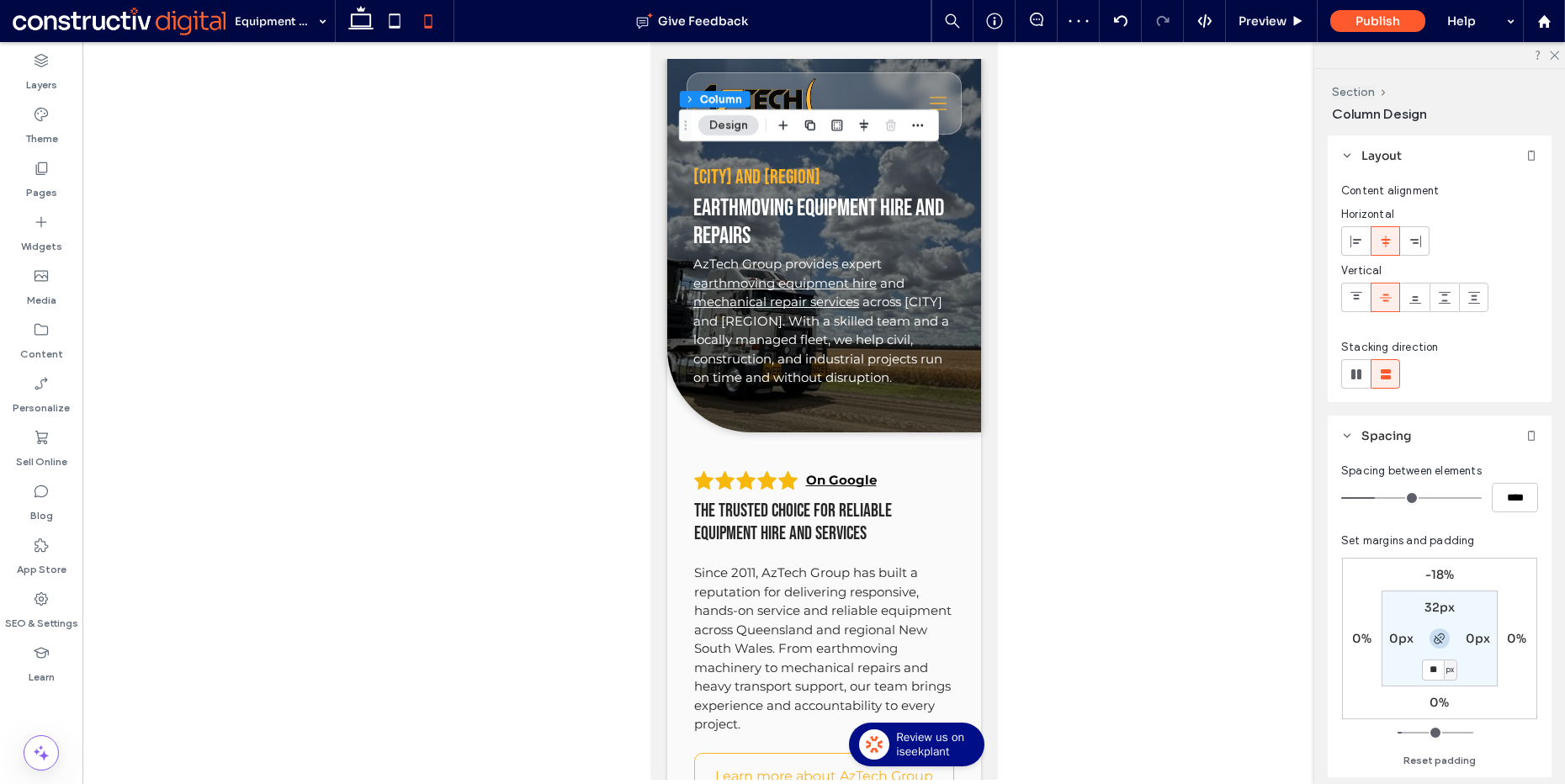 click 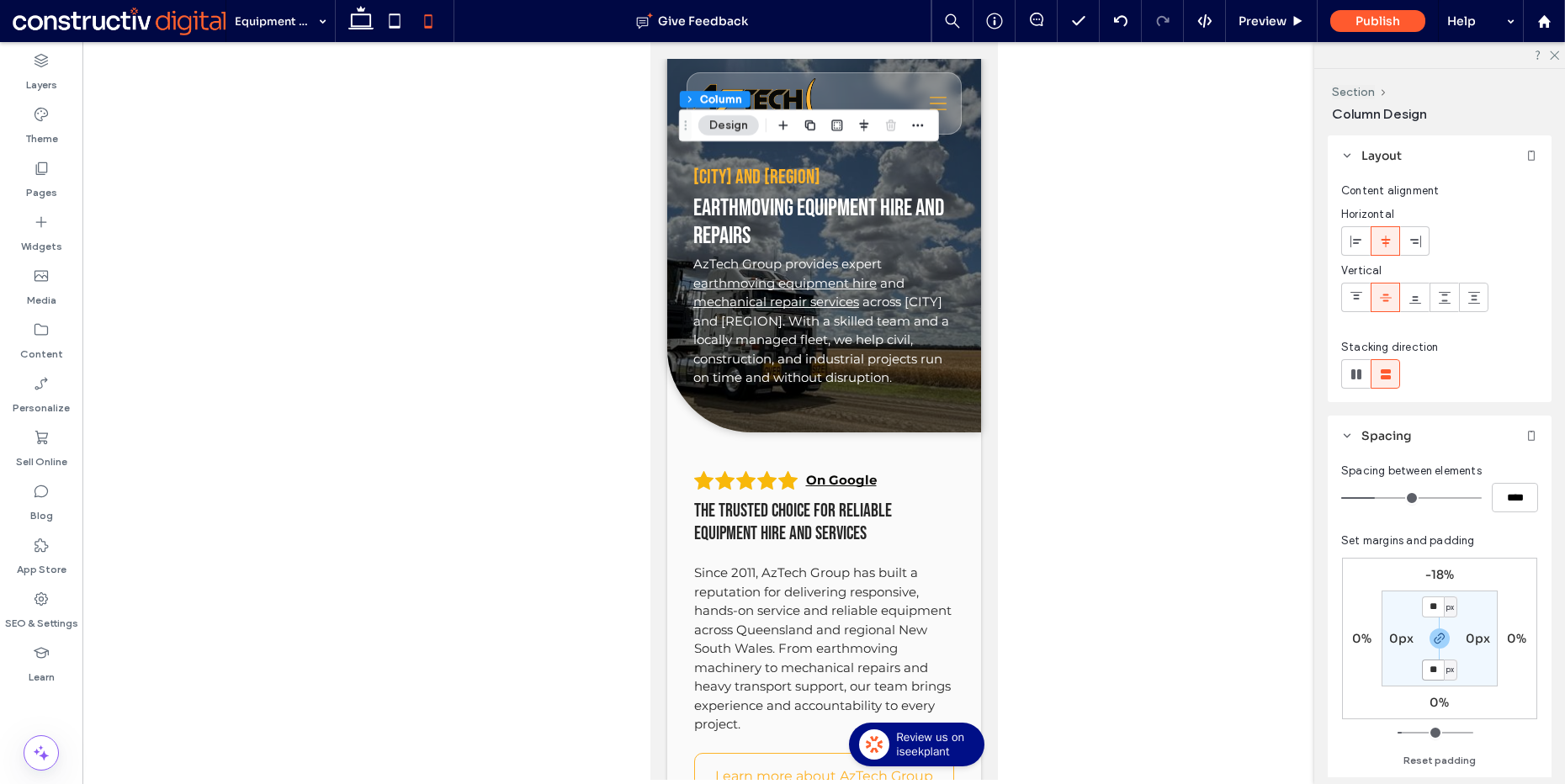 click on "**" at bounding box center (1433, 670) 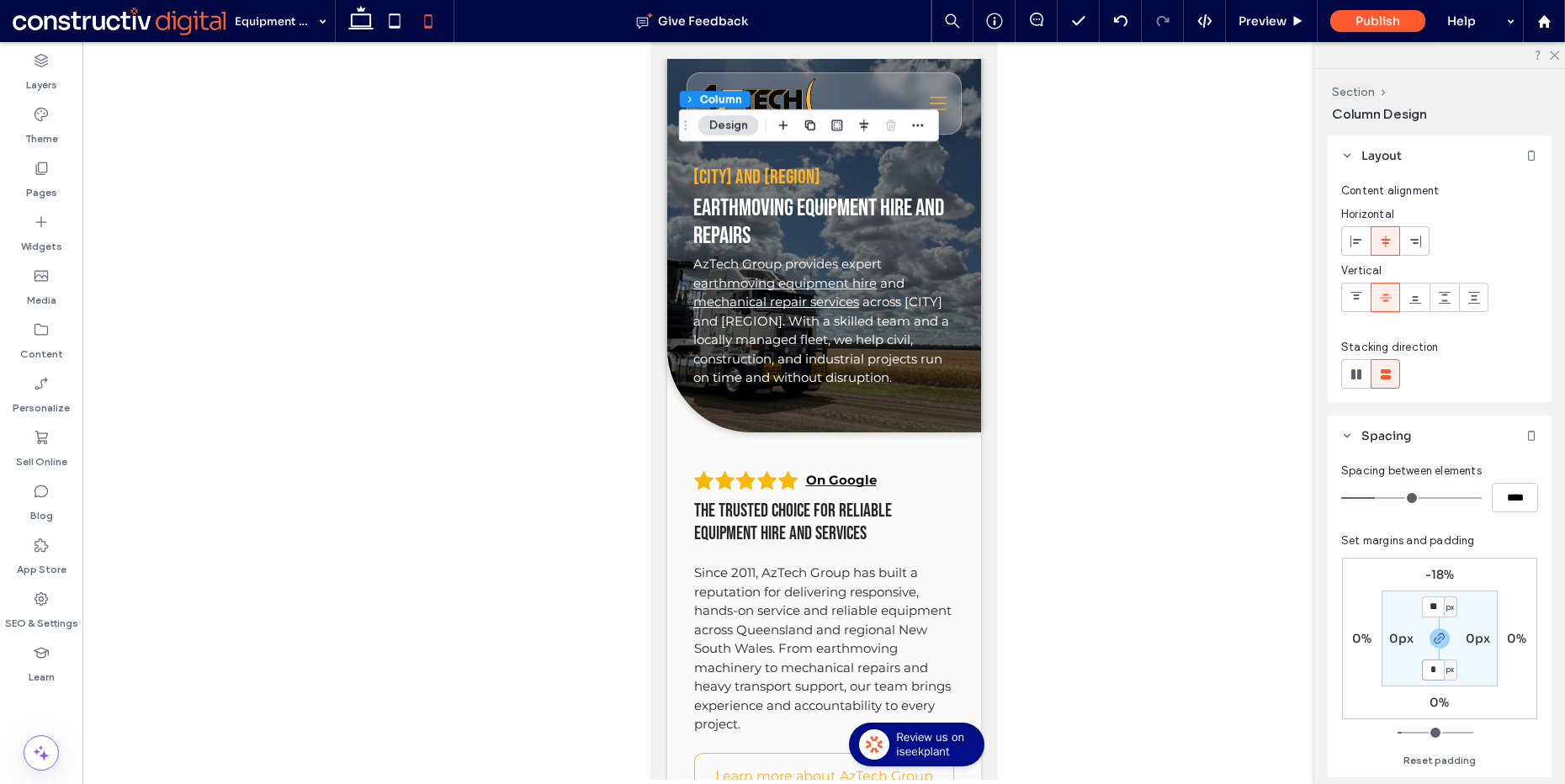 type on "*" 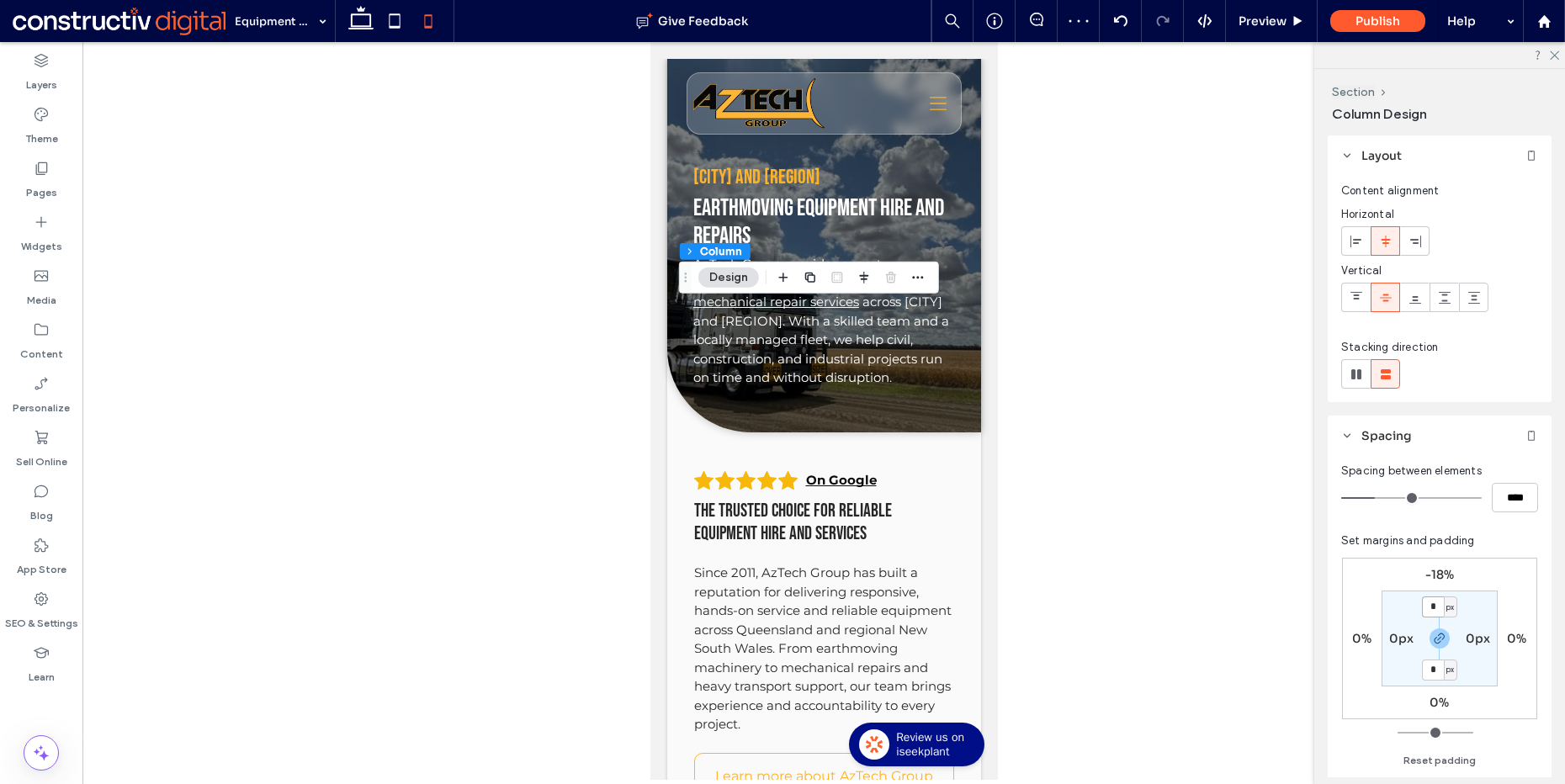 click on "*" at bounding box center [1433, 607] 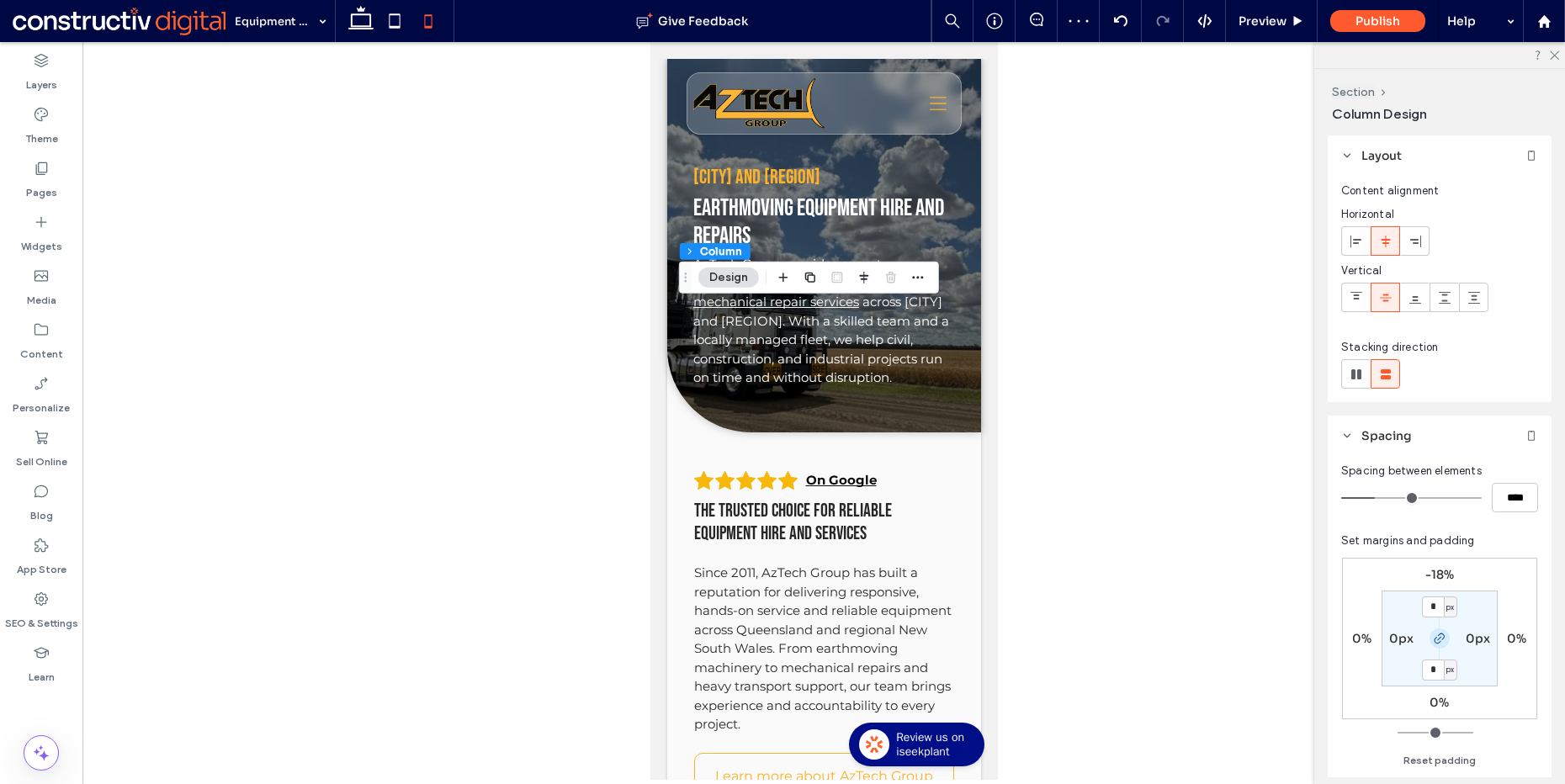 click 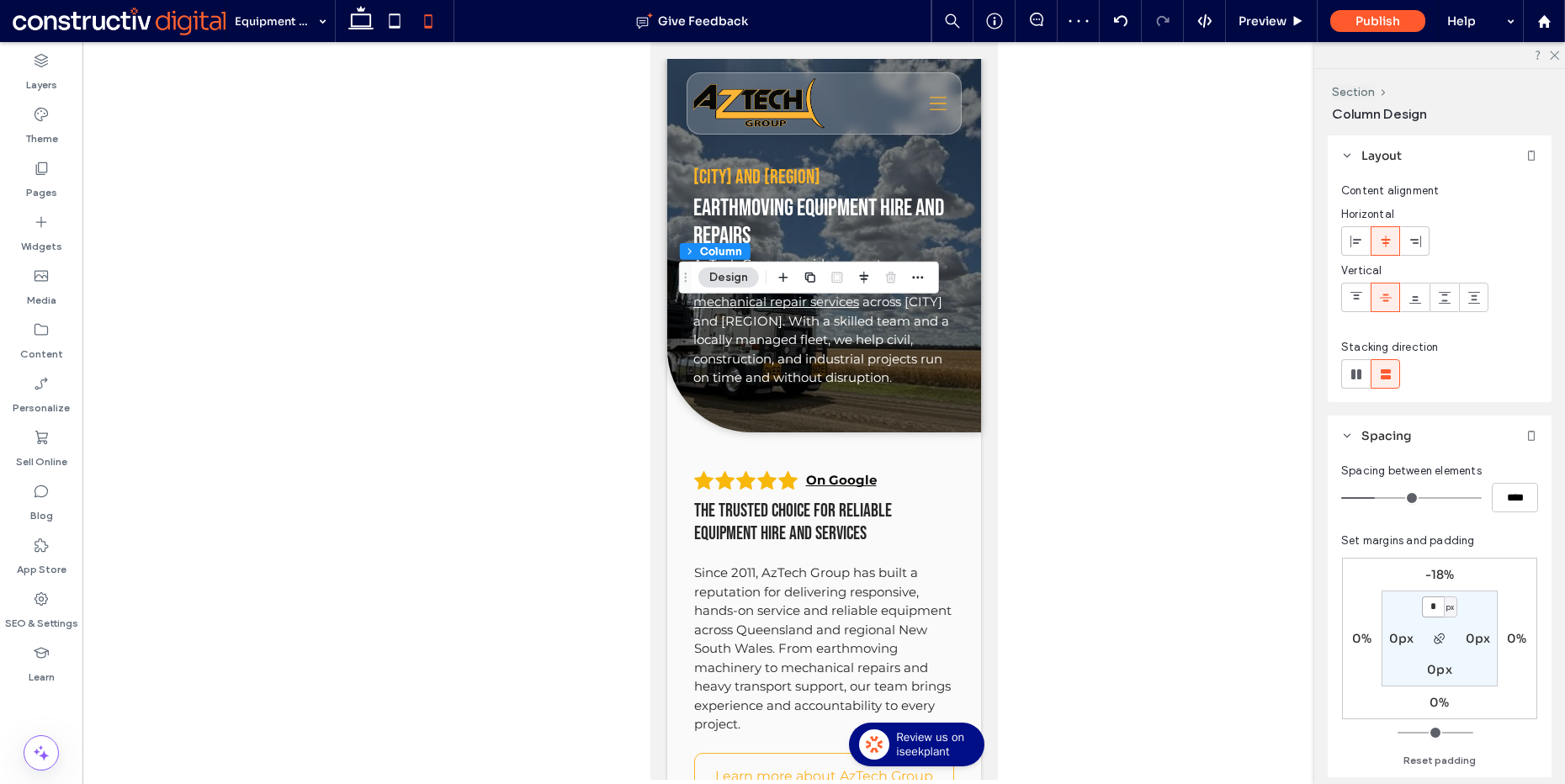 click on "*" at bounding box center (1433, 607) 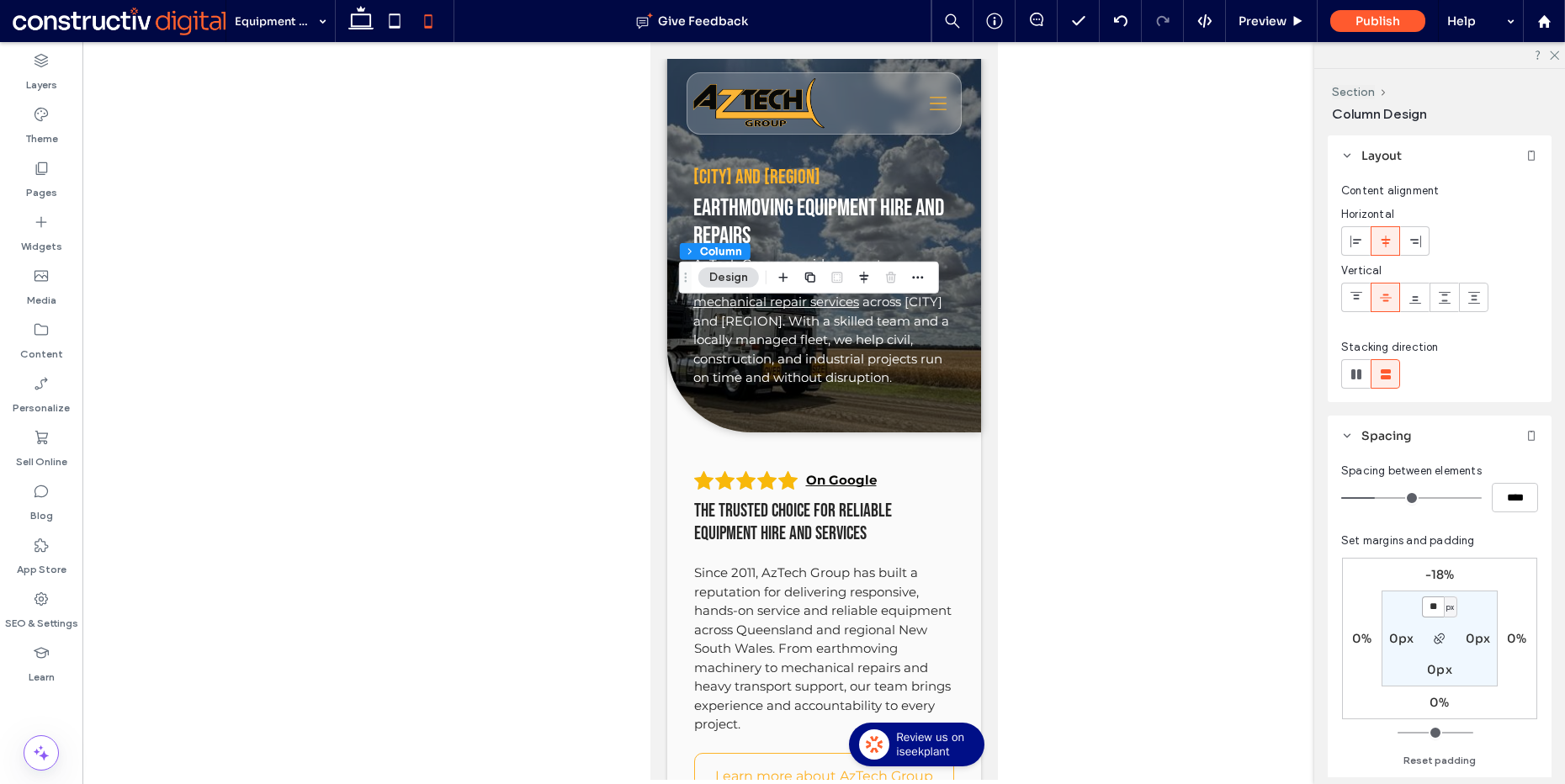 type on "**" 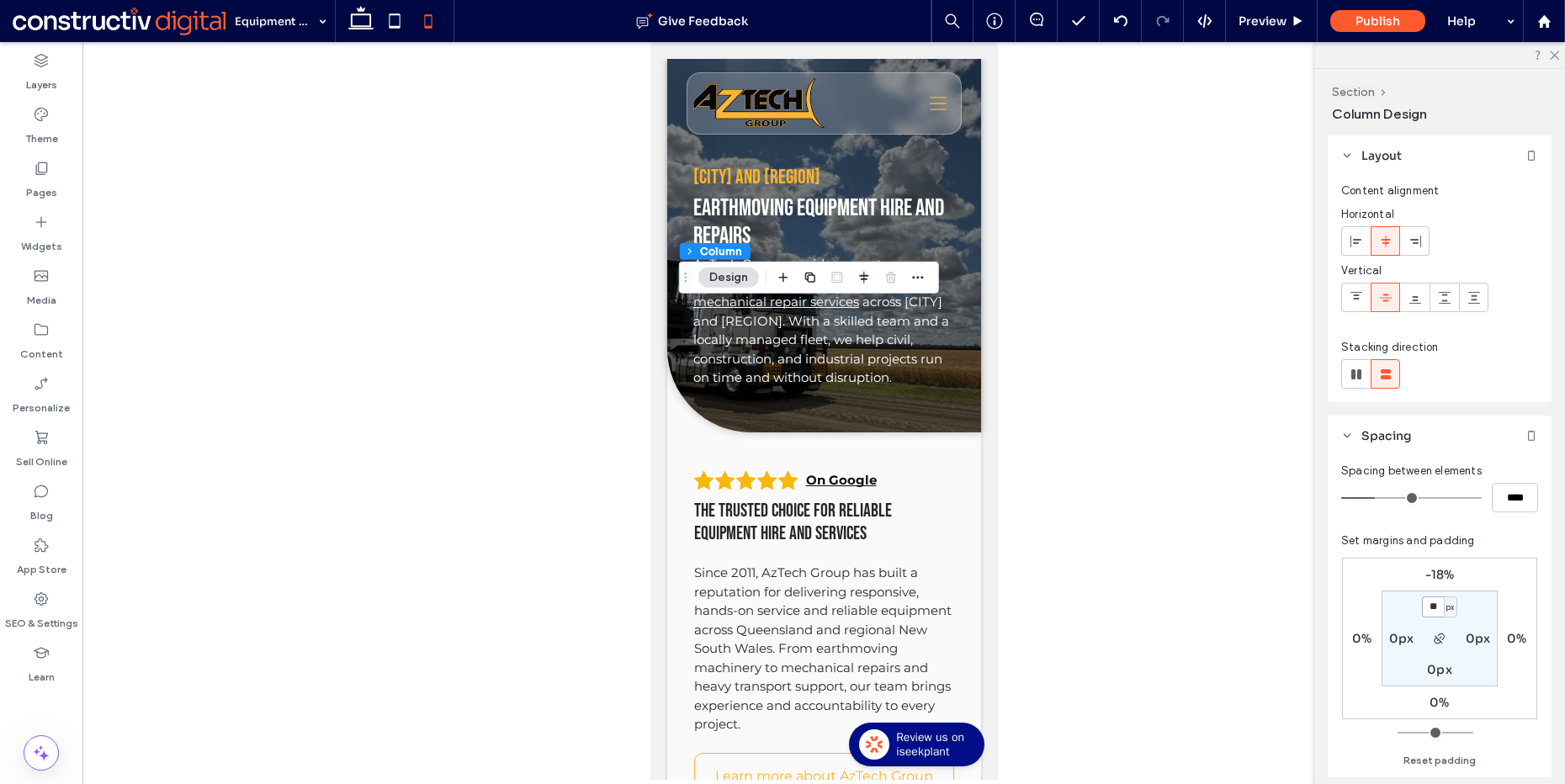 type on "**" 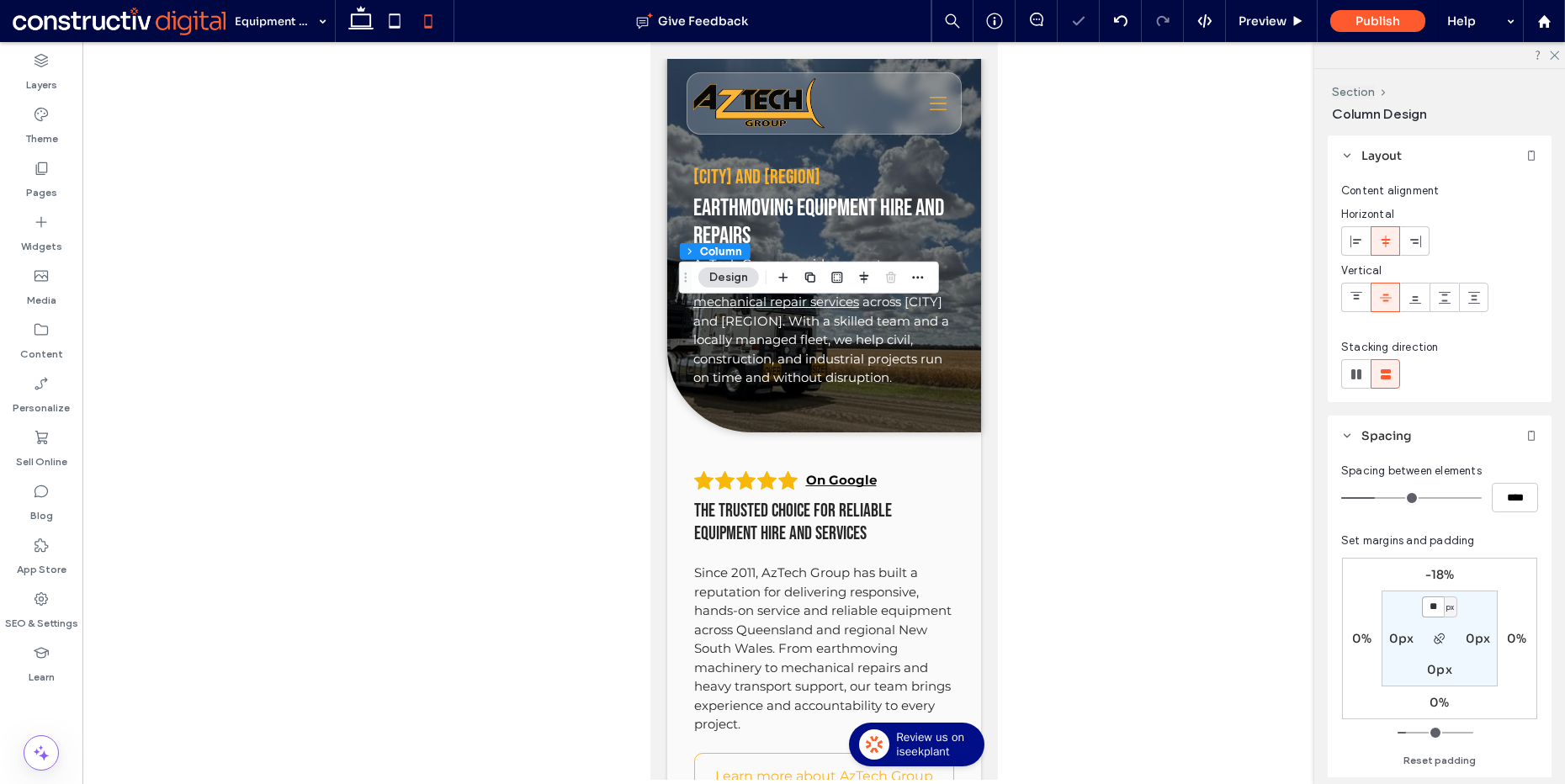 click on "**" at bounding box center [1433, 607] 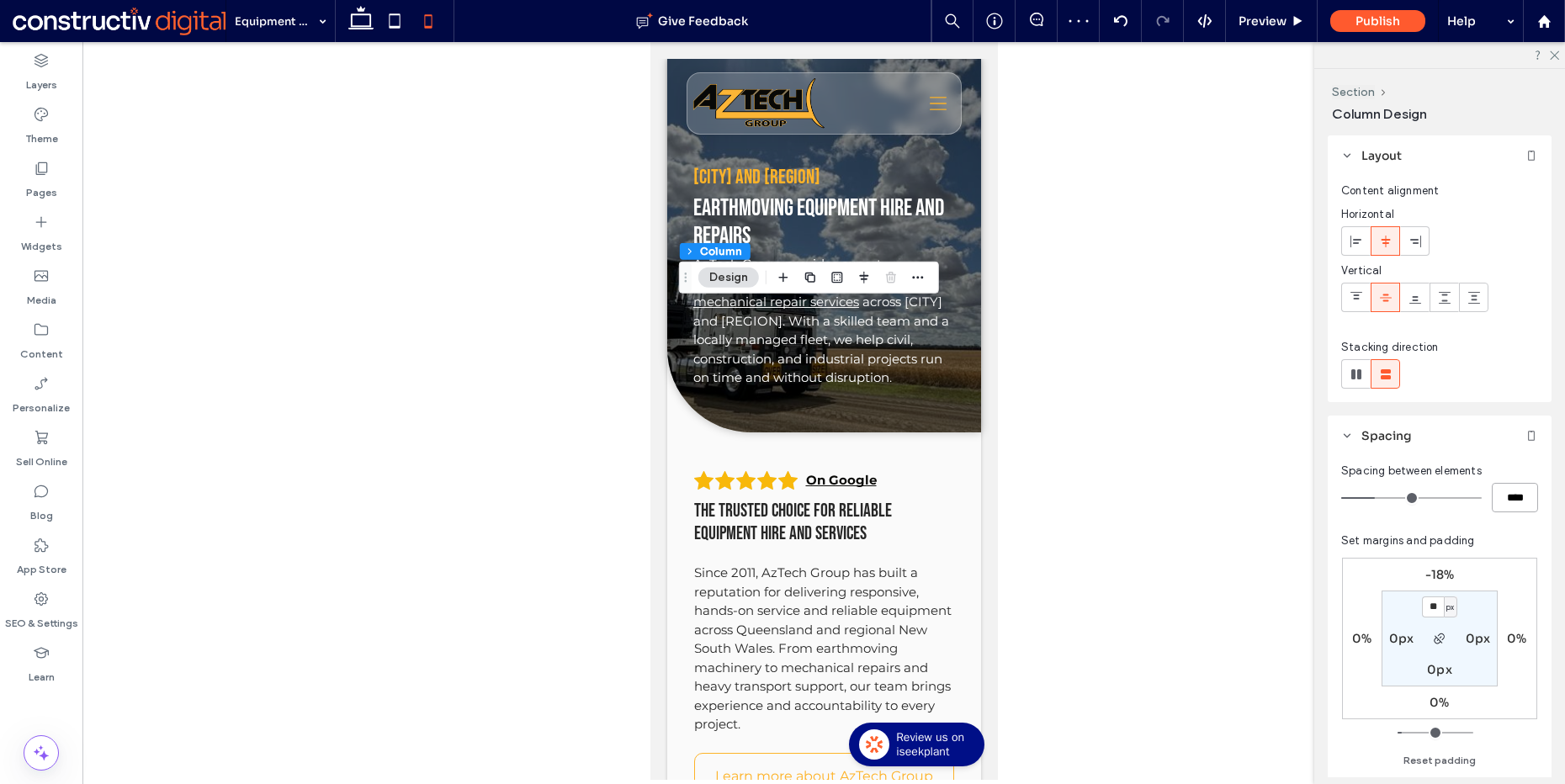 click on "****" at bounding box center (1515, 497) 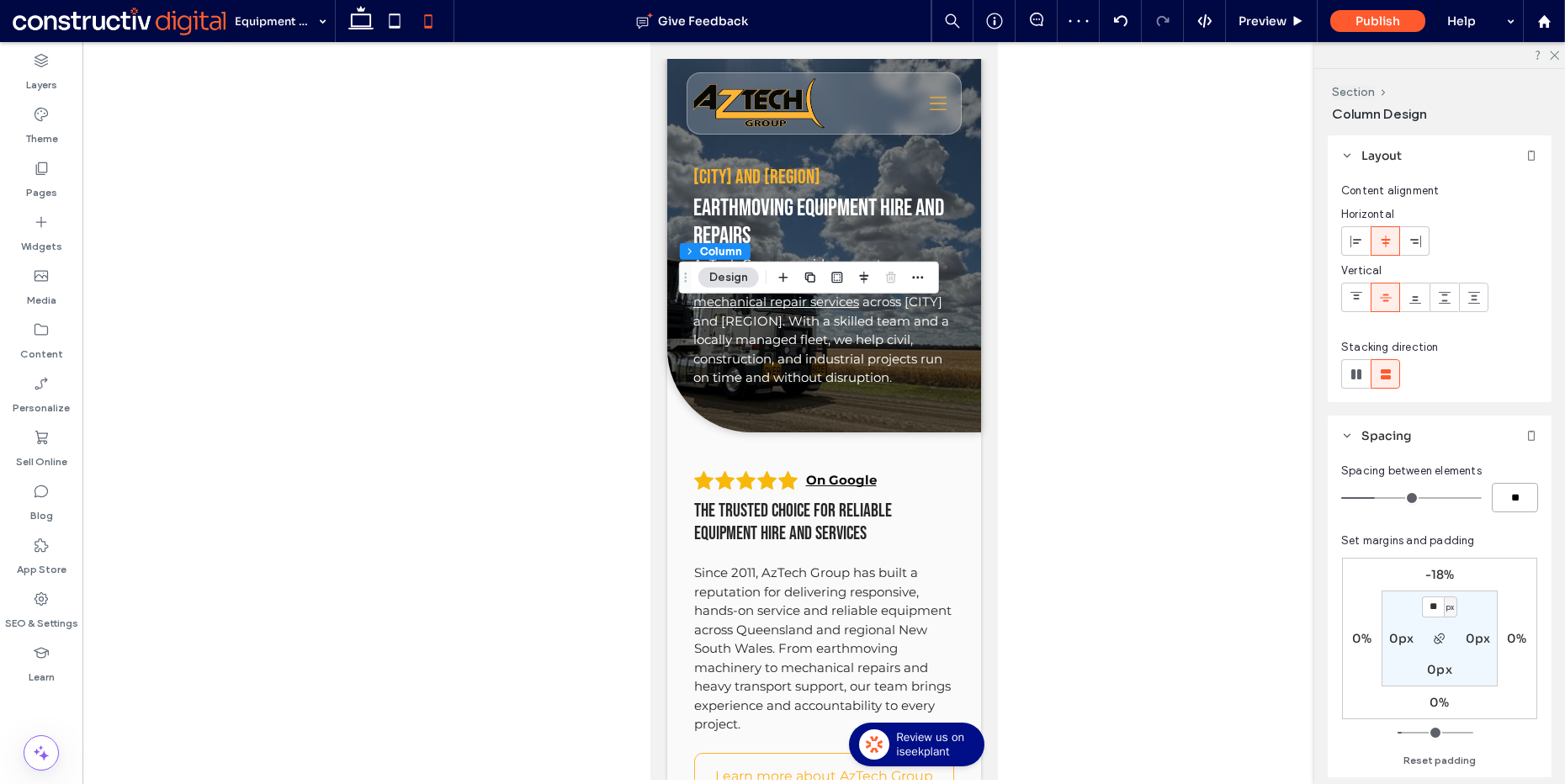 type on "**" 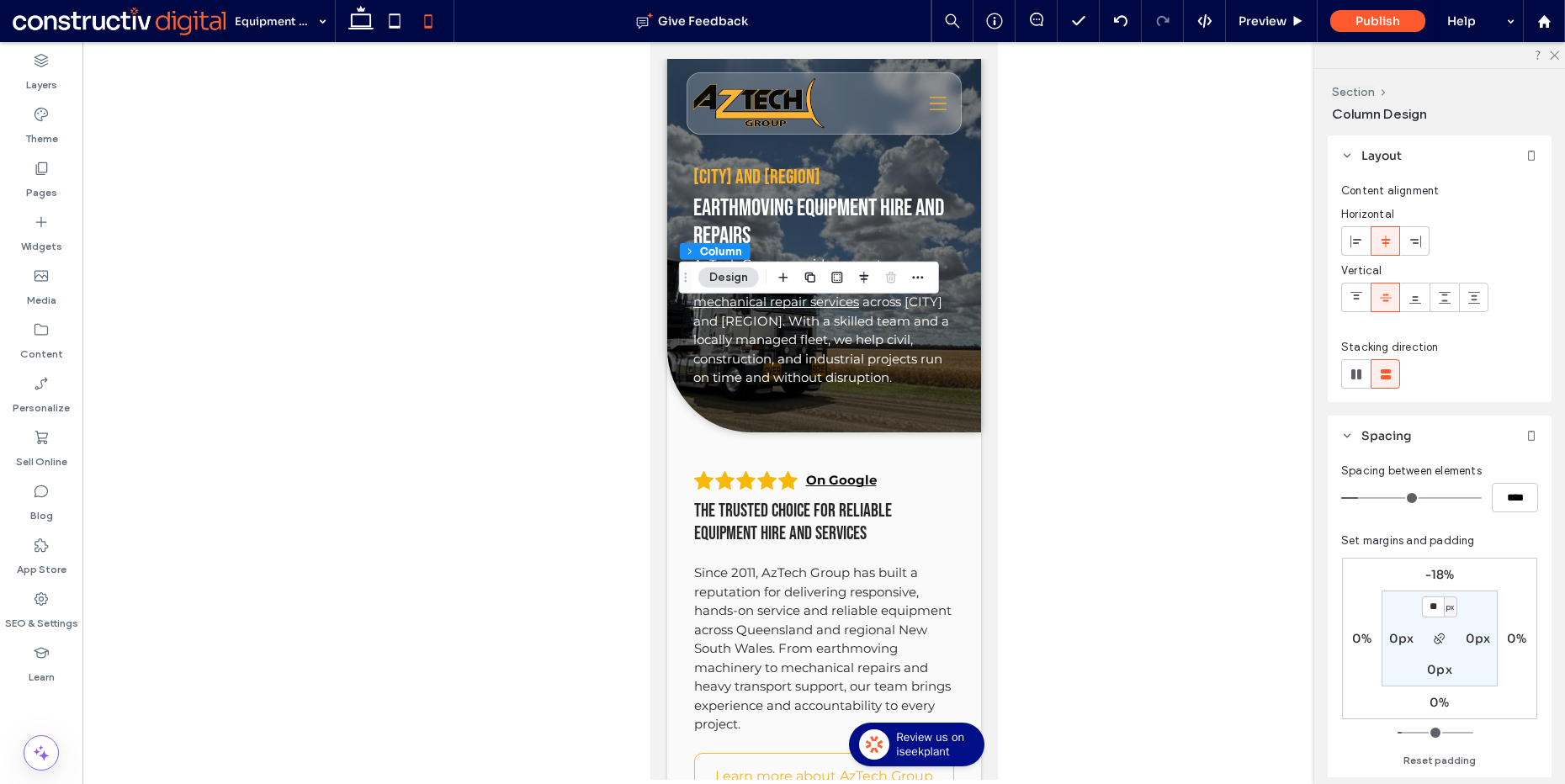 click on "0px" at bounding box center (1402, 638) 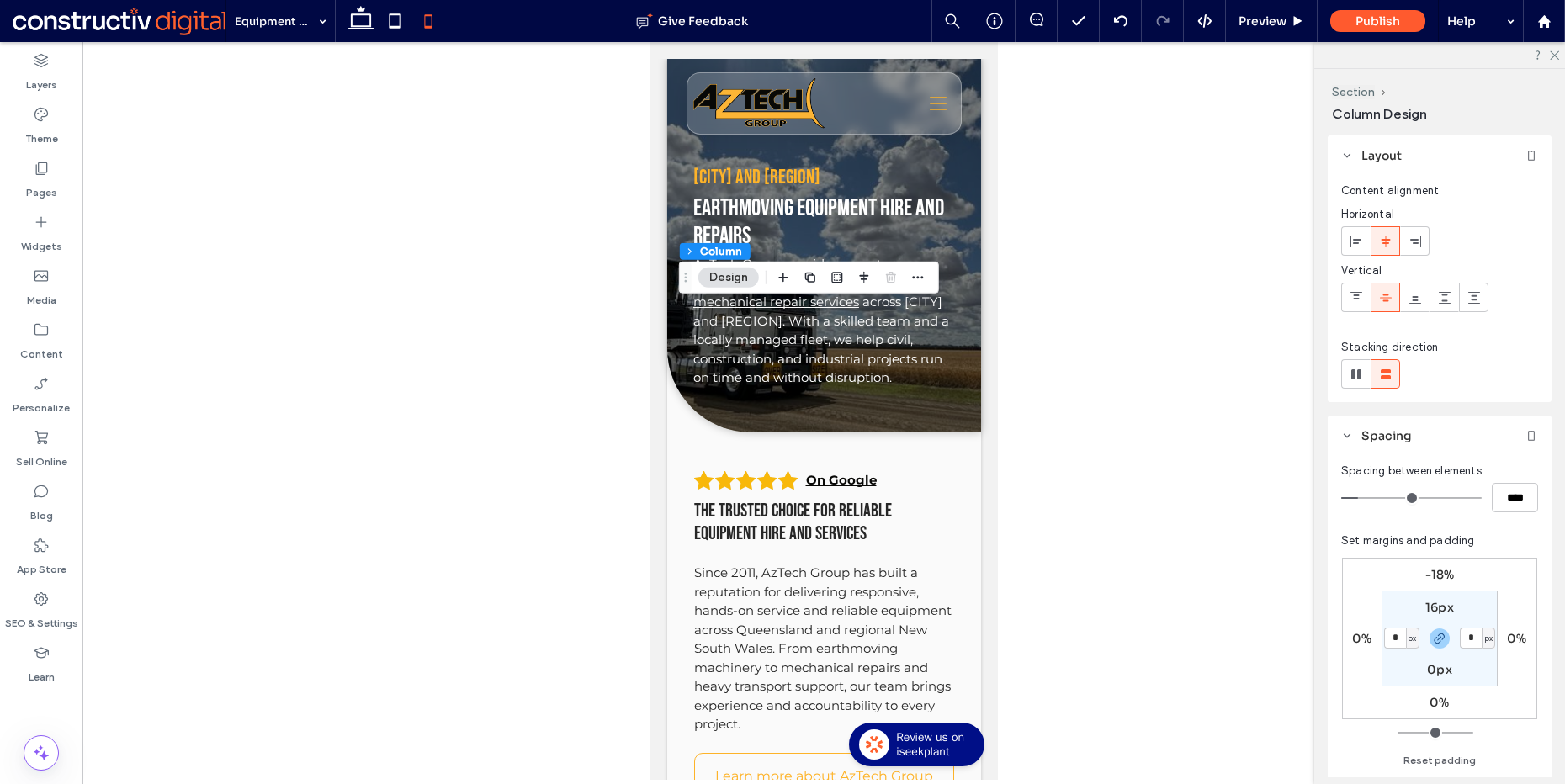 type on "*" 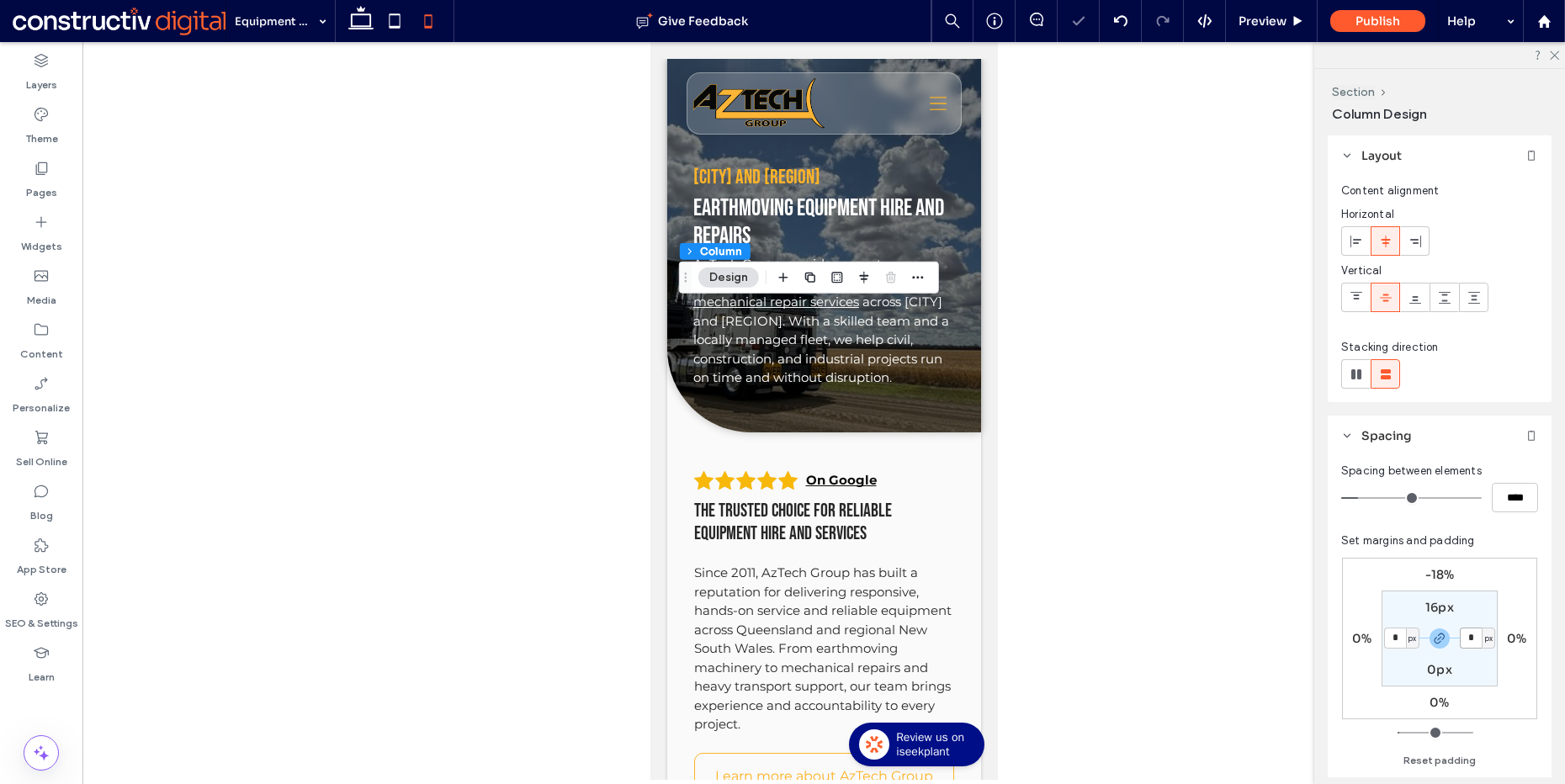 type on "*" 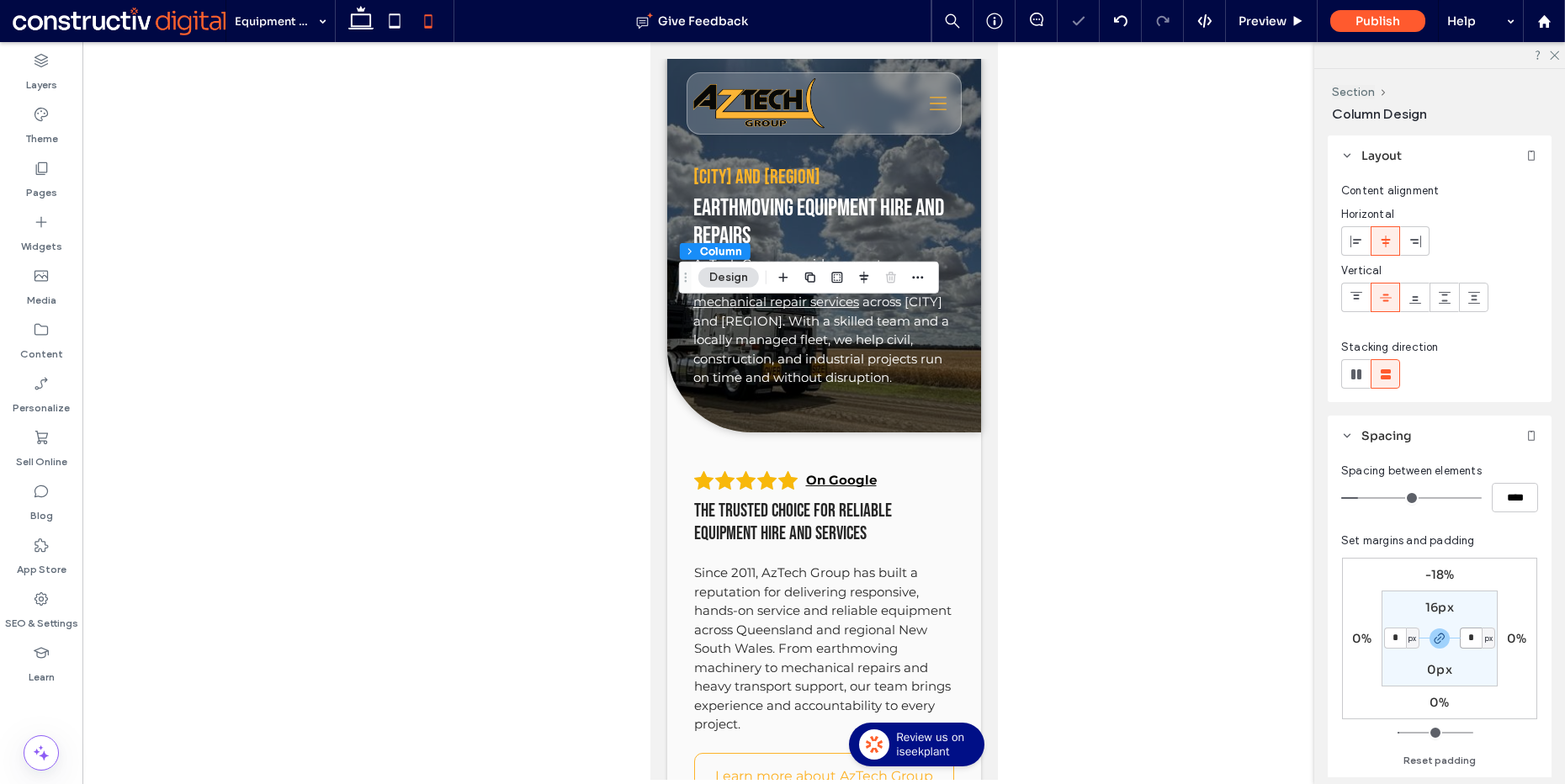 type on "*" 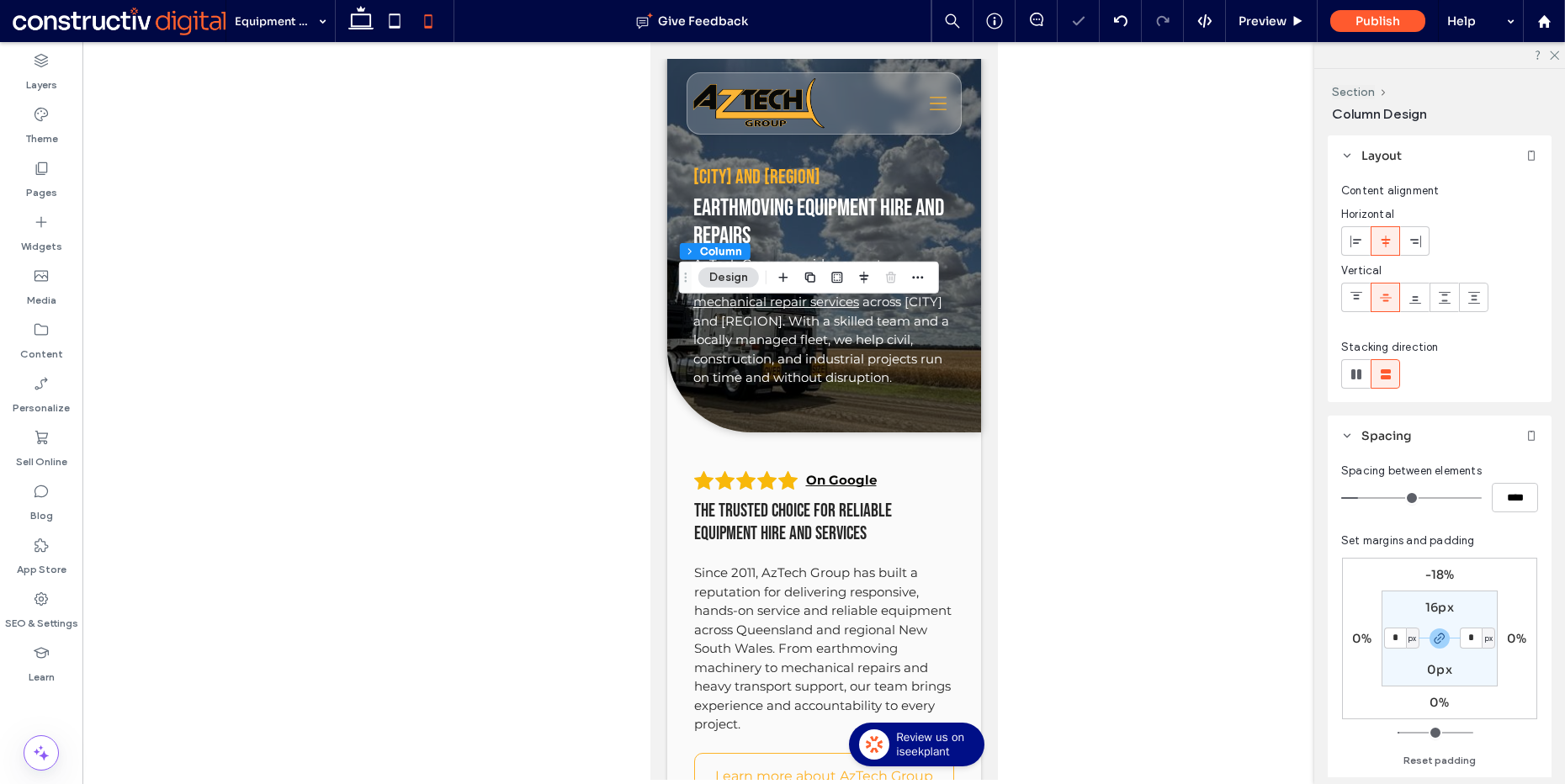 click on "16px" at bounding box center (1440, 607) 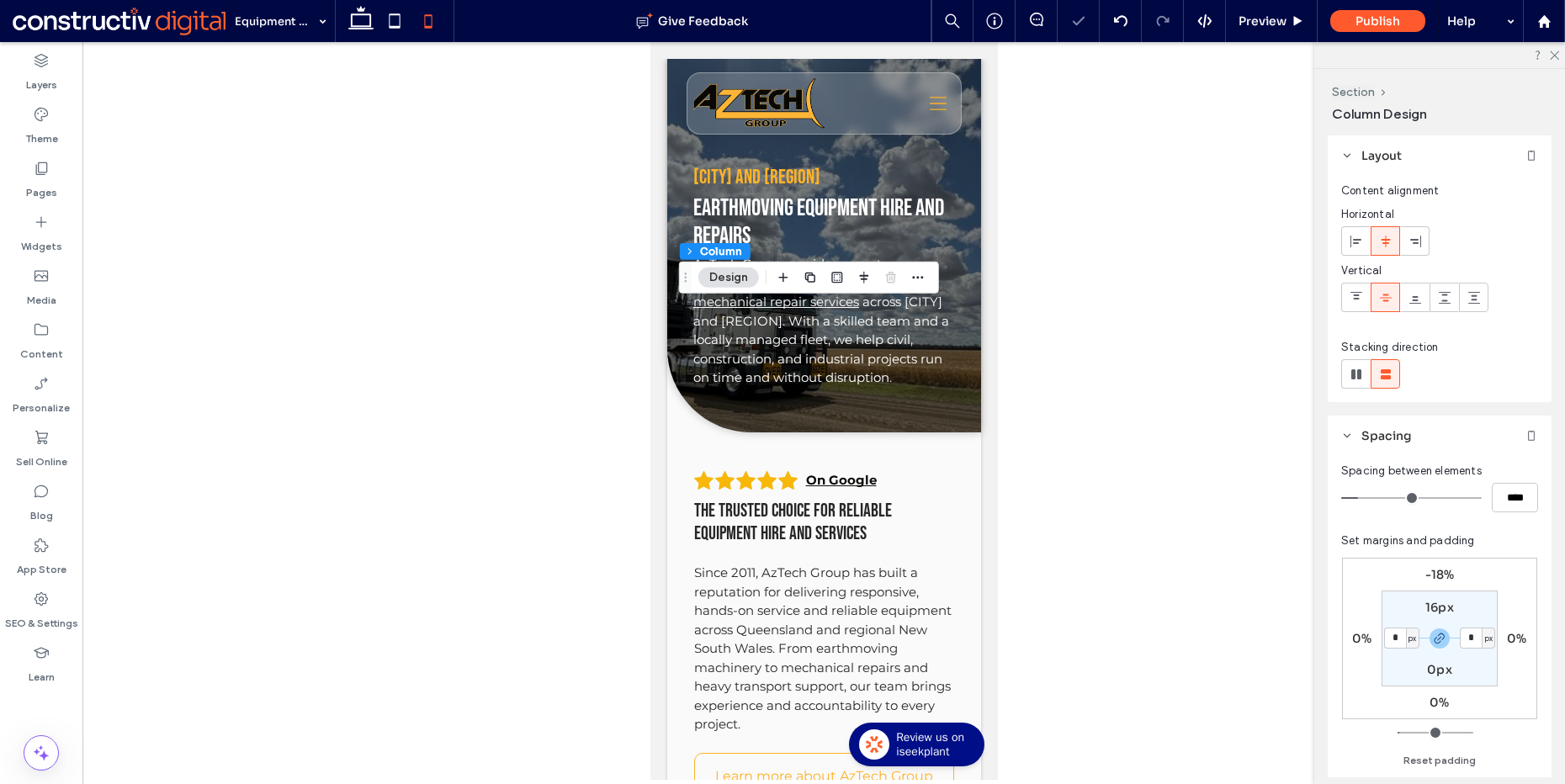 type on "**" 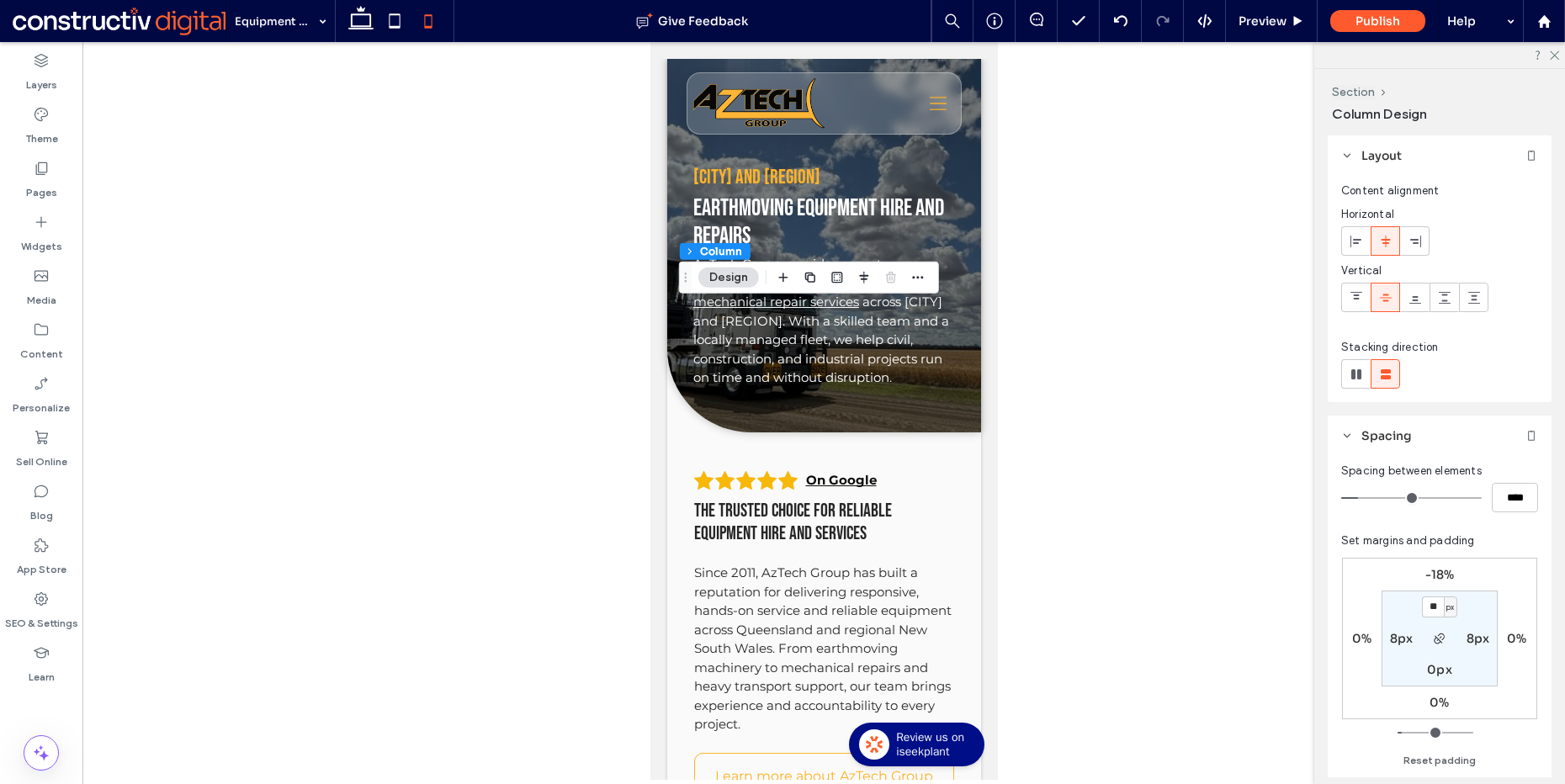 type on "**" 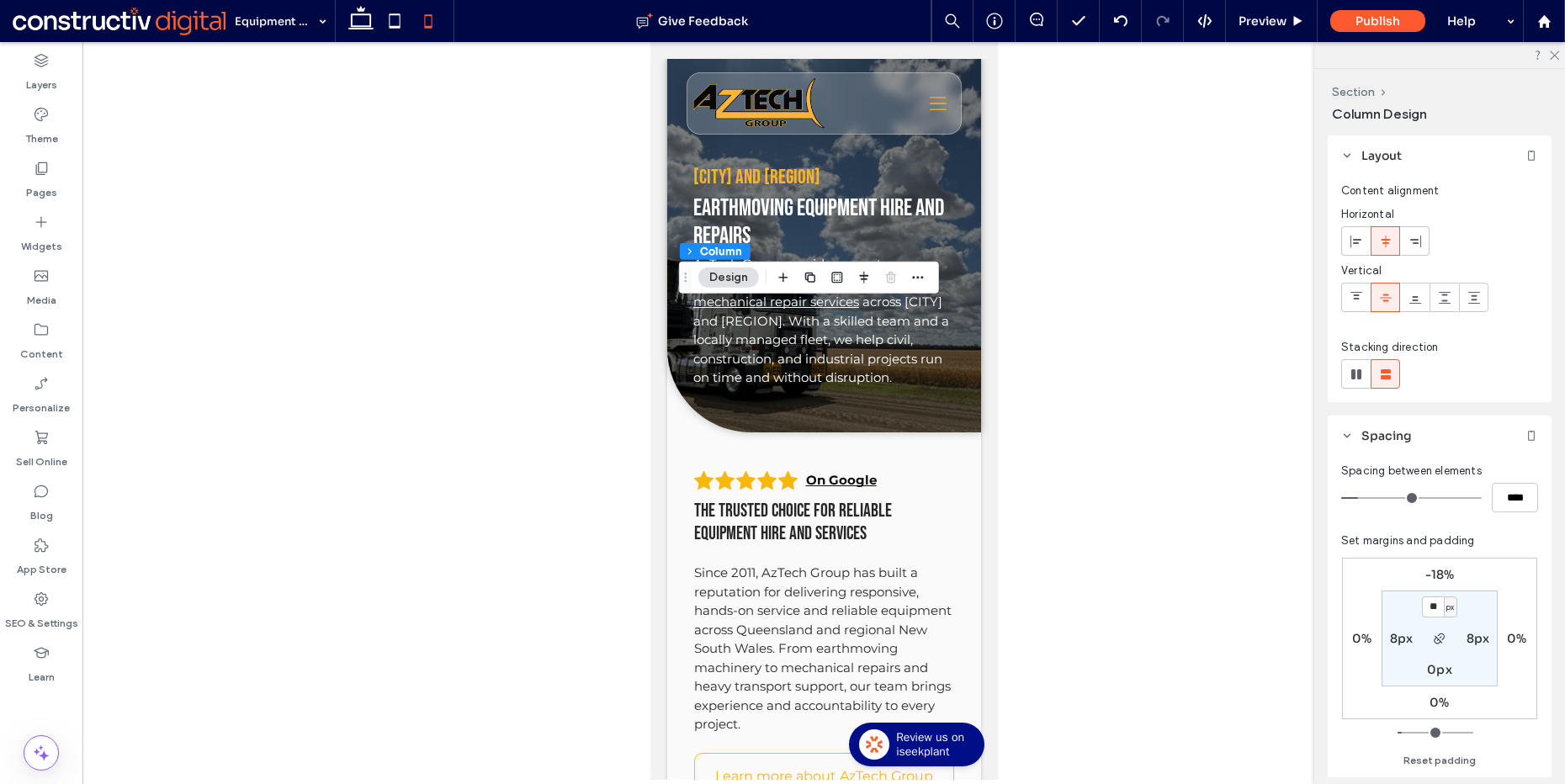 click on "0px" at bounding box center (1440, 670) 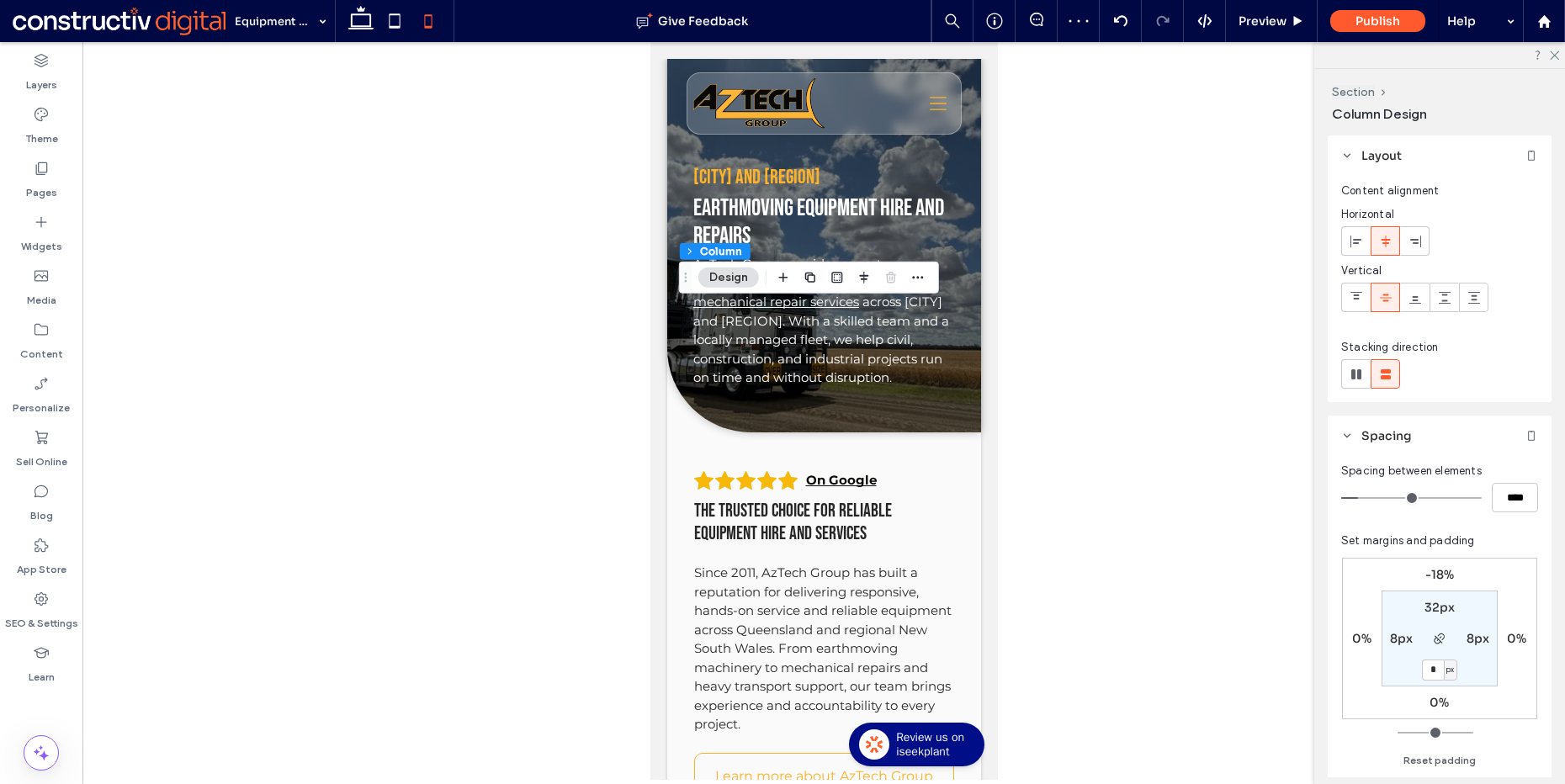 type on "*" 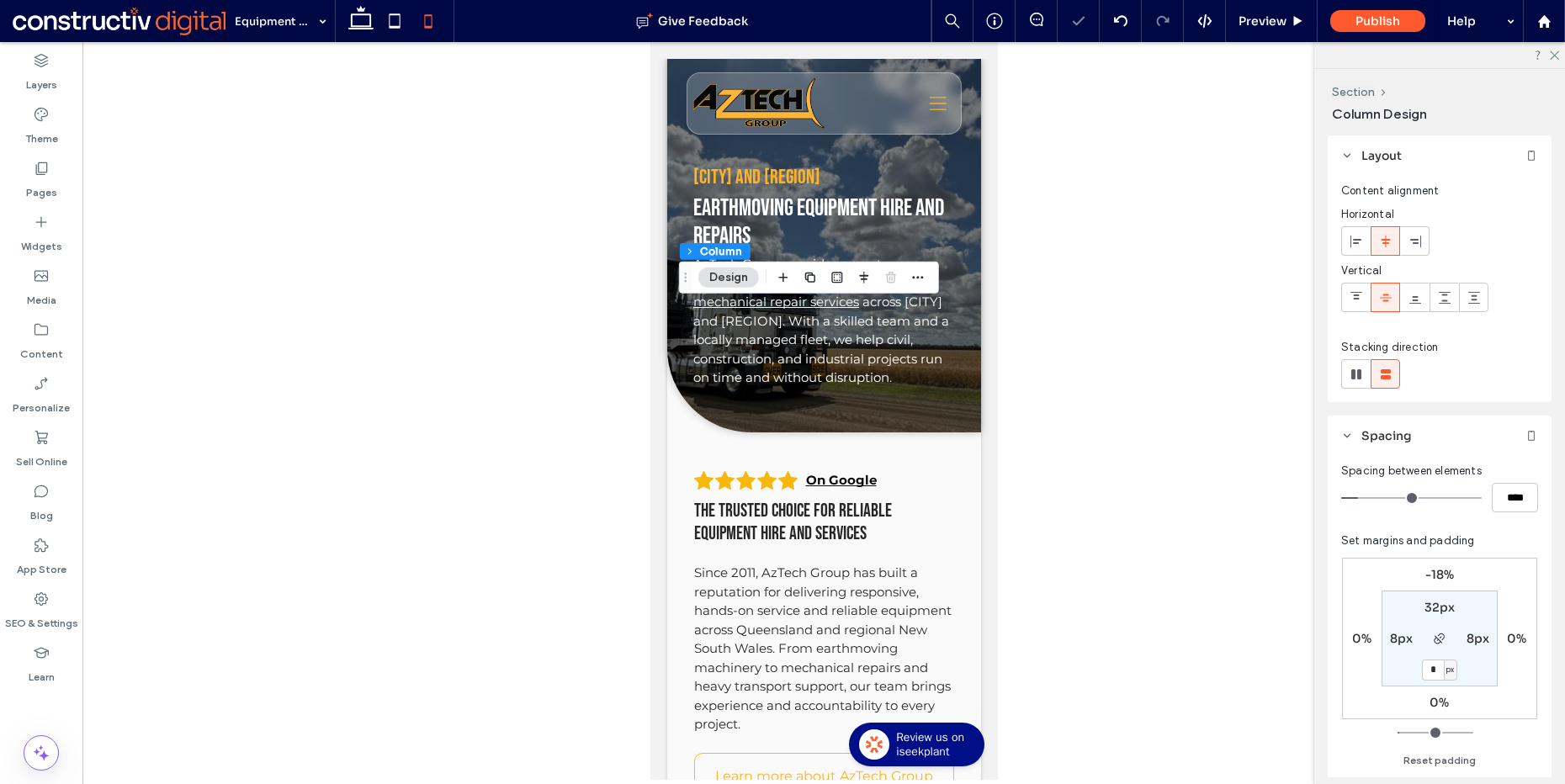 click on "32px" at bounding box center (1440, 607) 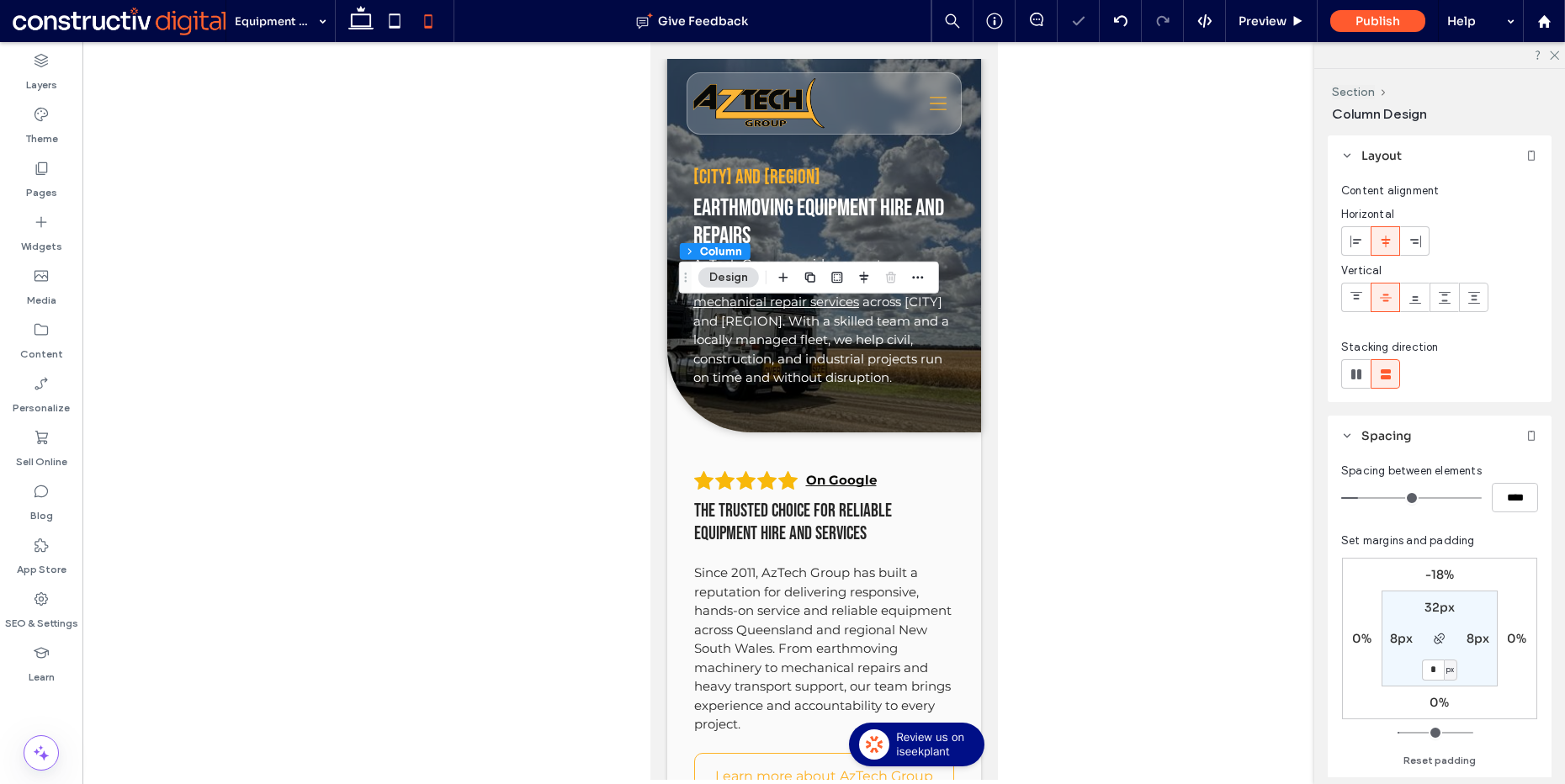 type on "**" 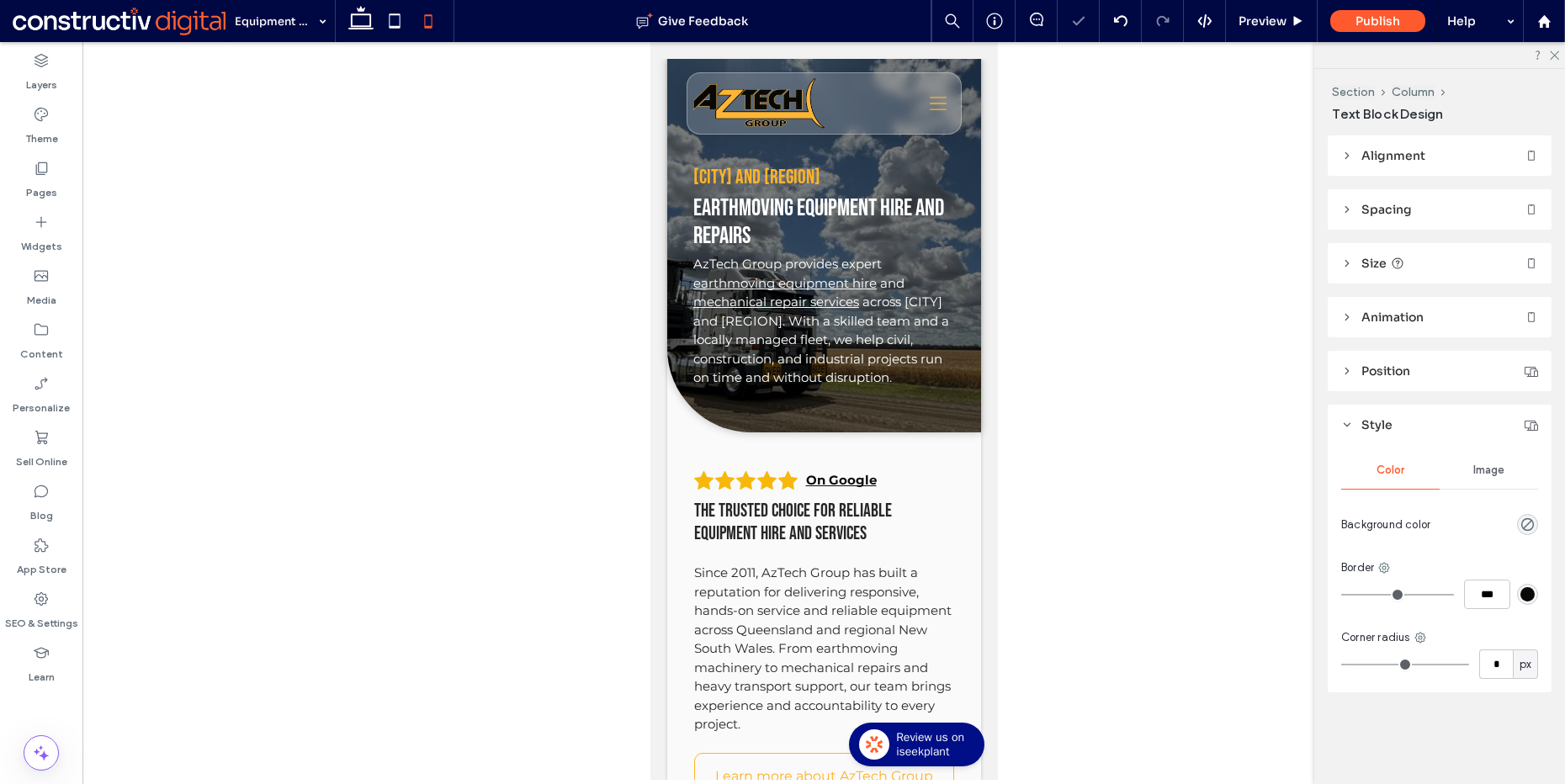 type on "**" 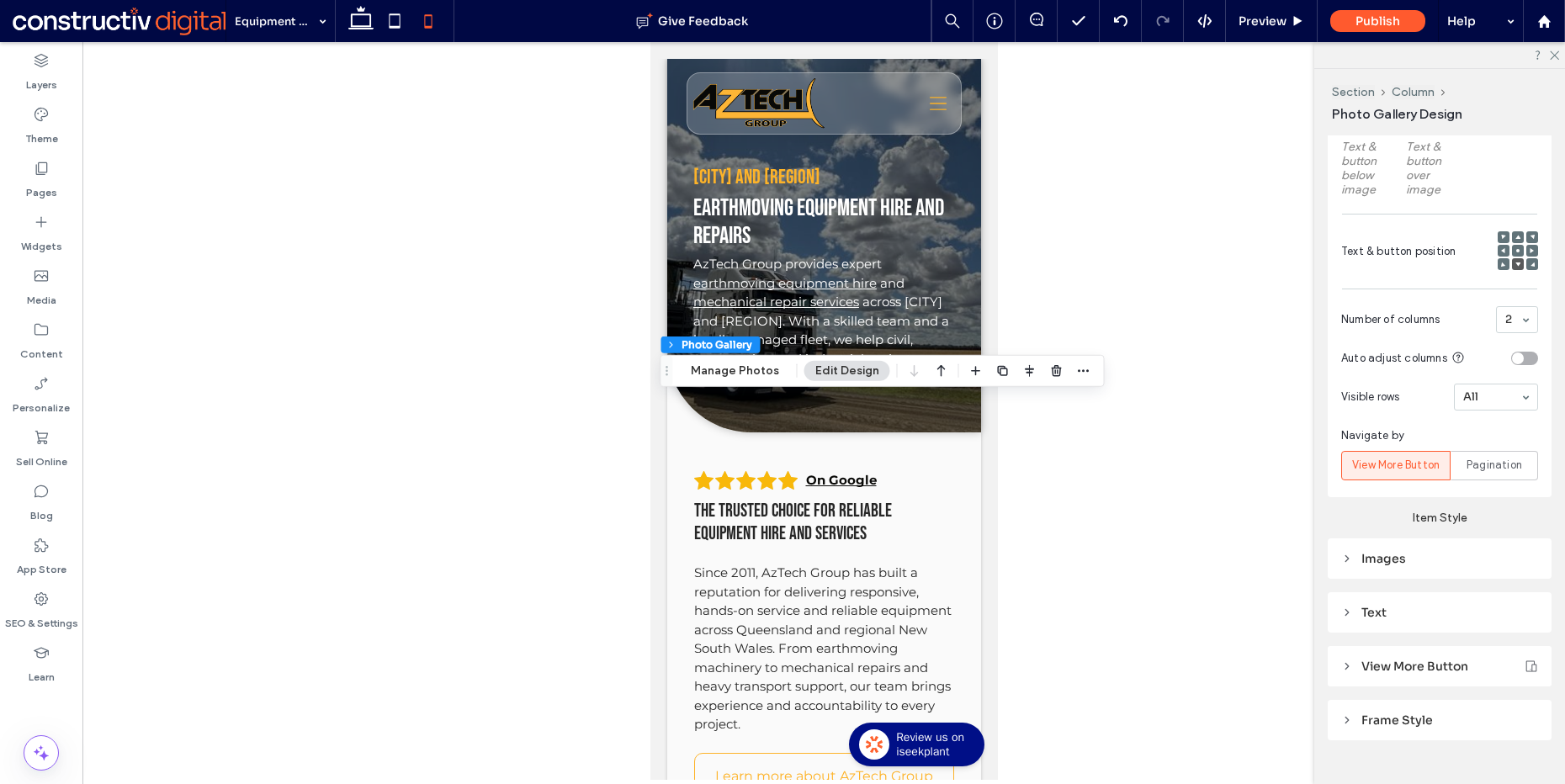 scroll, scrollTop: 570, scrollLeft: 0, axis: vertical 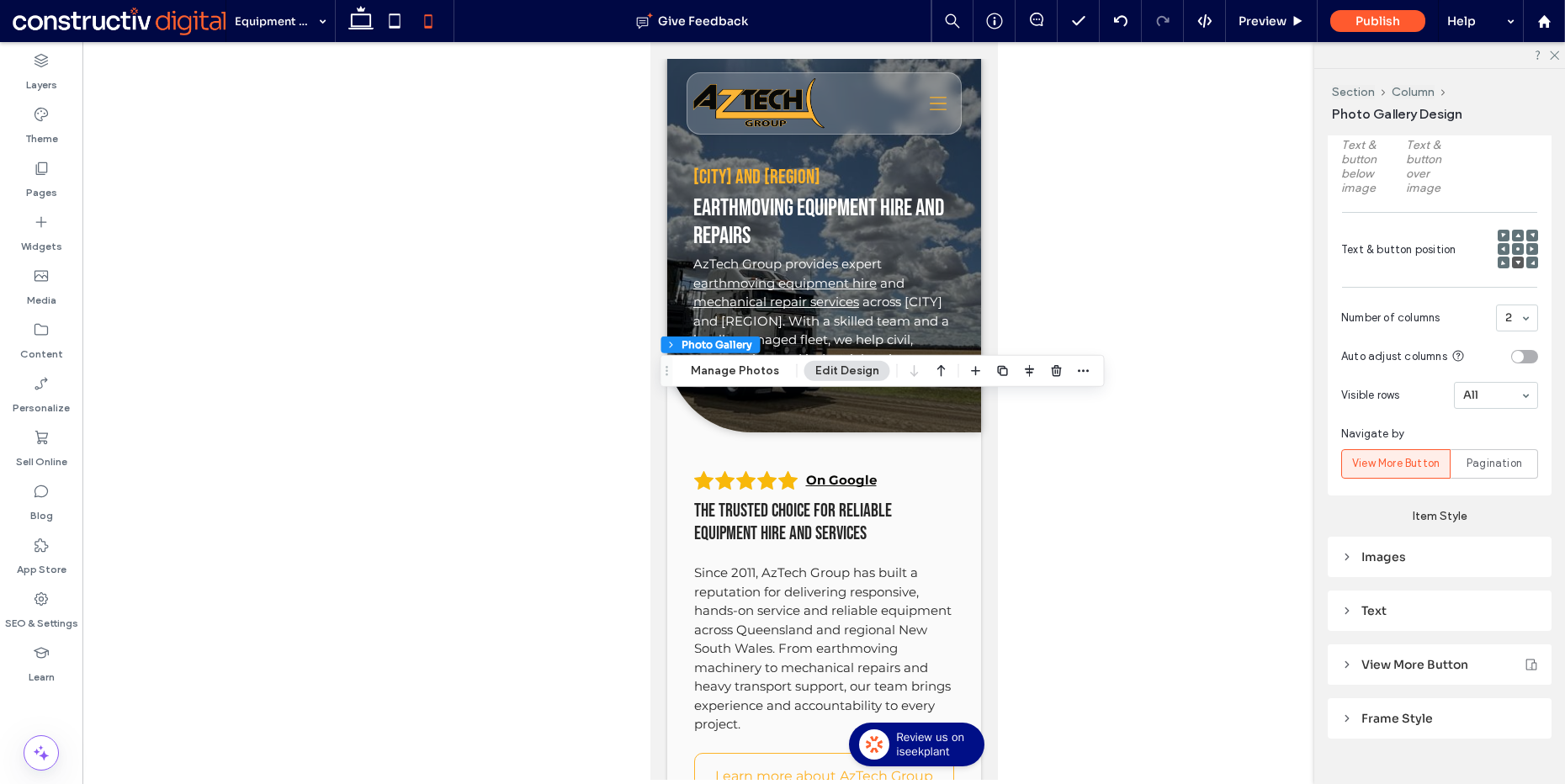 click on "Images" at bounding box center [1440, 557] 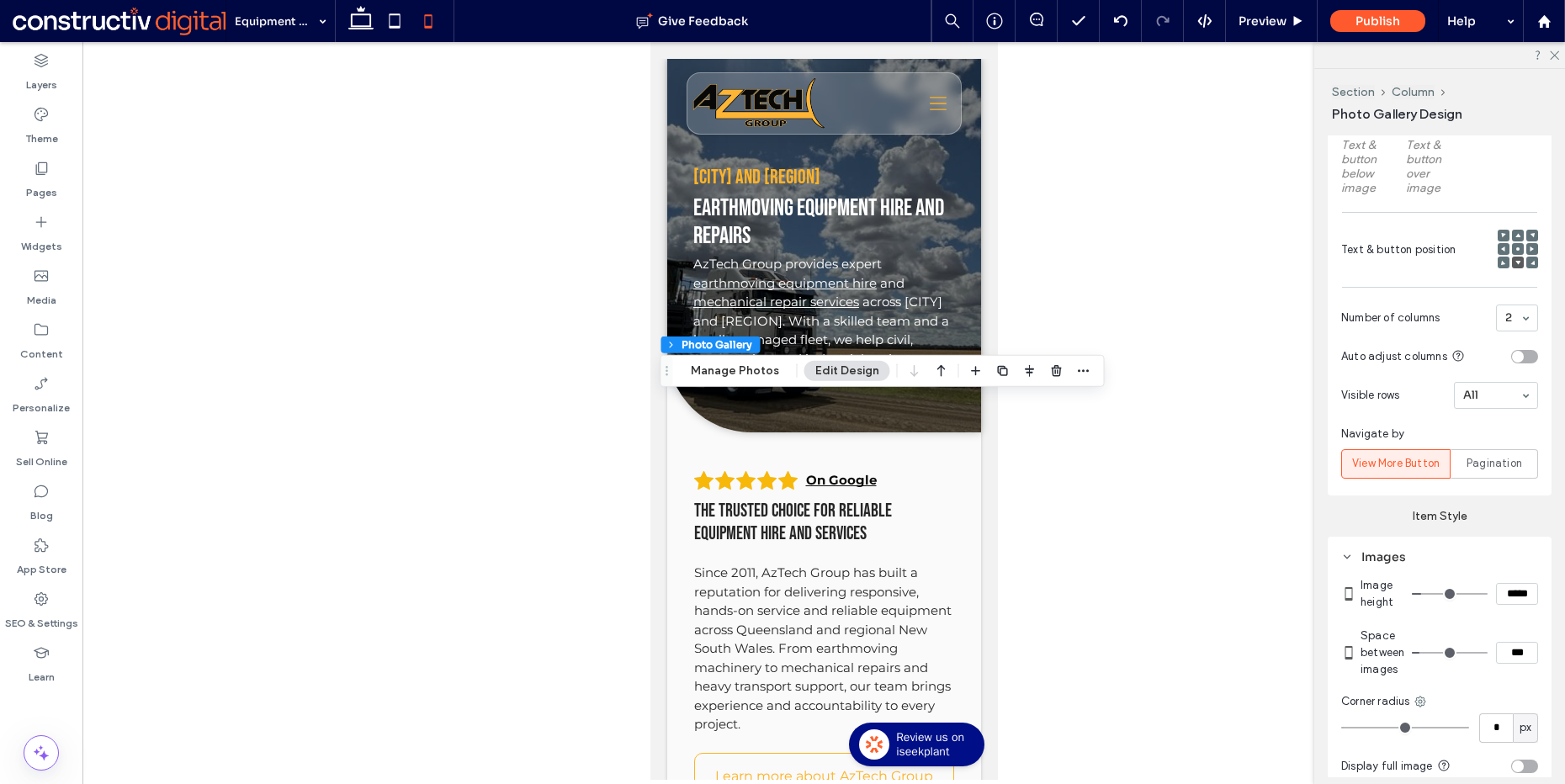 click on "*****" at bounding box center [1517, 594] 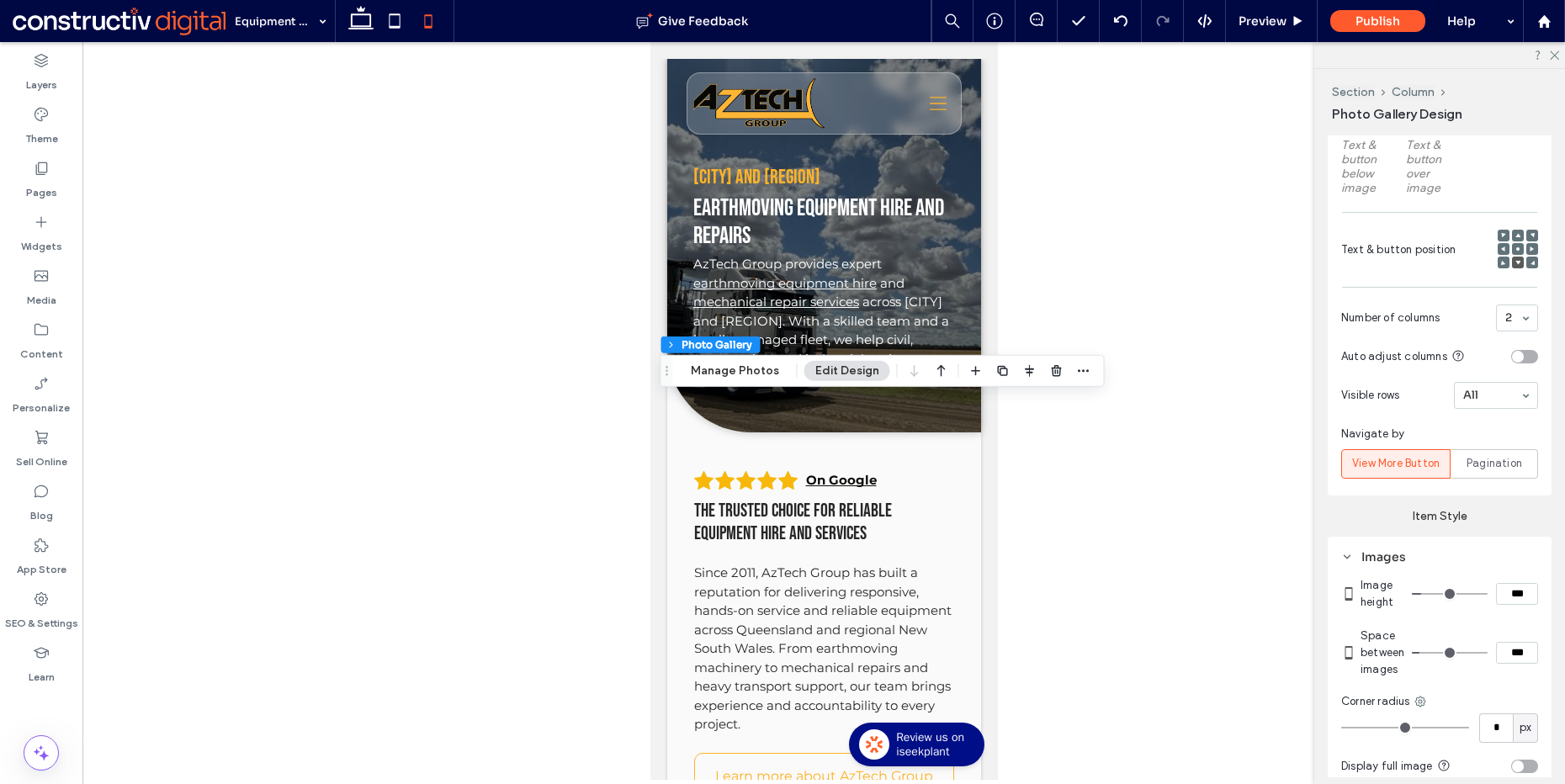 type on "*****" 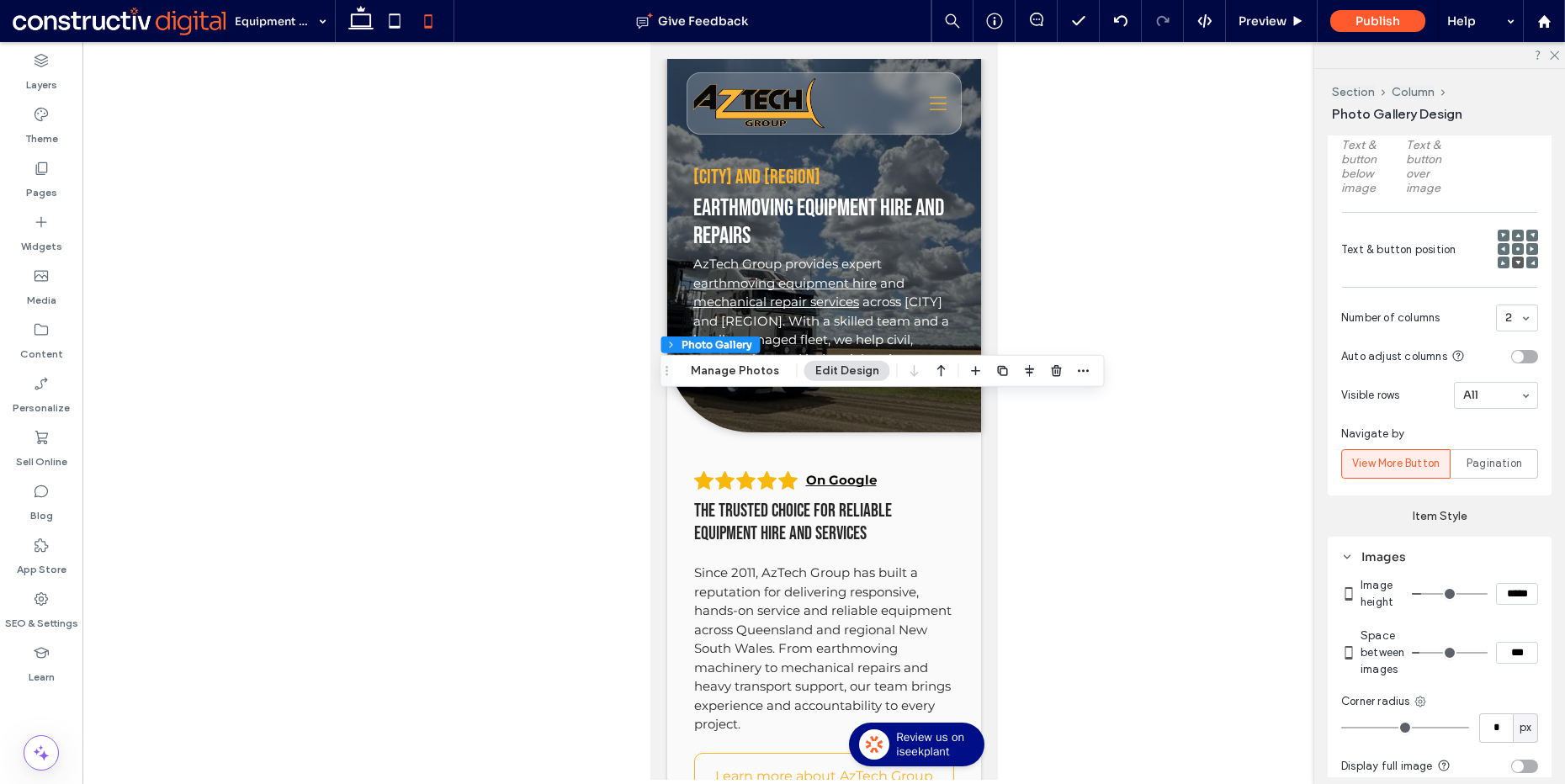 type on "***" 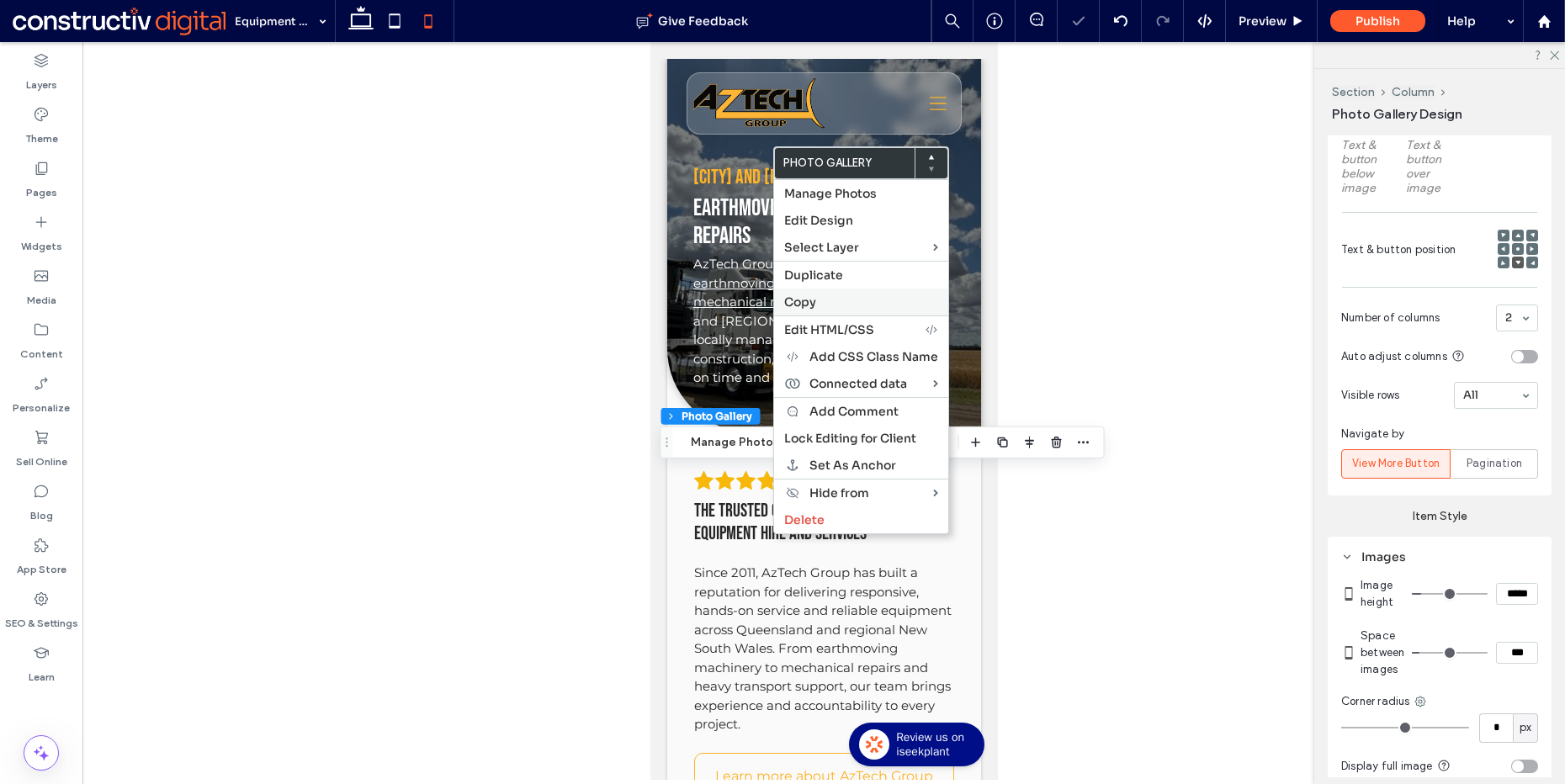 click on "Copy" at bounding box center (800, 302) 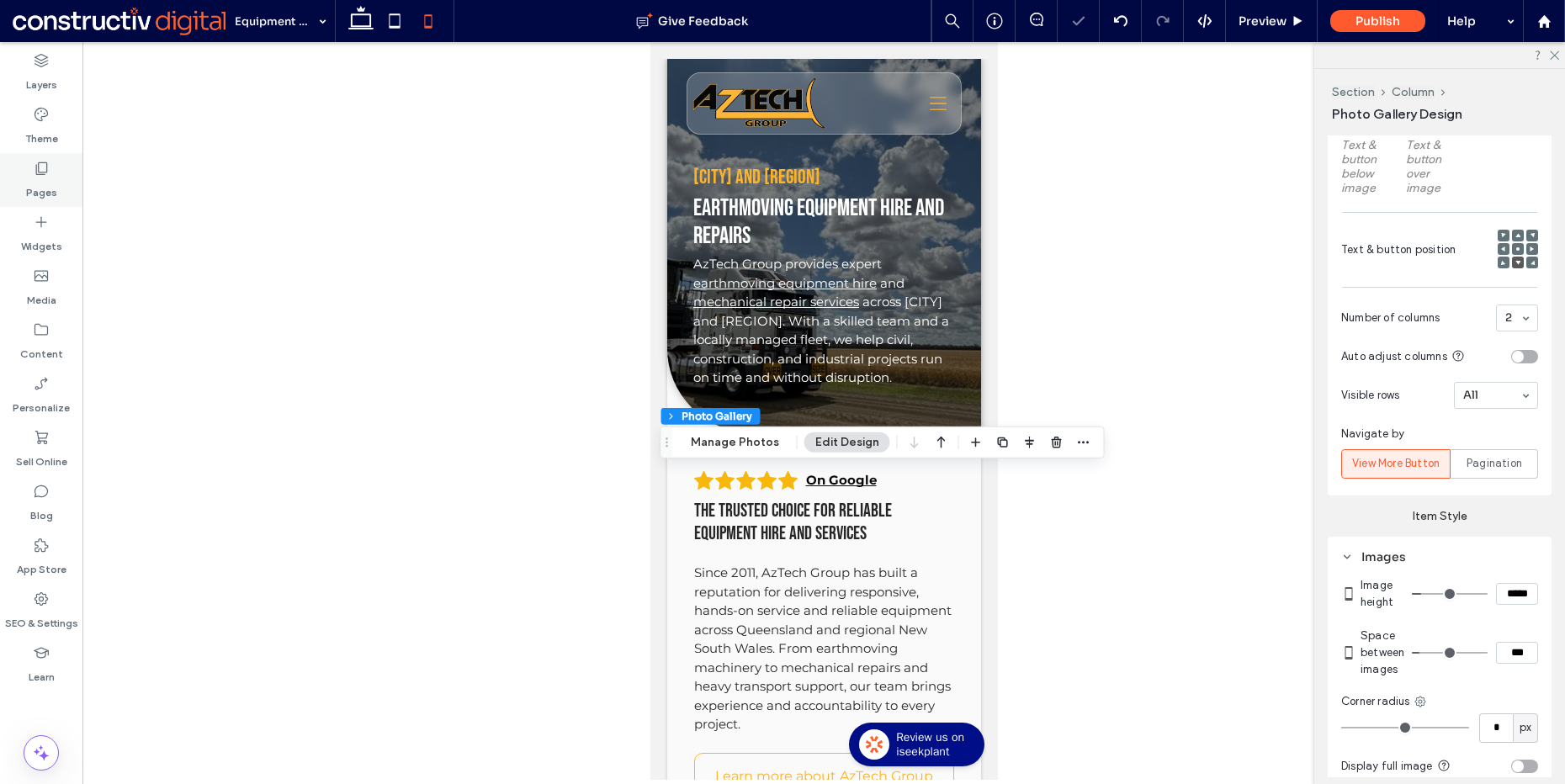 click on "Pages" at bounding box center (41, 188) 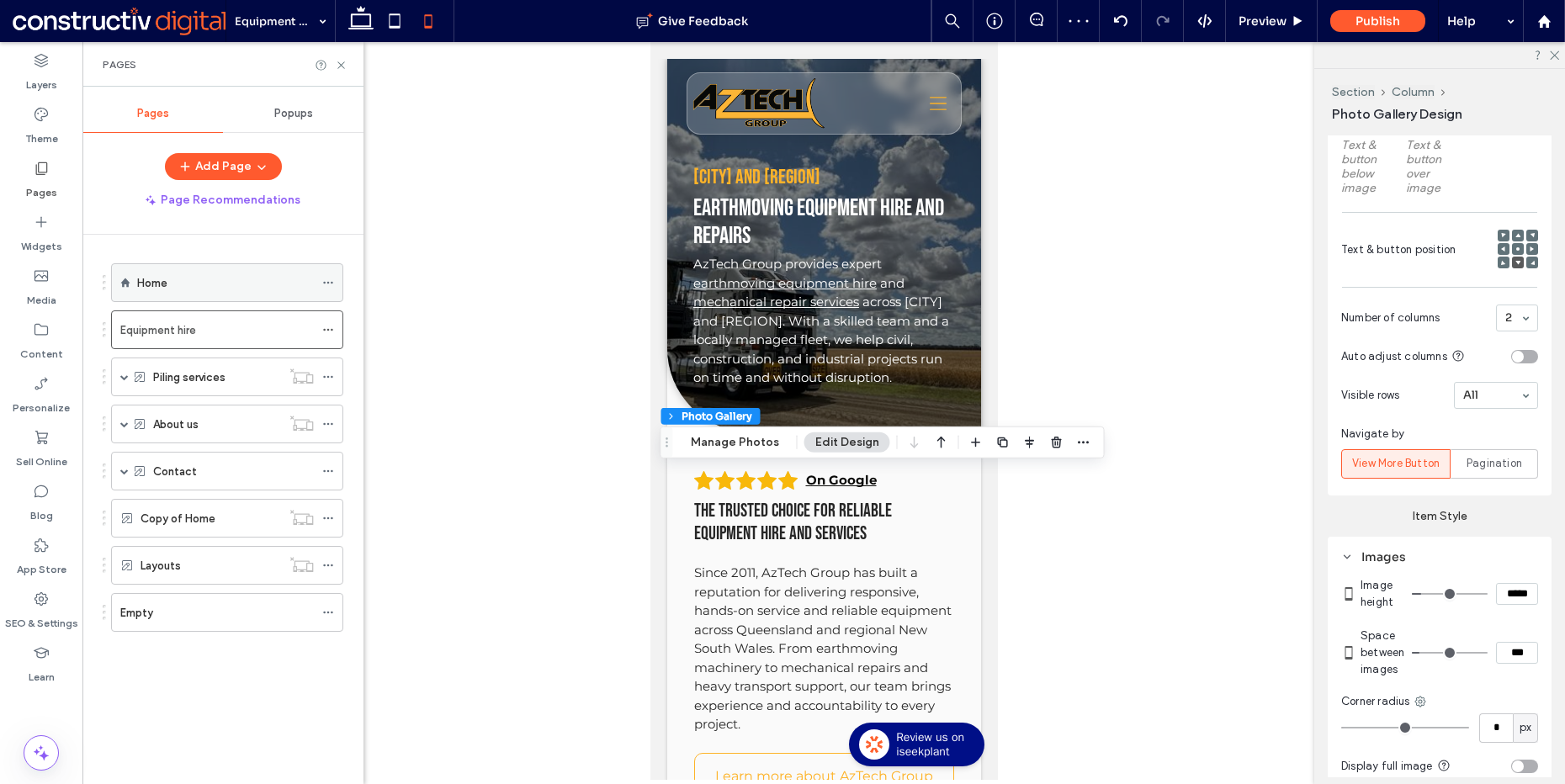 click on "Home" at bounding box center [225, 283] 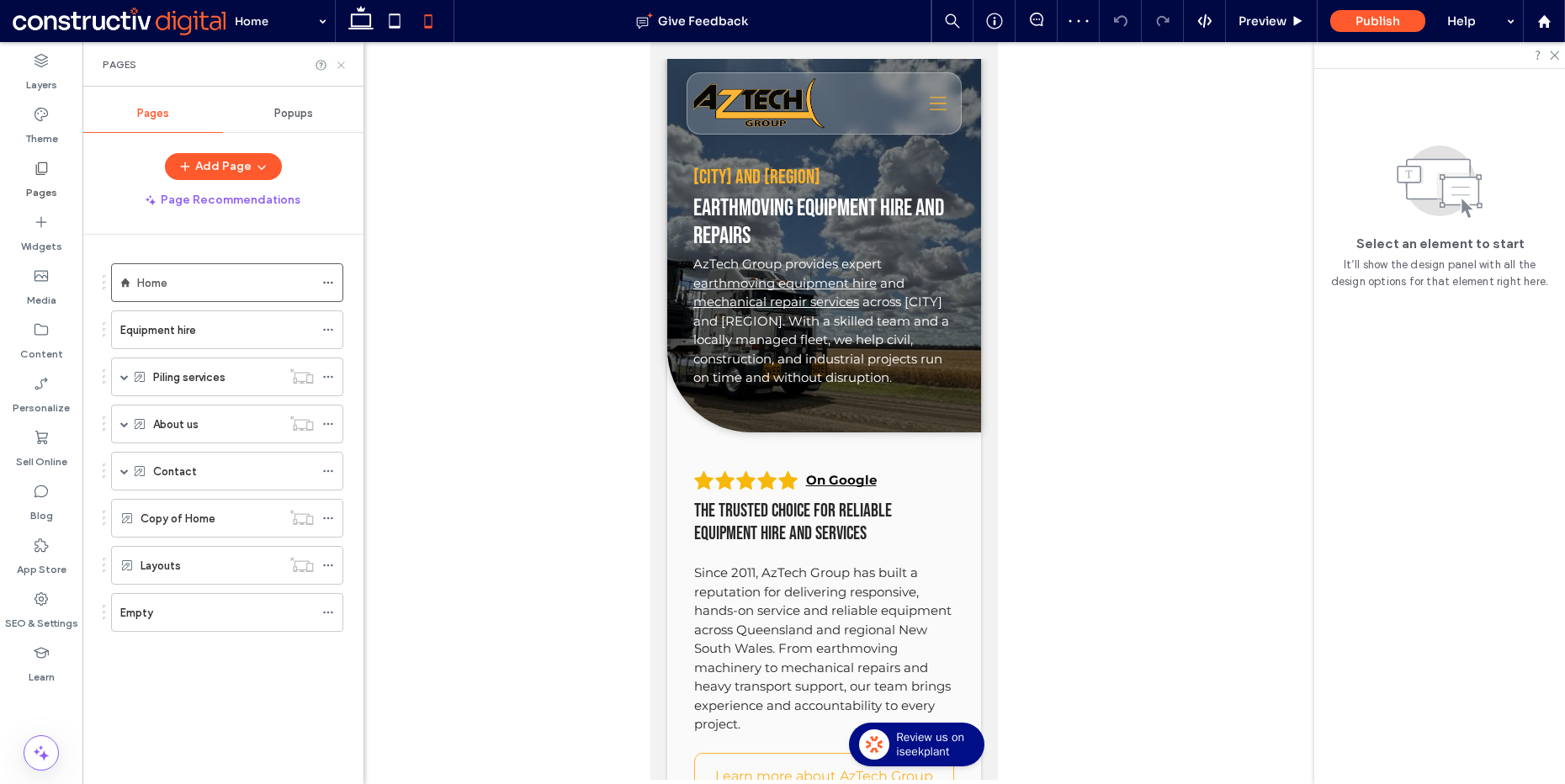 click 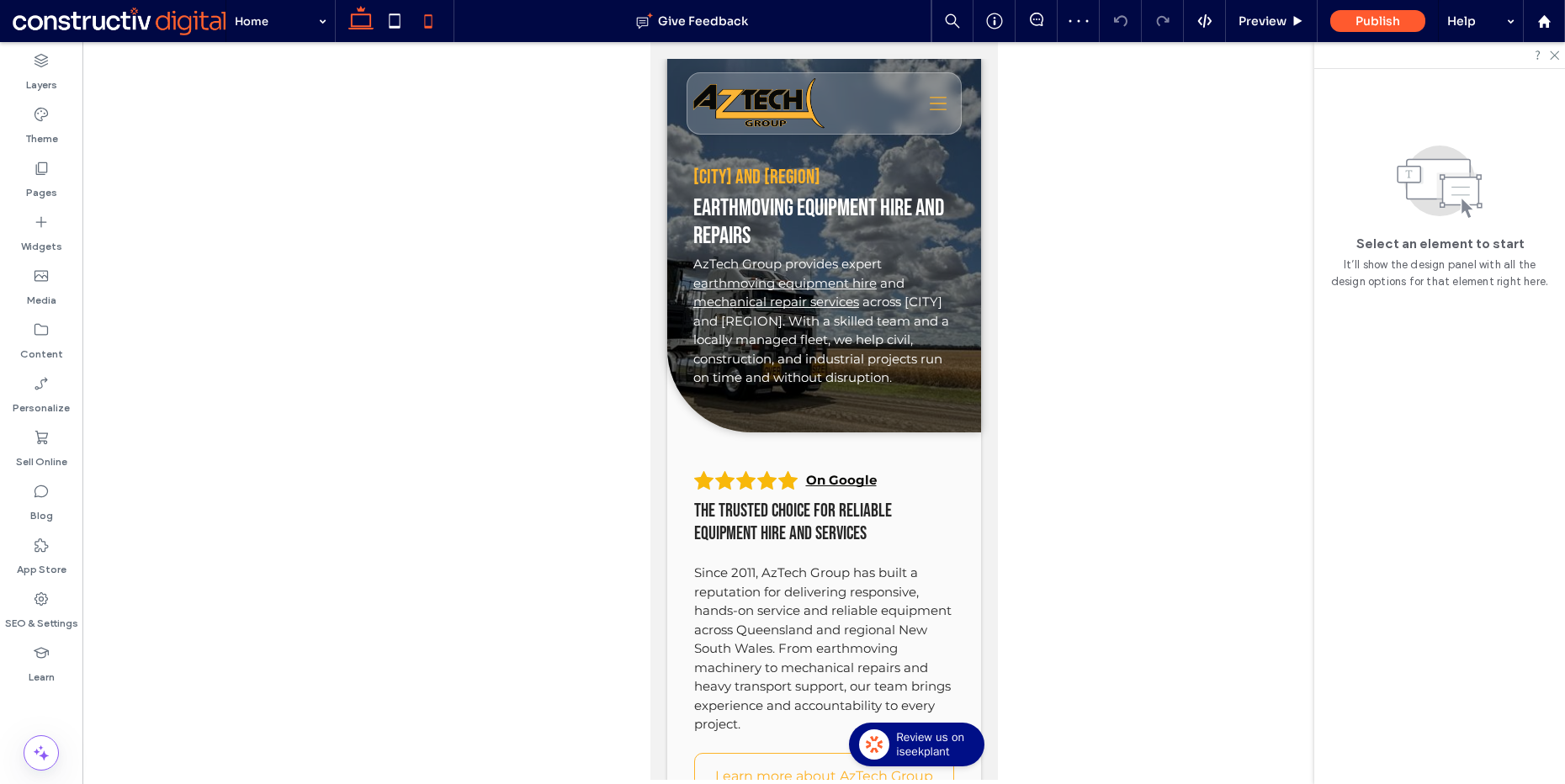 click 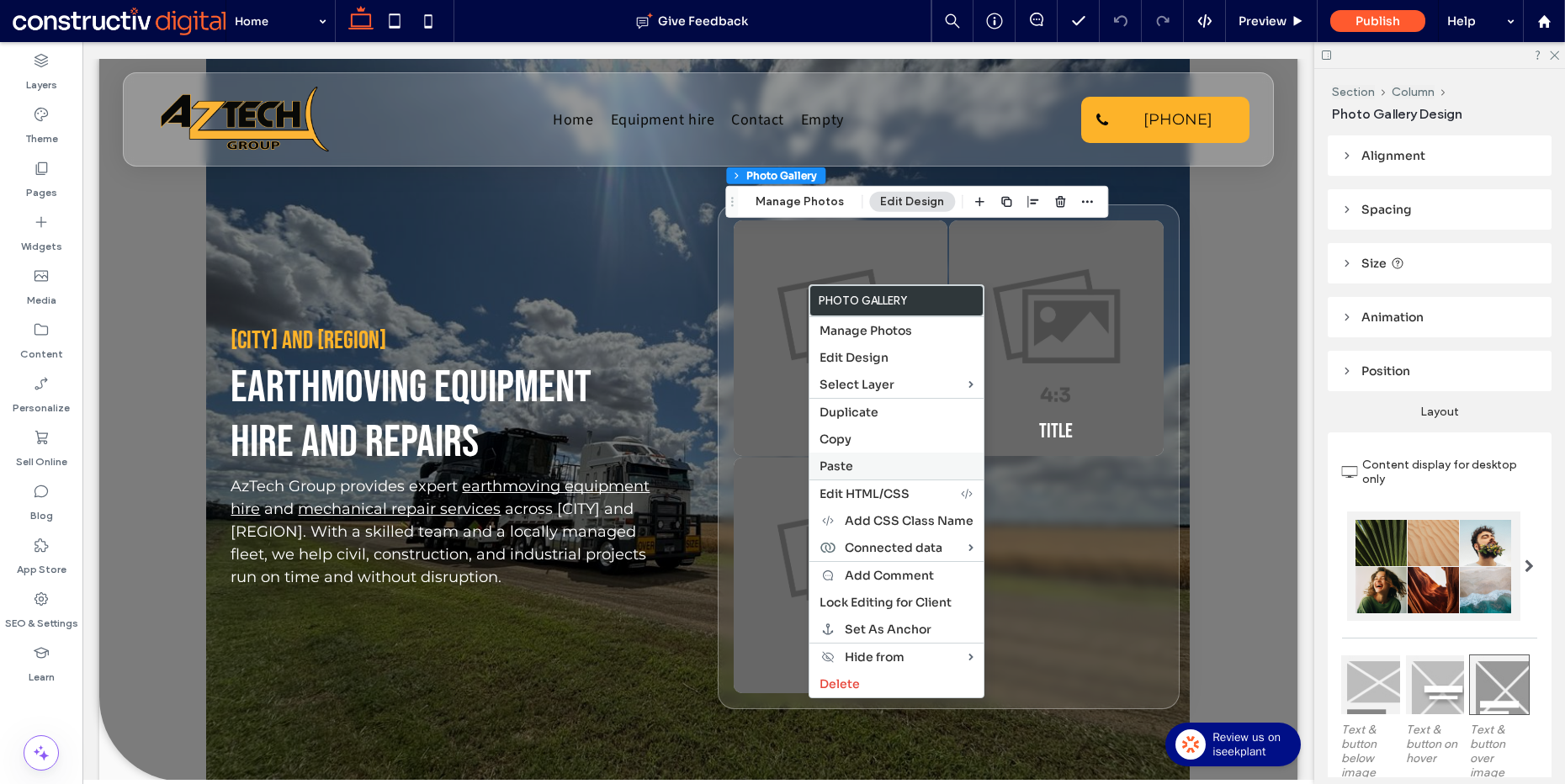 click on "Paste" at bounding box center (836, 466) 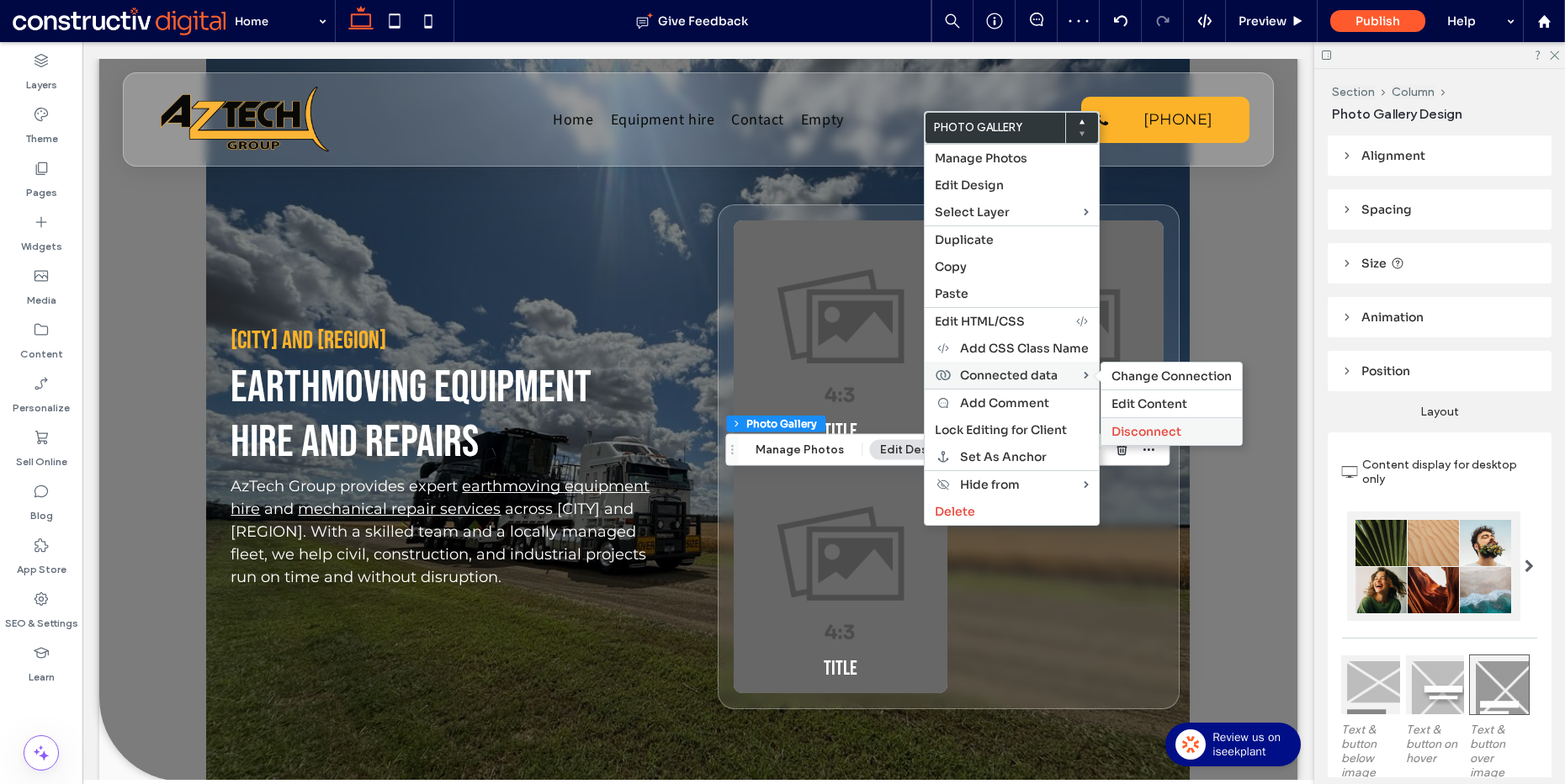 click on "Disconnect" at bounding box center [1146, 432] 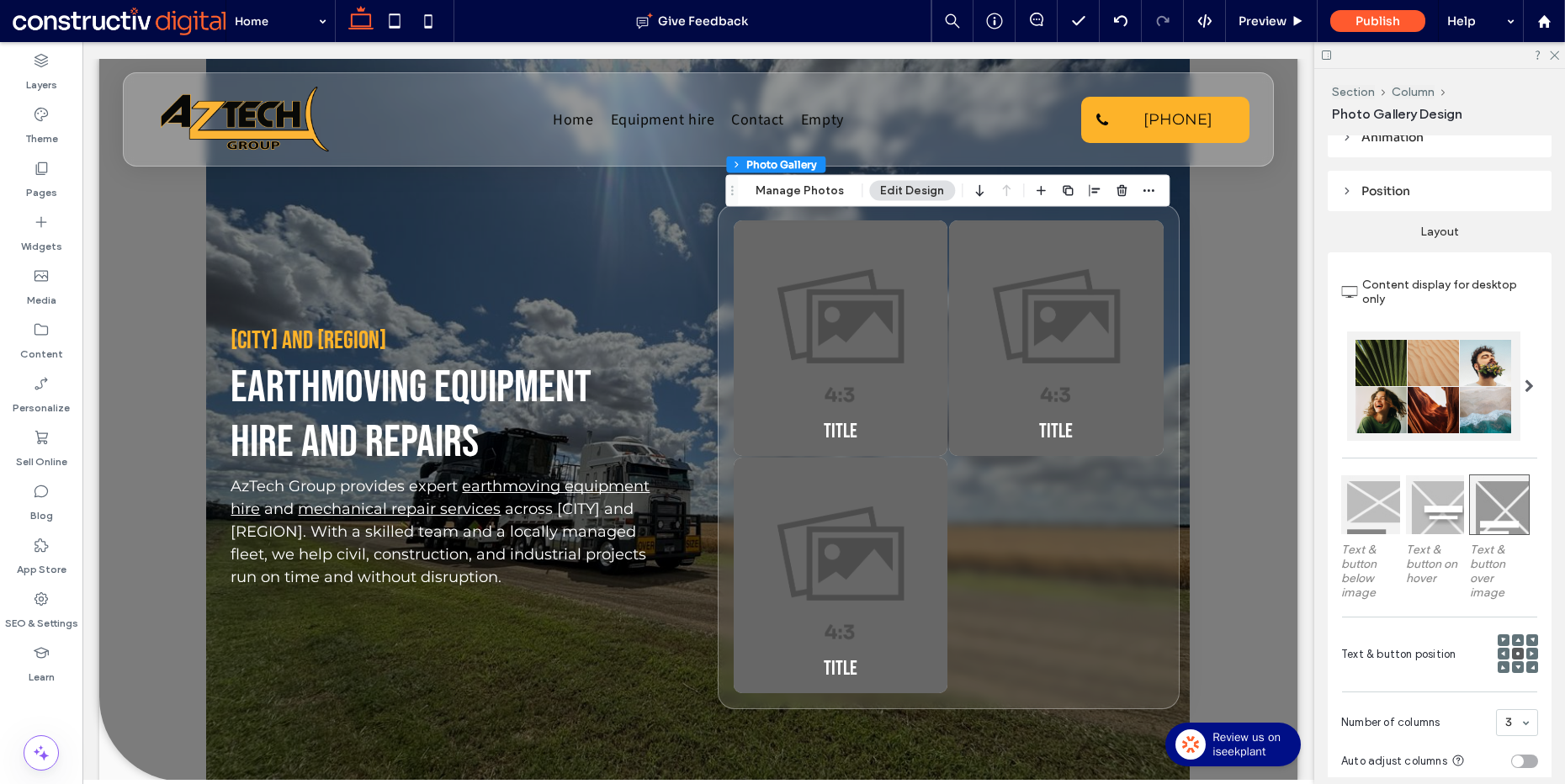scroll, scrollTop: 585, scrollLeft: 0, axis: vertical 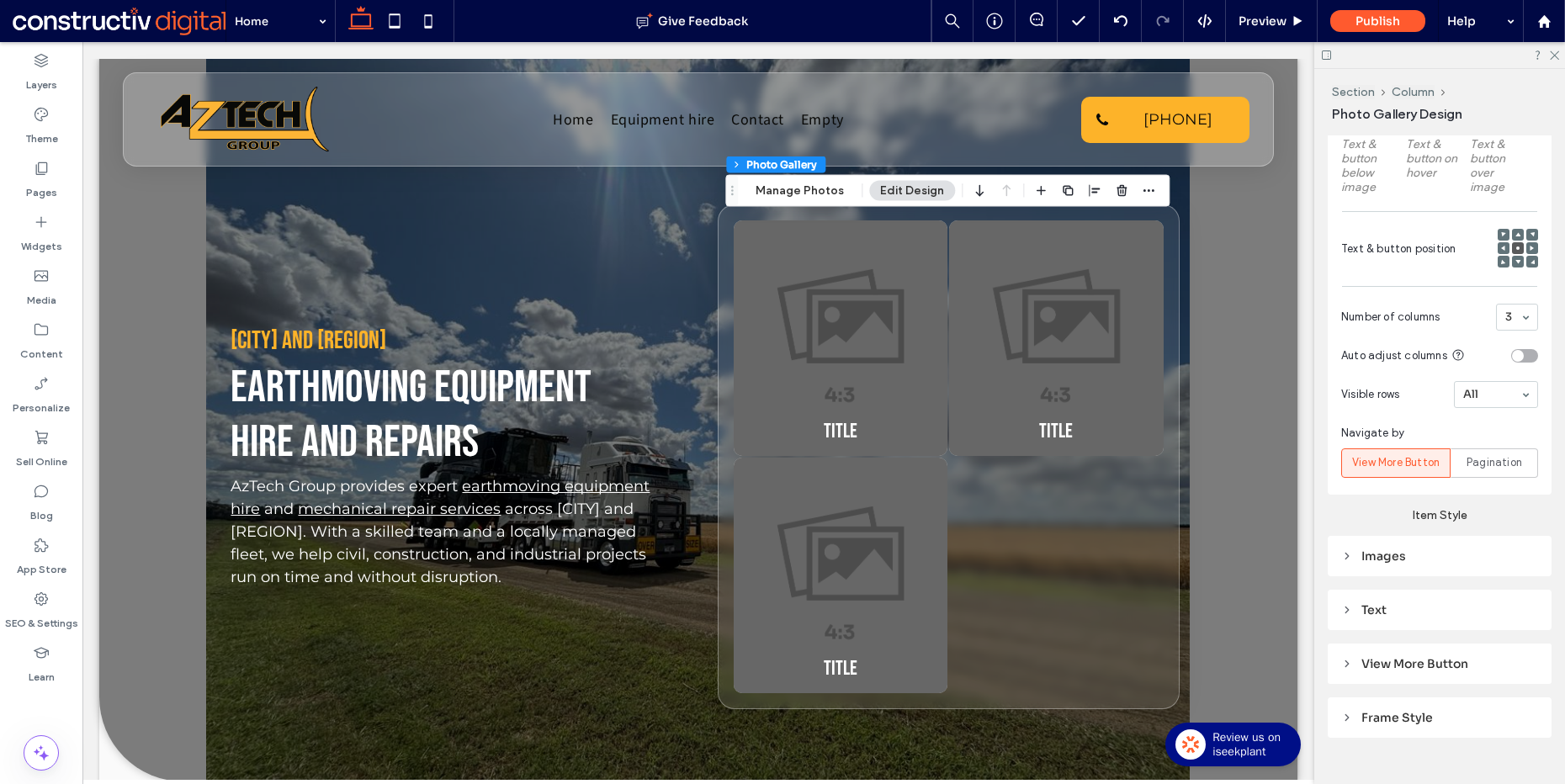 click on "Images" at bounding box center (1440, 556) 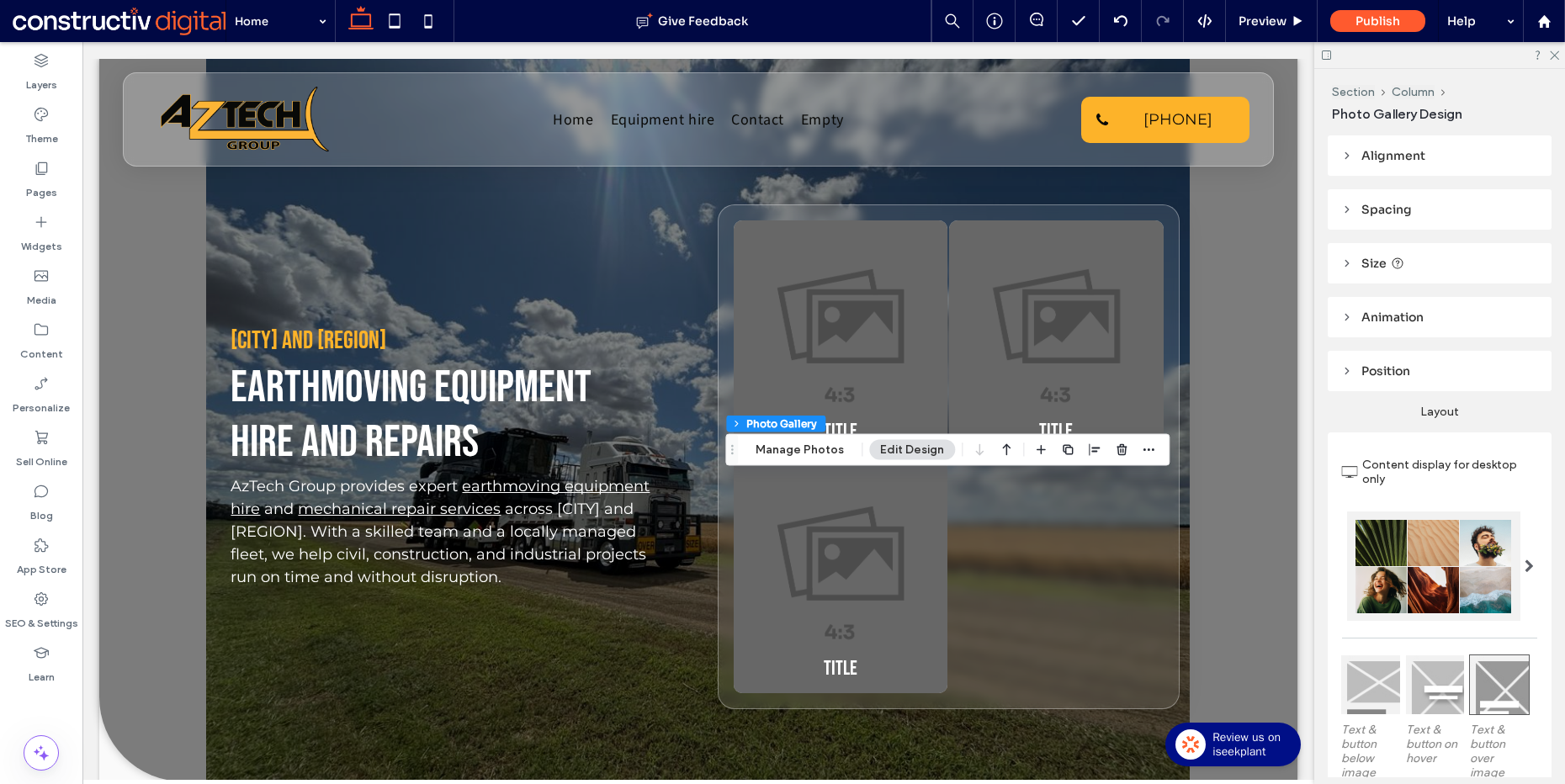 scroll, scrollTop: 486, scrollLeft: 0, axis: vertical 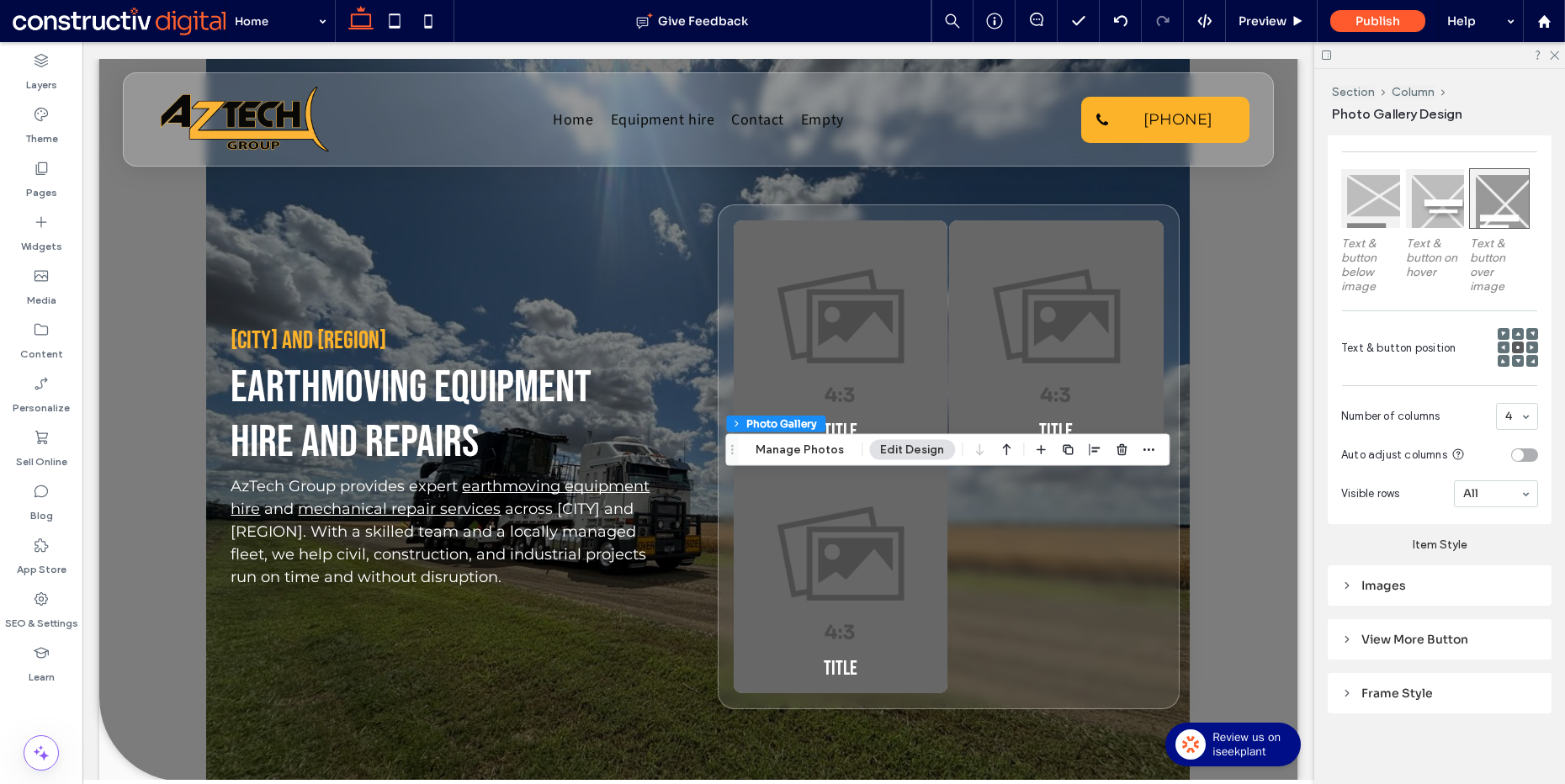 click on "Images" at bounding box center [1440, 585] 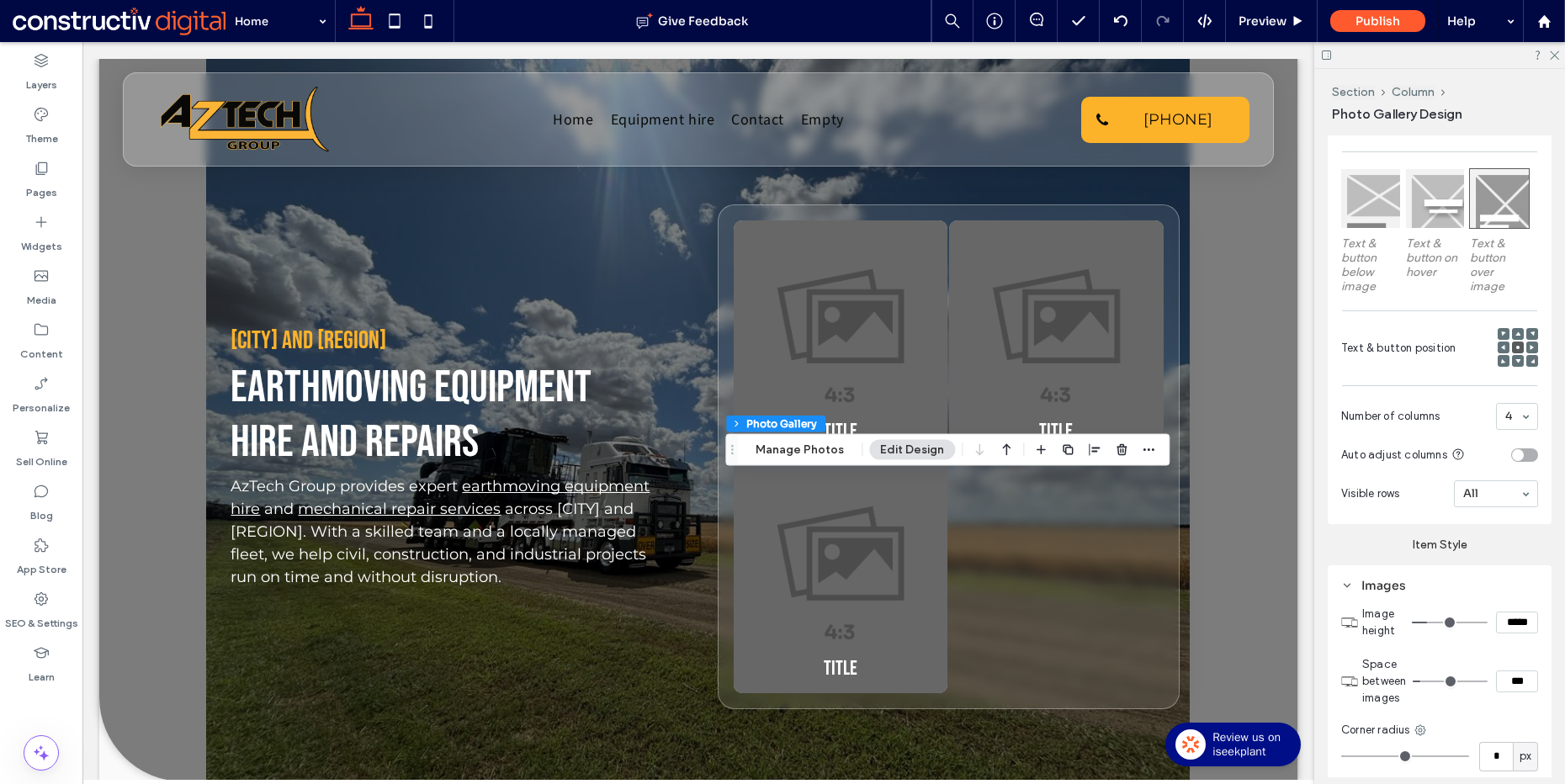 click on "*****" at bounding box center [1517, 622] 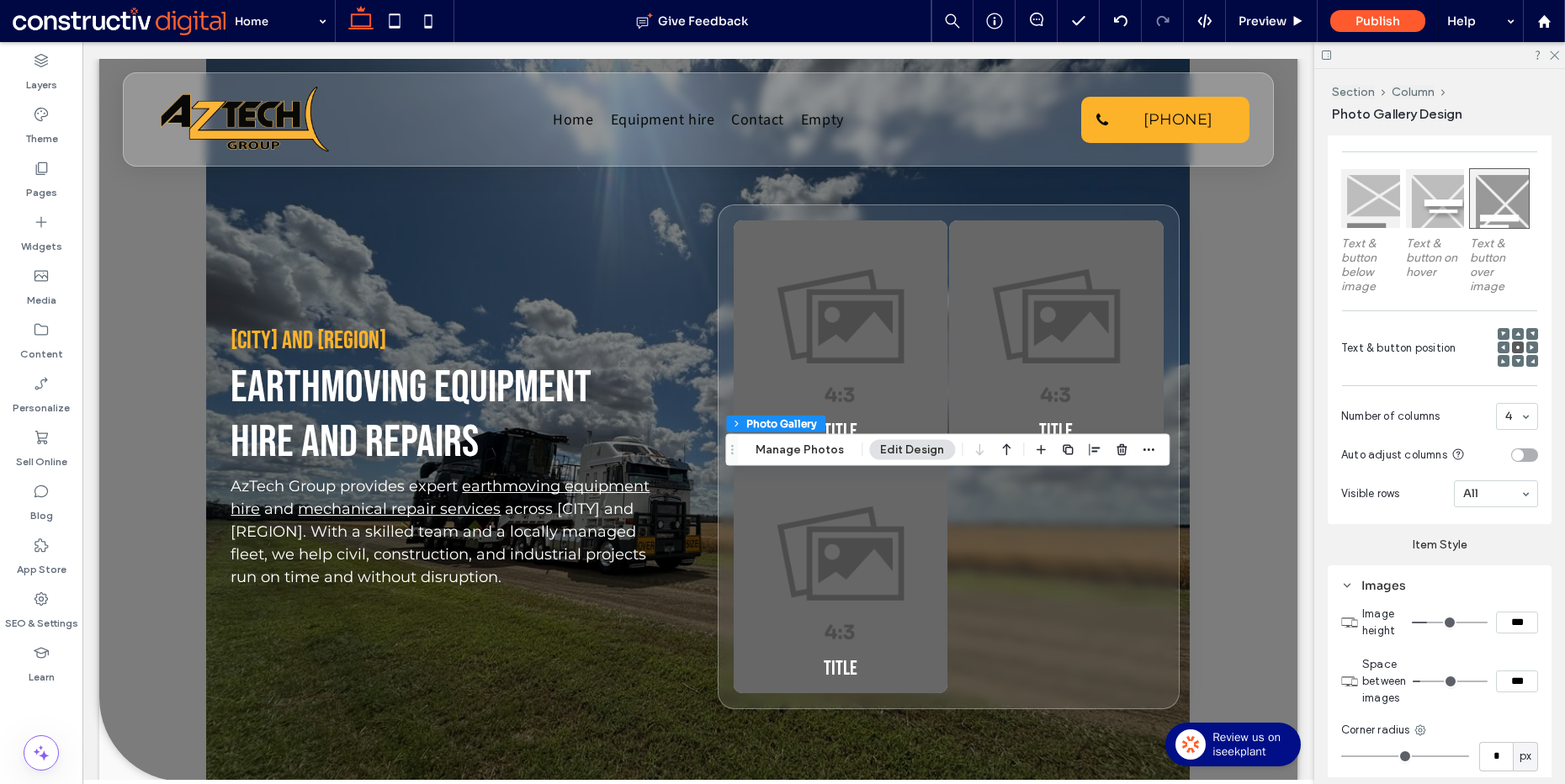 type on "*****" 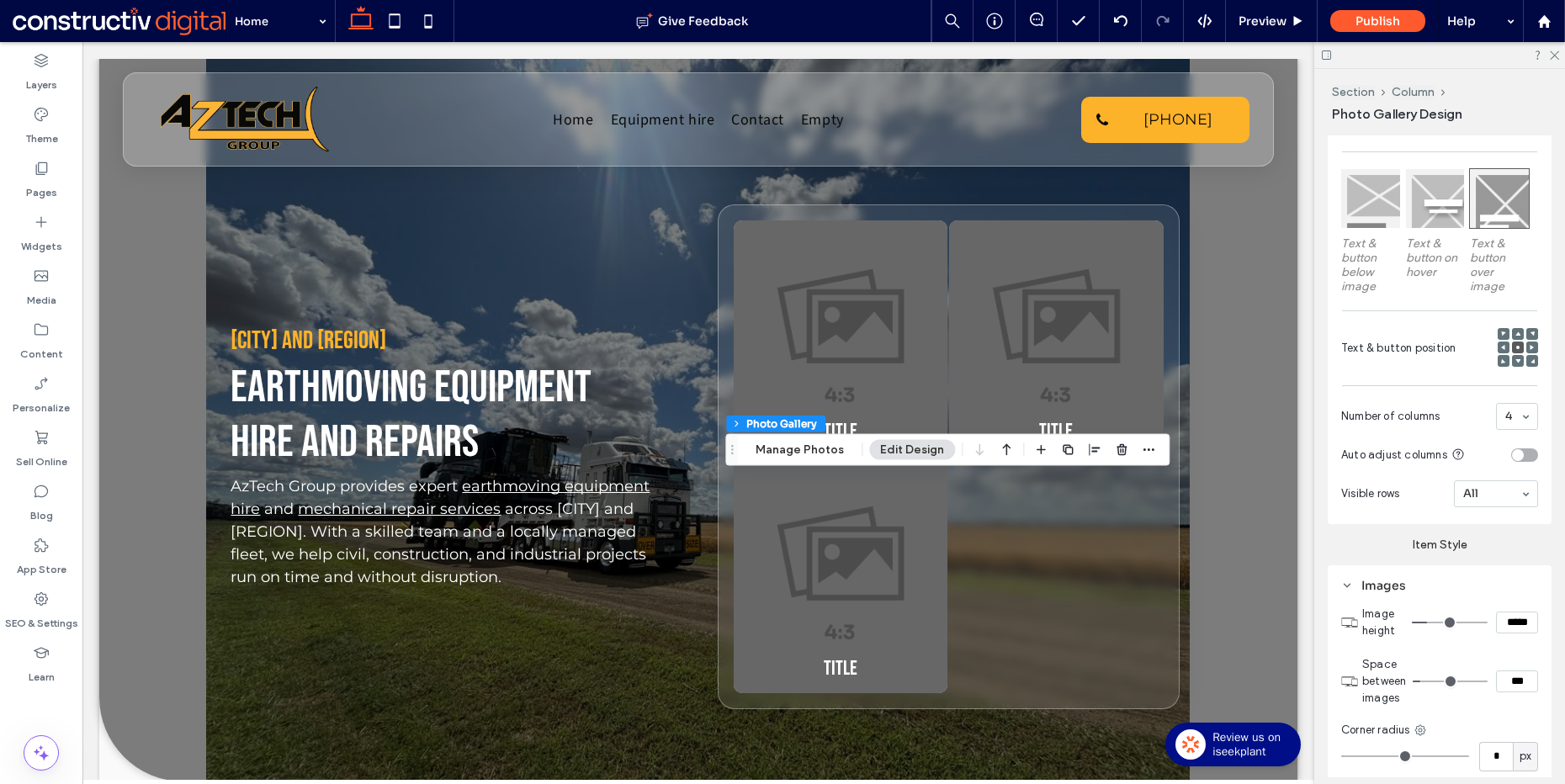 type on "***" 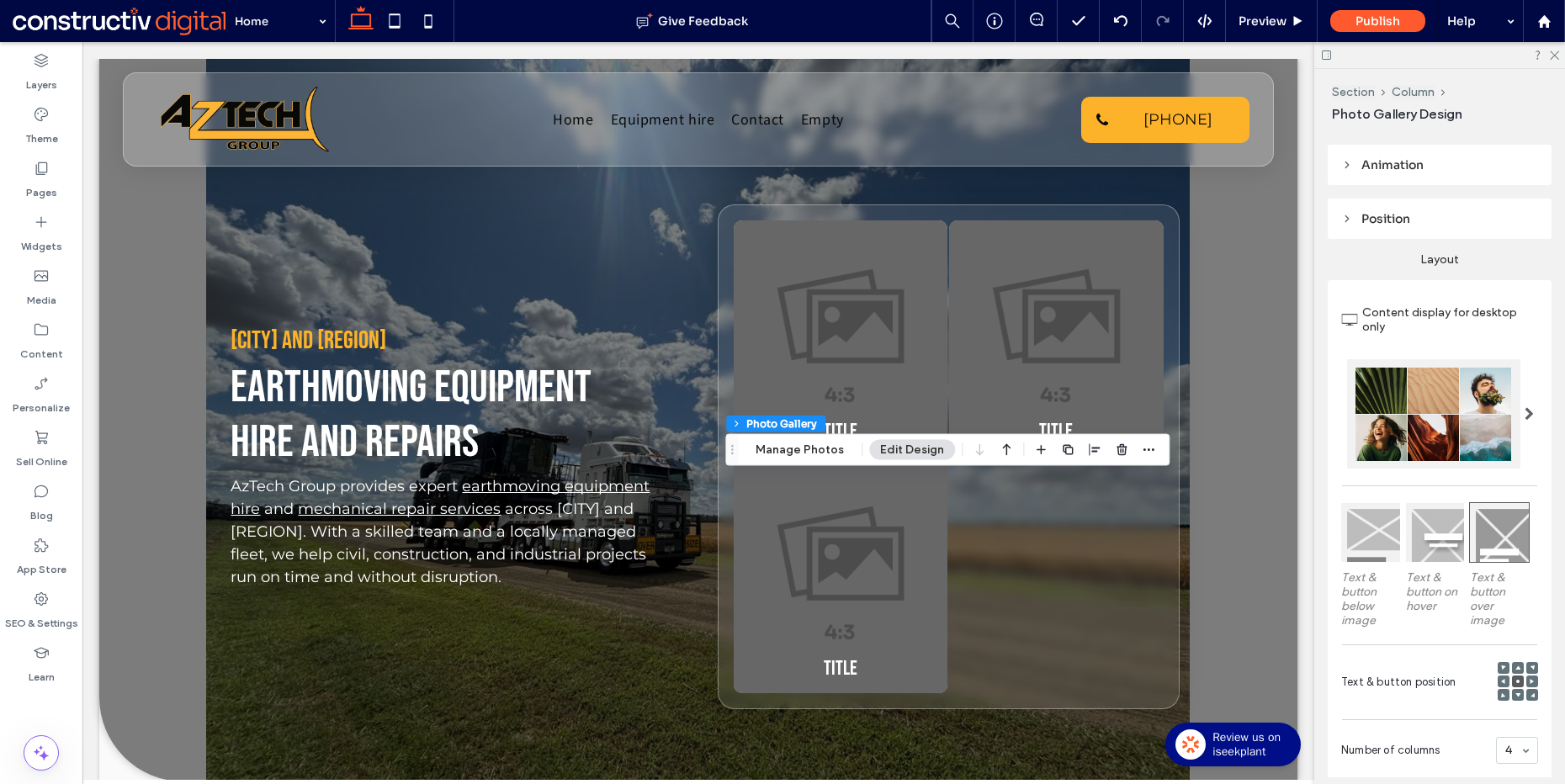 scroll, scrollTop: 486, scrollLeft: 0, axis: vertical 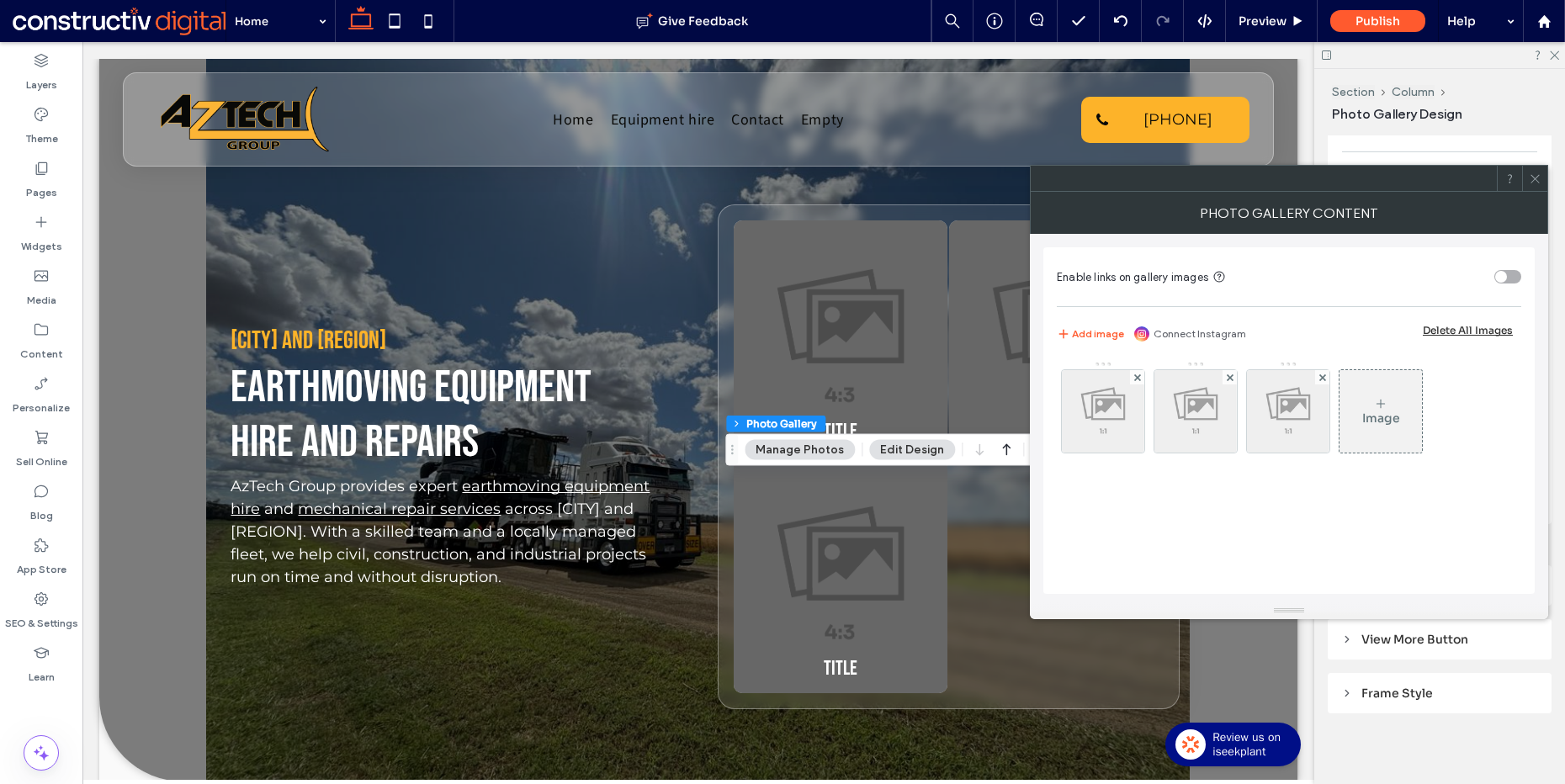 click 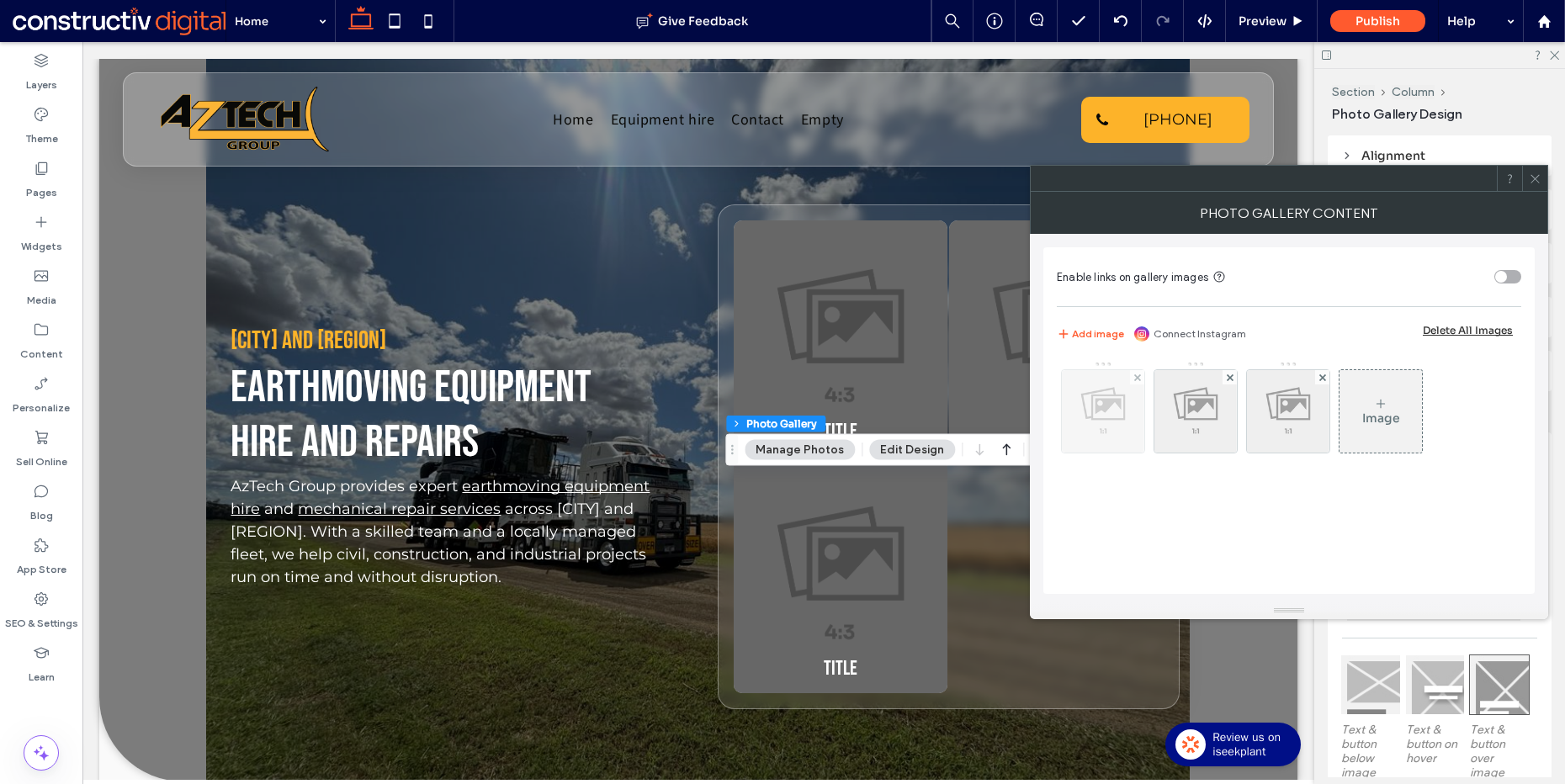 click at bounding box center (1103, 411) 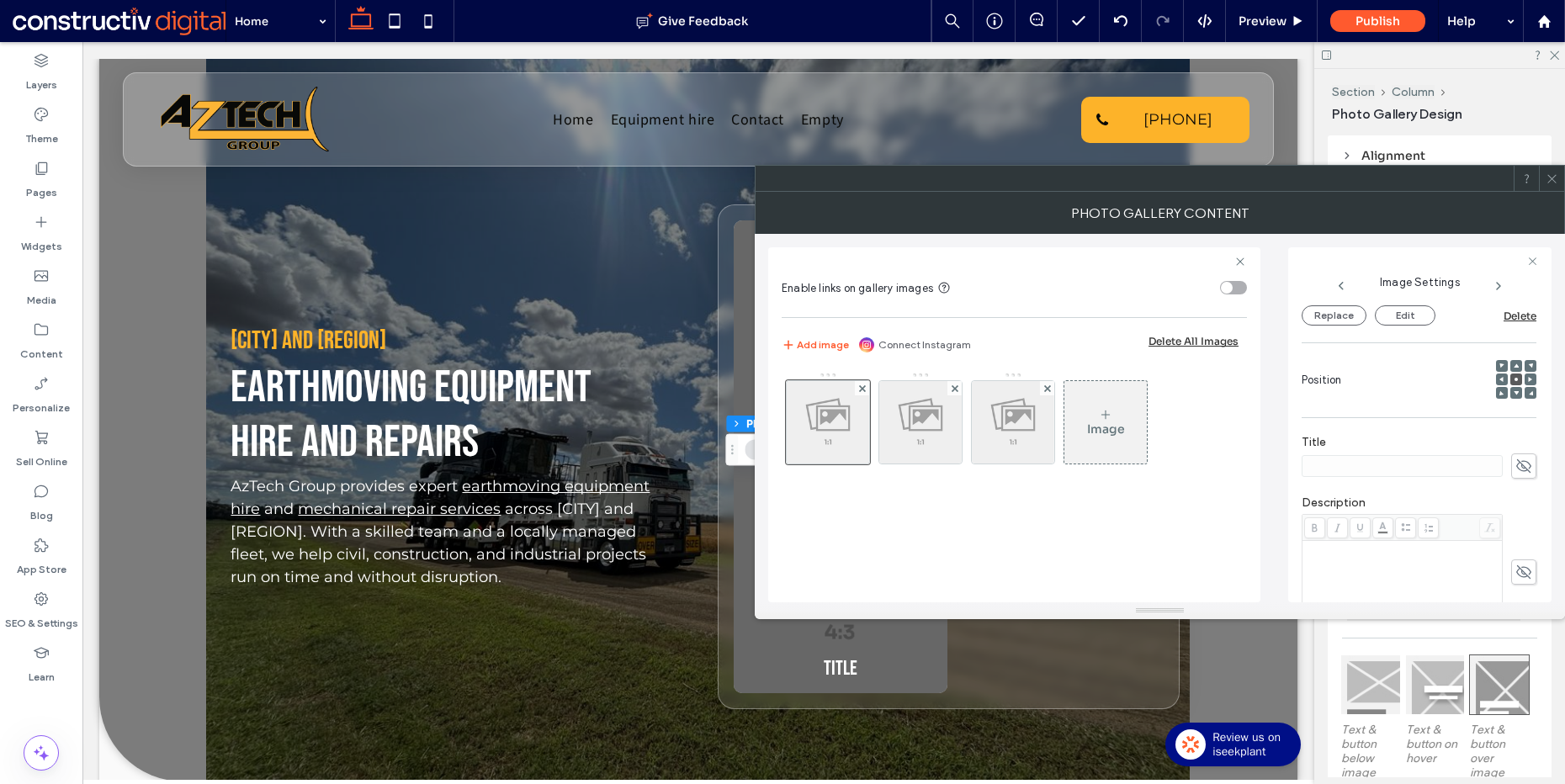 scroll, scrollTop: 68, scrollLeft: 0, axis: vertical 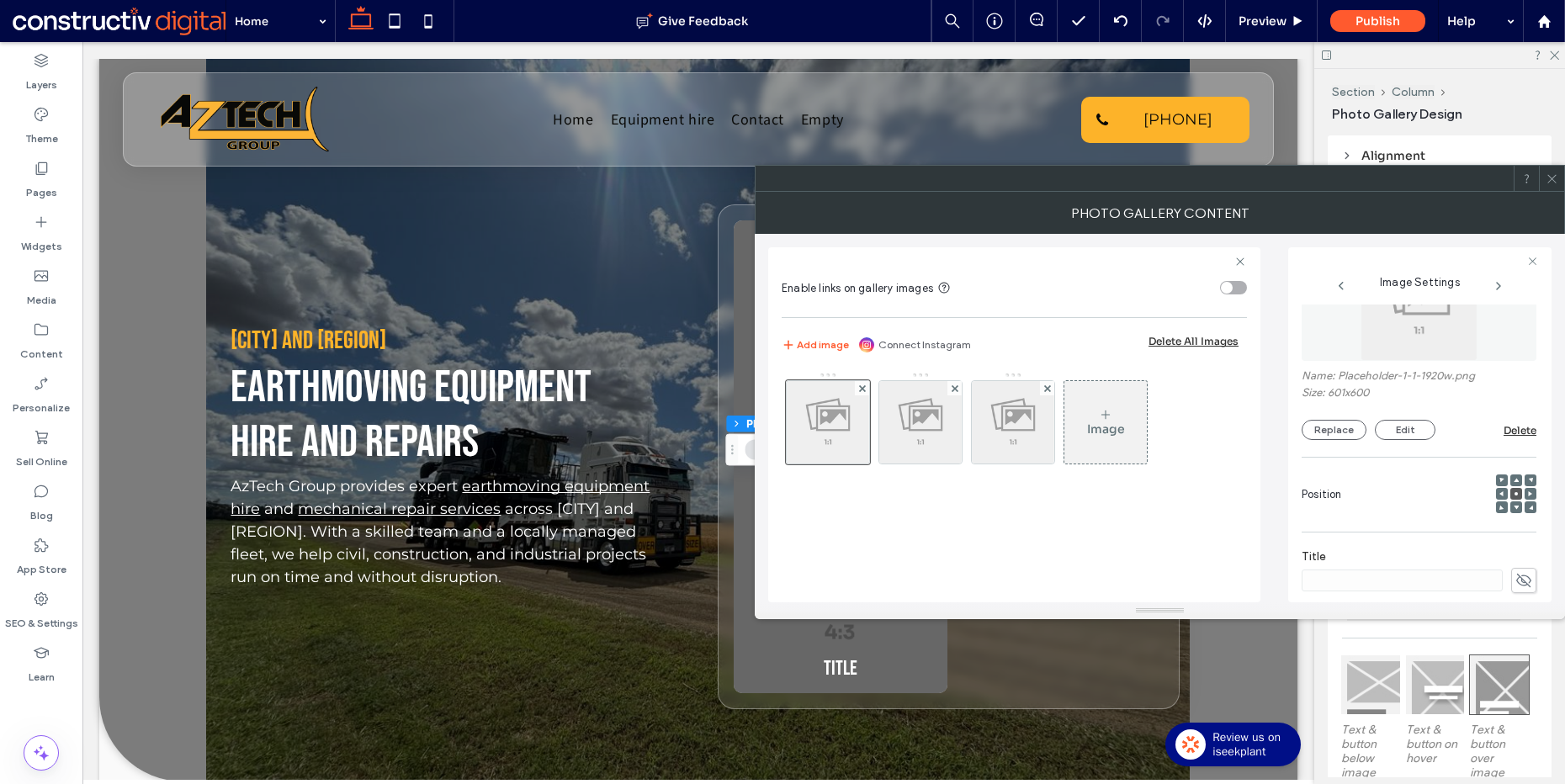 click on "Title" at bounding box center [1419, 559] 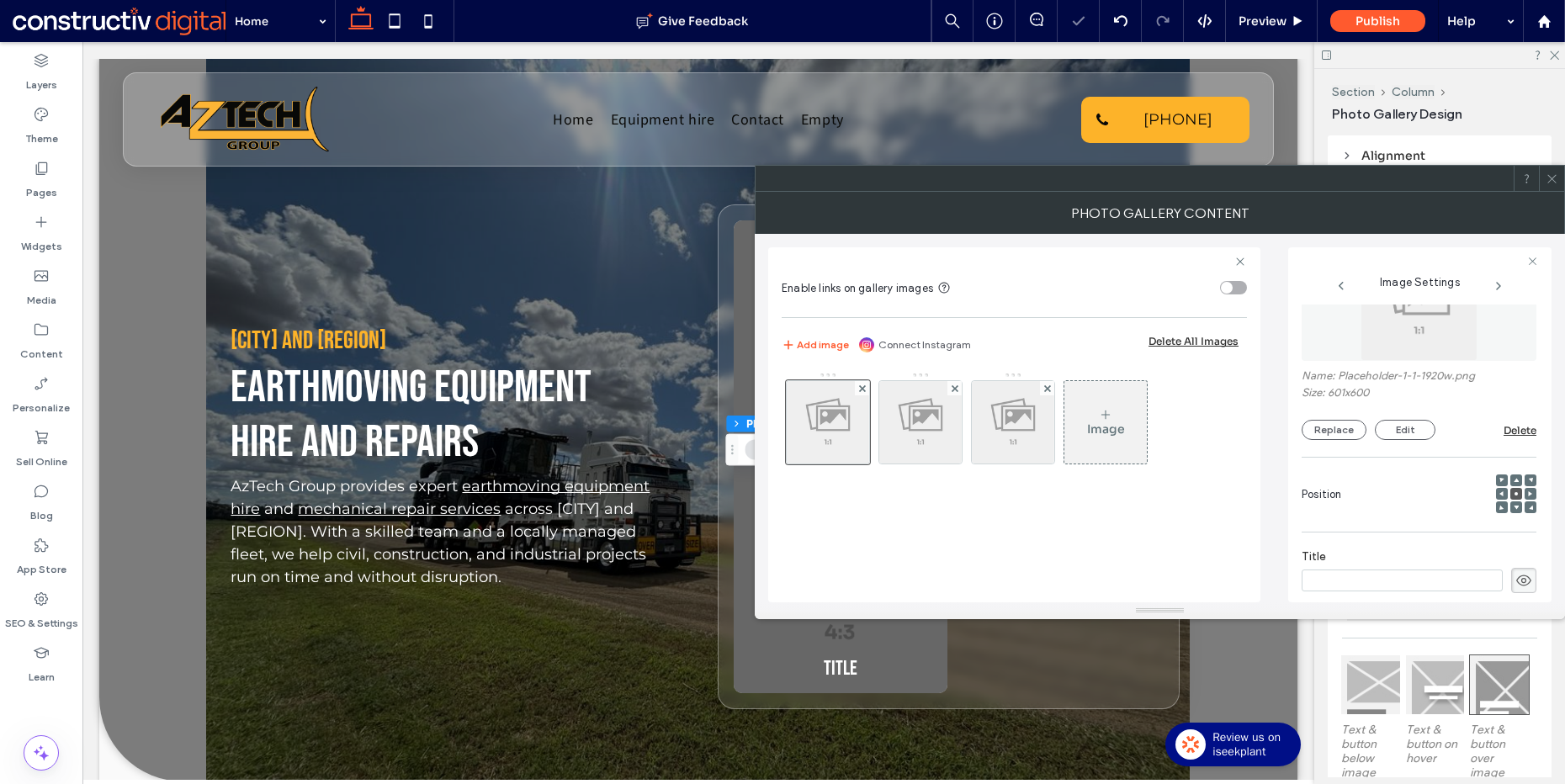 click at bounding box center [1402, 580] 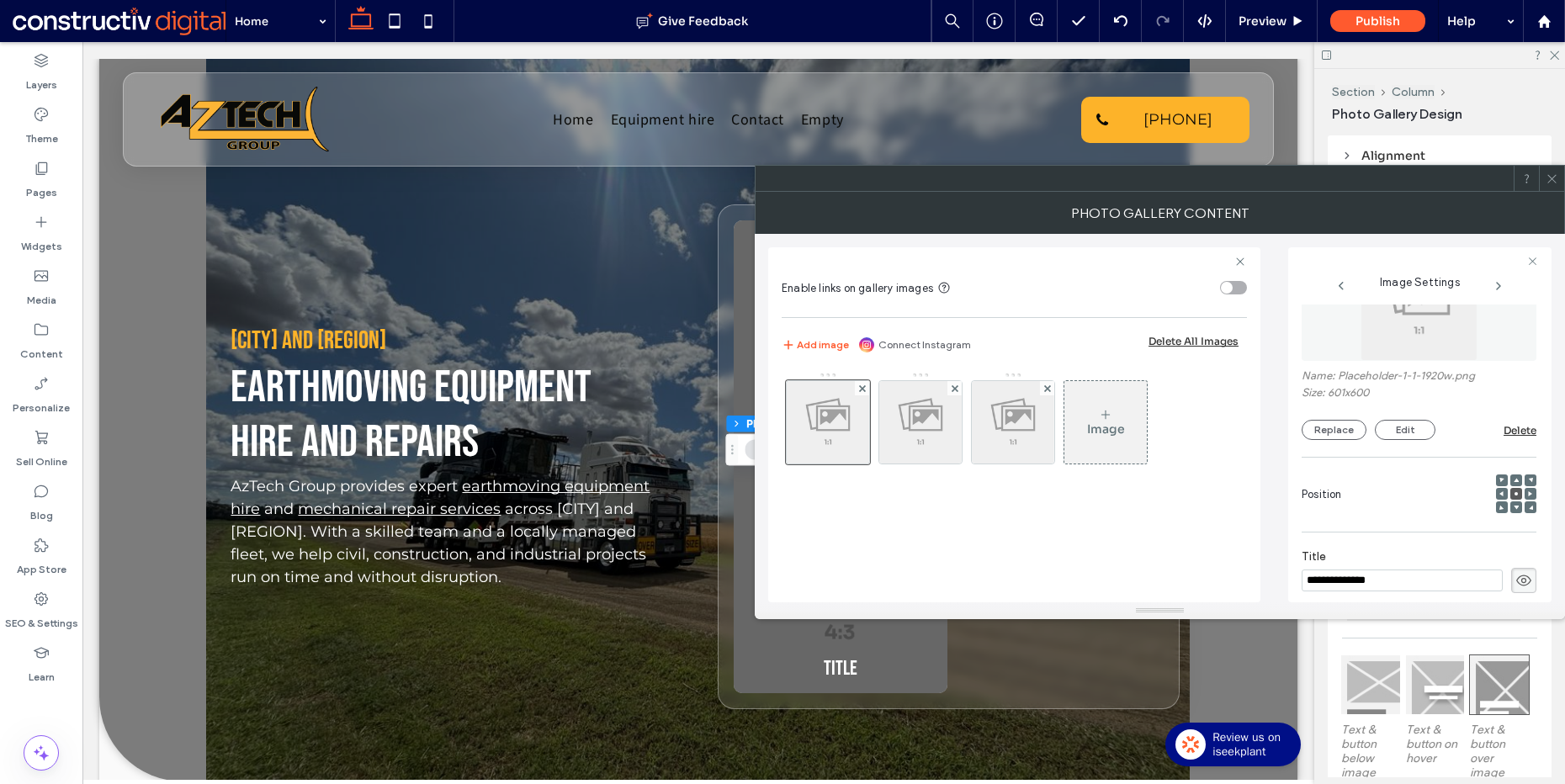type on "**********" 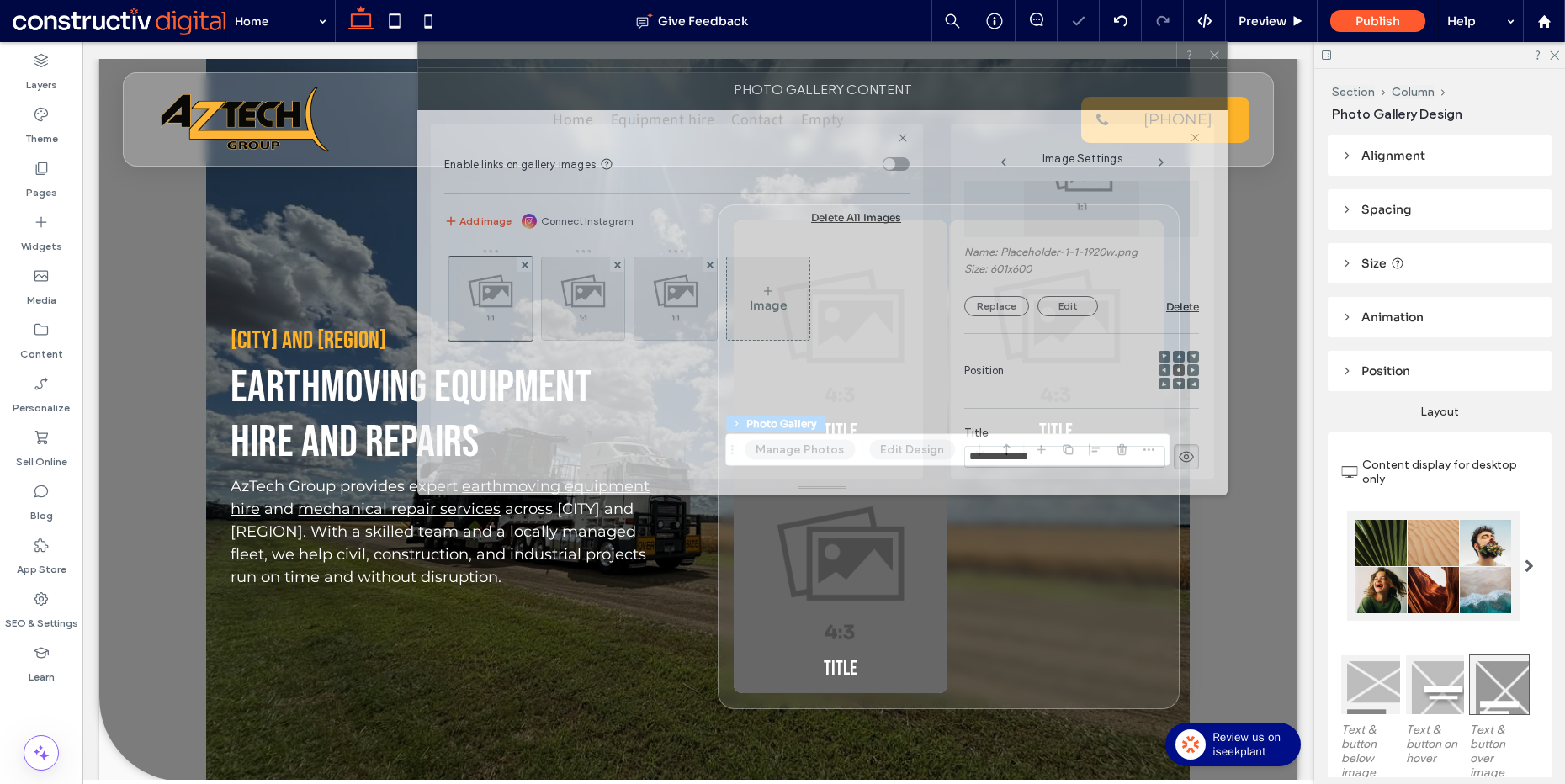 drag, startPoint x: 1301, startPoint y: 180, endPoint x: 967, endPoint y: 56, distance: 356.27517 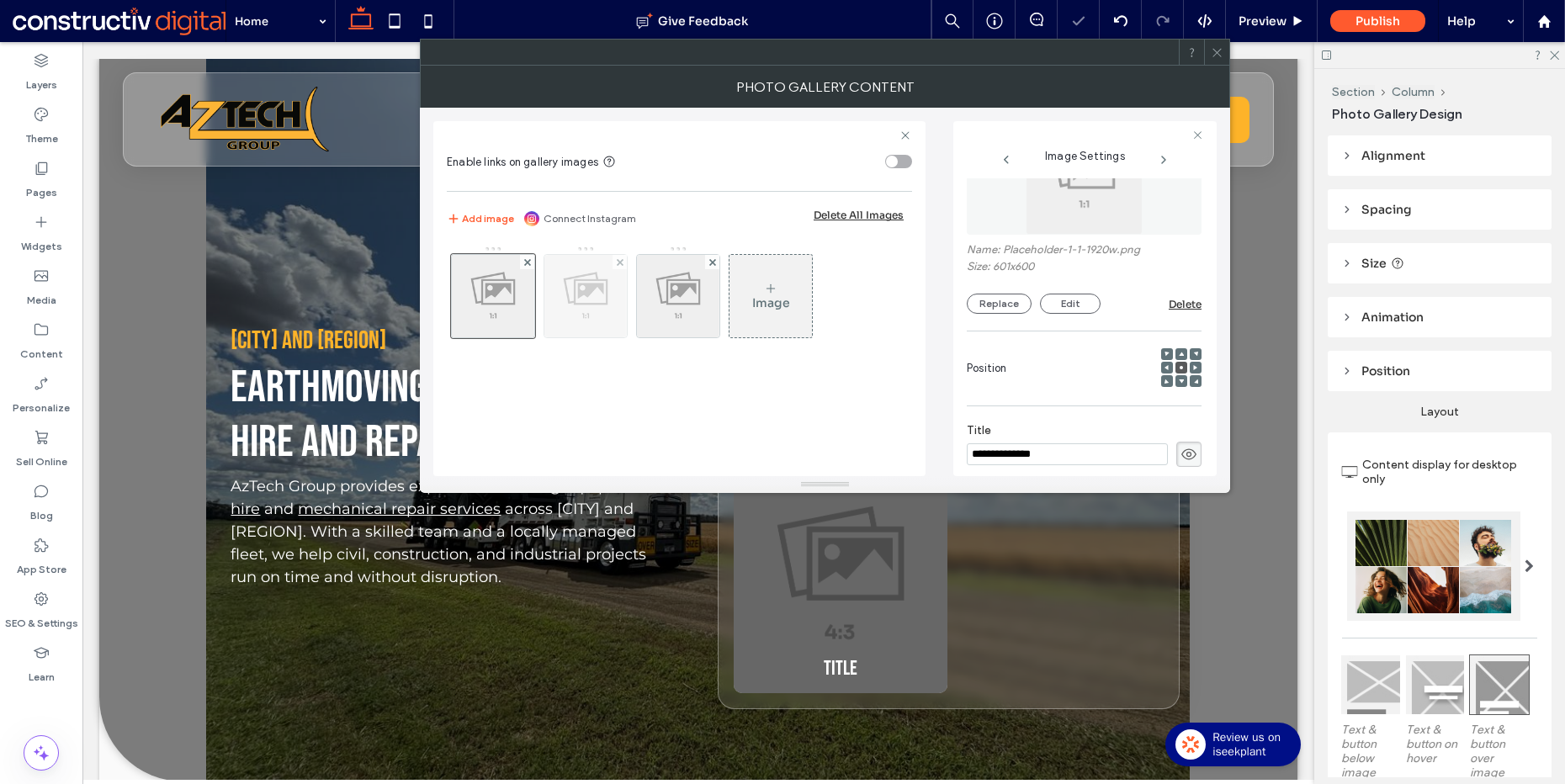 click at bounding box center [586, 296] 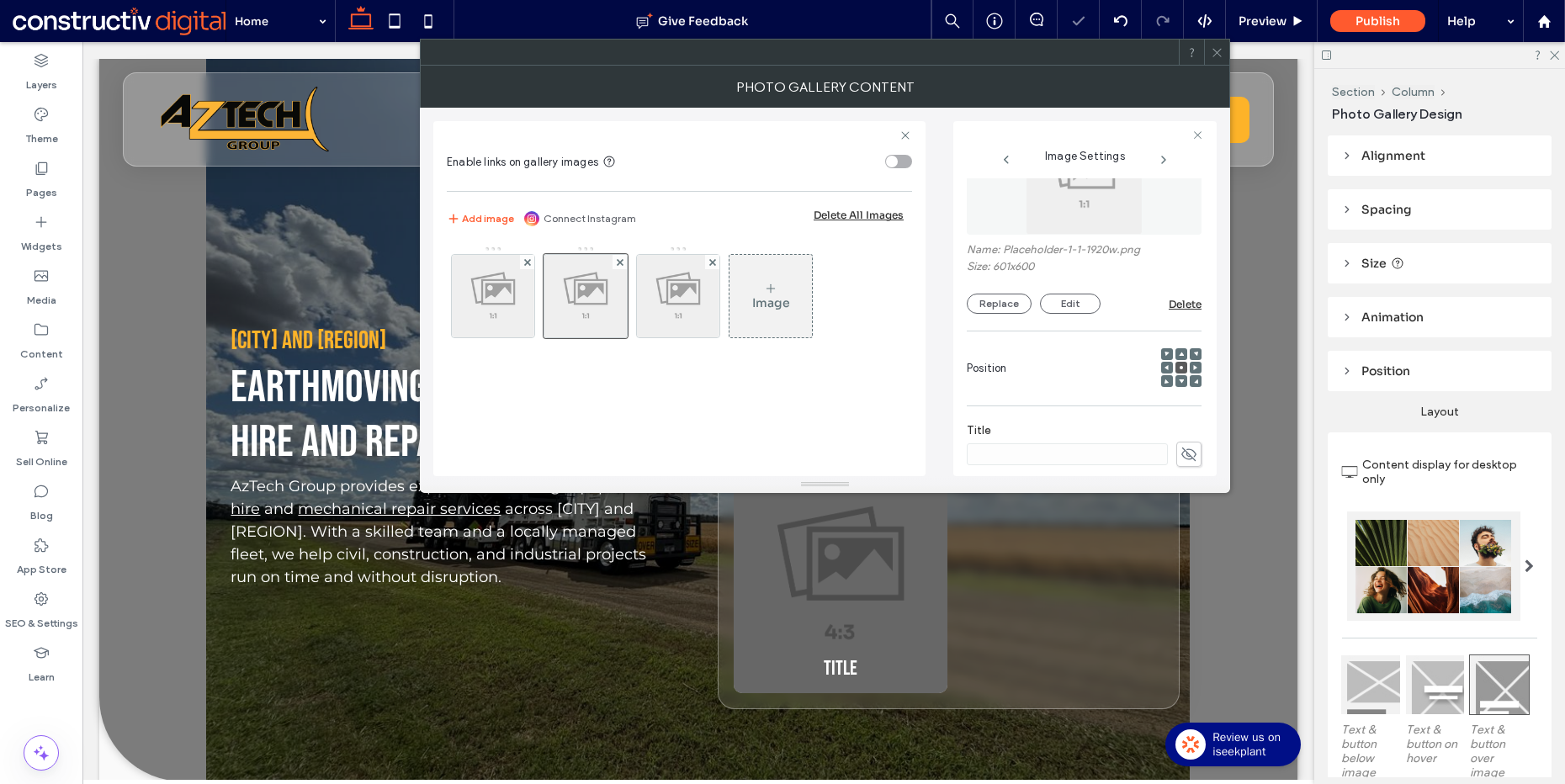 click at bounding box center [1084, 454] 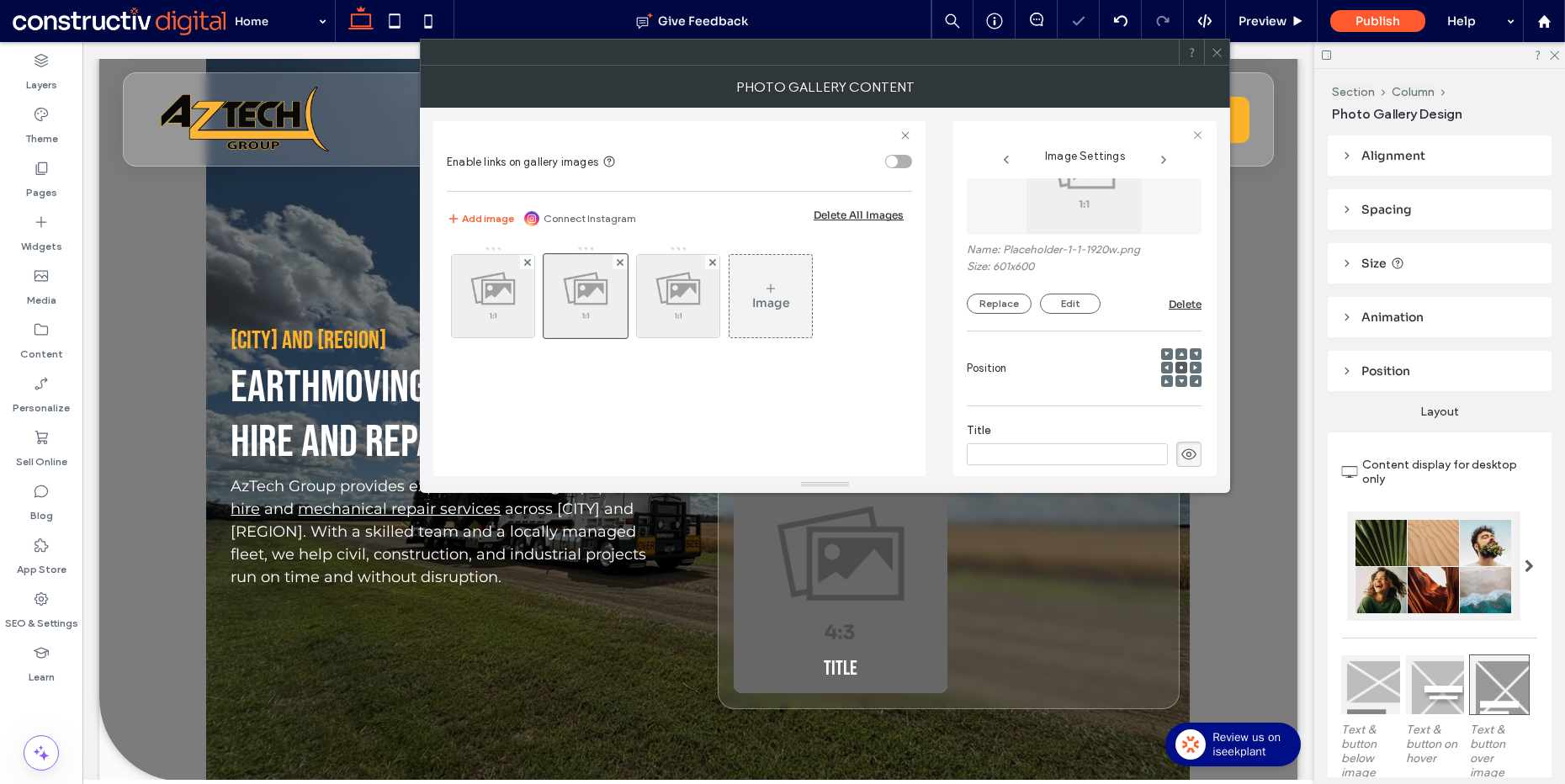 click at bounding box center [1067, 454] 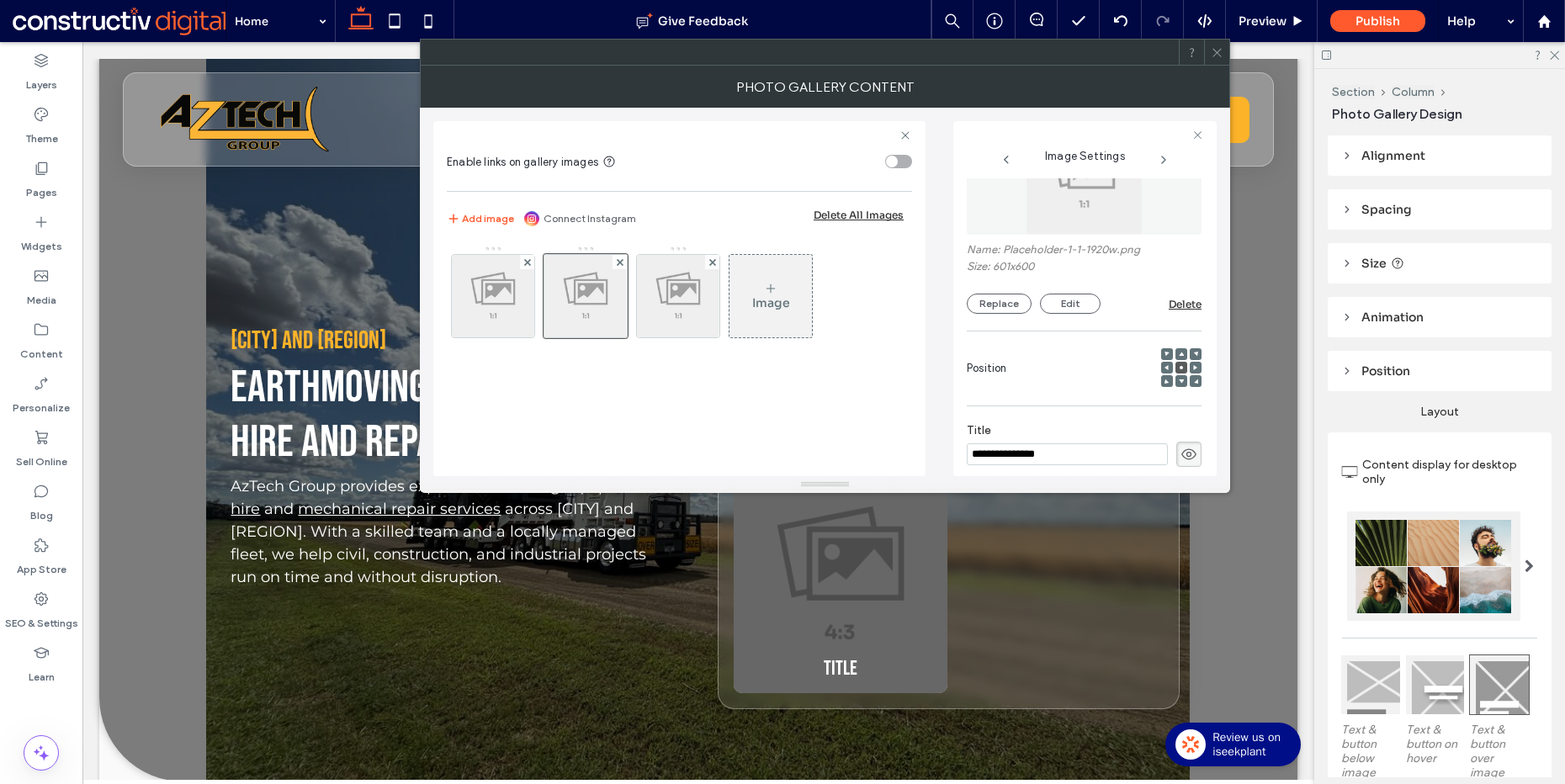 type on "**********" 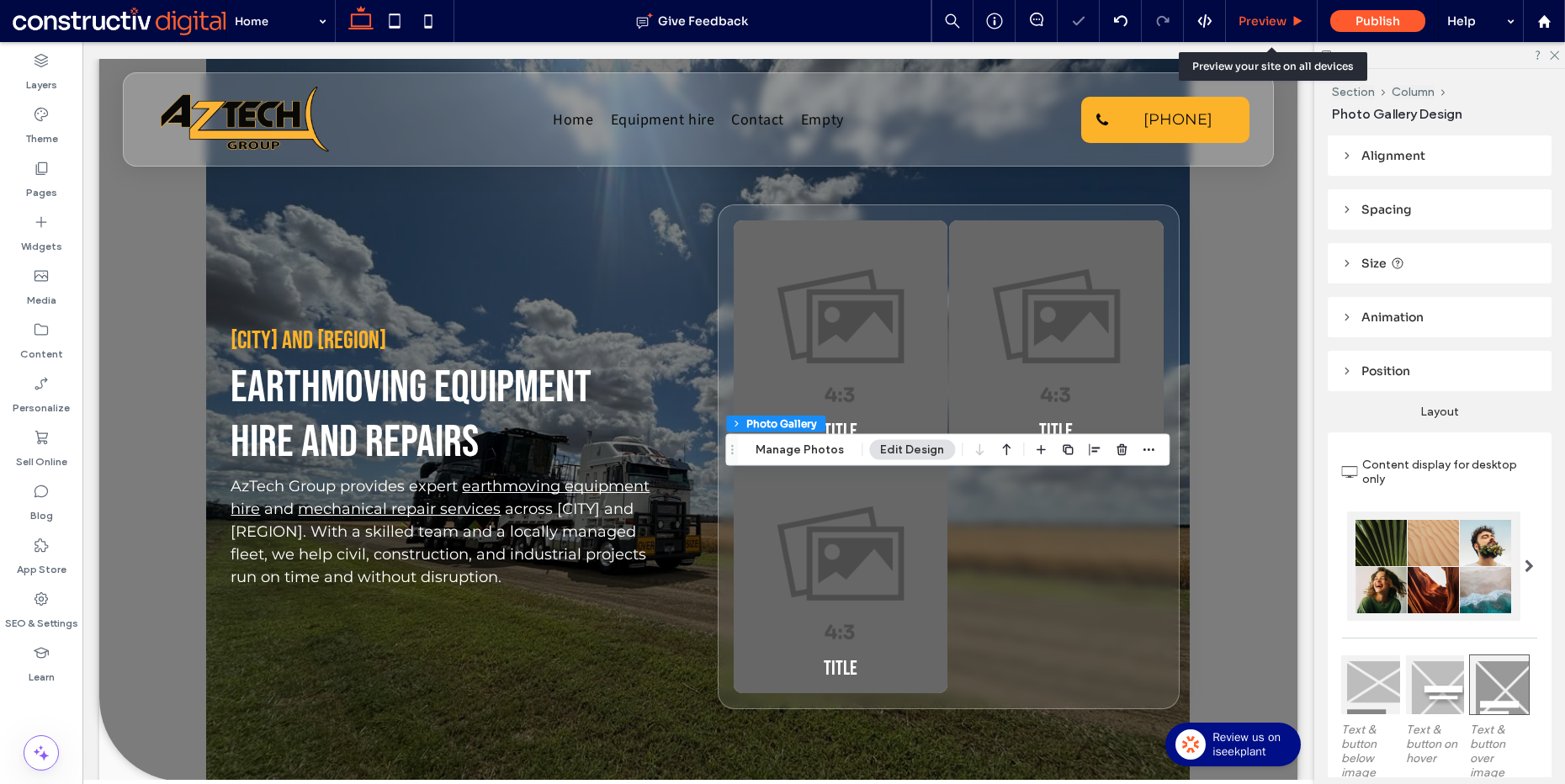 click on "Preview" at bounding box center [1262, 21] 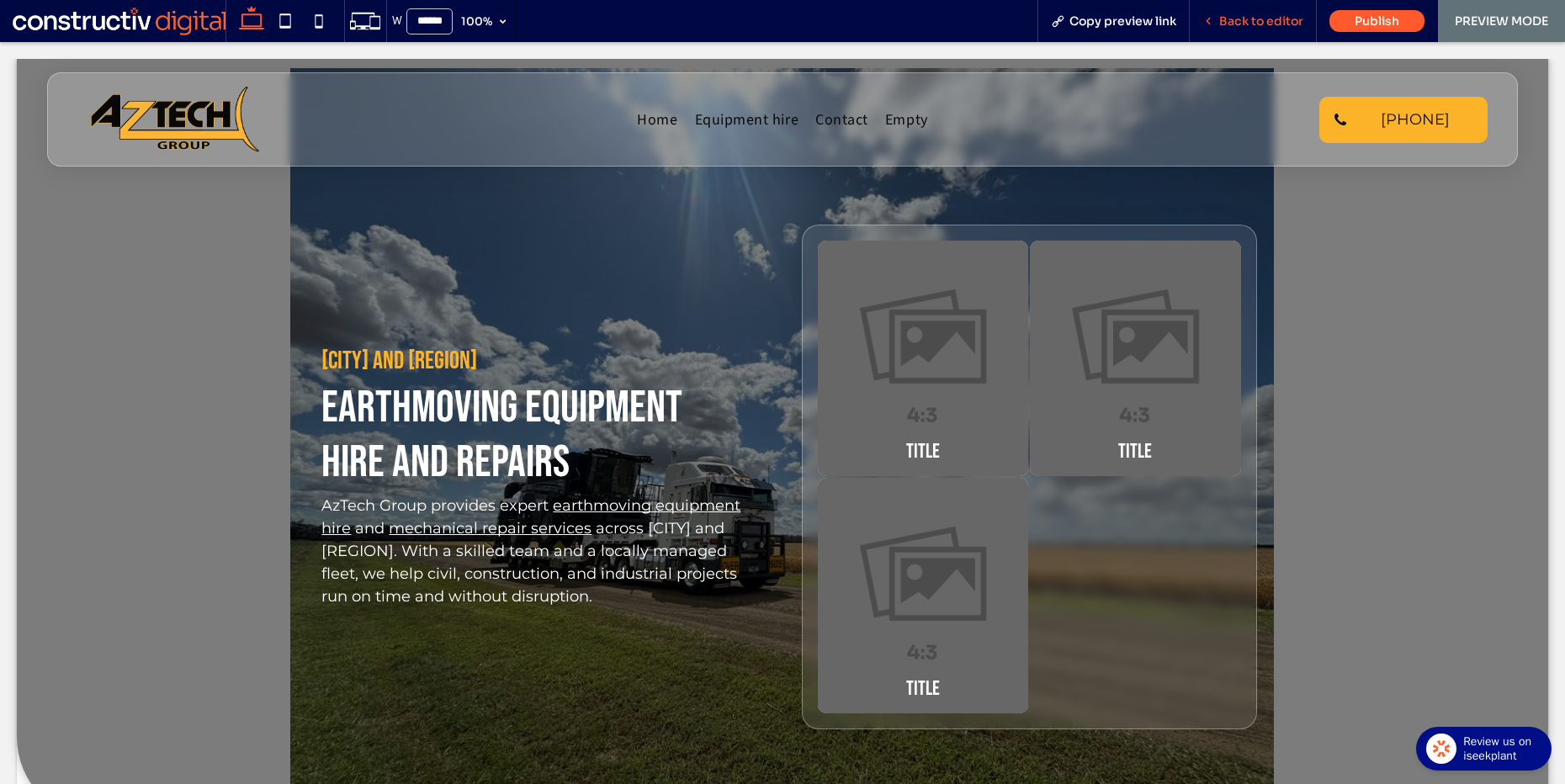 click on "Back to editor" at bounding box center [1261, 21] 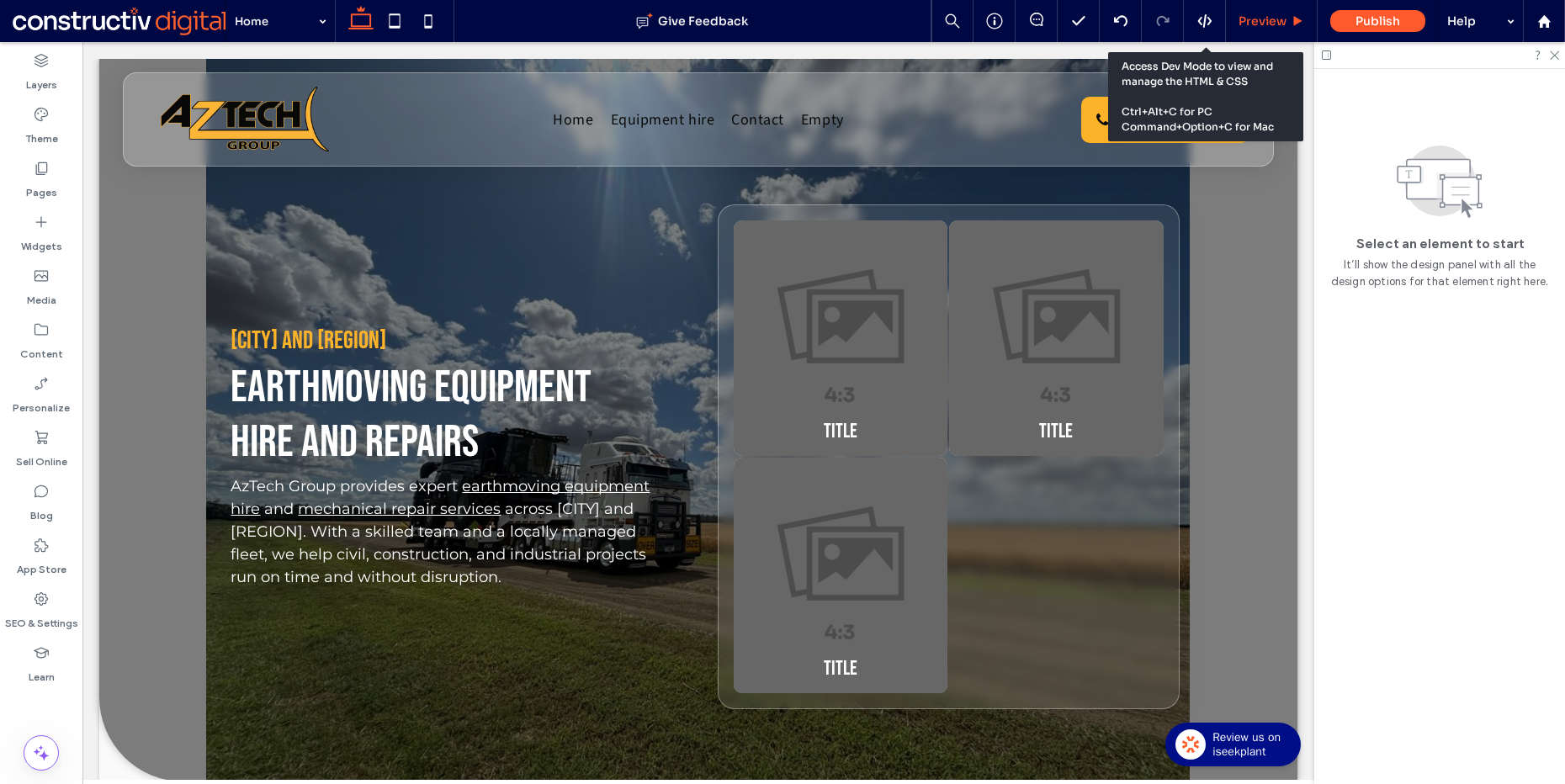 click on "Preview" at bounding box center (1262, 21) 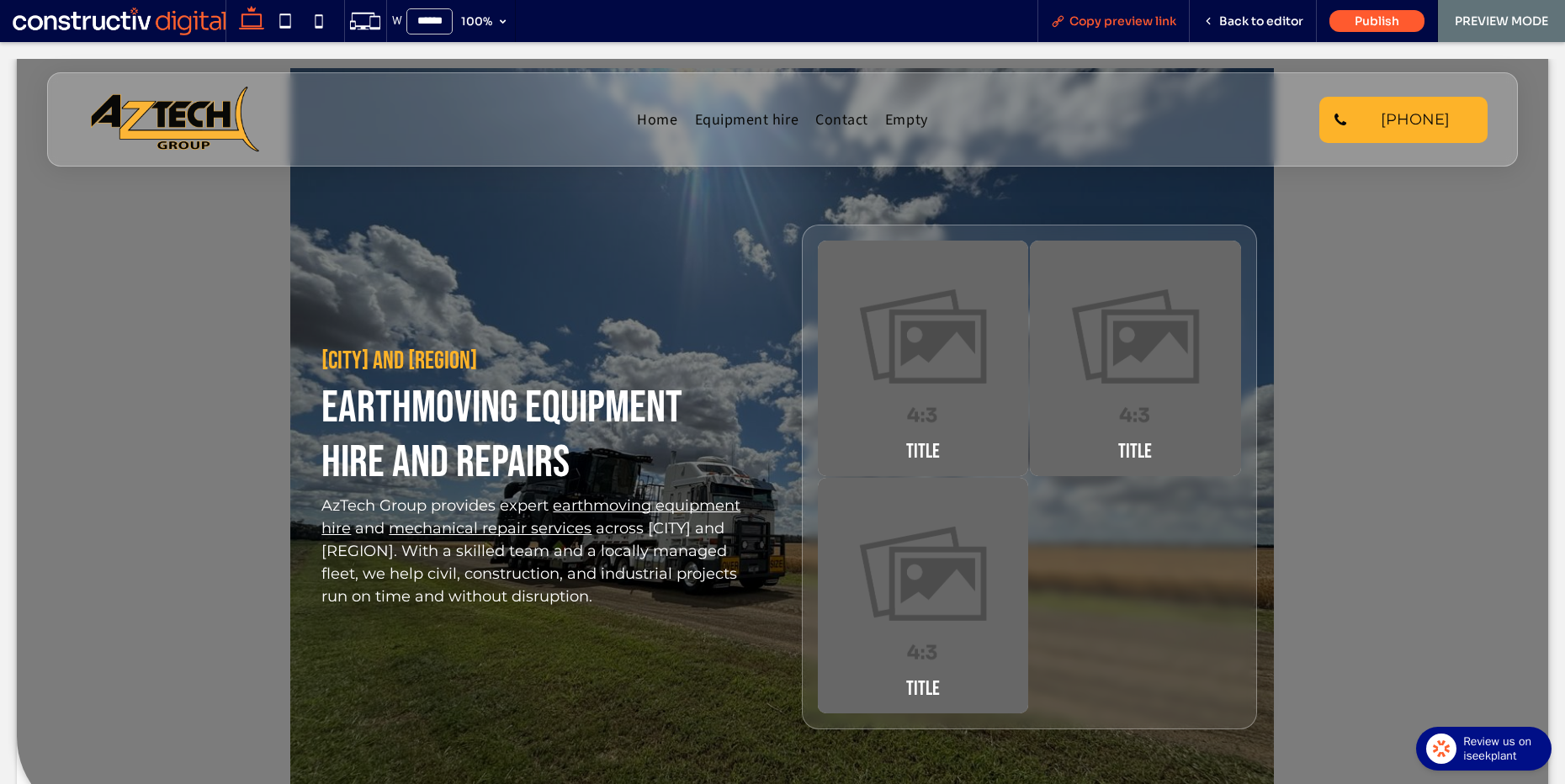click on "Copy preview link" at bounding box center (1122, 21) 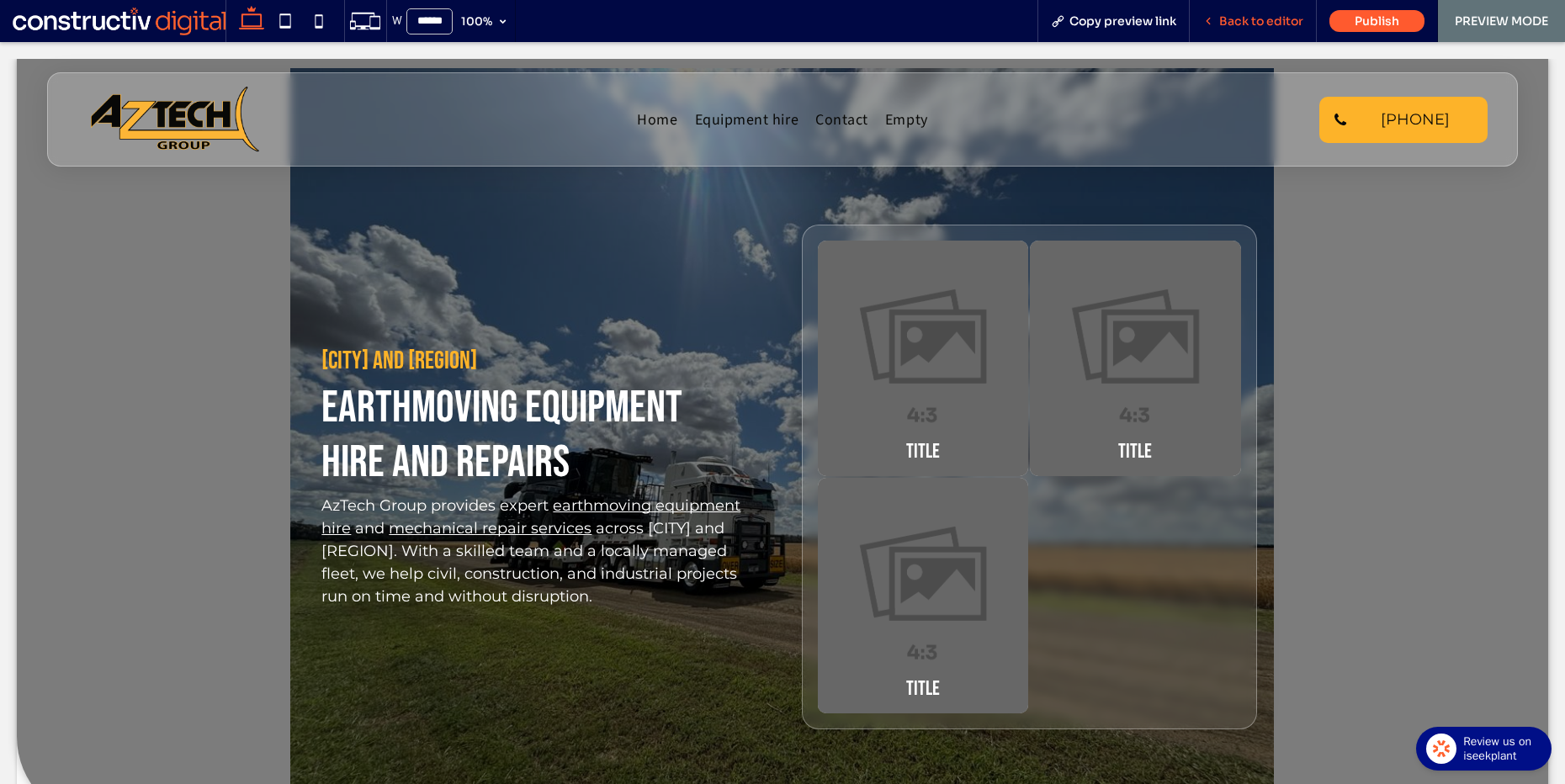 click on "Back to editor" at bounding box center [1261, 21] 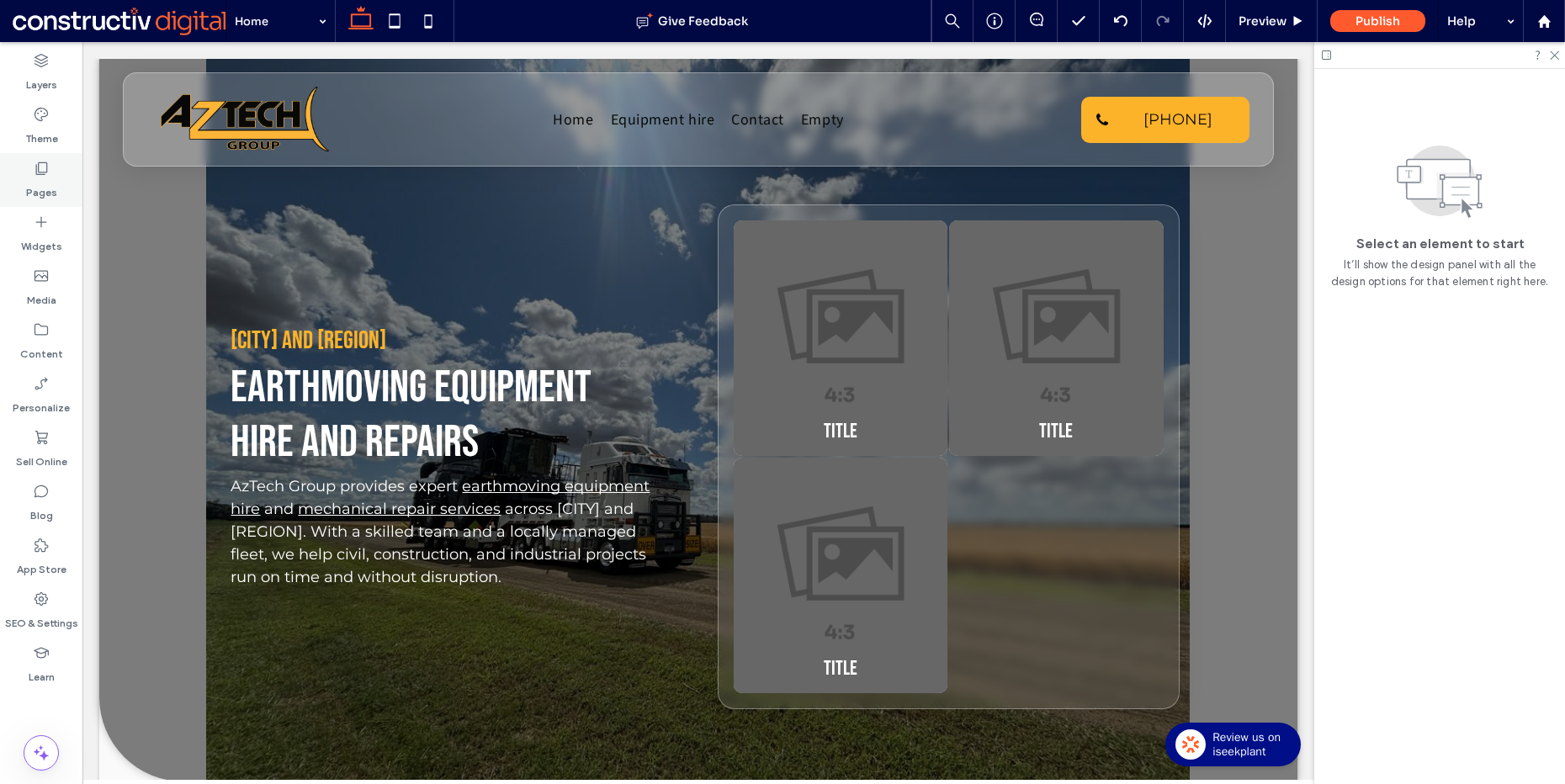 click 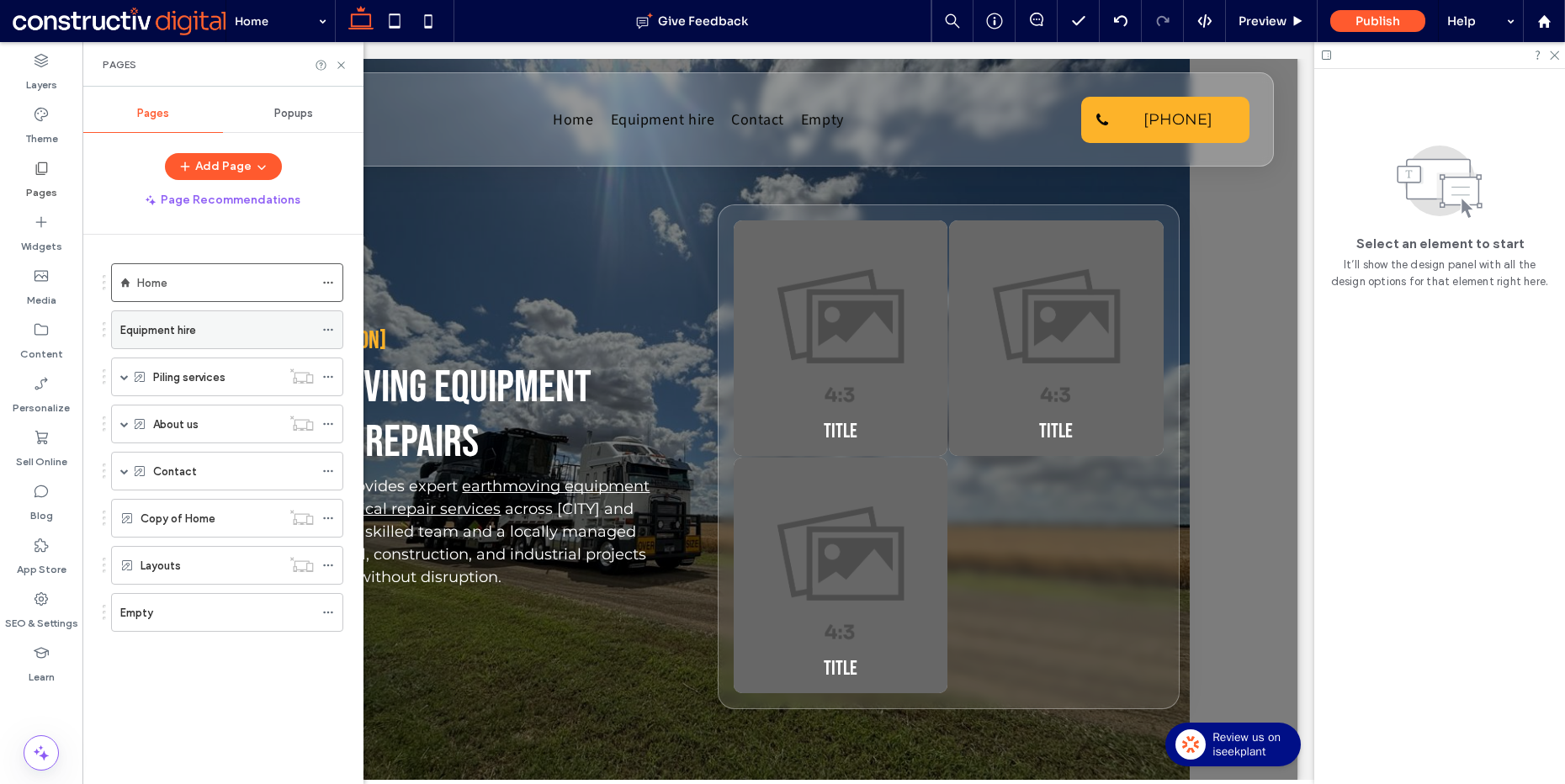 click on "Equipment hire" at bounding box center [217, 330] 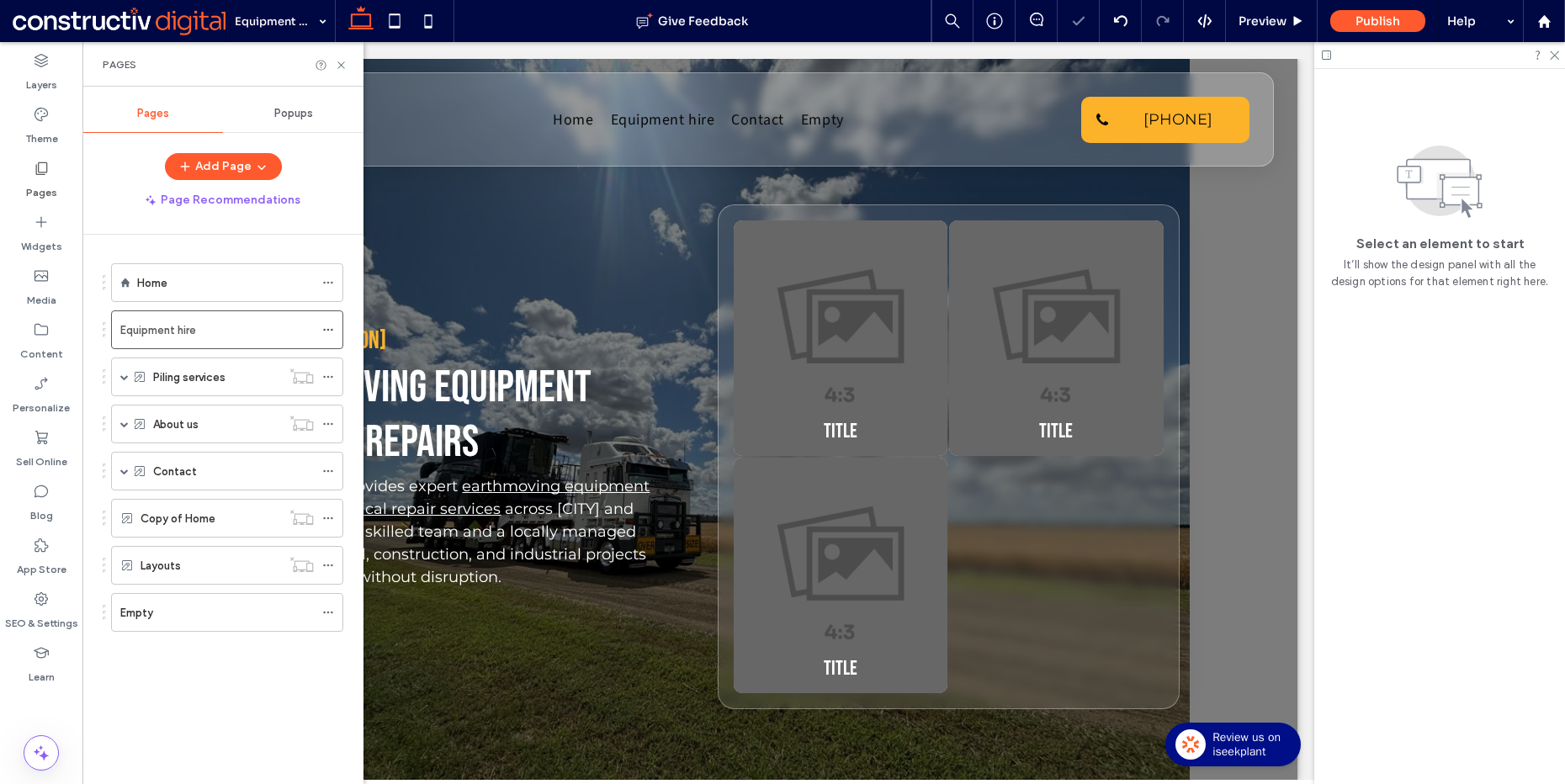 click 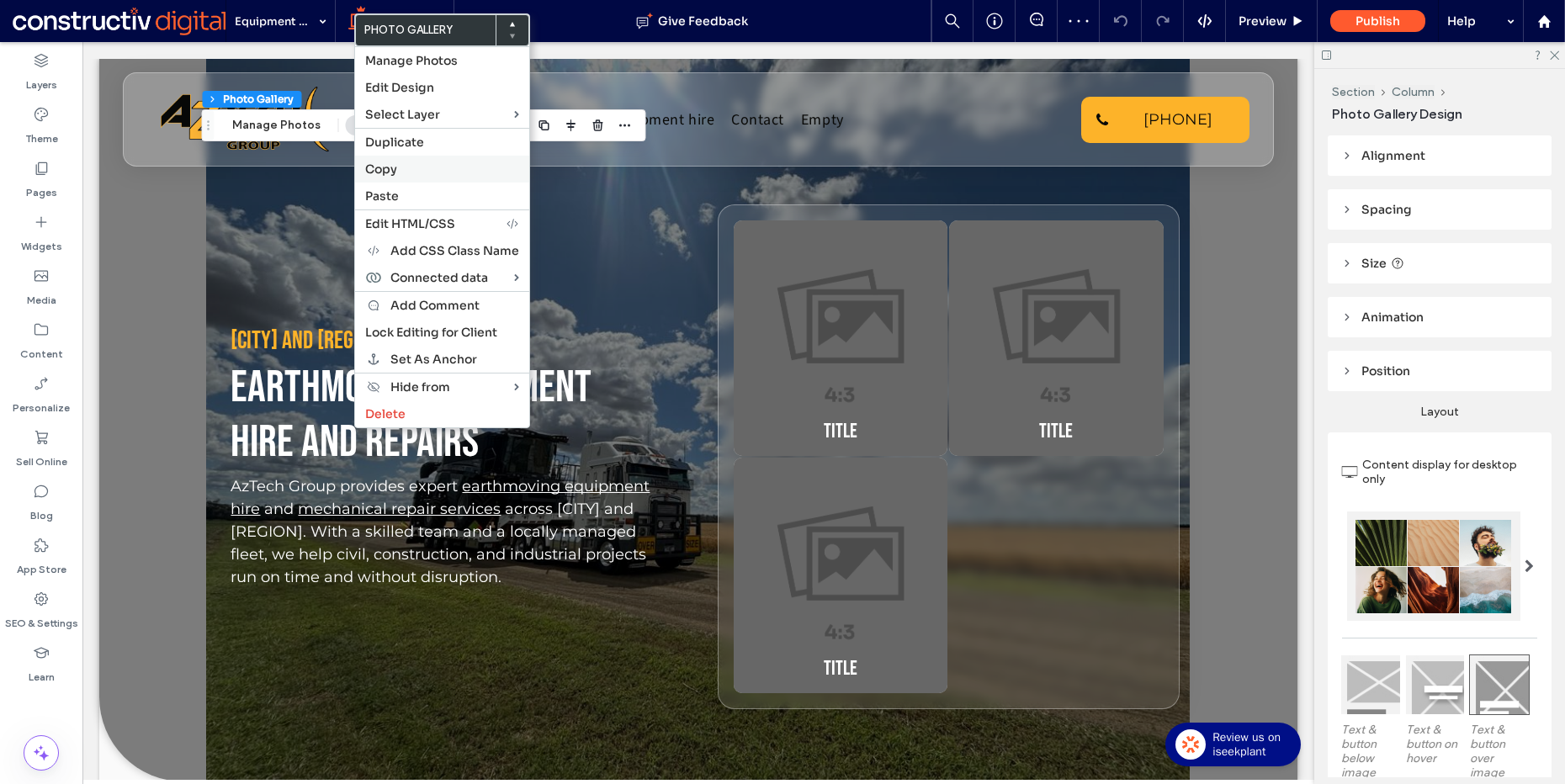 click on "Copy" at bounding box center [442, 169] 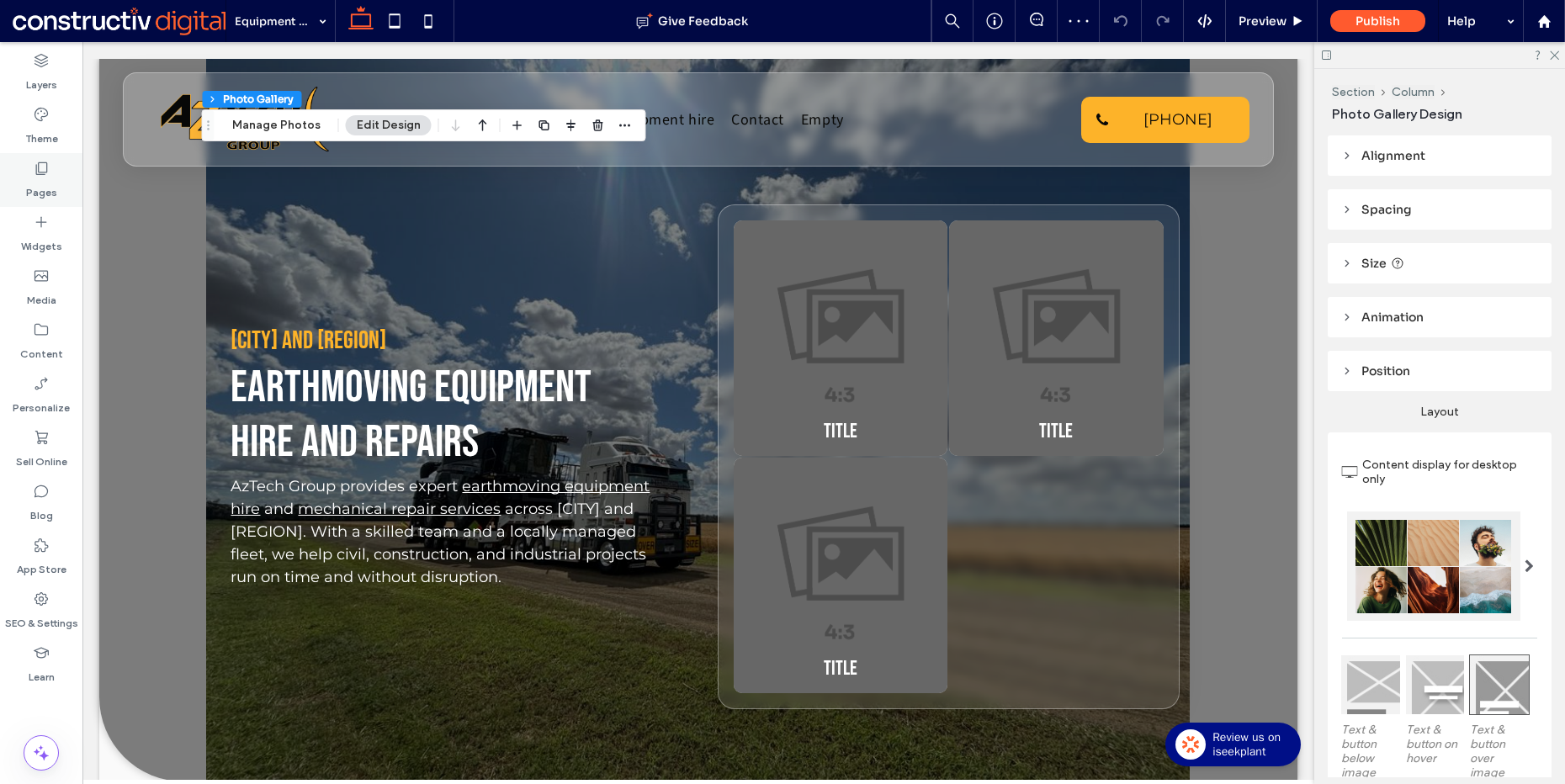 click 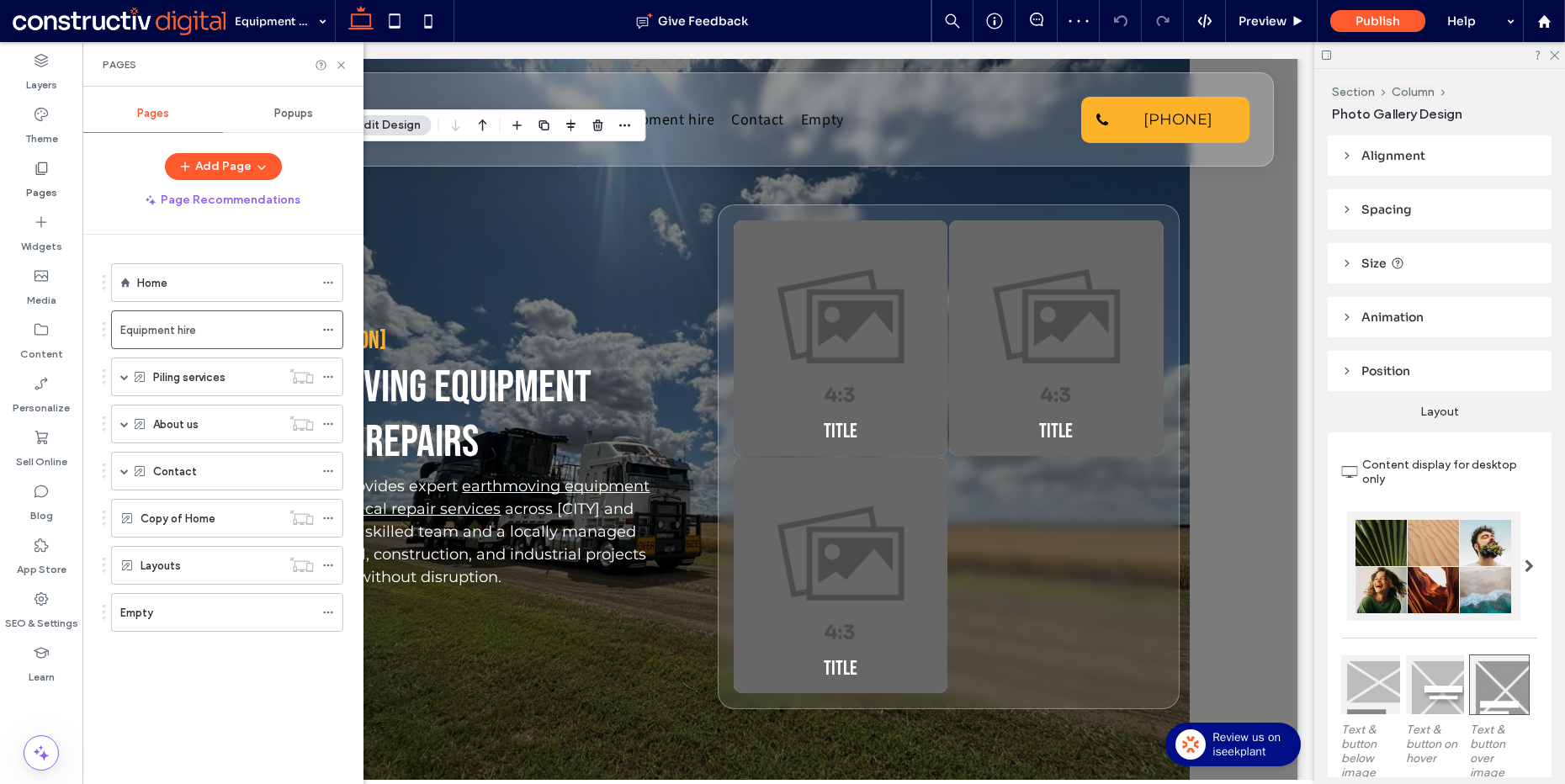 click on "Home" at bounding box center [225, 283] 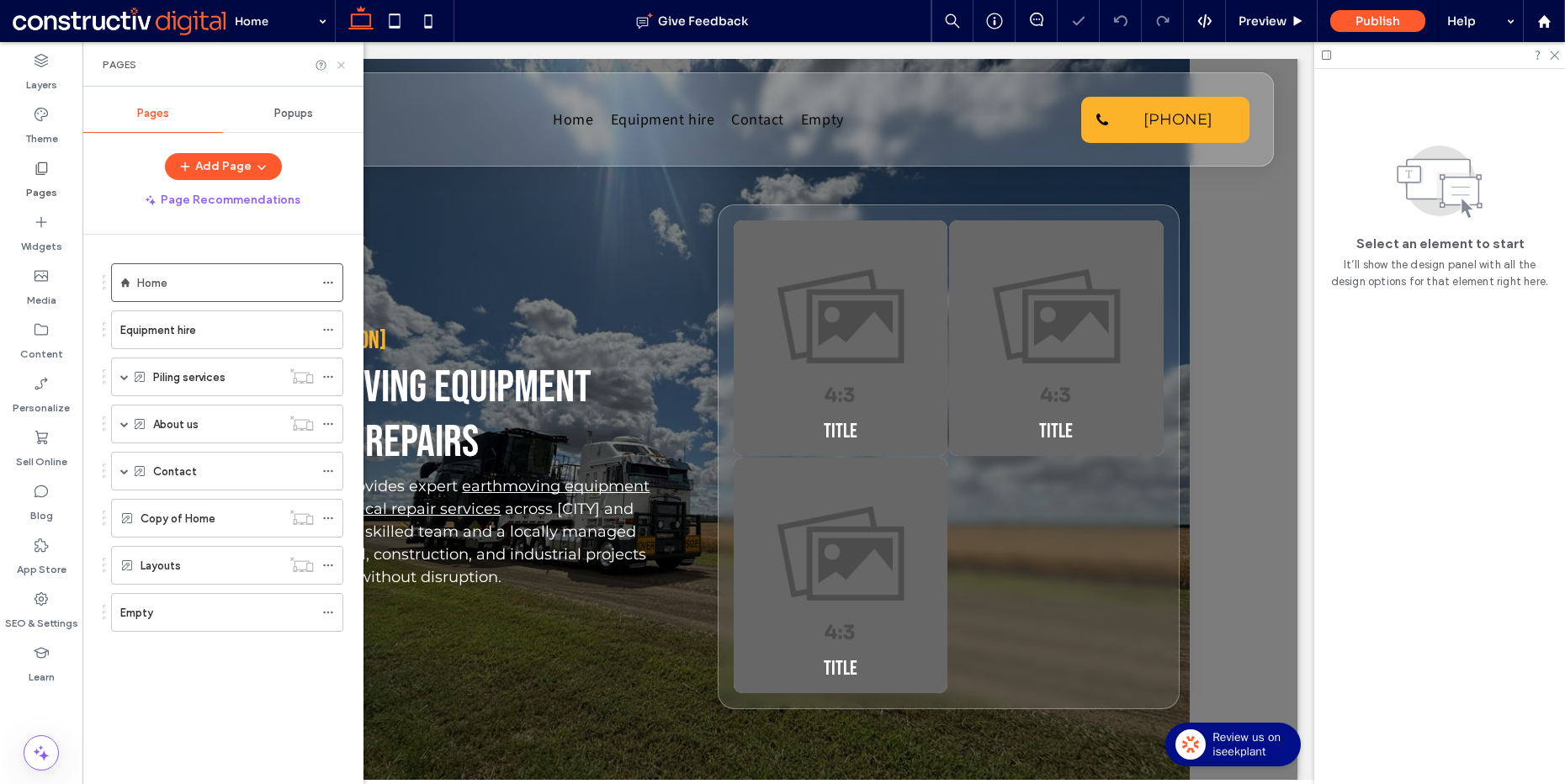 click 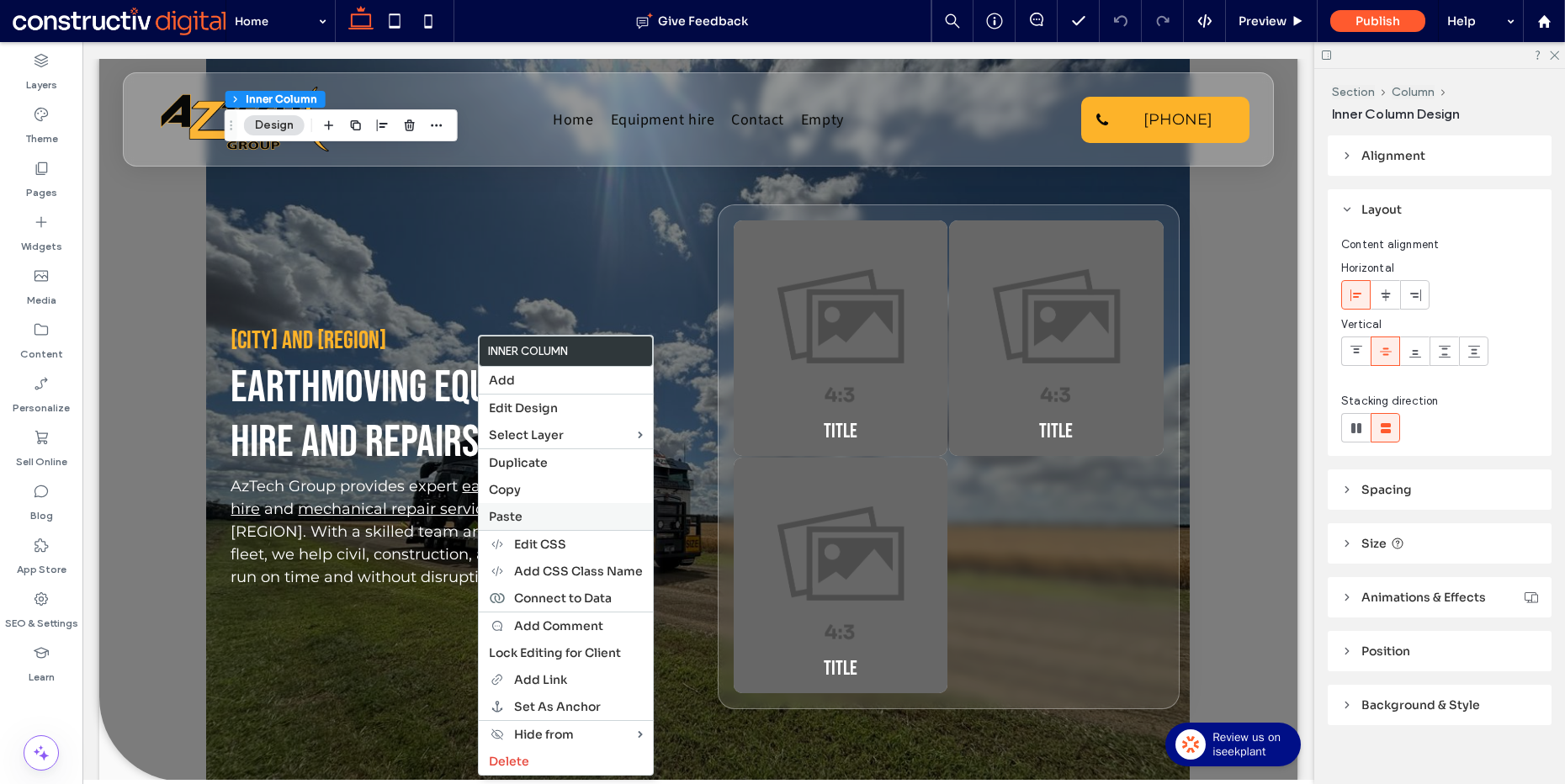 click on "Paste" at bounding box center (565, 516) 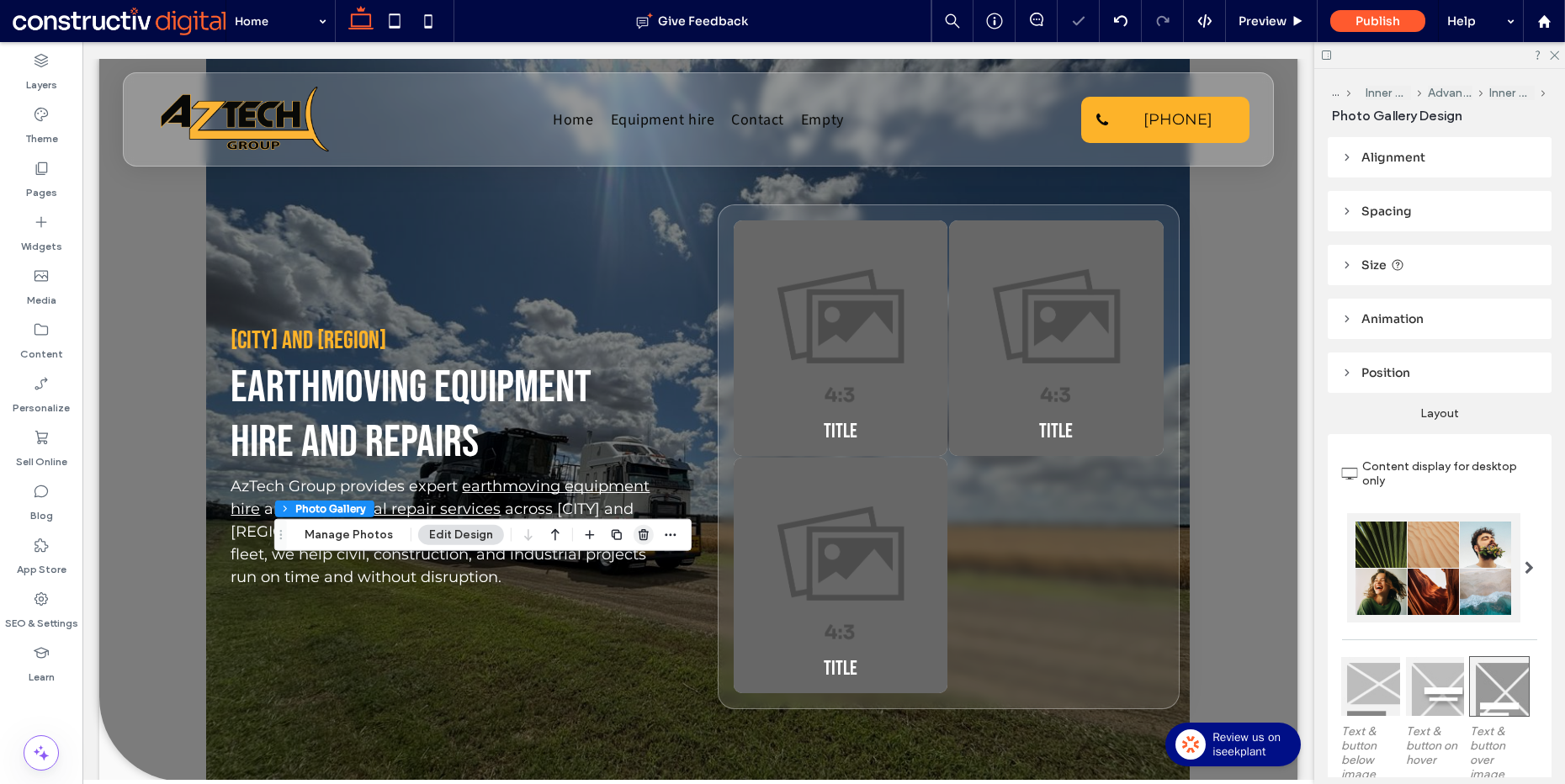 click 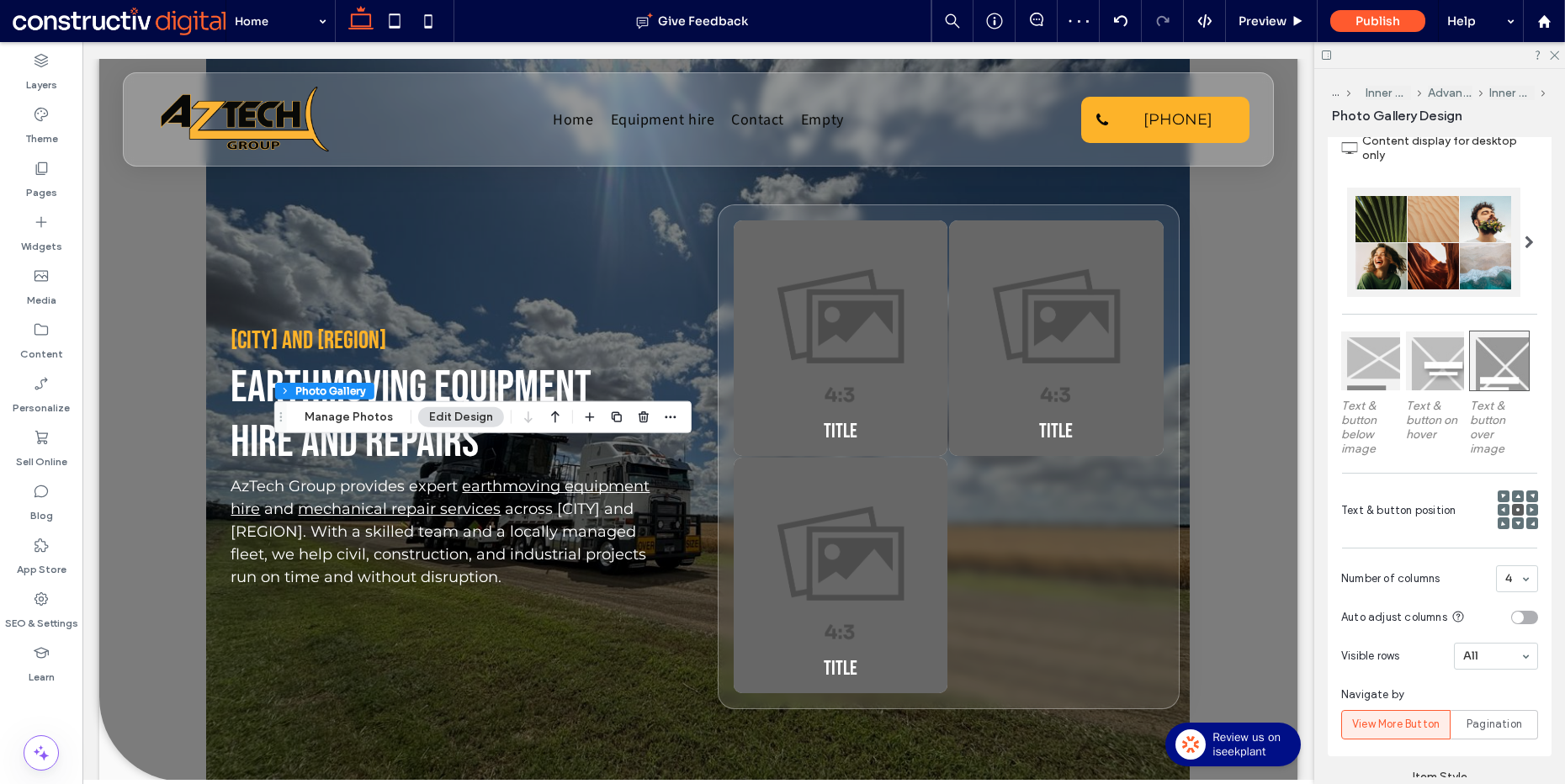 scroll, scrollTop: 612, scrollLeft: 0, axis: vertical 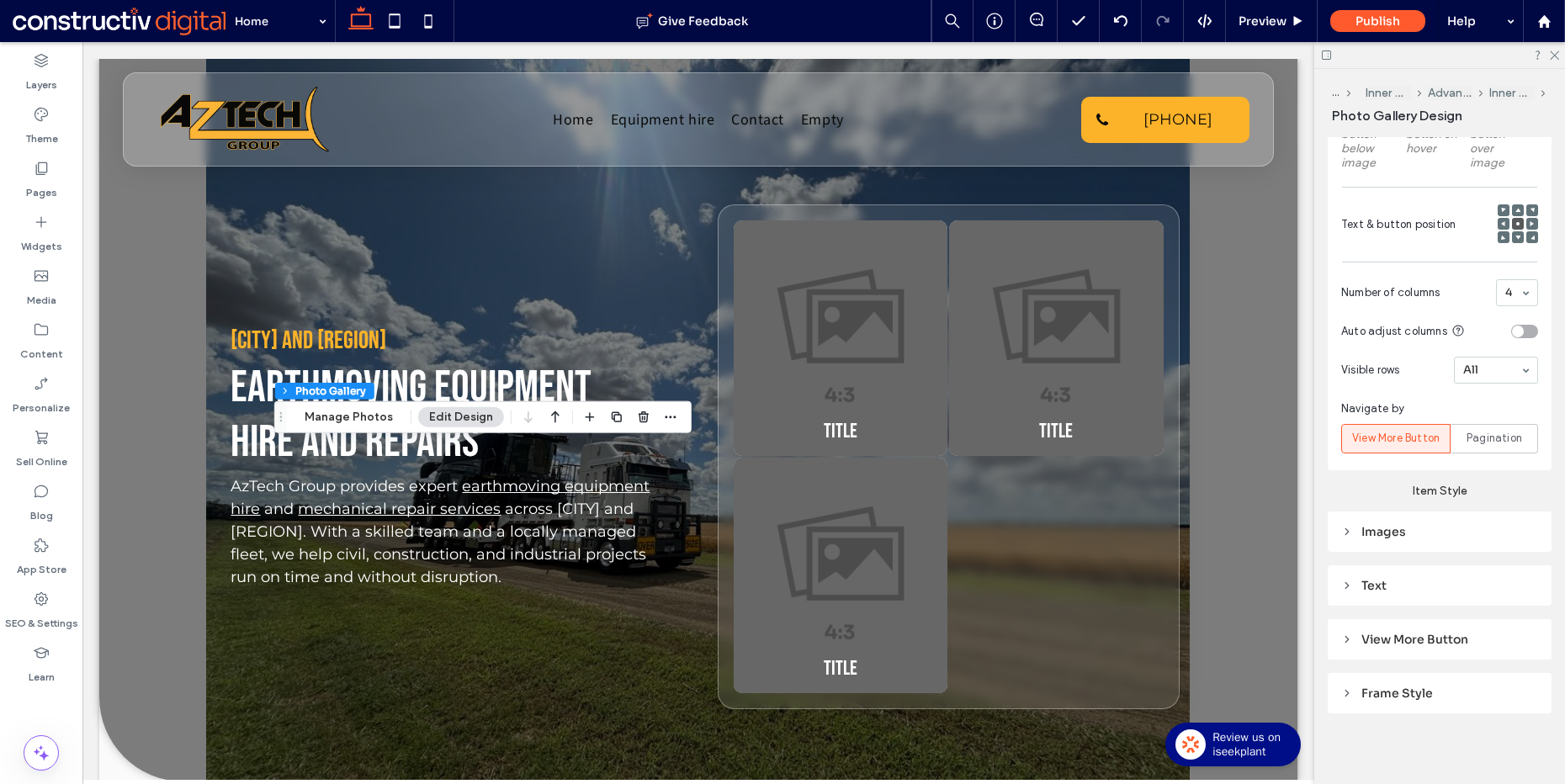 click on "Text" at bounding box center [1440, 585] 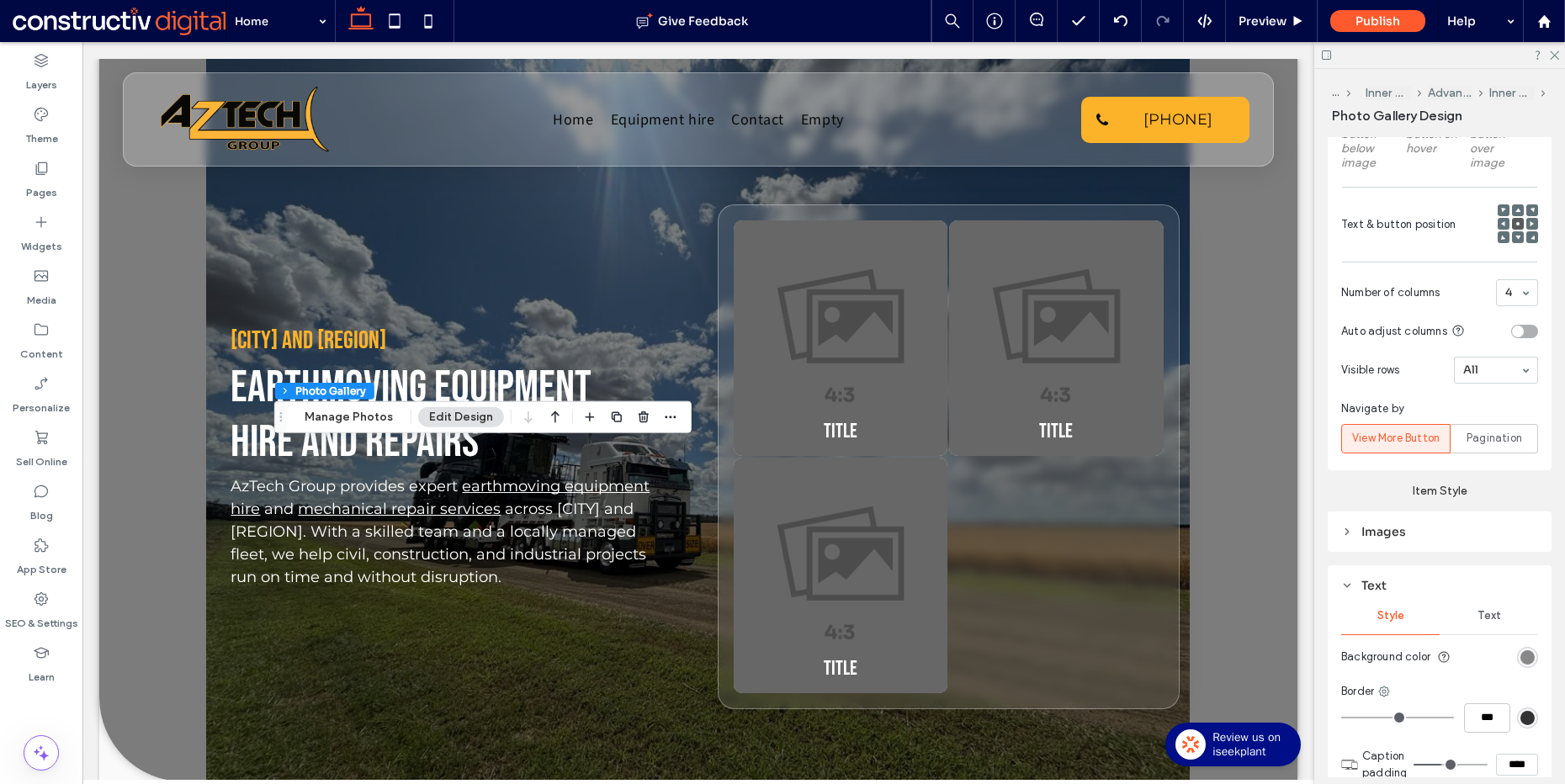 click on "Text" at bounding box center (1488, 616) 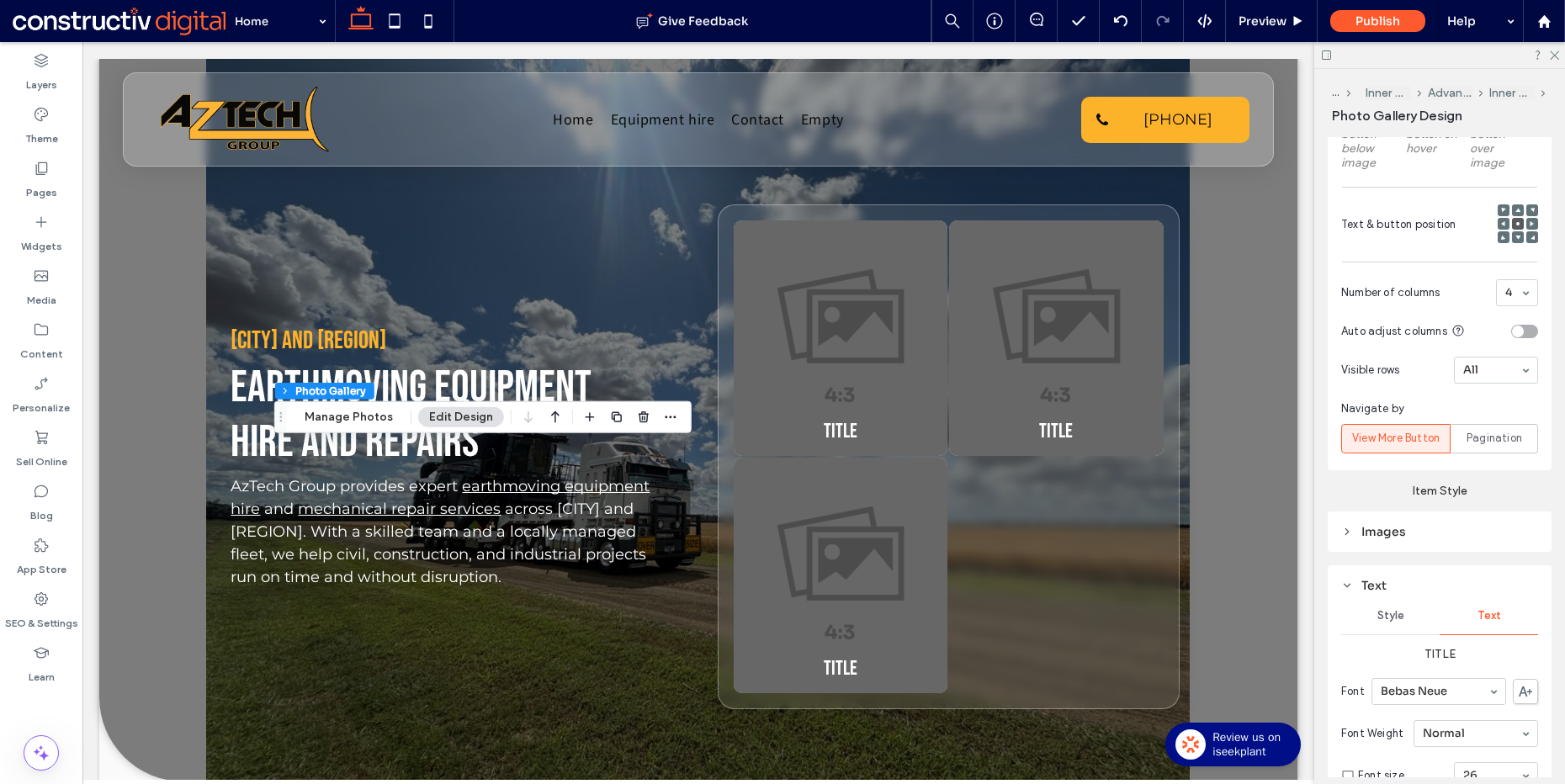 scroll, scrollTop: 1167, scrollLeft: 0, axis: vertical 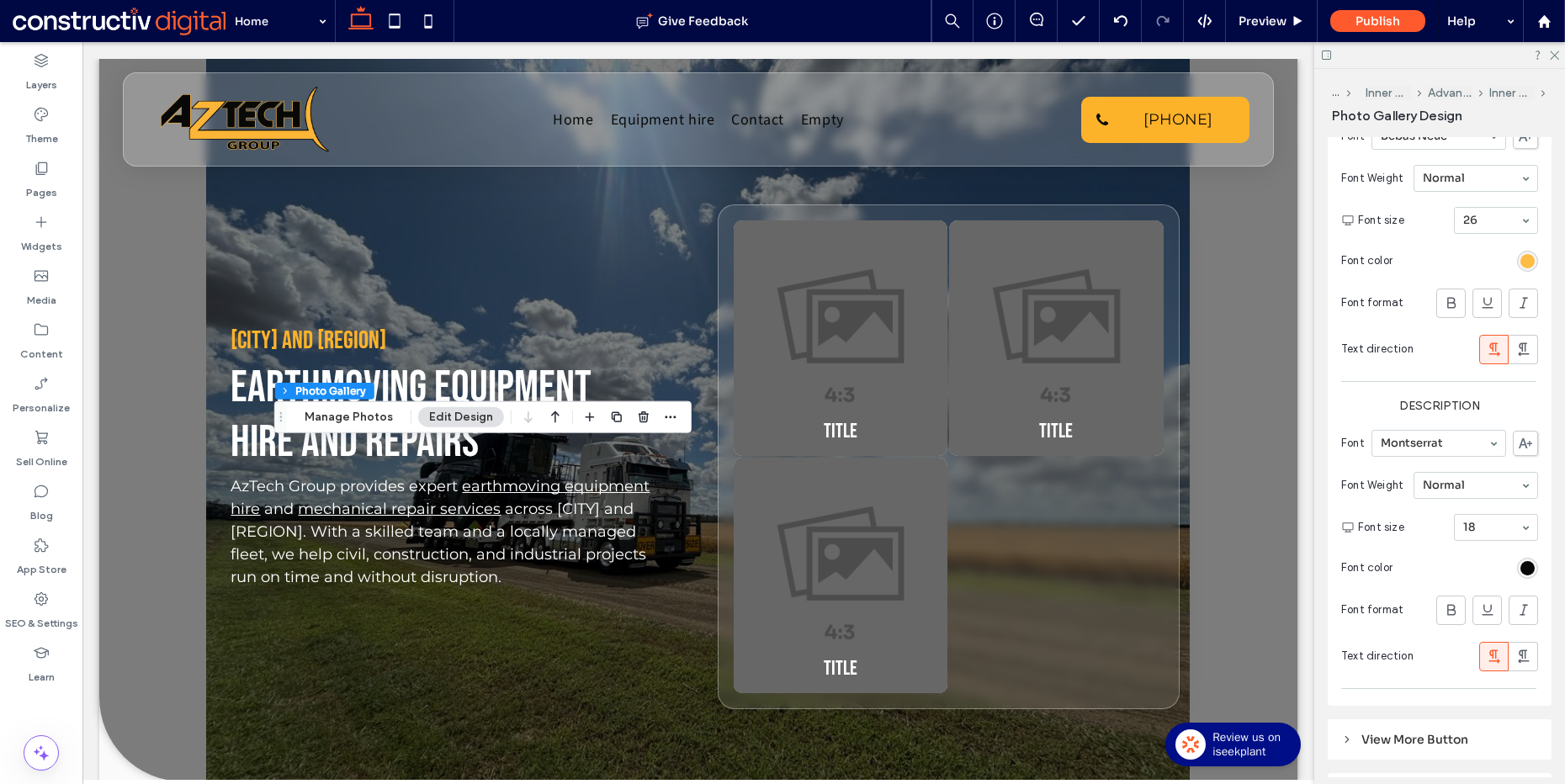 click at bounding box center [1527, 261] 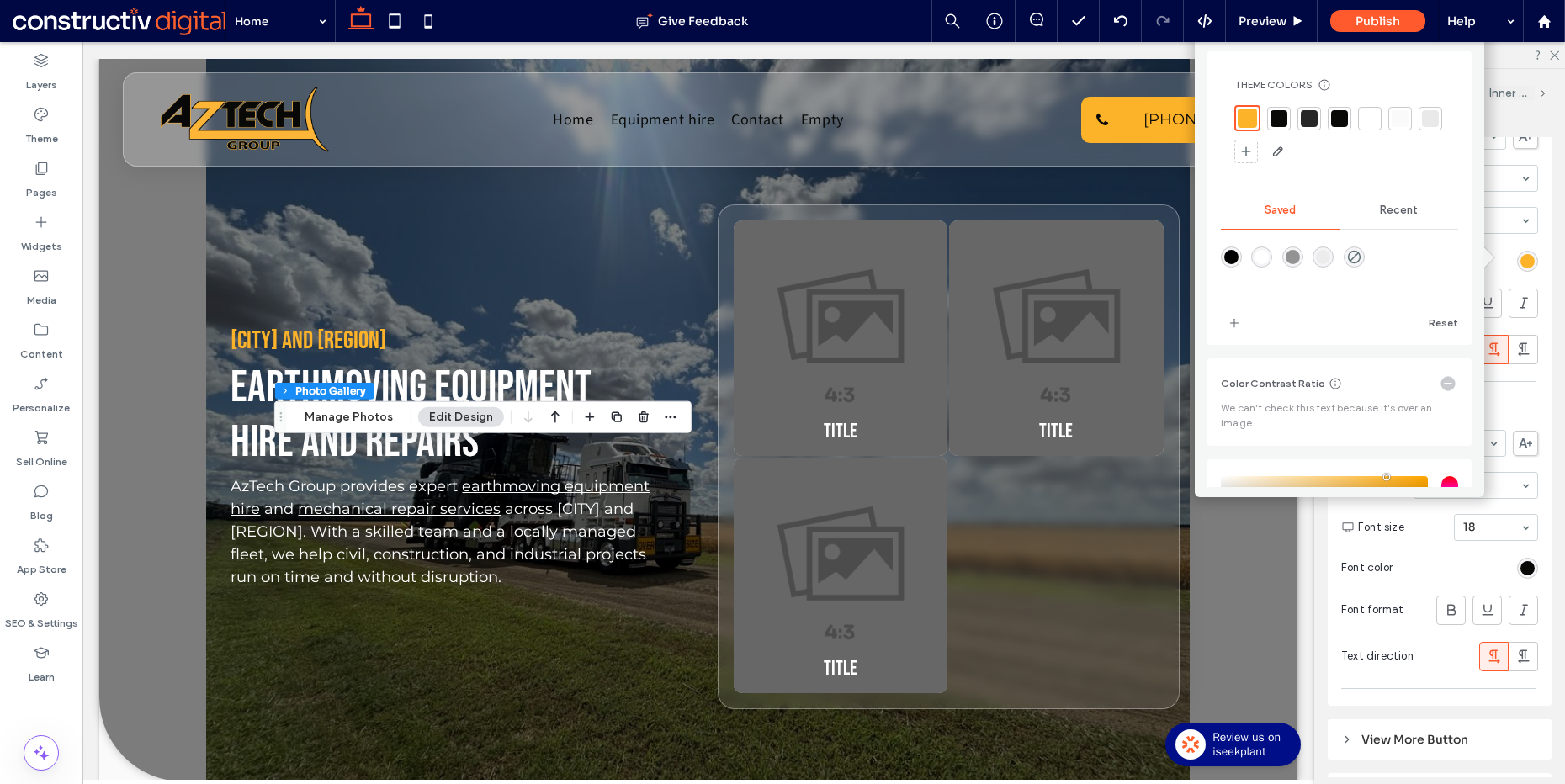 click at bounding box center [1370, 119] 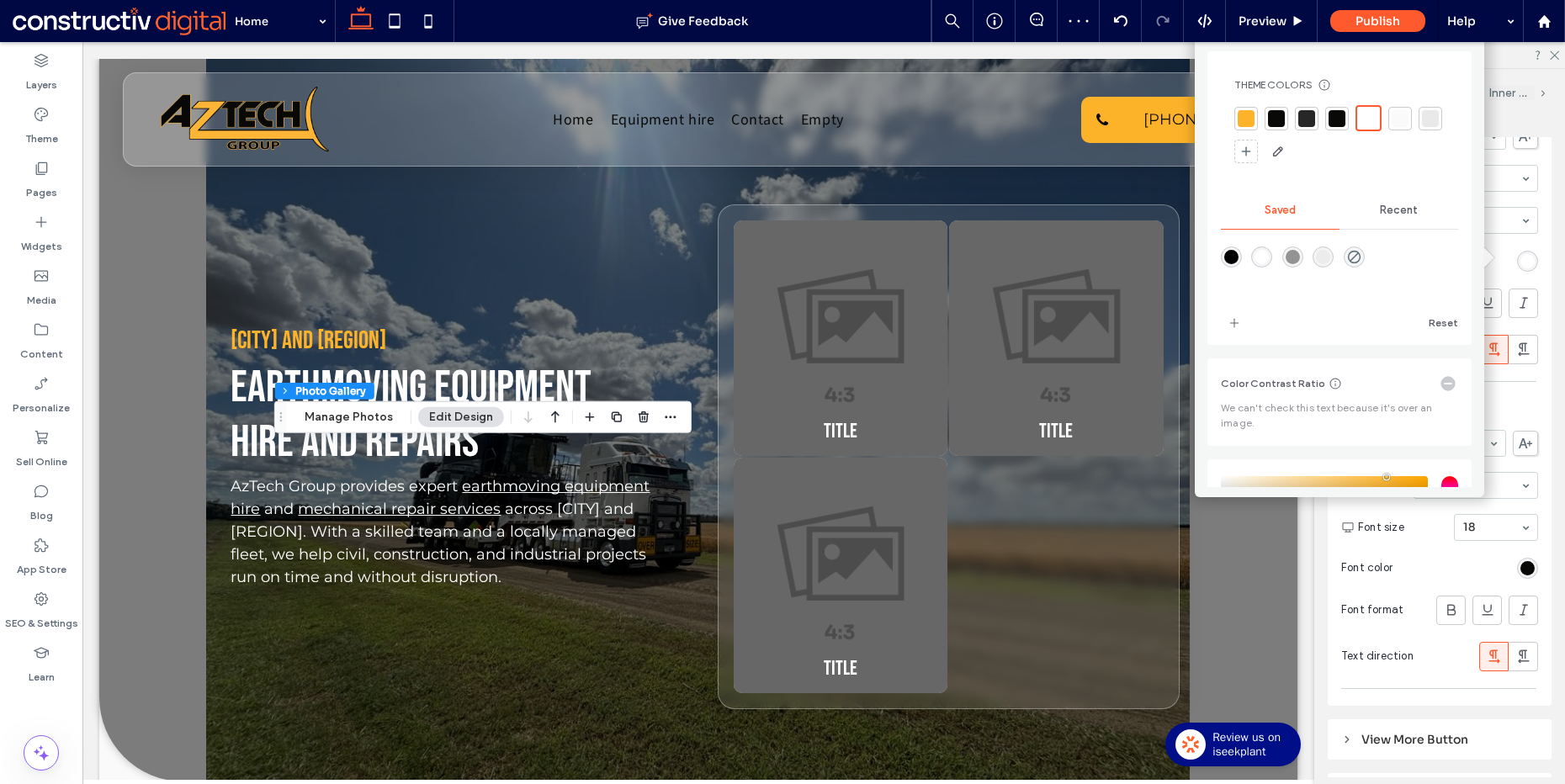 click on "Description" at bounding box center (1440, 405) 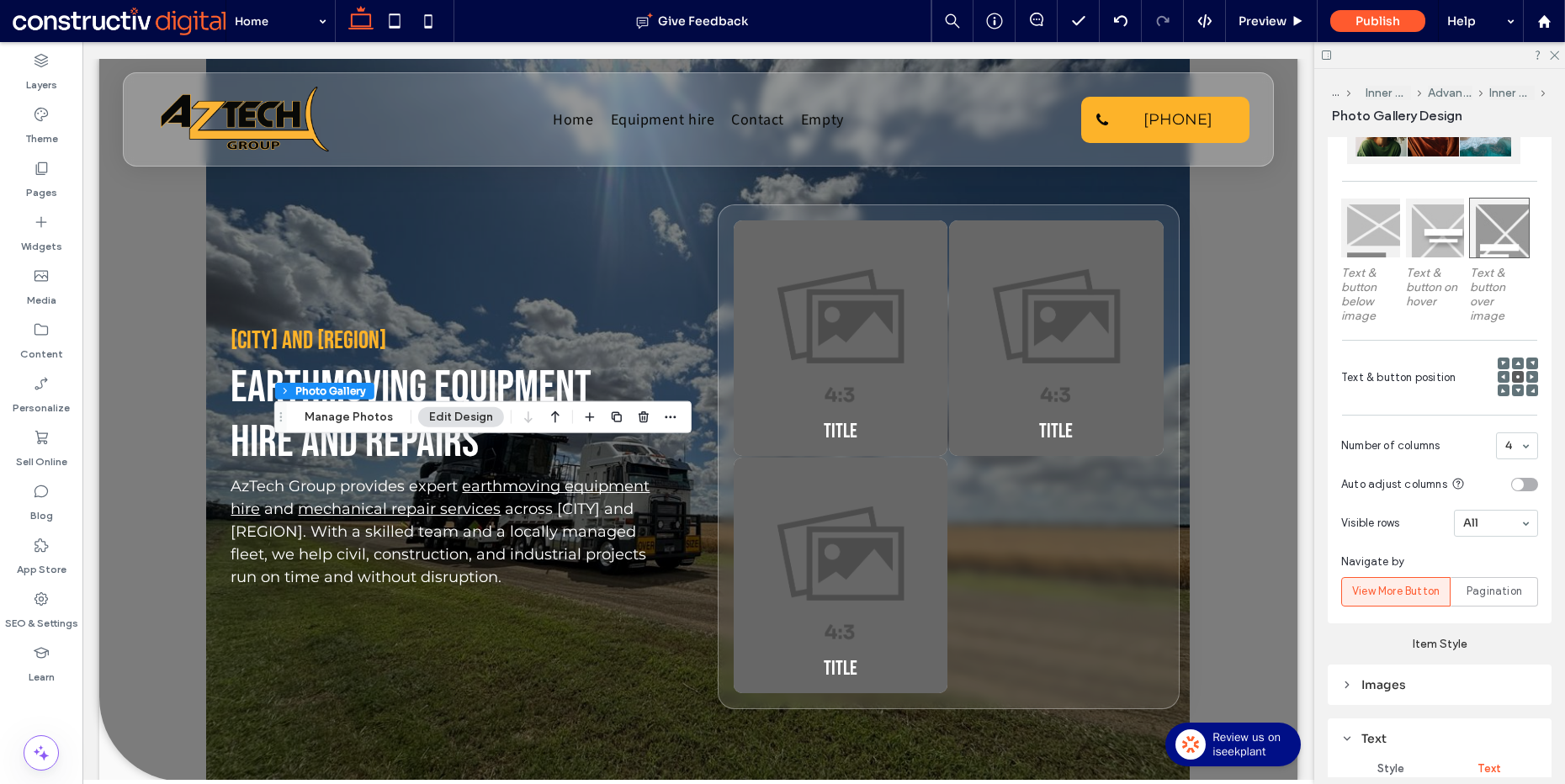 scroll, scrollTop: 499, scrollLeft: 0, axis: vertical 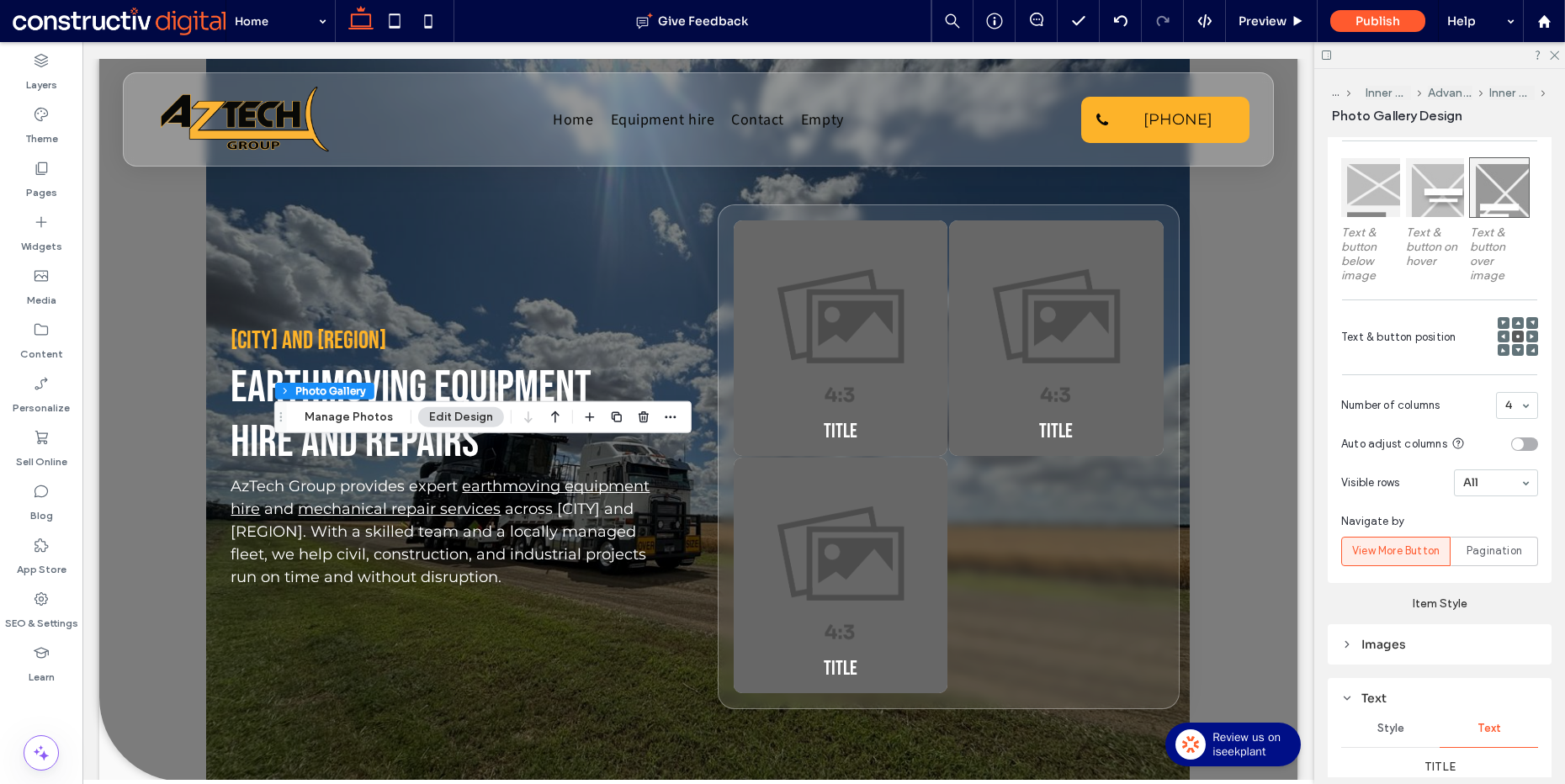 click 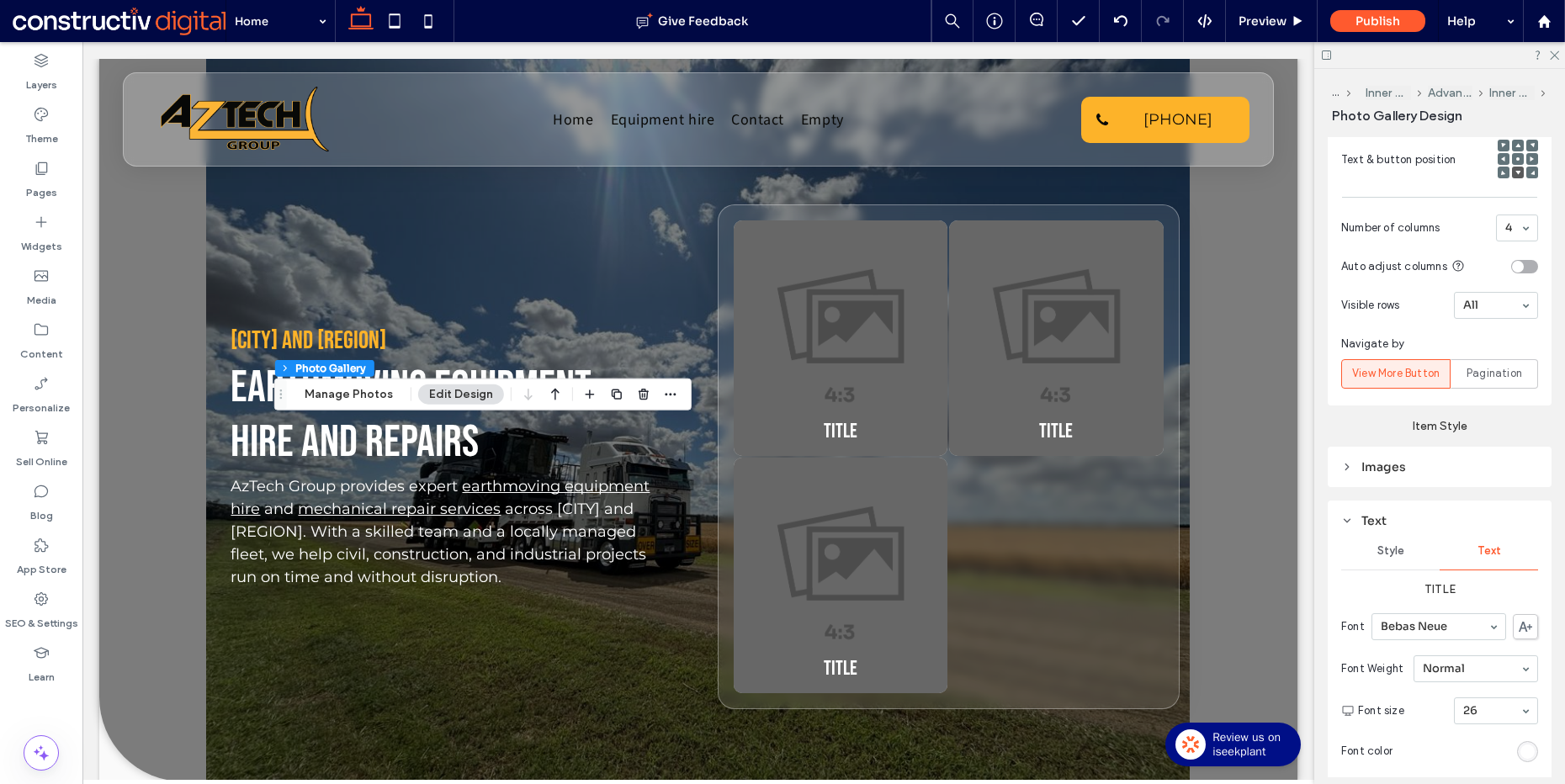 scroll, scrollTop: 674, scrollLeft: 0, axis: vertical 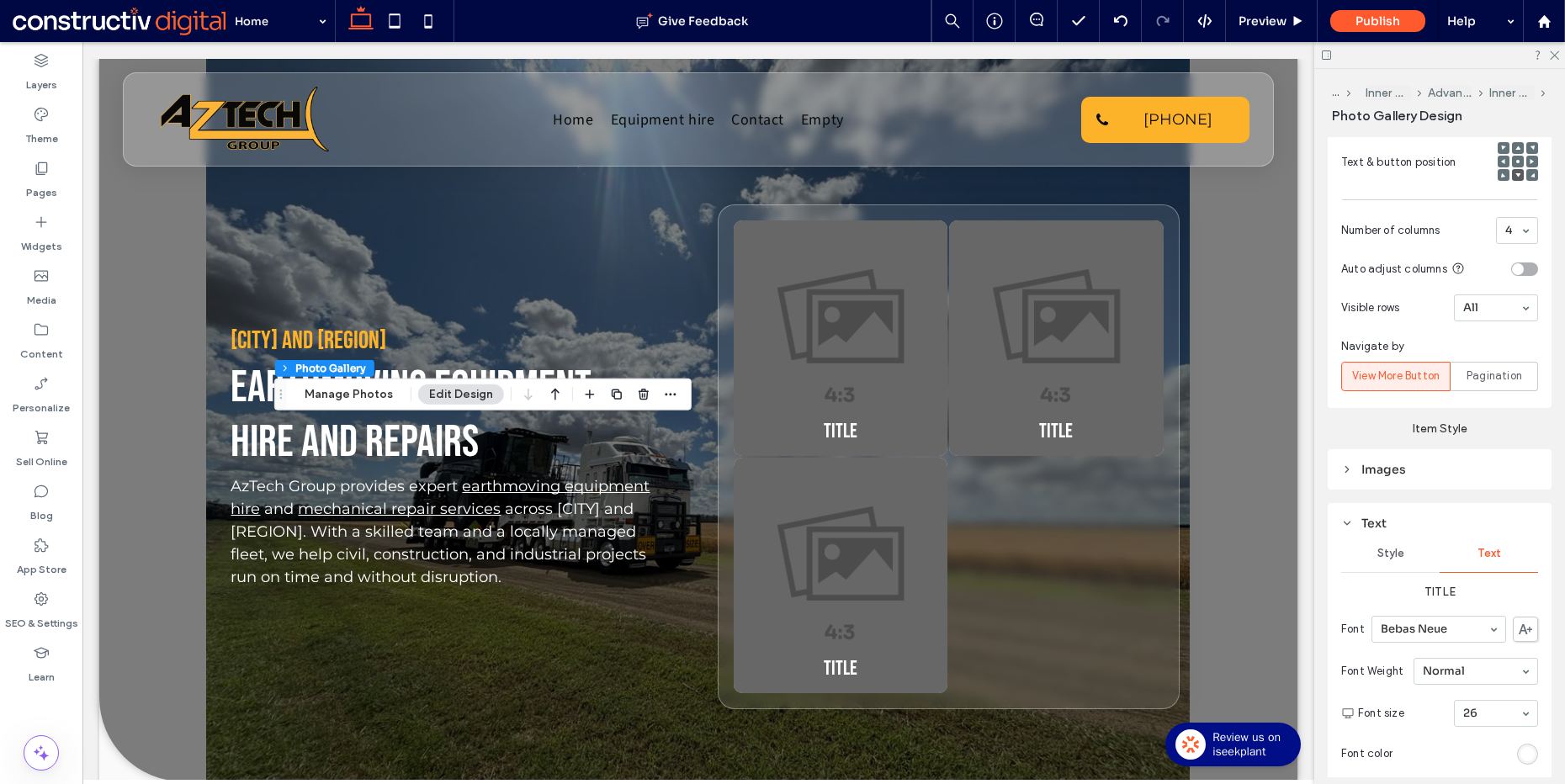 click on "Images" at bounding box center [1440, 469] 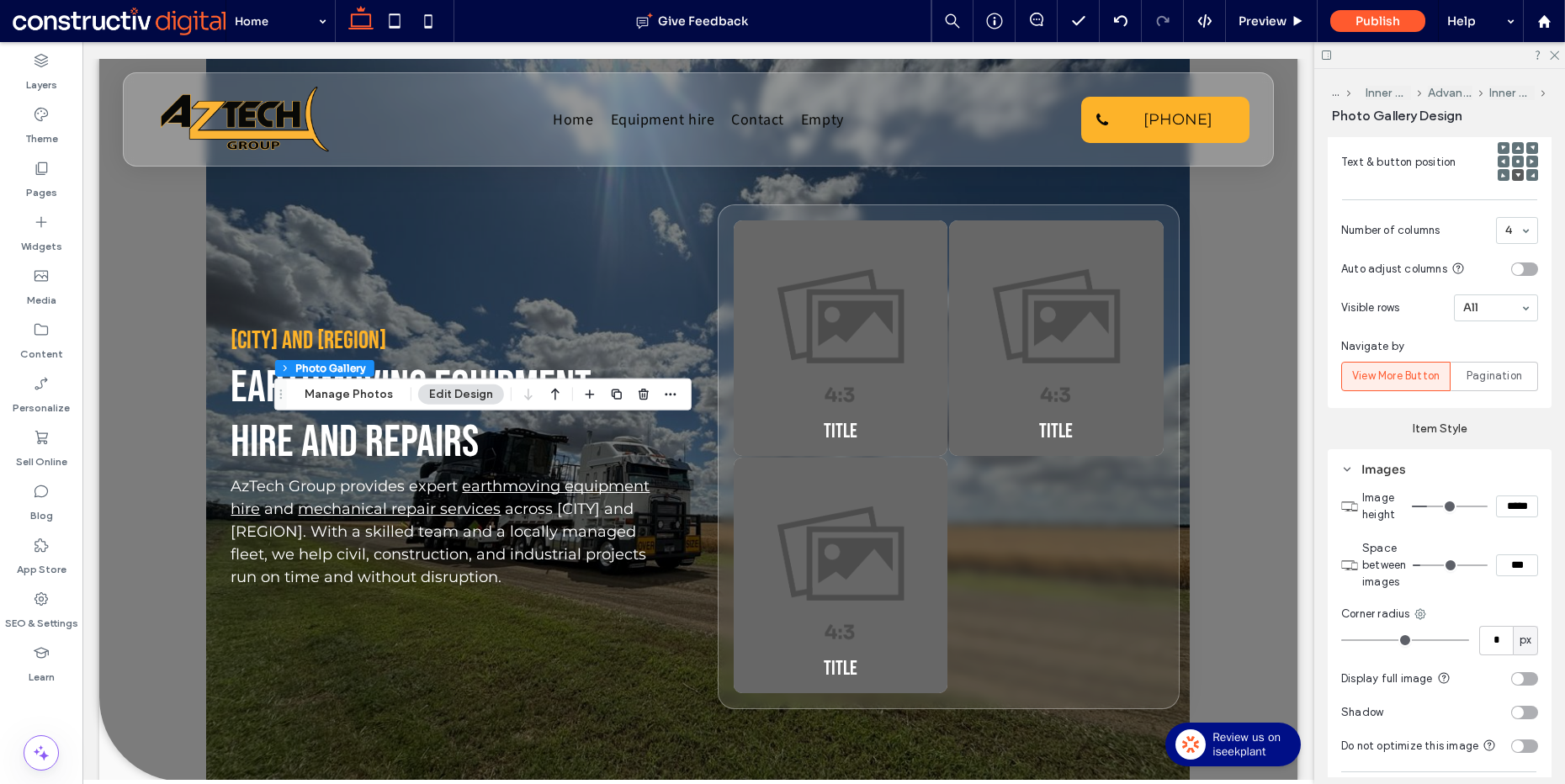 click on "*****" at bounding box center [1517, 506] 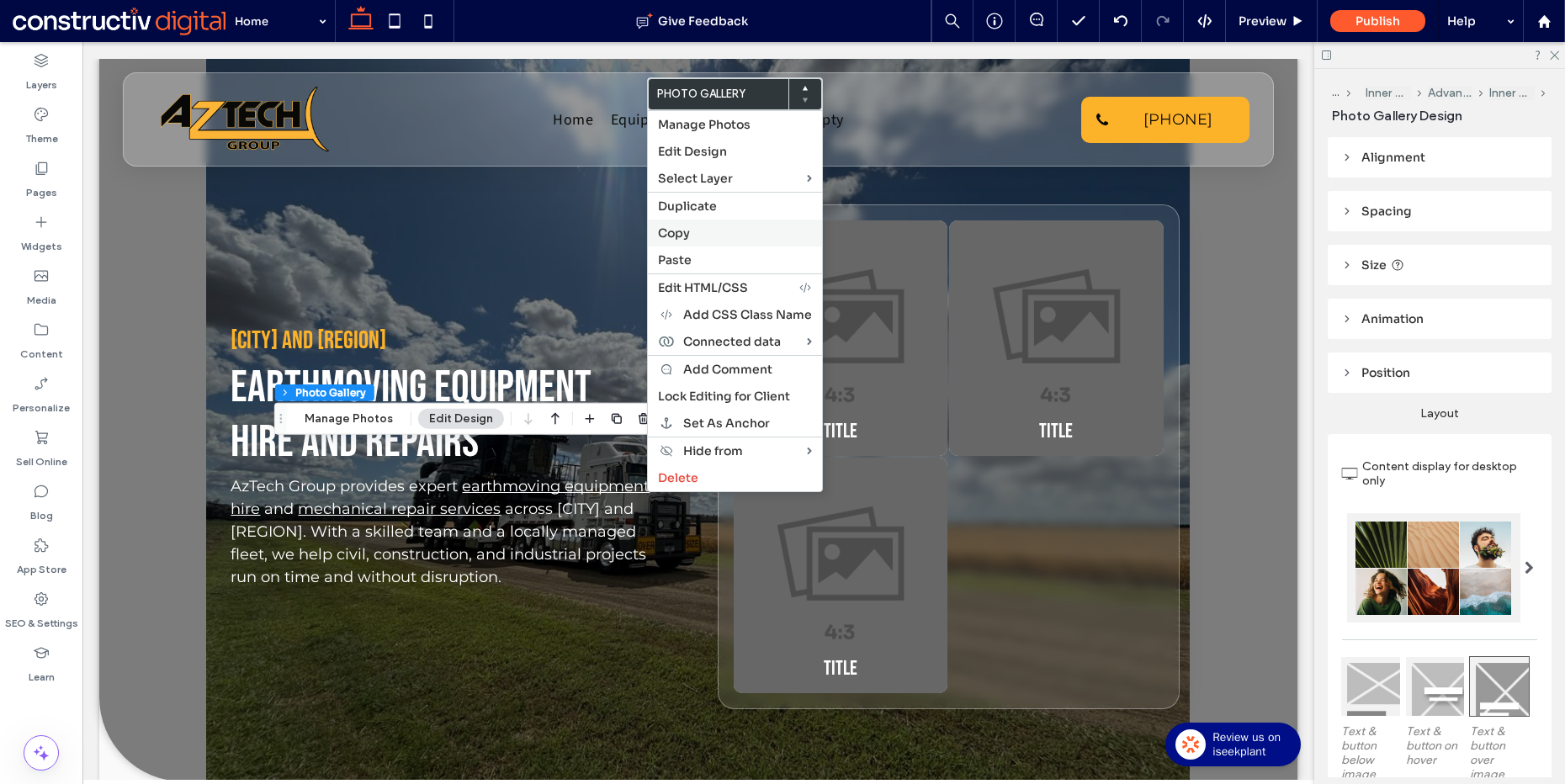 click on "Copy" at bounding box center [735, 233] 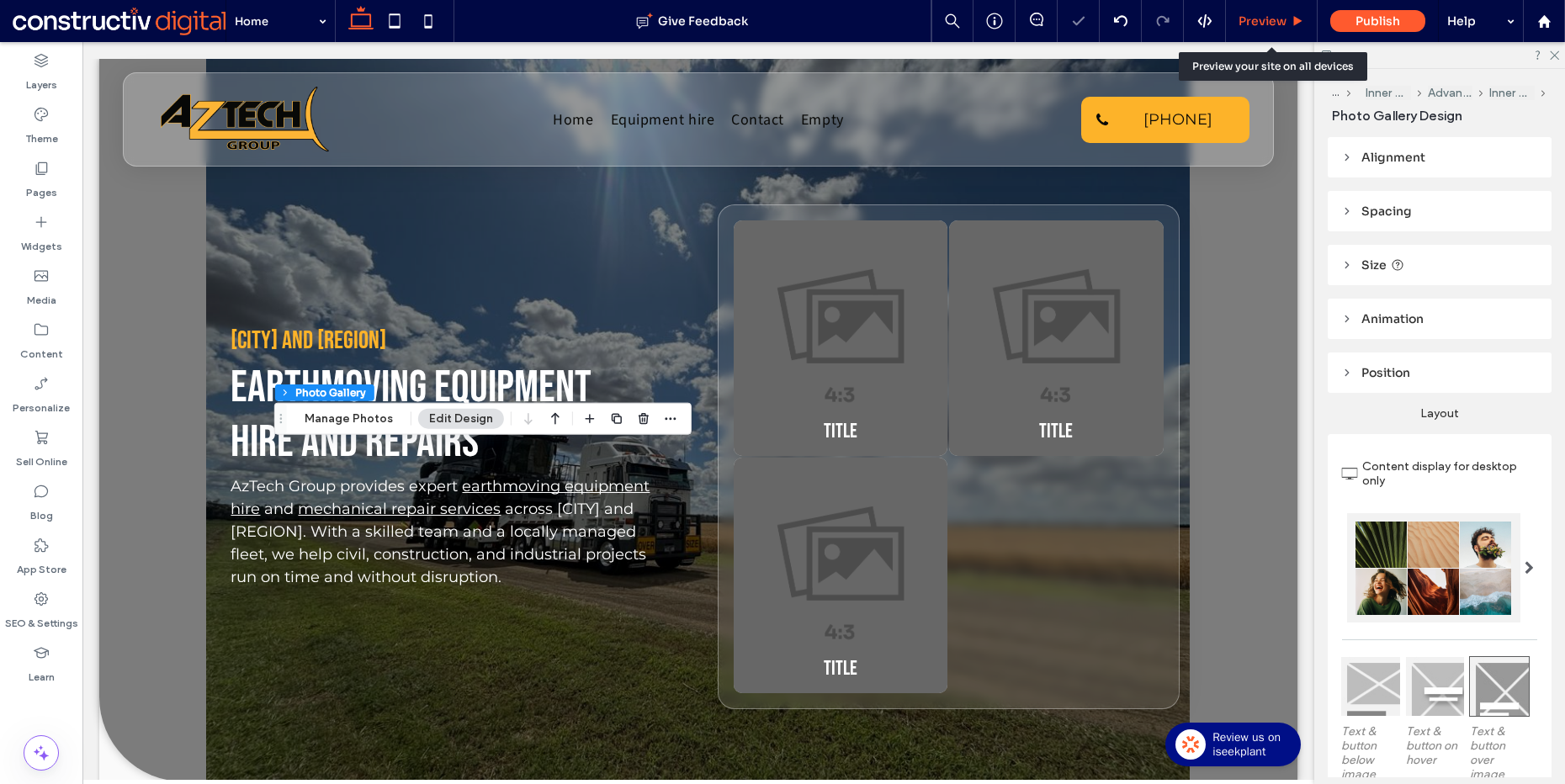 click on "Preview" at bounding box center (1271, 21) 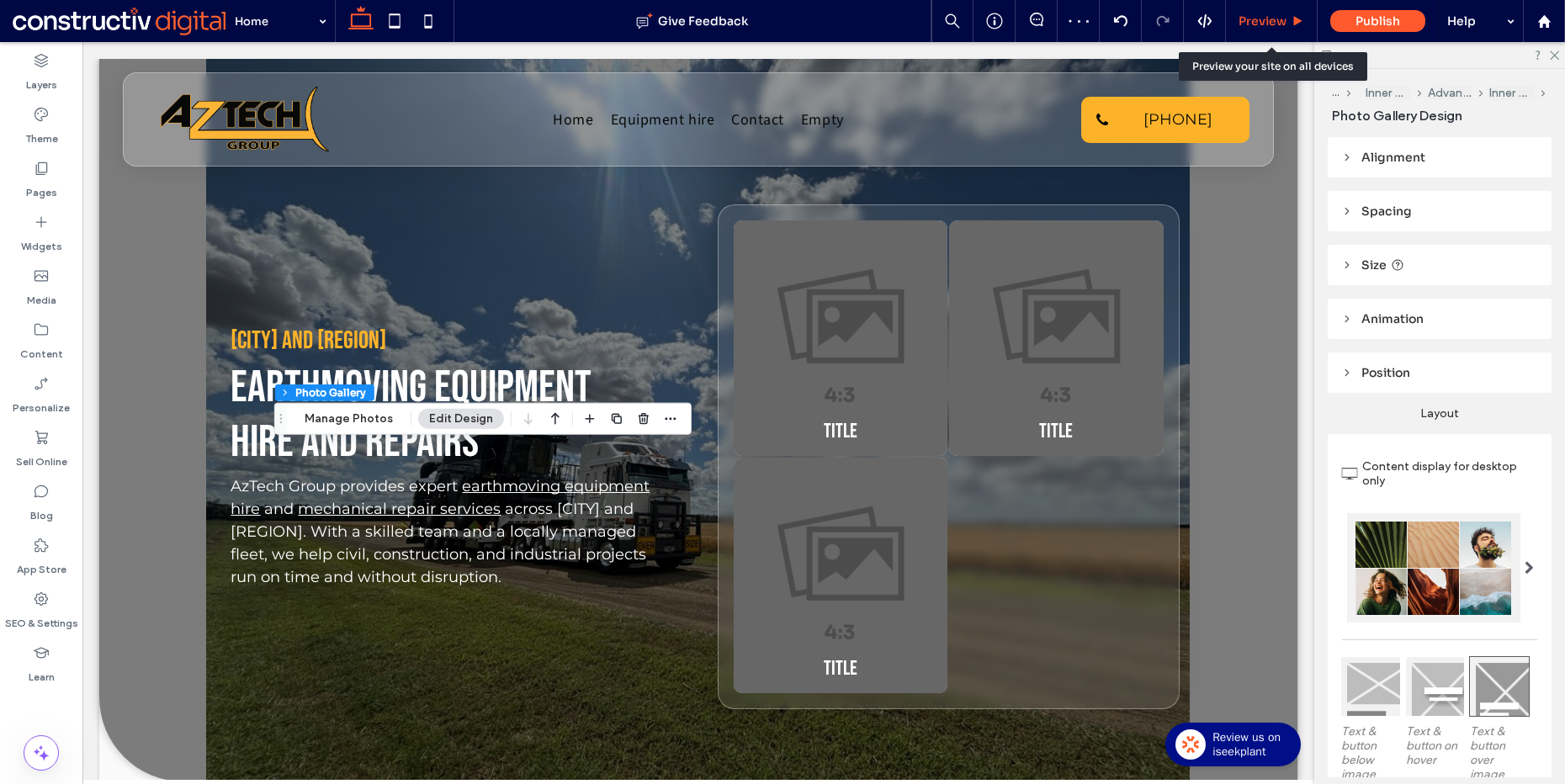 click on "Preview" at bounding box center (1262, 21) 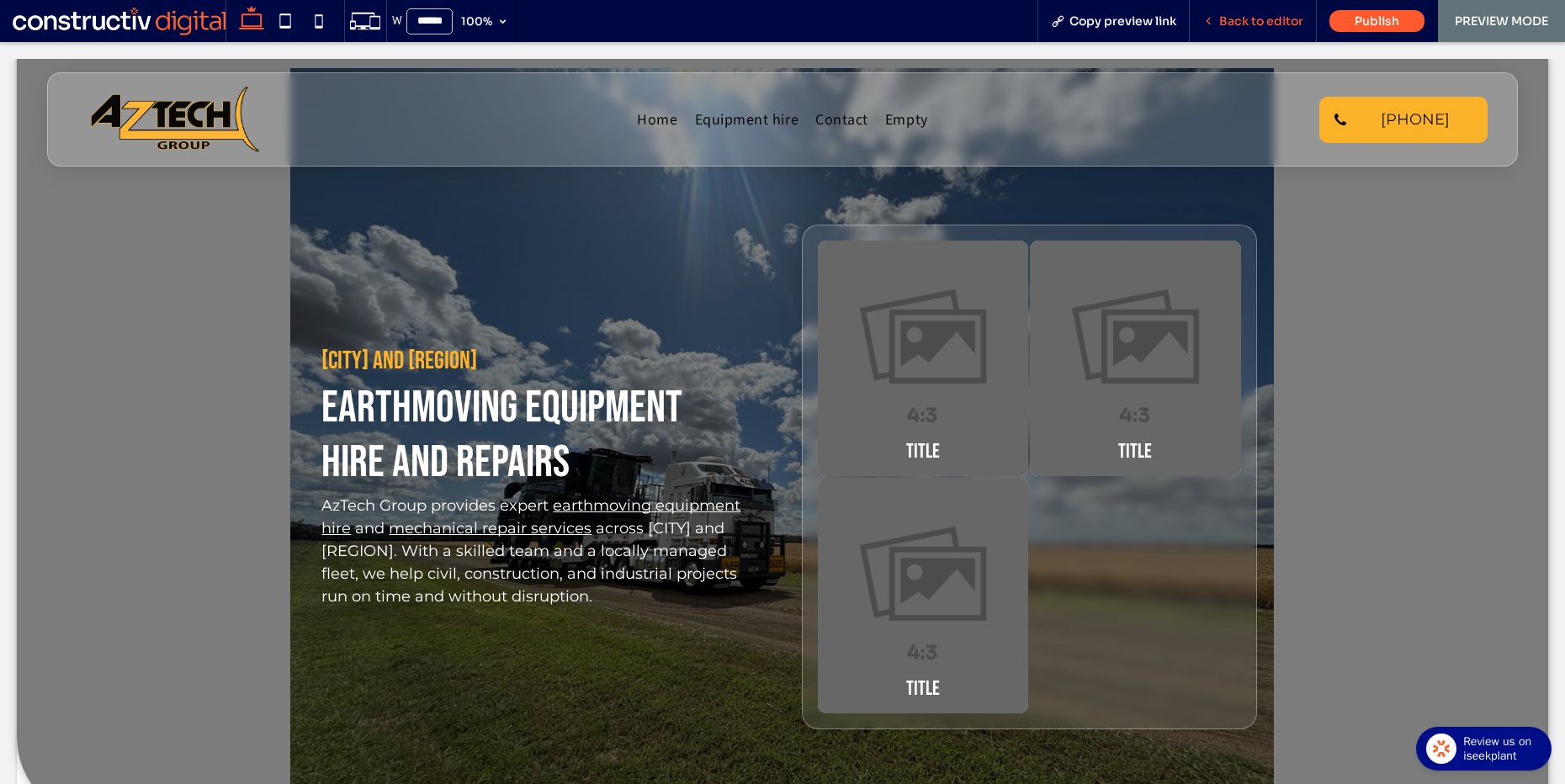 click on "Back to editor" at bounding box center [1261, 21] 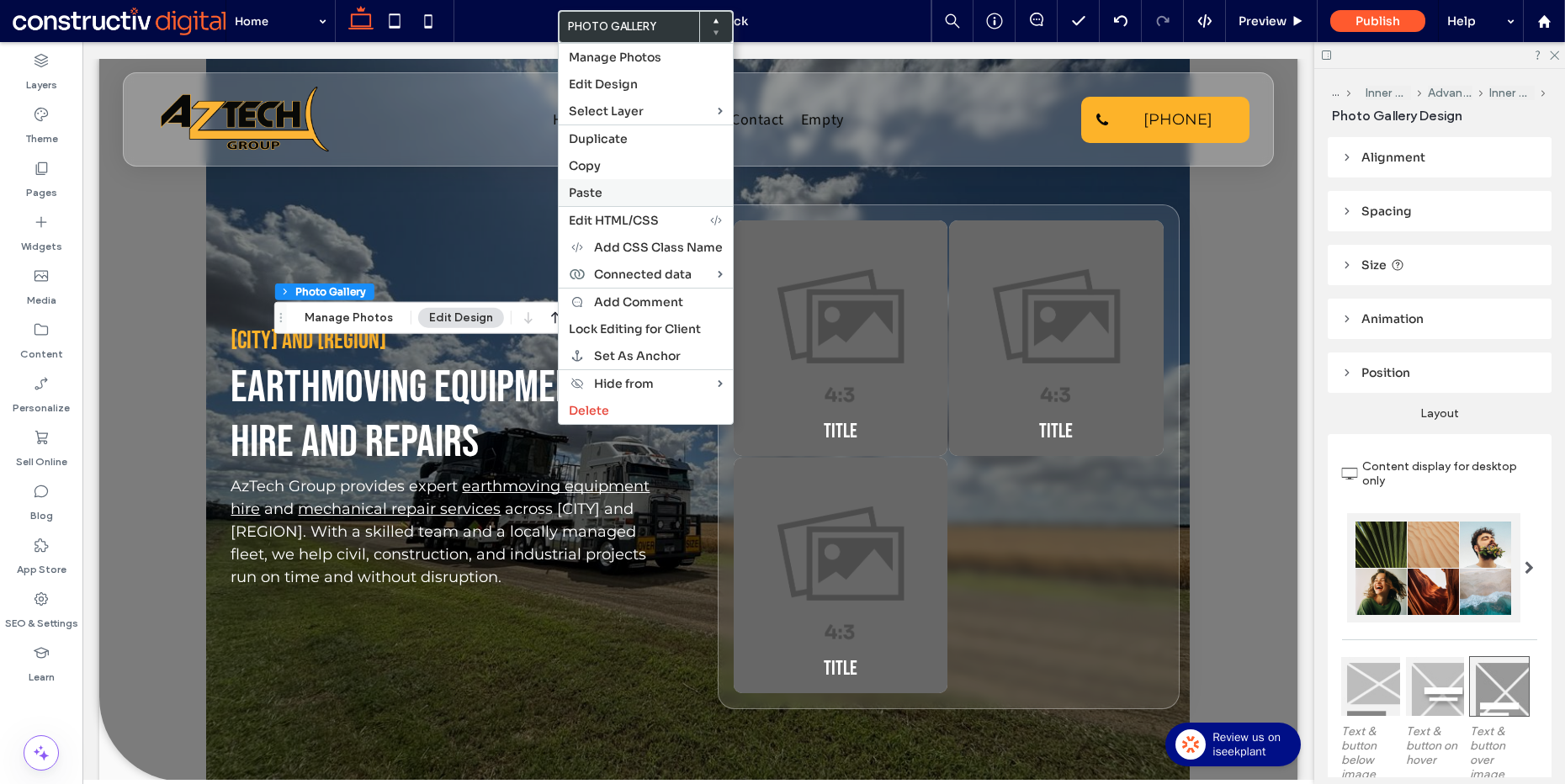 click on "Paste" at bounding box center (645, 193) 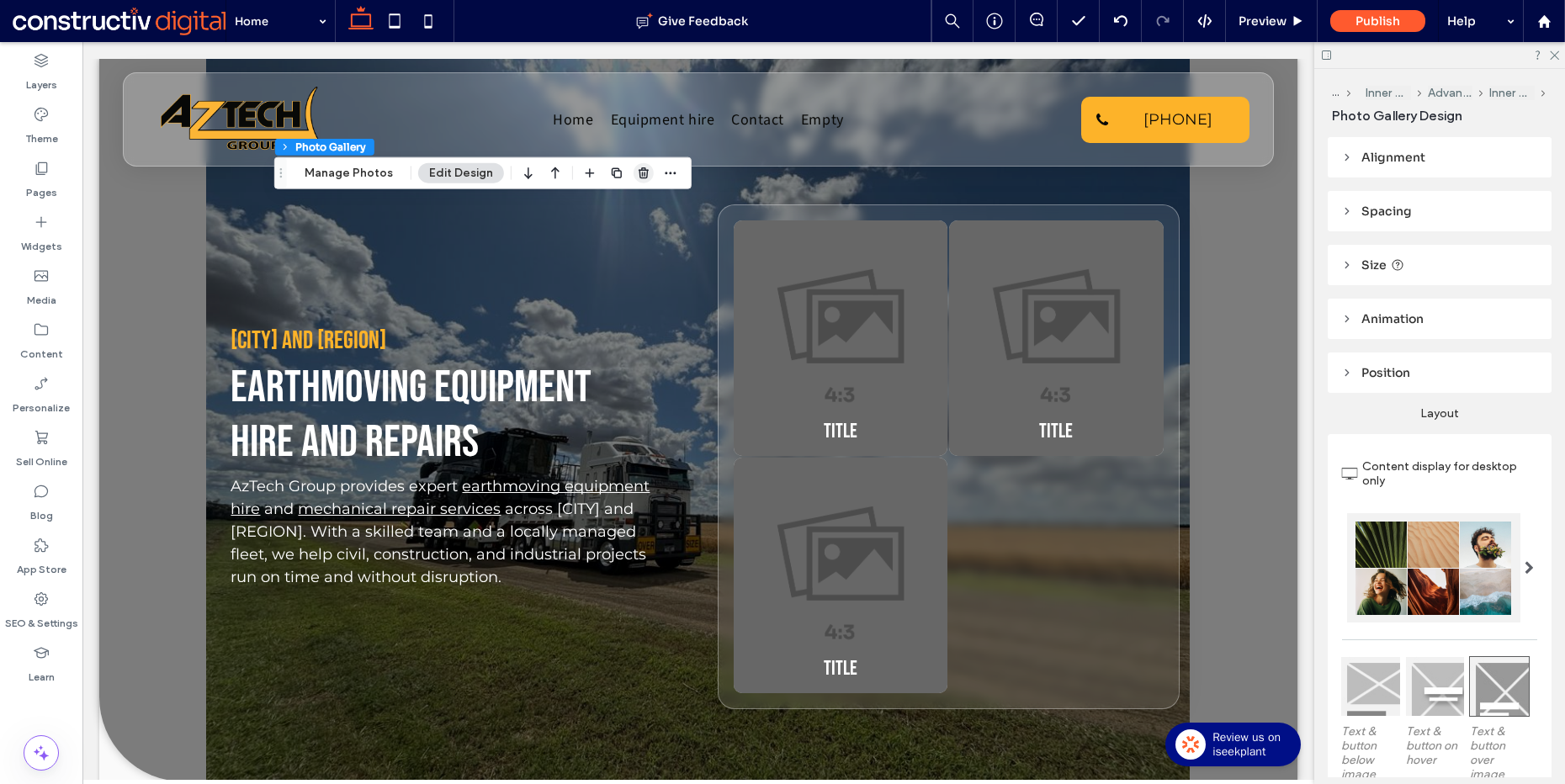 click 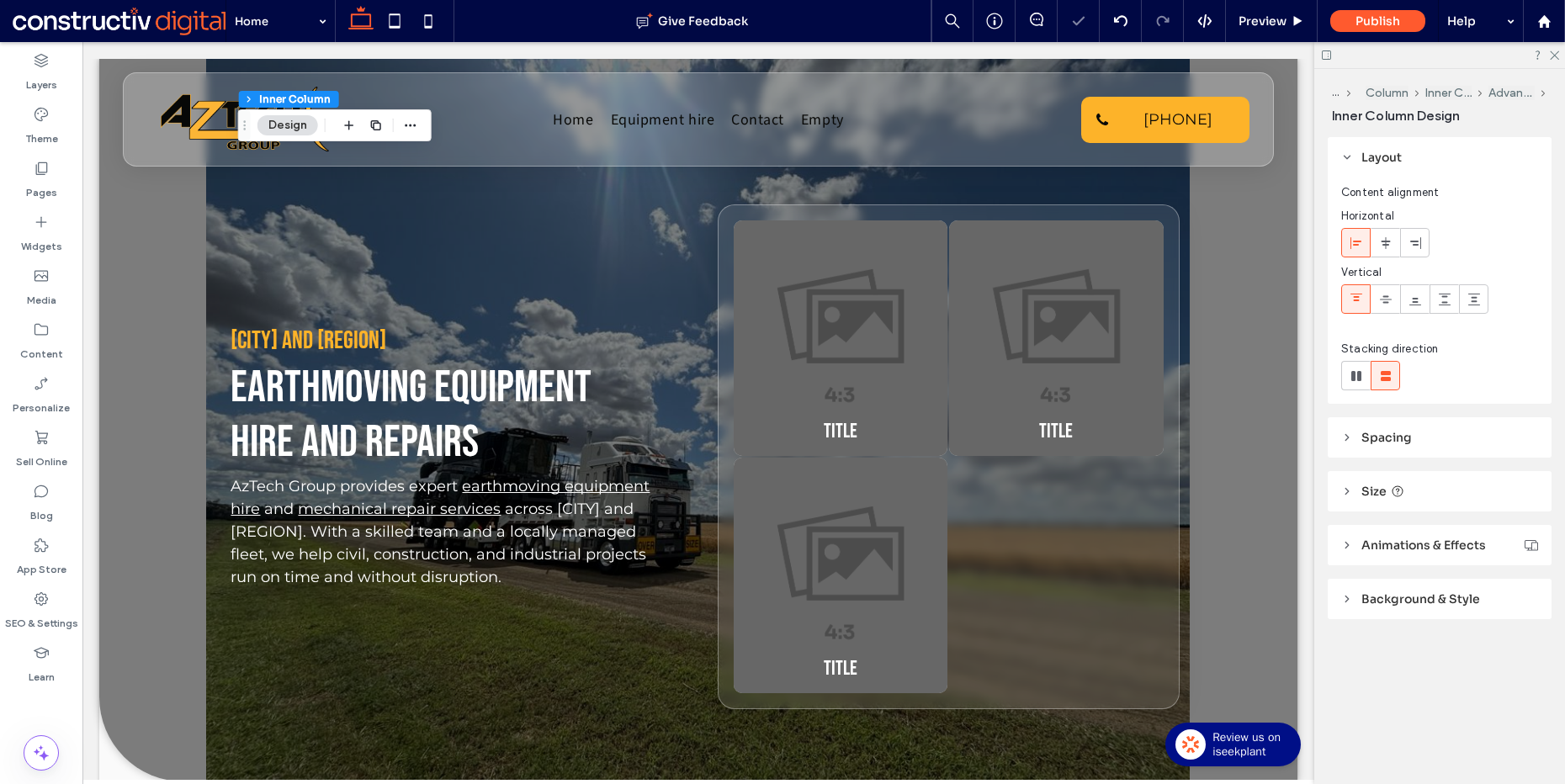 type on "**" 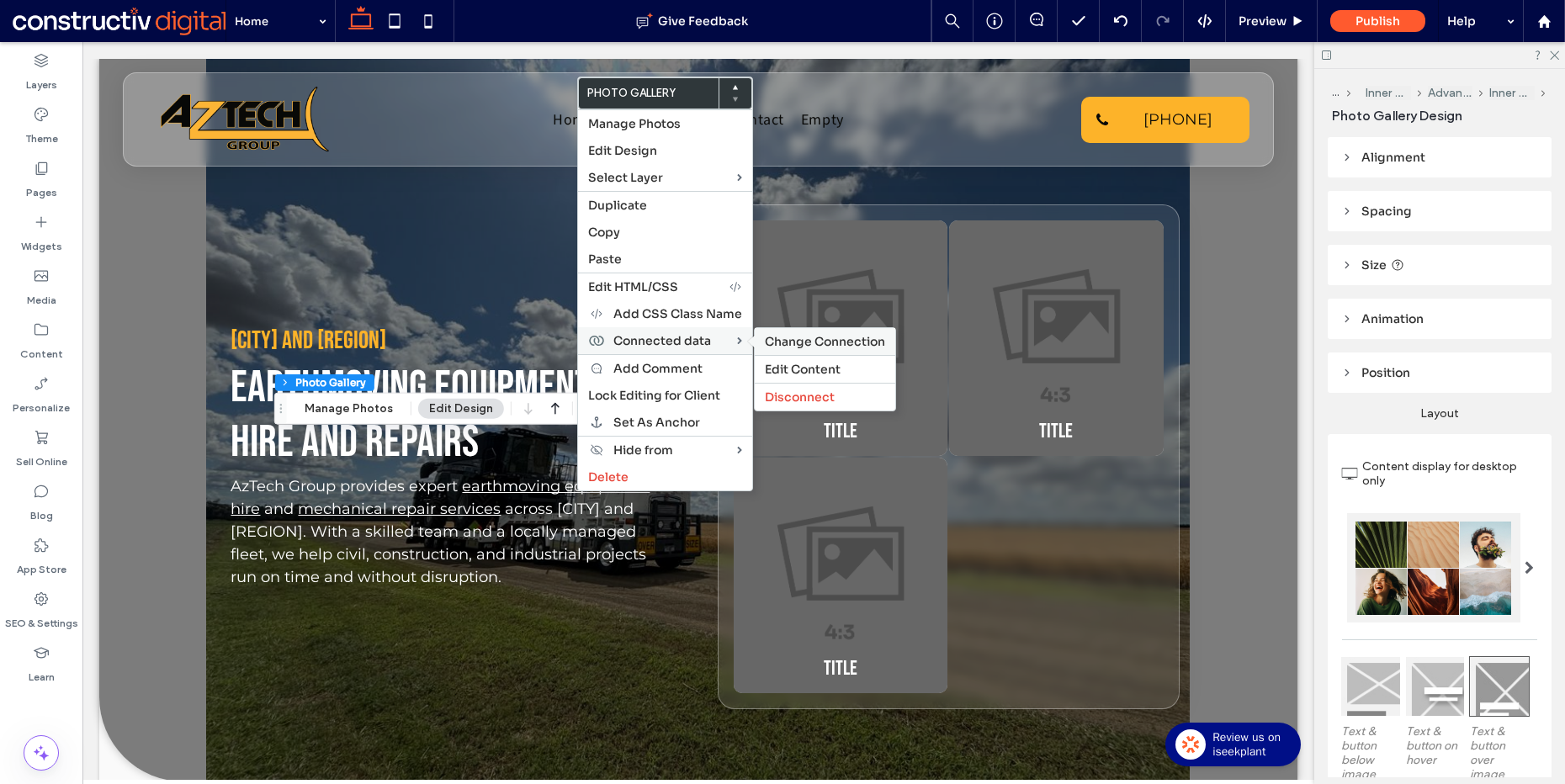 click on "Change Connection" at bounding box center (825, 342) 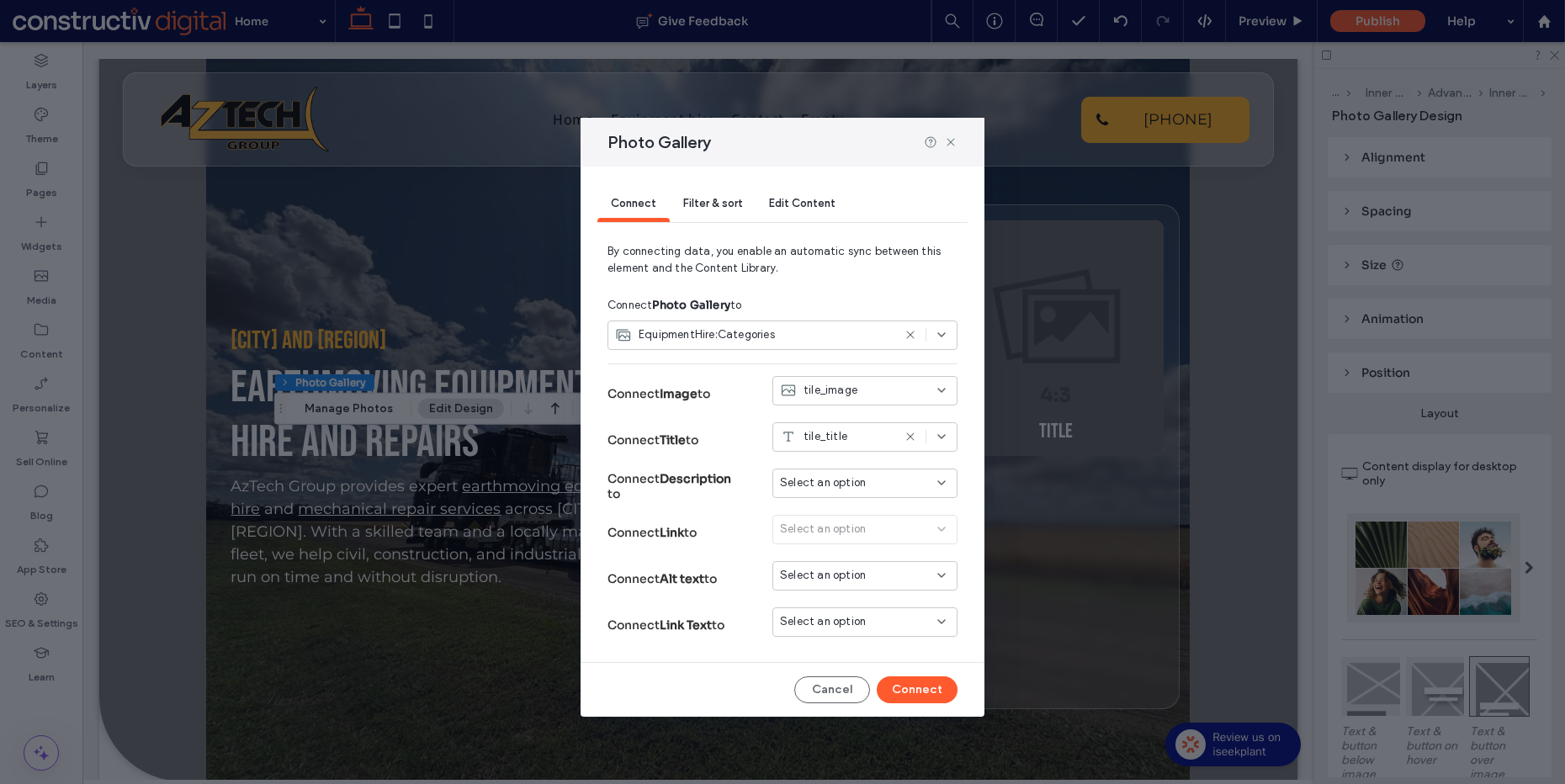 click on "EquipmentHire:Categories" at bounding box center (707, 335) 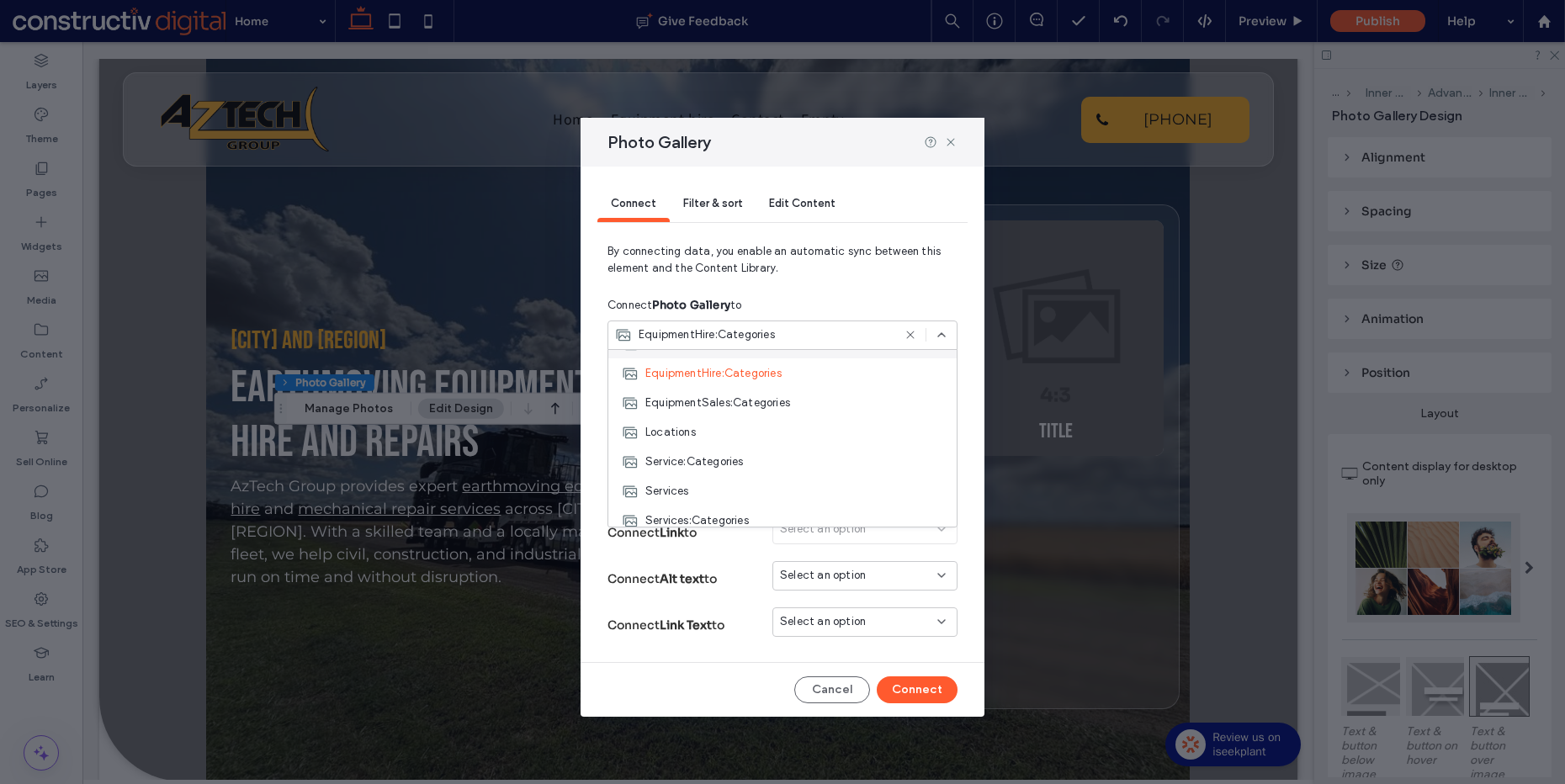 scroll, scrollTop: 88, scrollLeft: 0, axis: vertical 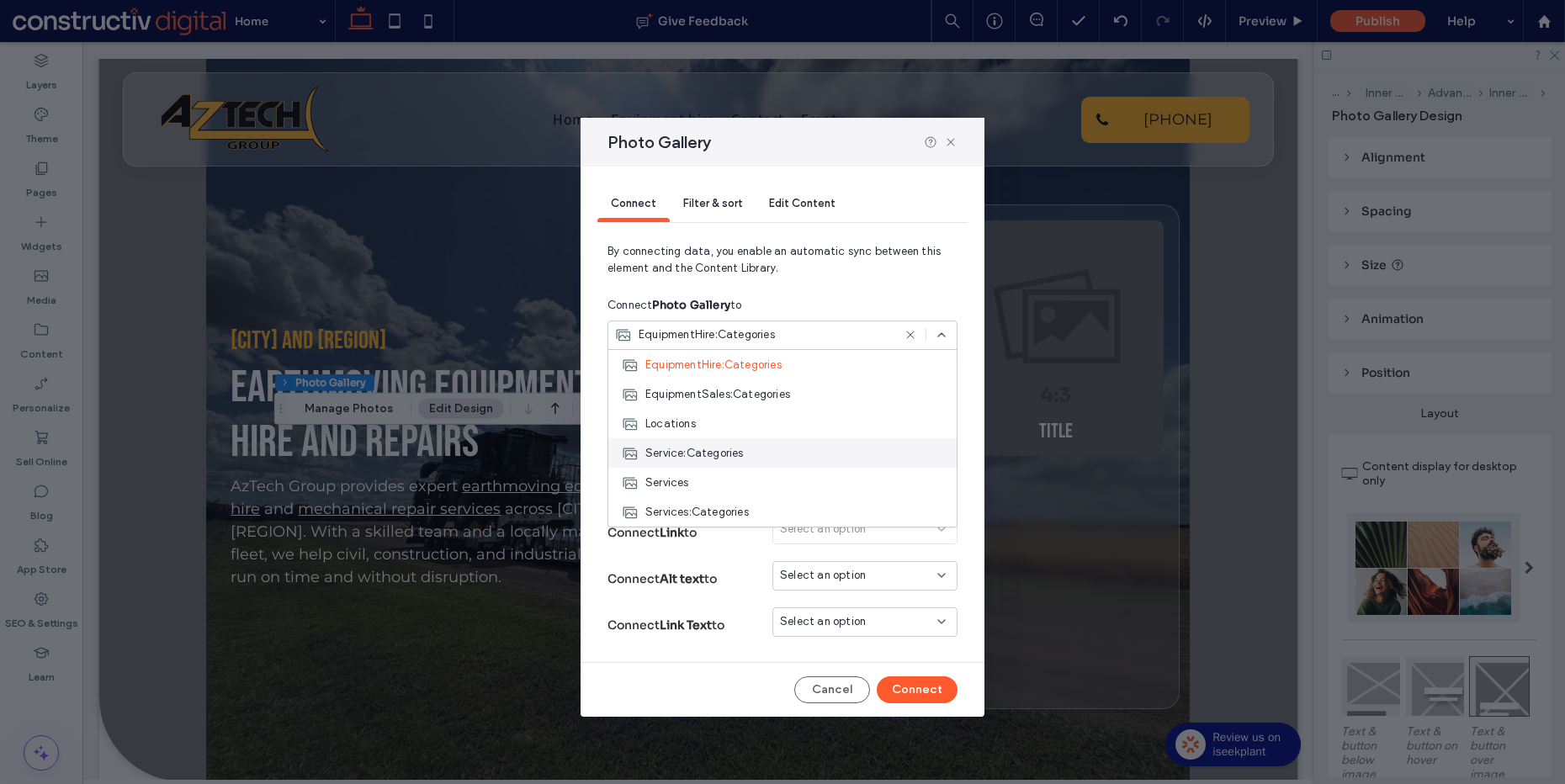 click on "Service:Categories" at bounding box center (694, 453) 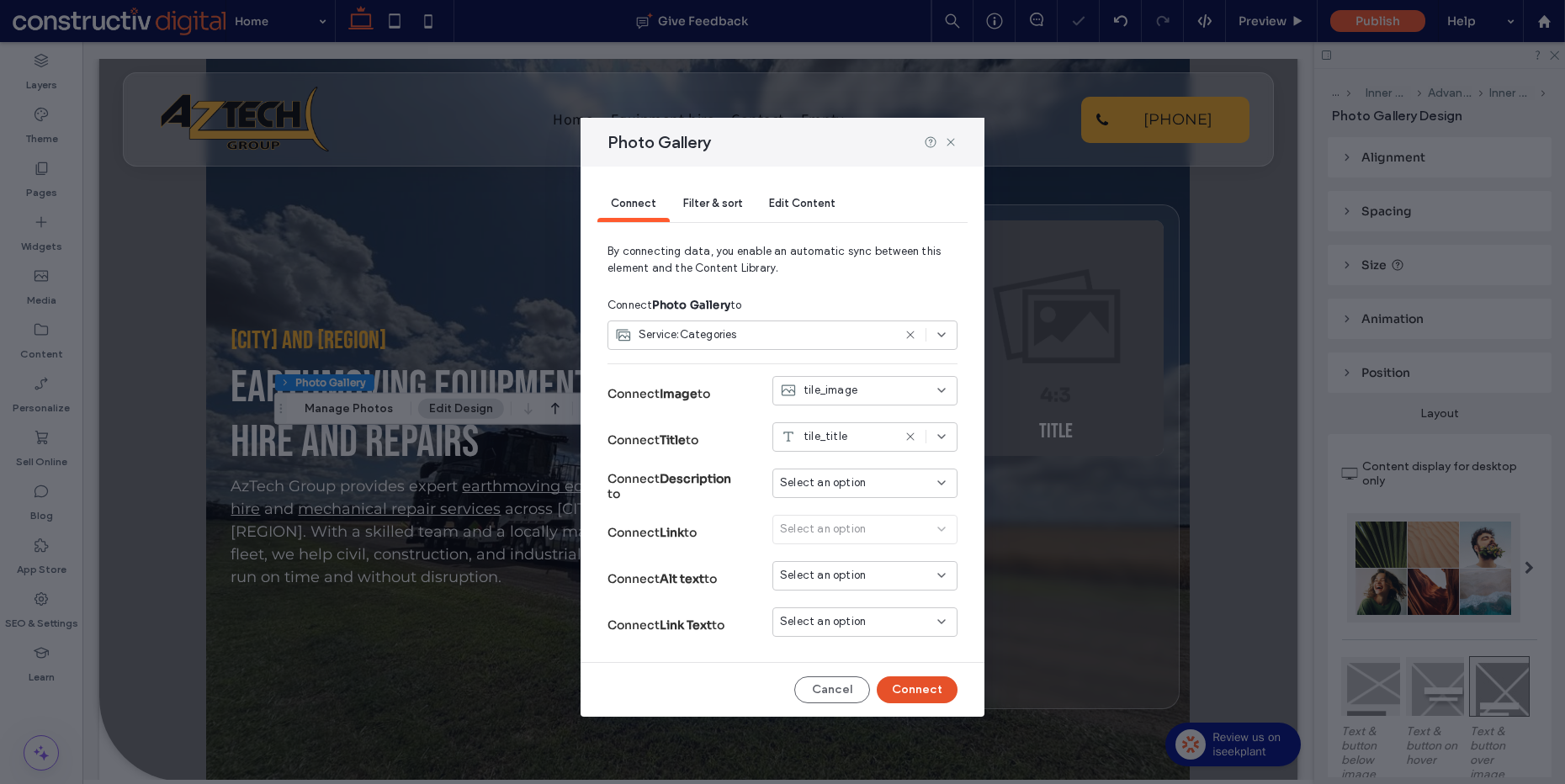 click on "Connect" at bounding box center (917, 690) 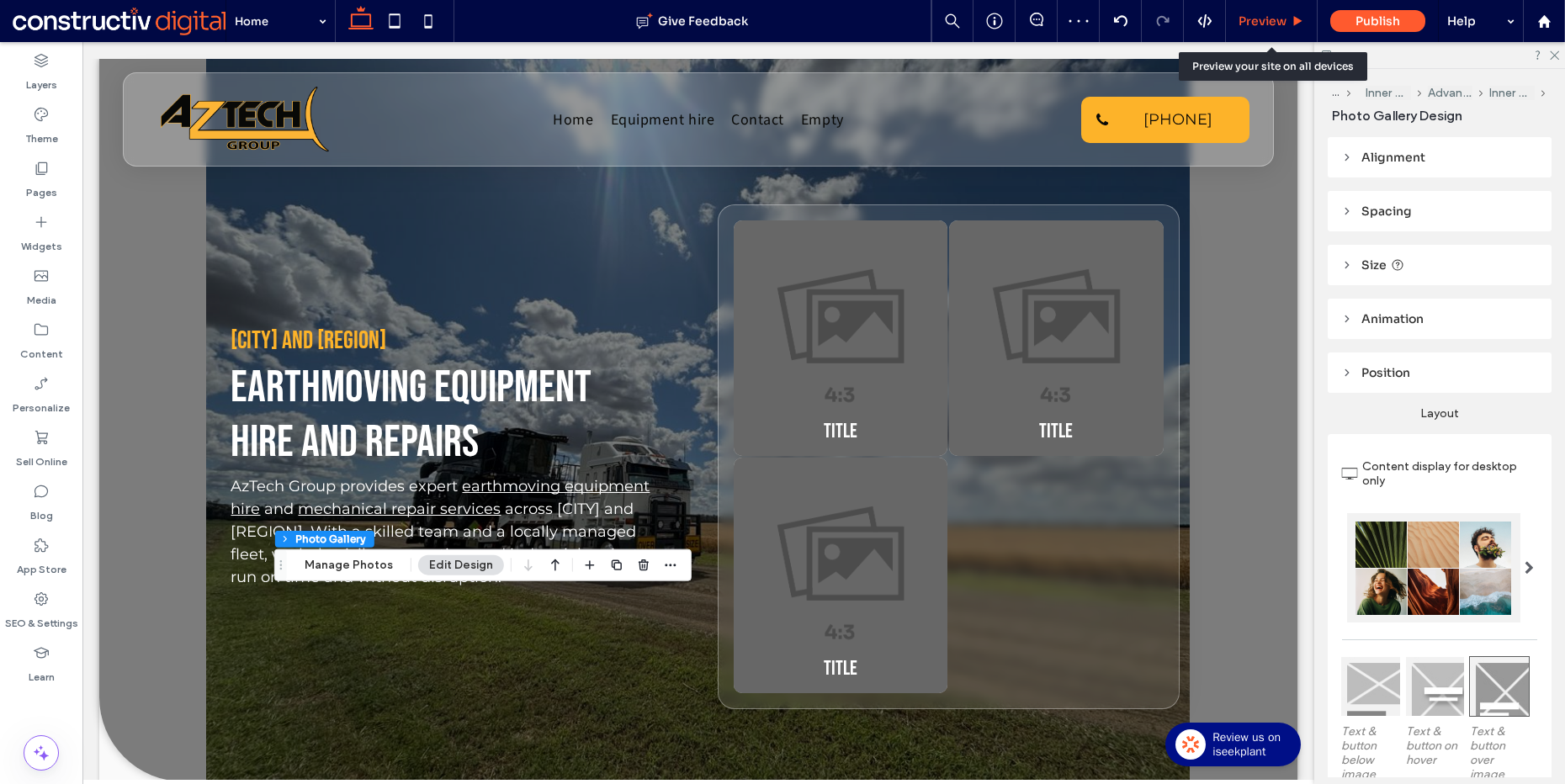 click on "Preview" at bounding box center (1271, 21) 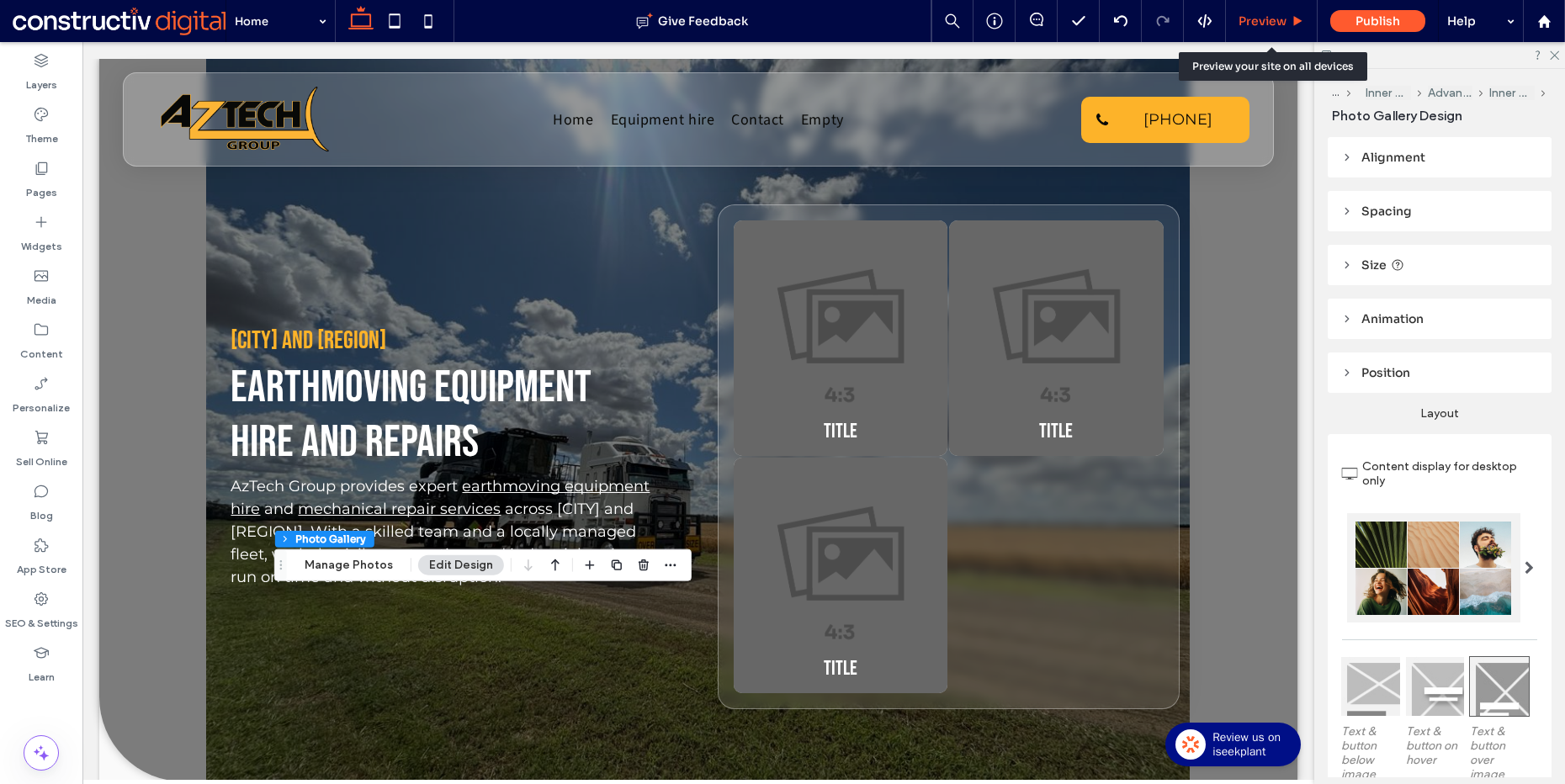click on "Preview" at bounding box center (1262, 21) 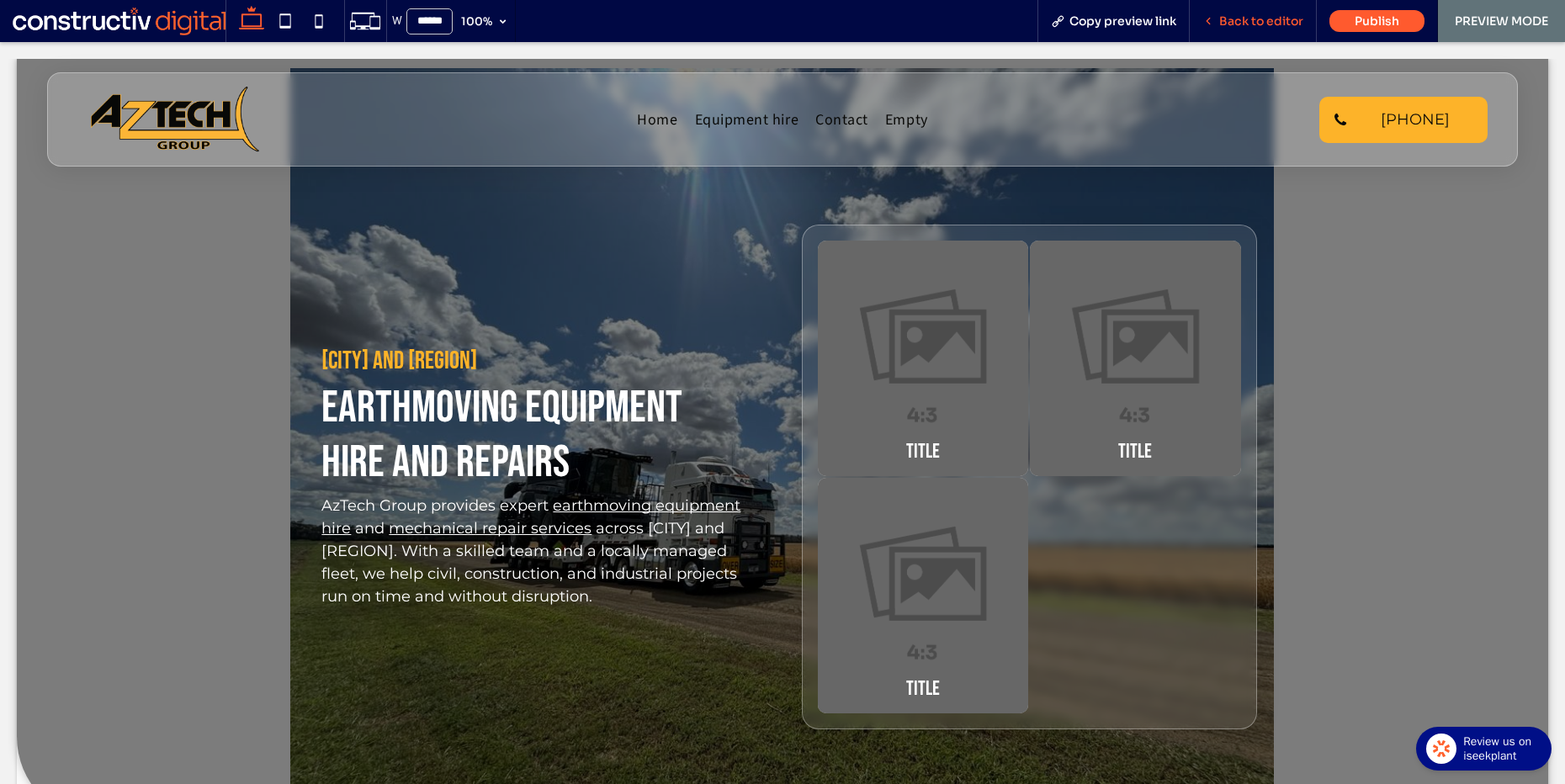 click on "Back to editor" at bounding box center [1261, 21] 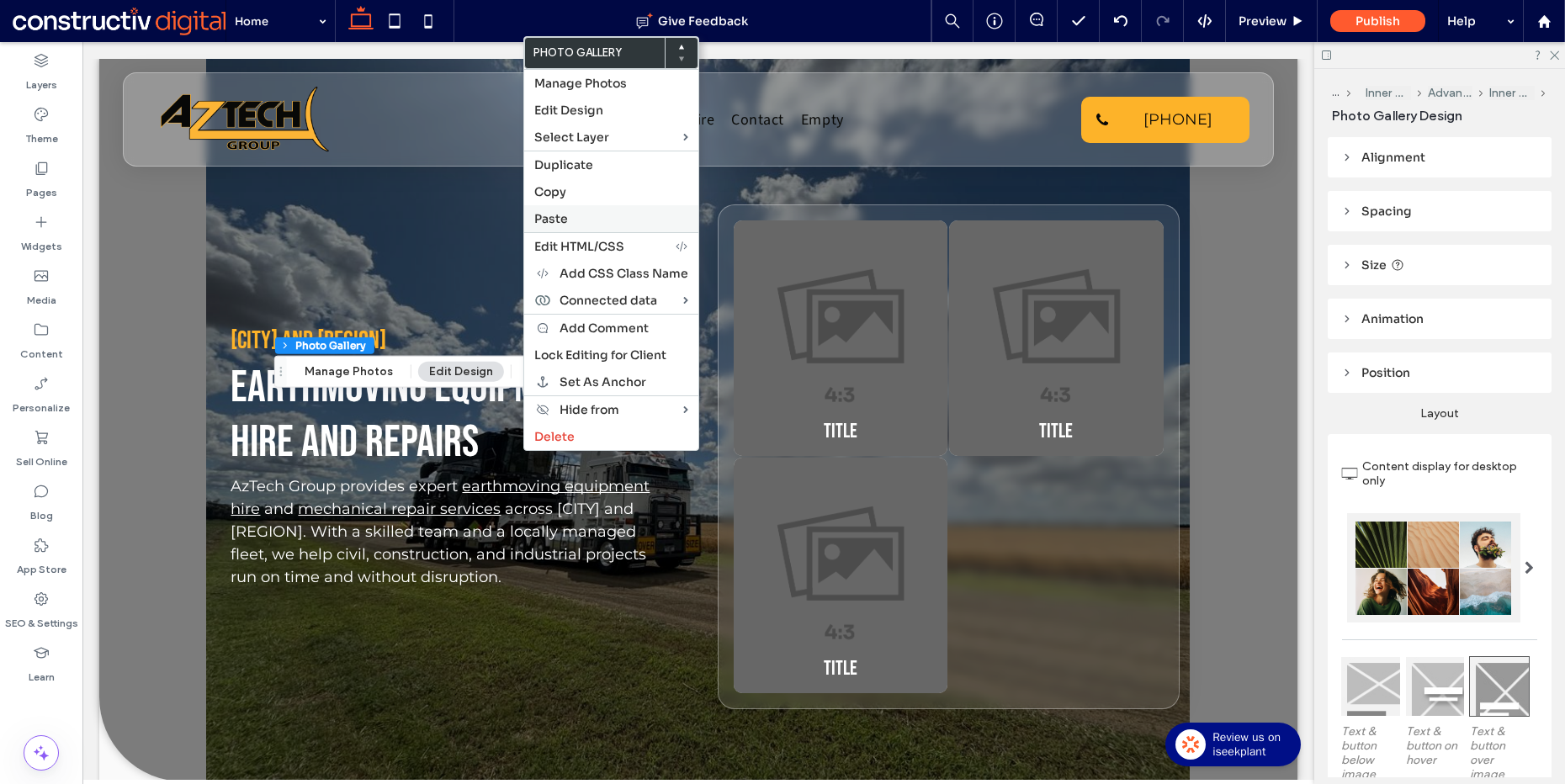 click on "Paste" at bounding box center [611, 219] 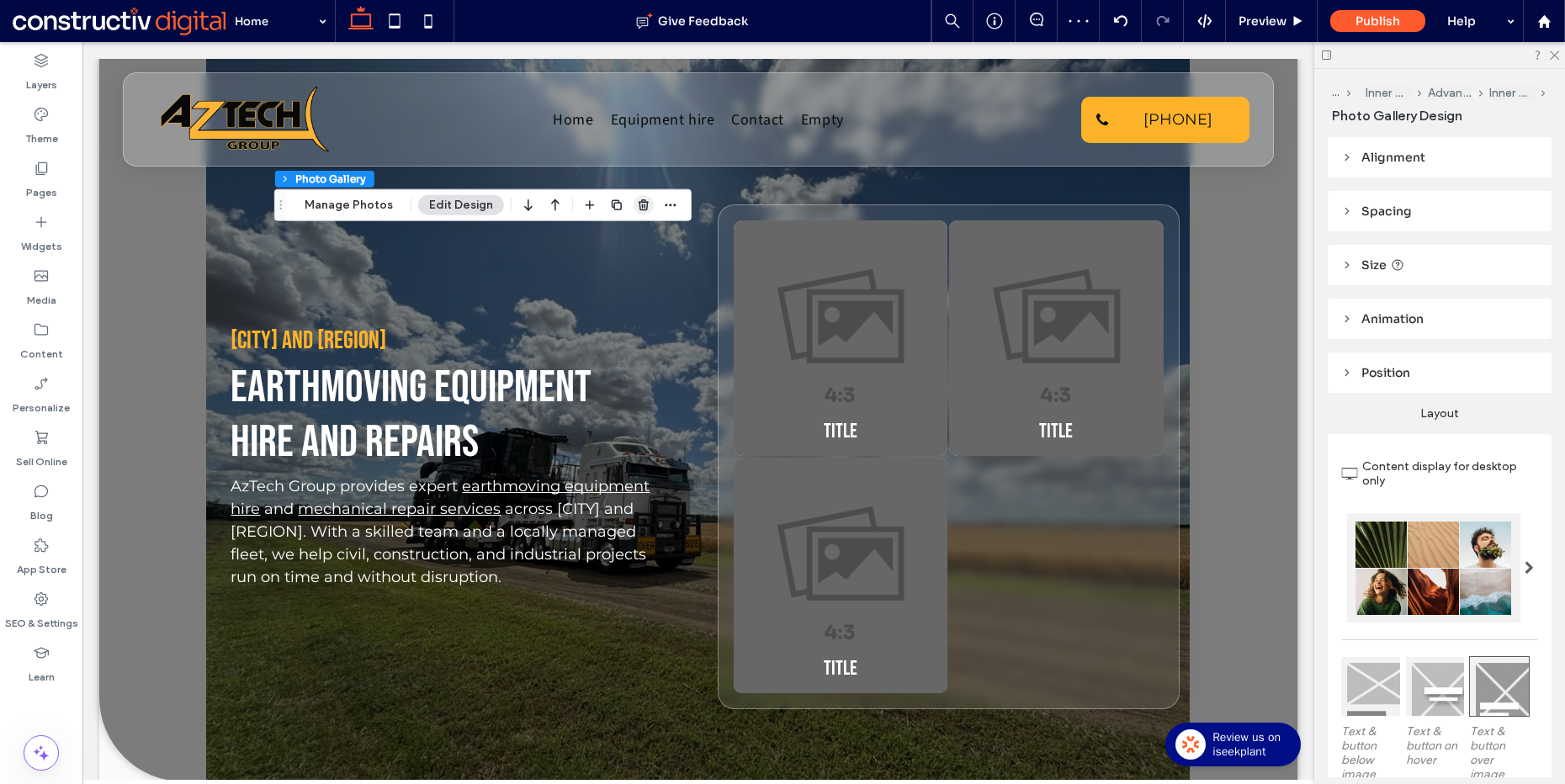 click at bounding box center (644, 205) 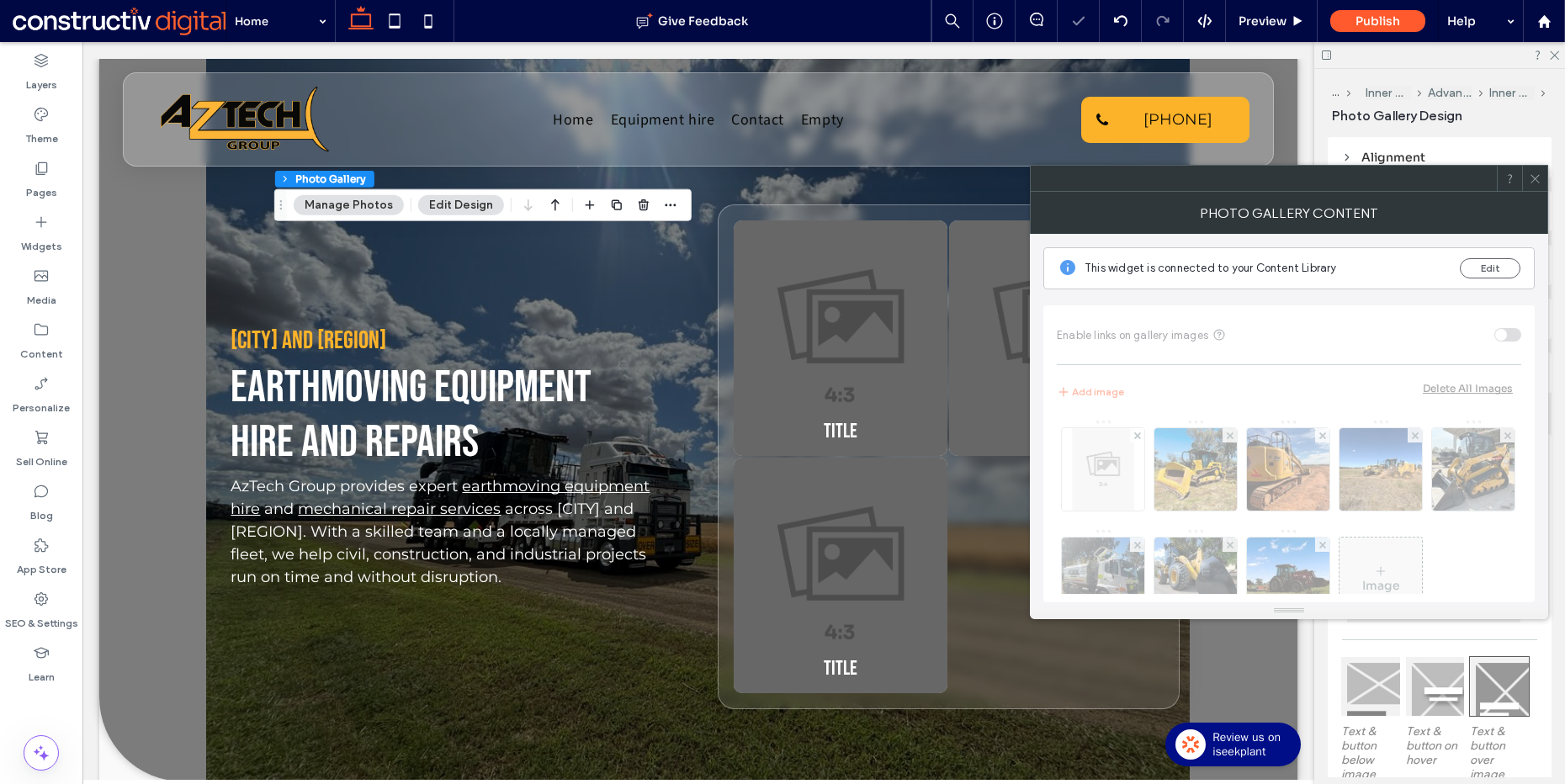click at bounding box center (1535, 178) 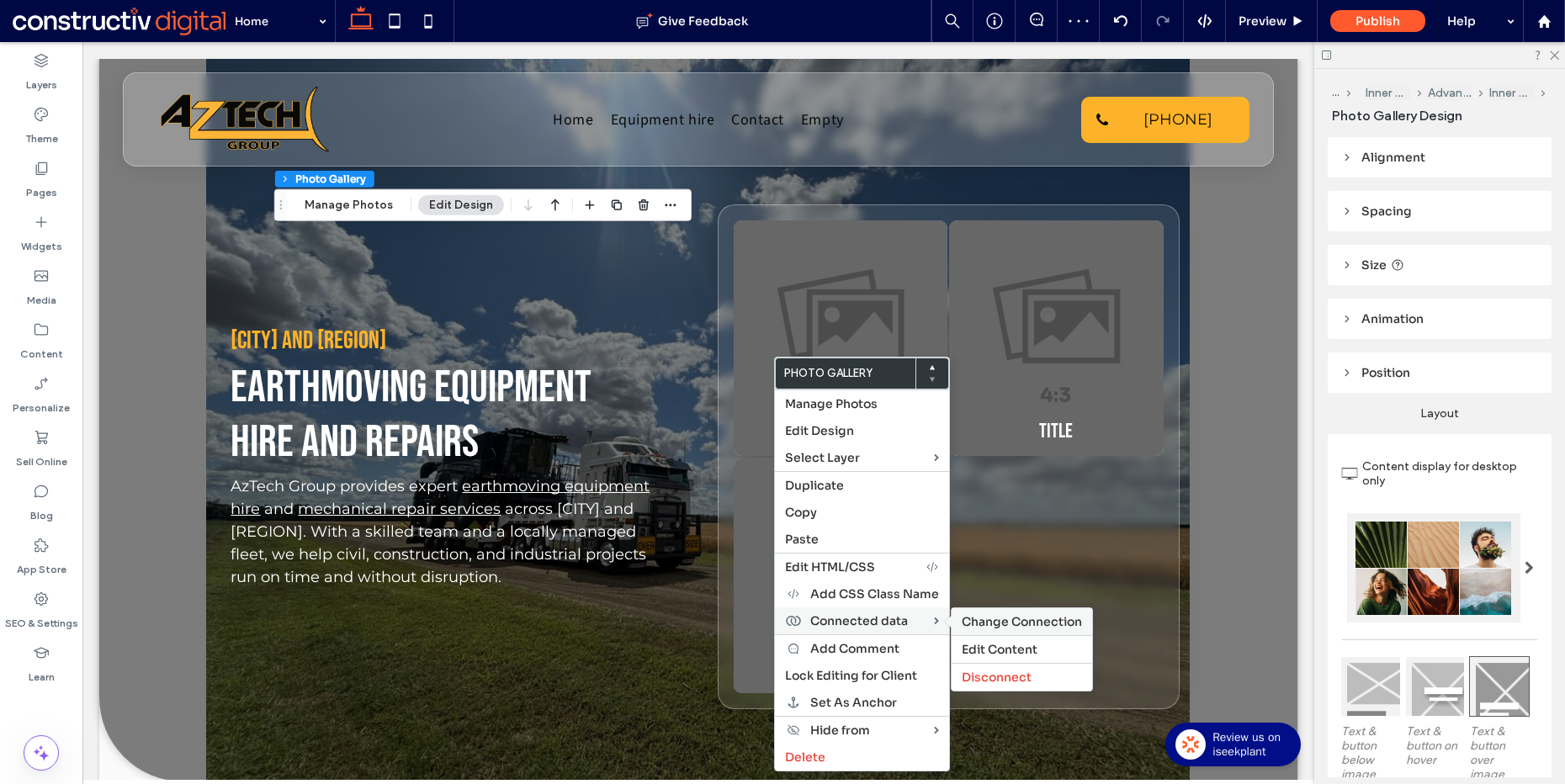 click on "Change Connection" at bounding box center [1021, 622] 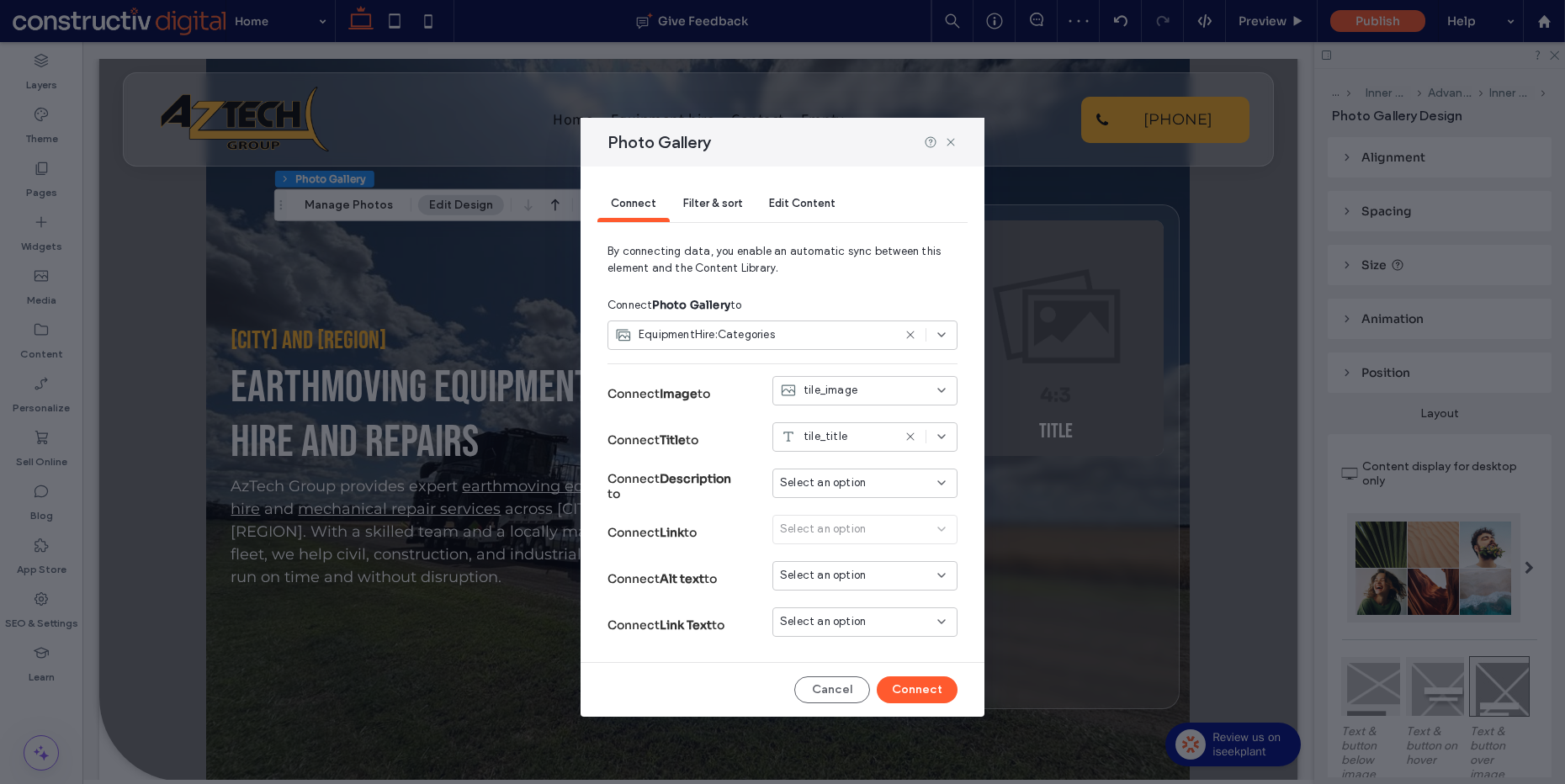 click on "EquipmentHire:Categories" at bounding box center (753, 335) 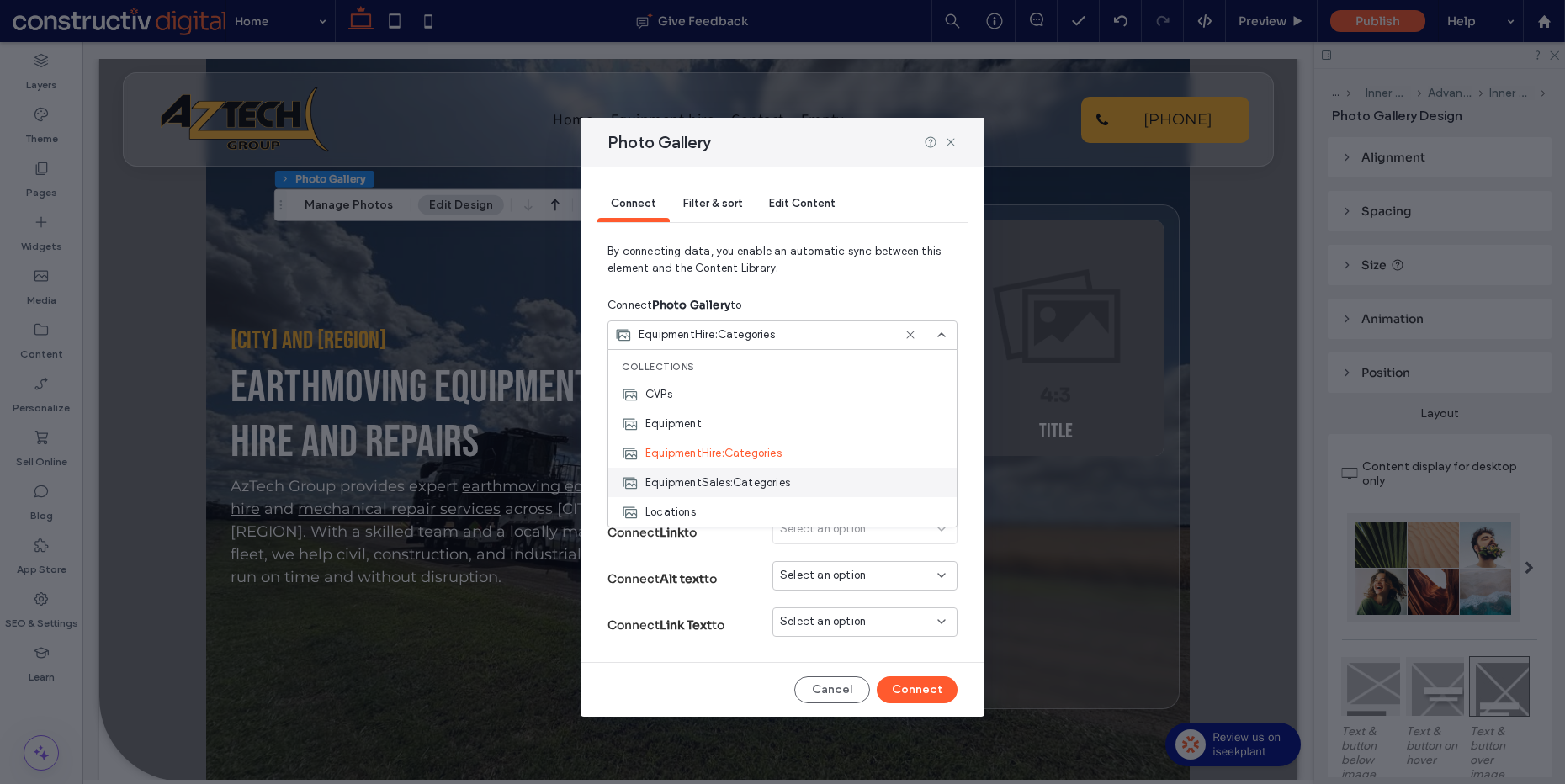 click on "EquipmentSales:Categories" at bounding box center (718, 483) 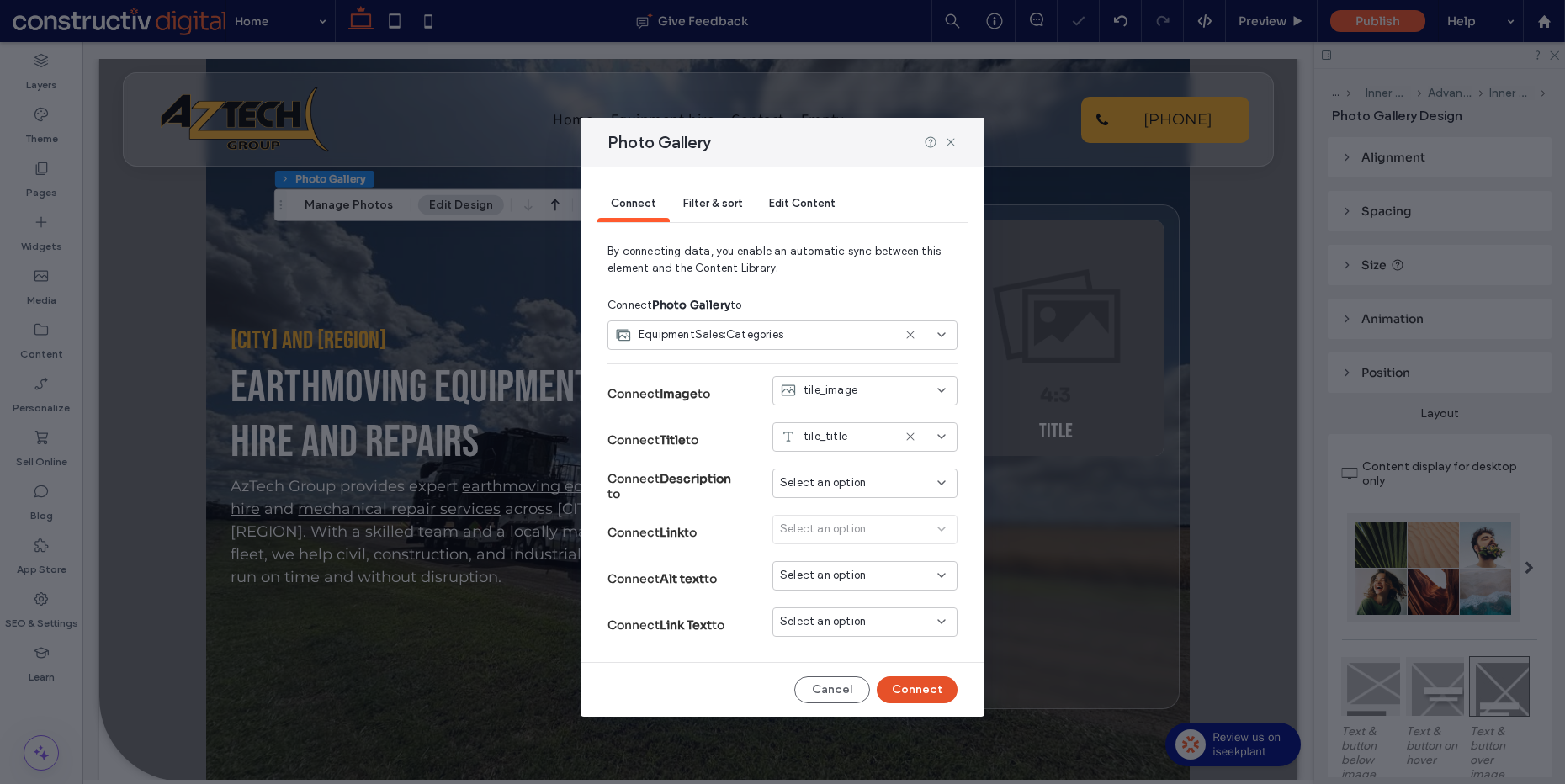 click on "Connect" at bounding box center [917, 690] 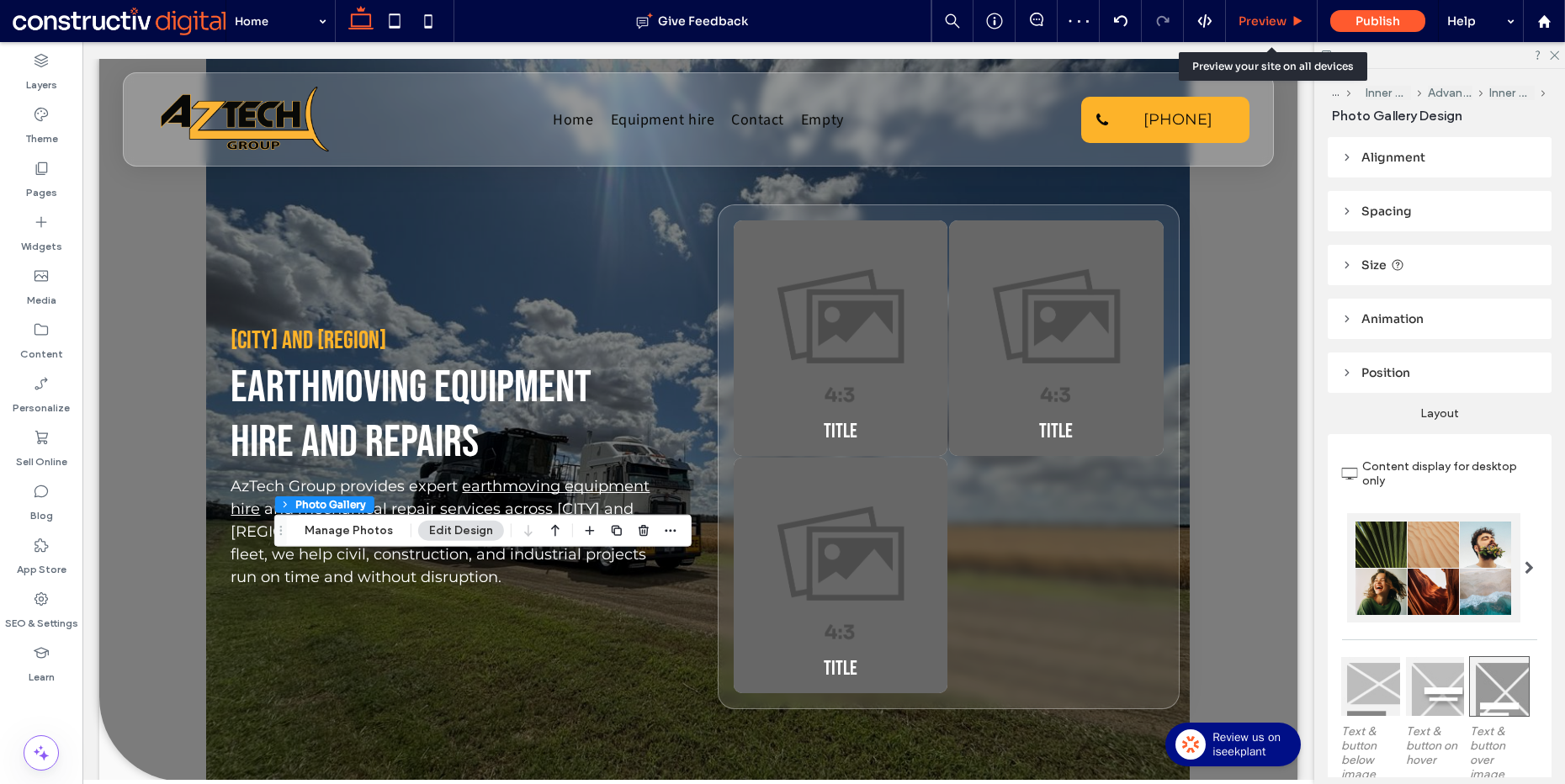 click on "Preview" at bounding box center [1262, 21] 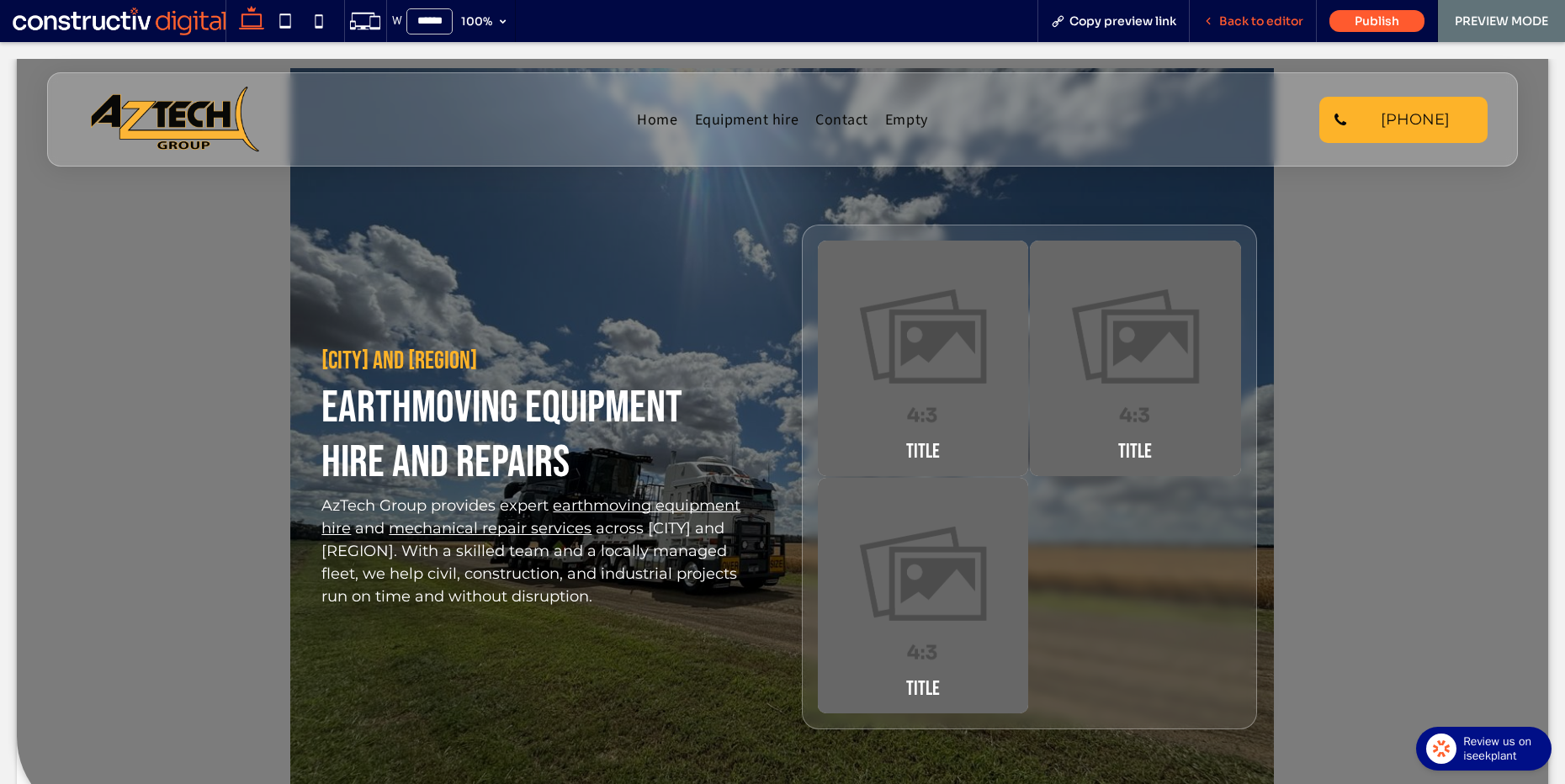 click on "Back to editor" at bounding box center (1261, 21) 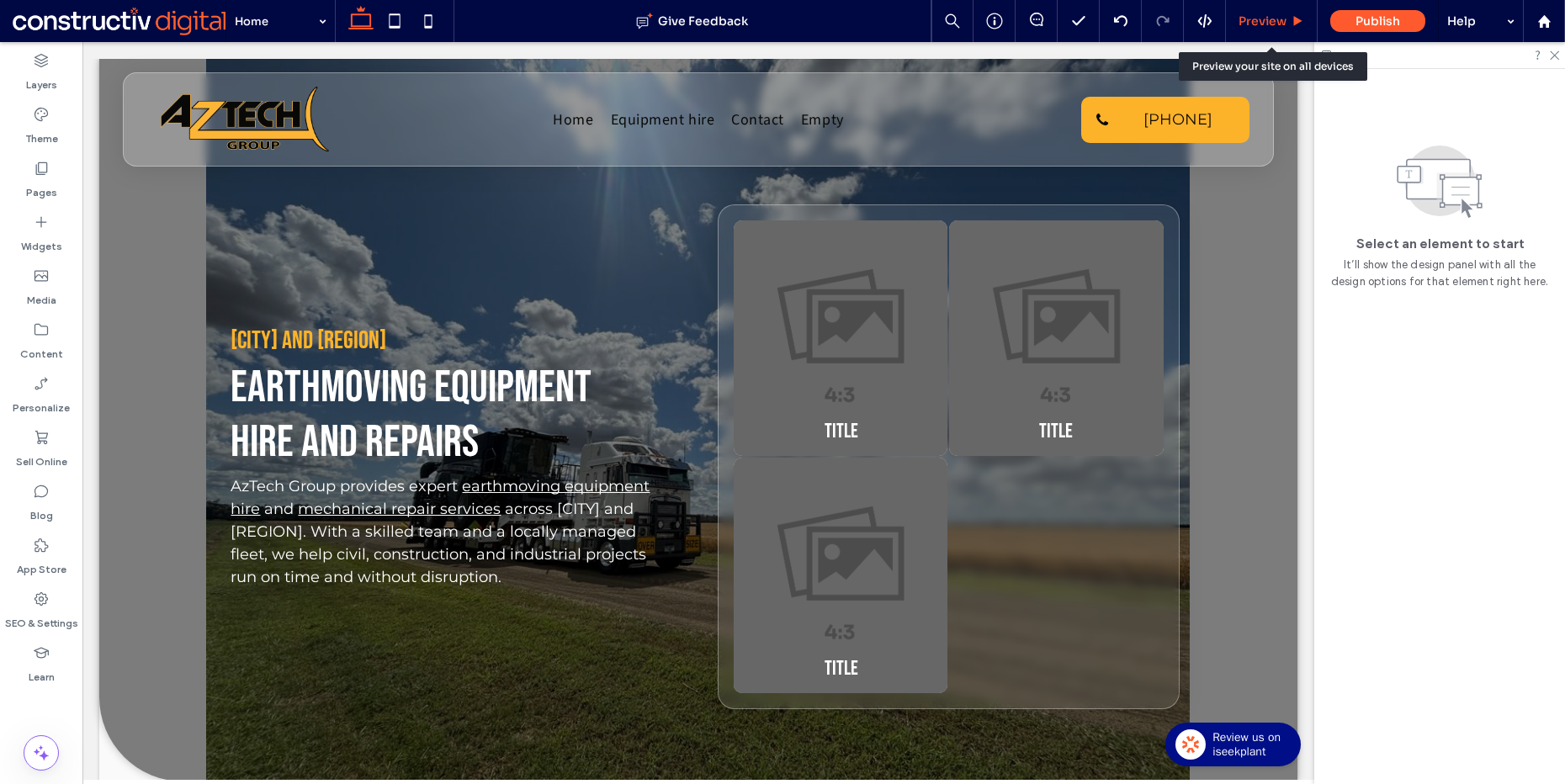 click on "Preview" at bounding box center [1262, 21] 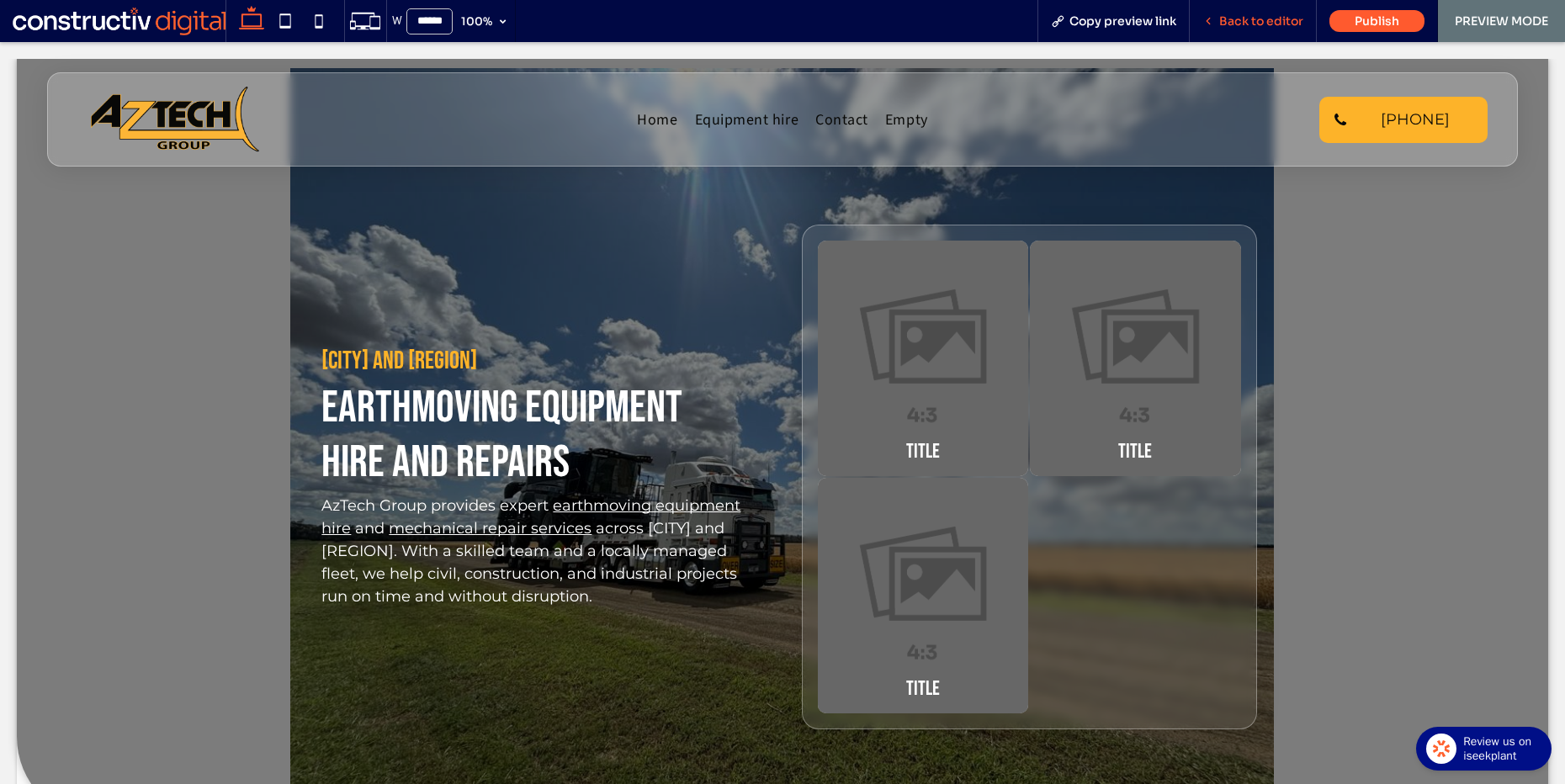 click on "Back to editor" at bounding box center [1261, 21] 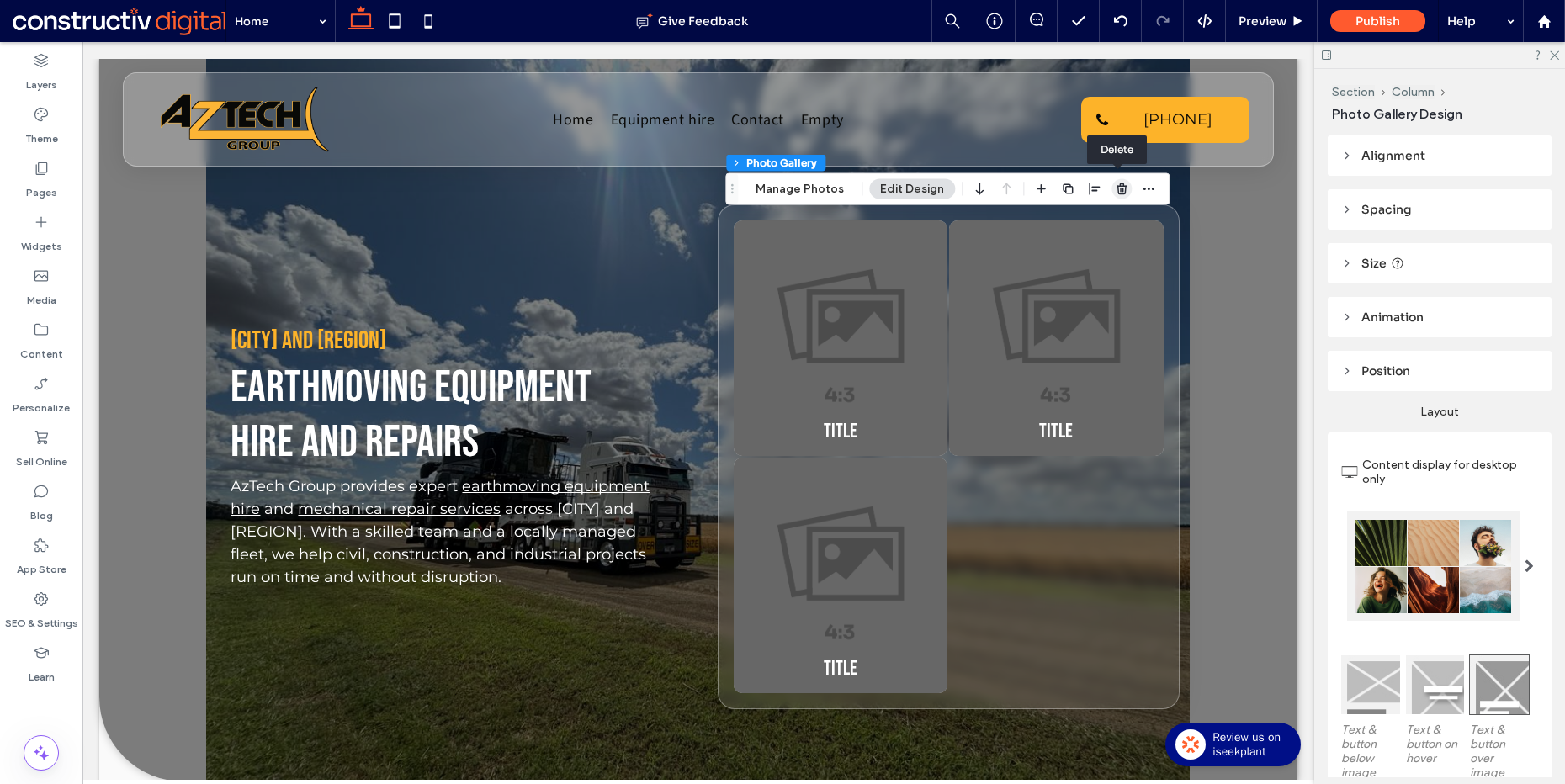 click 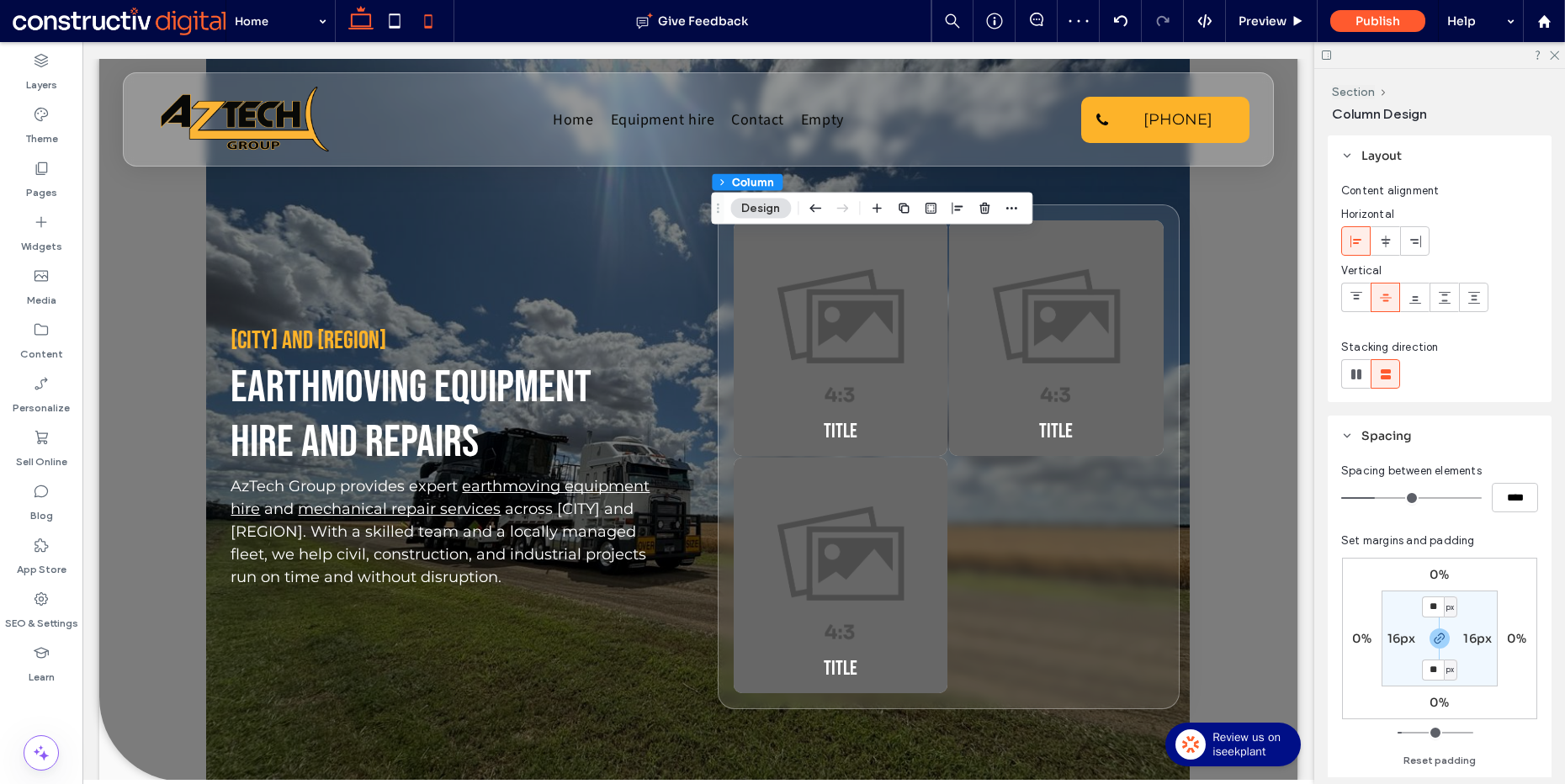 click 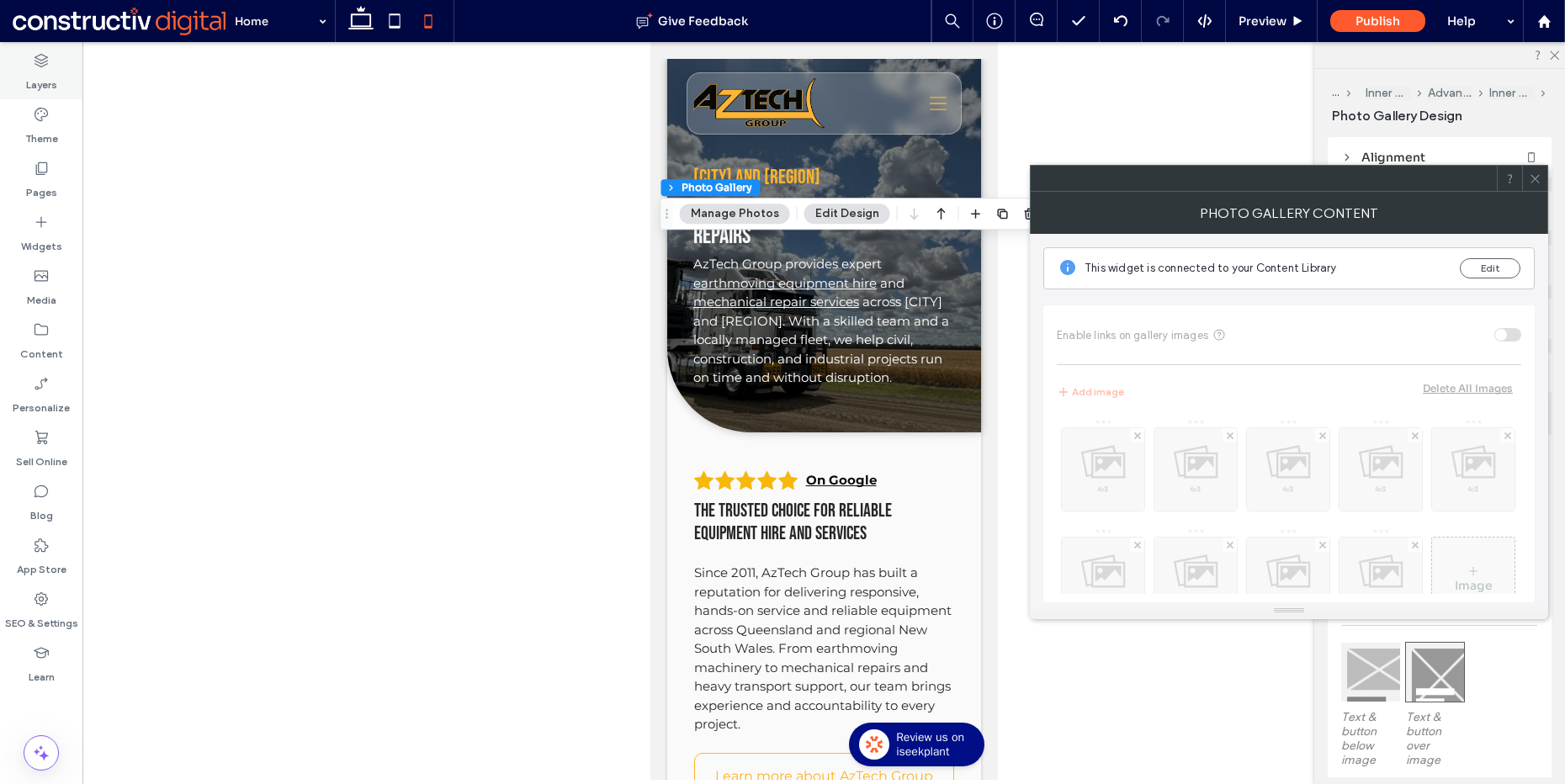 click on "Layers" at bounding box center (41, 81) 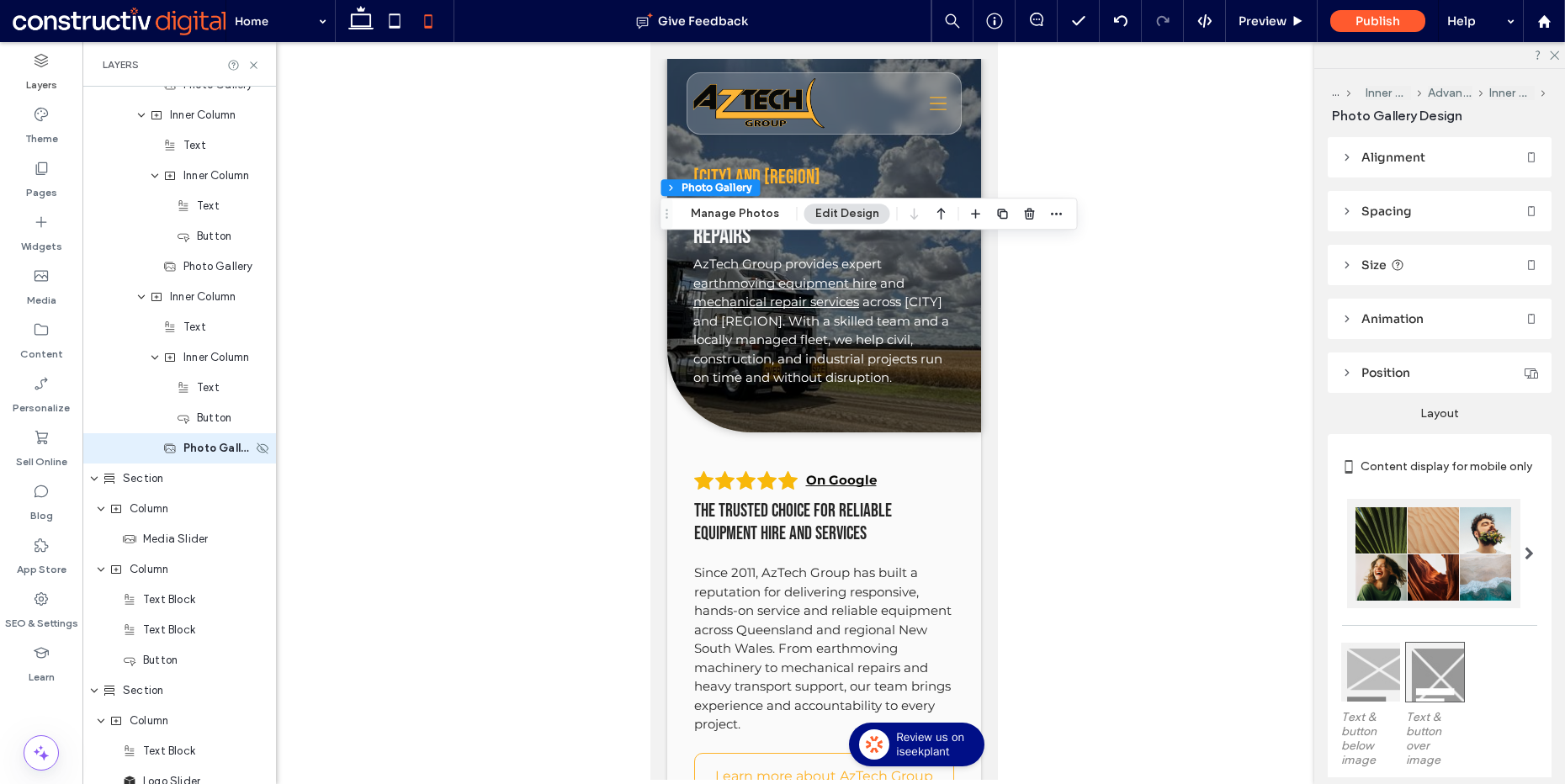 scroll, scrollTop: 1393, scrollLeft: 0, axis: vertical 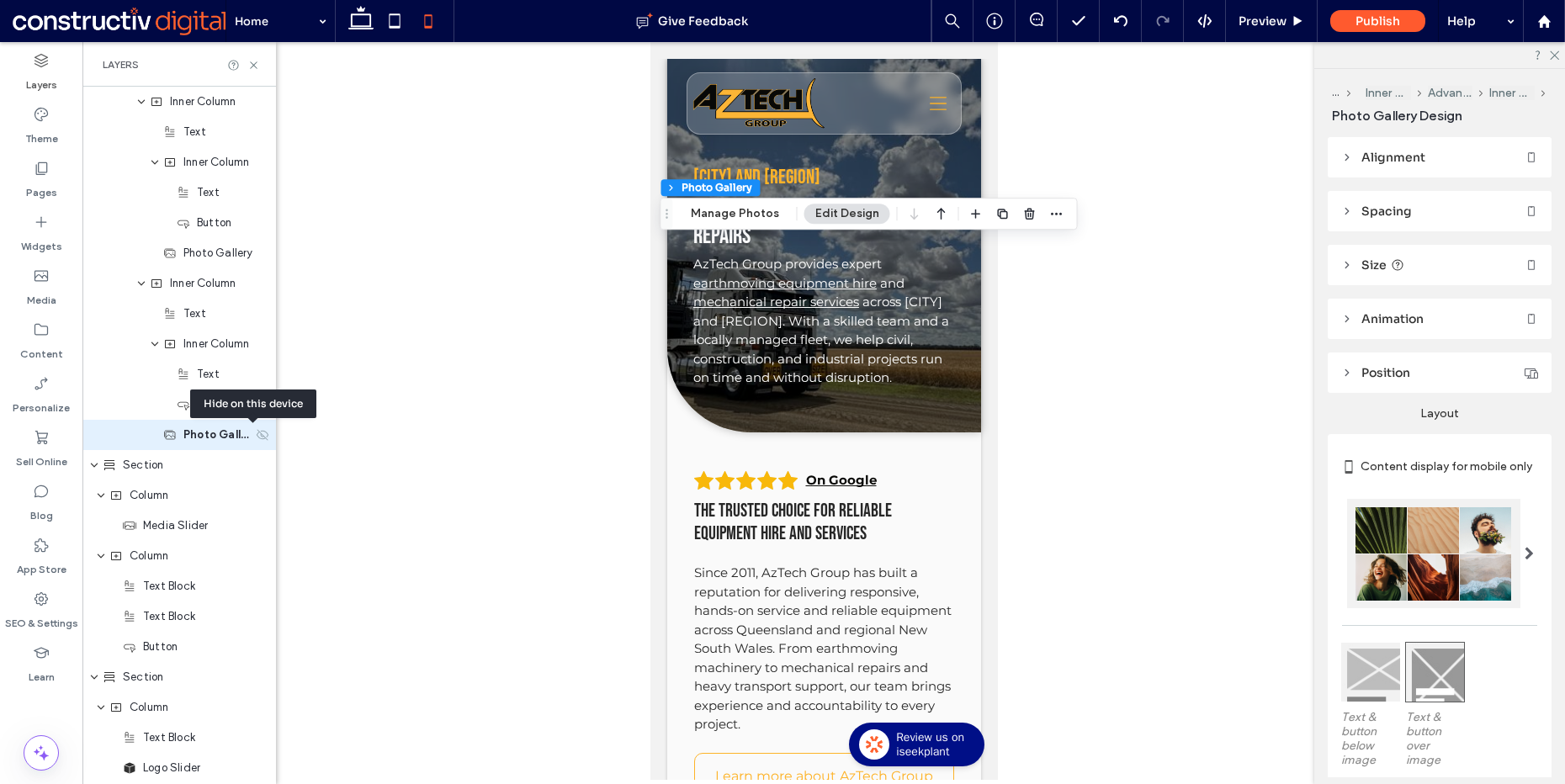 click 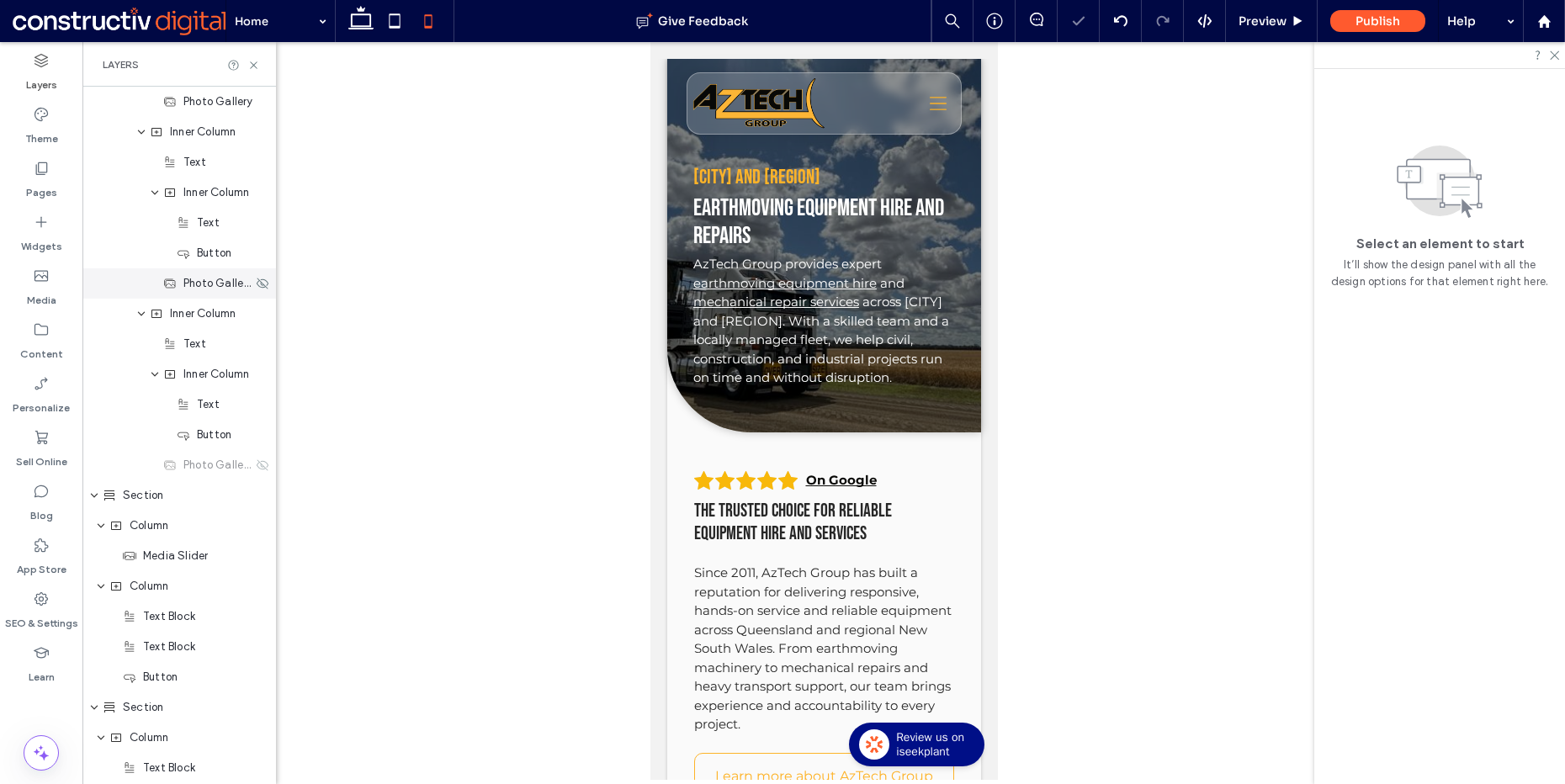 click on "Photo Gallery" at bounding box center (179, 283) 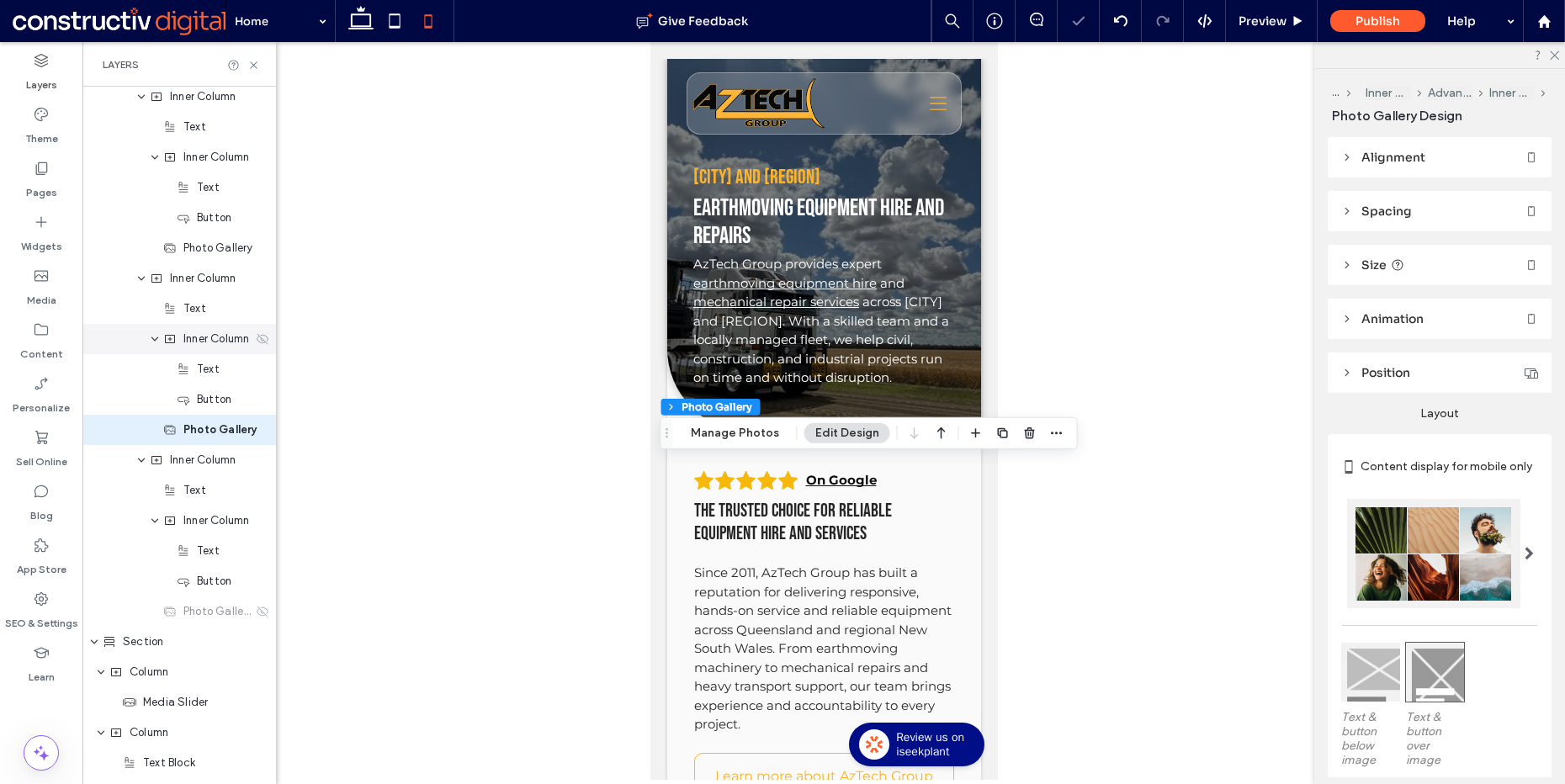 scroll, scrollTop: 1211, scrollLeft: 0, axis: vertical 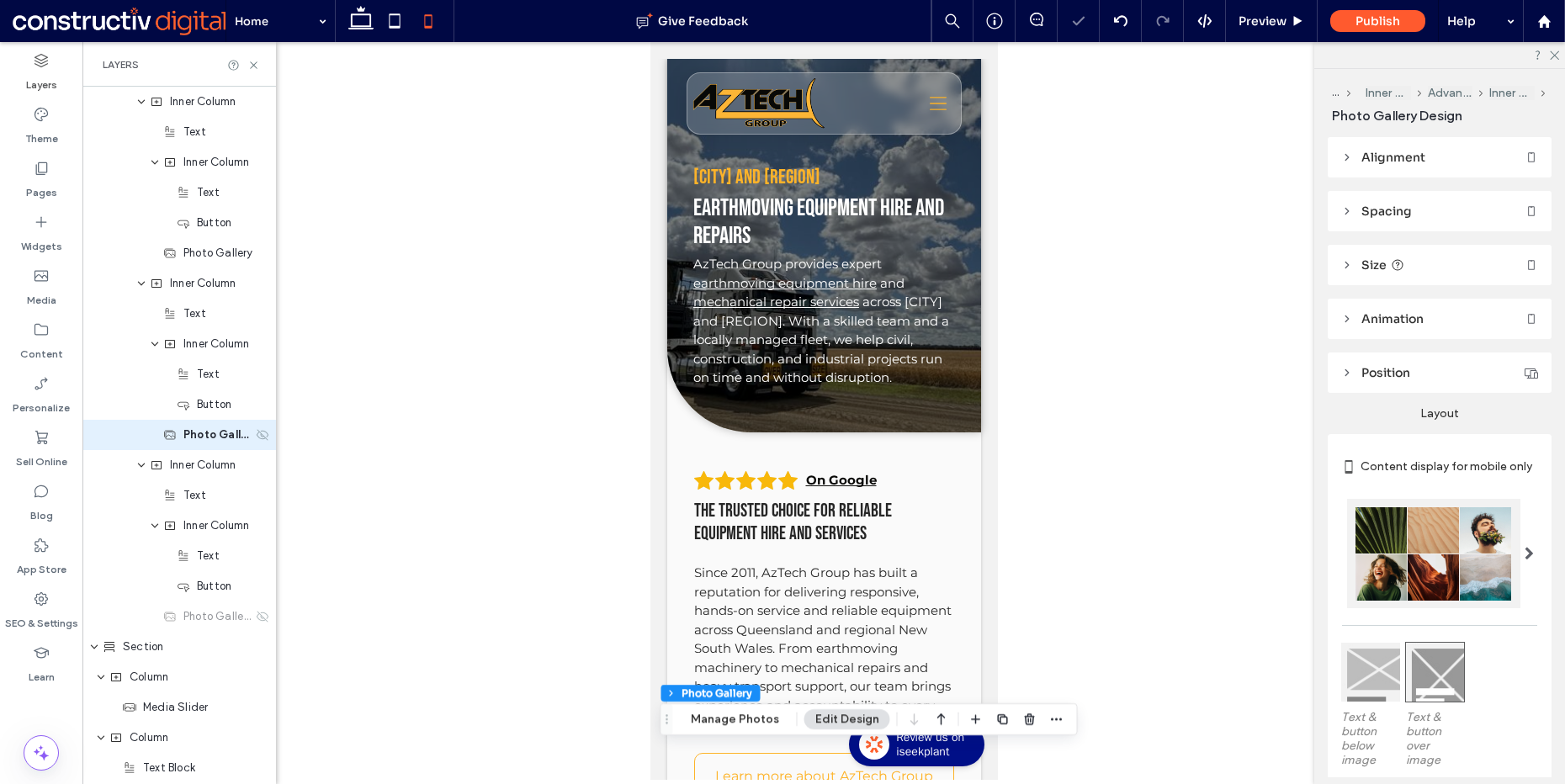 click 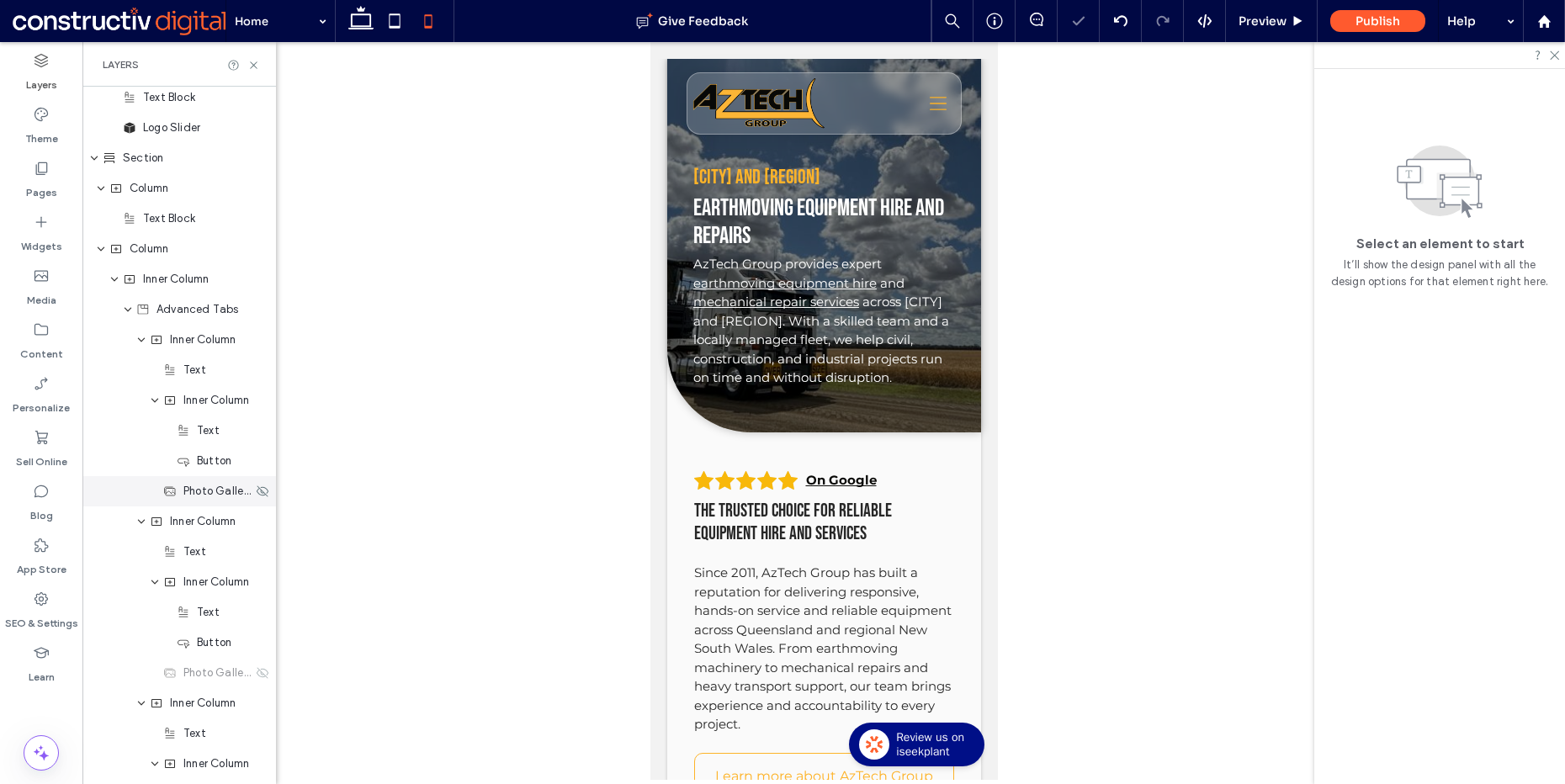 click on "Photo Gallery" at bounding box center (218, 491) 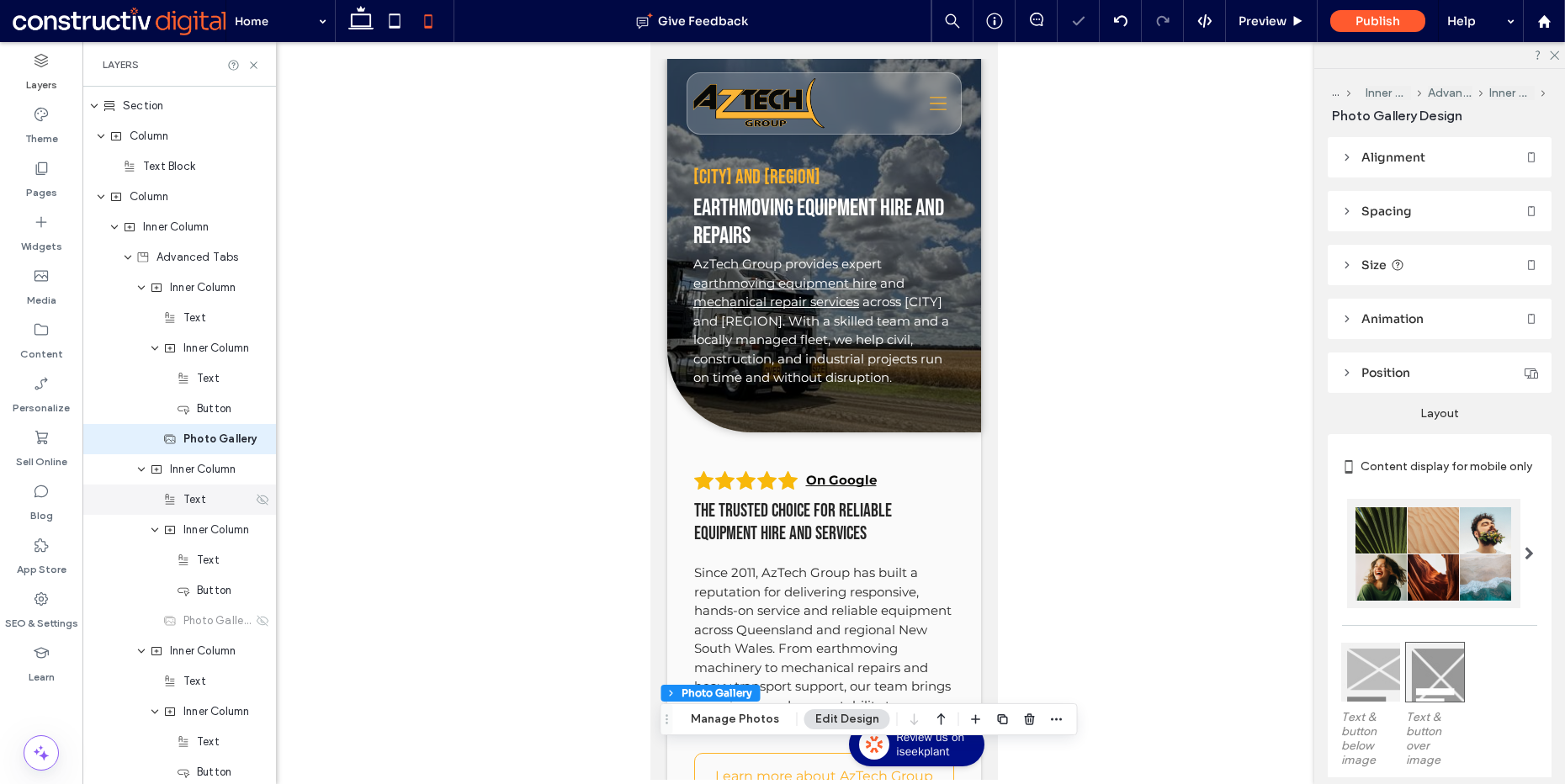 scroll, scrollTop: 1030, scrollLeft: 0, axis: vertical 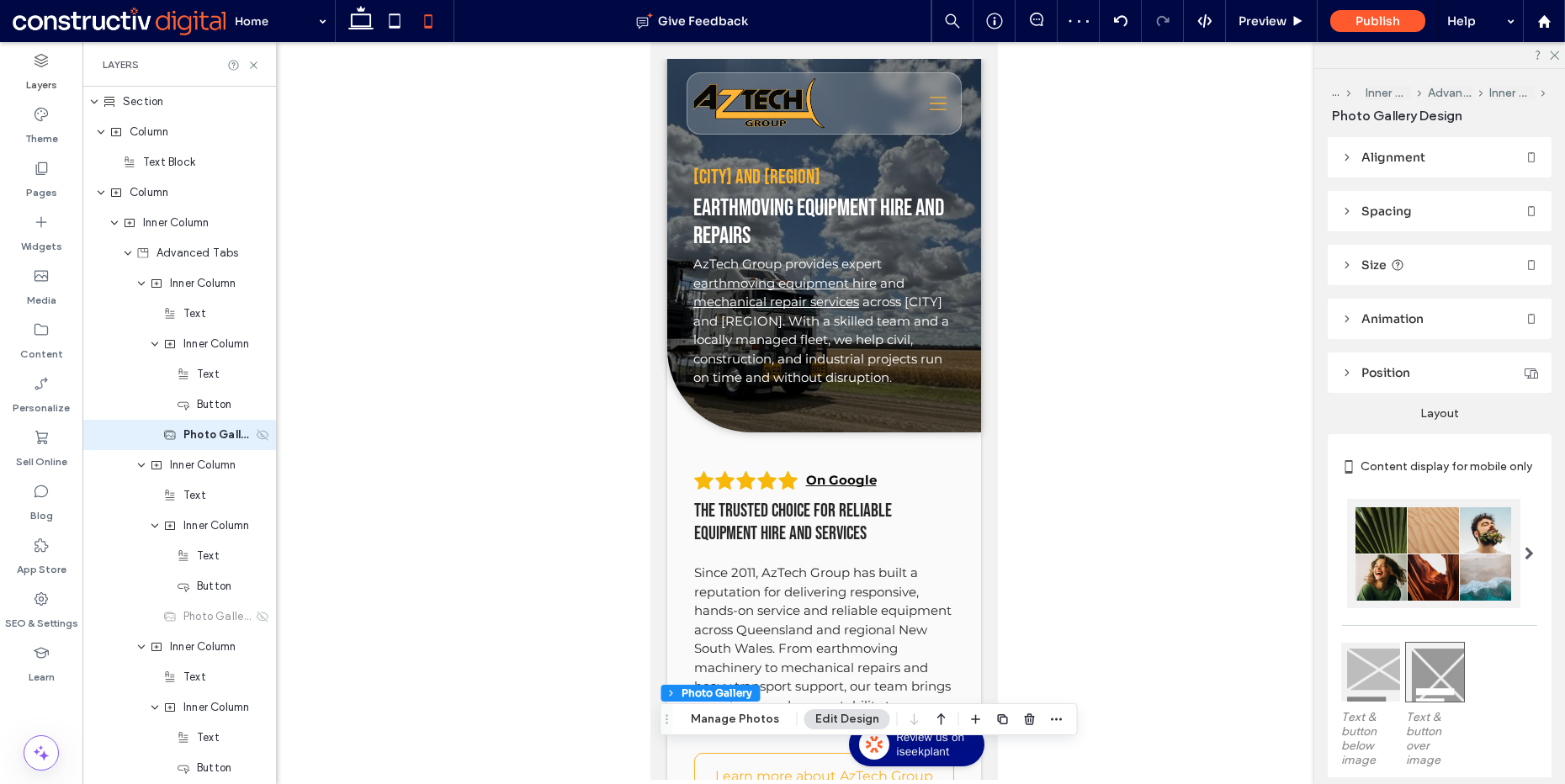 click 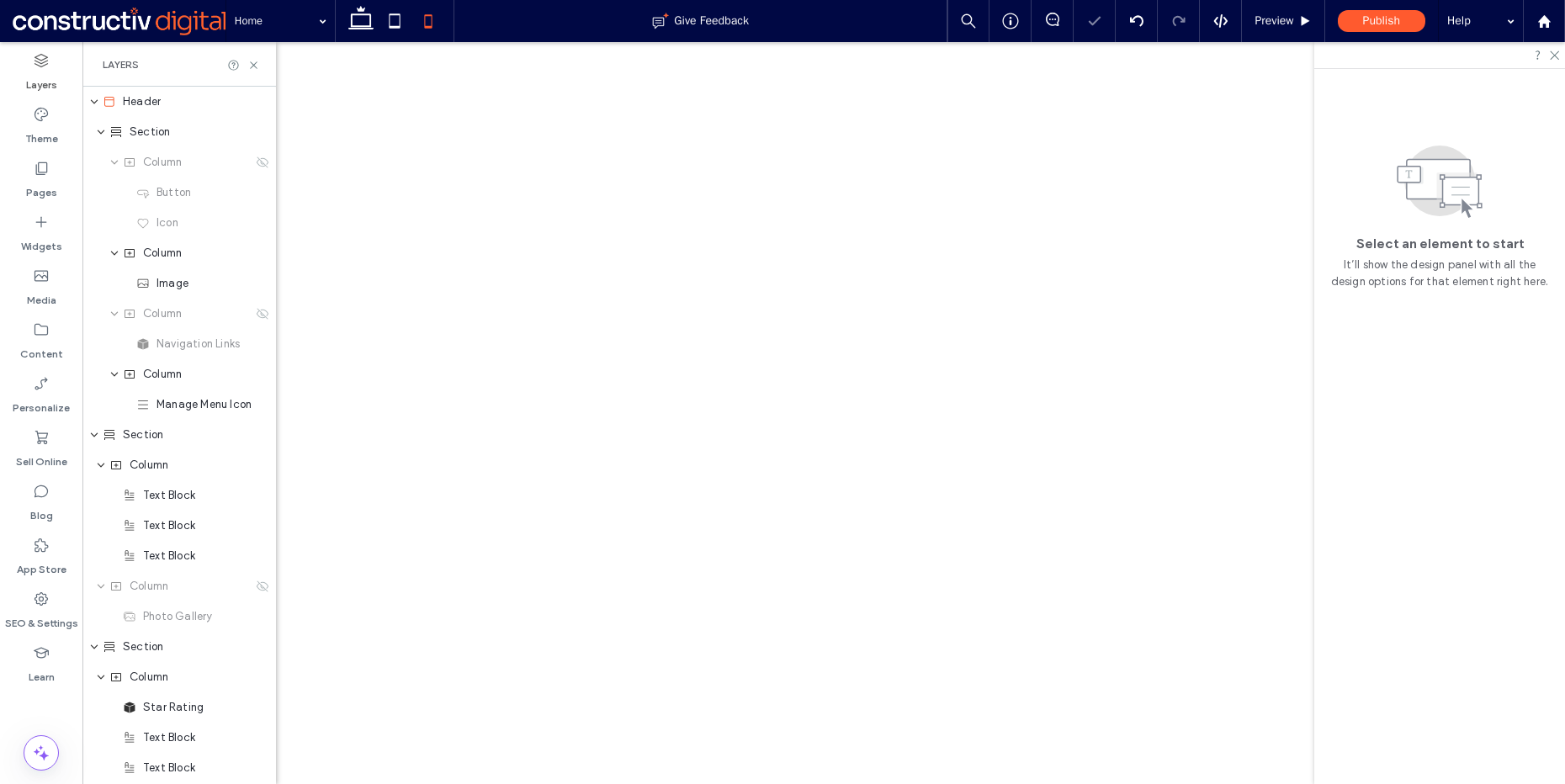 scroll, scrollTop: 0, scrollLeft: 0, axis: both 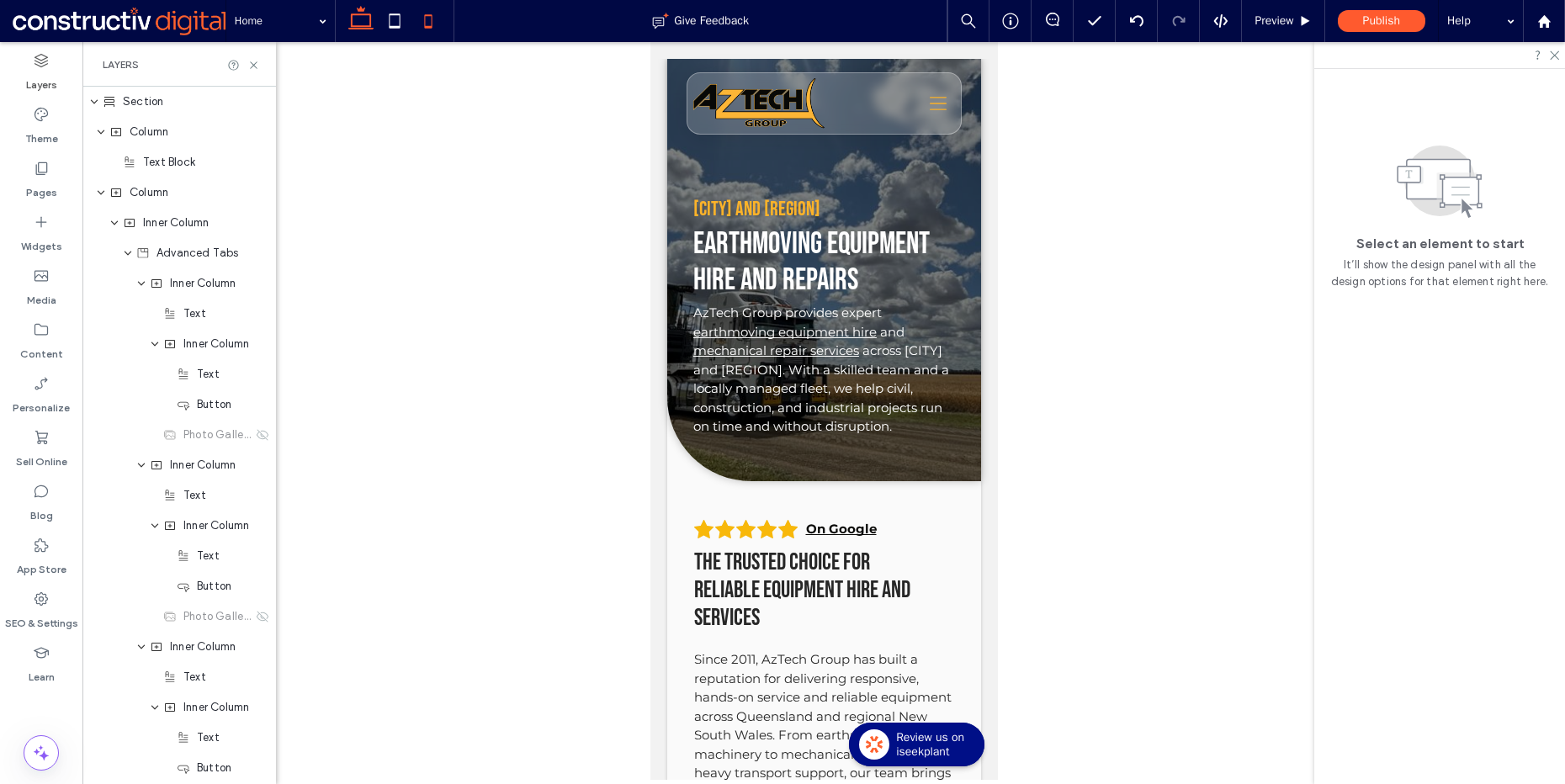 click 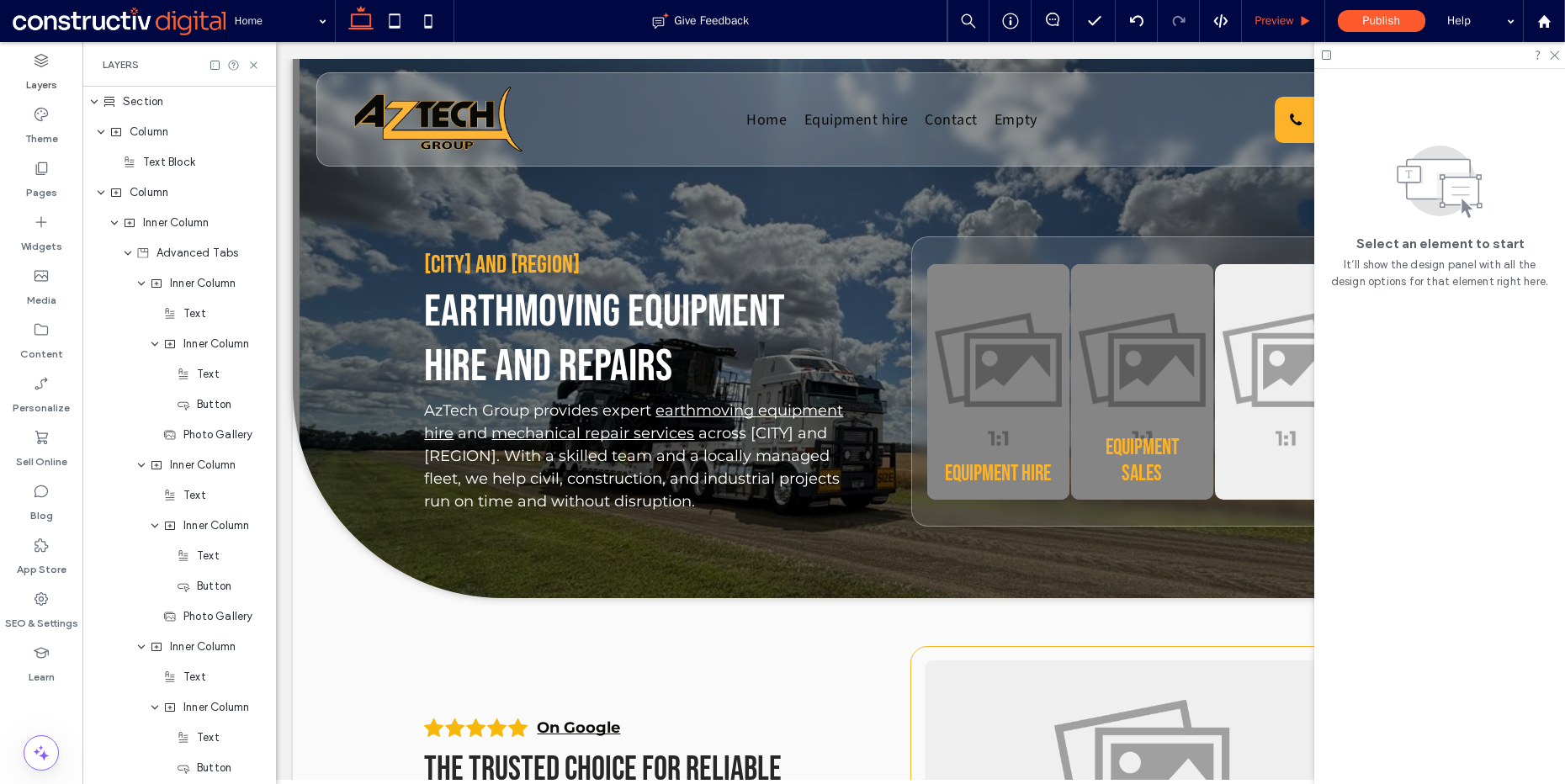 click on "Preview" at bounding box center (1274, 21) 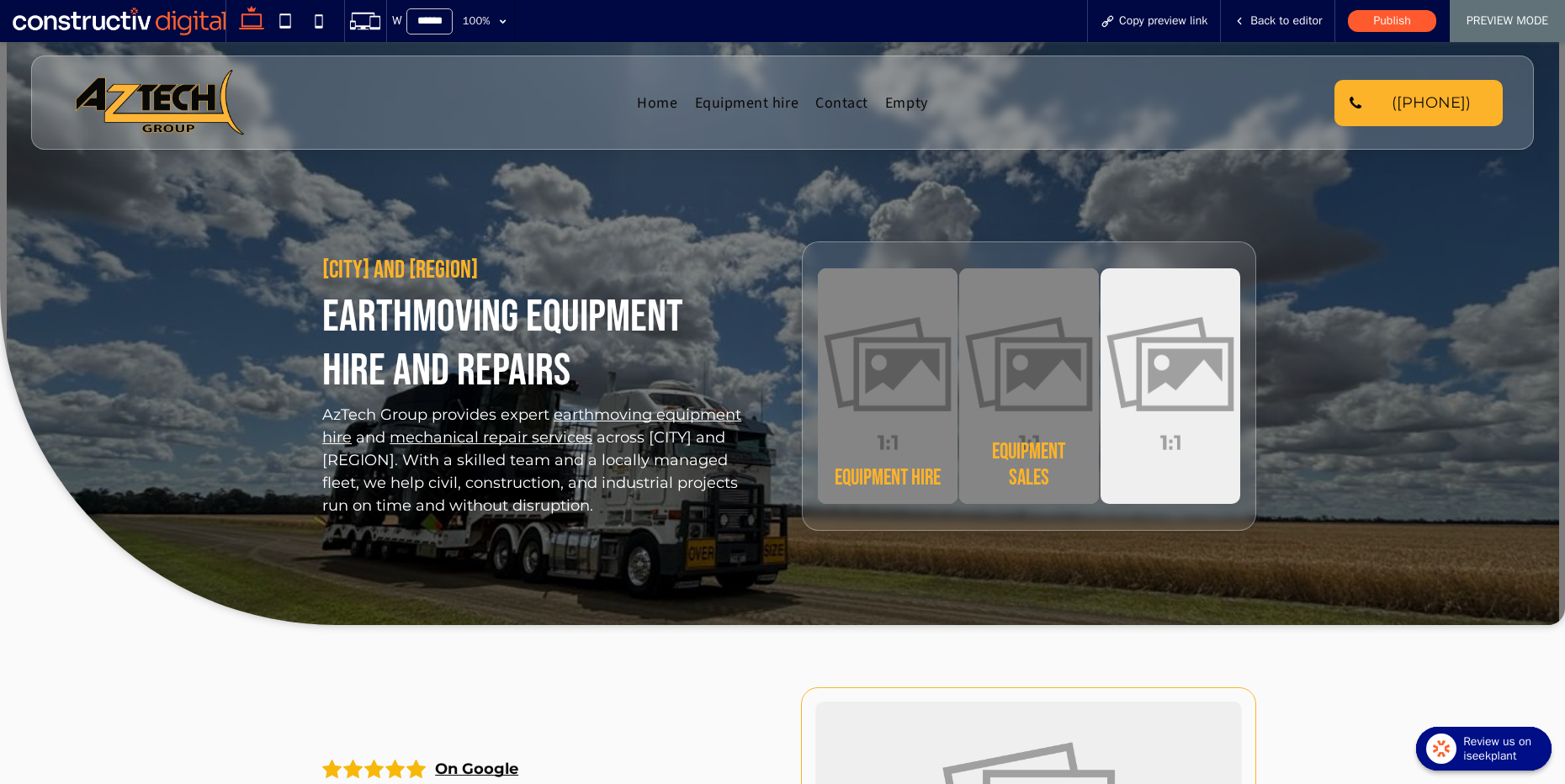 scroll, scrollTop: 0, scrollLeft: 0, axis: both 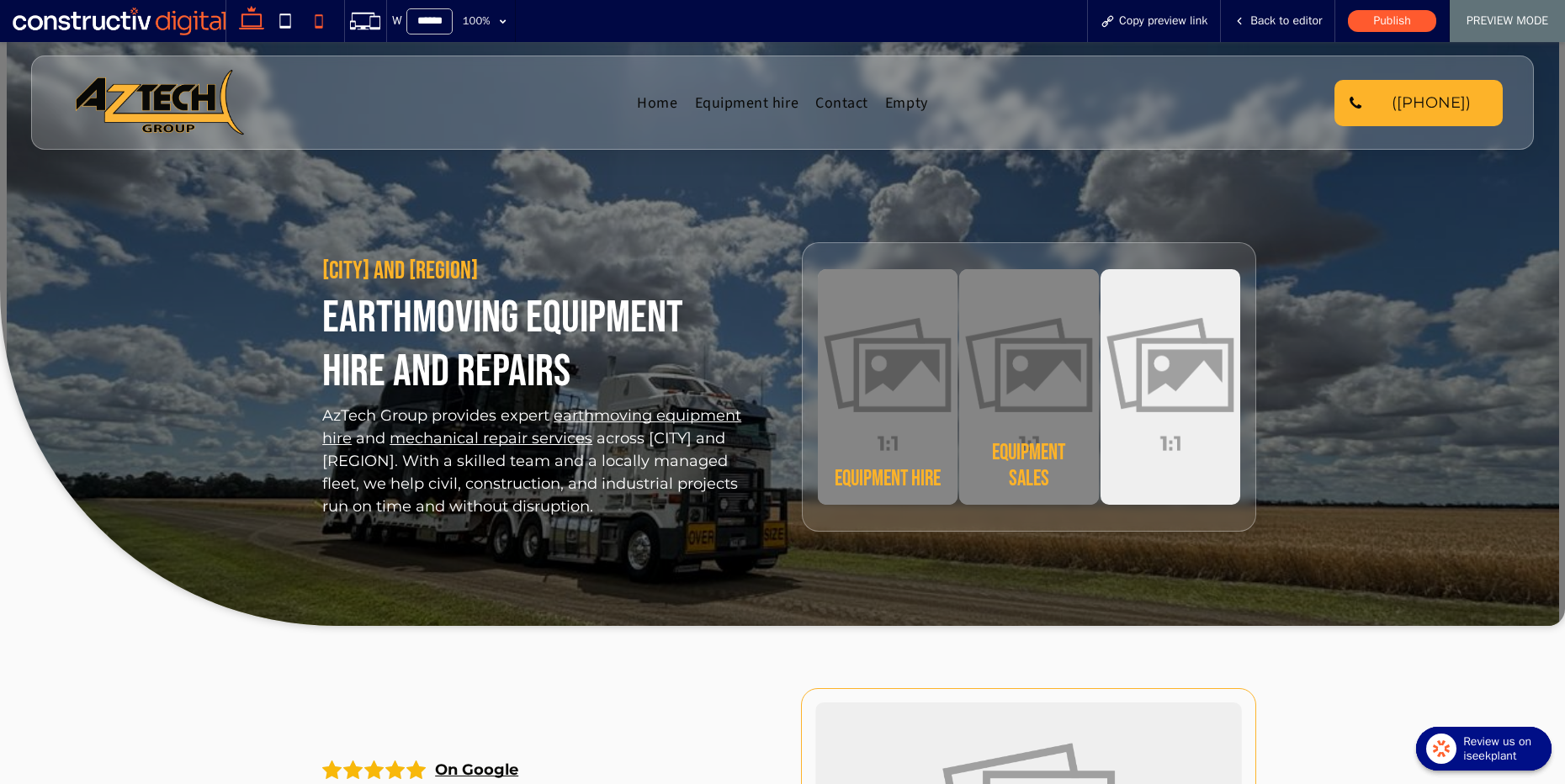 click 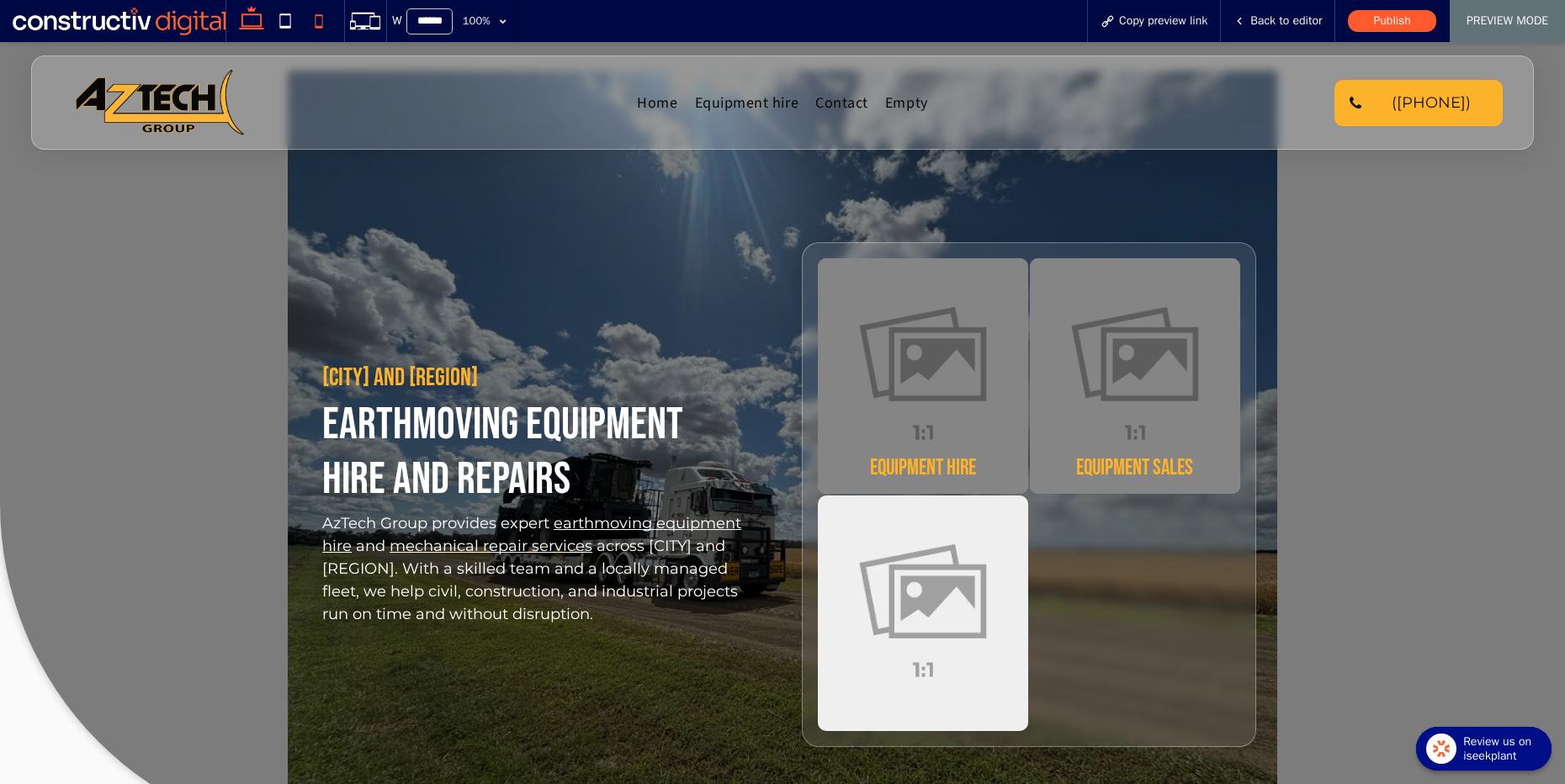 type on "*****" 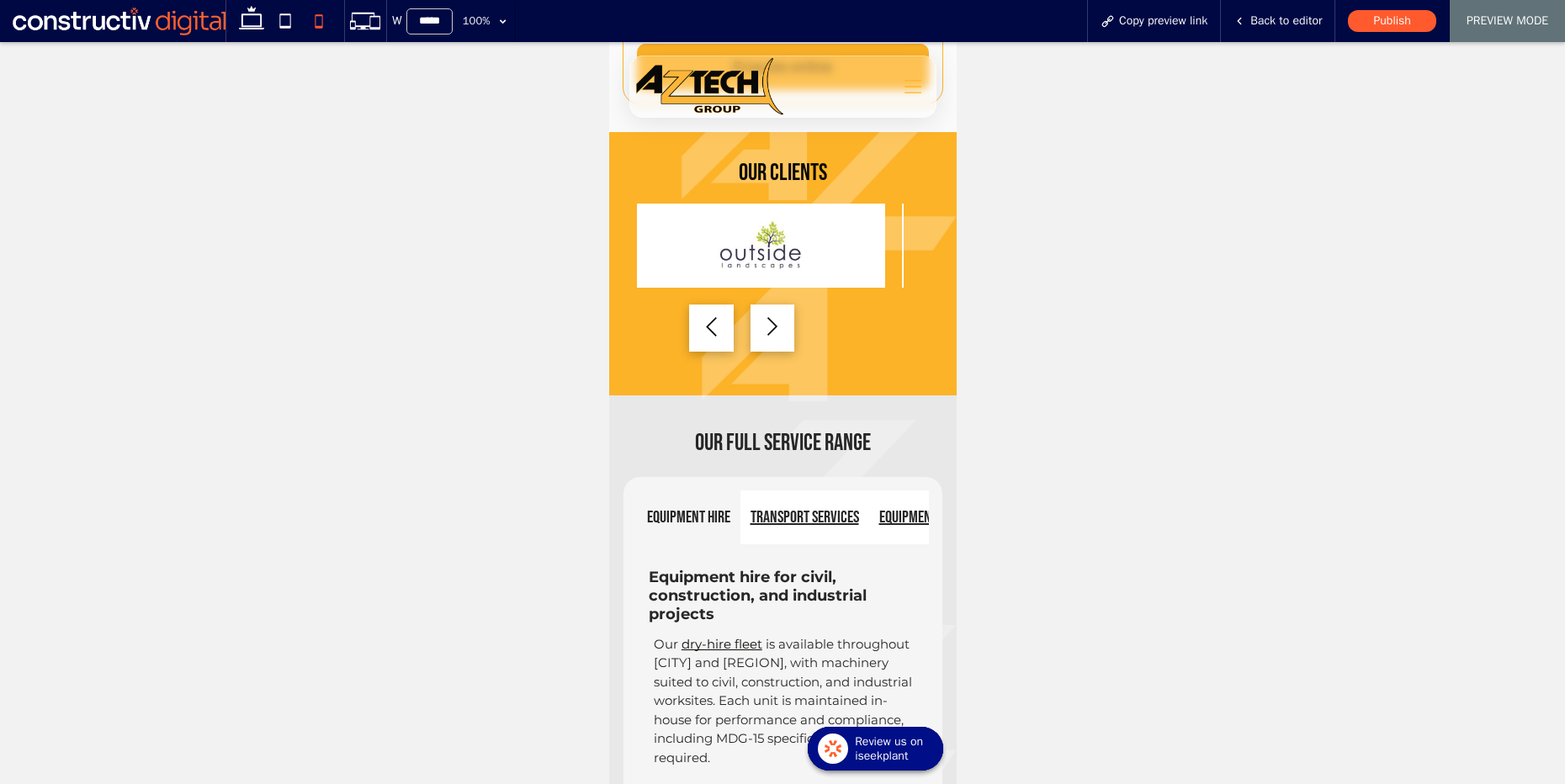 scroll, scrollTop: 1221, scrollLeft: 0, axis: vertical 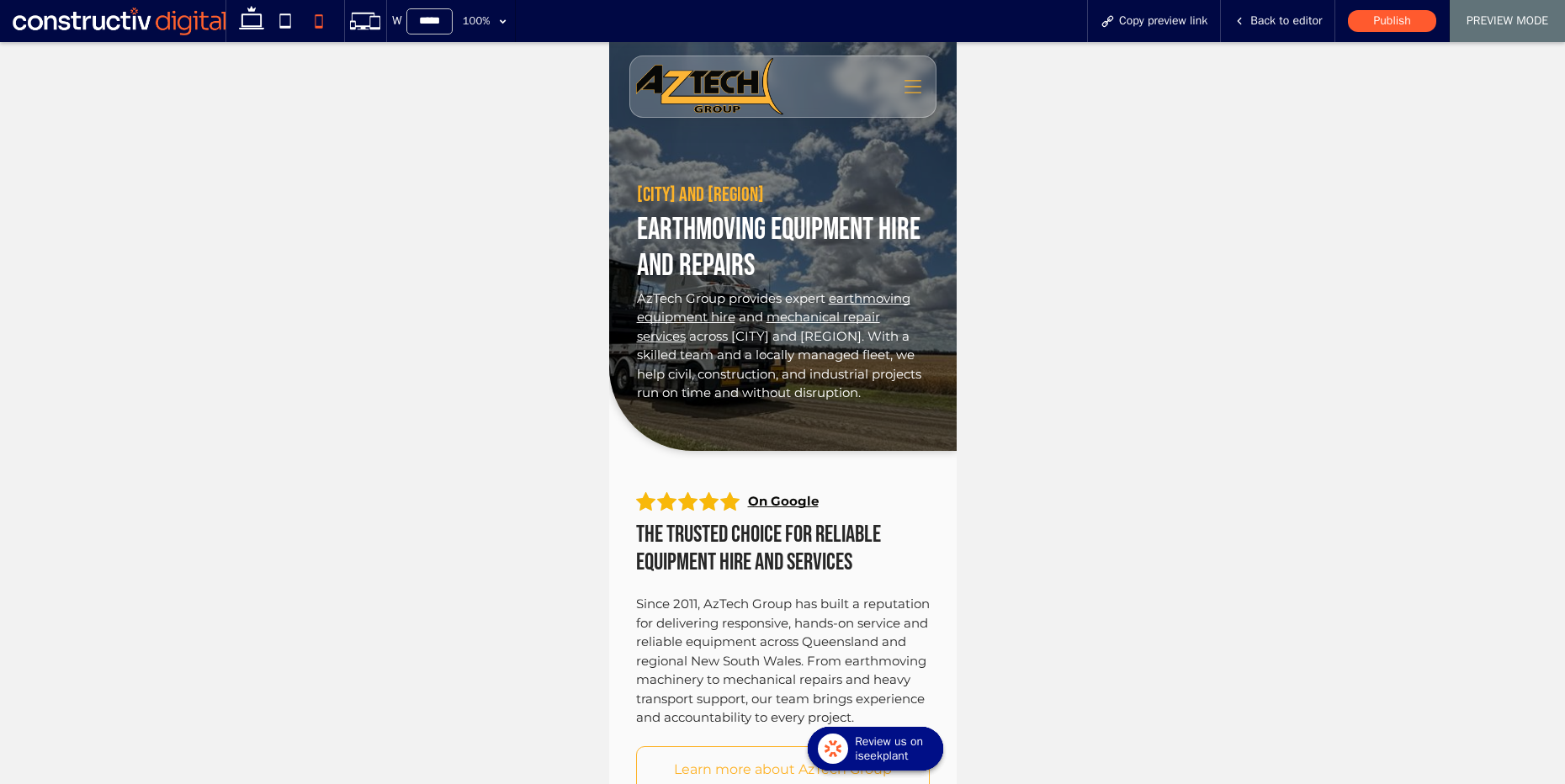 drag, startPoint x: 948, startPoint y: 269, endPoint x: 1619, endPoint y: 93, distance: 693.698 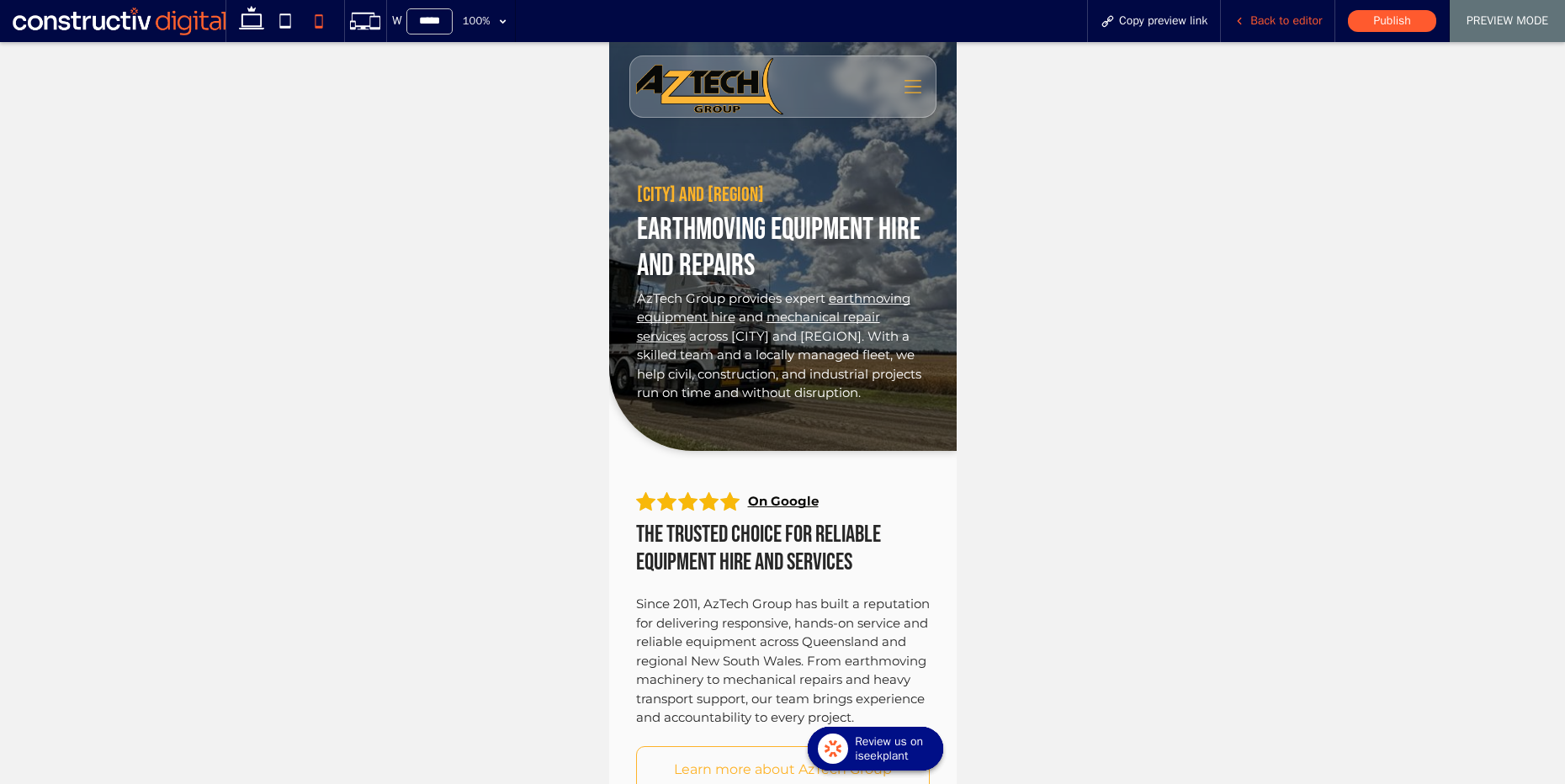 click on "Back to editor" at bounding box center (1286, 21) 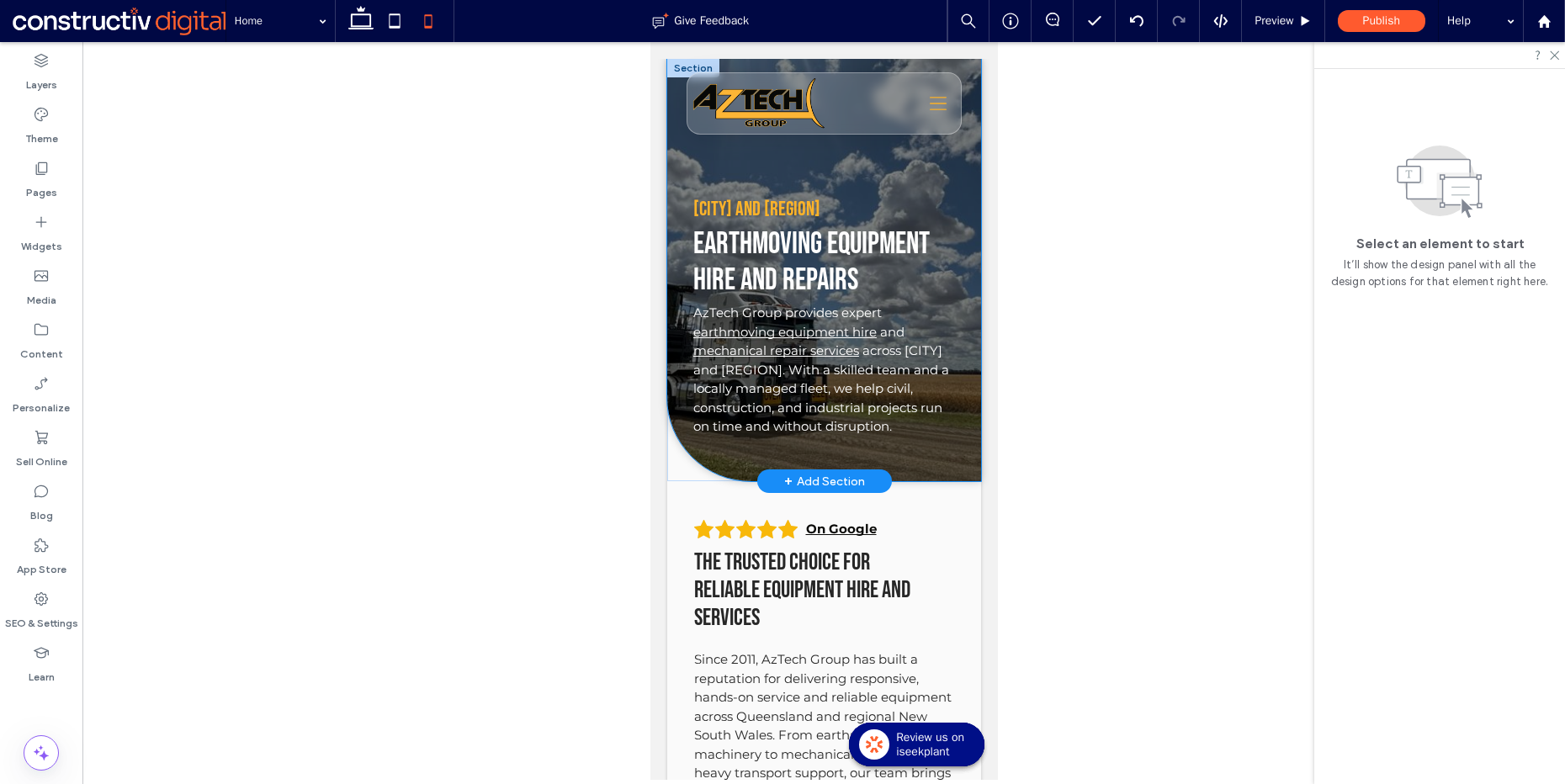 click on "[CITY] and [REGION]
Earthmoving equipment hire and repairs
AzTech Group provides expert
earthmoving equipment hire   and
mechanical repair services   across [CITY] and [REGION]. With a skilled team and a locally managed fleet, we help civil, construction, and industrial projects run on time and without disruption.
Equipment Hire
Button
Equipment Sales
Button
Button" at bounding box center [823, 270] 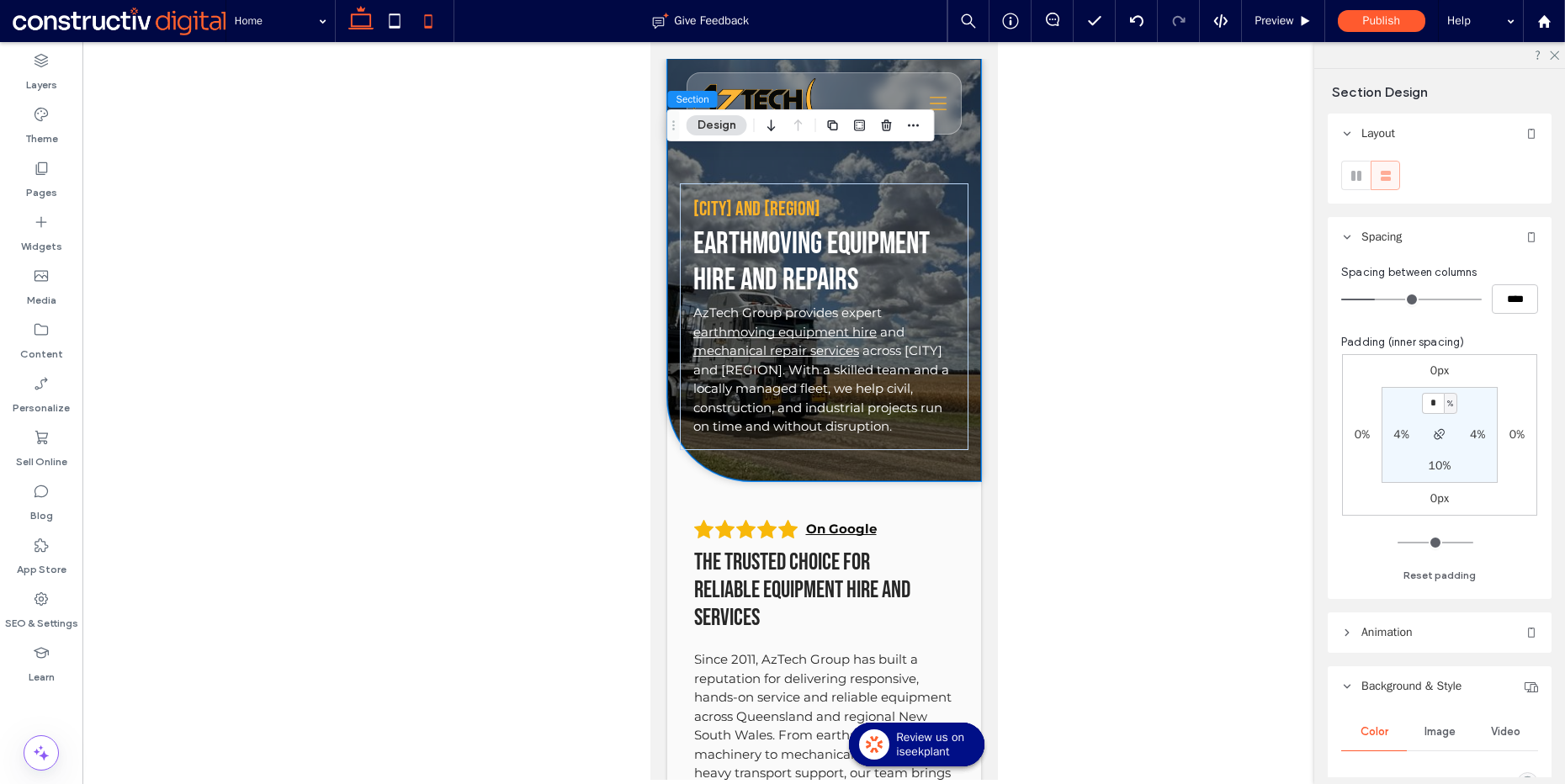 click 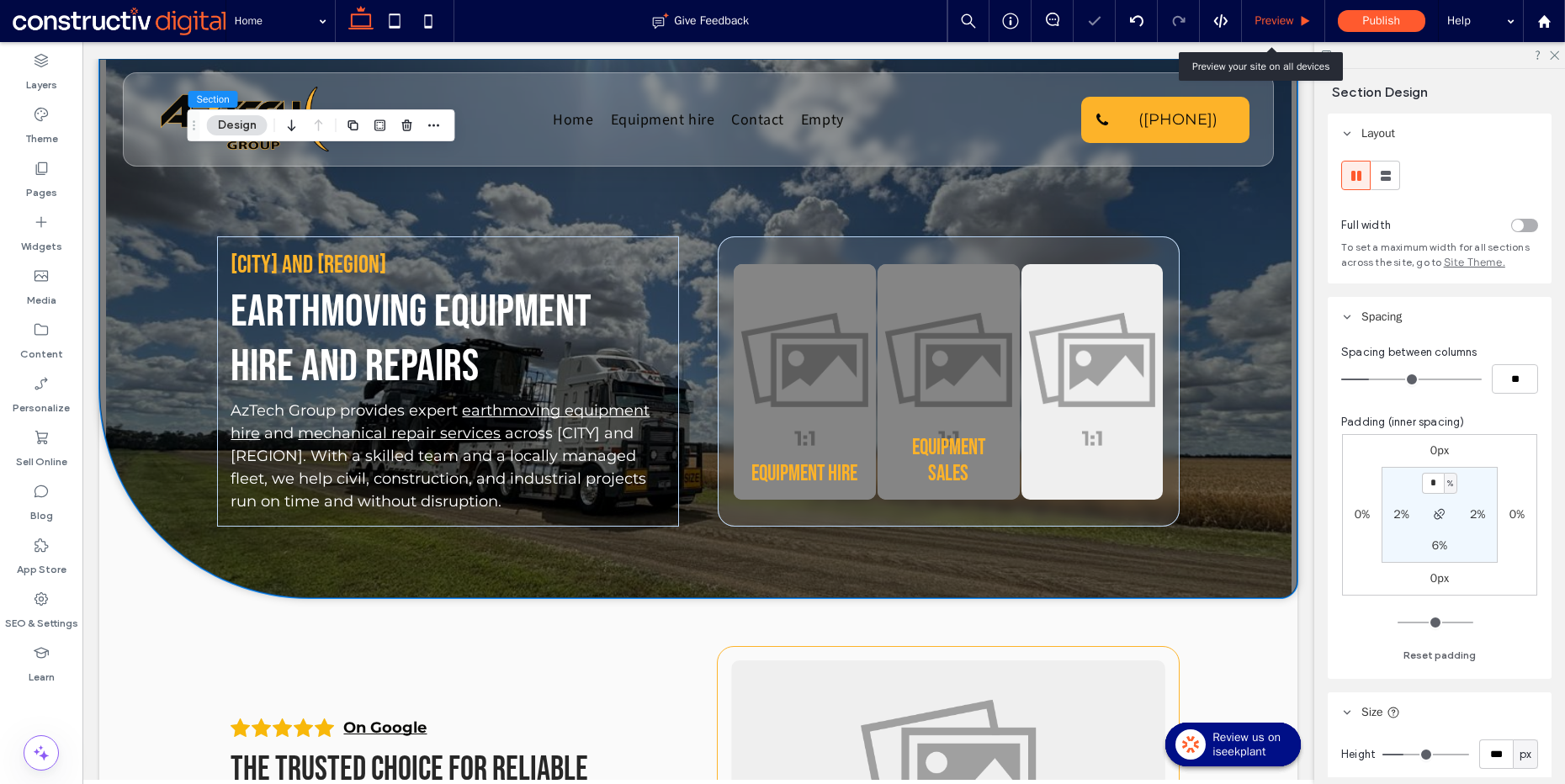 click on "Preview" at bounding box center [1283, 21] 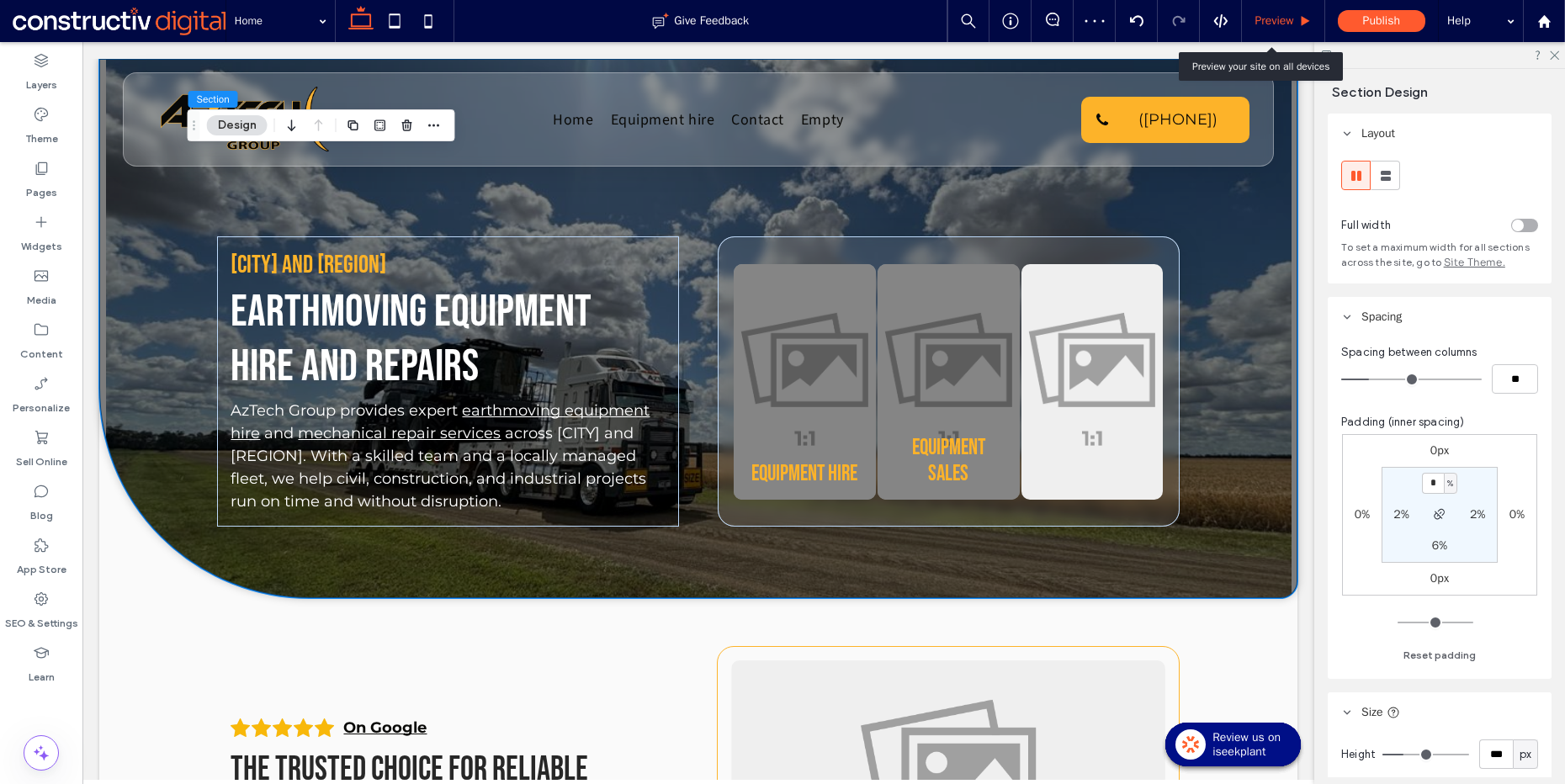 click on "Preview" at bounding box center [1274, 21] 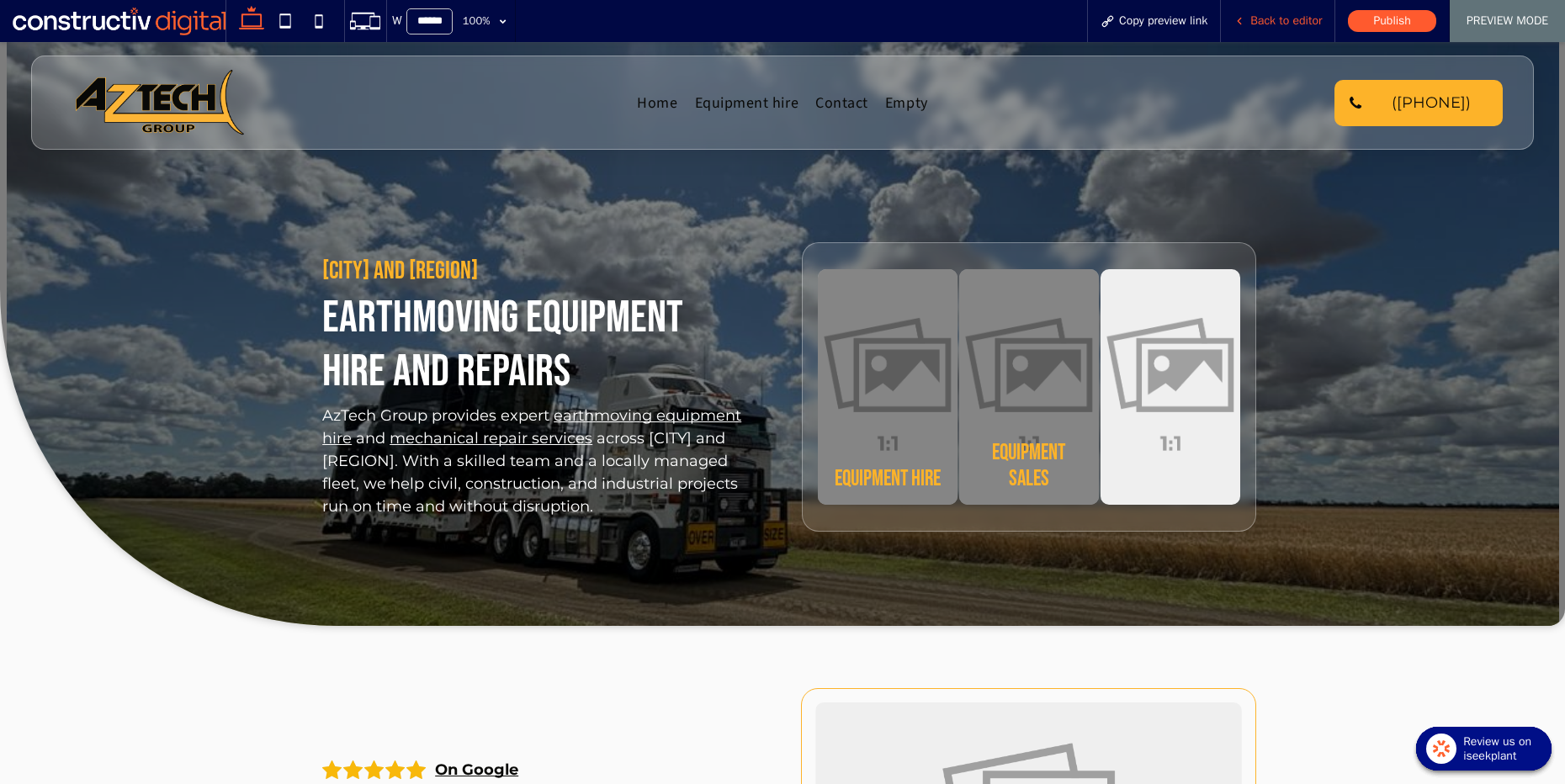 click on "Back to editor" at bounding box center (1286, 21) 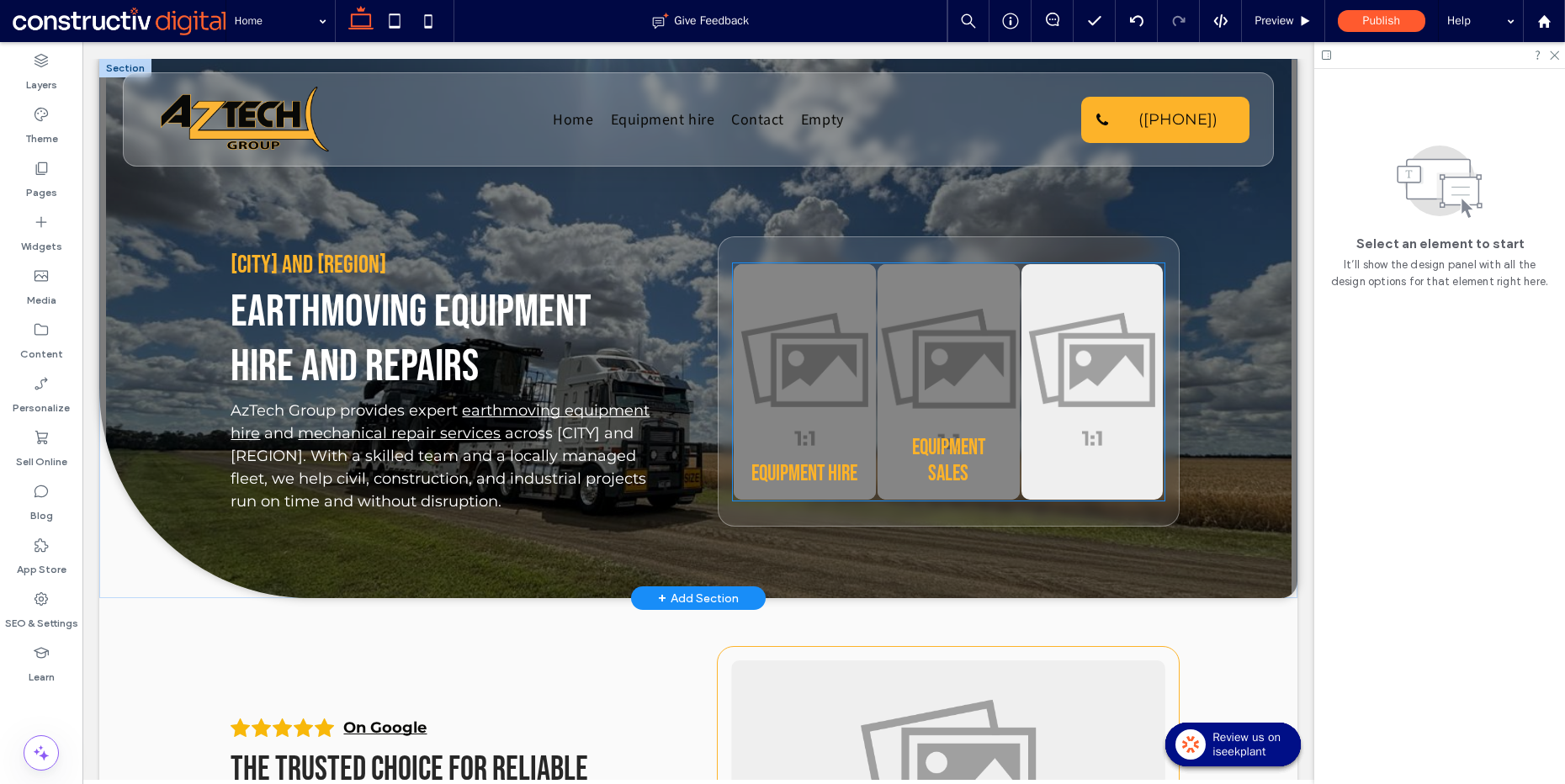 click at bounding box center [948, 381] 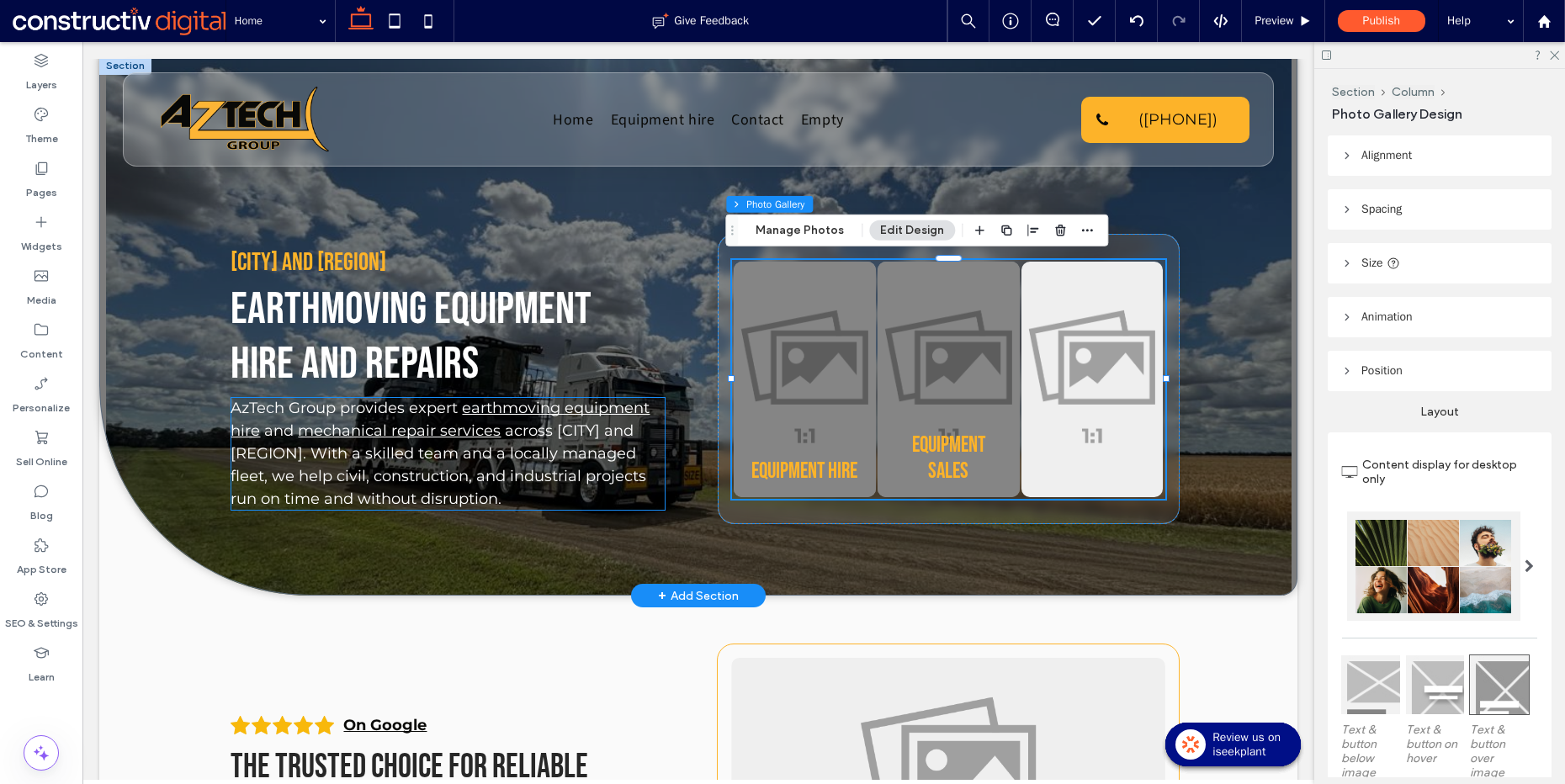 scroll, scrollTop: 3, scrollLeft: 0, axis: vertical 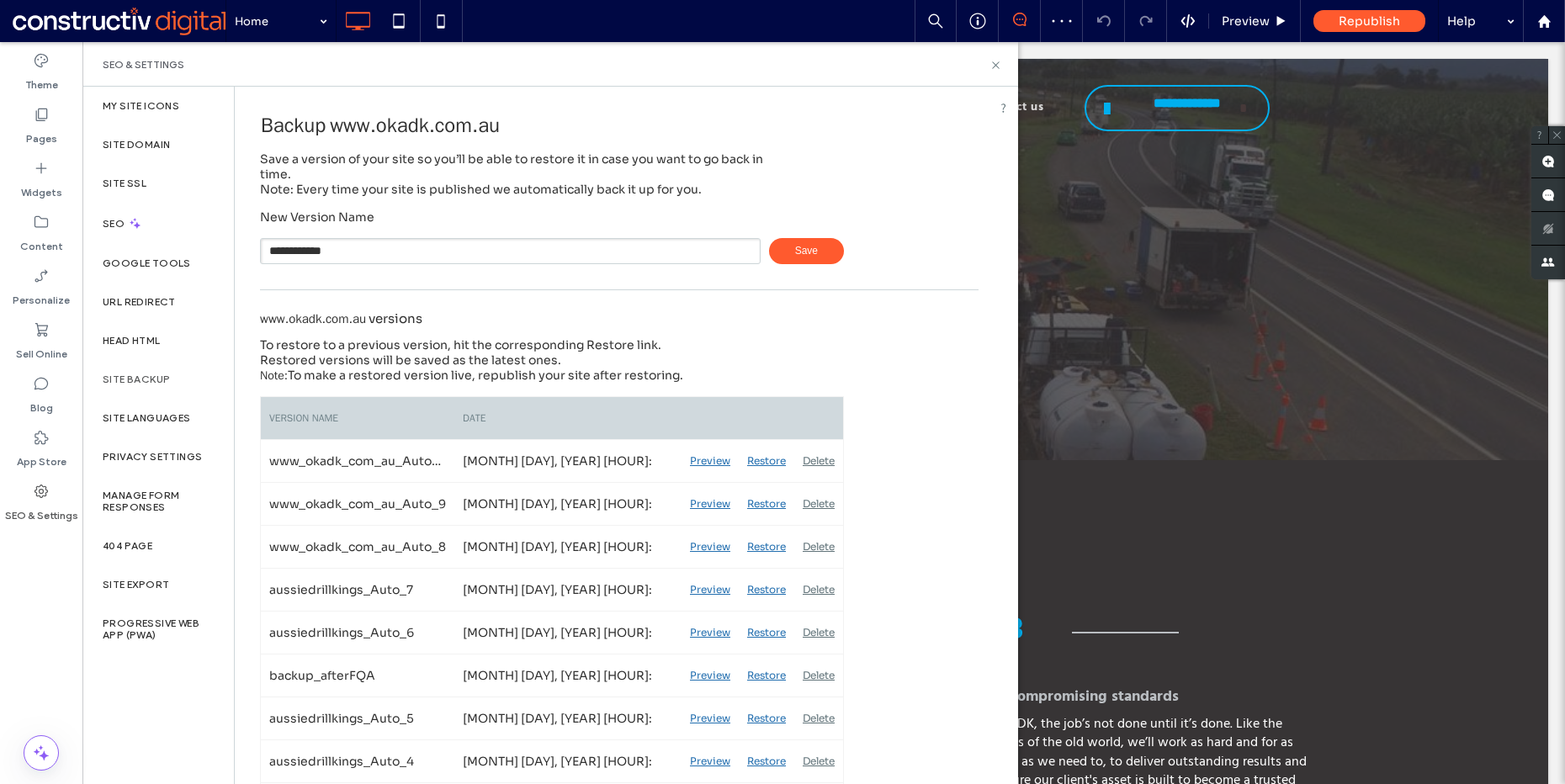 type on "**********" 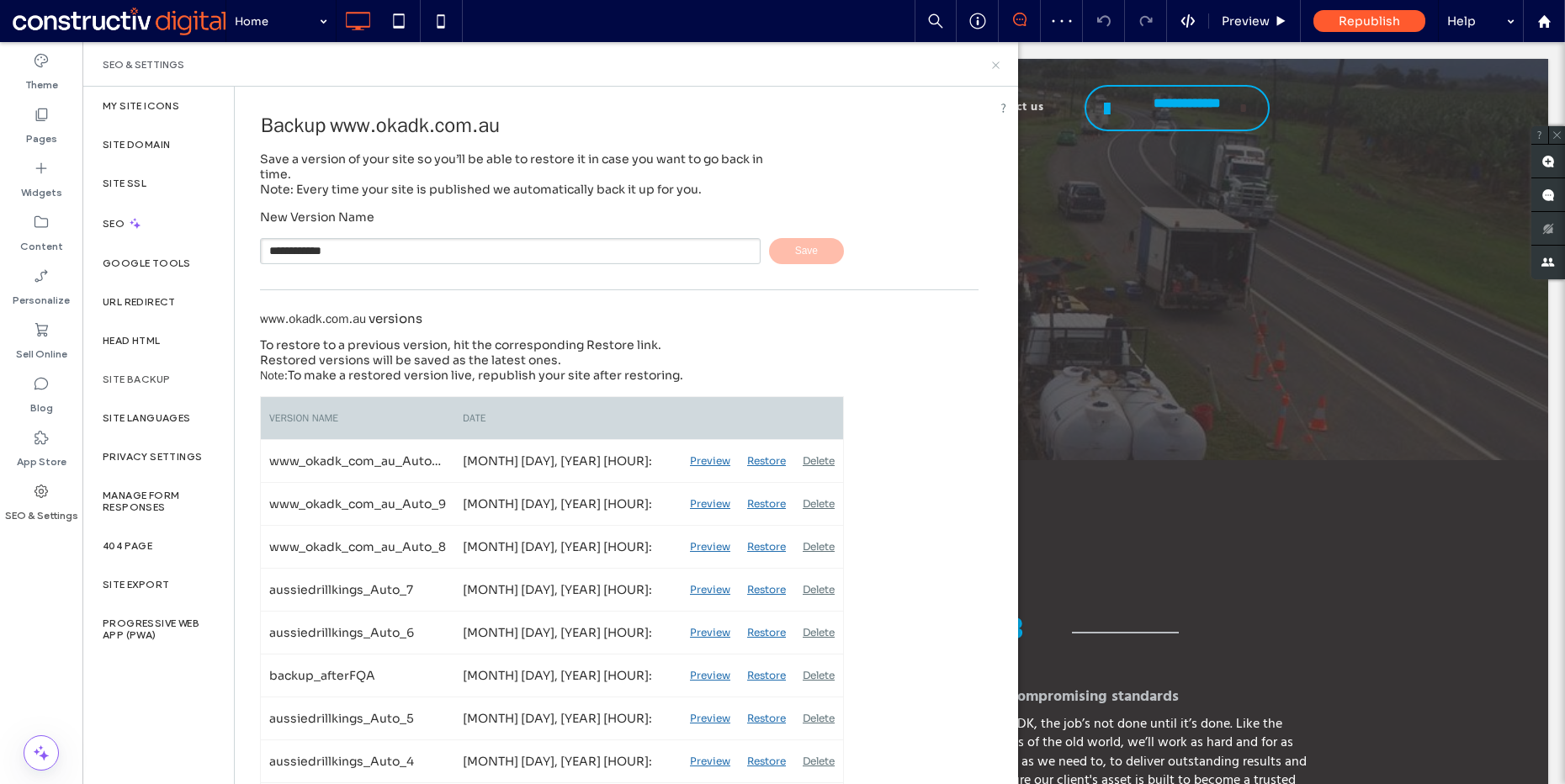 type 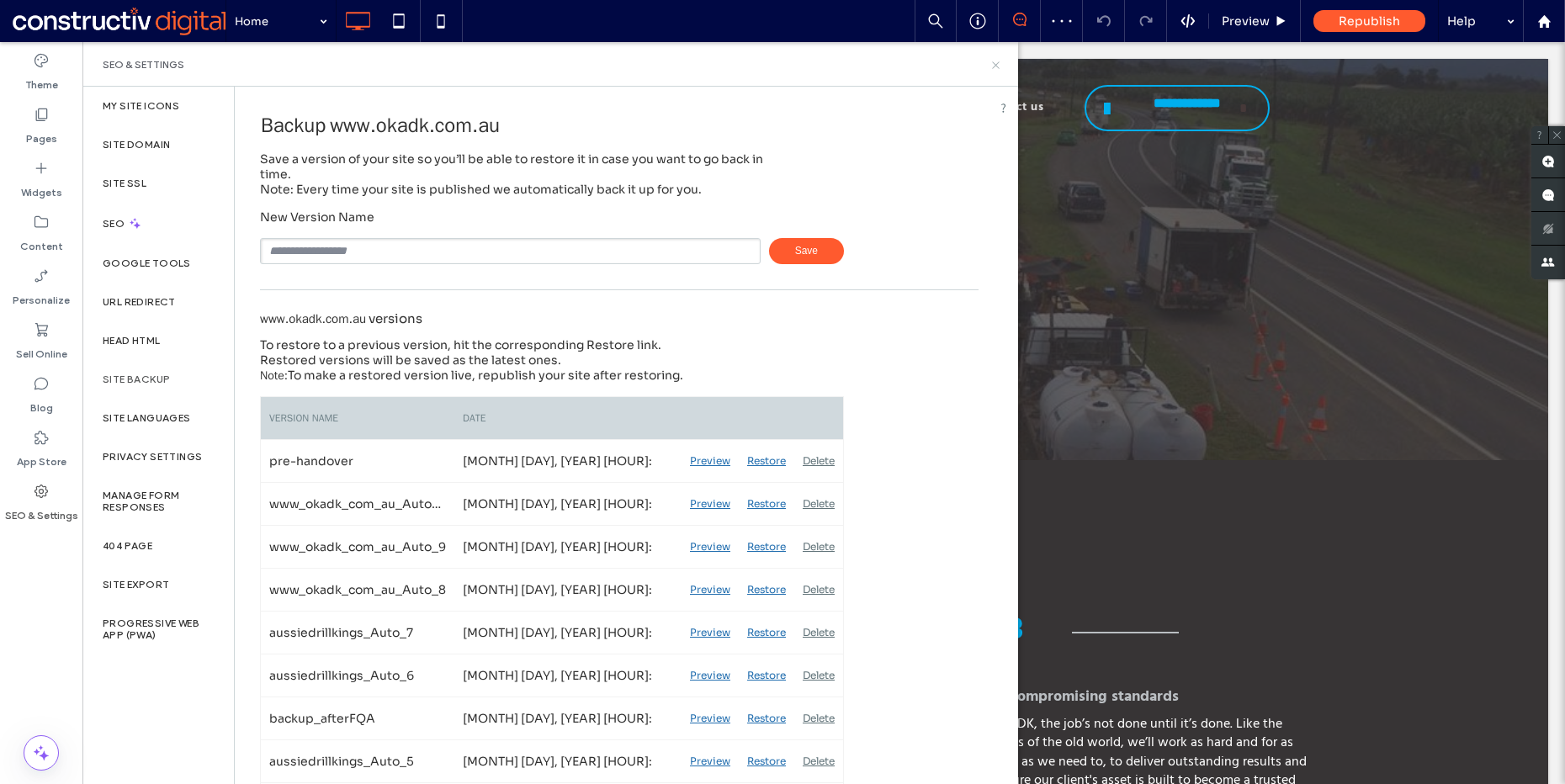 click 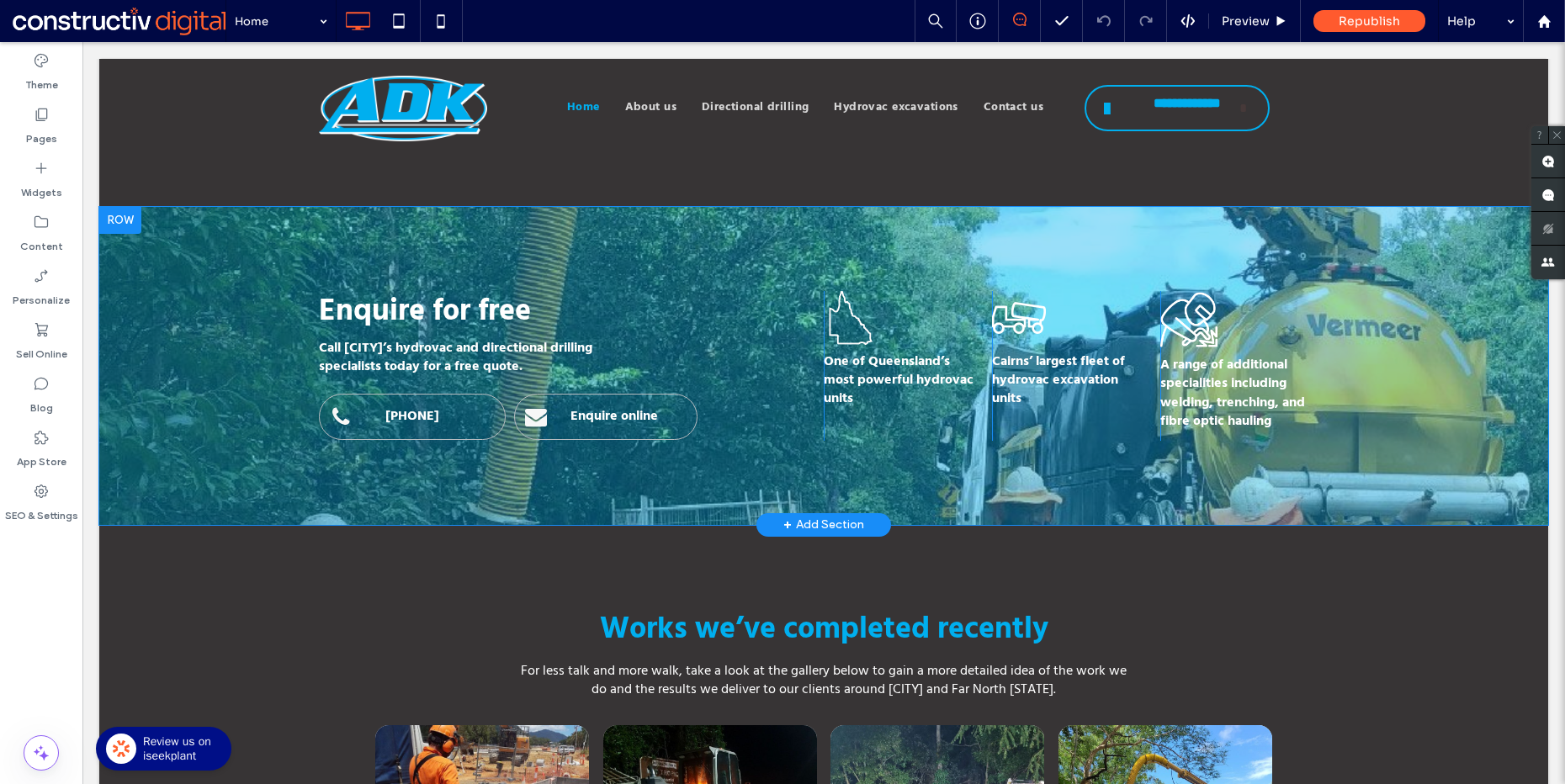 scroll, scrollTop: 0, scrollLeft: 0, axis: both 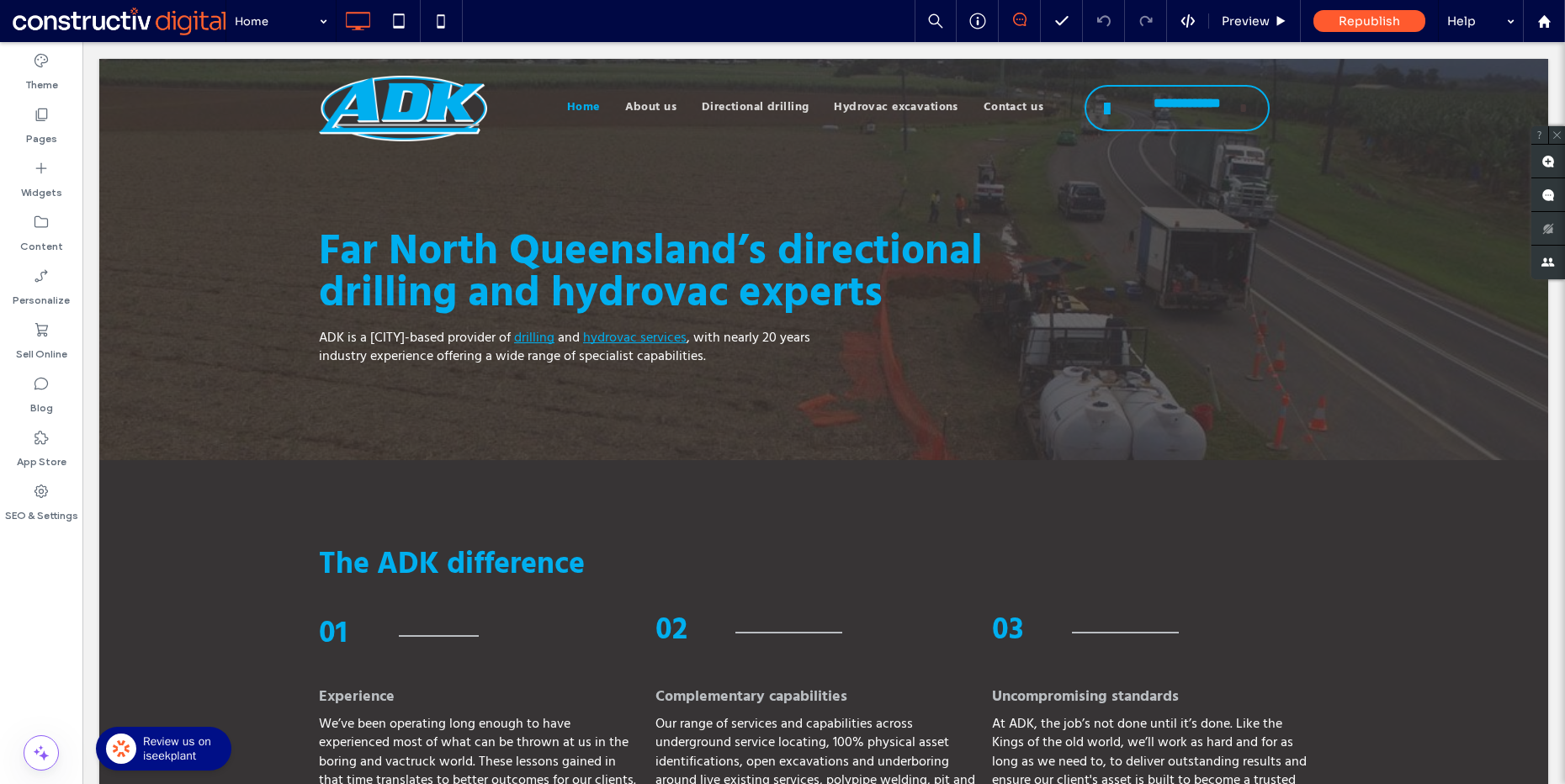 click on "Theme Pages Widgets Content Personalize Sell Online Blog App Store SEO & Settings" at bounding box center (41, 413) 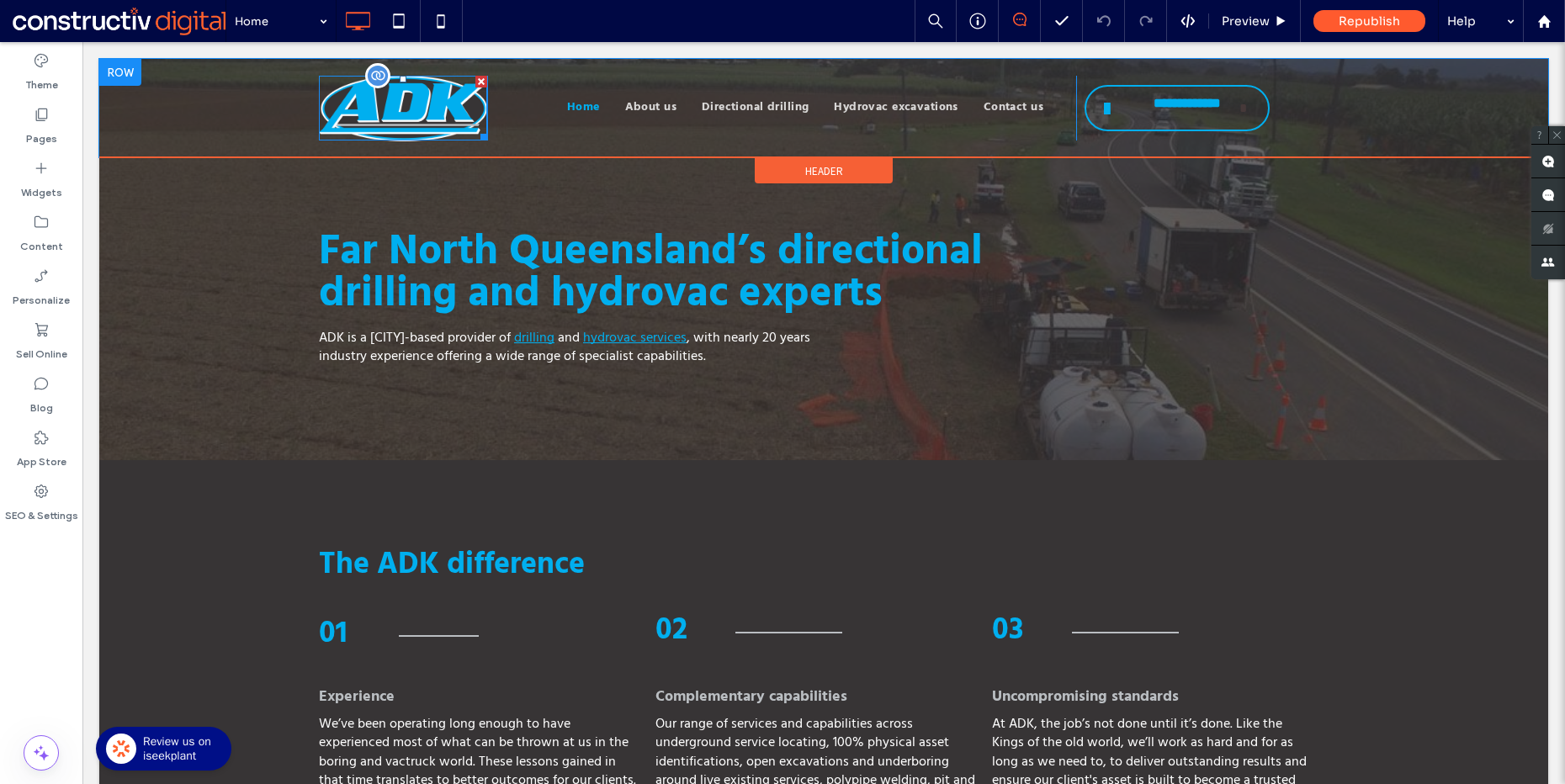 click at bounding box center [403, 109] 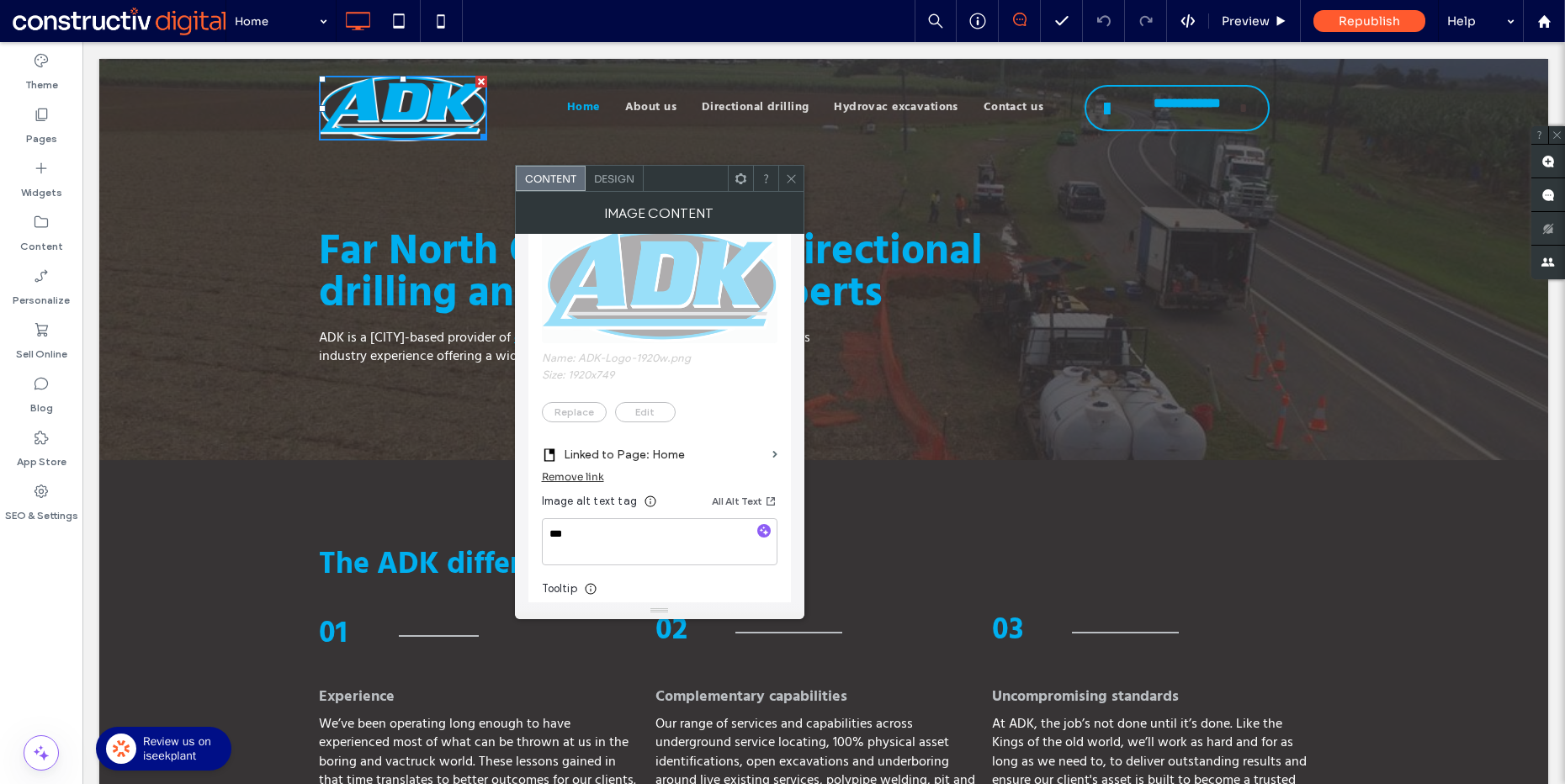 scroll, scrollTop: 358, scrollLeft: 0, axis: vertical 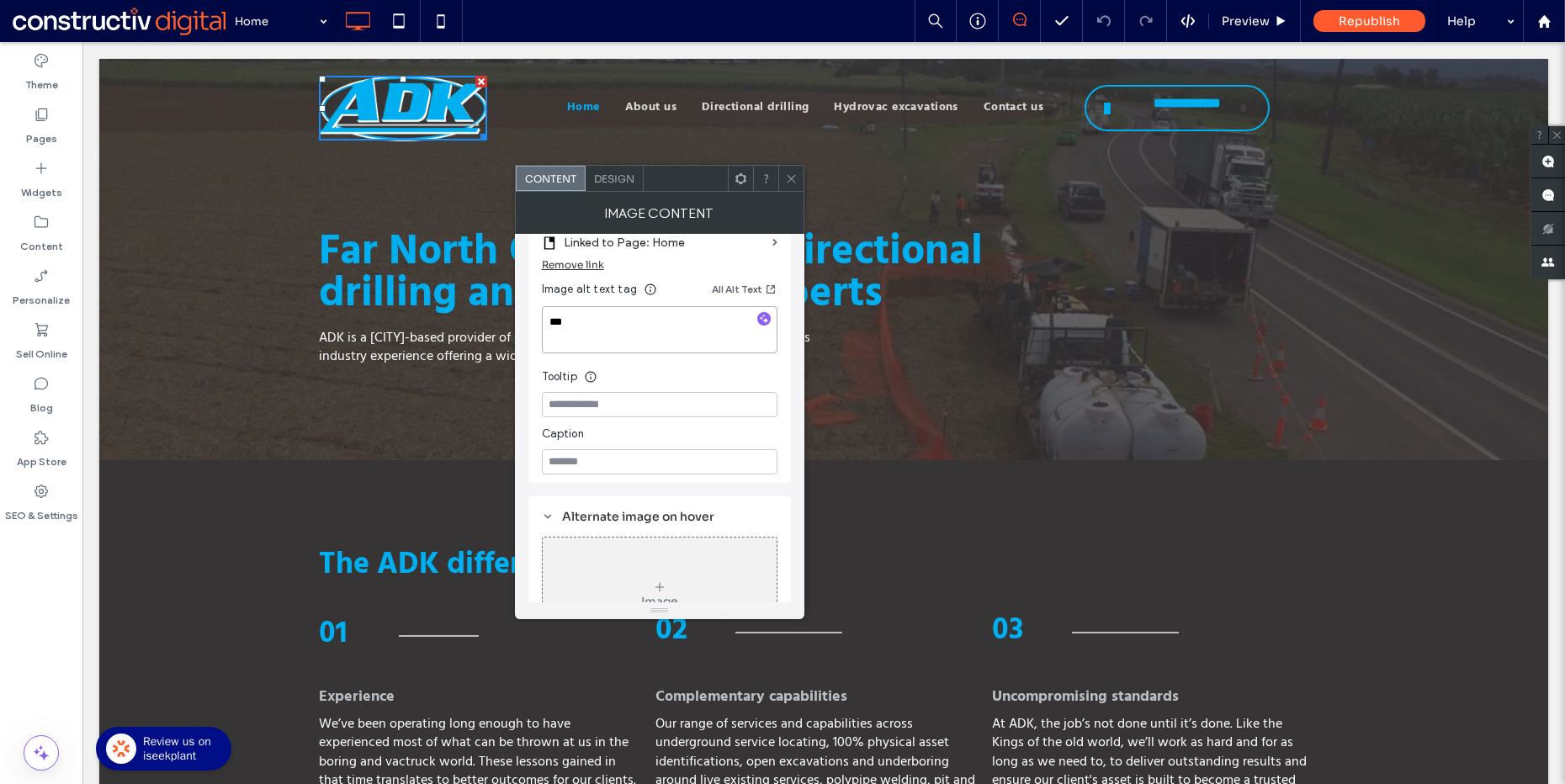 click on "***" at bounding box center [660, 330] 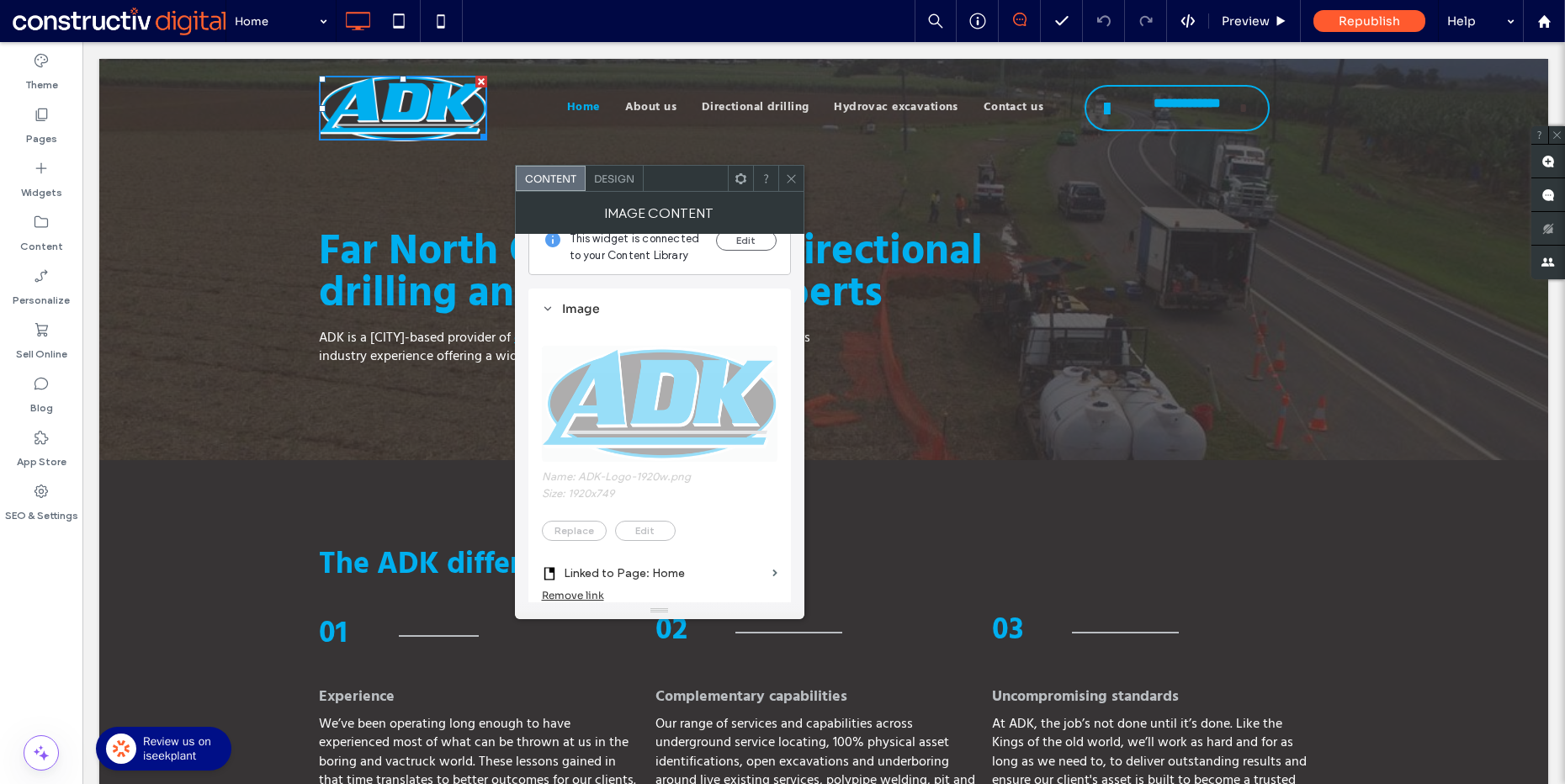 scroll, scrollTop: 84, scrollLeft: 0, axis: vertical 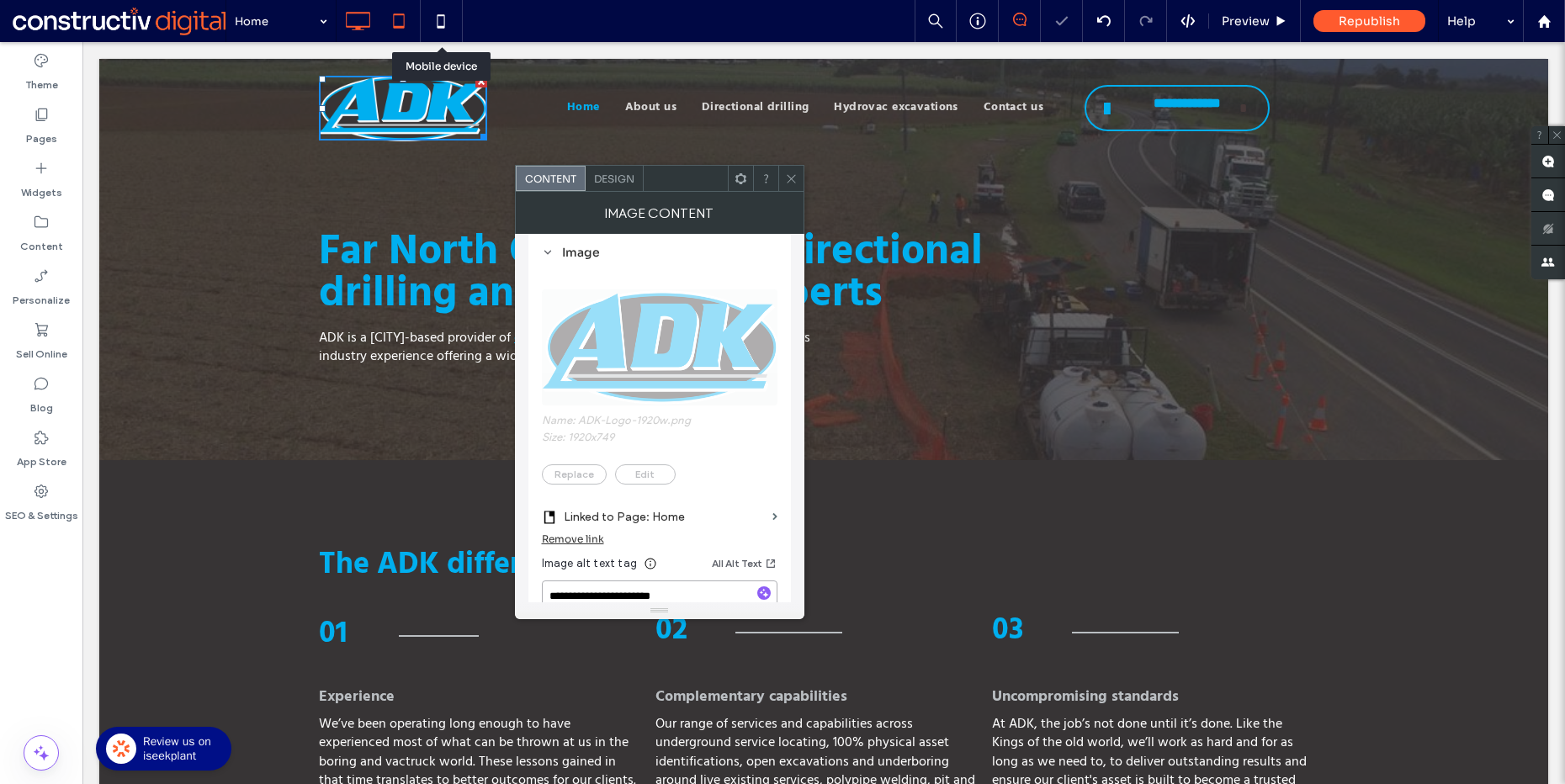 type on "**********" 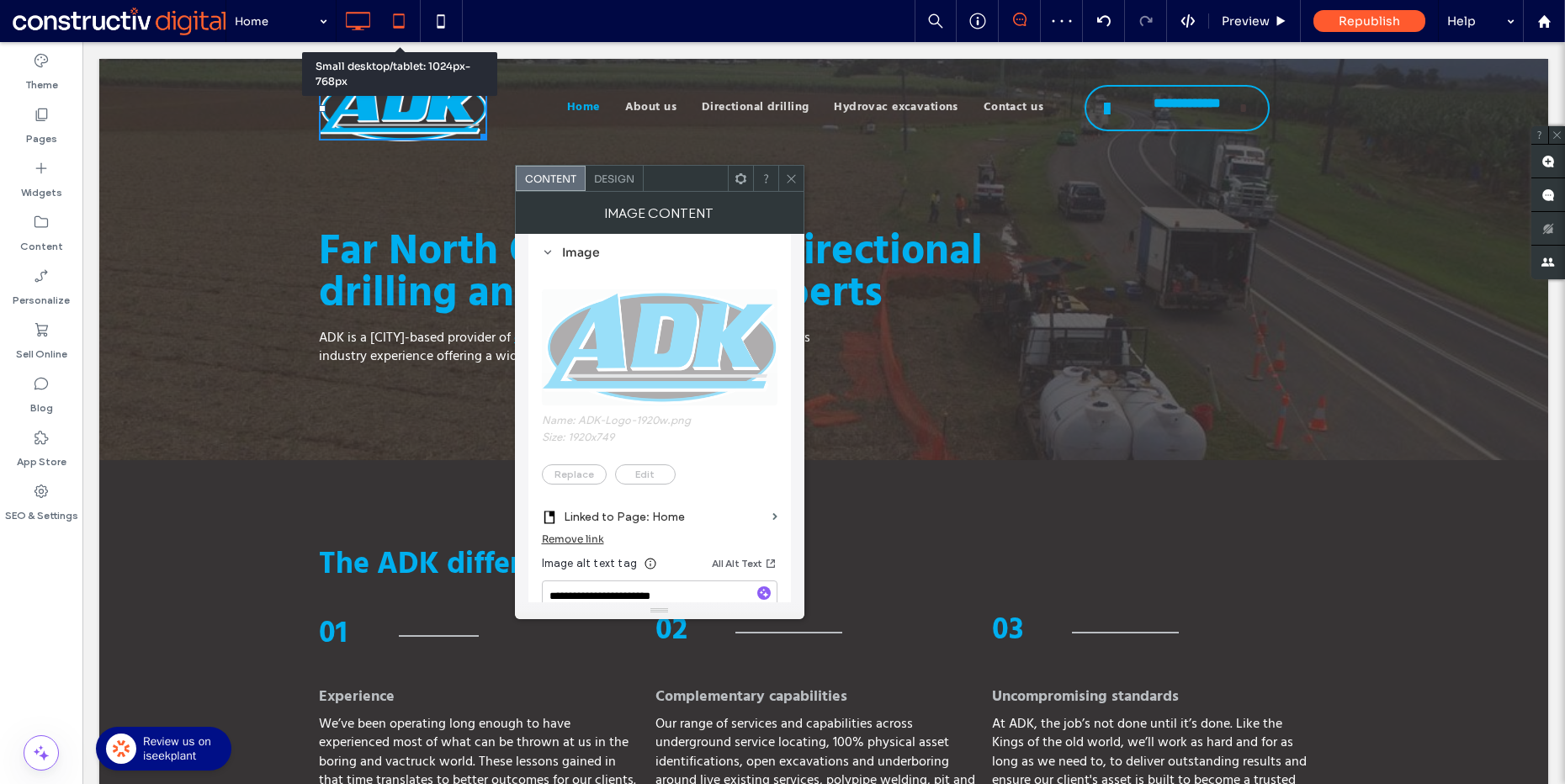 click 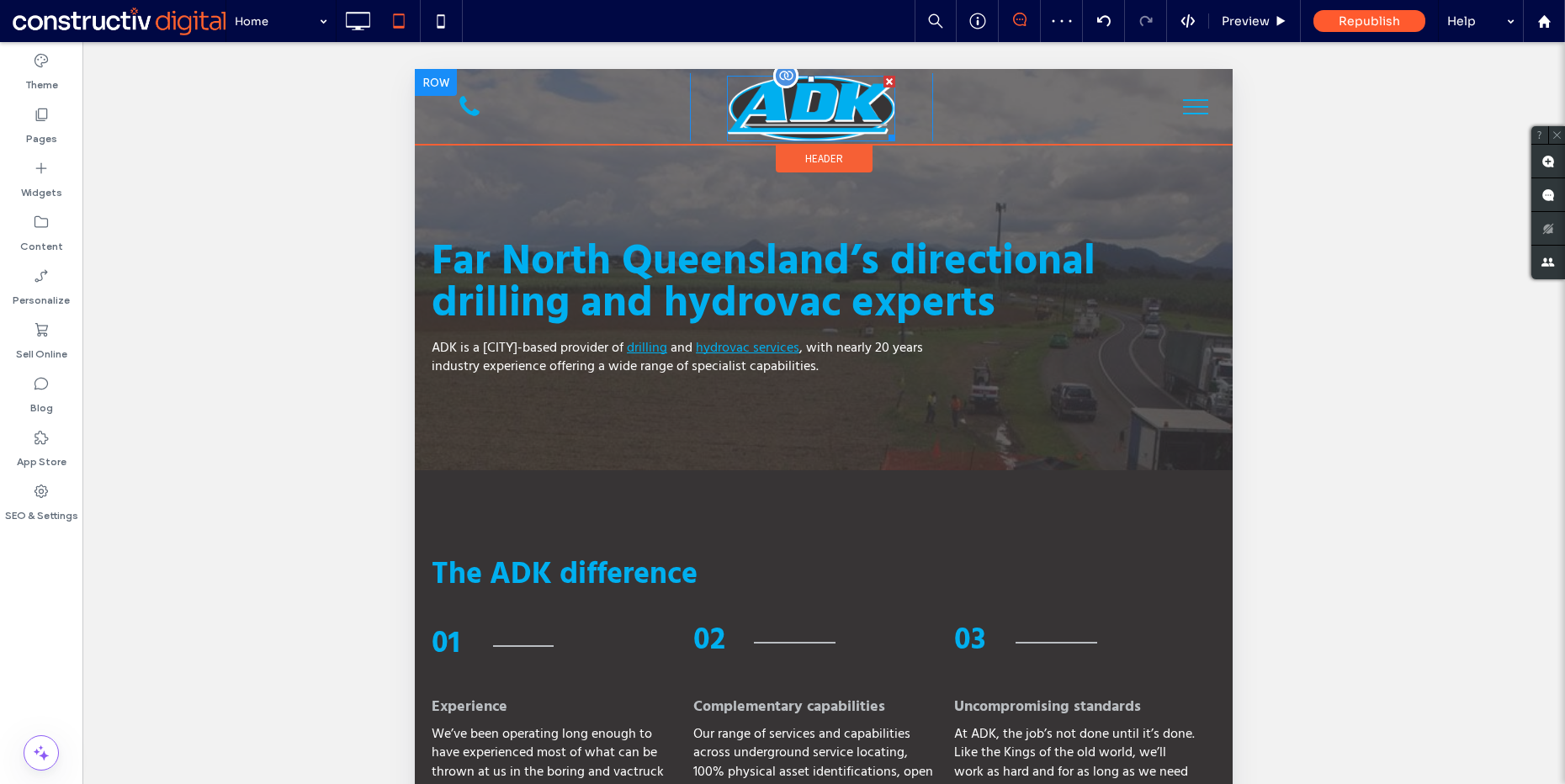 click at bounding box center [811, 109] 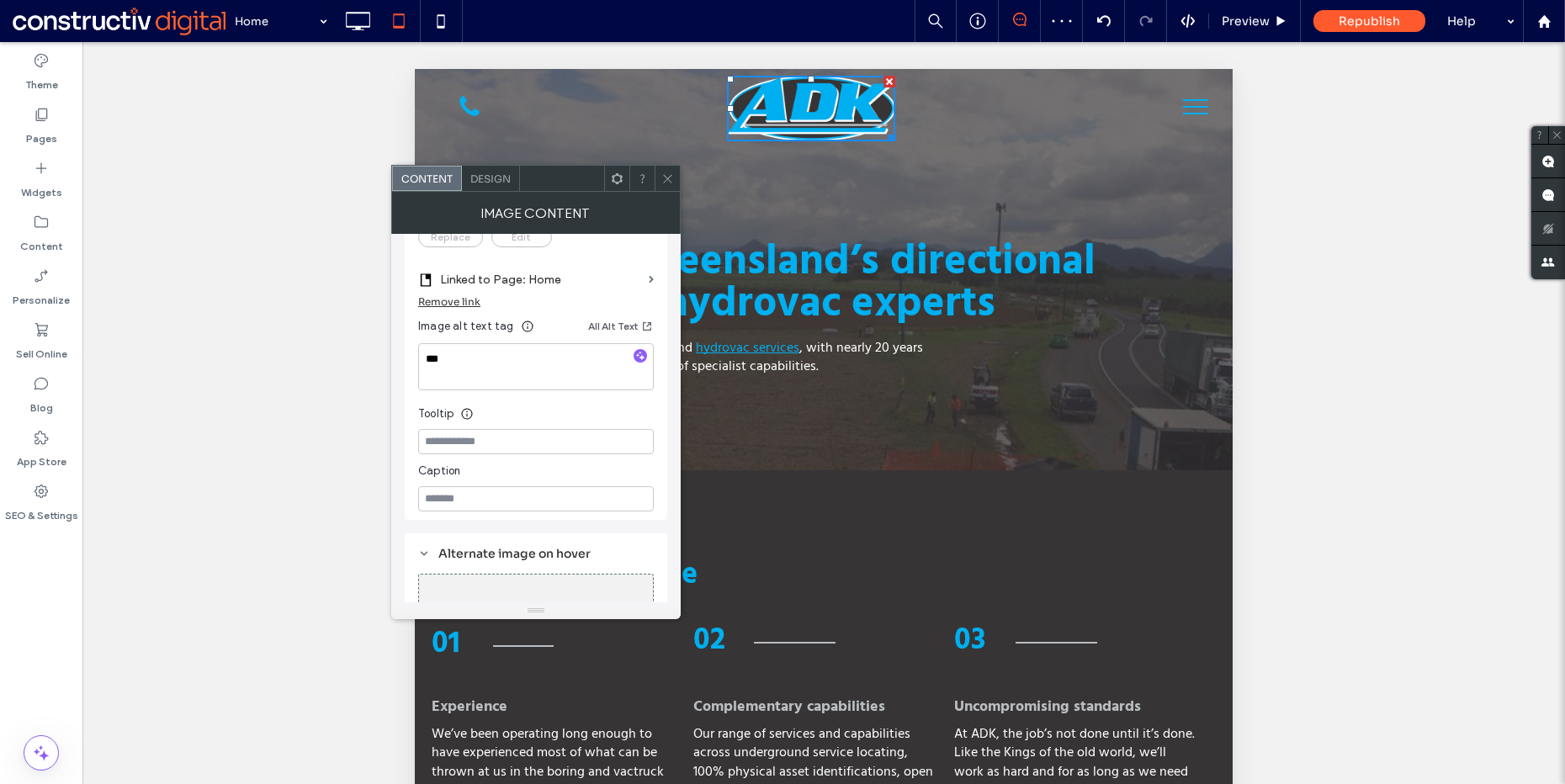 scroll, scrollTop: 341, scrollLeft: 0, axis: vertical 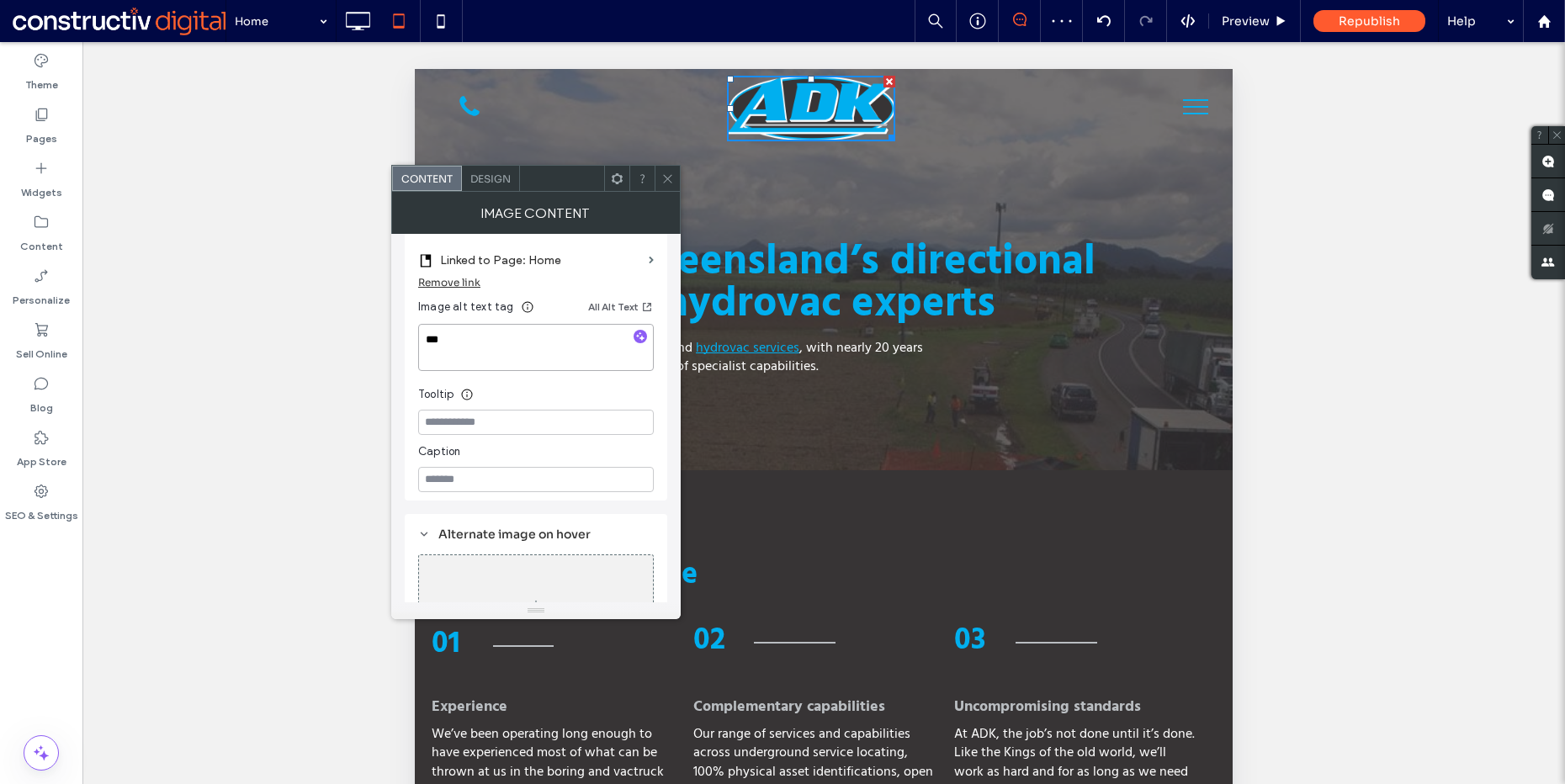 click on "***" at bounding box center (536, 347) 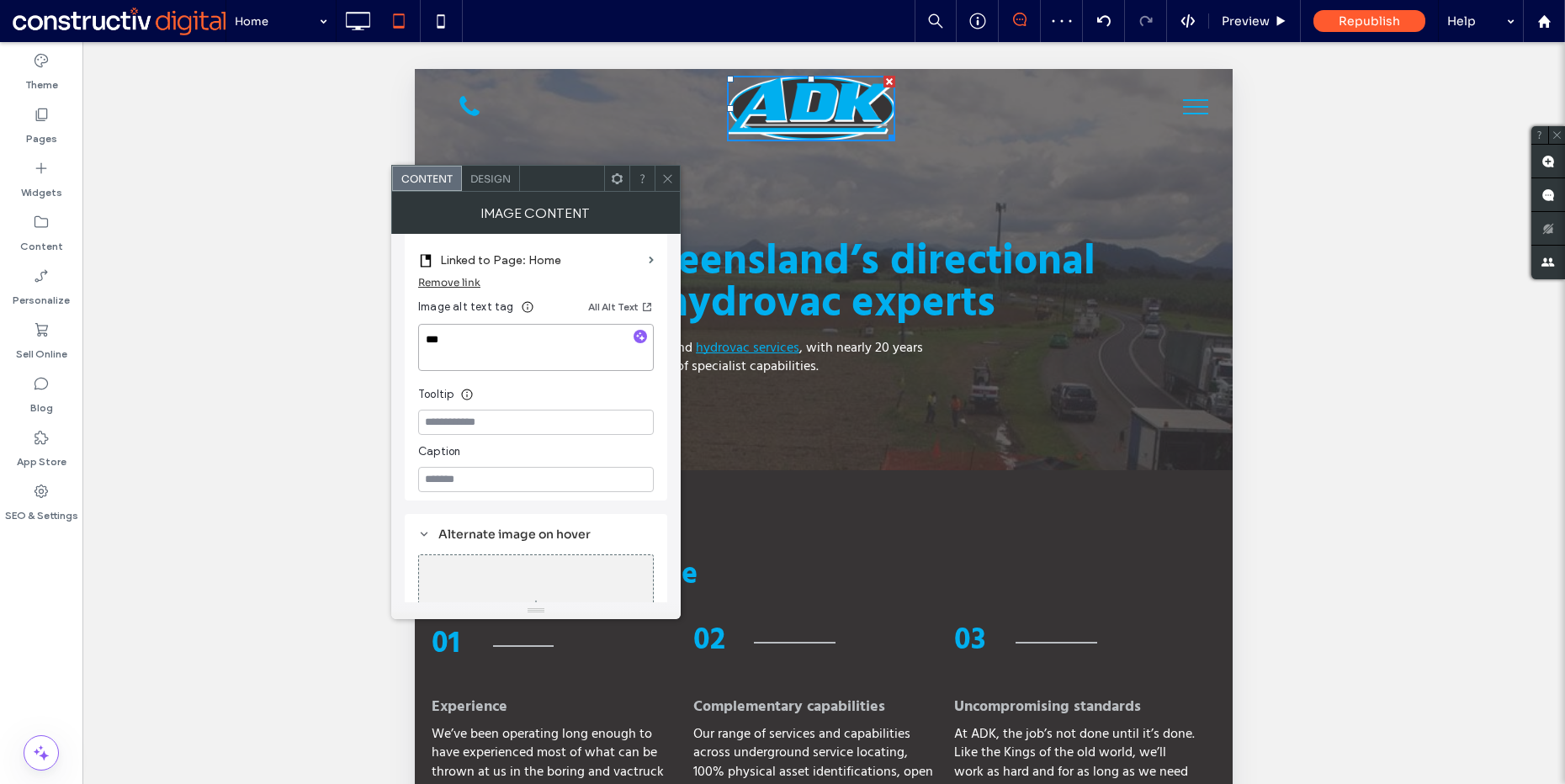 paste on "**********" 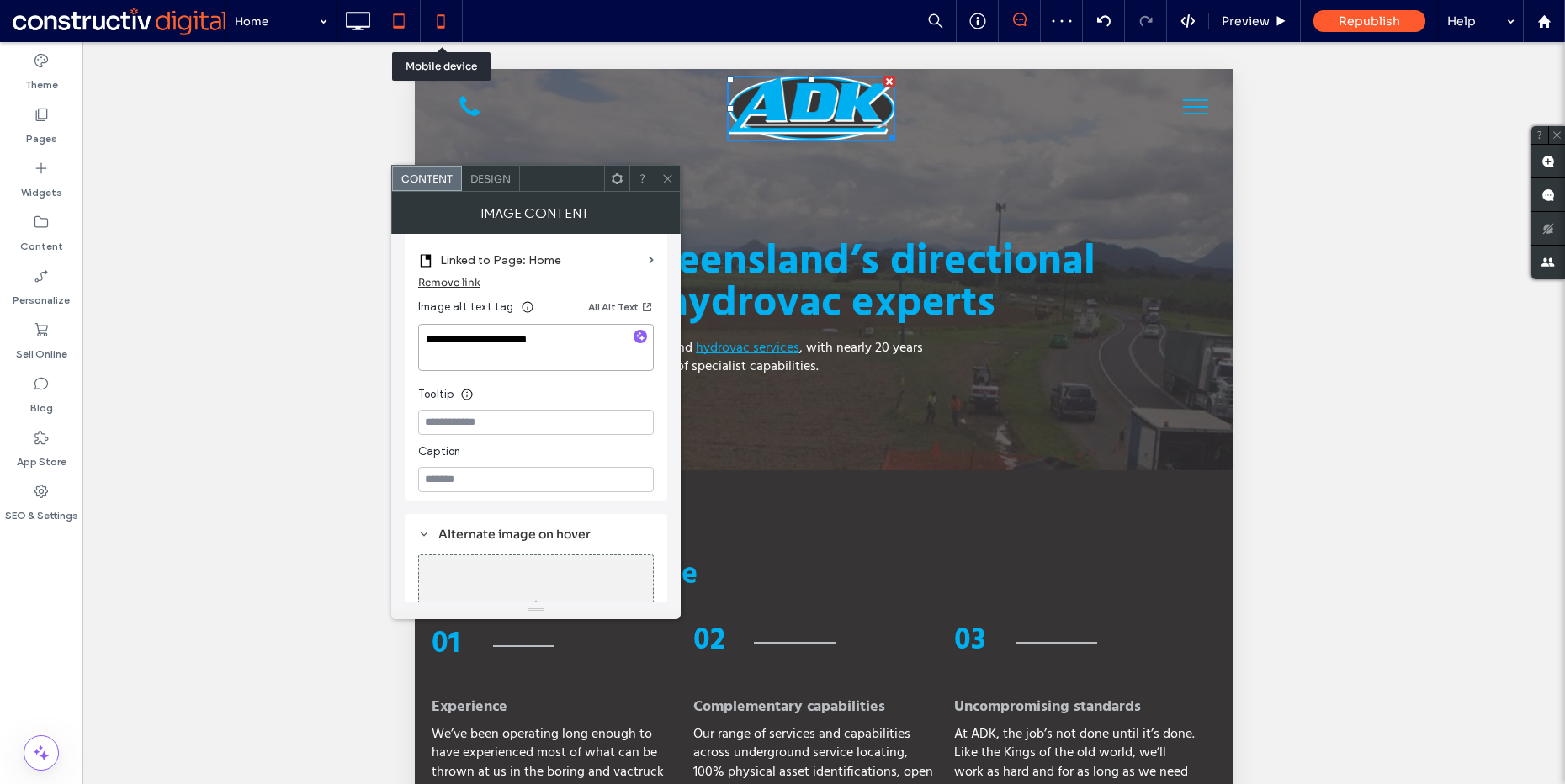 type on "**********" 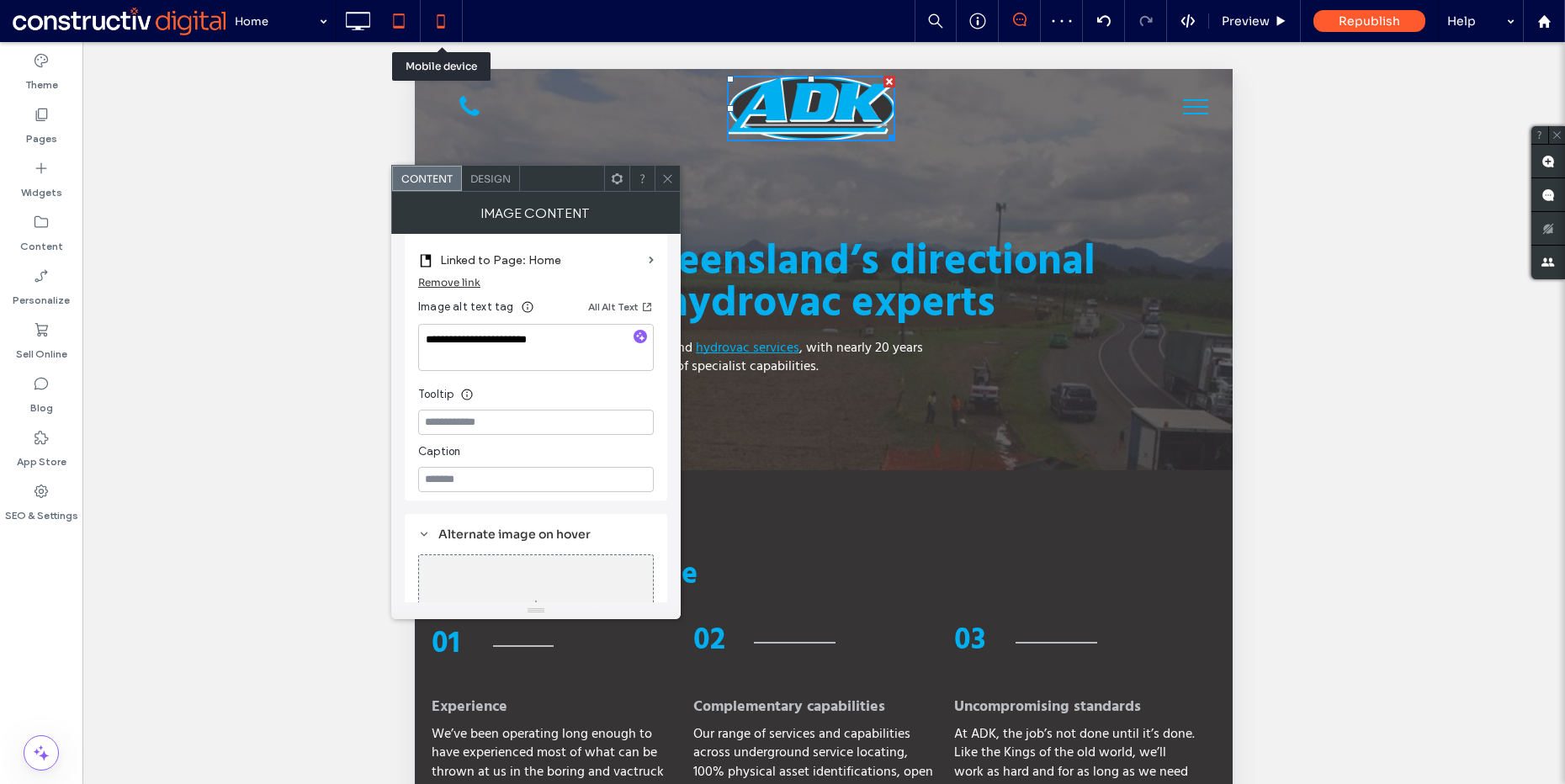click 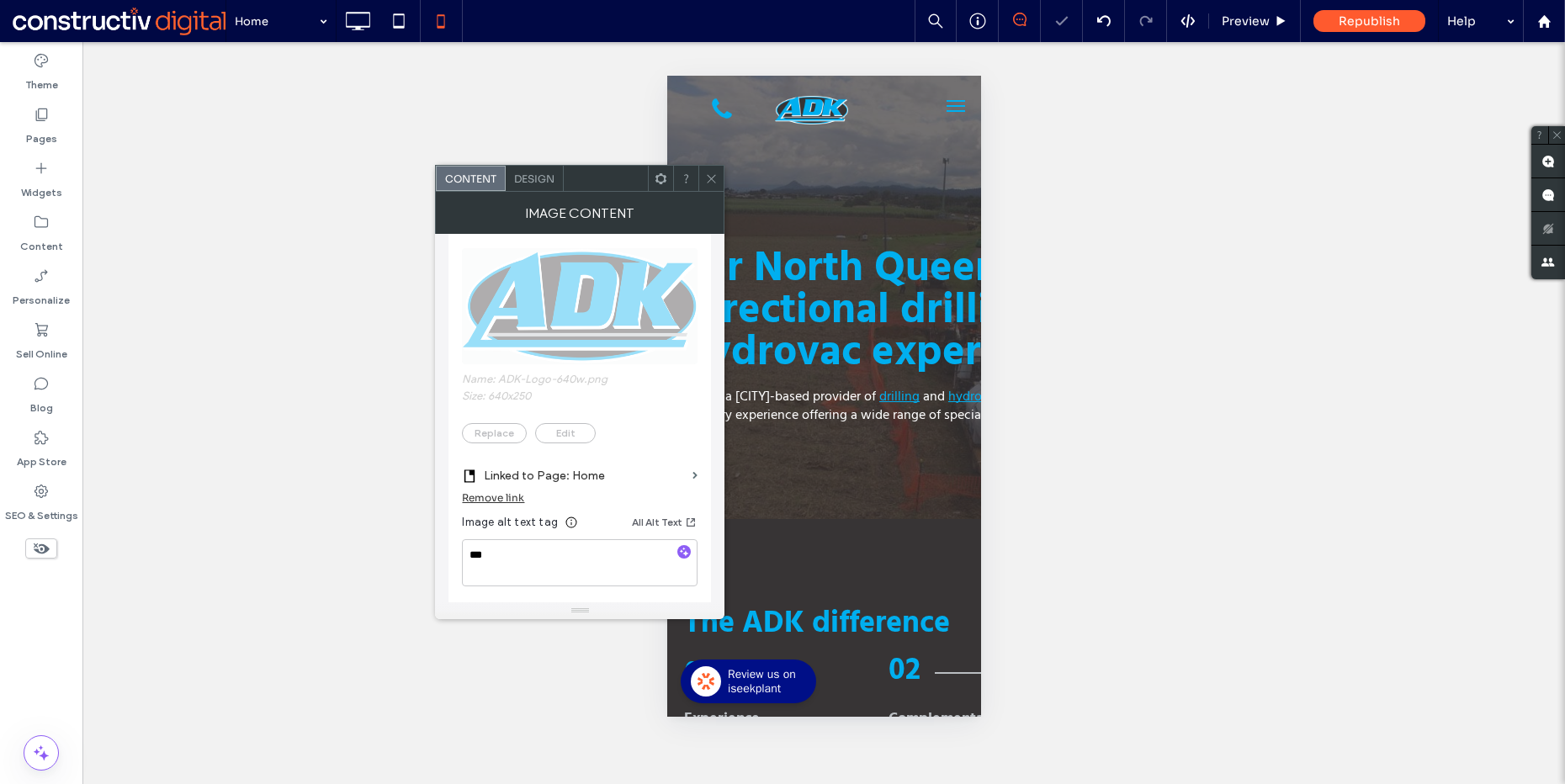 scroll, scrollTop: 358, scrollLeft: 0, axis: vertical 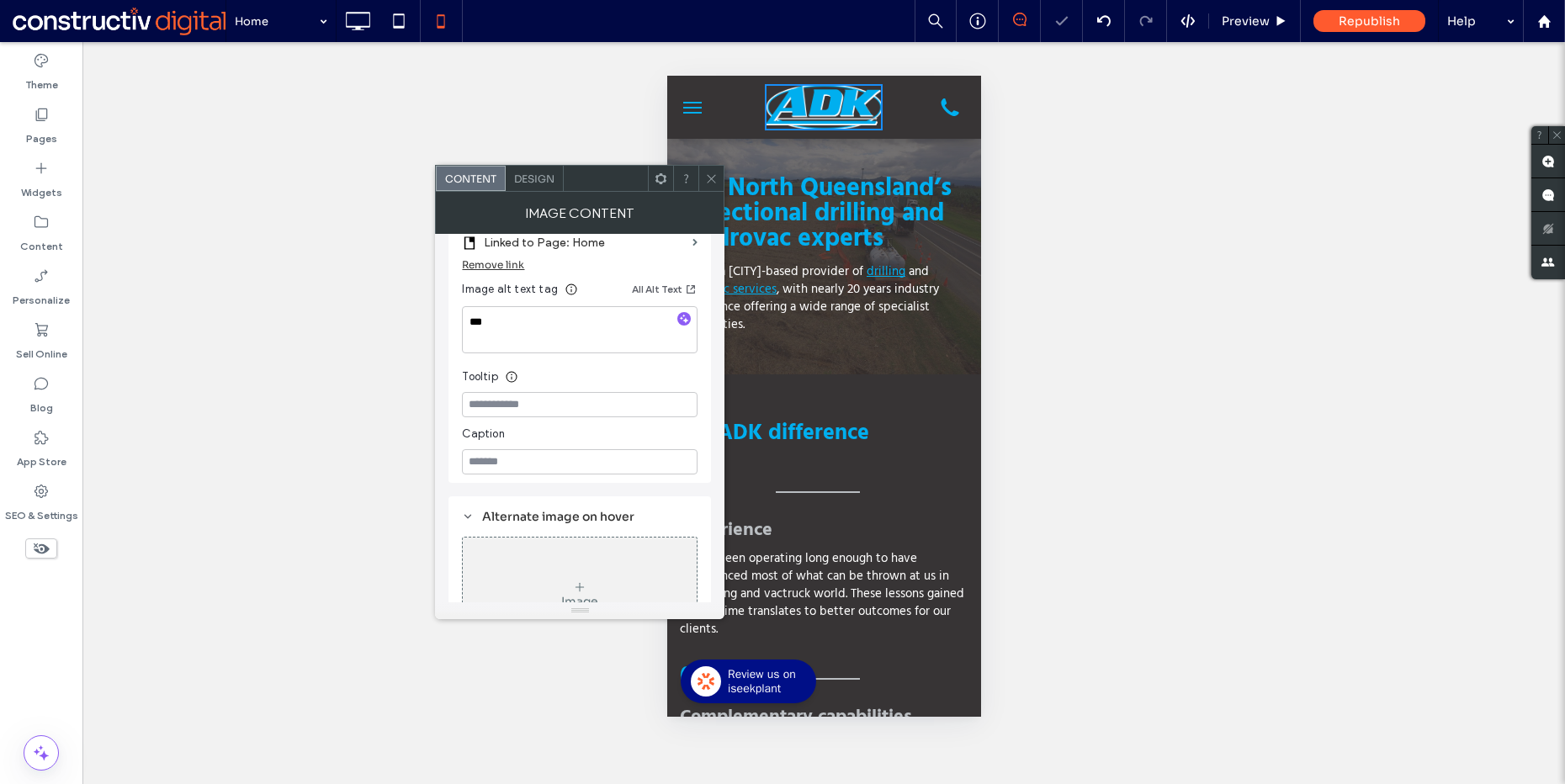 click on "***" at bounding box center (580, 330) 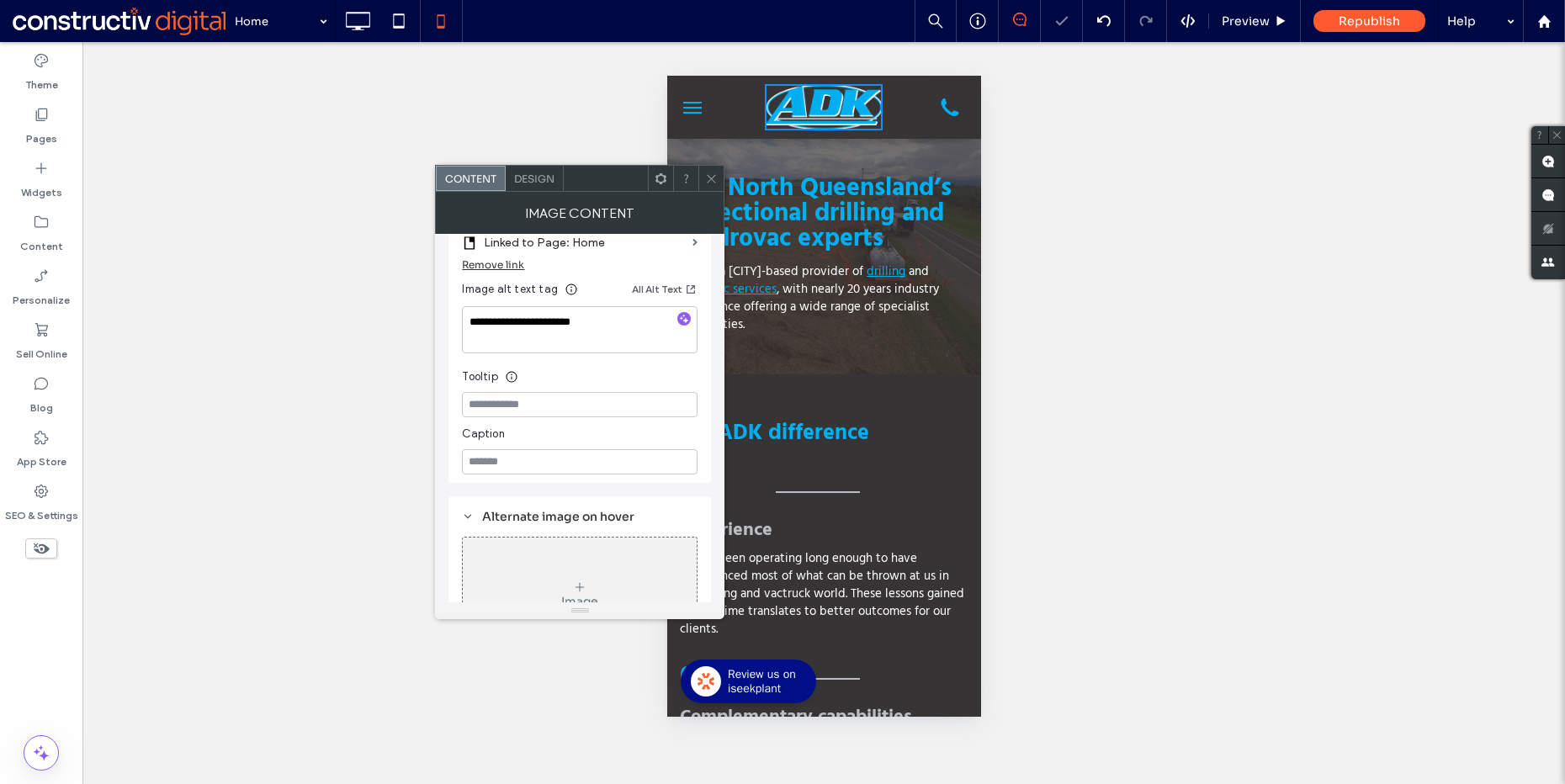 type on "**********" 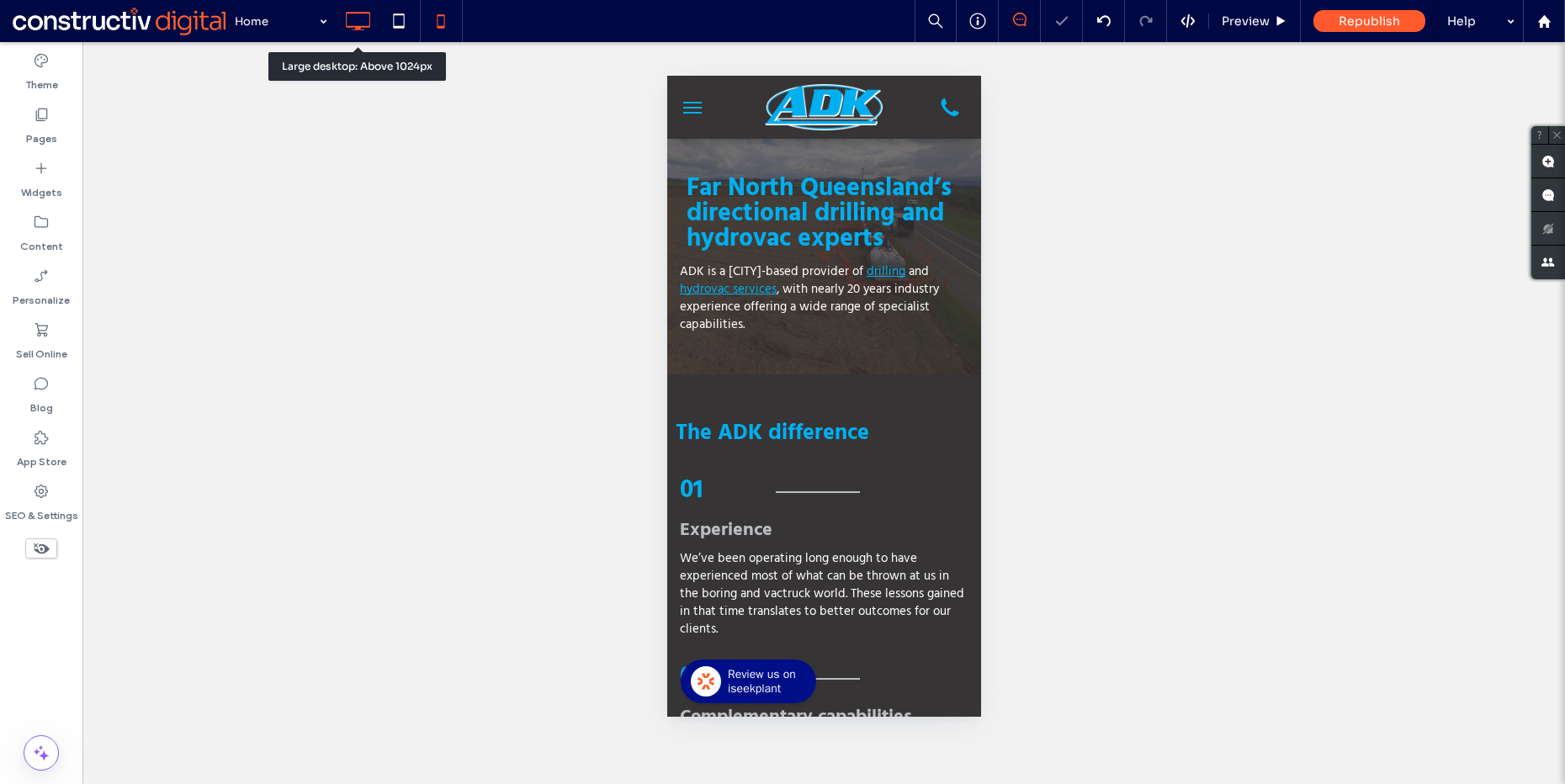 click 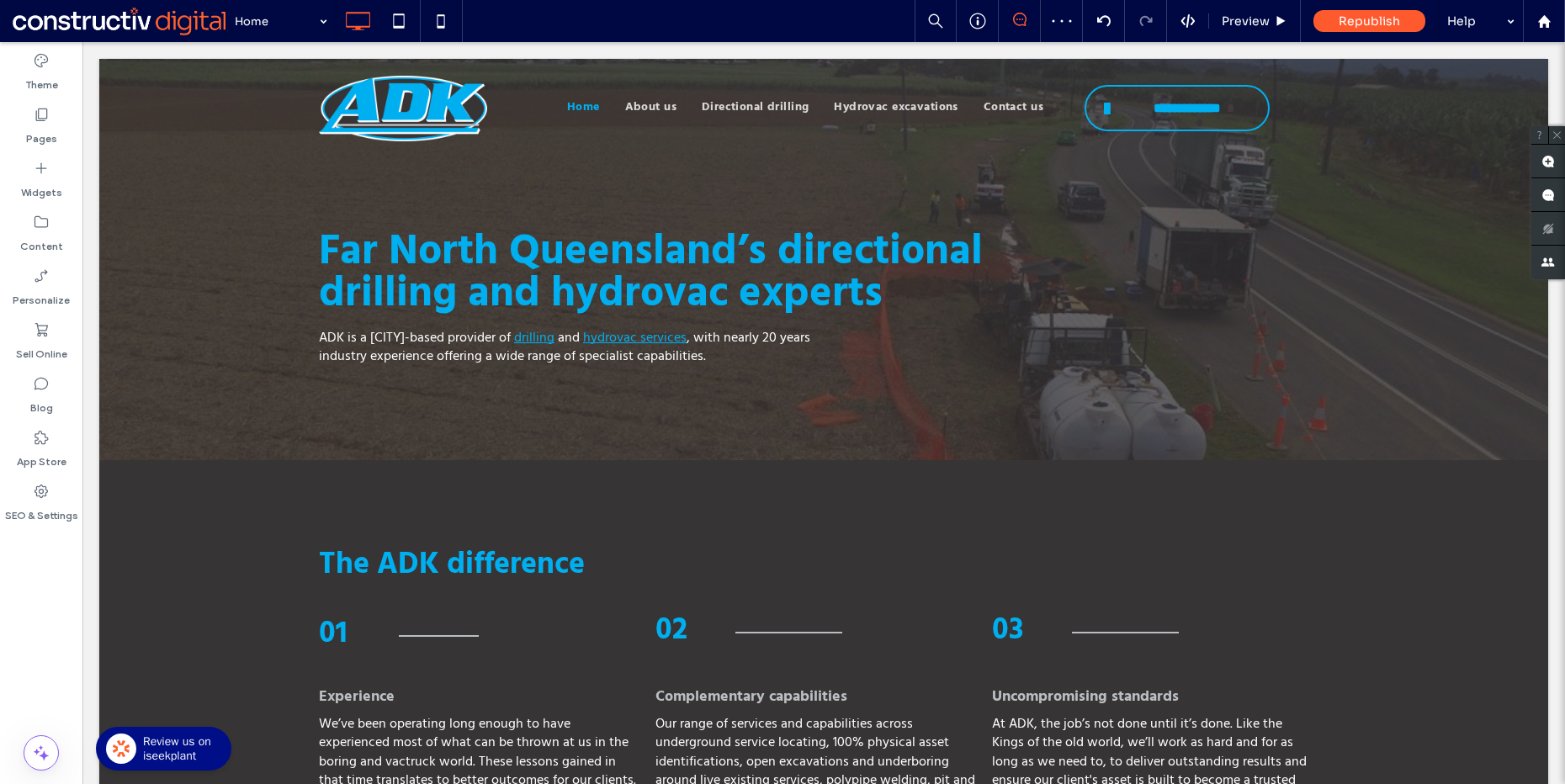 scroll, scrollTop: 0, scrollLeft: 0, axis: both 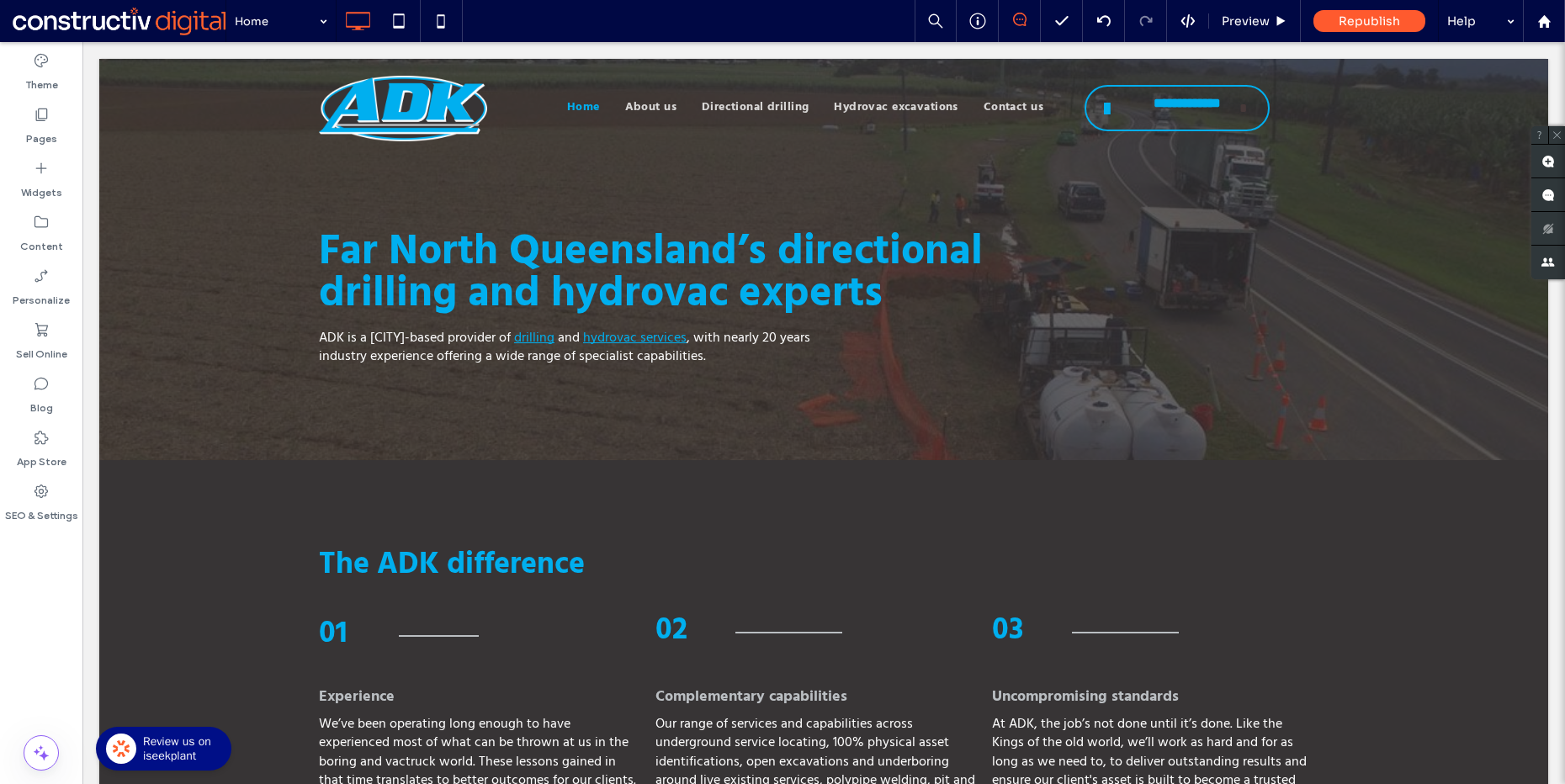 click on "Theme Pages Widgets Content Personalize Sell Online Blog App Store SEO & Settings" at bounding box center (41, 413) 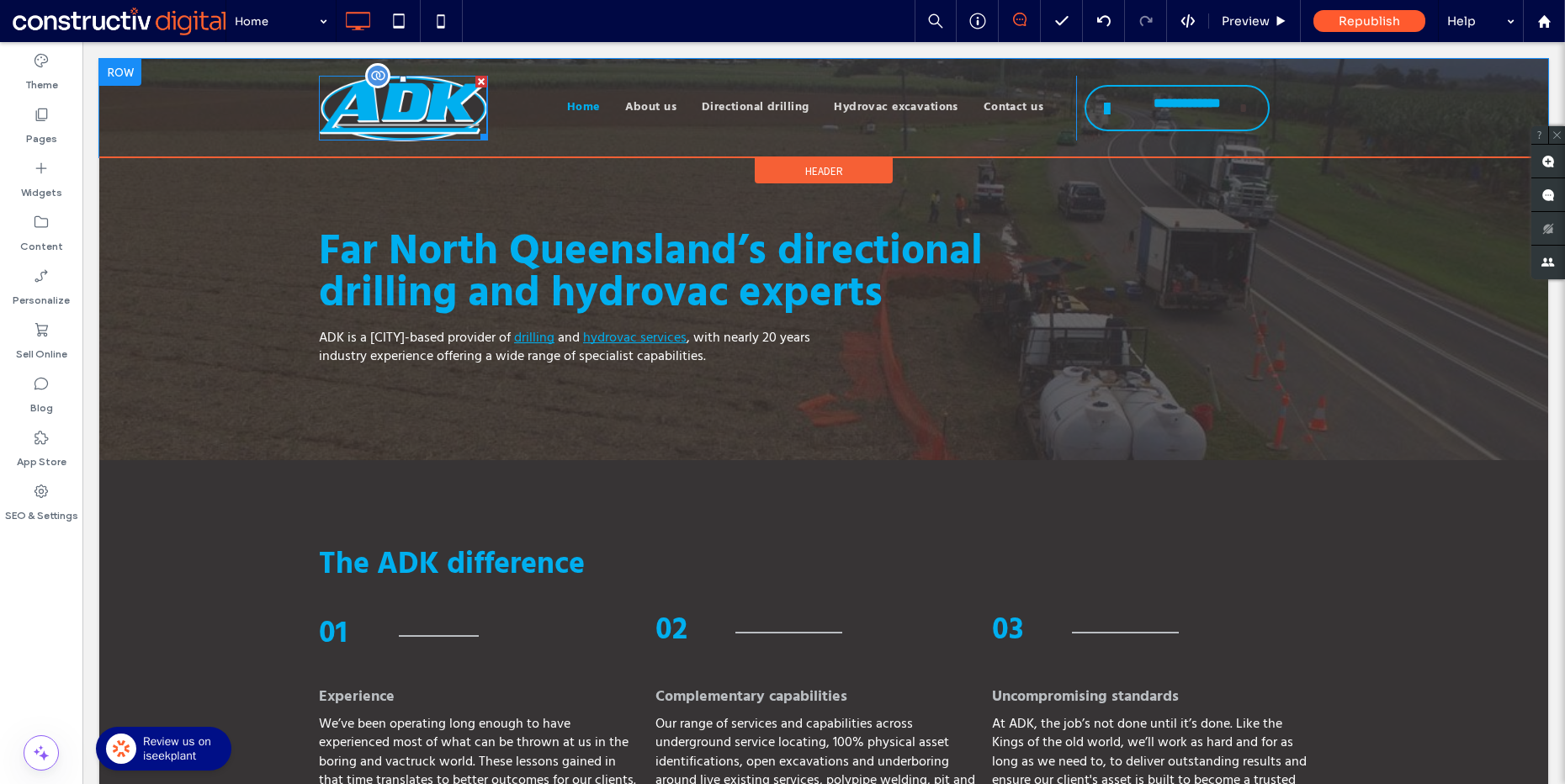 click at bounding box center (403, 109) 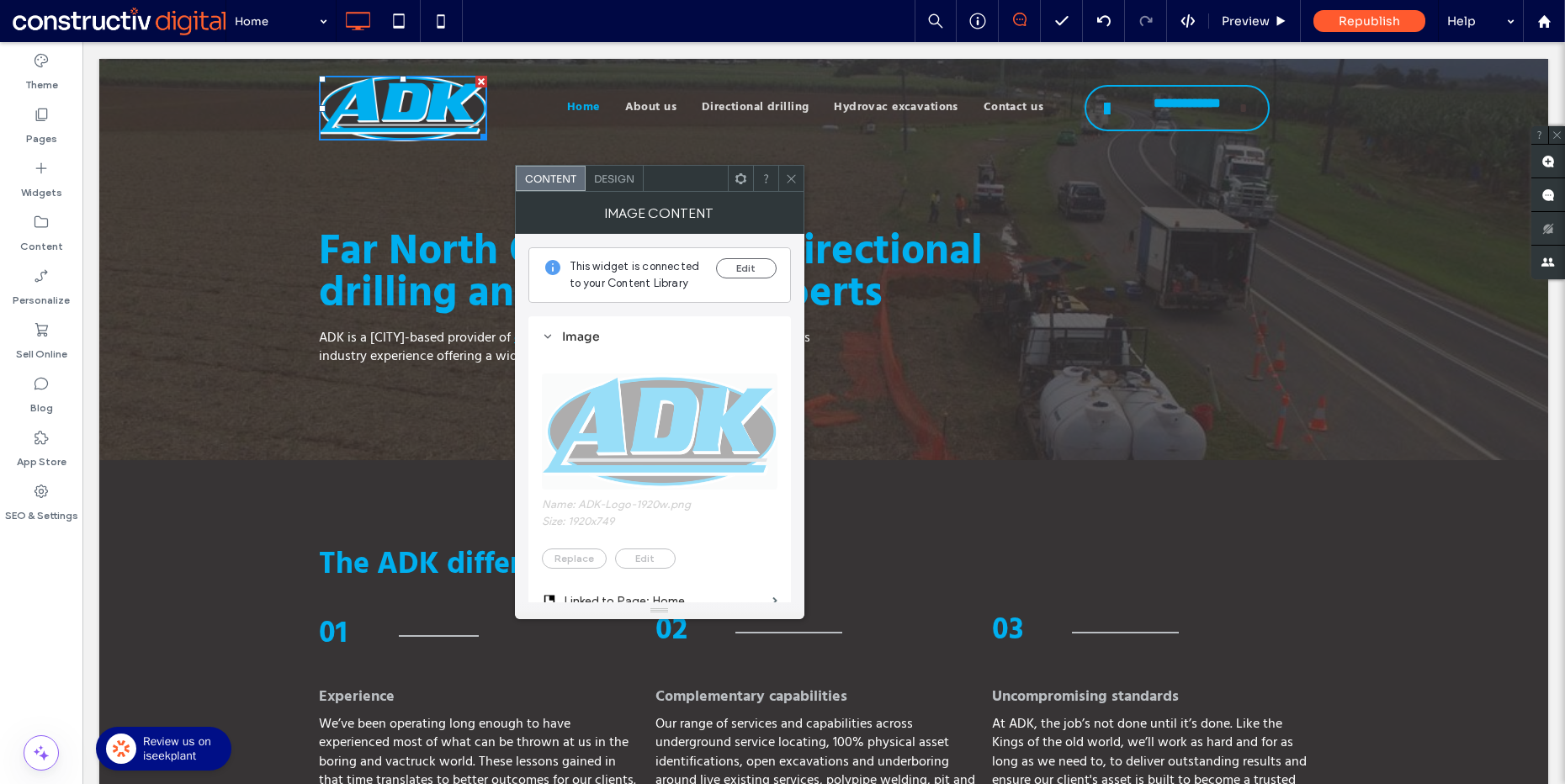 scroll, scrollTop: 379, scrollLeft: 0, axis: vertical 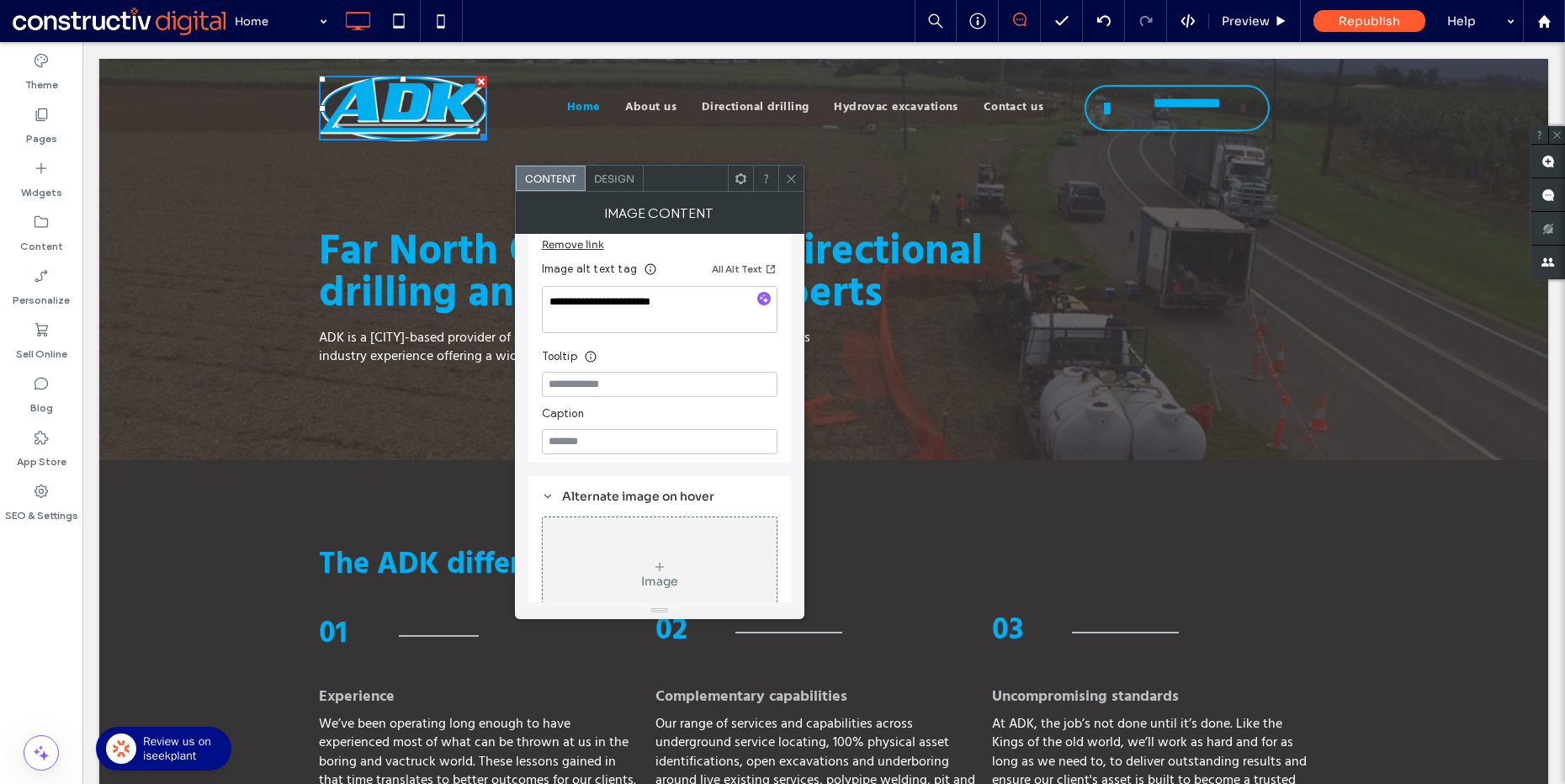 click 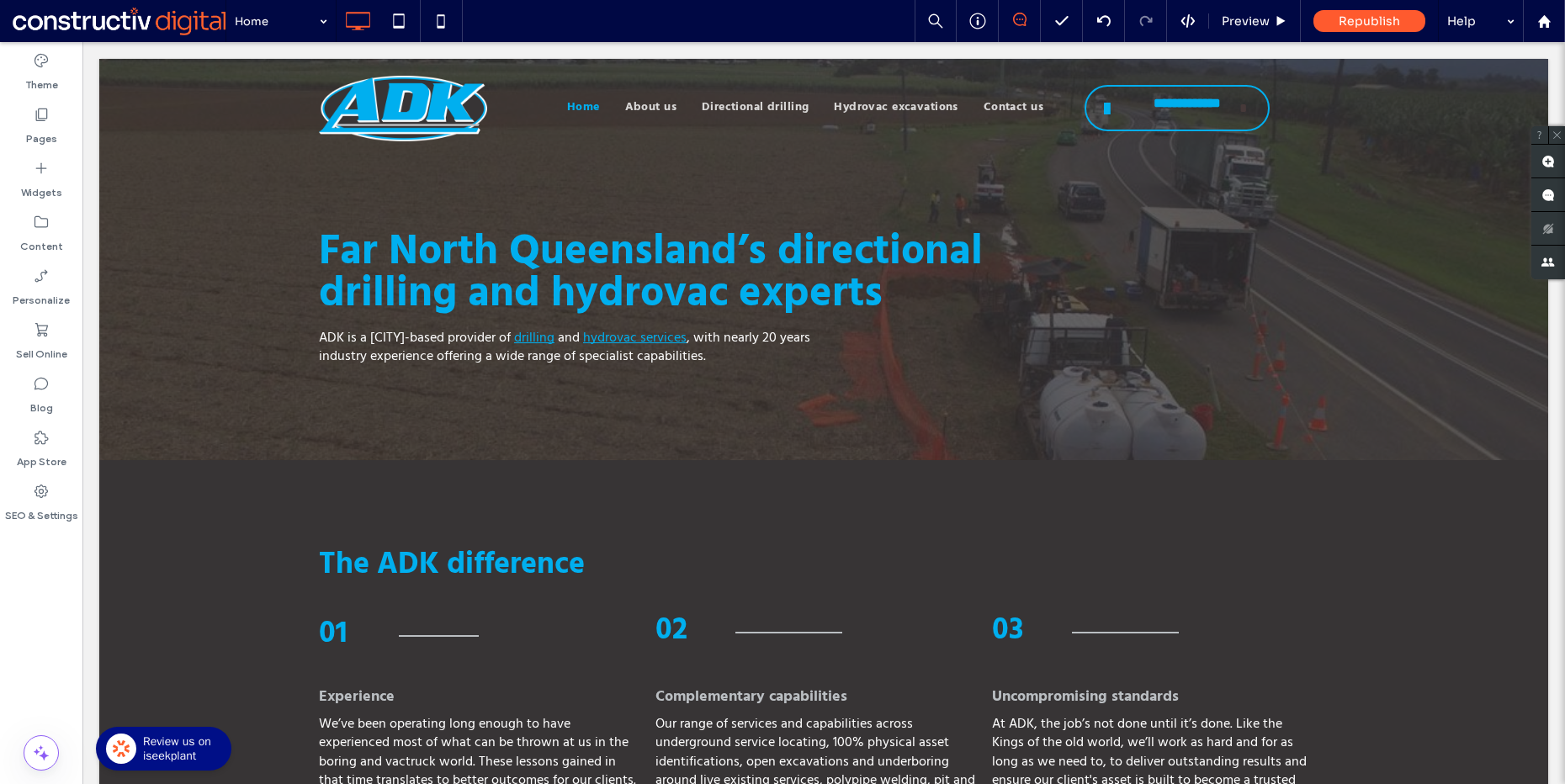 click on "Theme Pages Widgets Content Personalize Sell Online Blog App Store SEO & Settings" at bounding box center (41, 413) 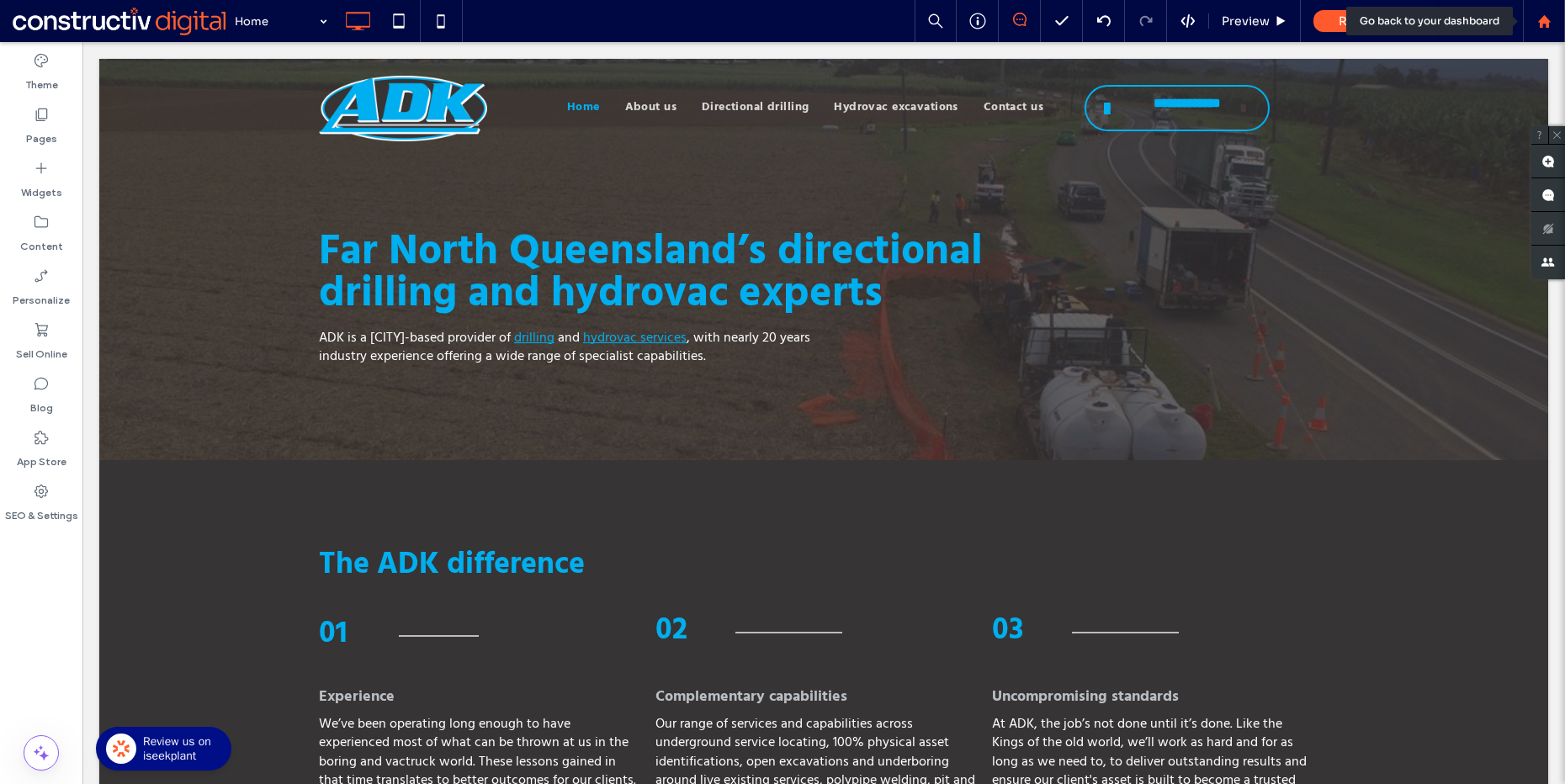 click 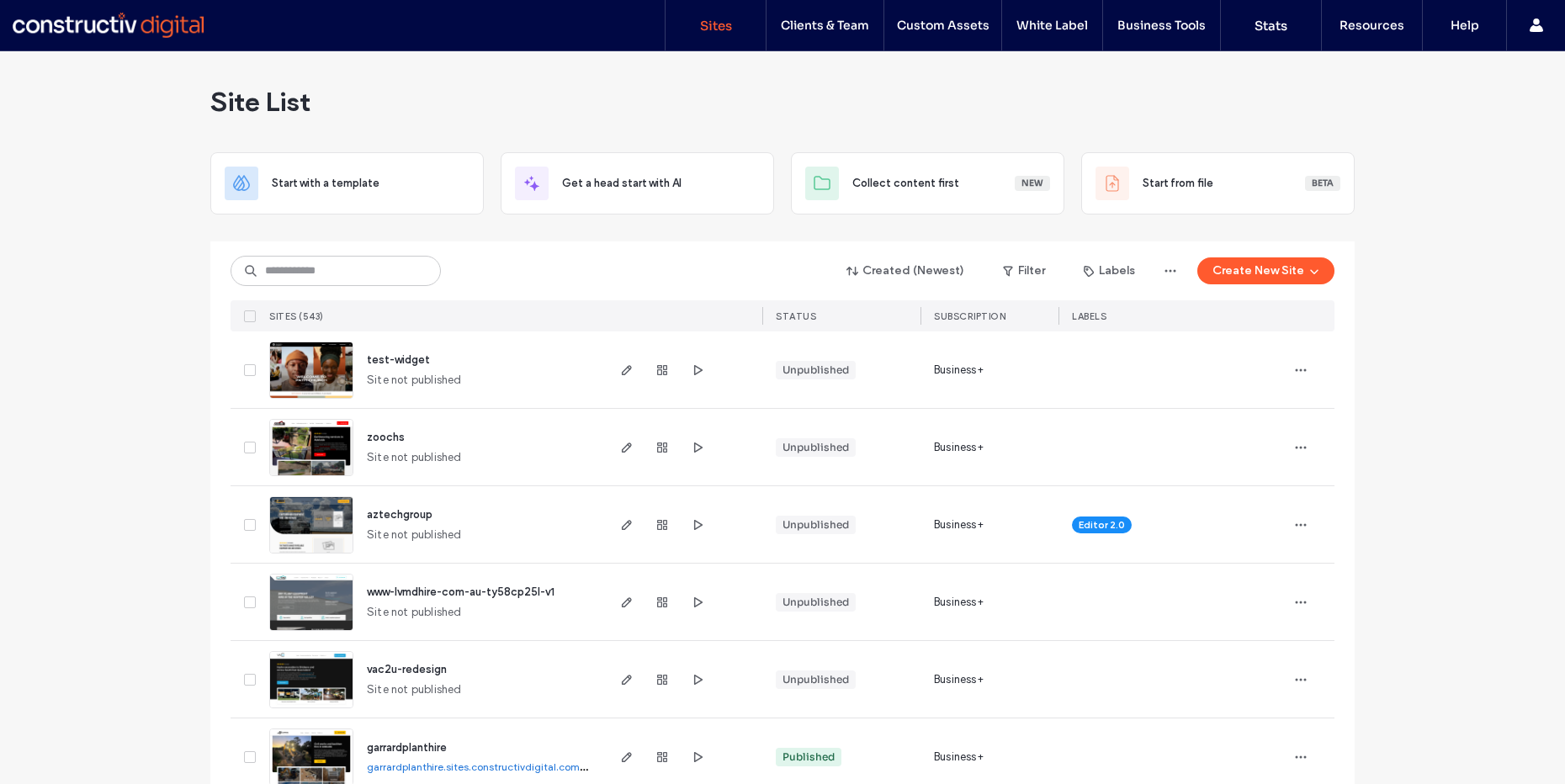 scroll, scrollTop: 0, scrollLeft: 0, axis: both 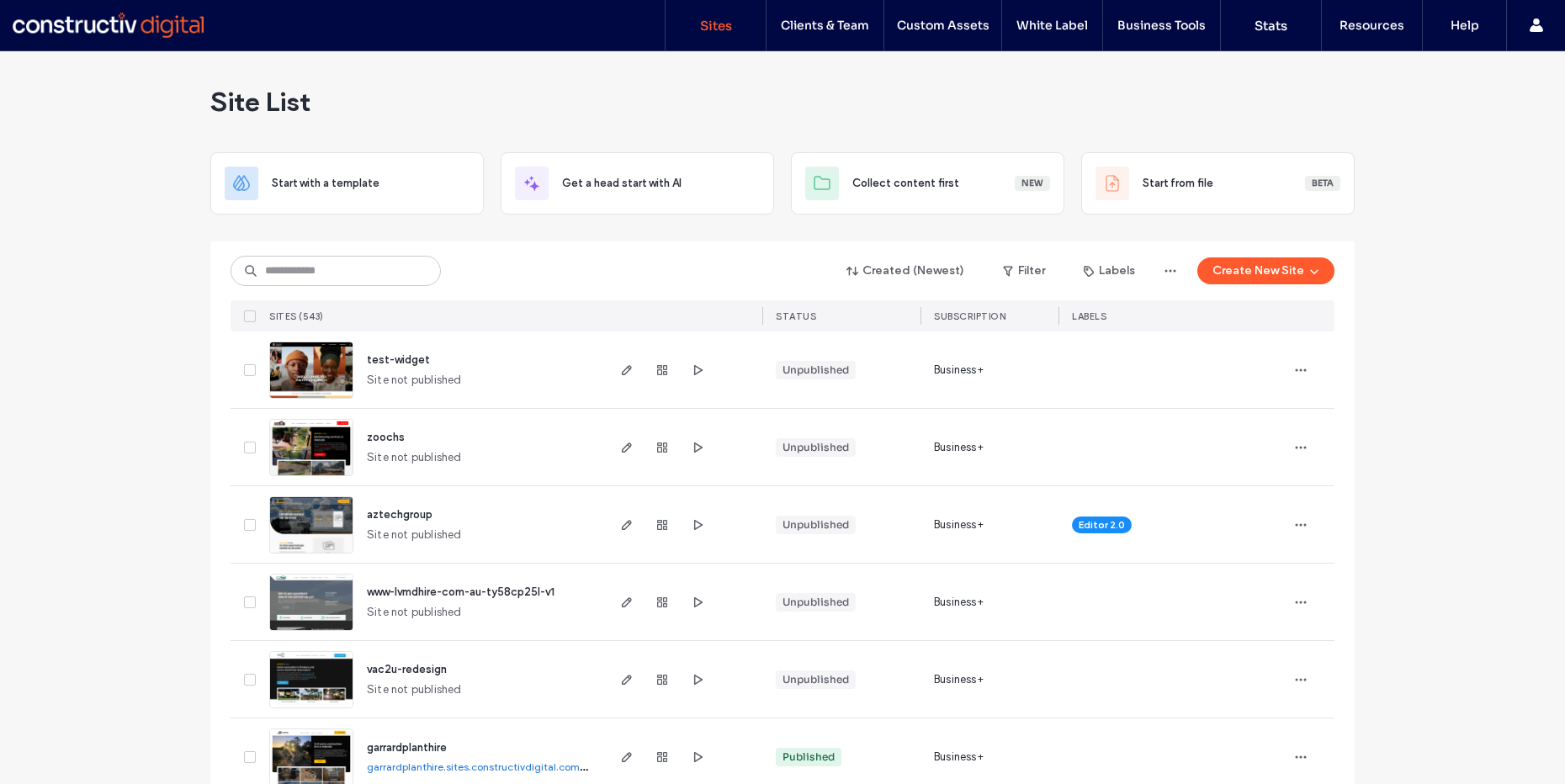 click on "Site List Start with a template Get a head start with AI Collect content first New Start from file Beta Created (Newest) Filter Labels Create New Site SITES (543) STATUS SUBSCRIPTION LABELS test-widget Site not publishedUnpublished Business+ zoochs Site not publishedUnpublished Business+ aztechgroup Site not publishedUnpublished Business+ Editor 2.0 www-lvmdhire-com-au-ty58cp25l-v1 Site not publishedUnpublished Business+ vac2u-redesign Site not publishedUnpublished Business+ garrardplanthire garrardplanthire.sites.constructivdigital.com.au Published Business+ jprplanthire jprplanthire.sites.constructivdigital.com.au Published Business+ cgrgroup cgrgroup.sites.constructivdigital.com.au Published Business+ makoequipmentfinance makoequipmentfinance.sites.constructivdigital.com.au Published Business+ Landing Page www.hoggbrothers.com.au www.hoggbrothers.com.au Published Business+ ceg-rentals Site not publishedUnpublished Business+ empirecranehire empirecranehire.sites.constructivdigital.com.au Published 1 2" at bounding box center [782, 3123] 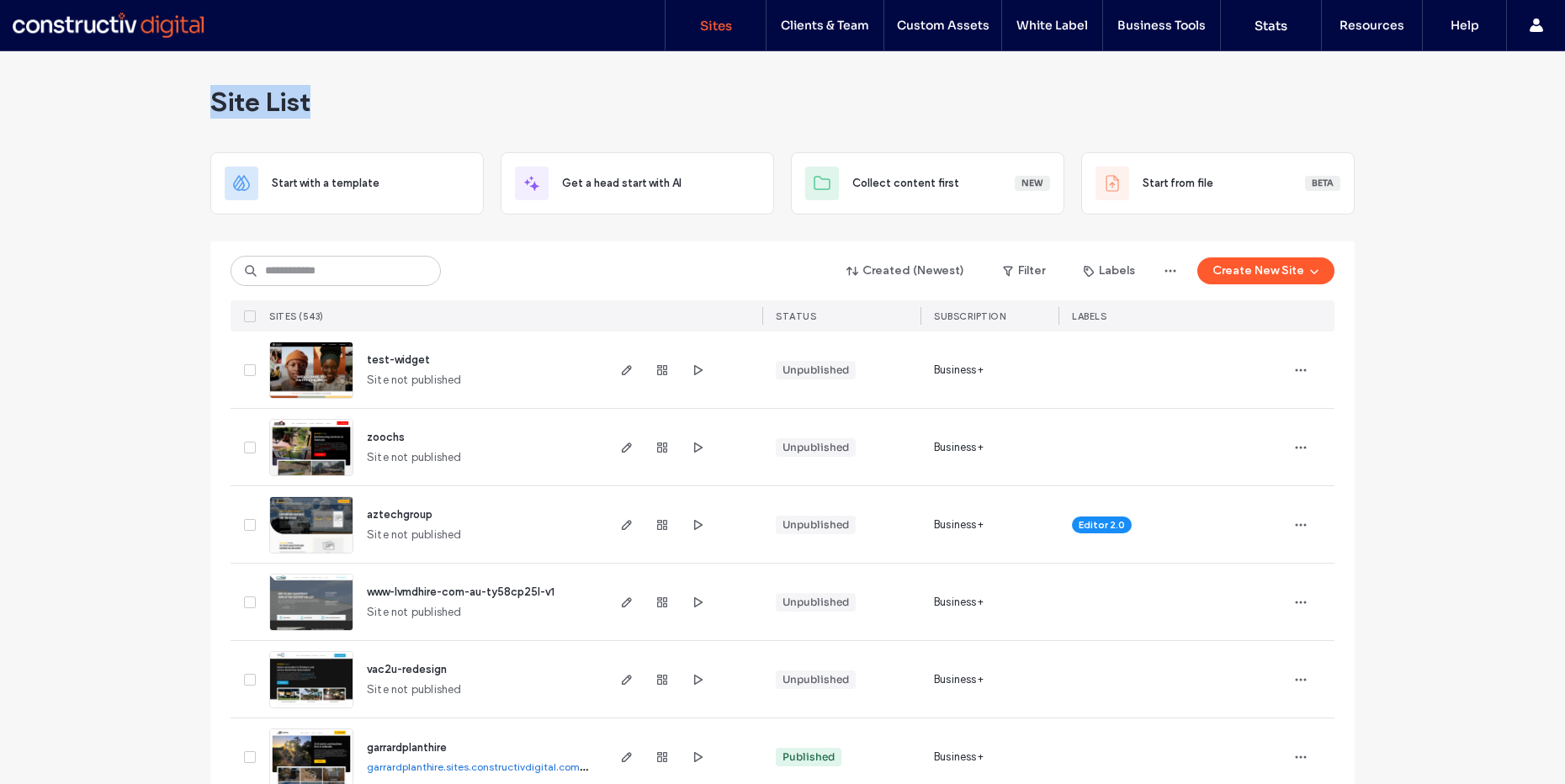 drag, startPoint x: 205, startPoint y: 97, endPoint x: 330, endPoint y: 104, distance: 125.19585 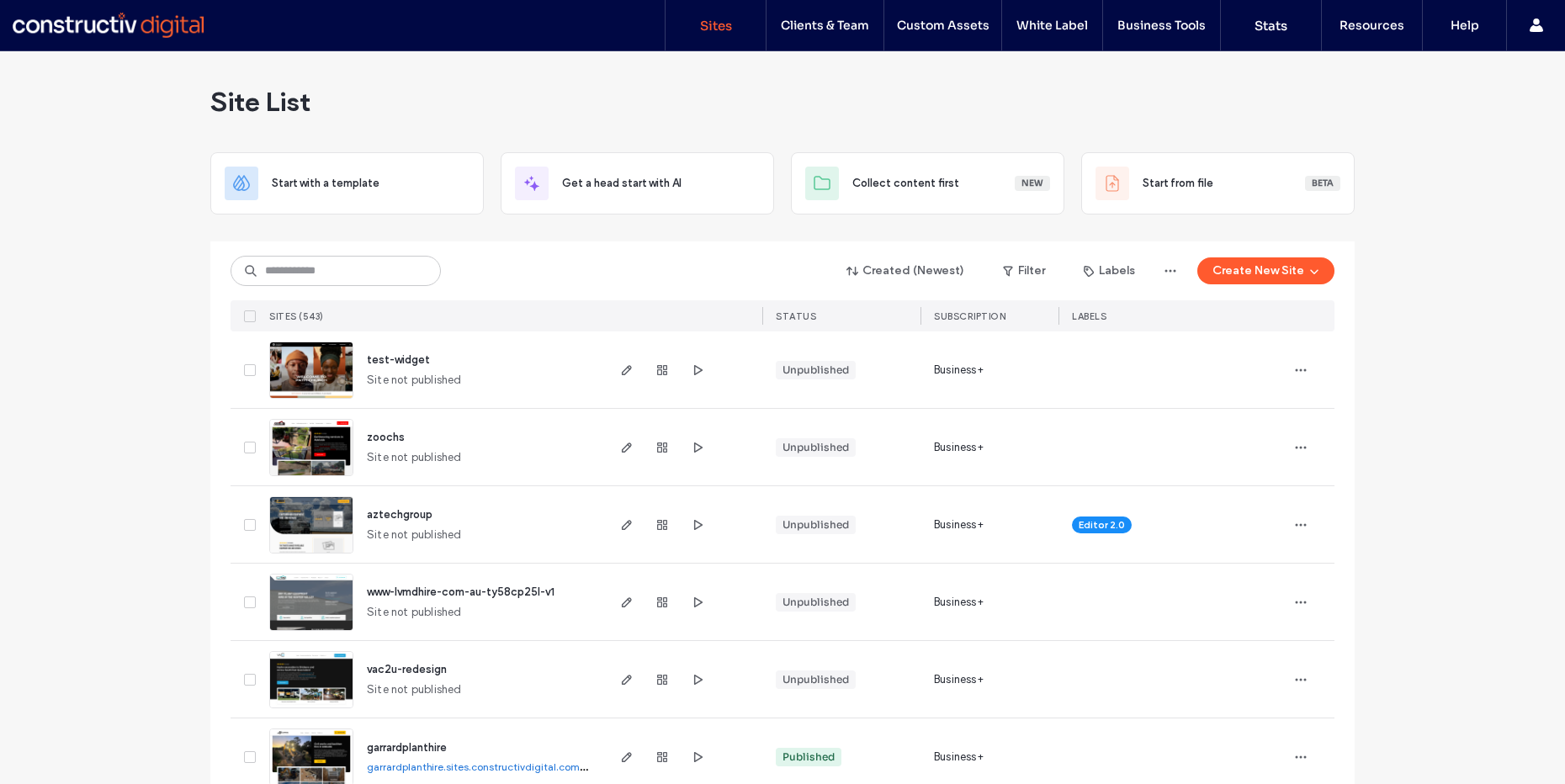 click on "Site List" at bounding box center (782, 102) 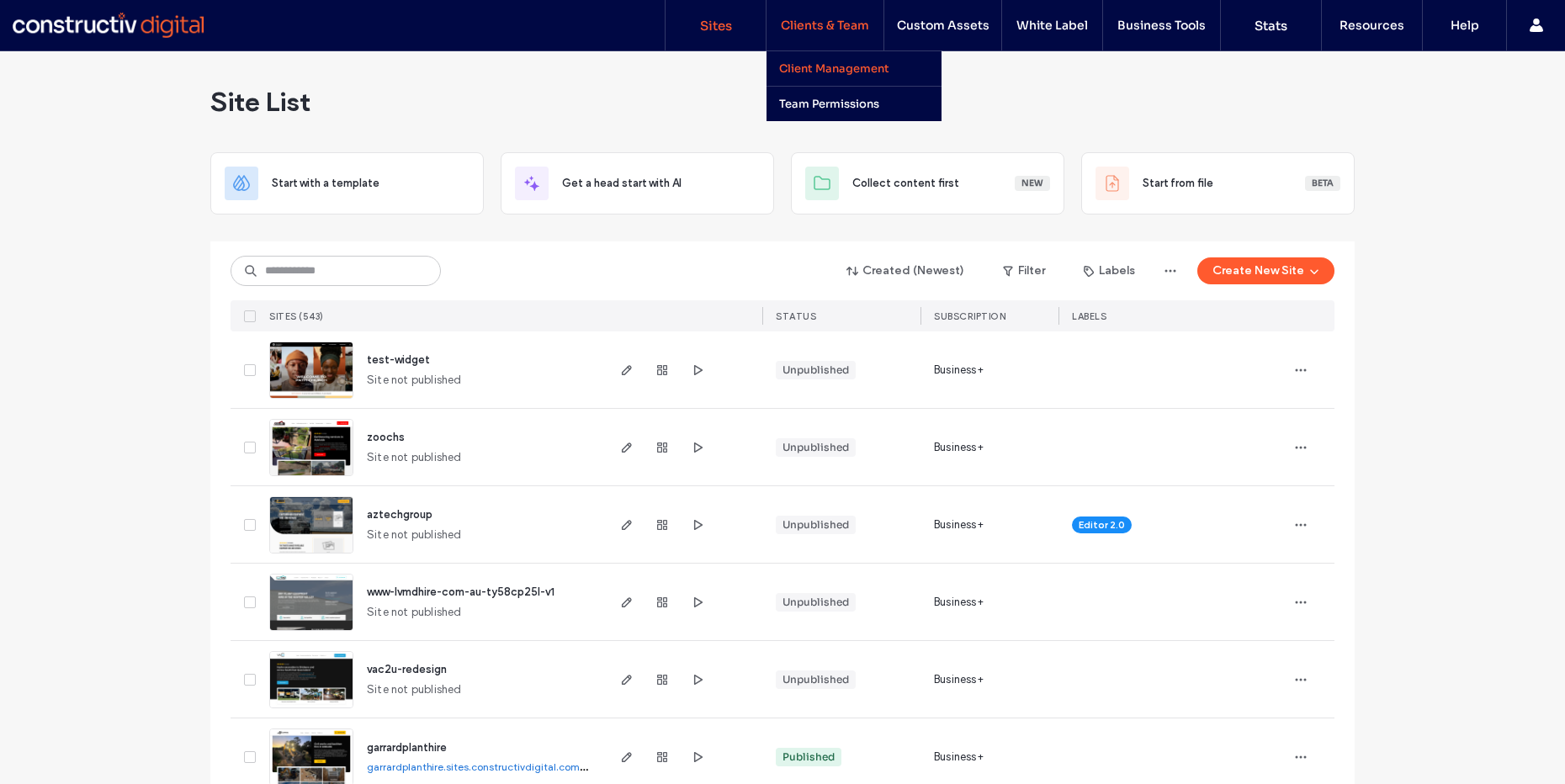 click on "Client Management" at bounding box center [834, 68] 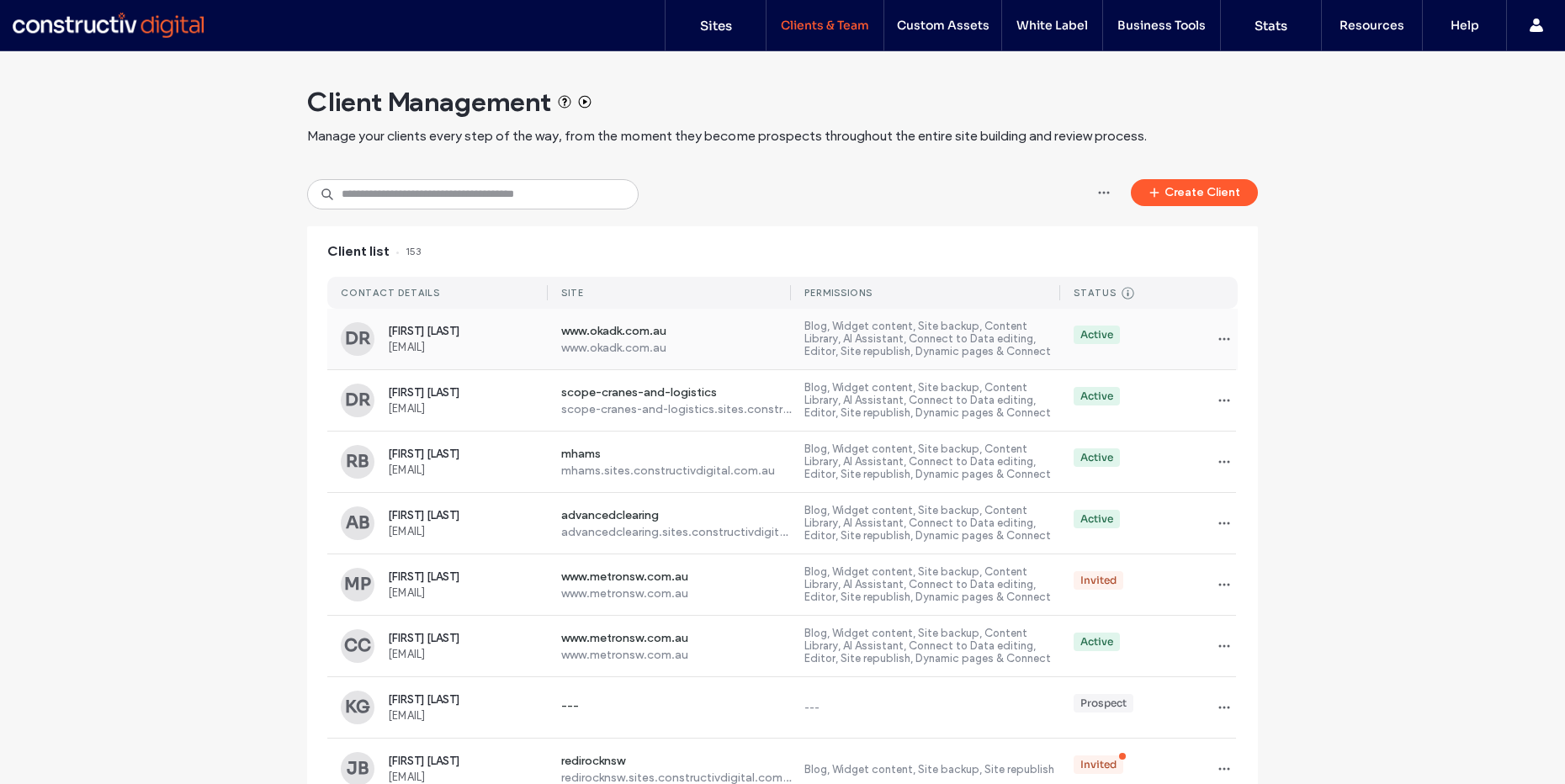 click on "www.okadk.com.au" at bounding box center [676, 332] 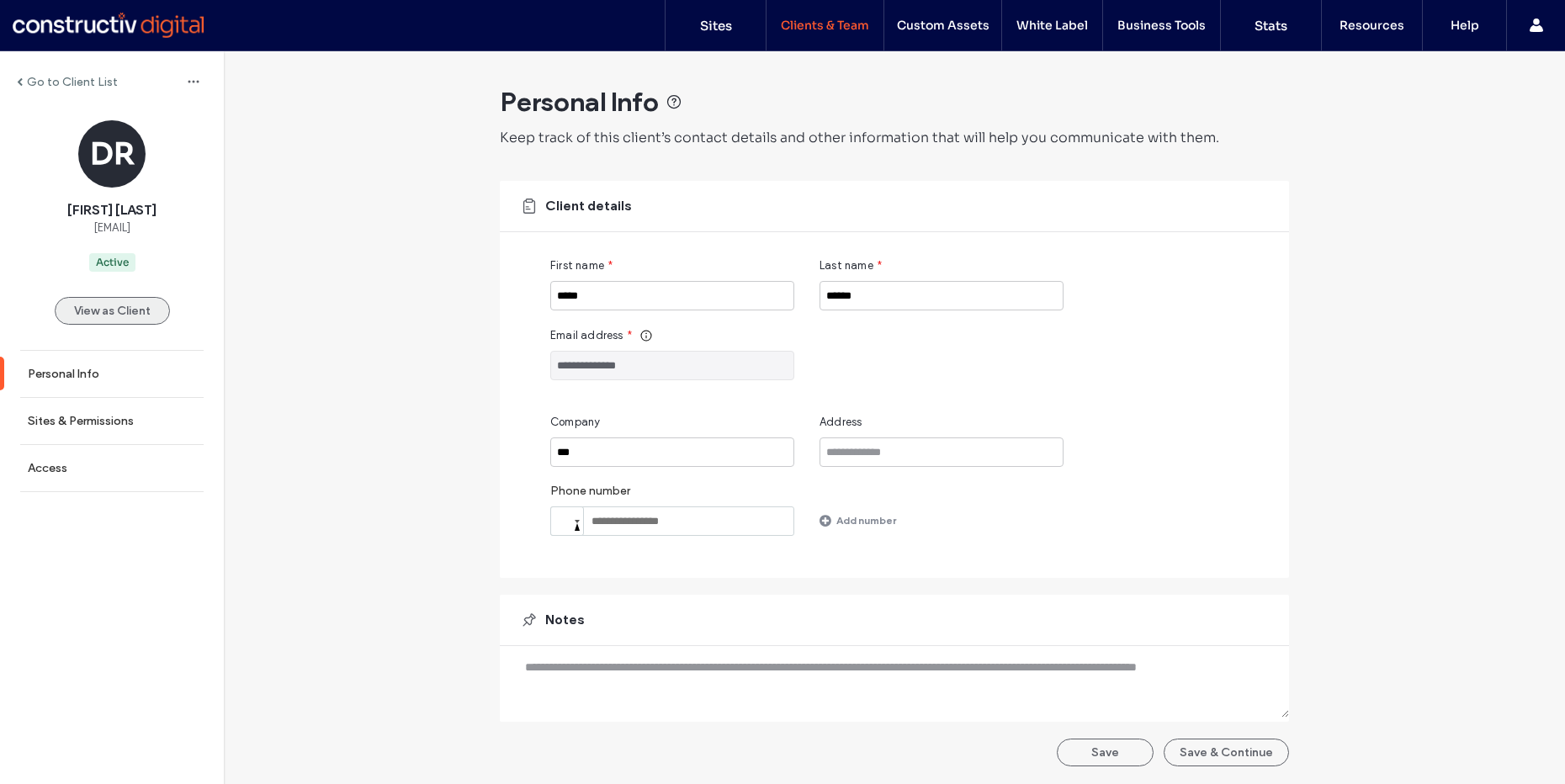 click on "View as Client" at bounding box center (112, 310) 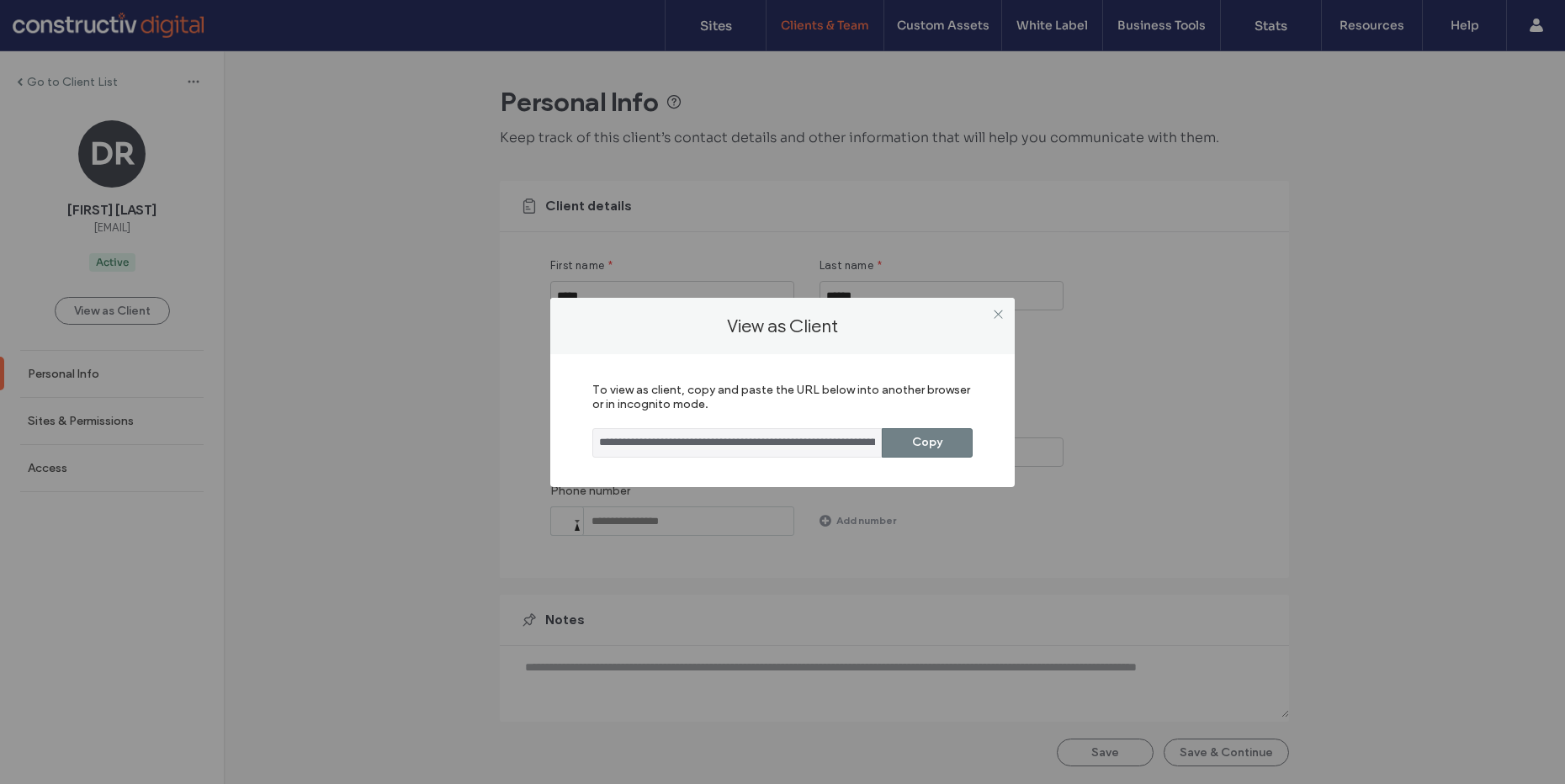 click on "Copy" at bounding box center (927, 442) 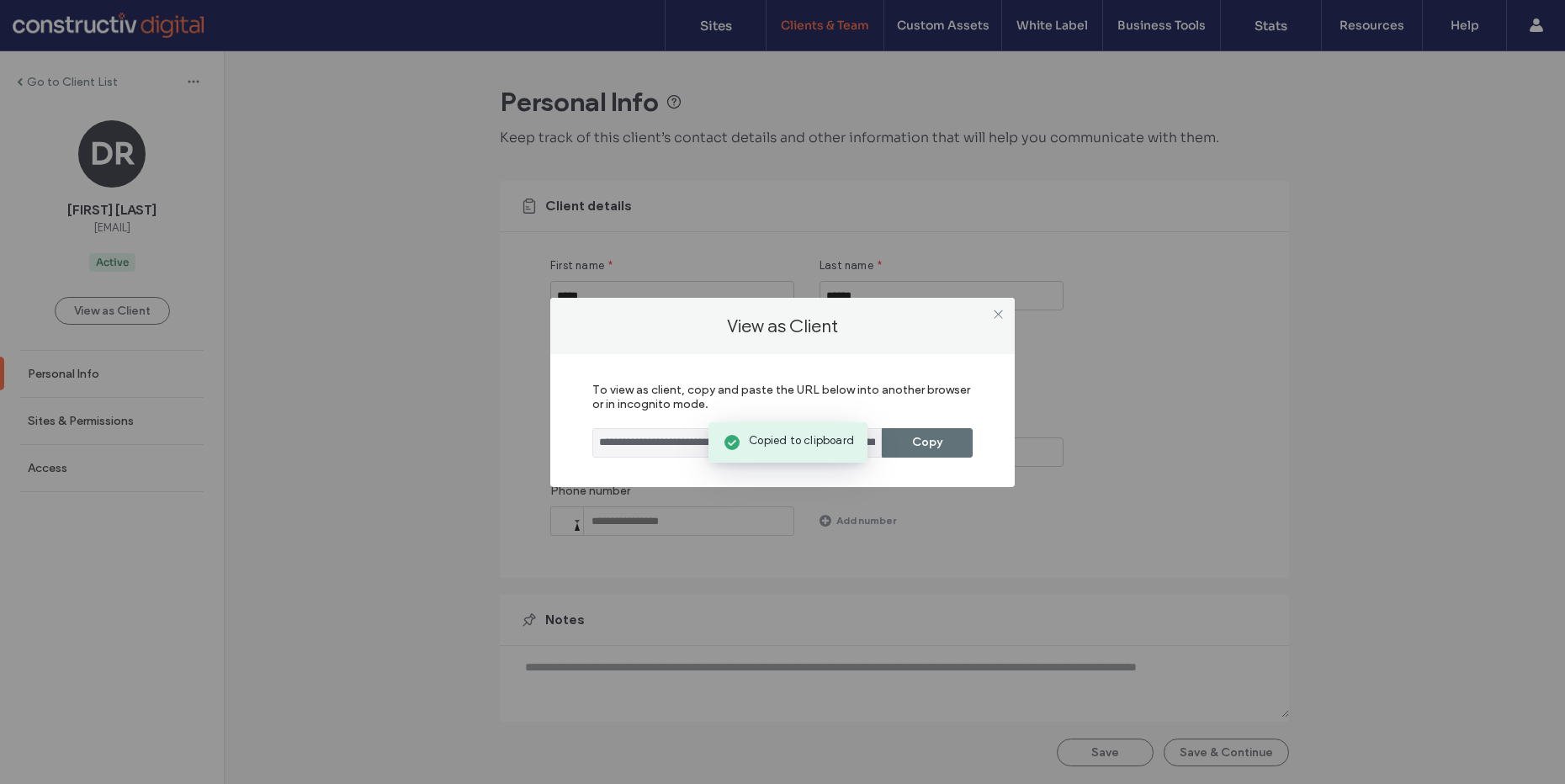 type 